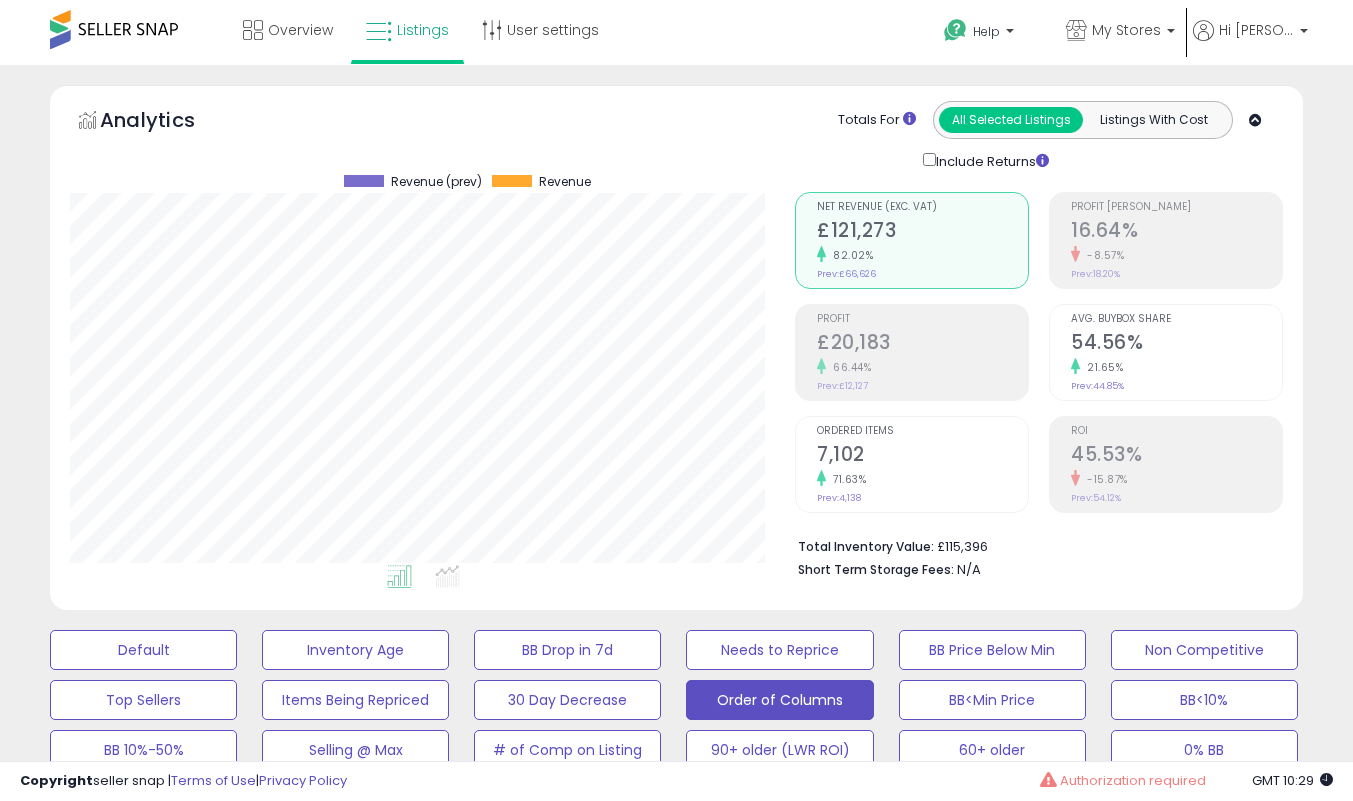 select on "**" 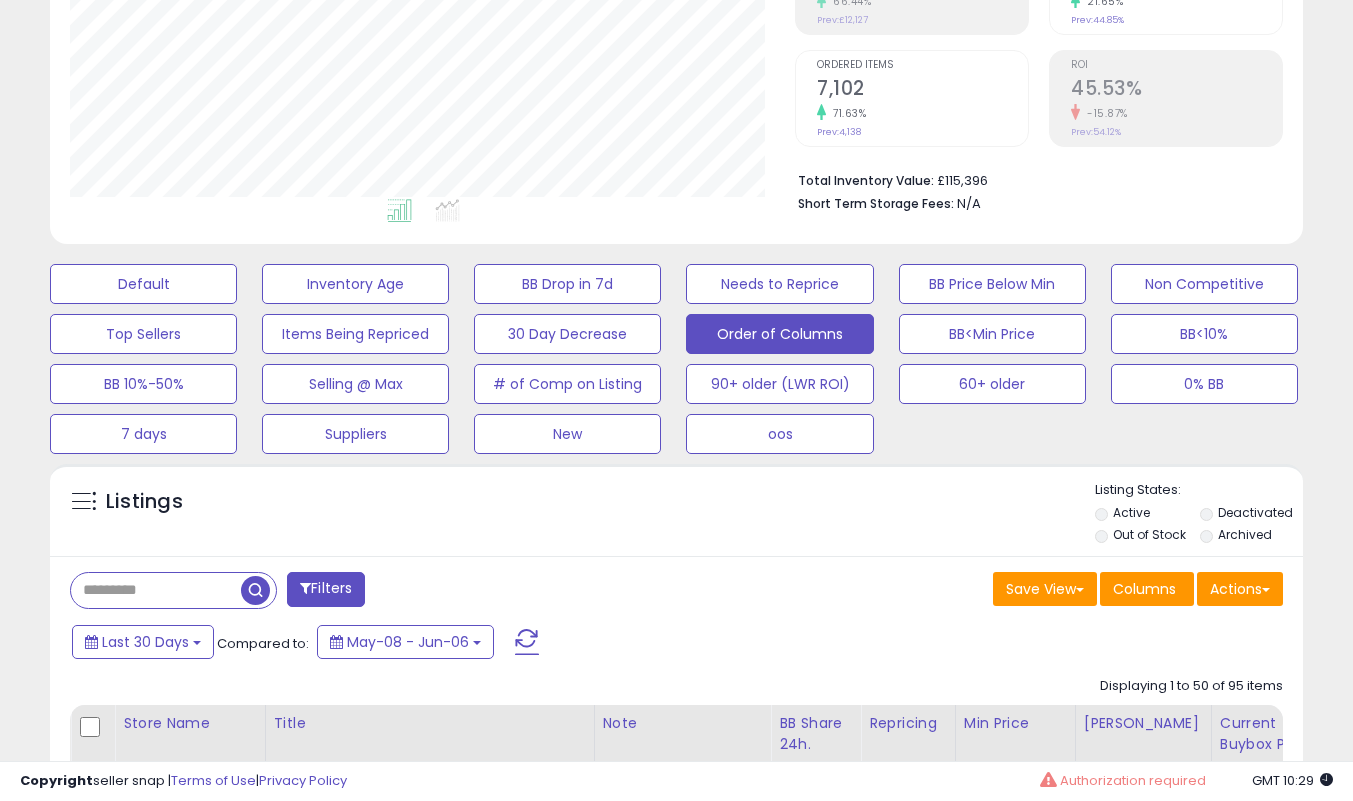 scroll, scrollTop: 0, scrollLeft: 0, axis: both 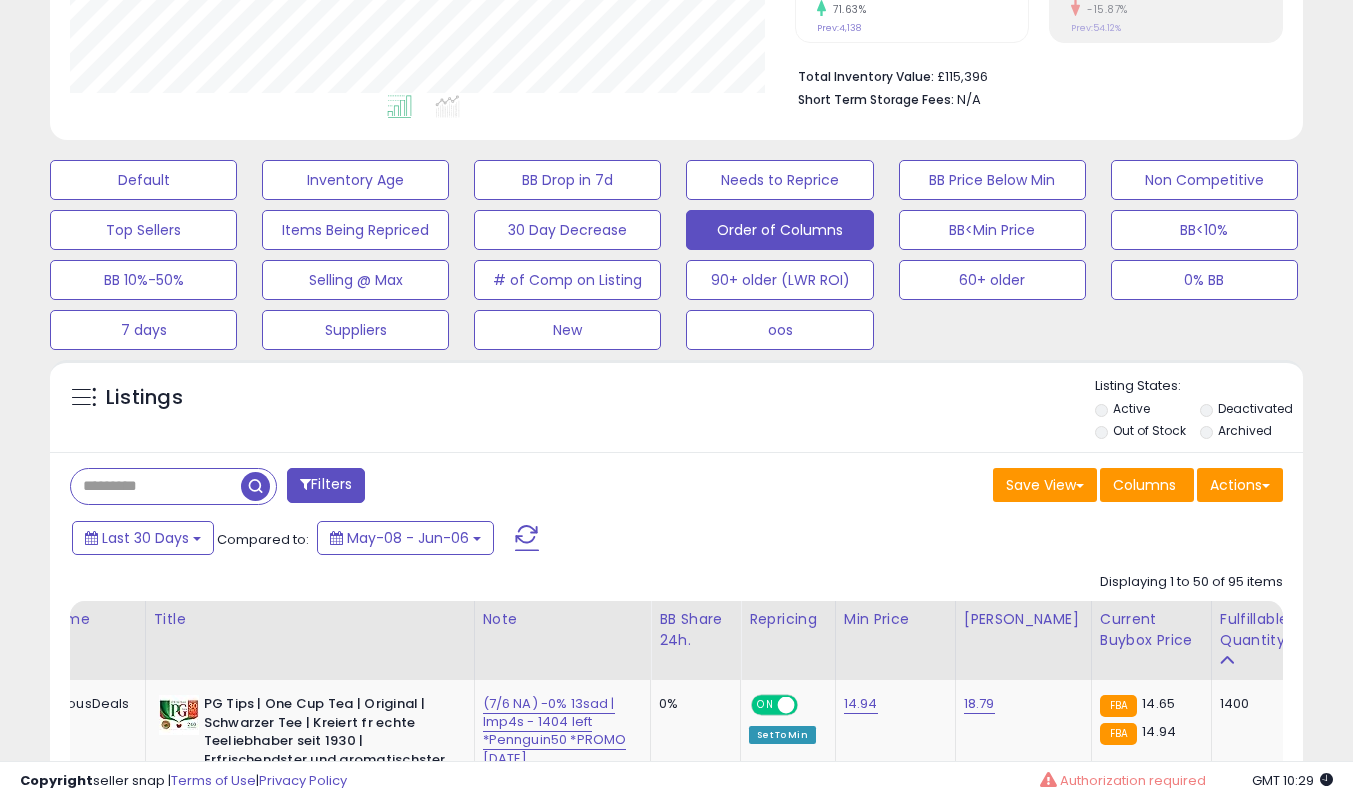click on "Filters
Save View
Save As New View
Update Current View
Columns" at bounding box center [676, 7426] 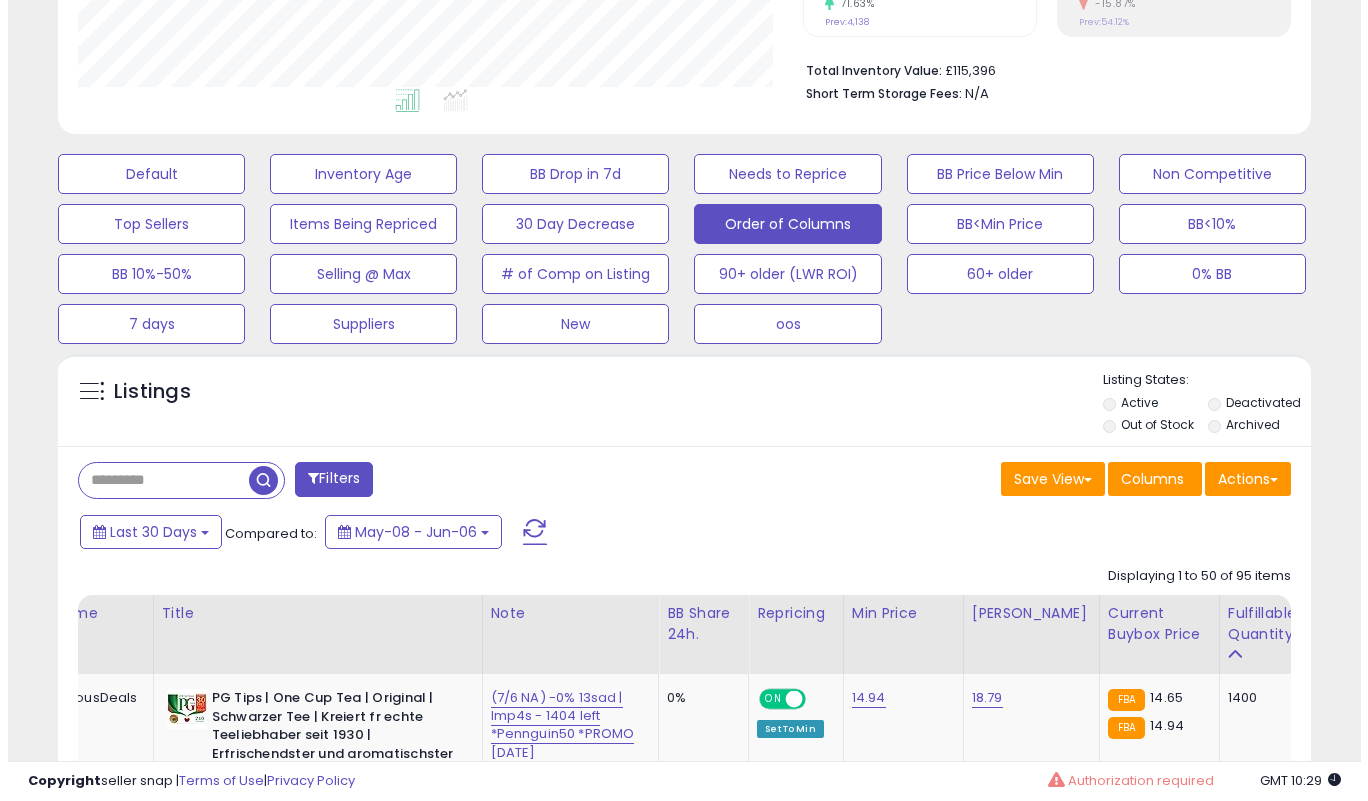 scroll, scrollTop: 477, scrollLeft: 0, axis: vertical 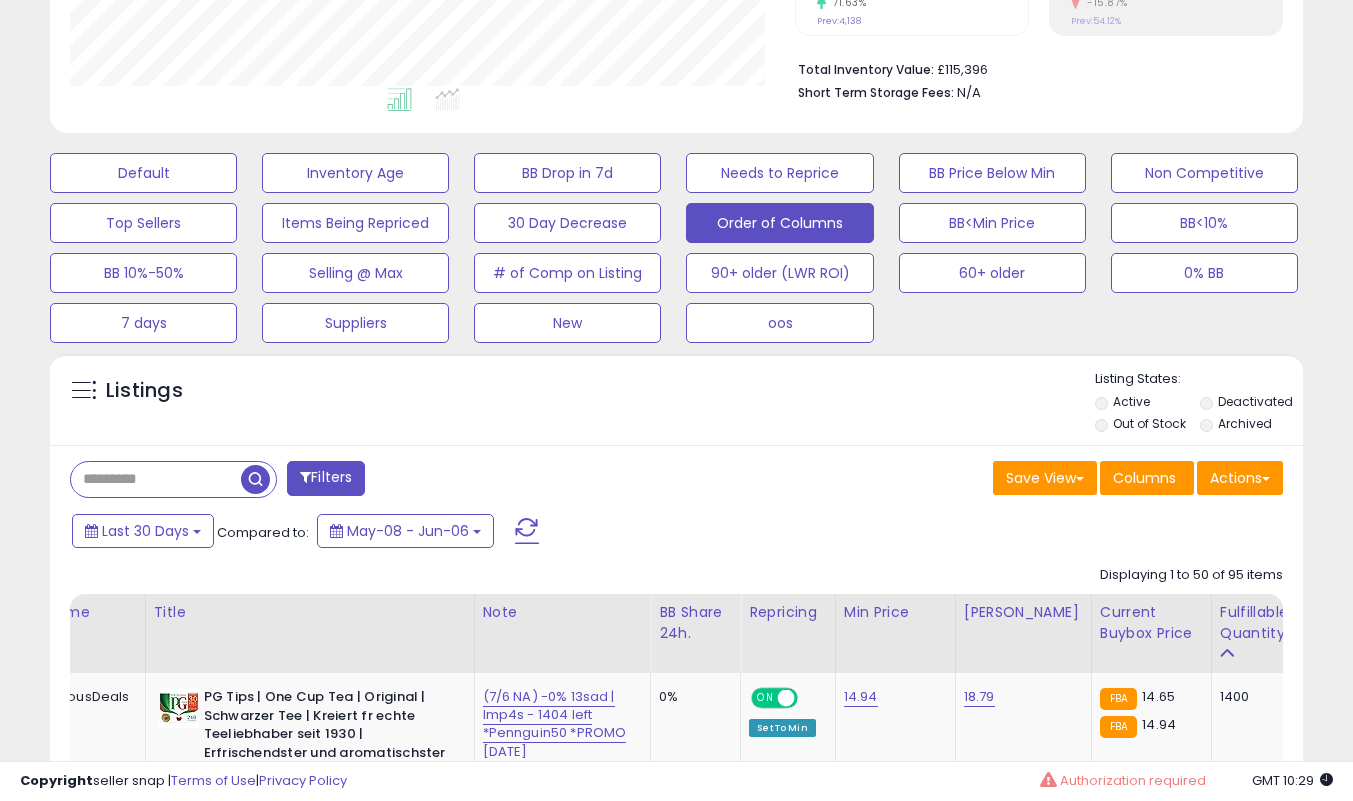 click at bounding box center [156, 479] 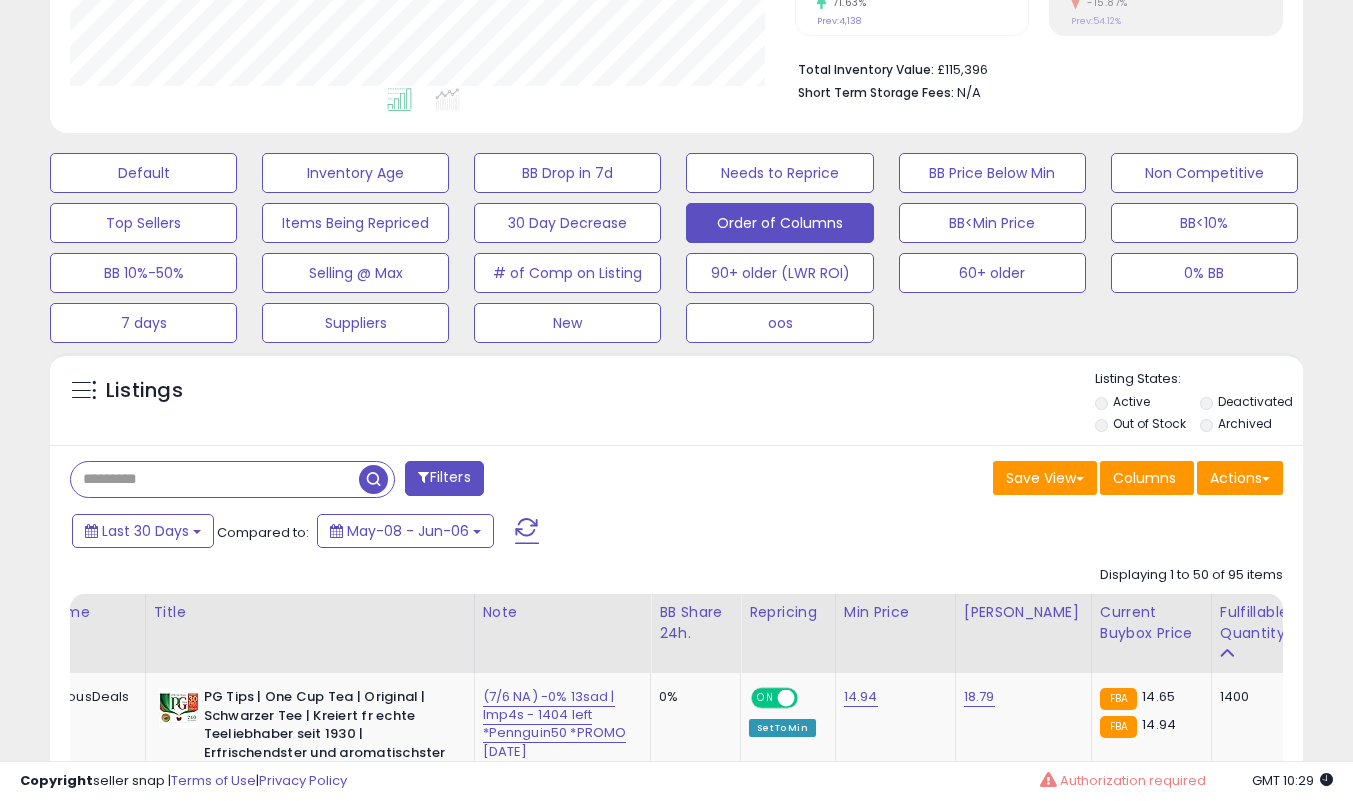 paste on "**********" 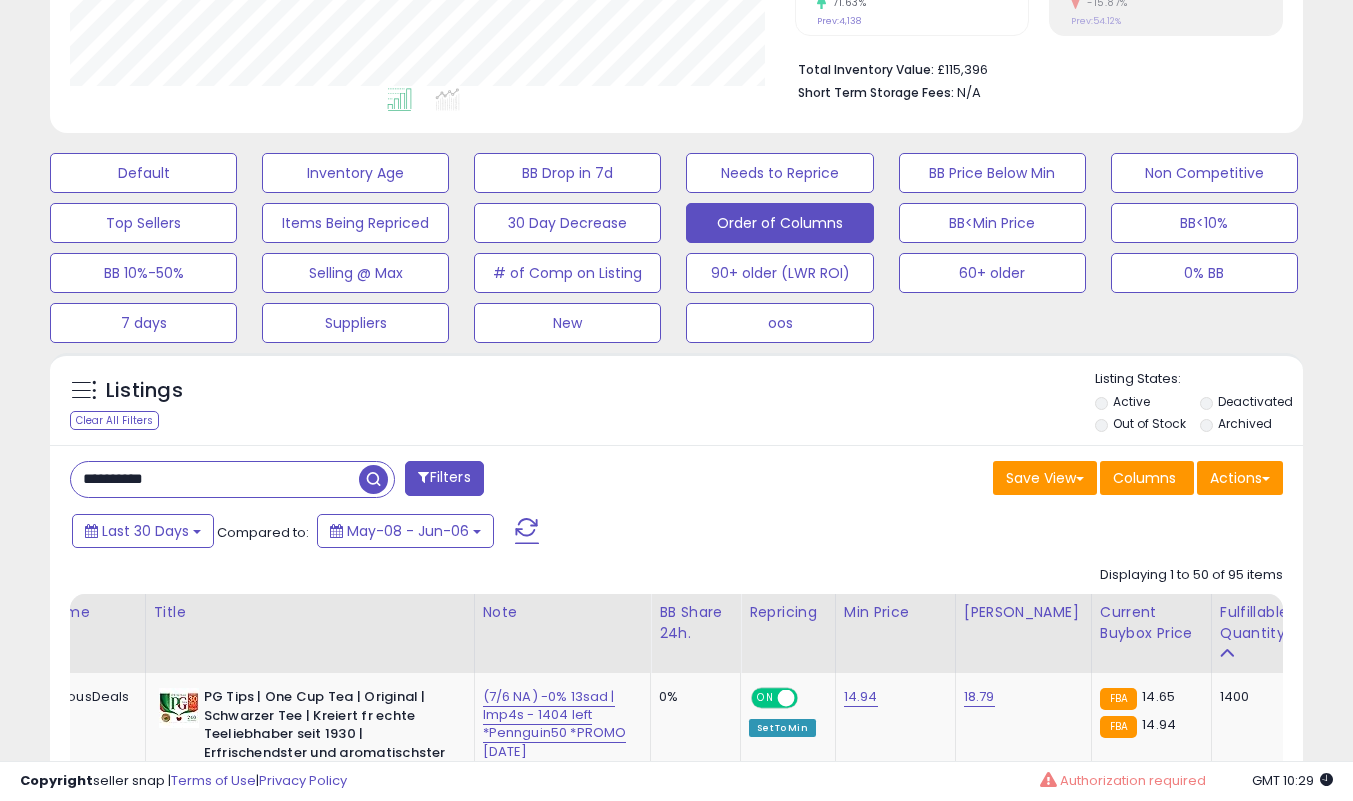 type on "**********" 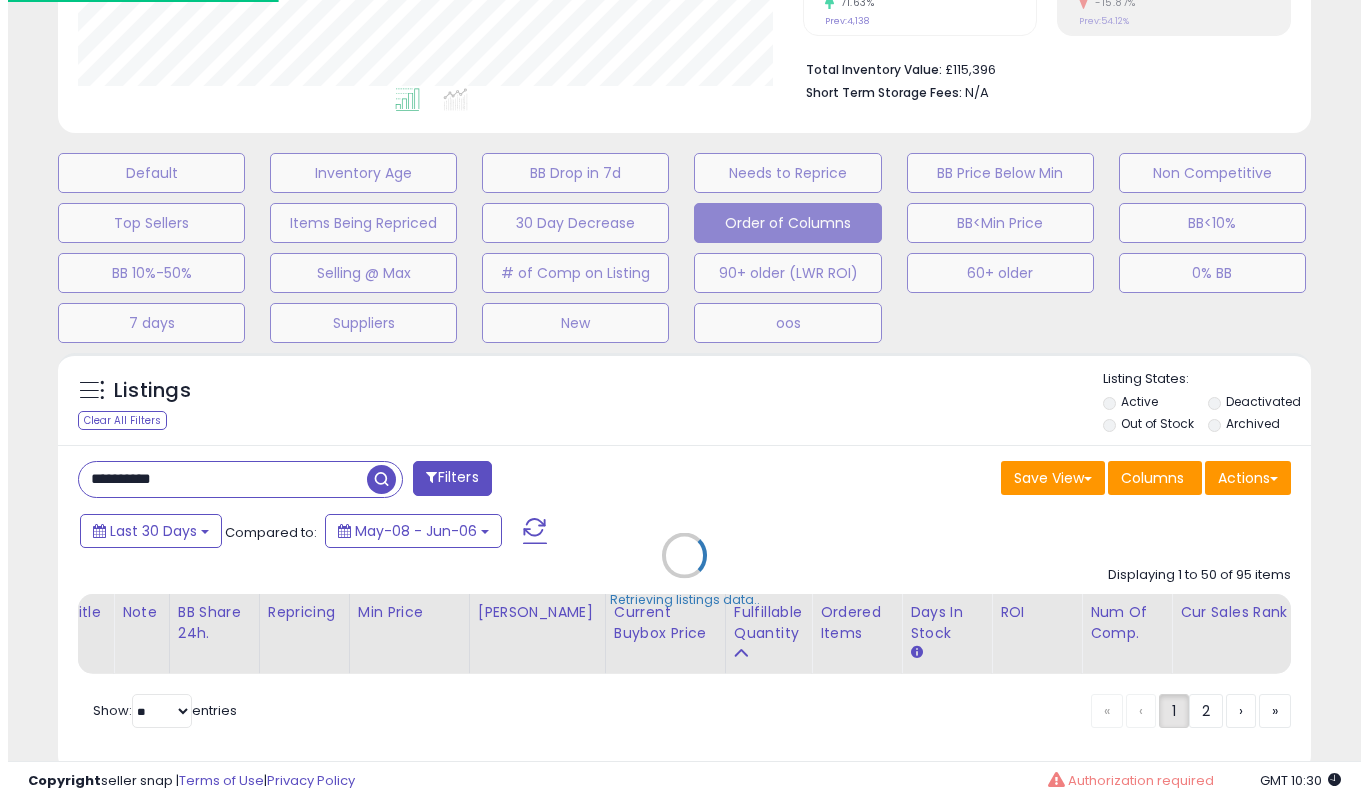 scroll, scrollTop: 999590, scrollLeft: 999266, axis: both 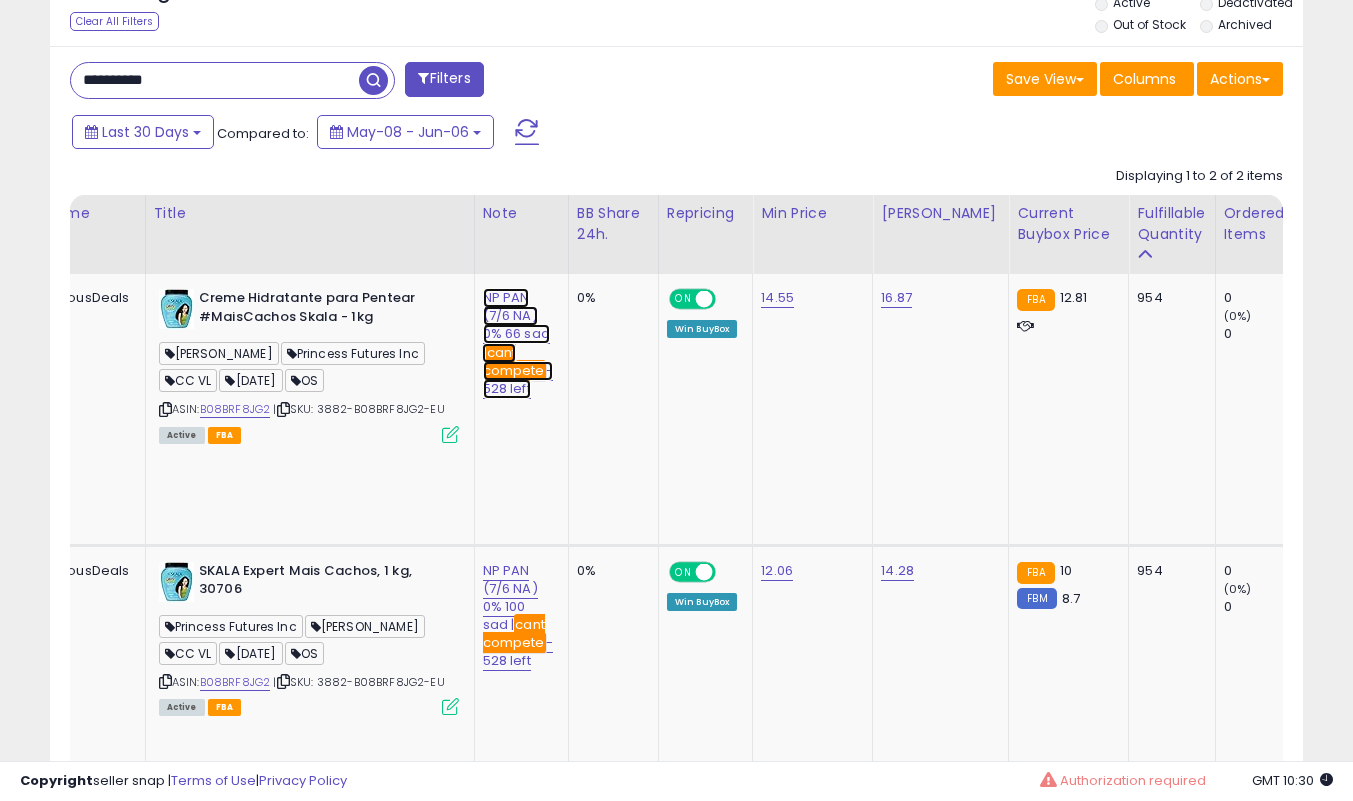 click on "cant compete" at bounding box center (514, 361) 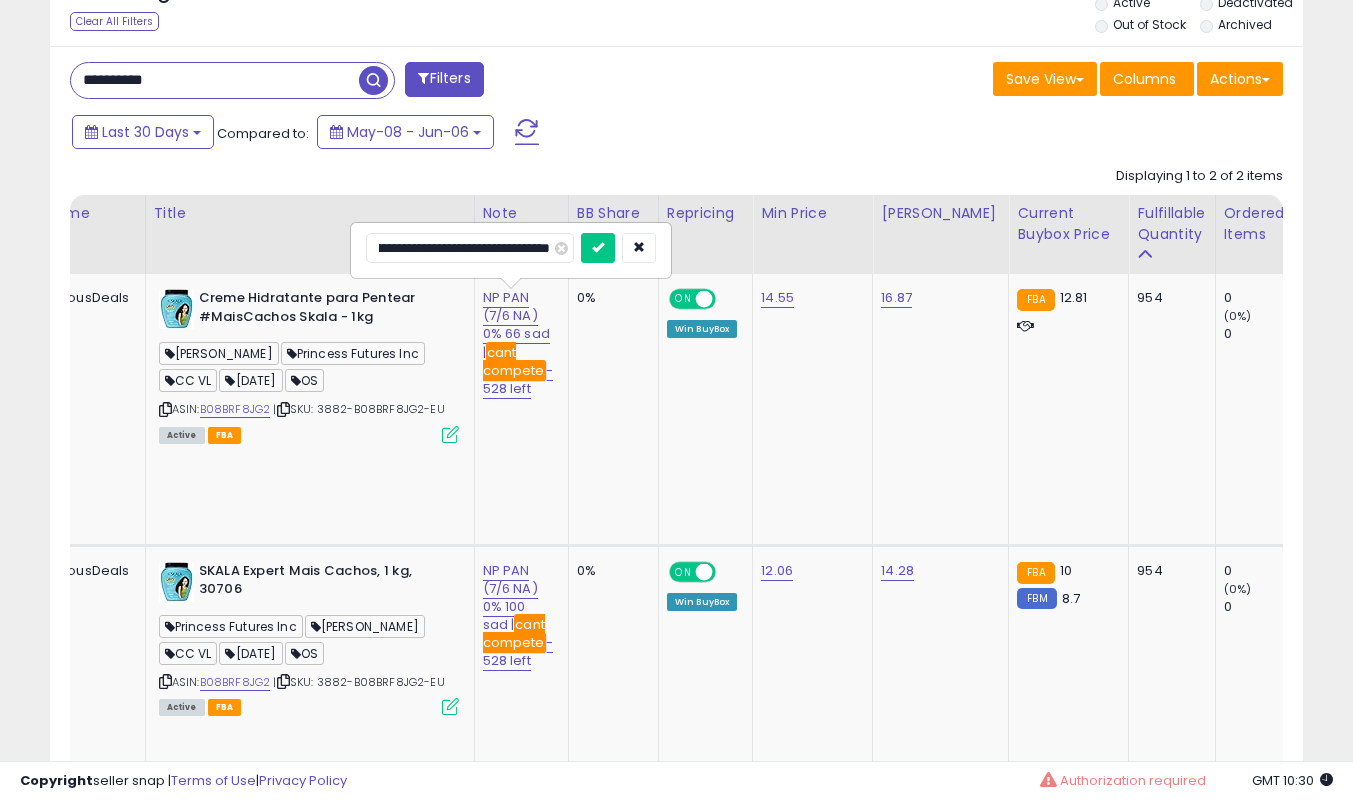 scroll, scrollTop: 0, scrollLeft: 177, axis: horizontal 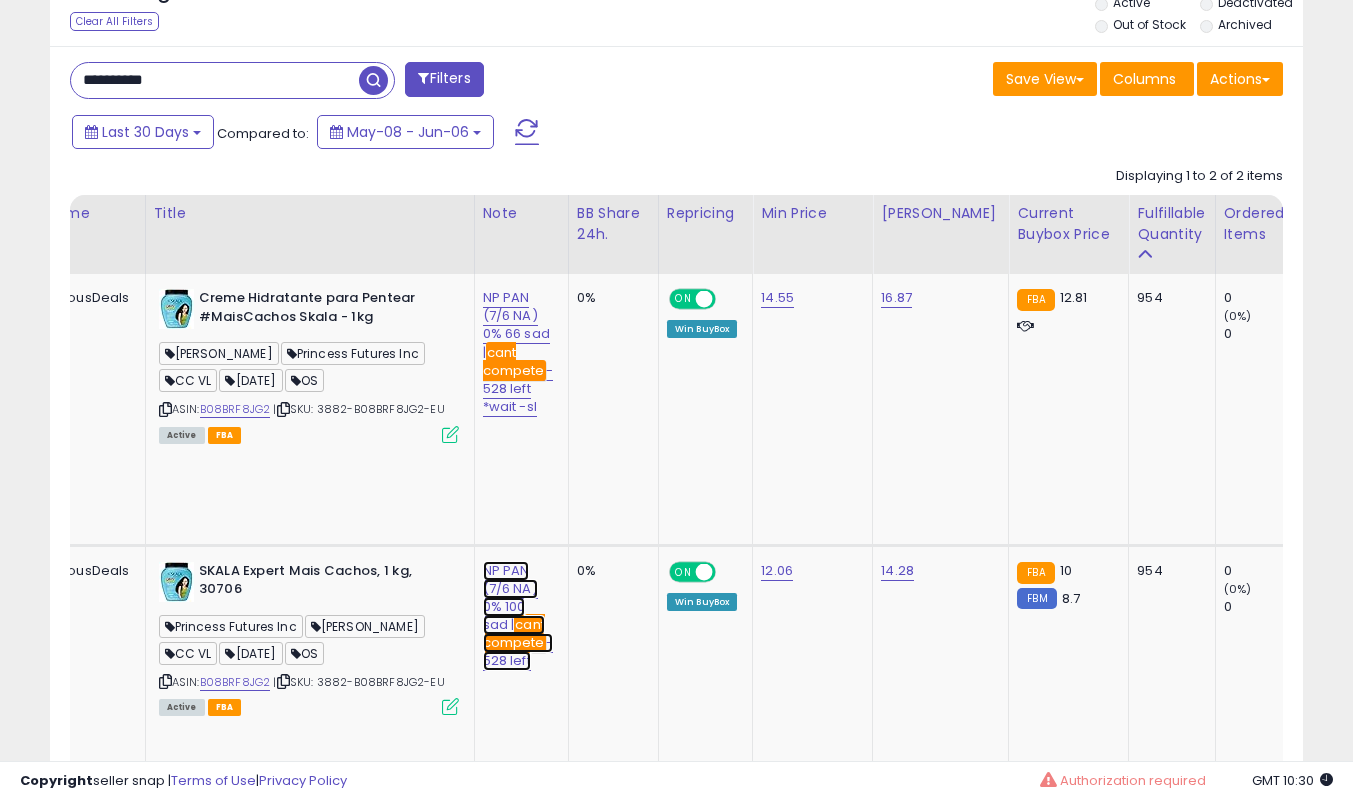 click on "NP PAN (7/6 NA) 0% 100 sad |  cant compete  - 528 left" at bounding box center (518, 352) 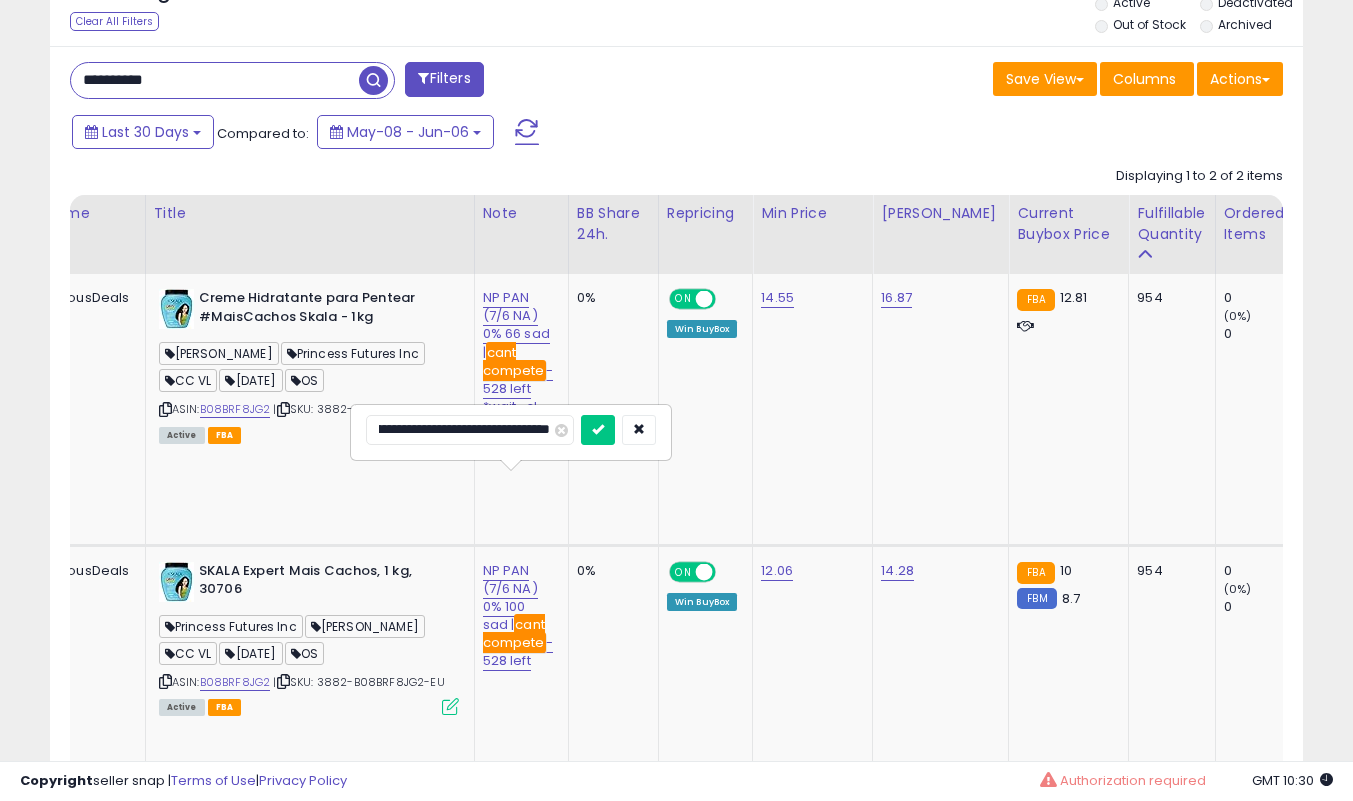 scroll, scrollTop: 0, scrollLeft: 0, axis: both 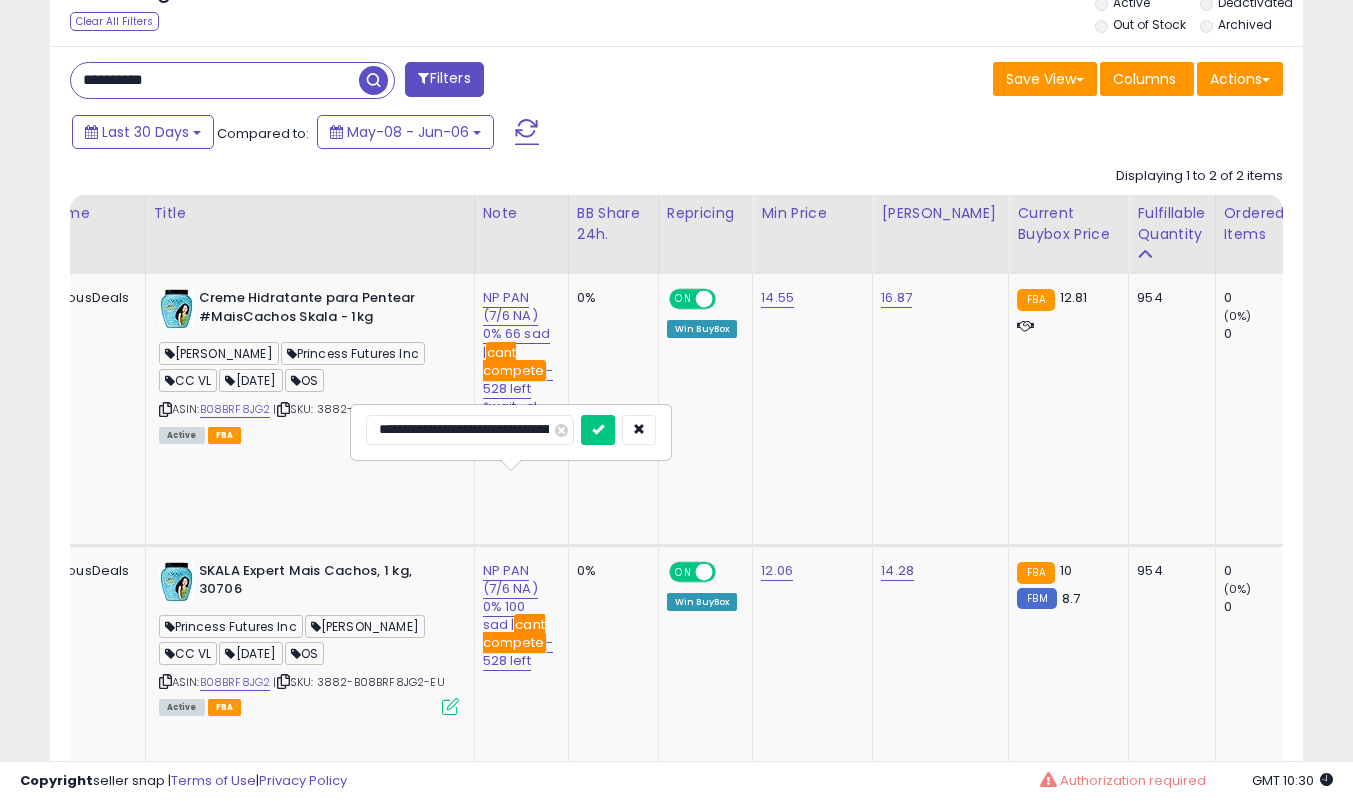 type on "**********" 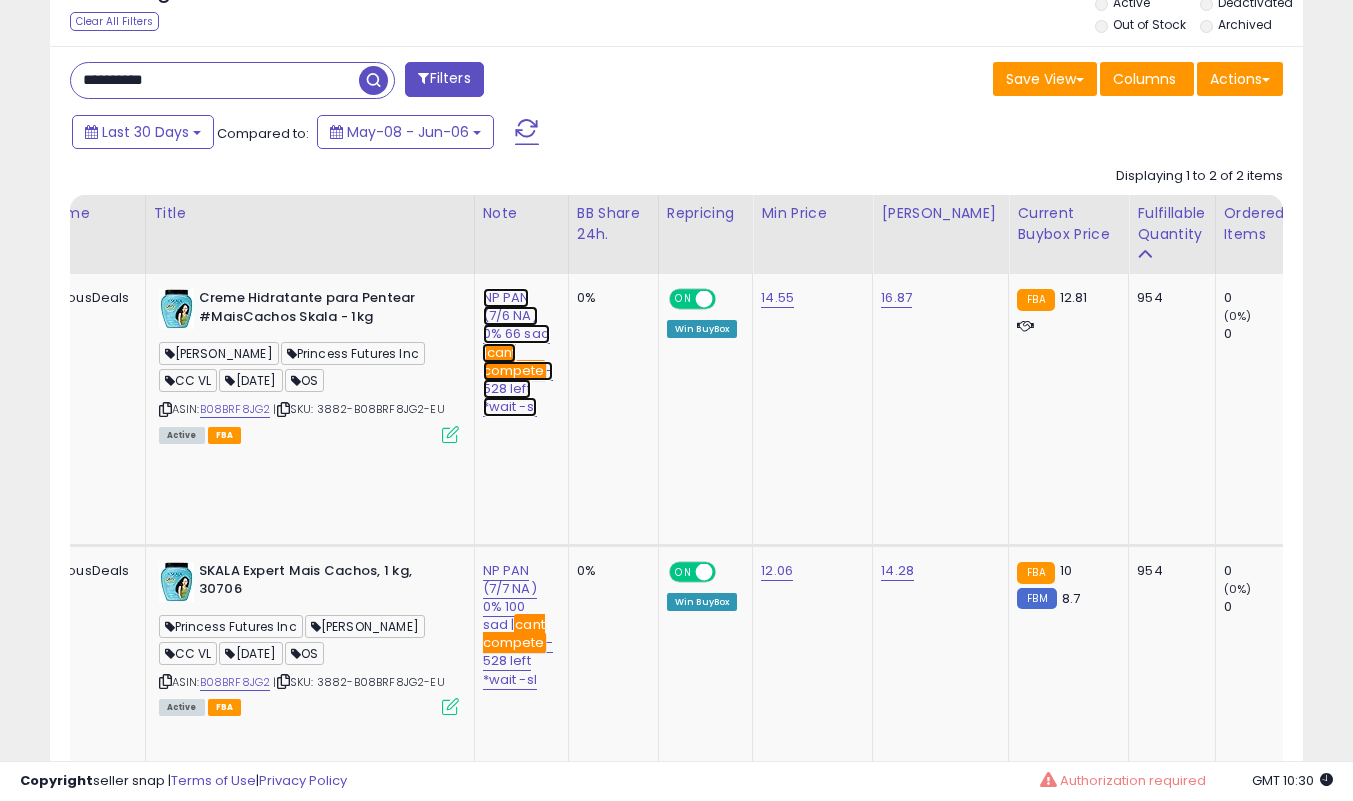 click on "NP PAN (7/6 NA) 0% 66 sad |  cant compete  - 528 left *wait -sl" at bounding box center [518, 352] 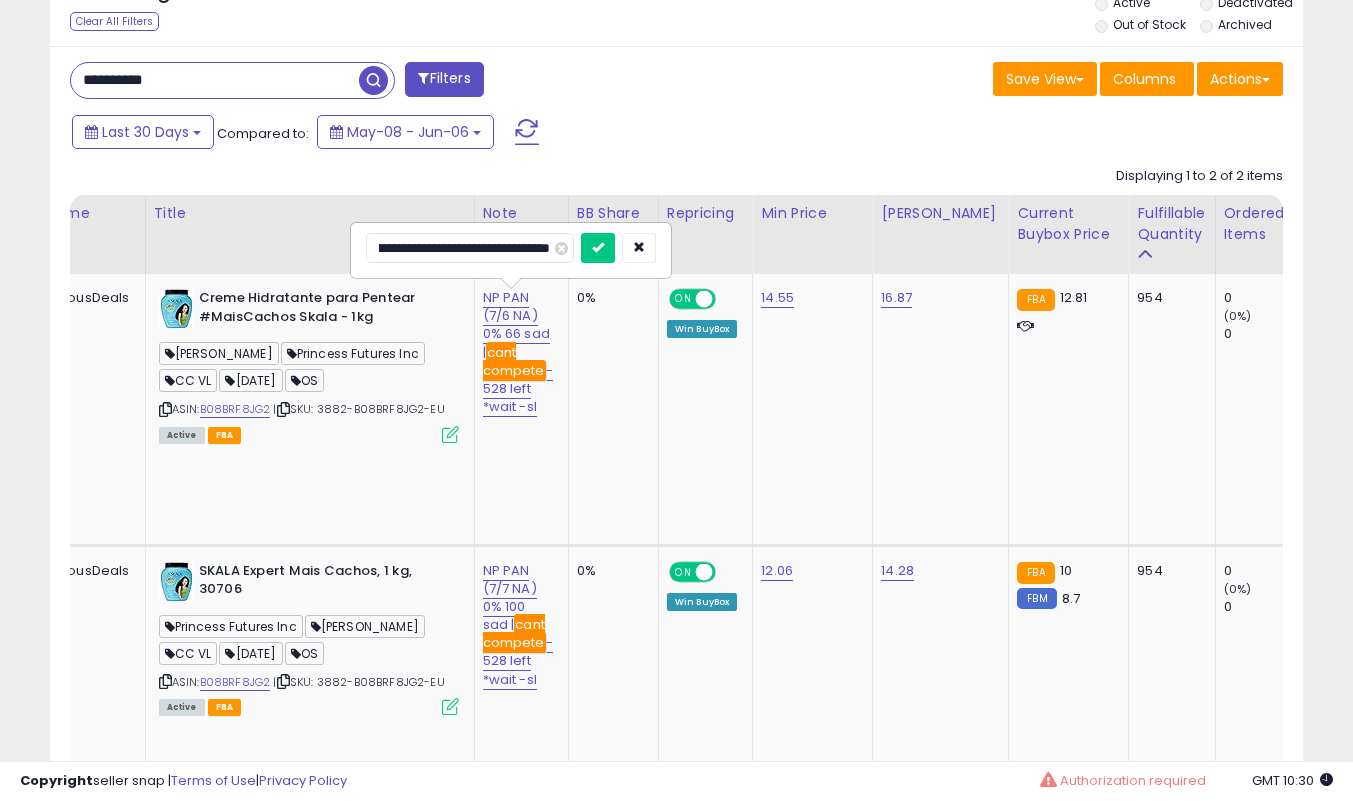 scroll, scrollTop: 0, scrollLeft: 0, axis: both 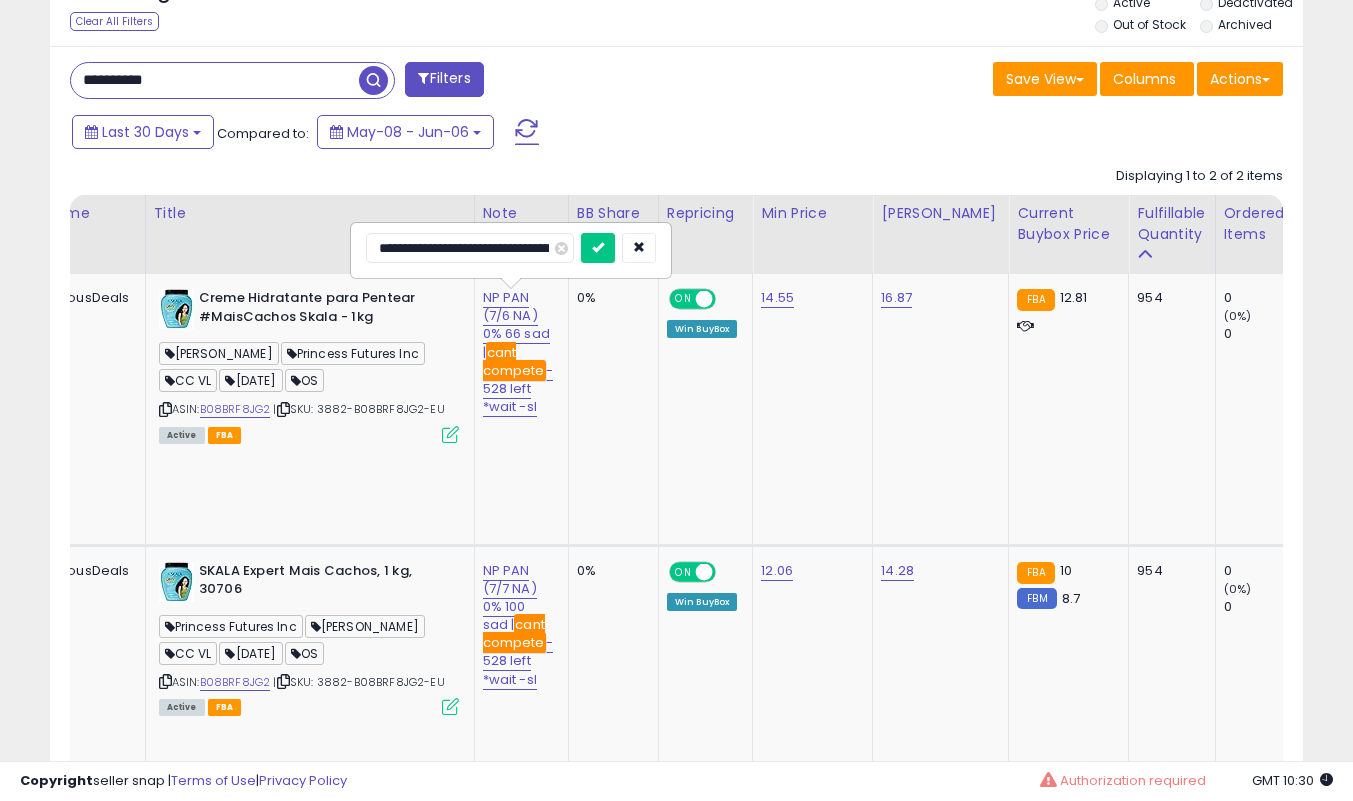 type on "**********" 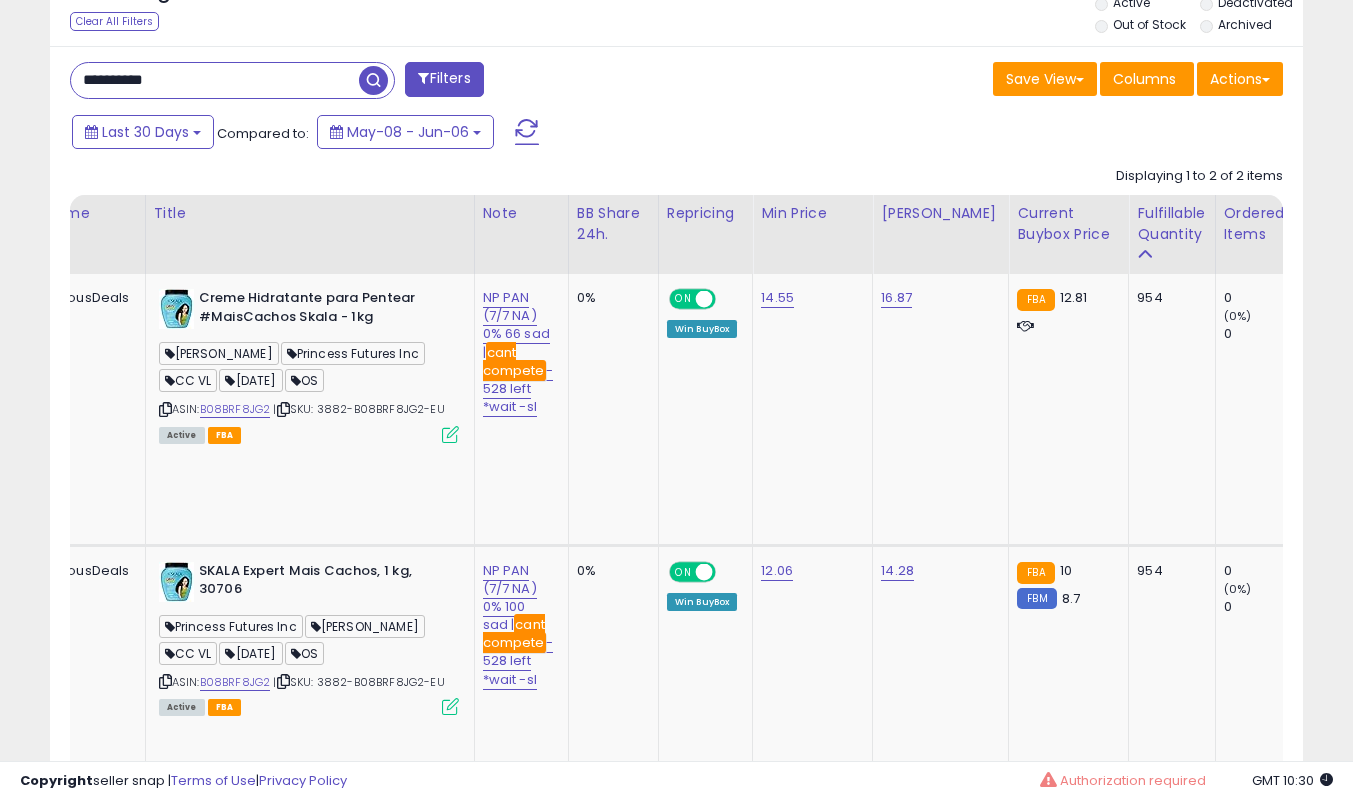 click on "**********" at bounding box center [215, 80] 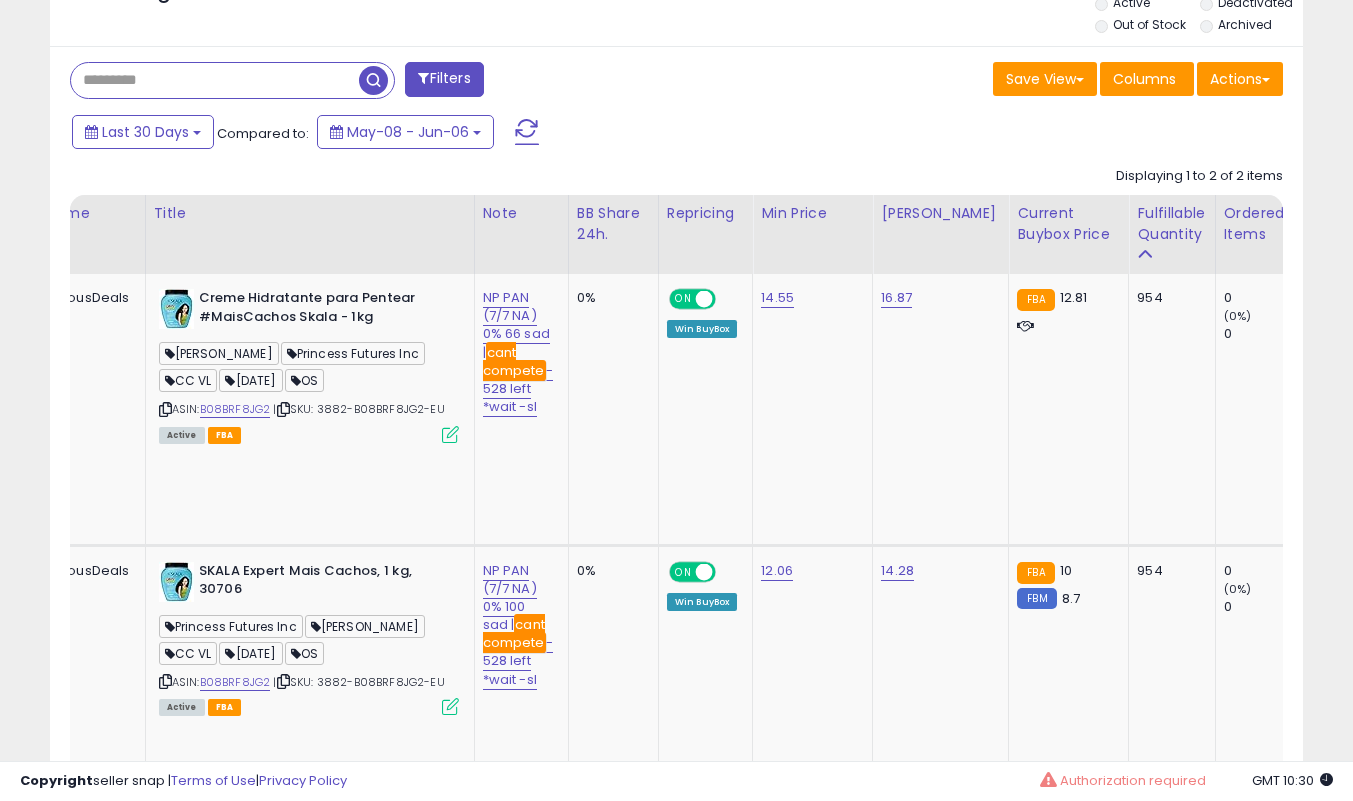 type 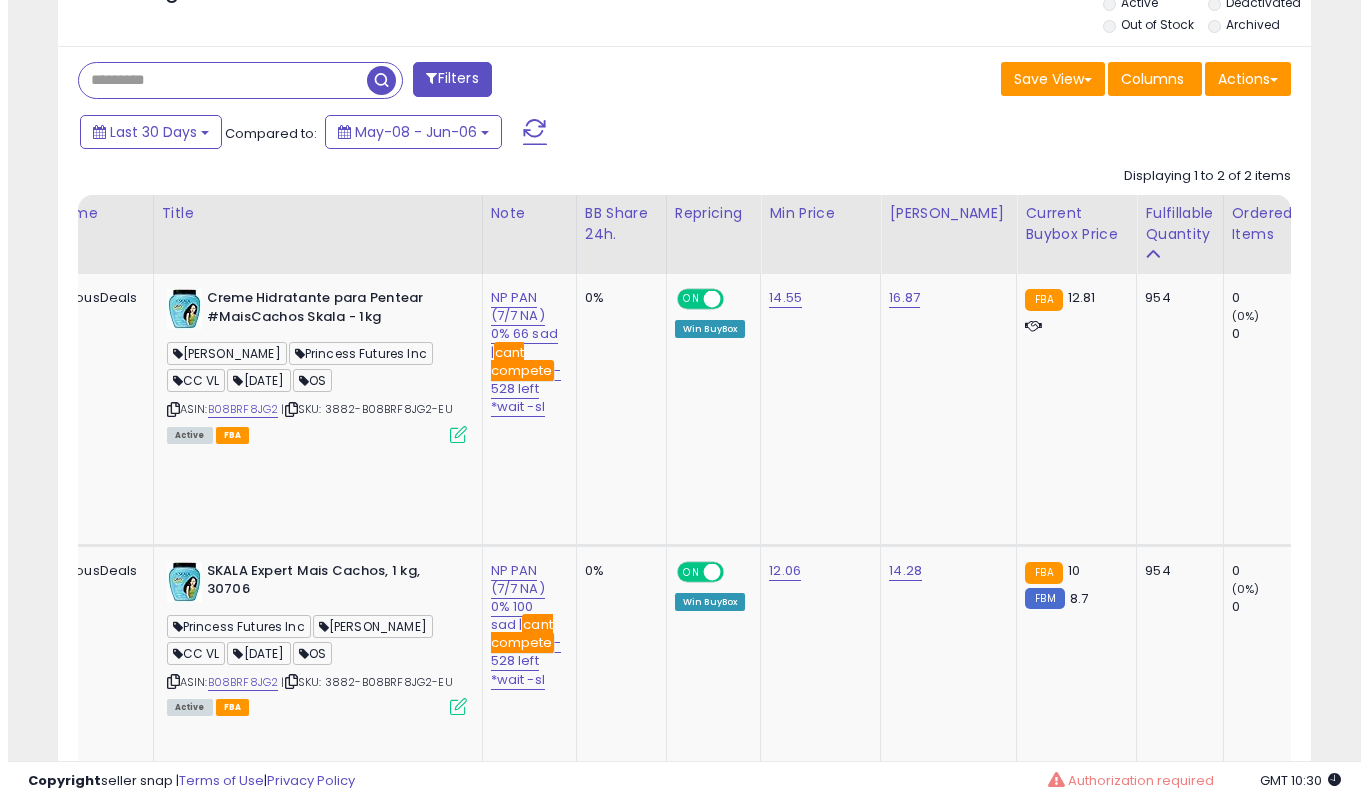 scroll, scrollTop: 519, scrollLeft: 0, axis: vertical 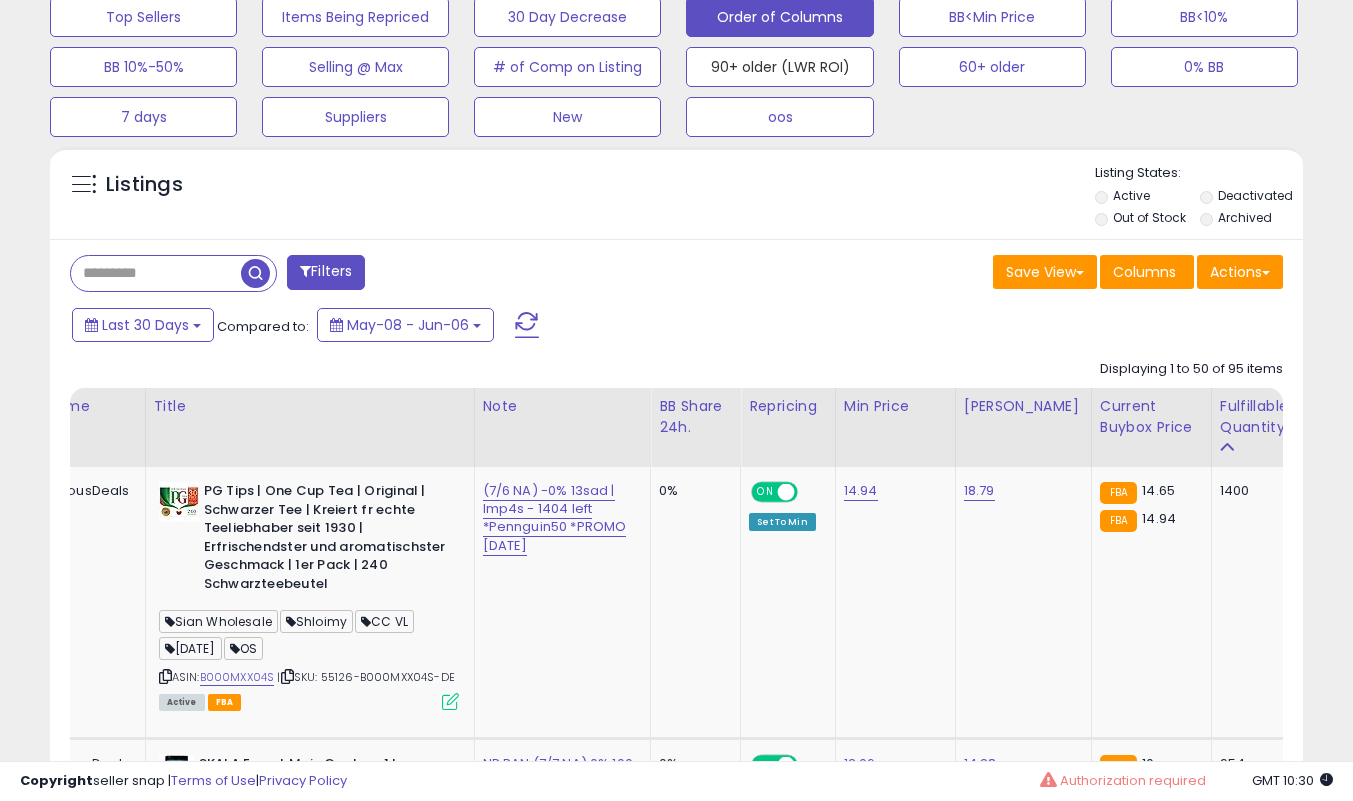 click on "90+ older (LWR ROI)" at bounding box center (143, -33) 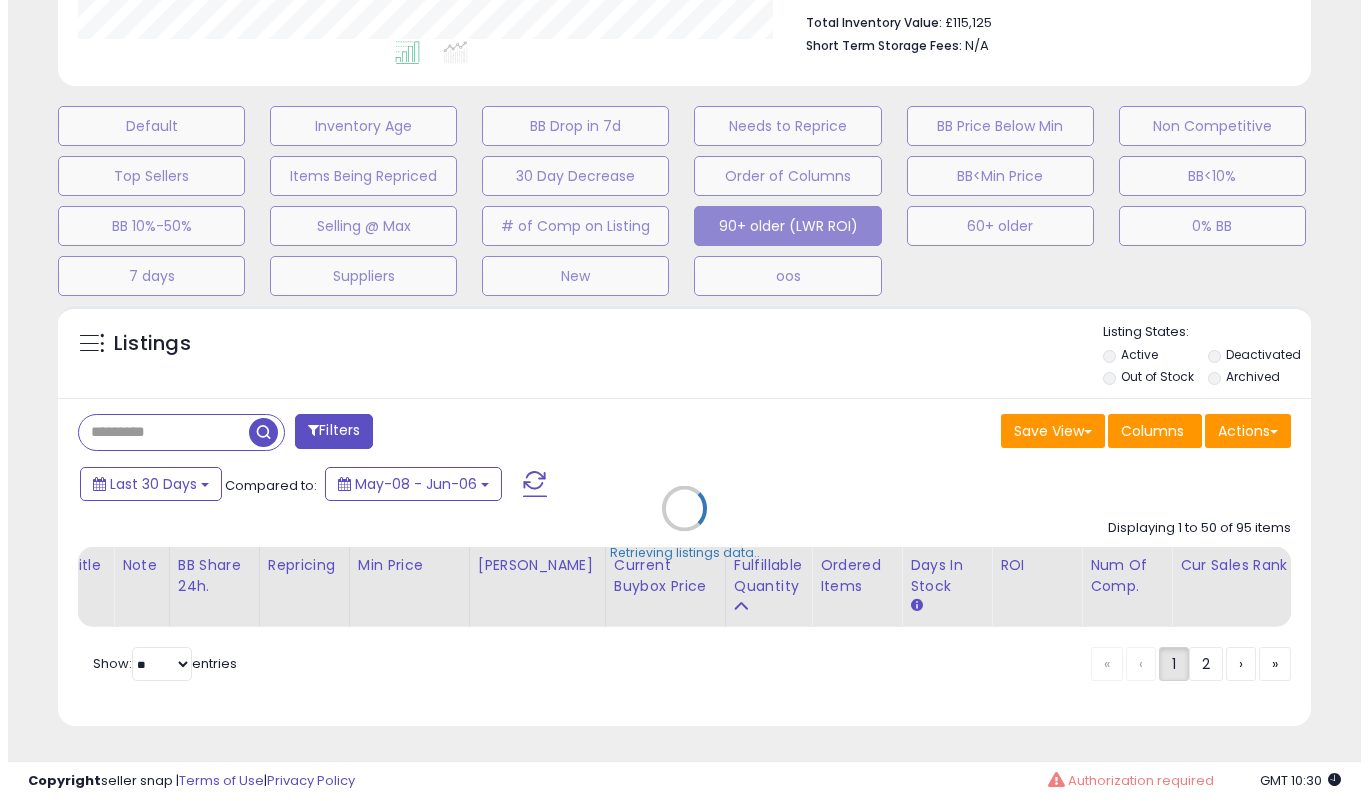 scroll, scrollTop: 539, scrollLeft: 0, axis: vertical 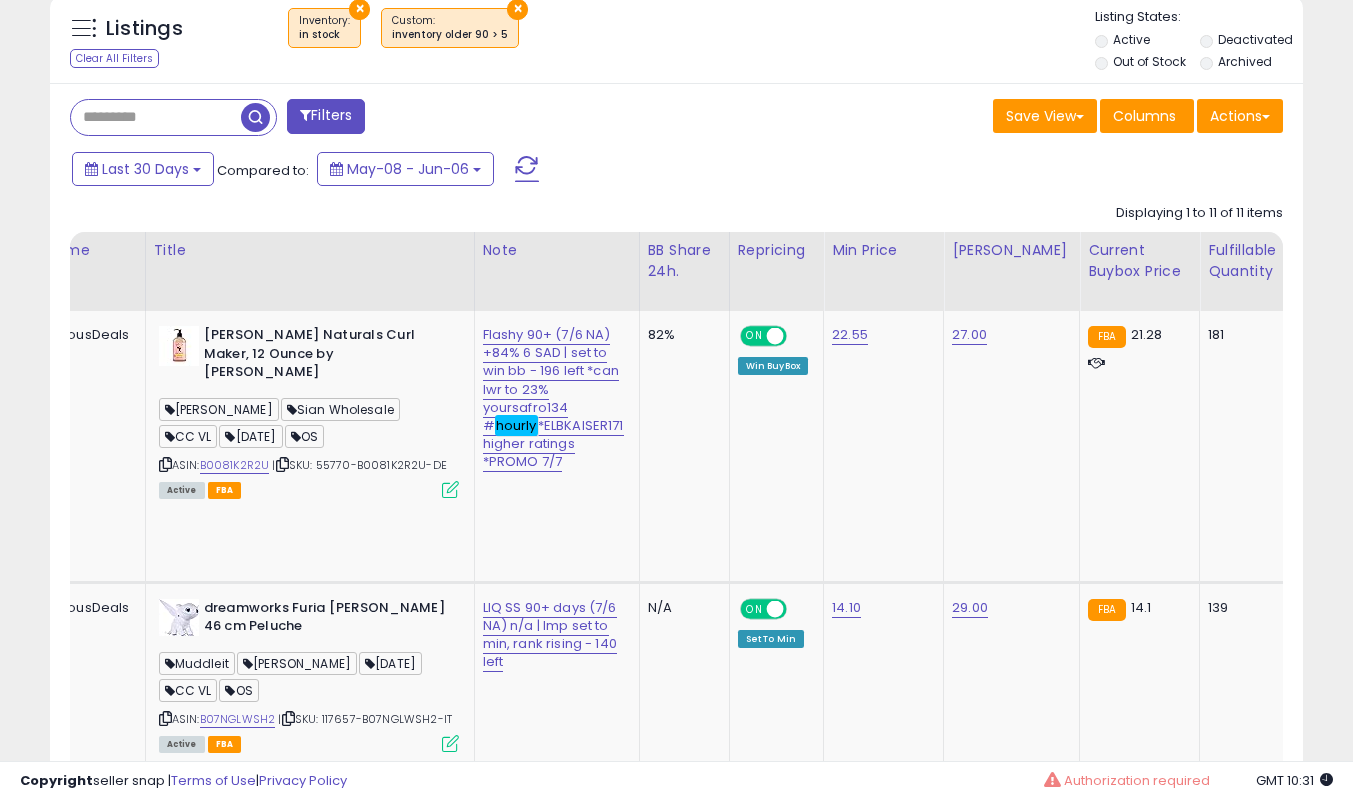 click on "Ordered Items" at bounding box center [1330, 261] 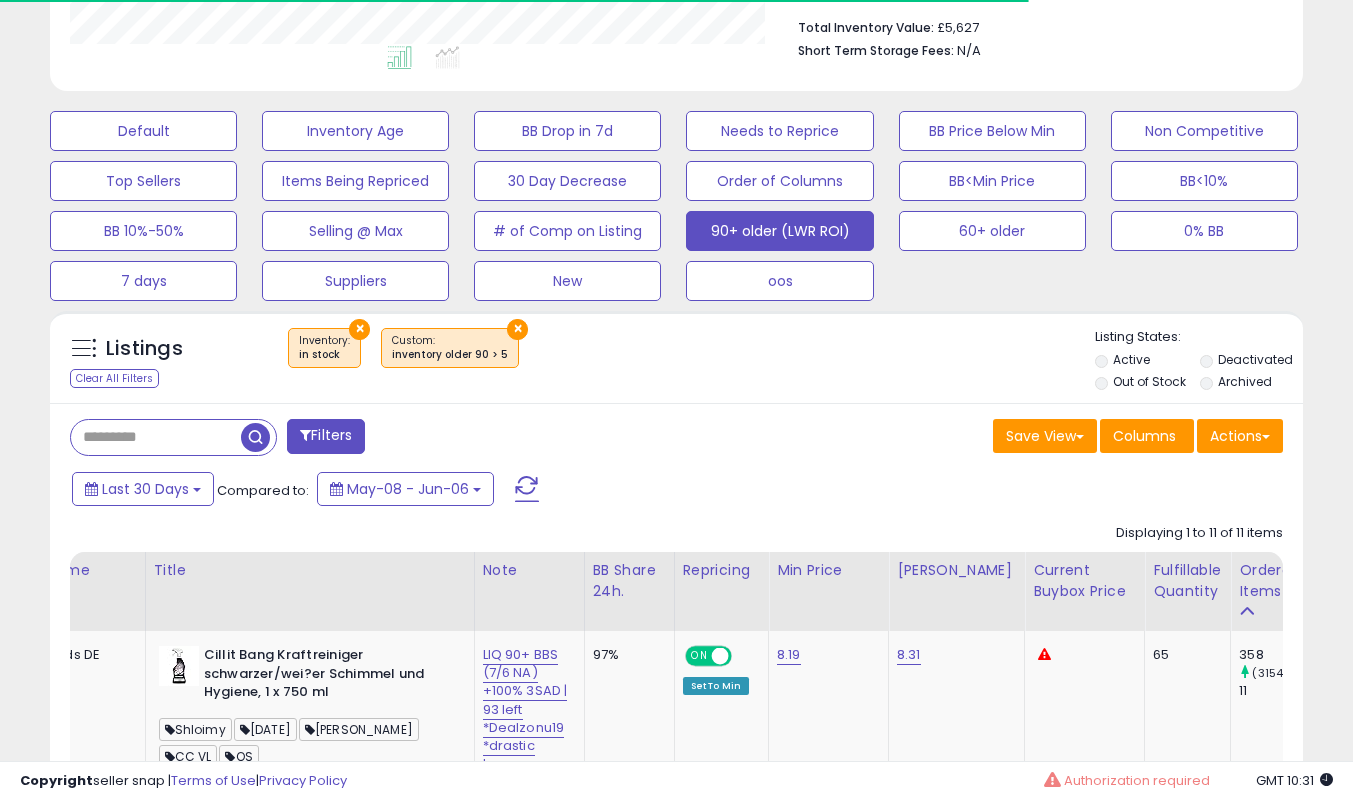 scroll, scrollTop: 839, scrollLeft: 0, axis: vertical 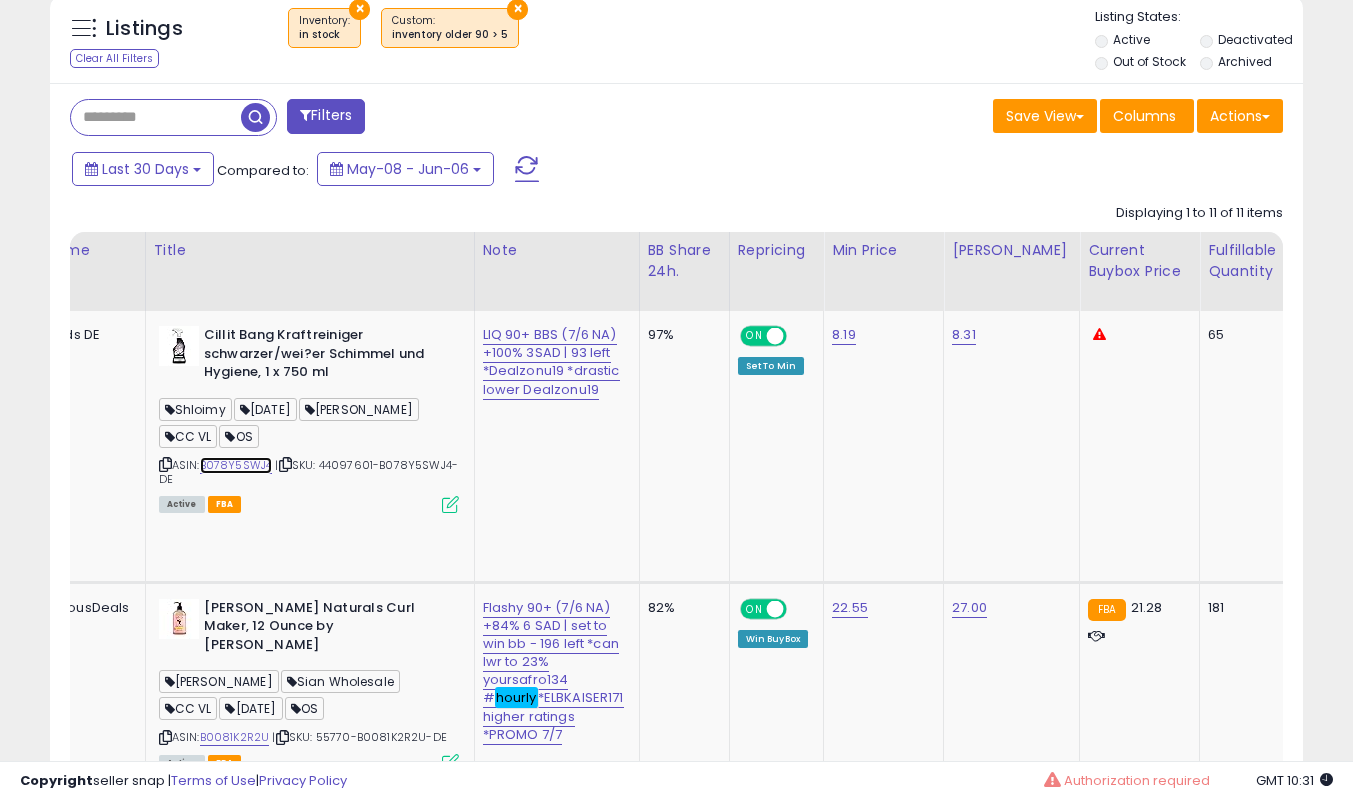click on "B078Y5SWJ4" at bounding box center [236, 465] 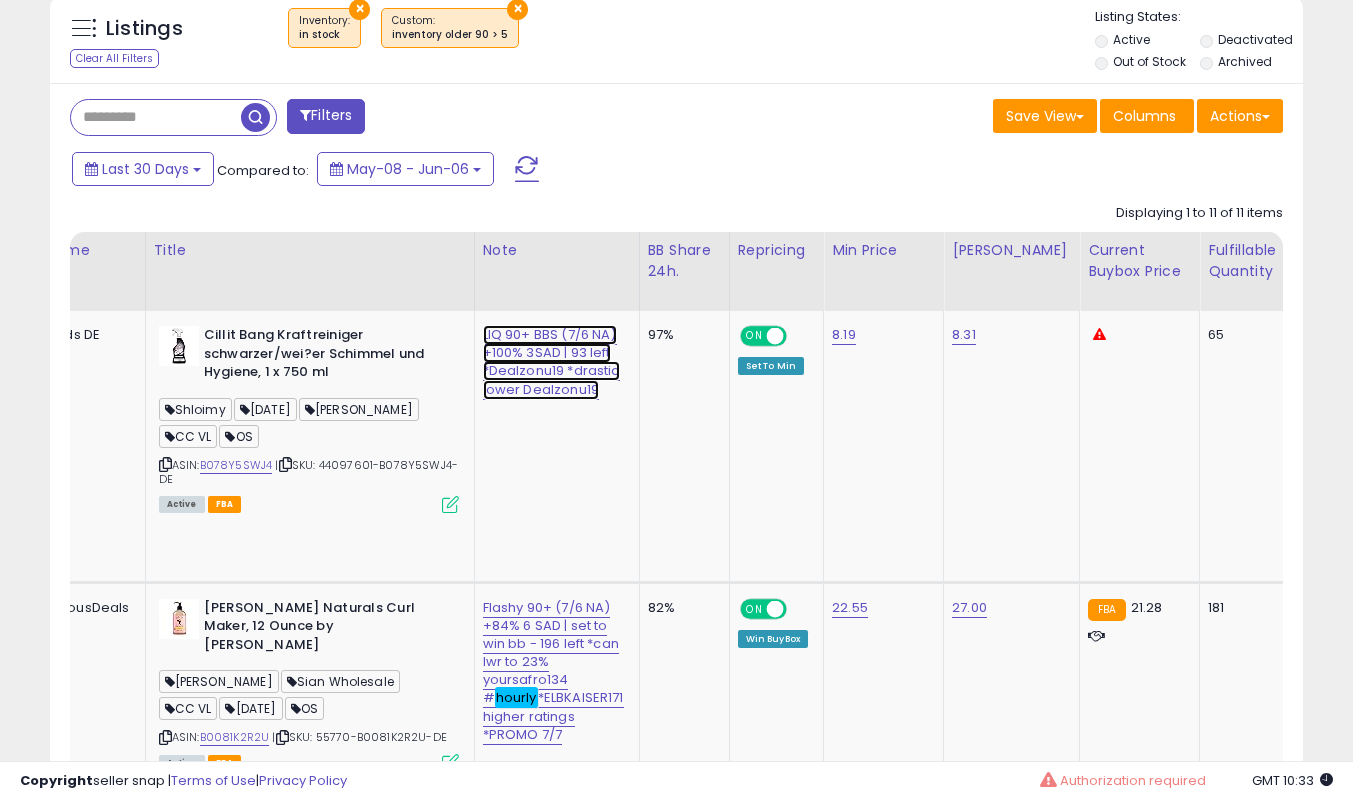 click on "LIQ 90+ BBS (7/6 NA) +100% 3SAD | 93 left *Dealzonu19 *drastic lower  Dealzonu19" at bounding box center (551, 362) 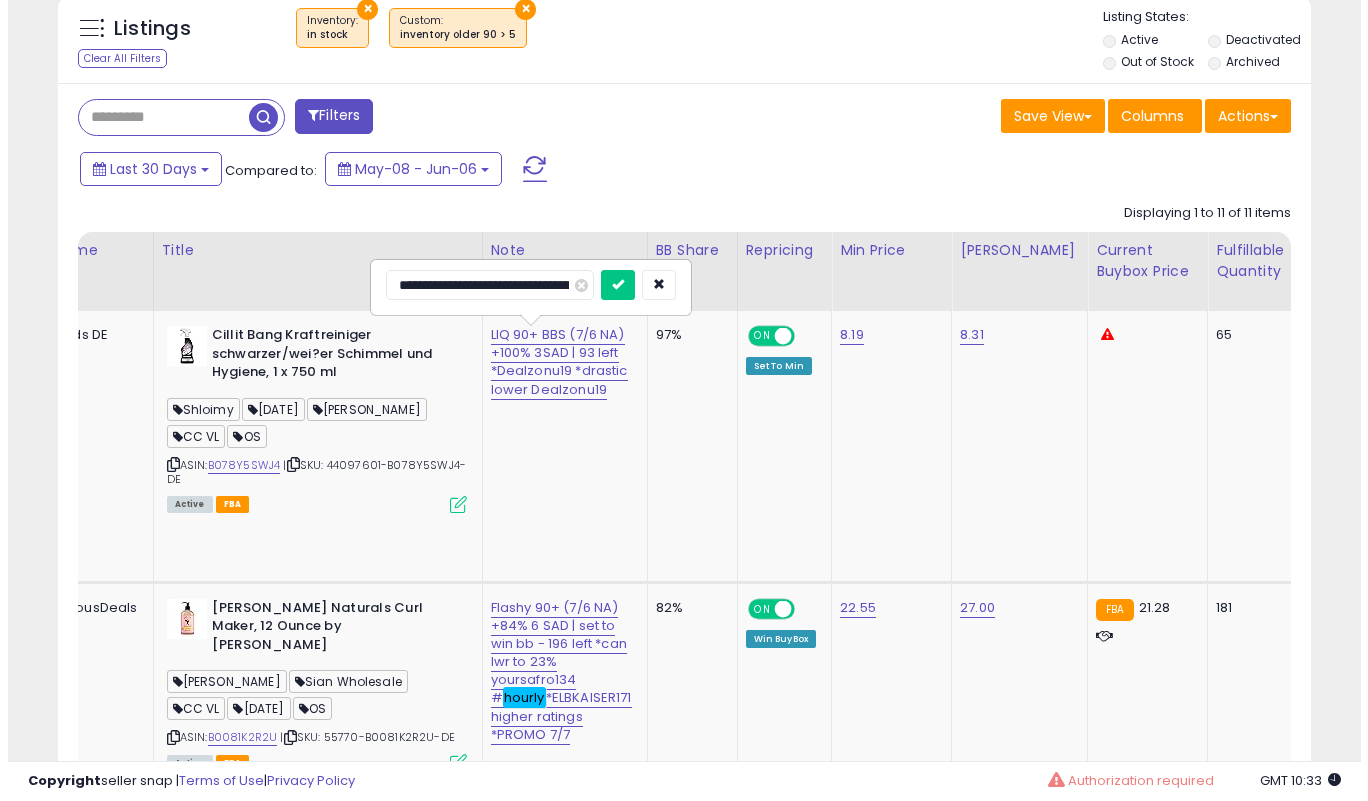 scroll, scrollTop: 0, scrollLeft: 26, axis: horizontal 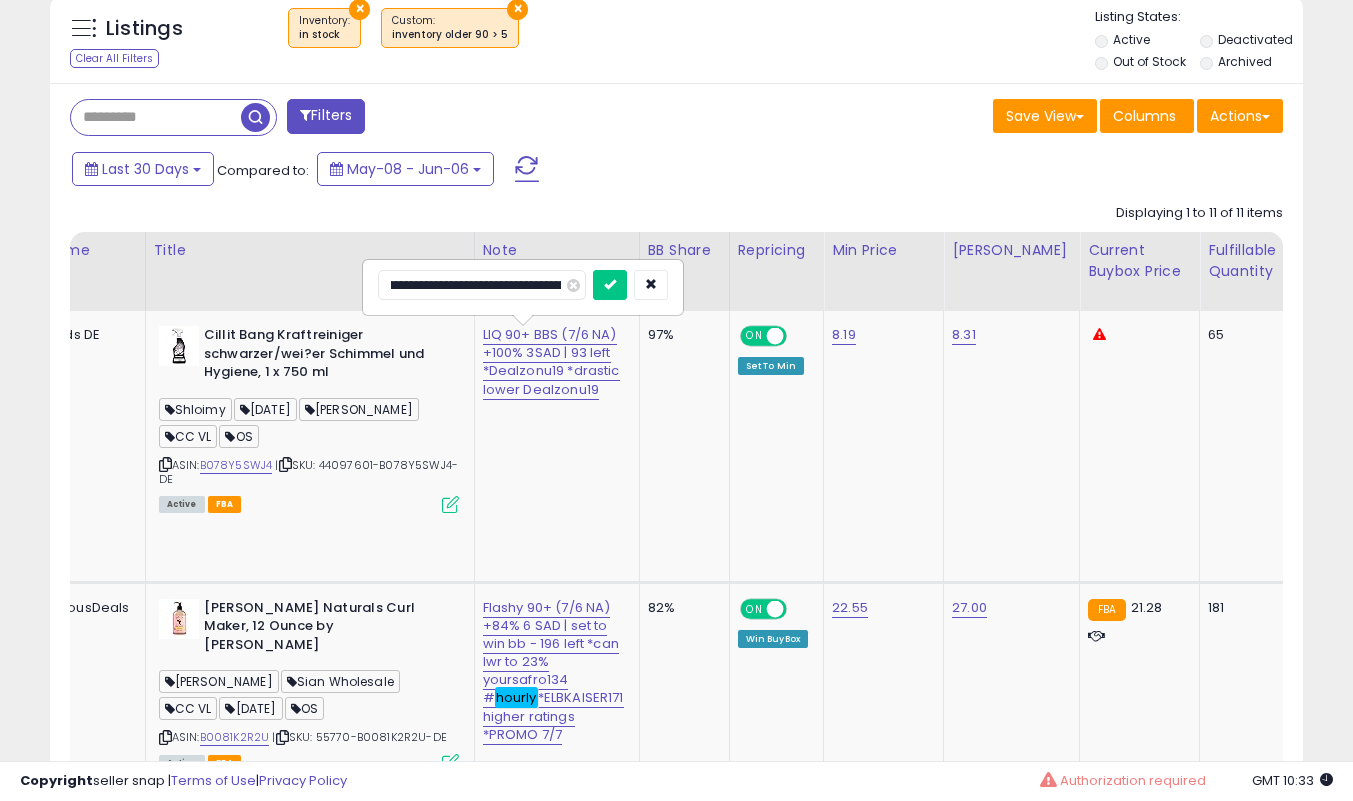 type on "**********" 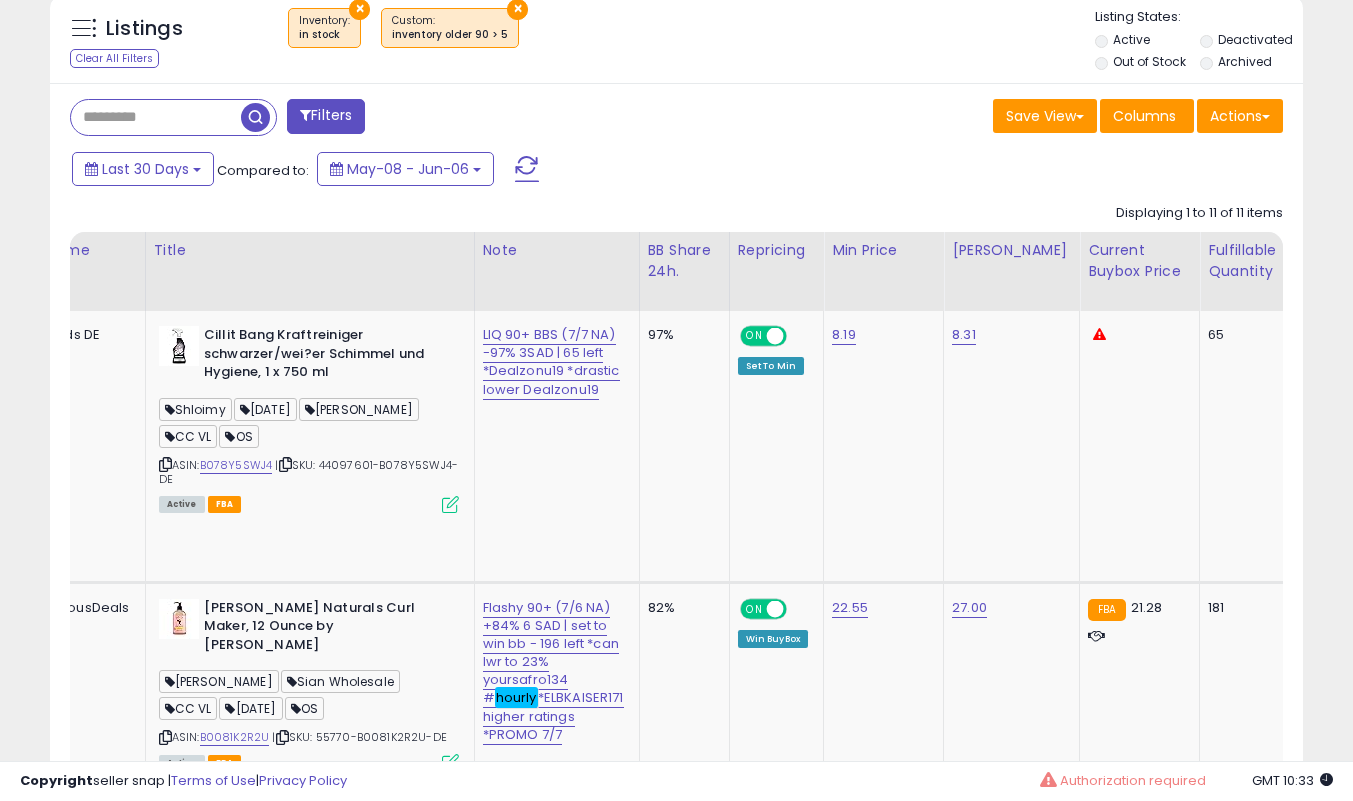 click at bounding box center [450, 504] 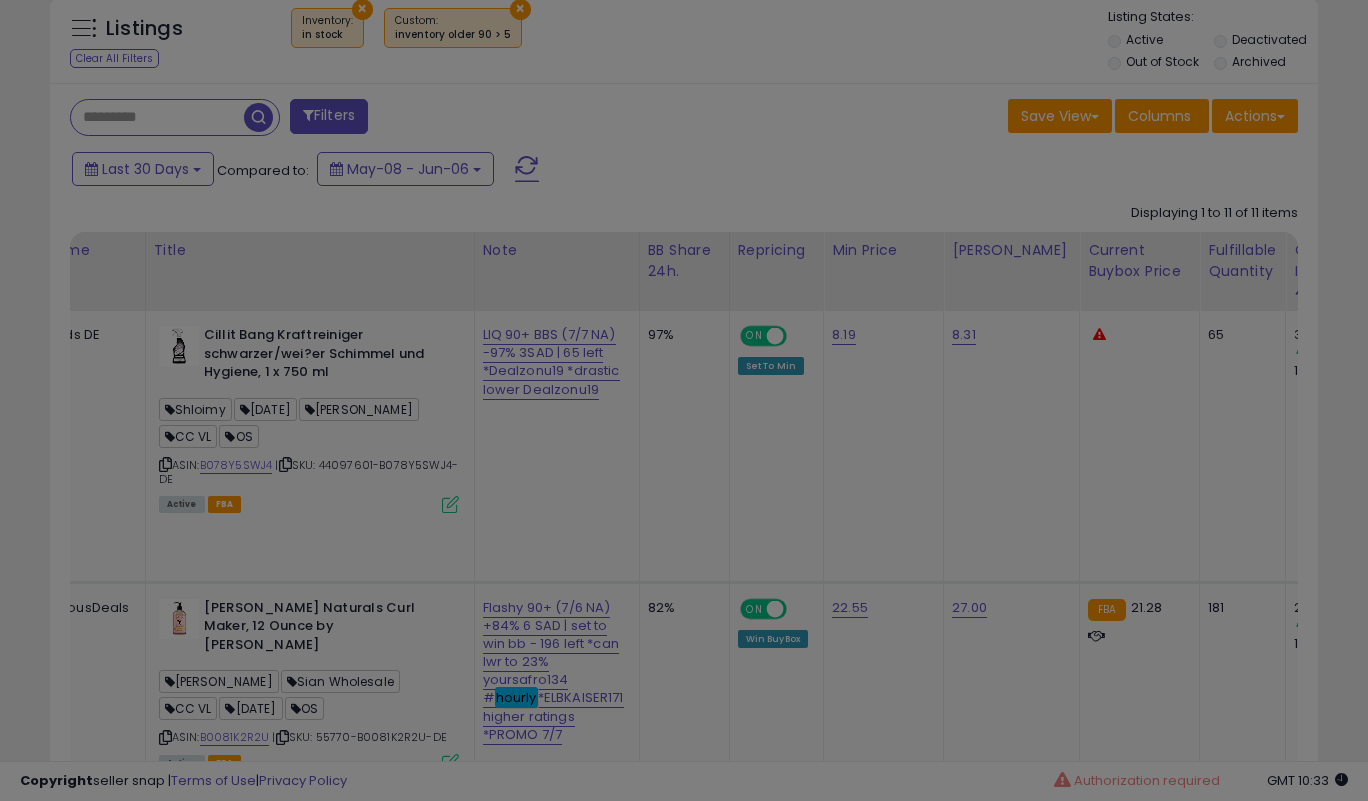 scroll, scrollTop: 999590, scrollLeft: 999266, axis: both 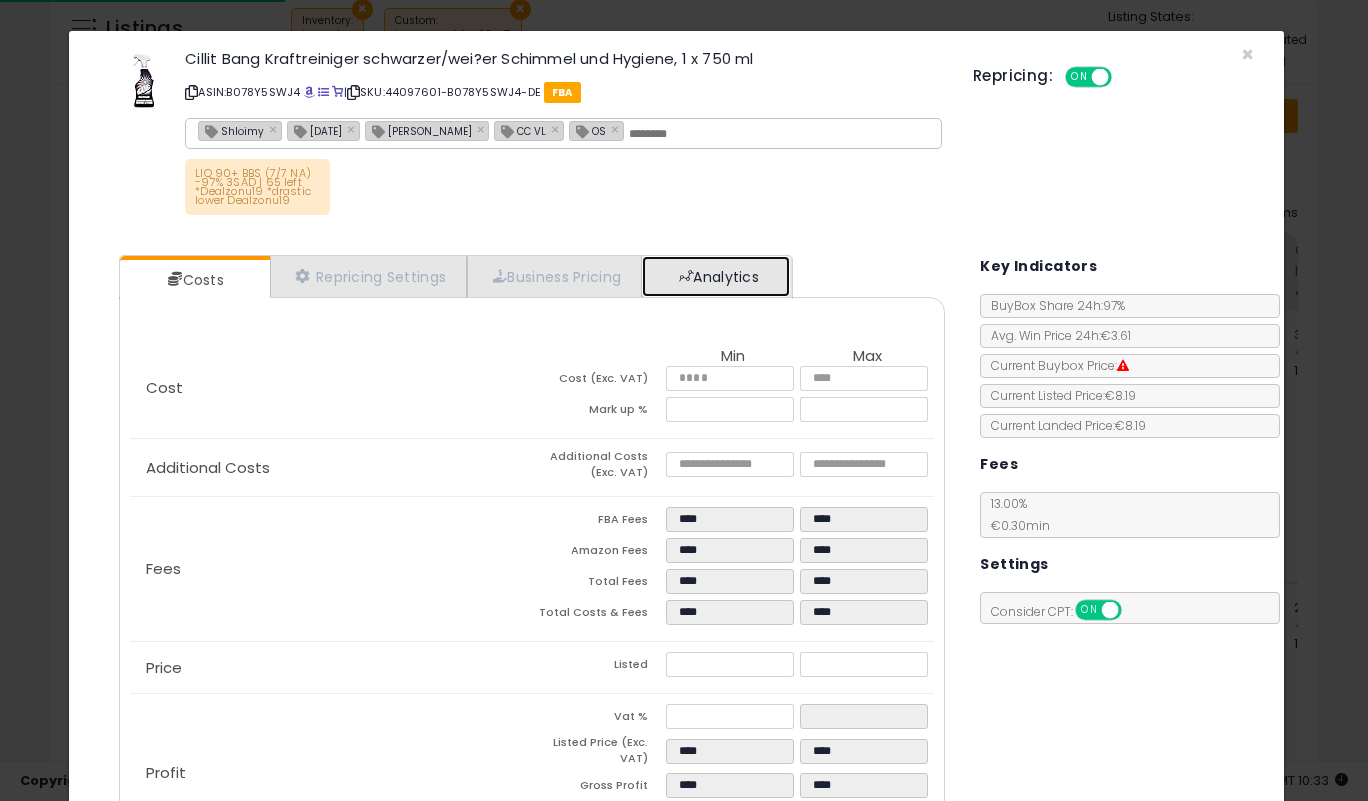click on "Analytics" at bounding box center (716, 276) 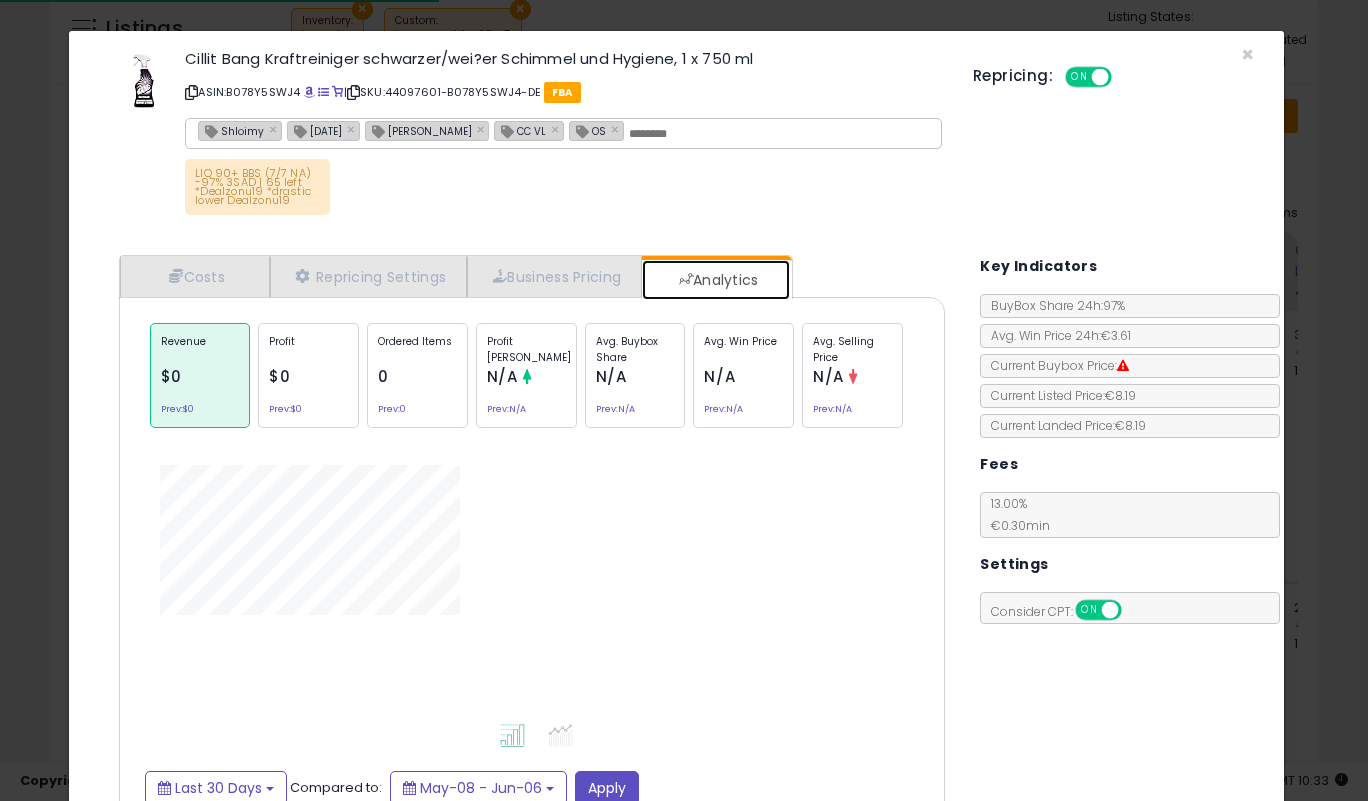click on "Analytics" at bounding box center (716, 280) 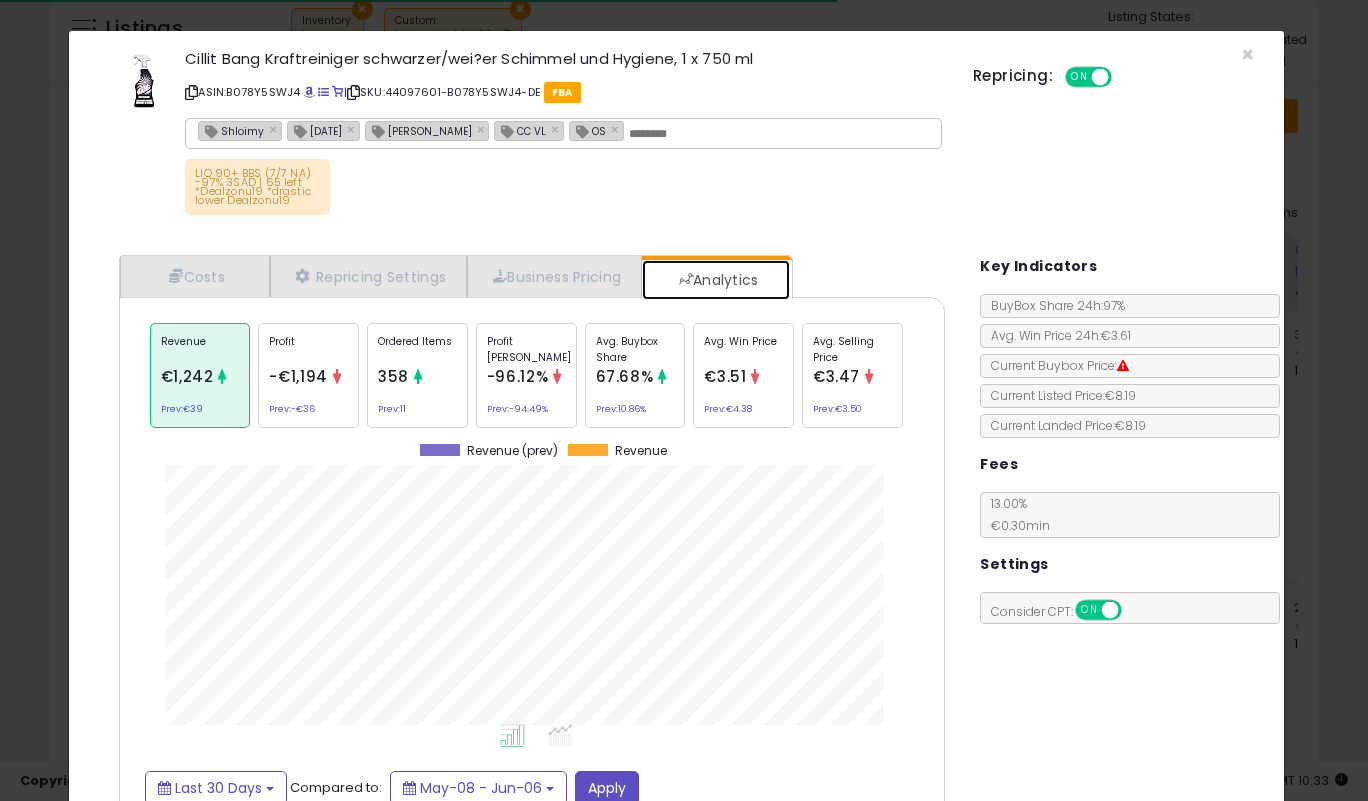 scroll, scrollTop: 999385, scrollLeft: 999143, axis: both 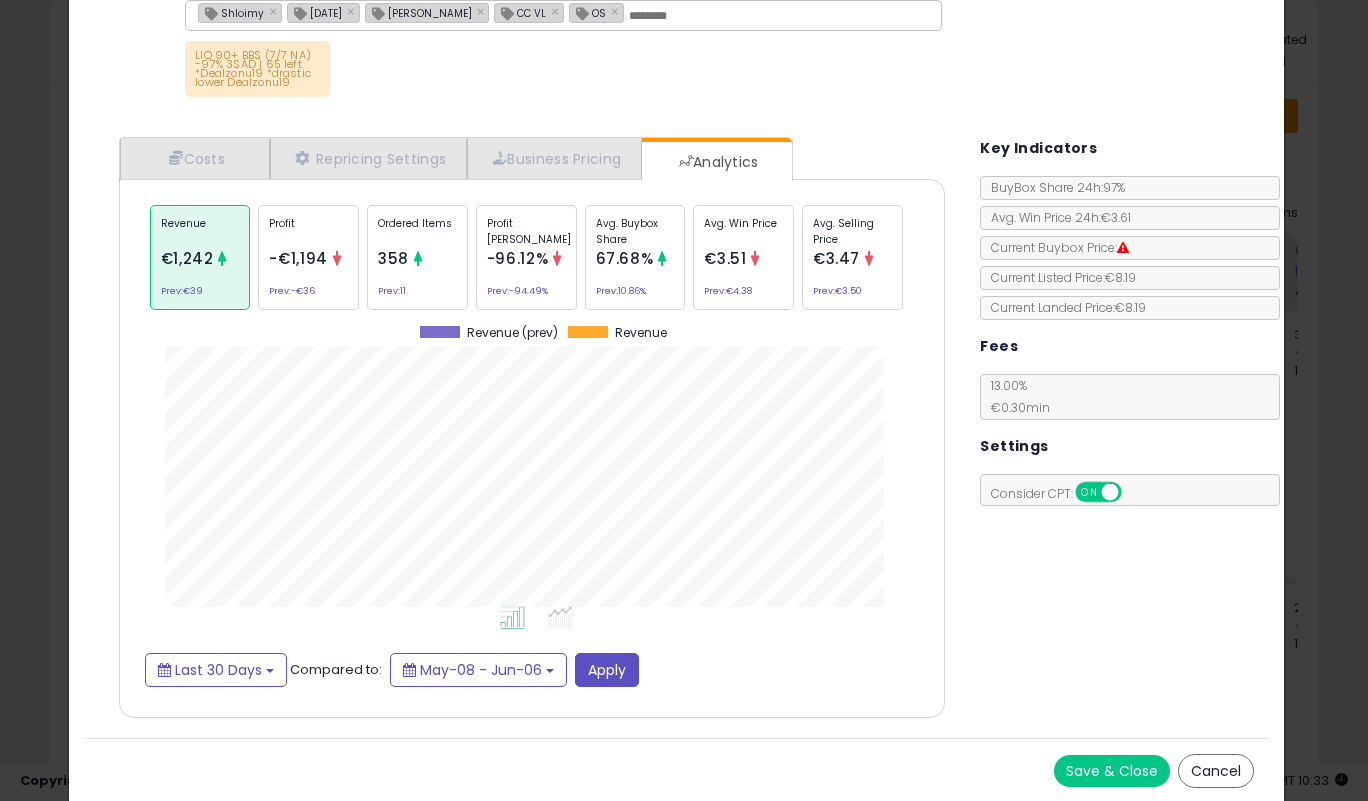 click on "Costs
Repricing Settings
Business Pricing
Analytics
Cost" at bounding box center (677, 430) 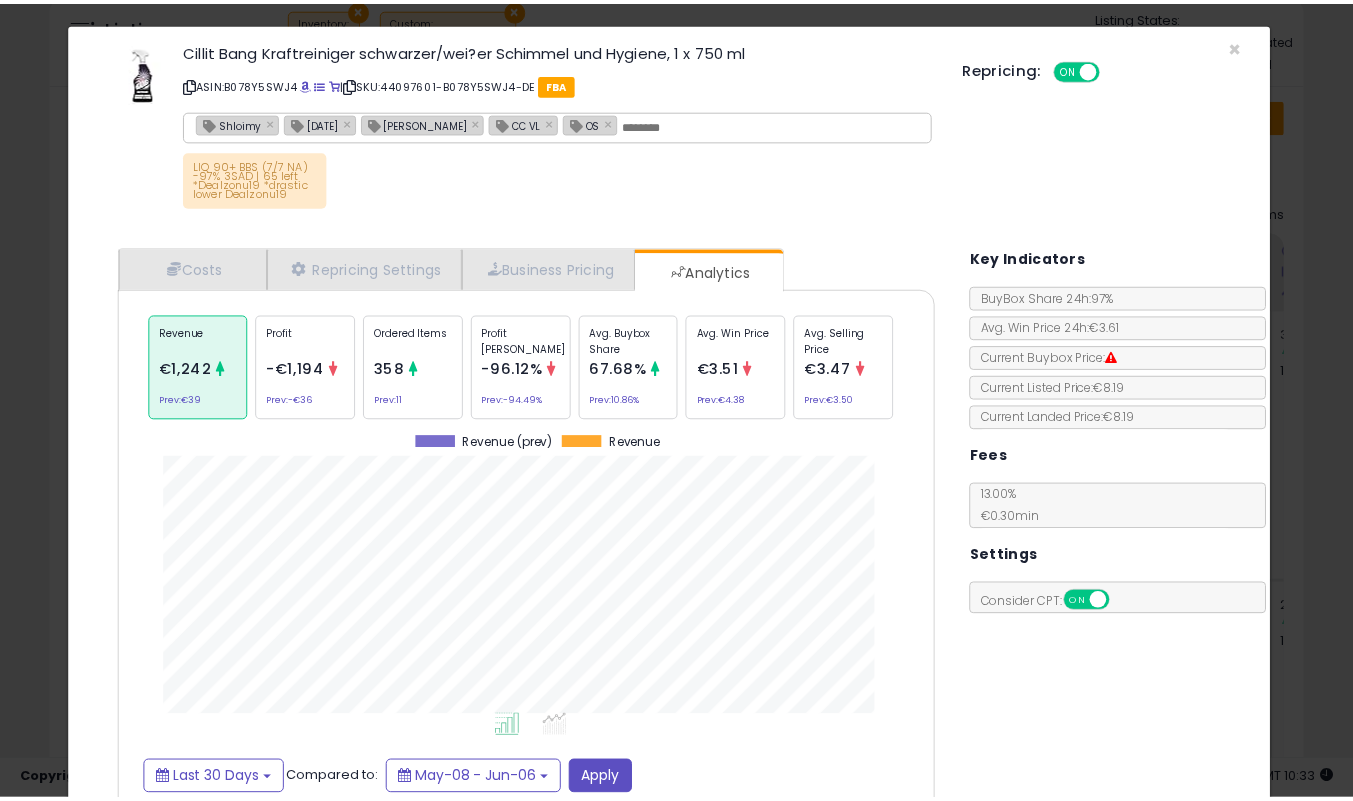 scroll, scrollTop: 0, scrollLeft: 0, axis: both 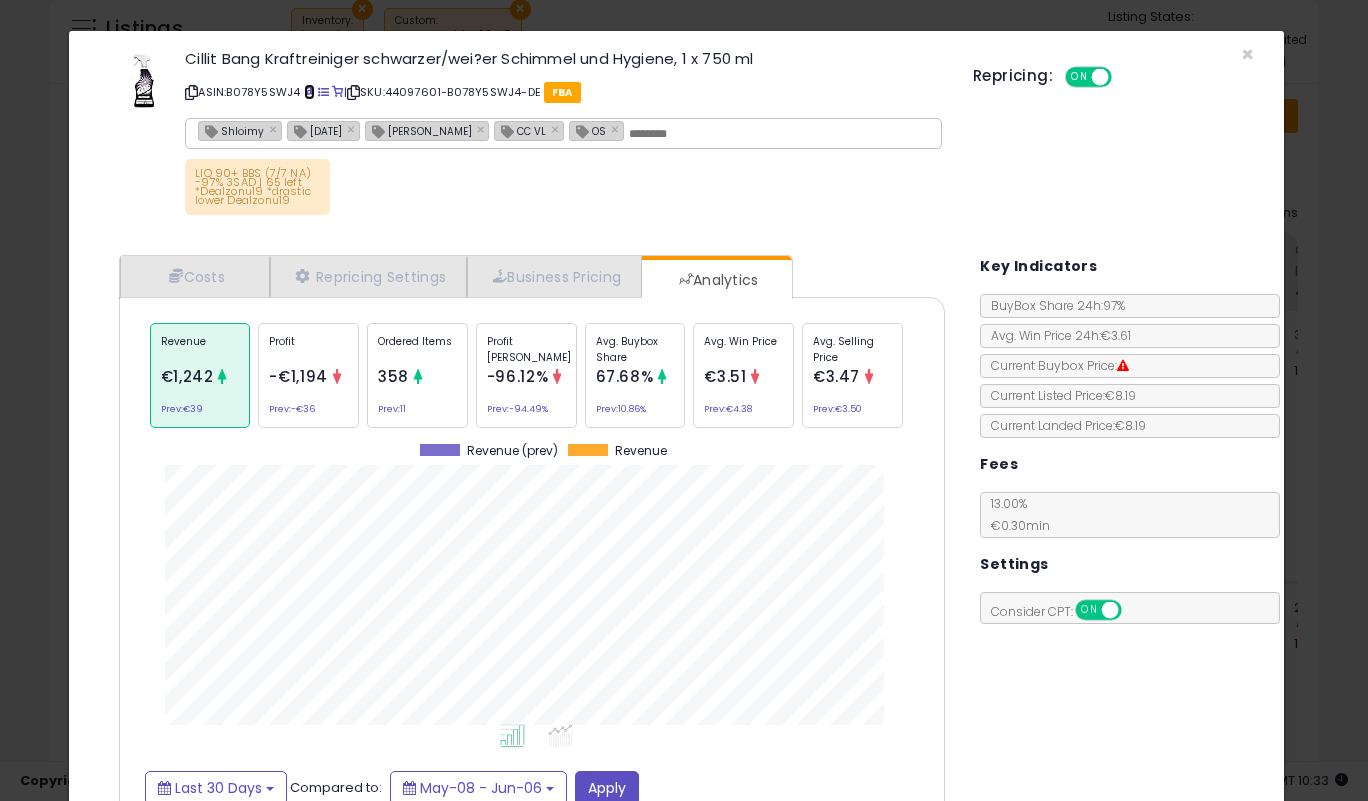 click at bounding box center (309, 92) 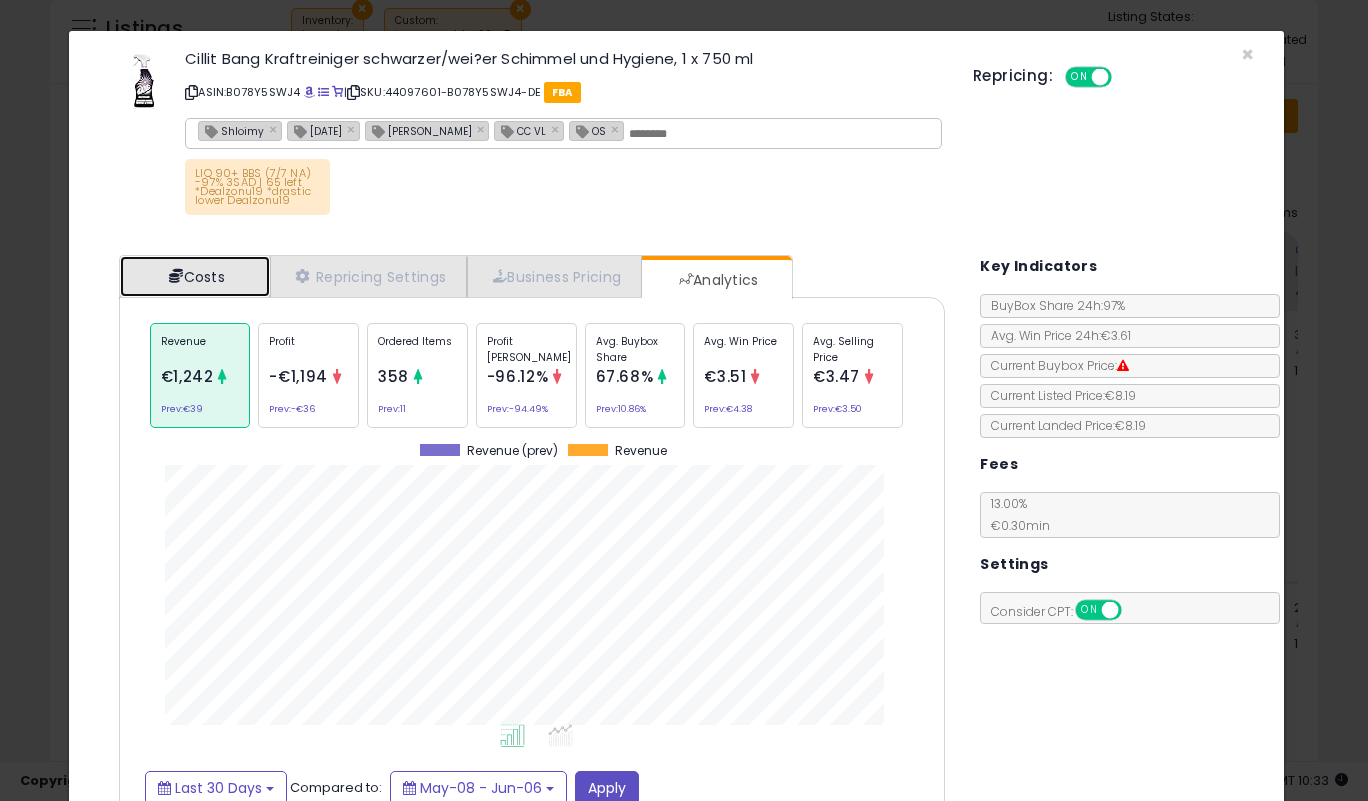 click on "Costs" at bounding box center [195, 276] 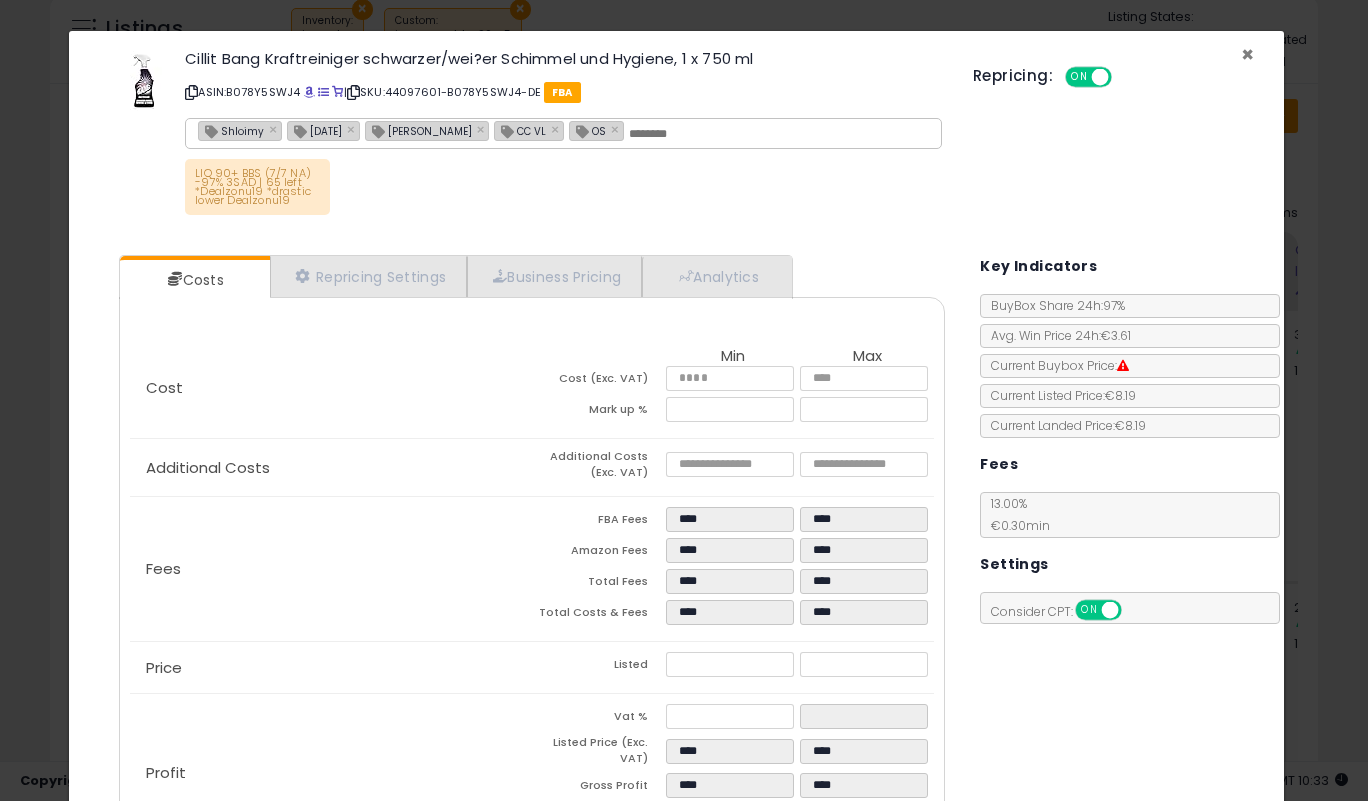 click on "×" at bounding box center (1247, 54) 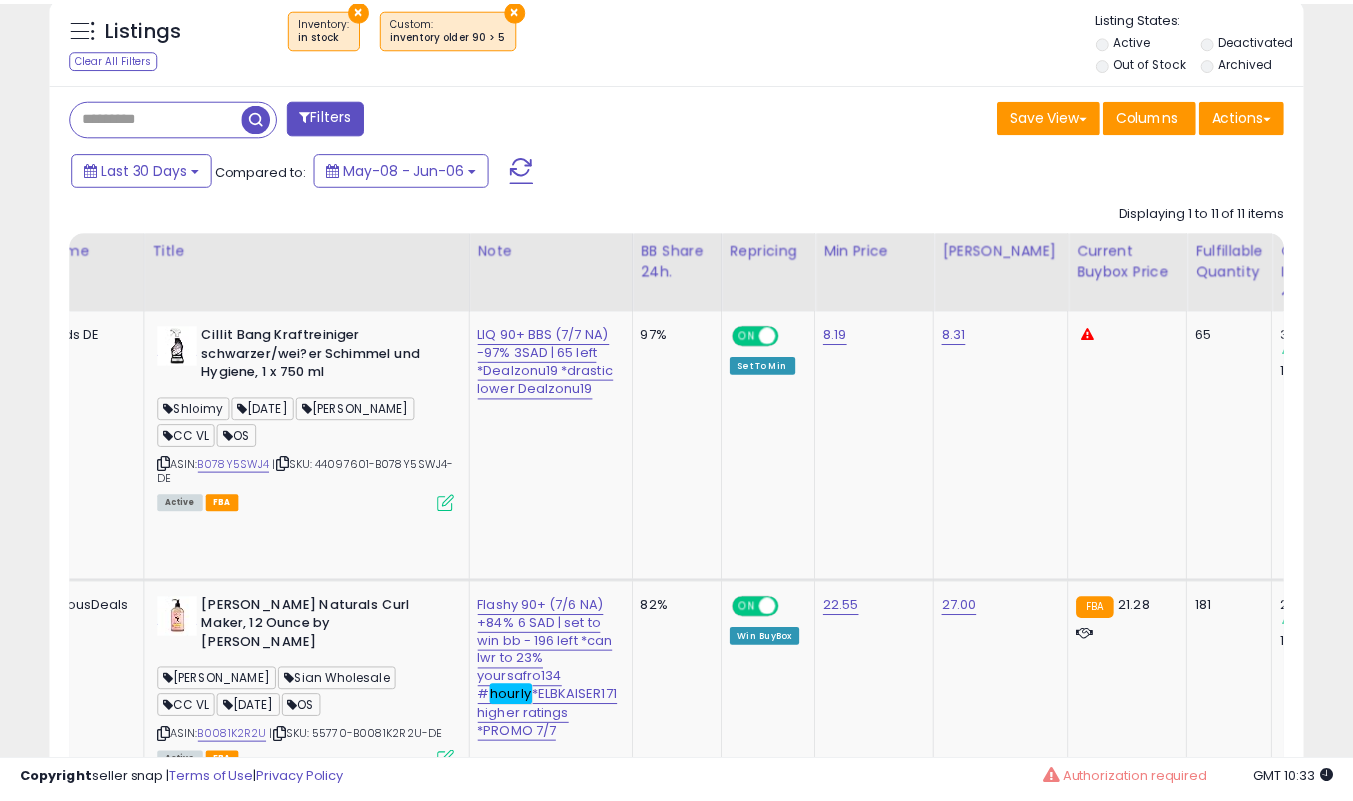 scroll, scrollTop: 410, scrollLeft: 725, axis: both 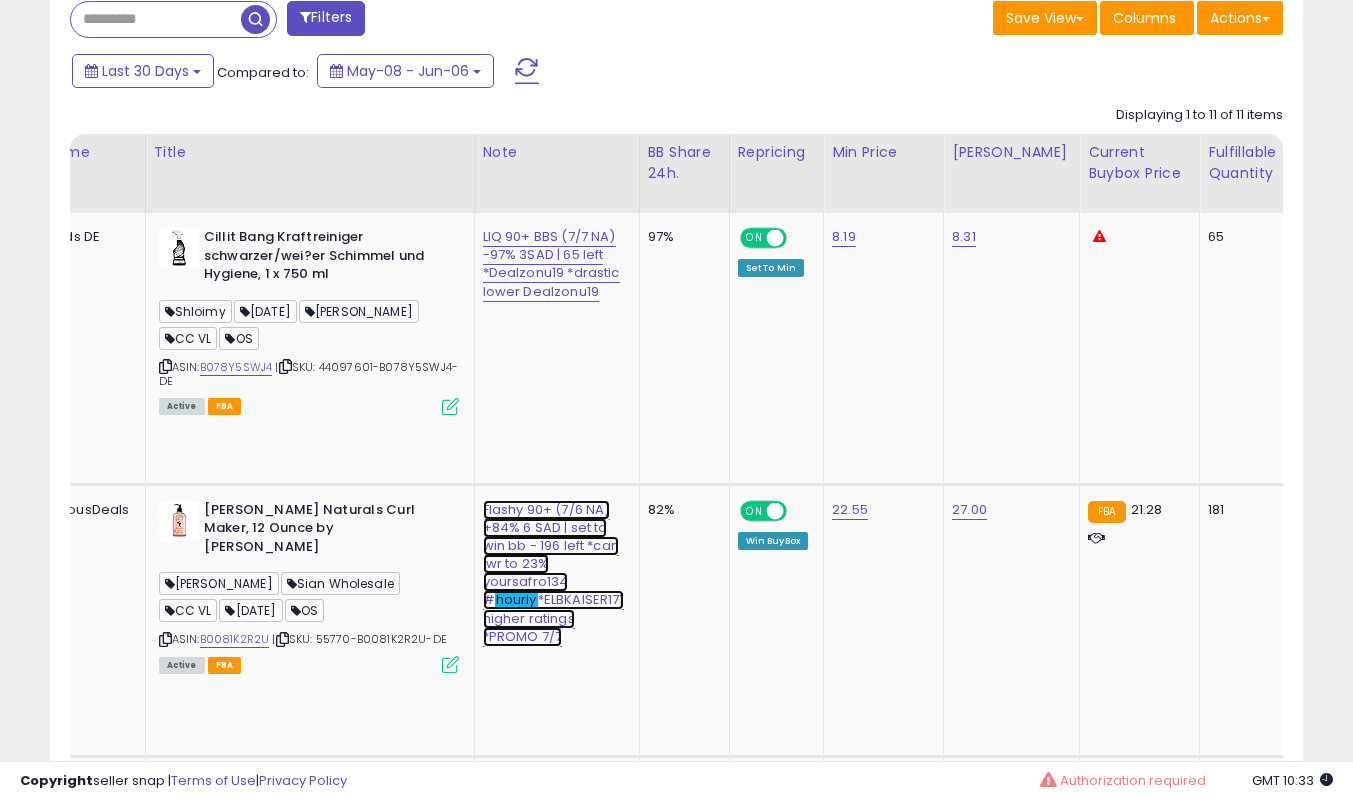 click on "Flashy 90+ (7/6 NA) +84% 6 SAD | set to win bb - 196 left *can lwr to 23% yoursafro134 # hourly  *ELBKAISER171 higher ratings *PROMO 7/7" at bounding box center (551, 264) 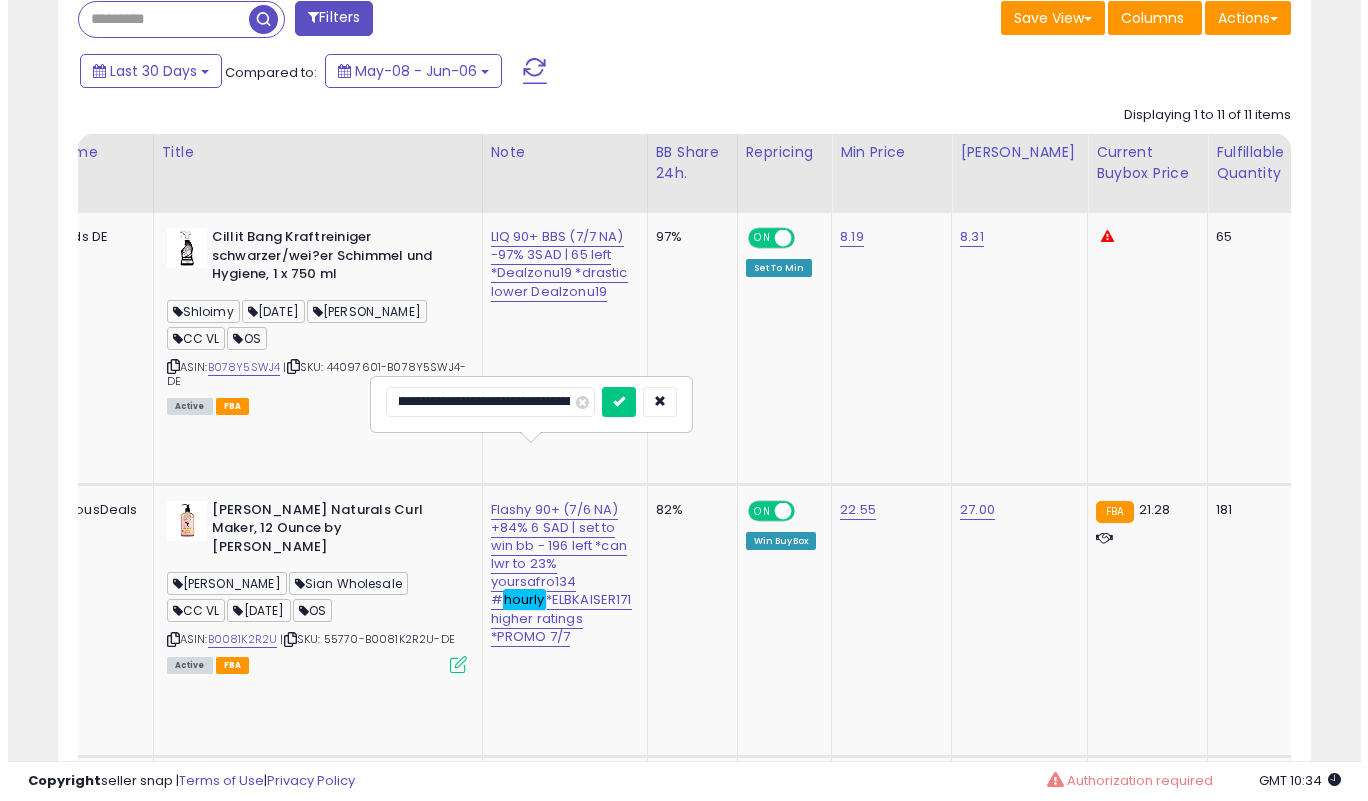scroll, scrollTop: 0, scrollLeft: 236, axis: horizontal 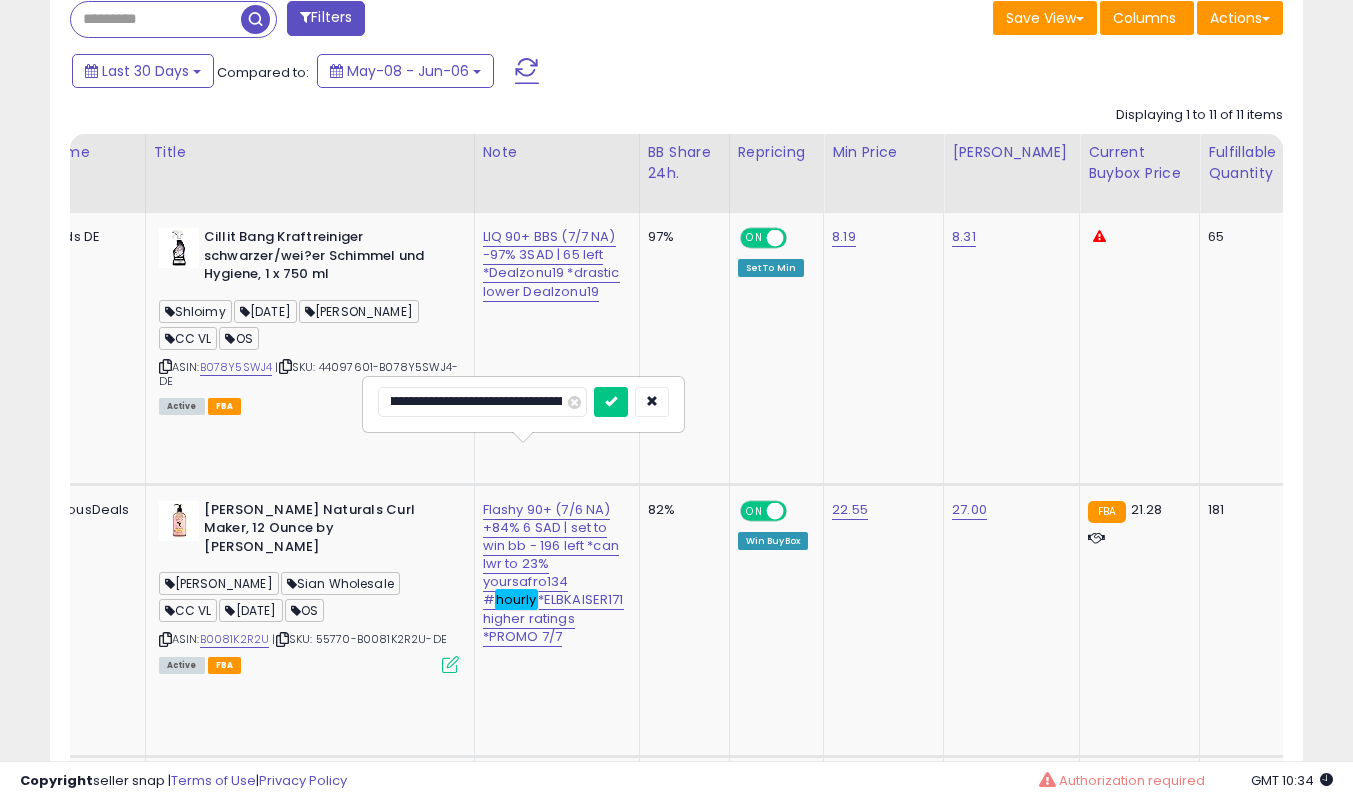 type on "**********" 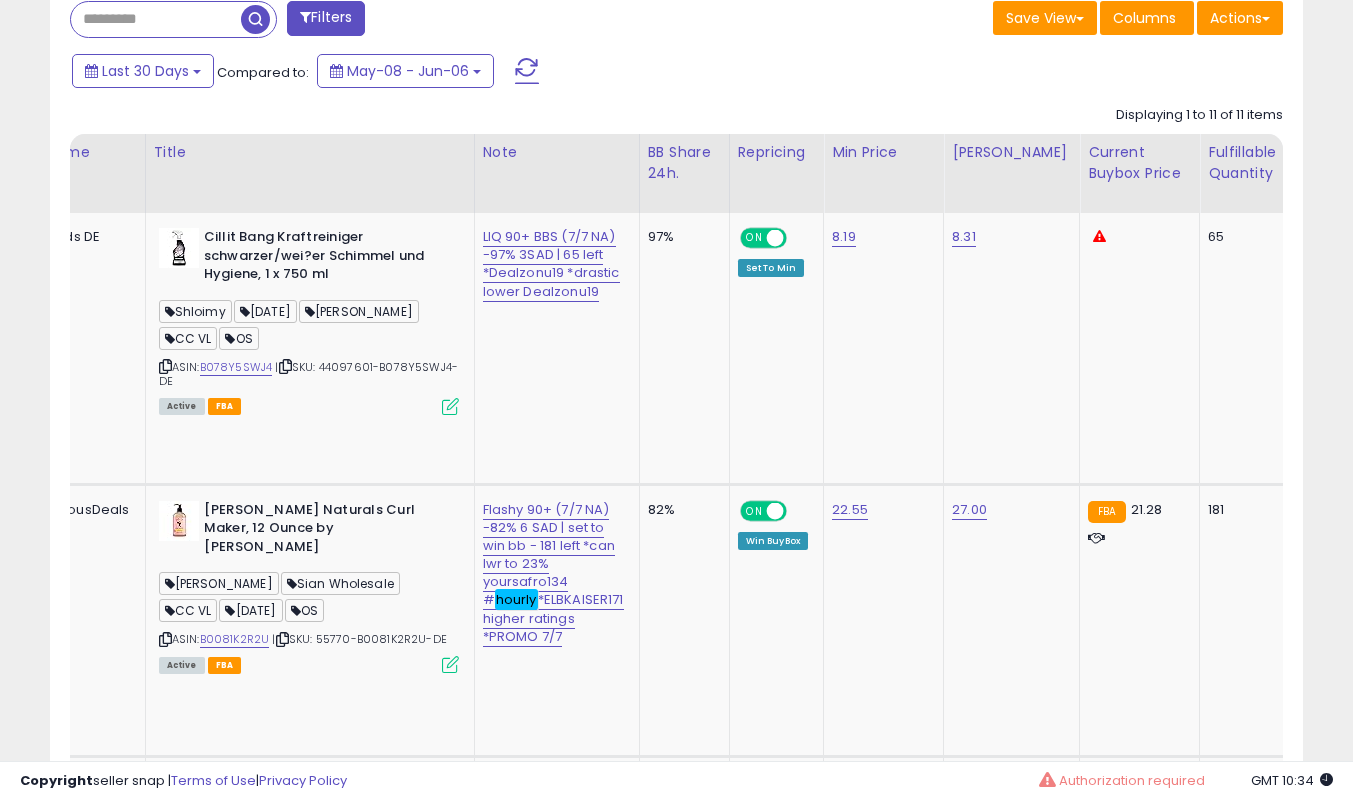 click at bounding box center [450, 664] 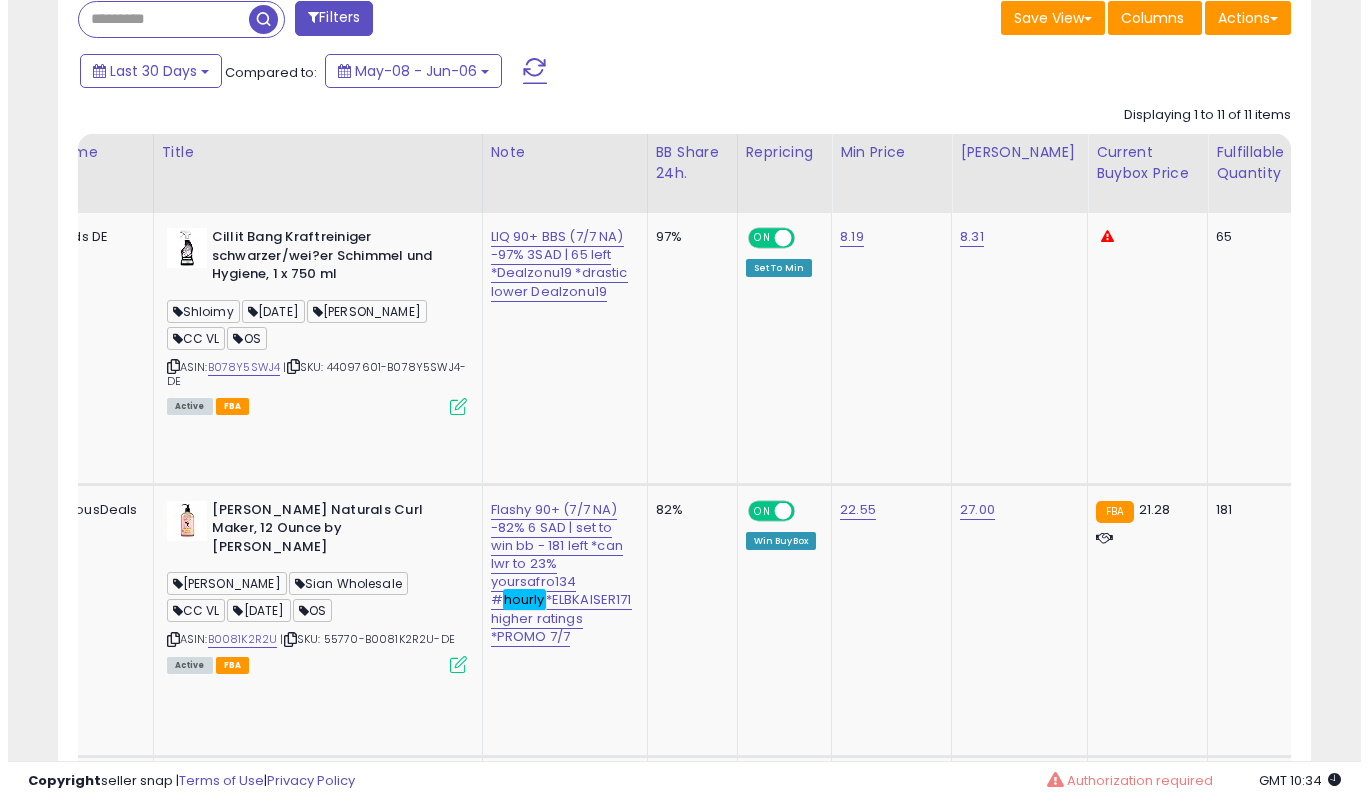 scroll, scrollTop: 999590, scrollLeft: 999266, axis: both 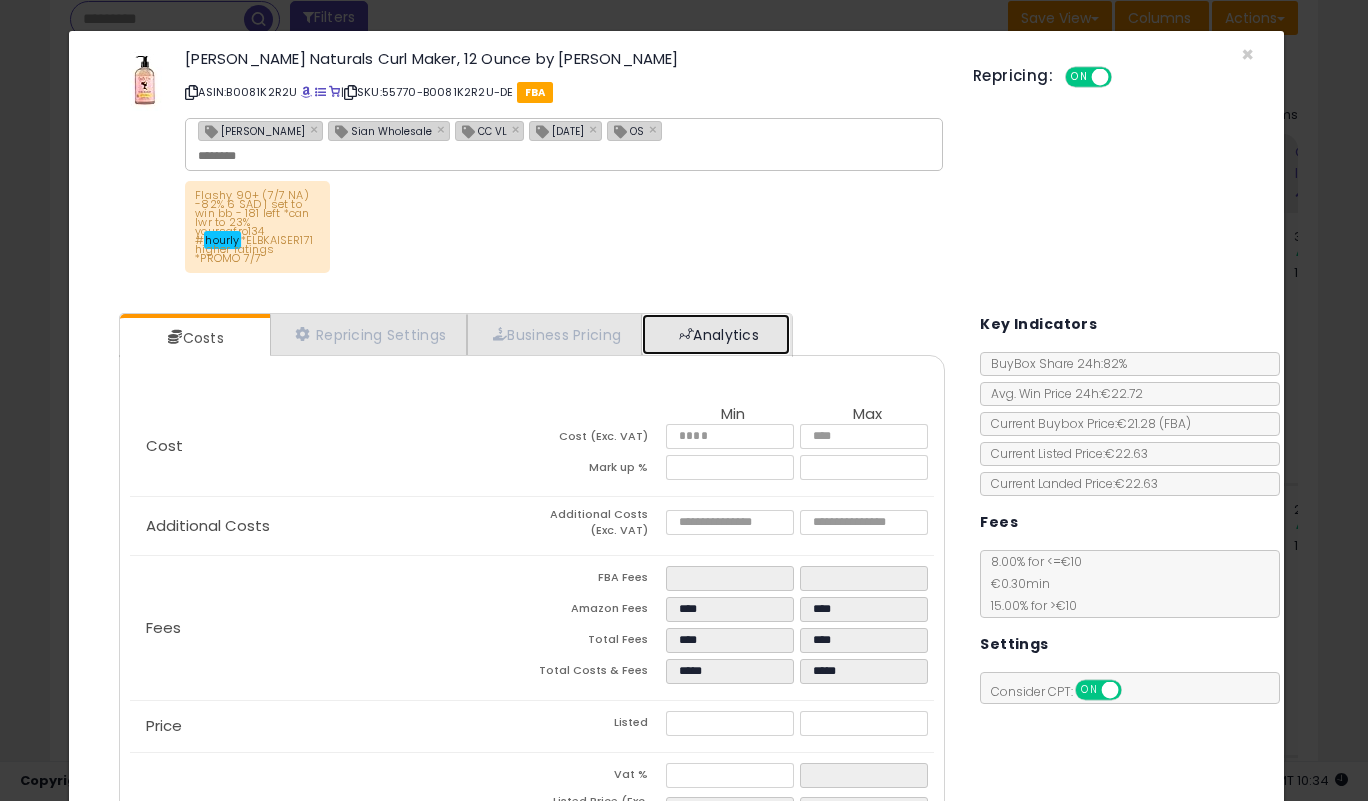 click on "Analytics" at bounding box center [716, 334] 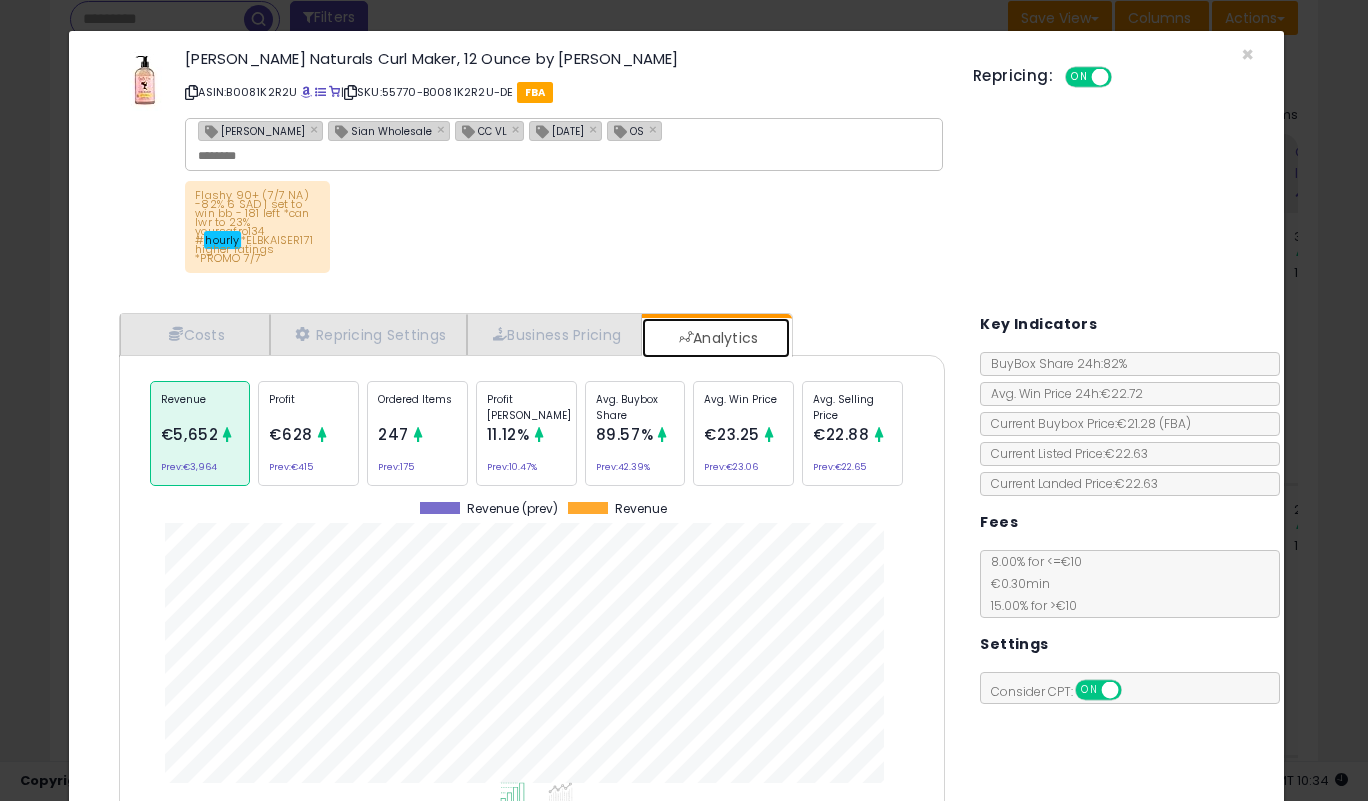 scroll, scrollTop: 999385, scrollLeft: 999143, axis: both 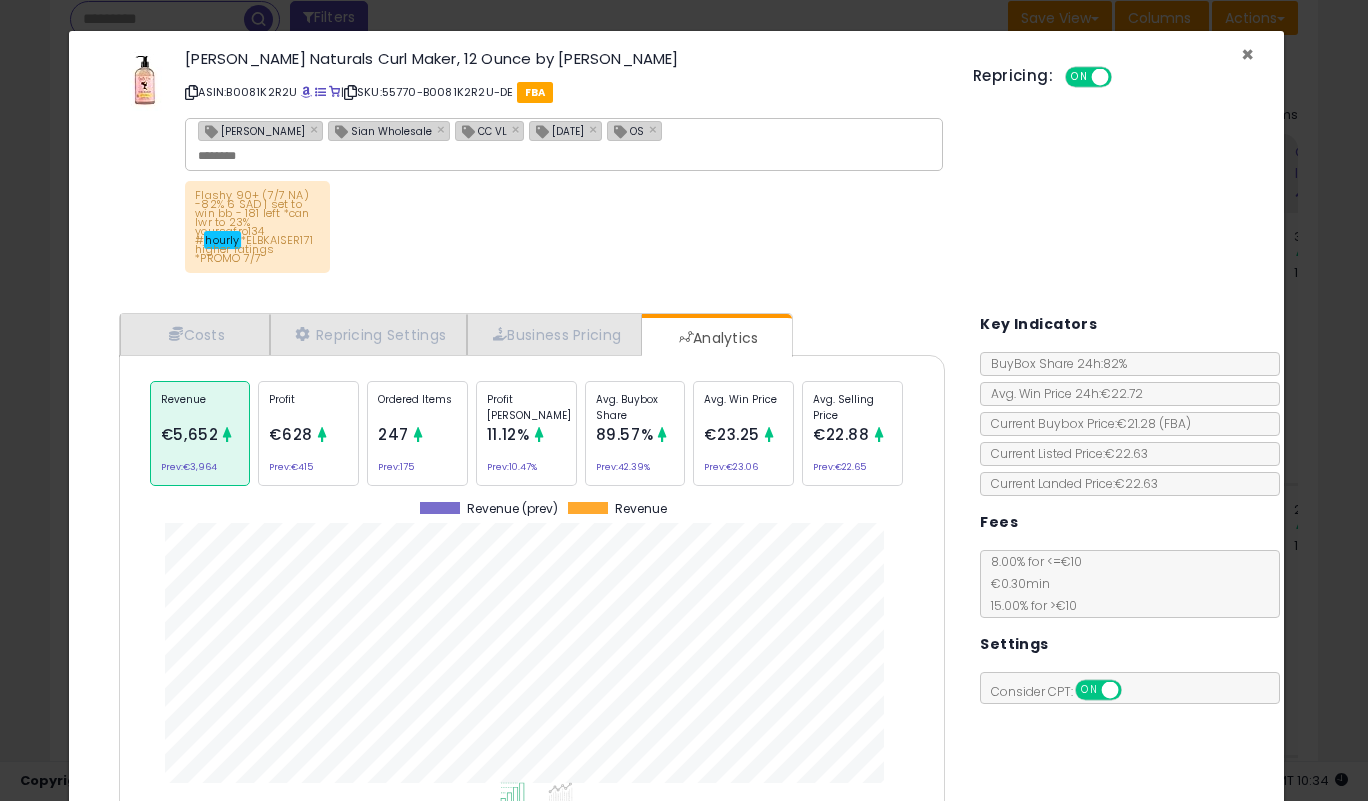 click on "×" at bounding box center (1247, 54) 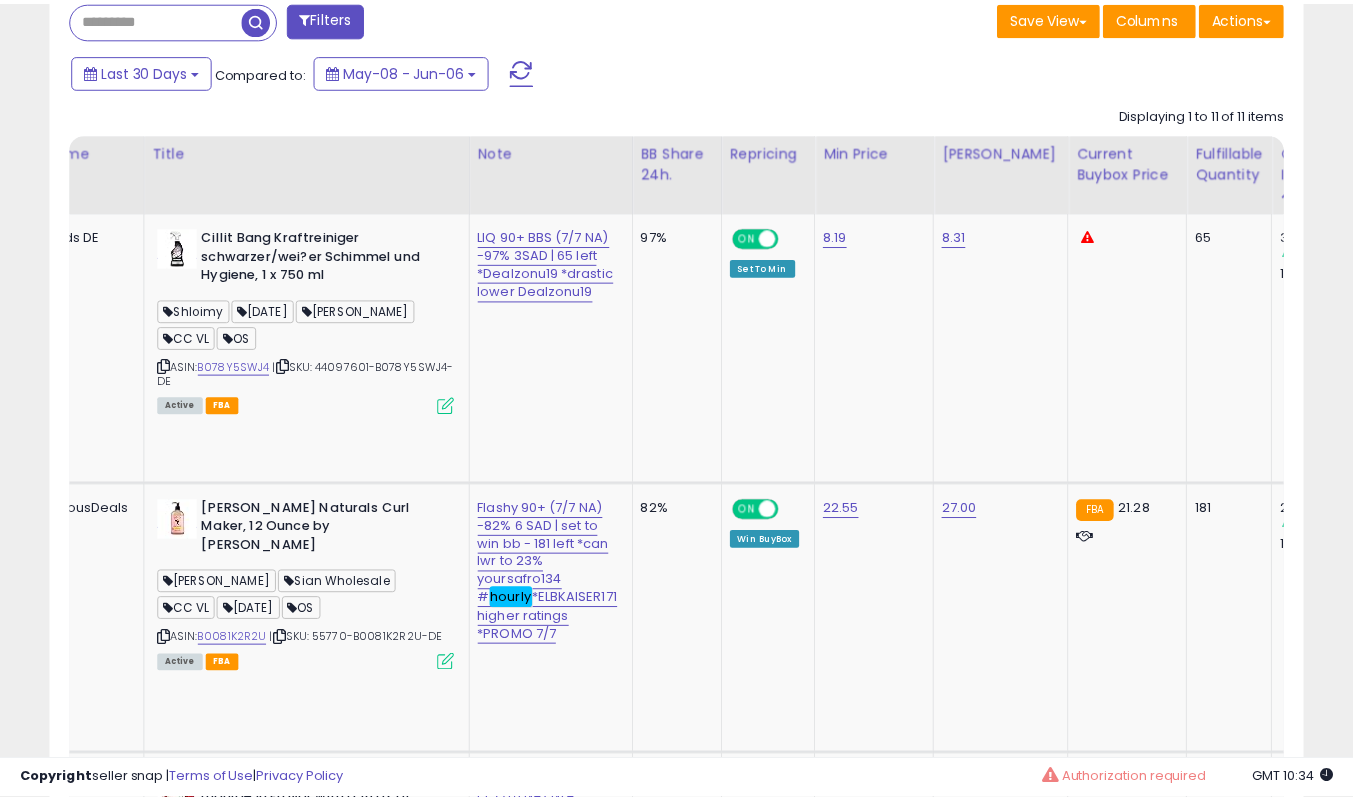 scroll, scrollTop: 410, scrollLeft: 725, axis: both 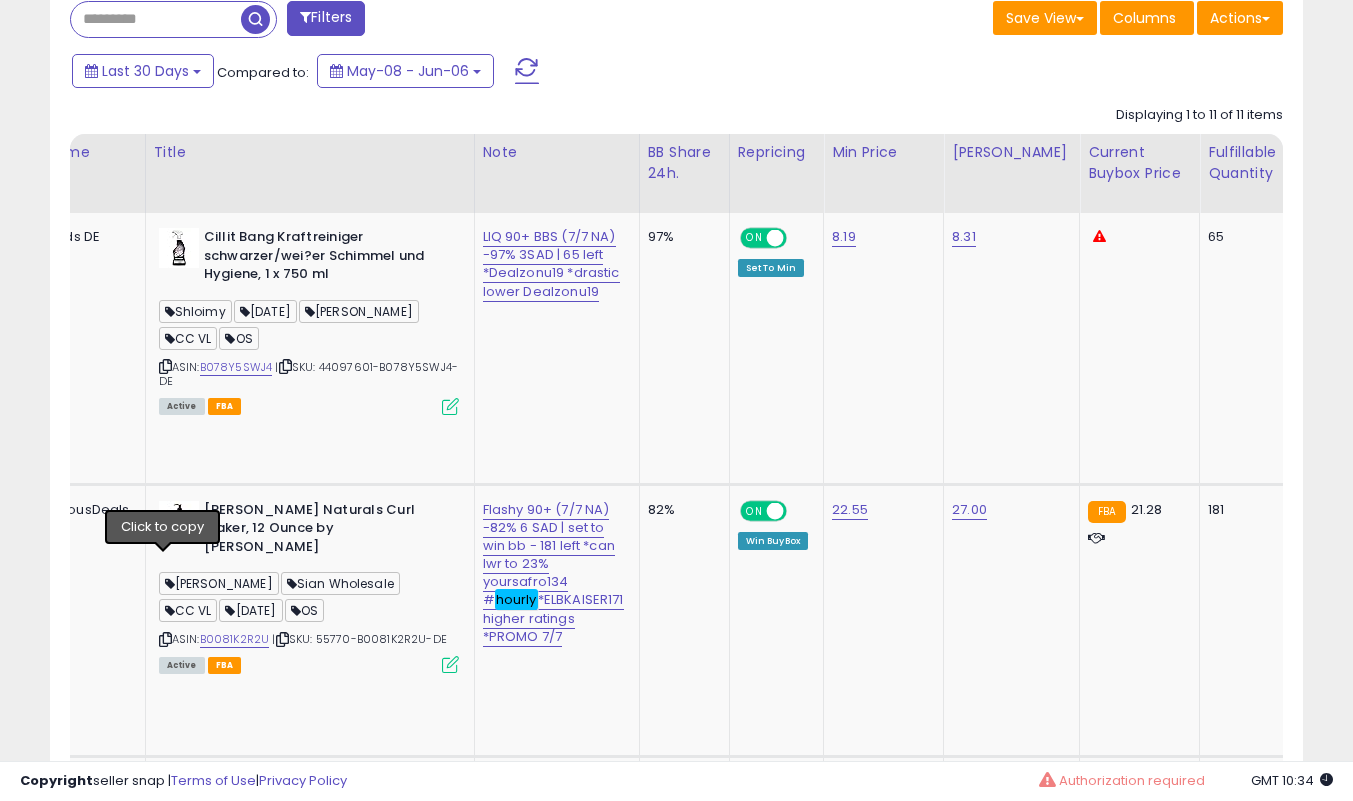 click at bounding box center [165, 639] 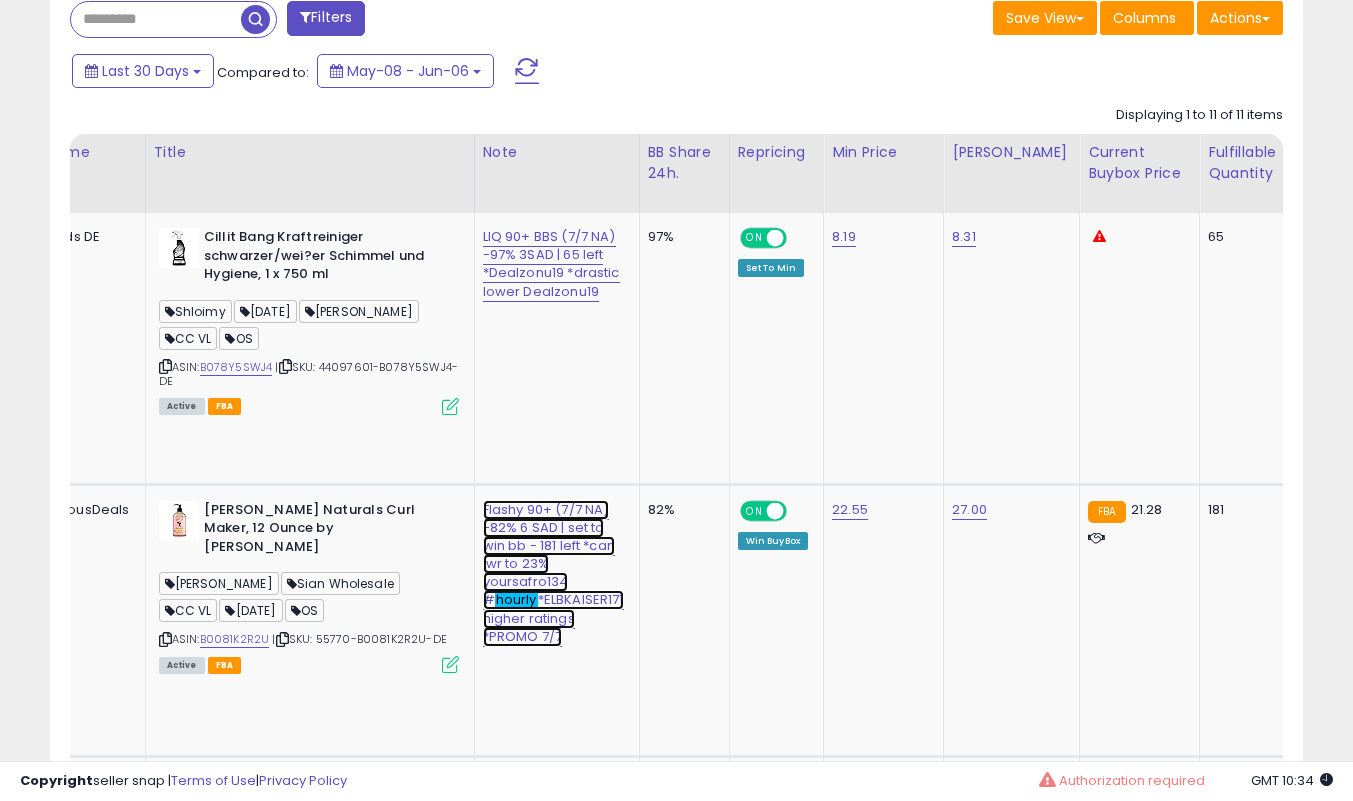 click on "Flashy 90+ (7/7 NA) -82% 6 SAD | set to win bb - 181 left *can lwr to 23% yoursafro134 # hourly  *ELBKAISER171 higher ratings *PROMO 7/7" at bounding box center (551, 264) 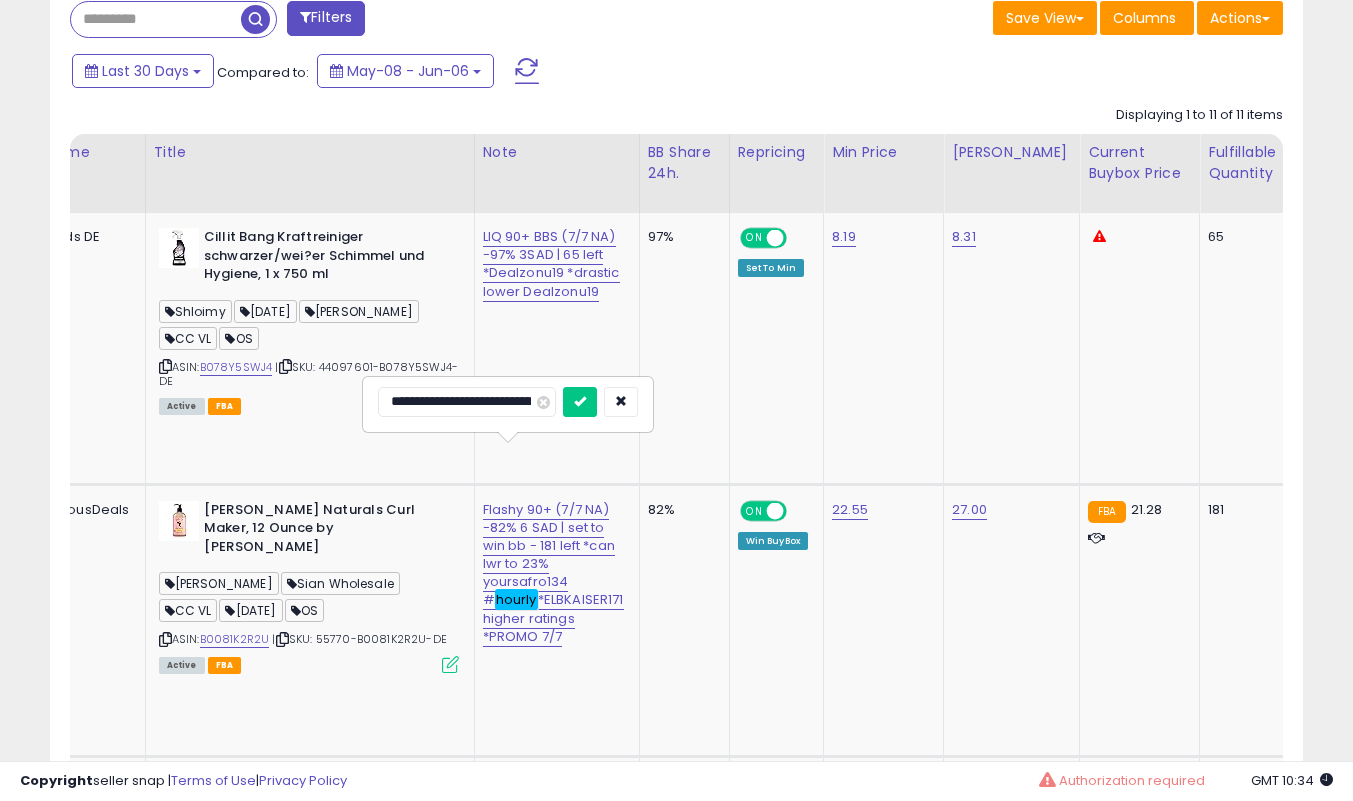 scroll, scrollTop: 0, scrollLeft: 738, axis: horizontal 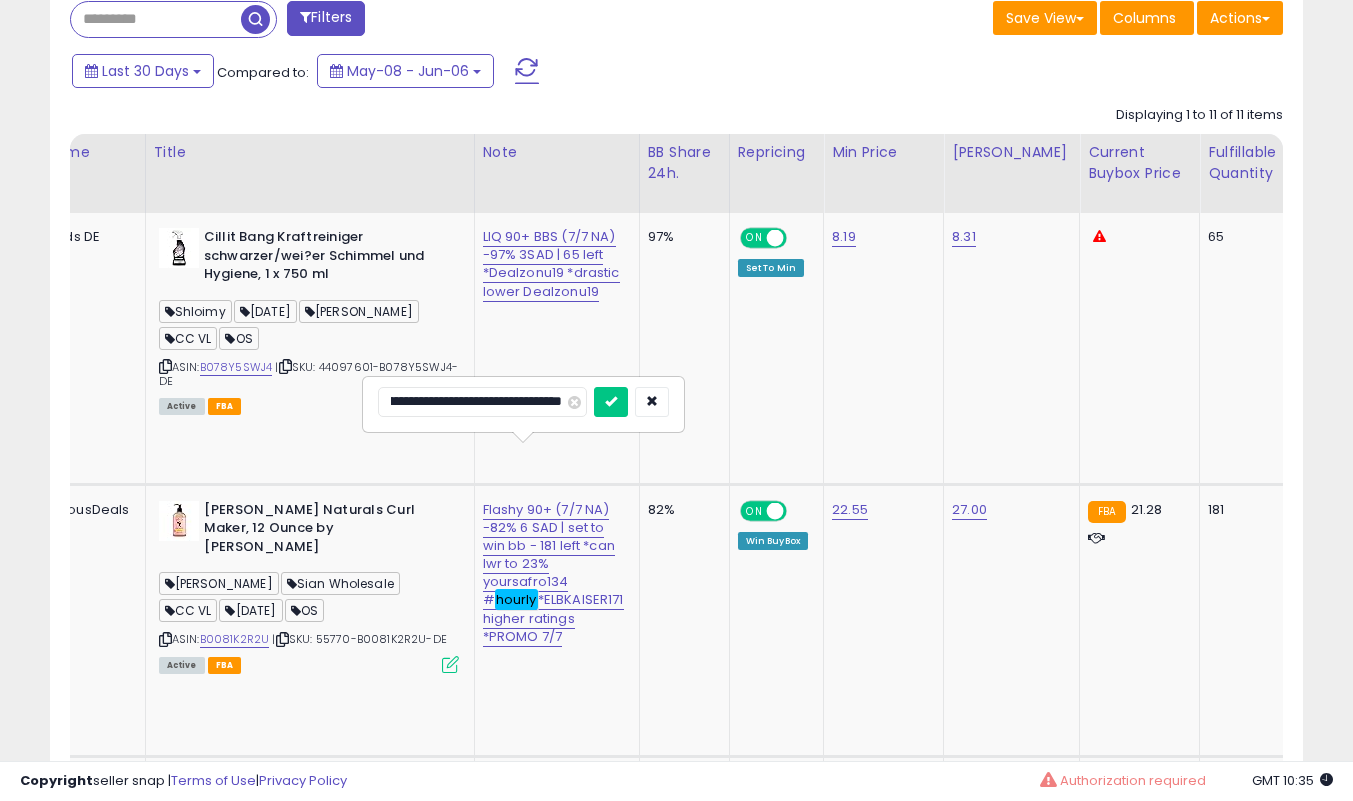 type on "**********" 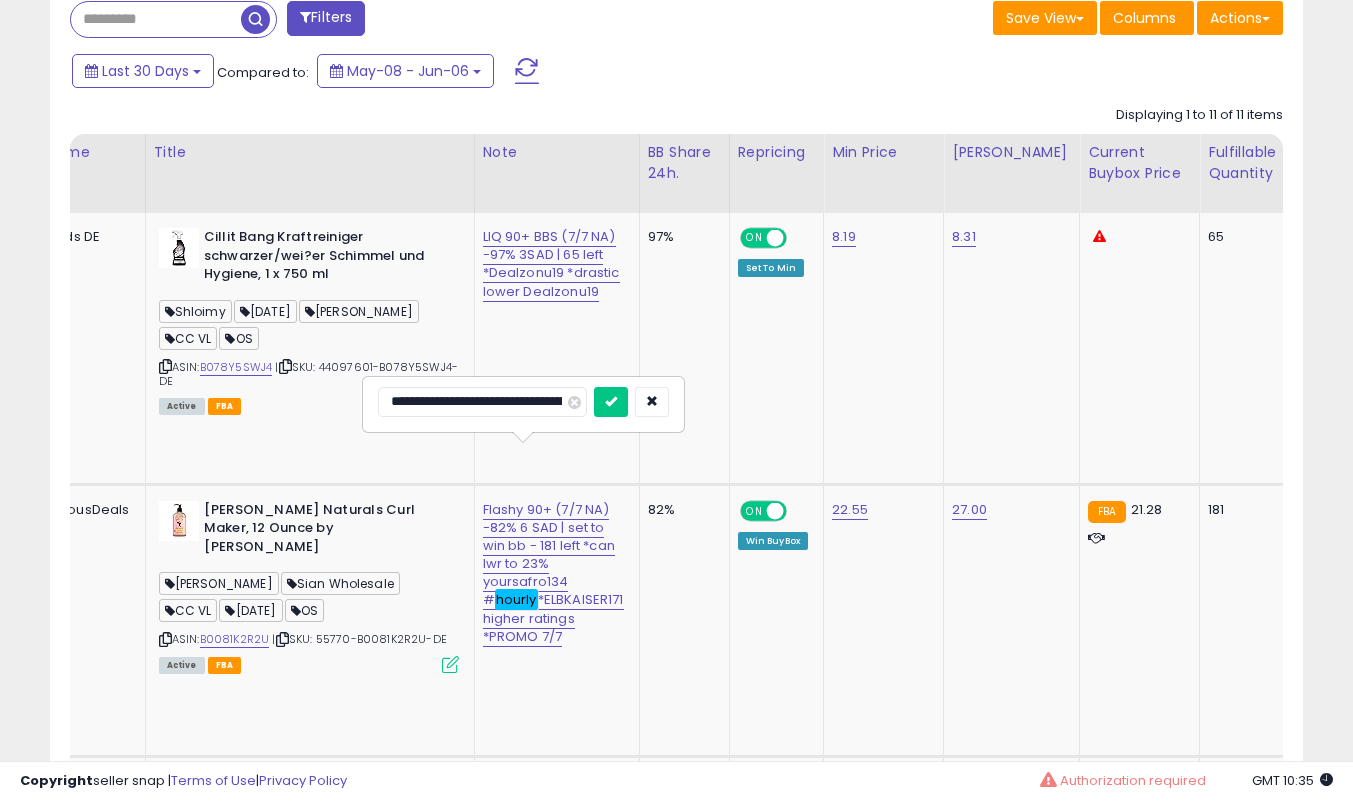click at bounding box center [611, 402] 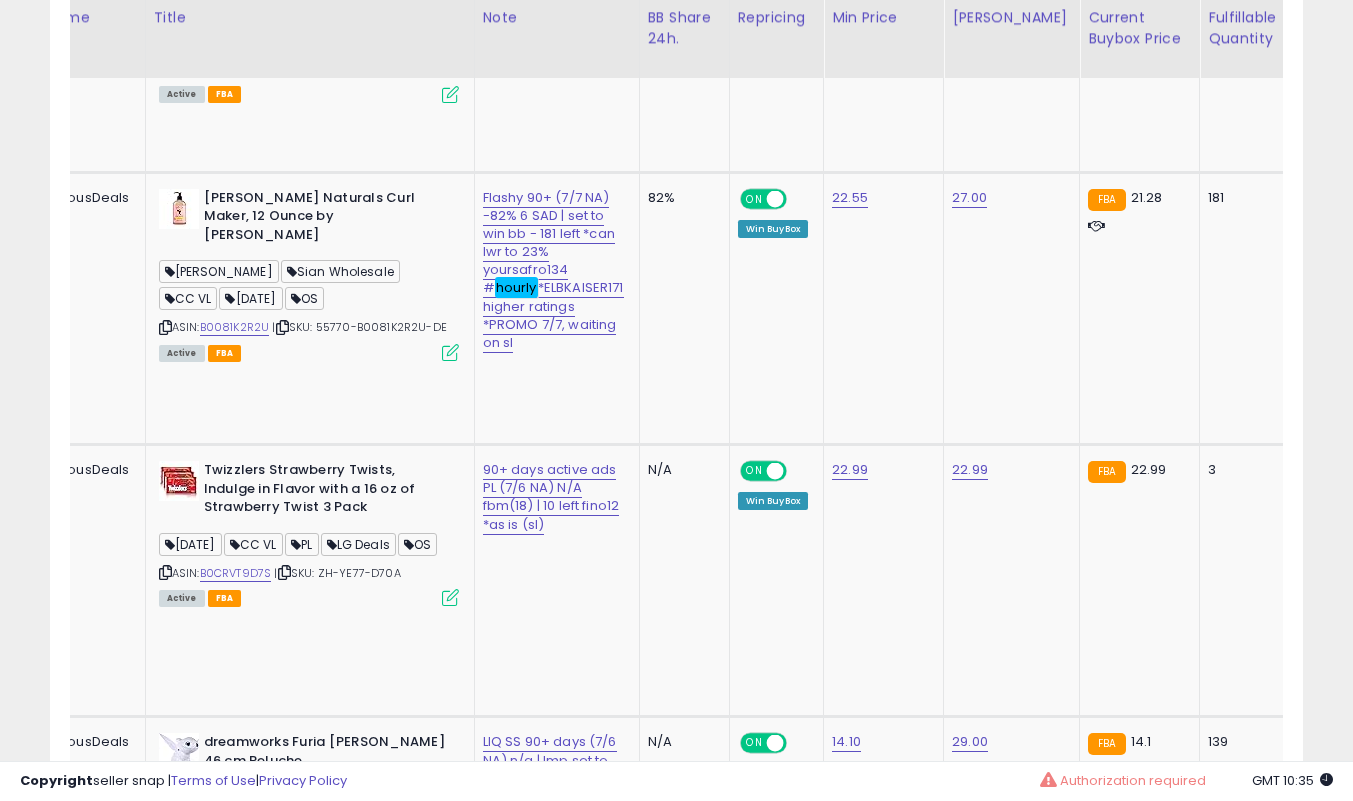 scroll, scrollTop: 1249, scrollLeft: 0, axis: vertical 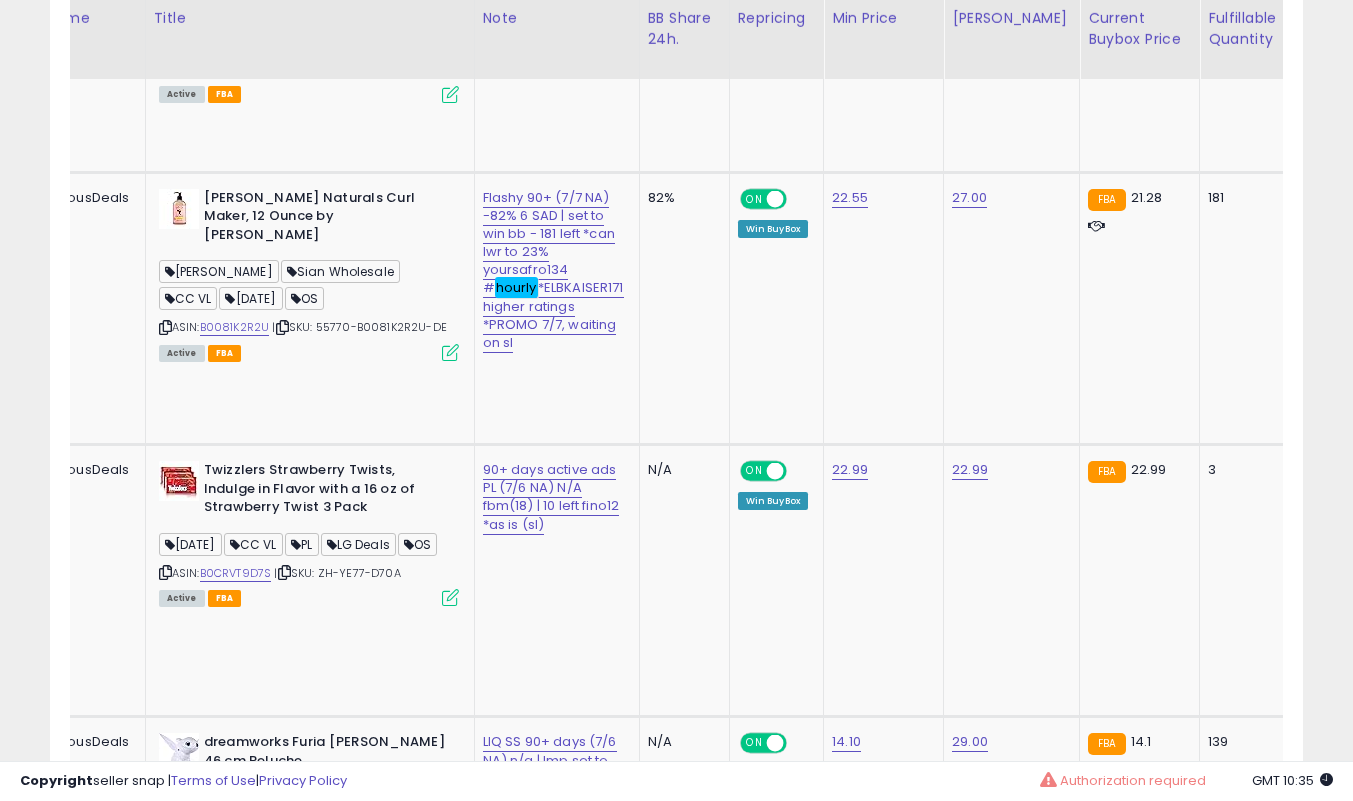 click on "90+ days active ads PL (7/6 NA) N/A fbm(18) | 10 left fino12 *as is (sl)" at bounding box center [553, 497] 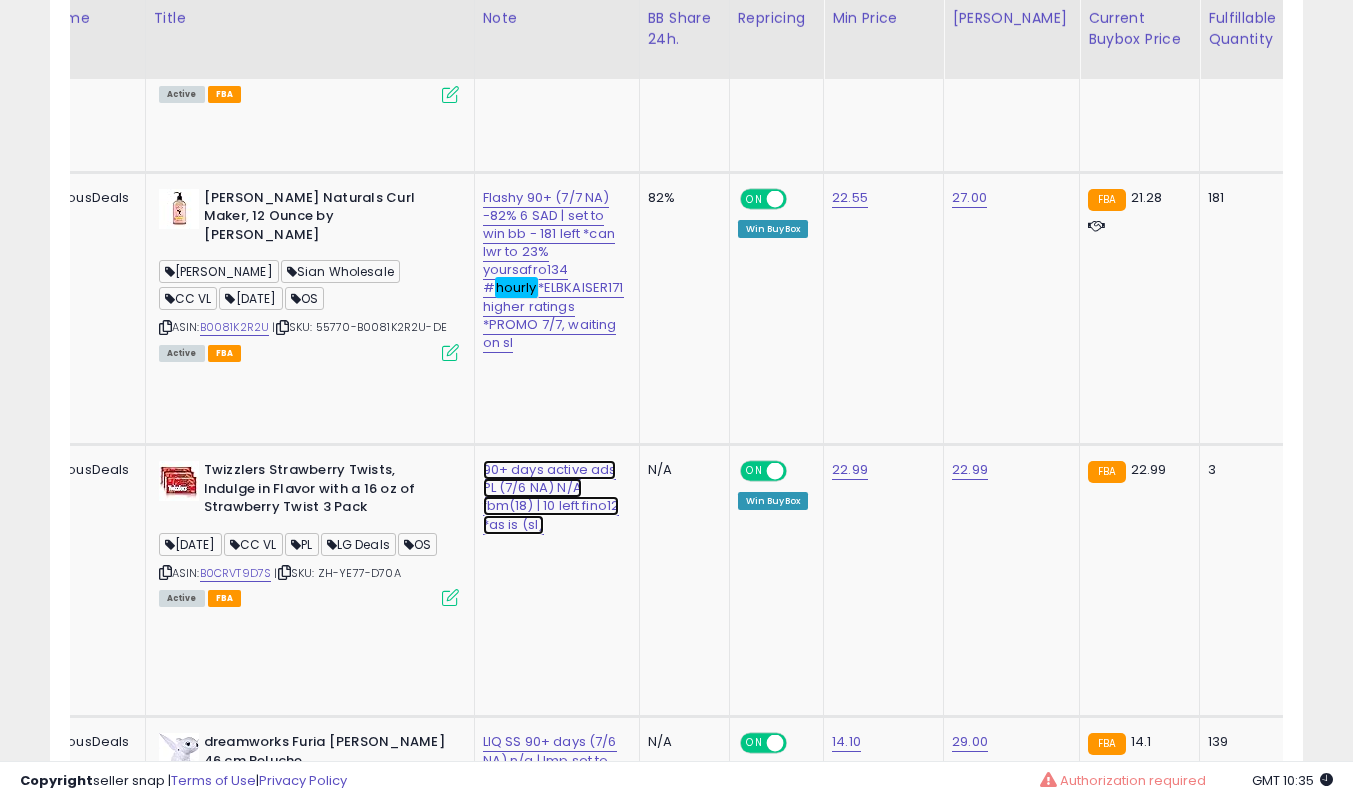 click on "90+ days active ads PL (7/6 NA) N/A fbm(18) | 10 left fino12 *as is (sl)" at bounding box center [551, -48] 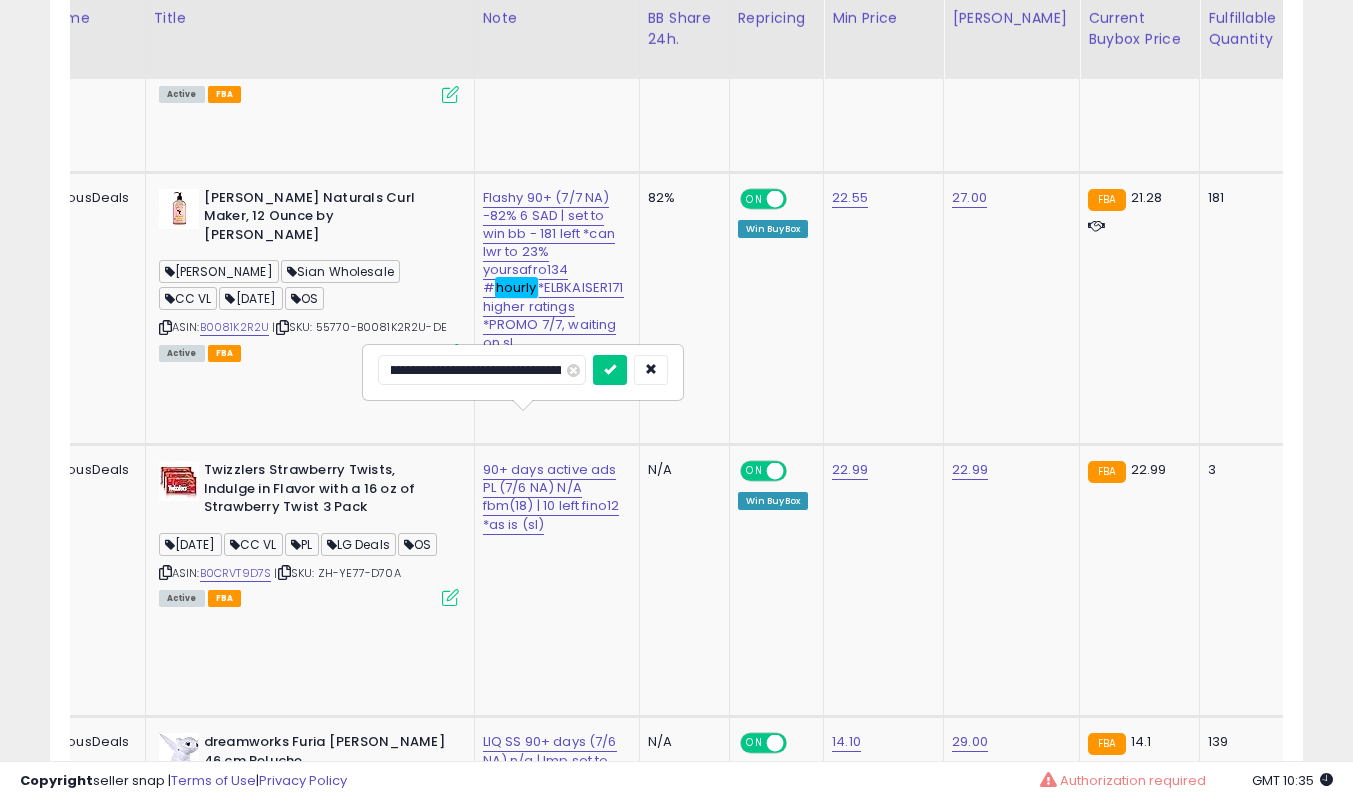 scroll, scrollTop: 0, scrollLeft: 33, axis: horizontal 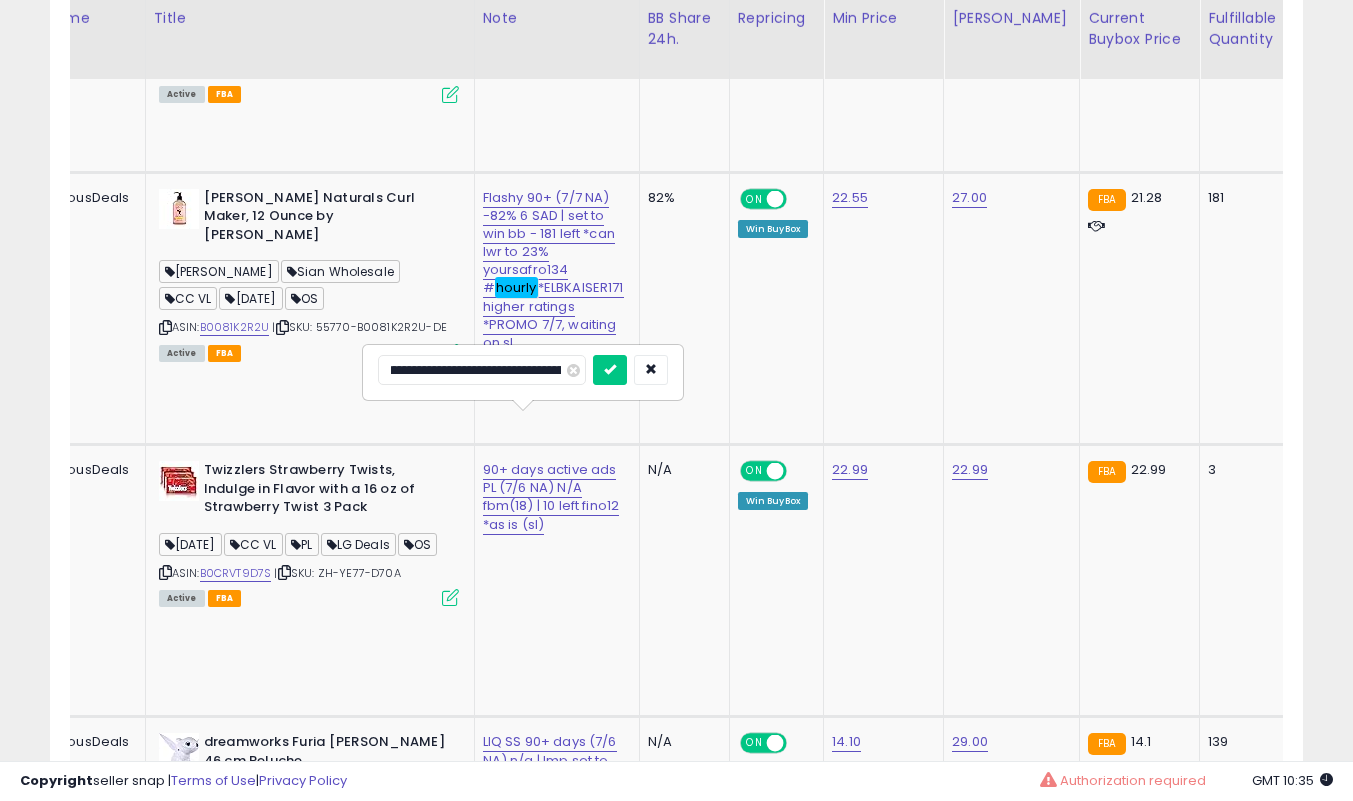 type on "**********" 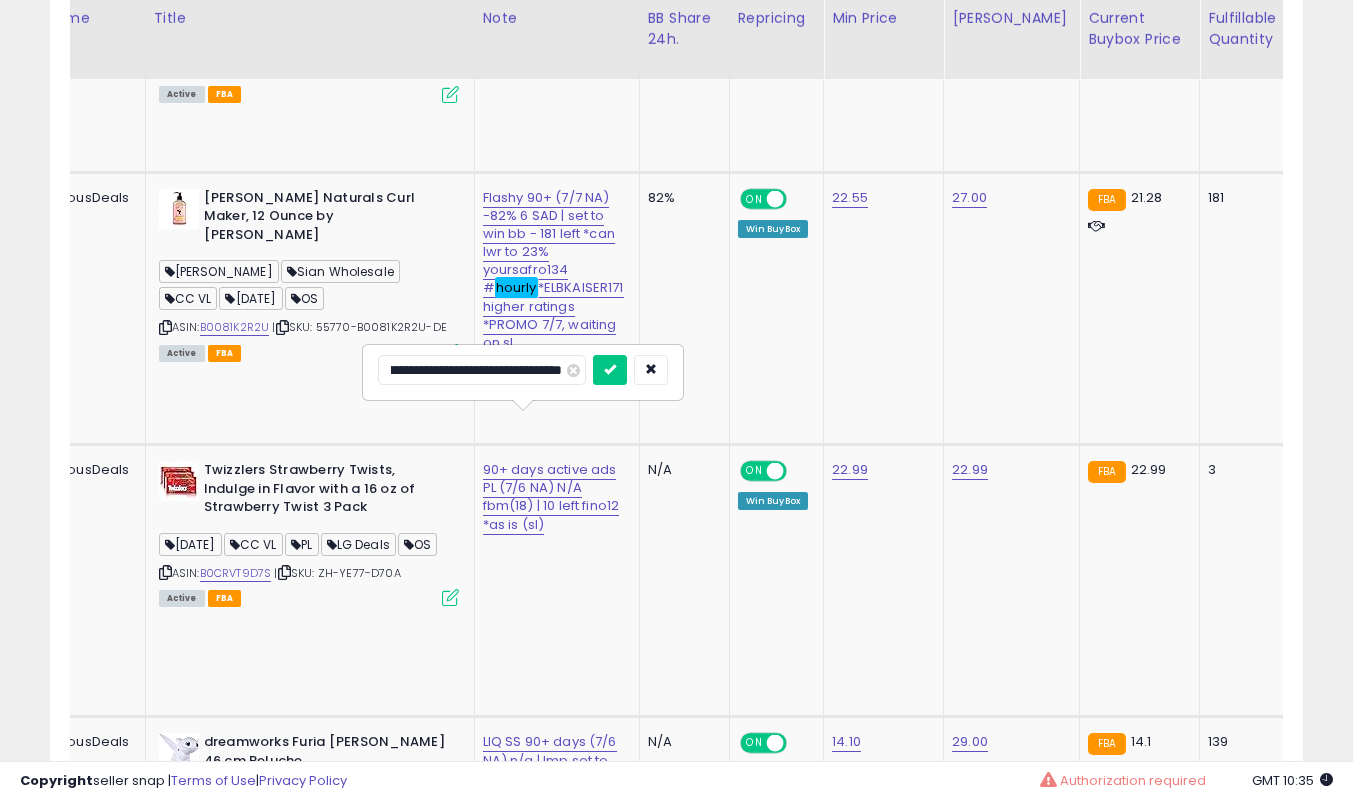 scroll, scrollTop: 0, scrollLeft: 212, axis: horizontal 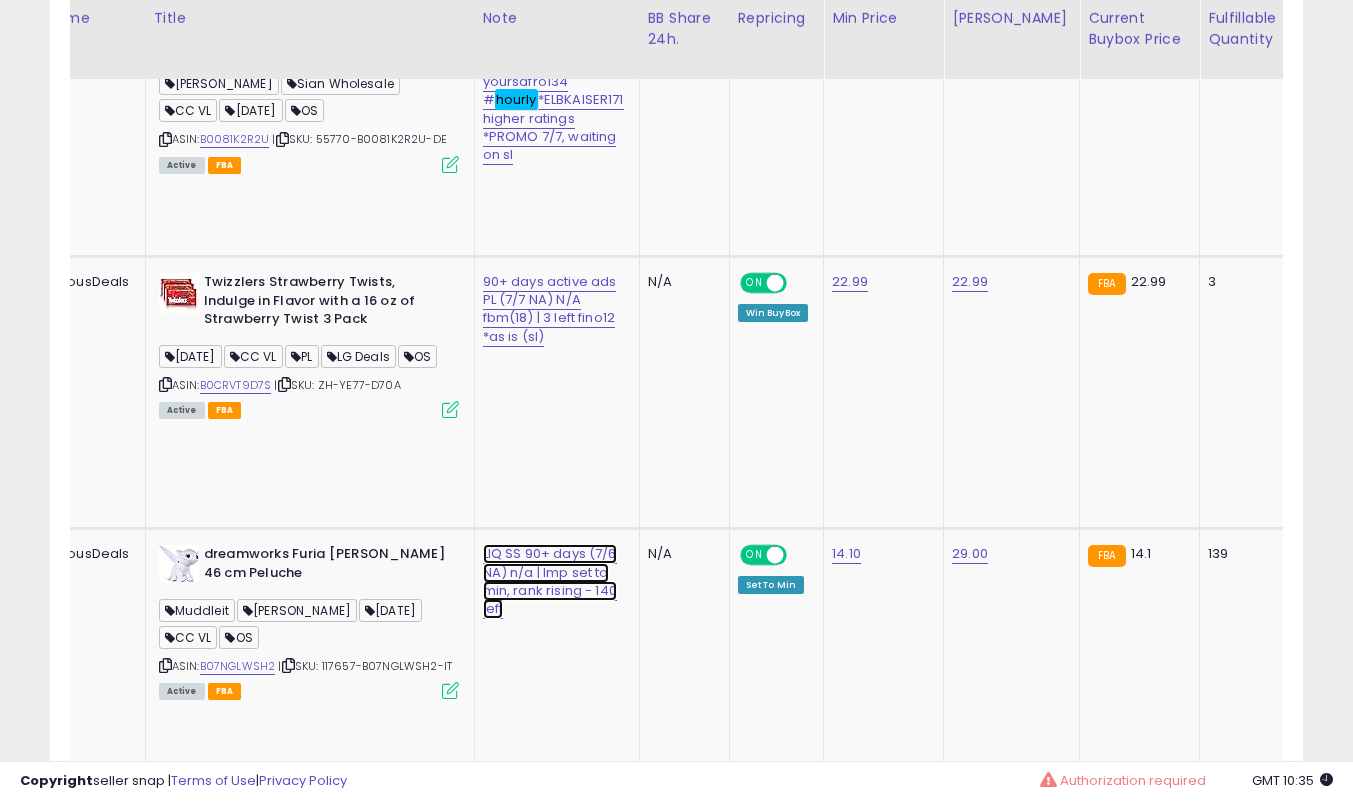 click on "LIQ SS 90+ days (7/6 NA) n/a | lmp set to min, rank rising - 140 left" at bounding box center [551, -236] 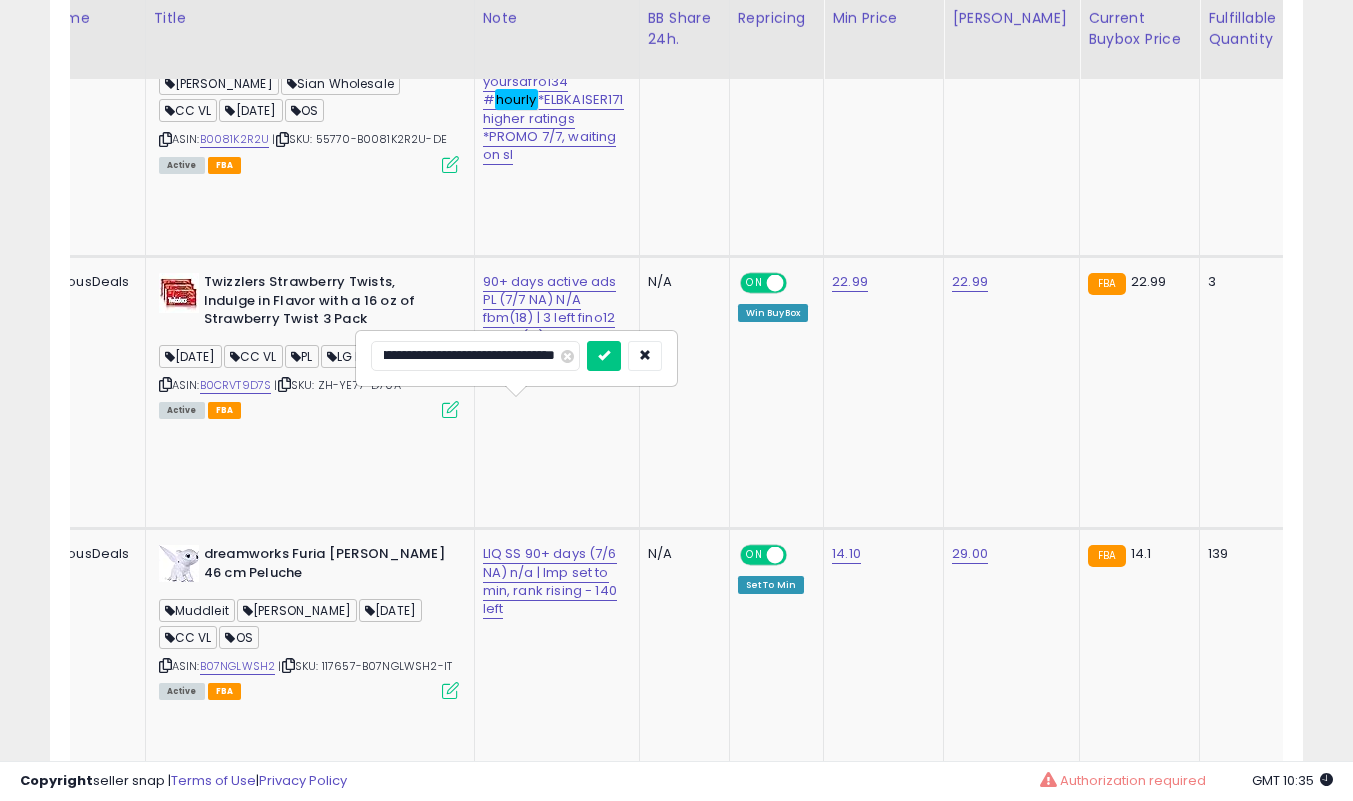 scroll, scrollTop: 0, scrollLeft: 0, axis: both 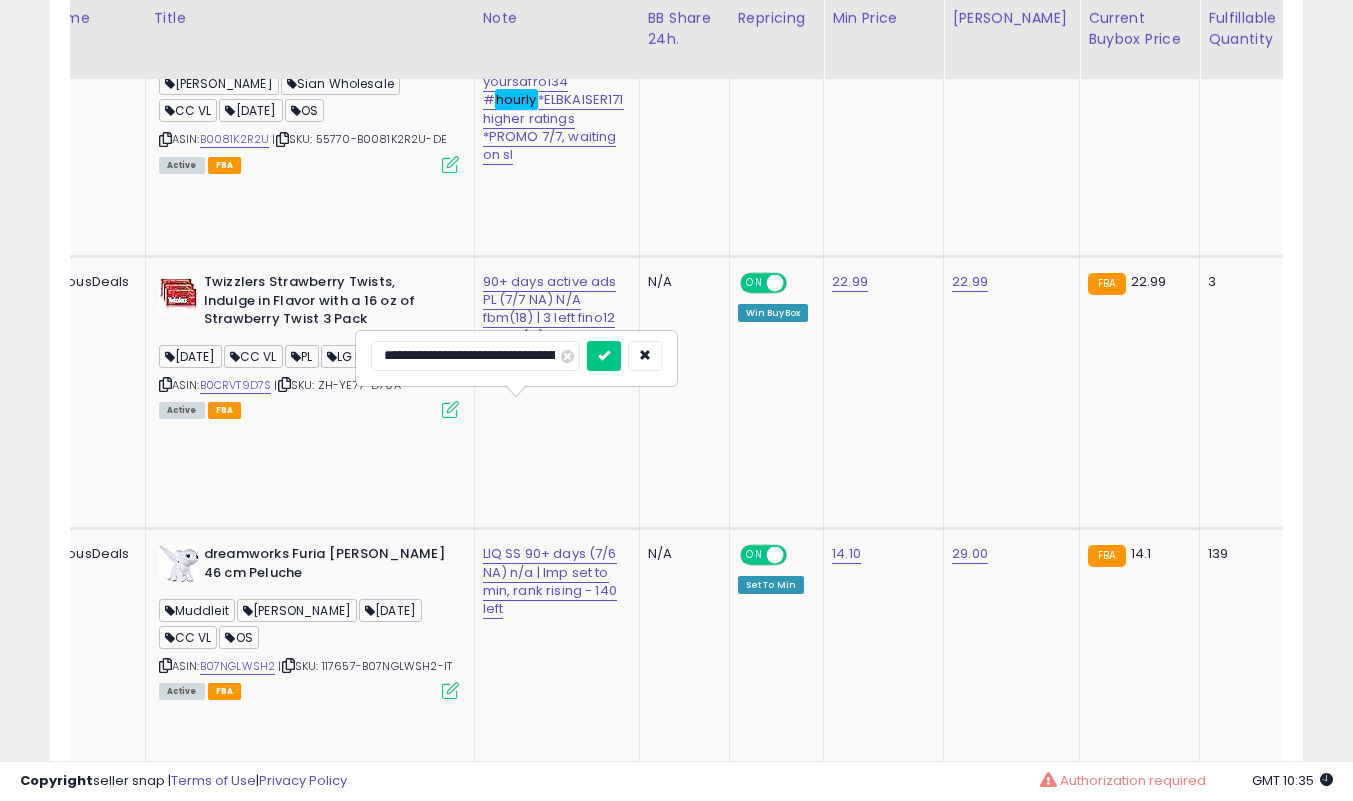 type on "**********" 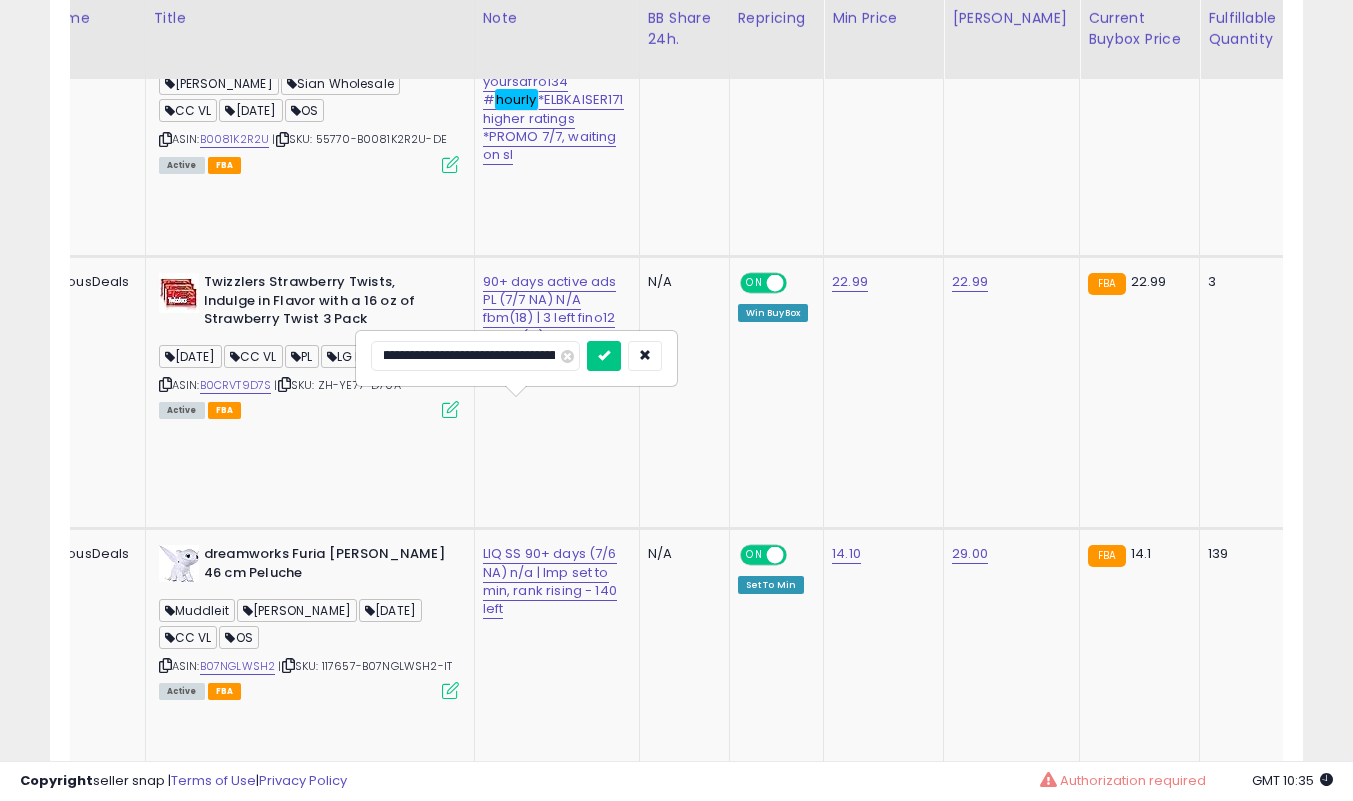 scroll, scrollTop: 0, scrollLeft: 50, axis: horizontal 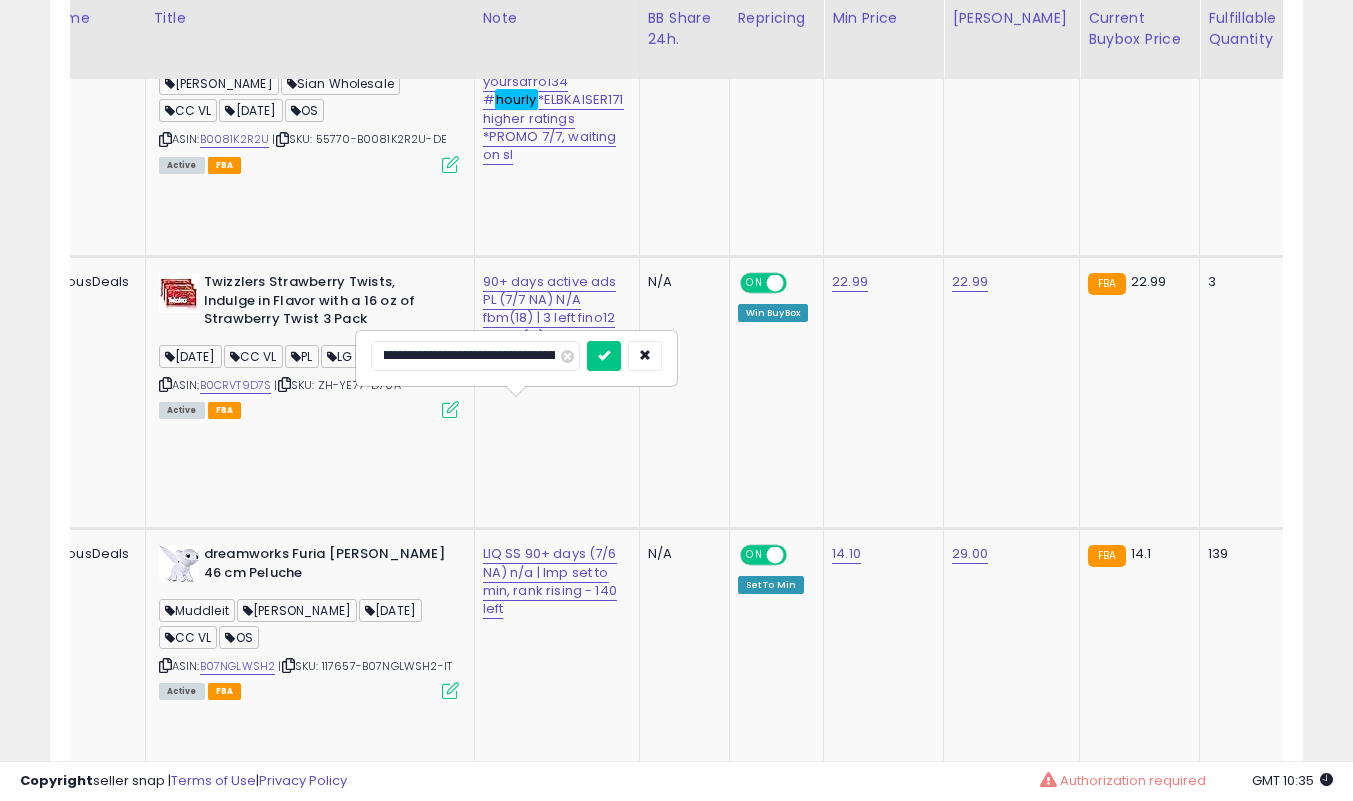 click at bounding box center (604, 356) 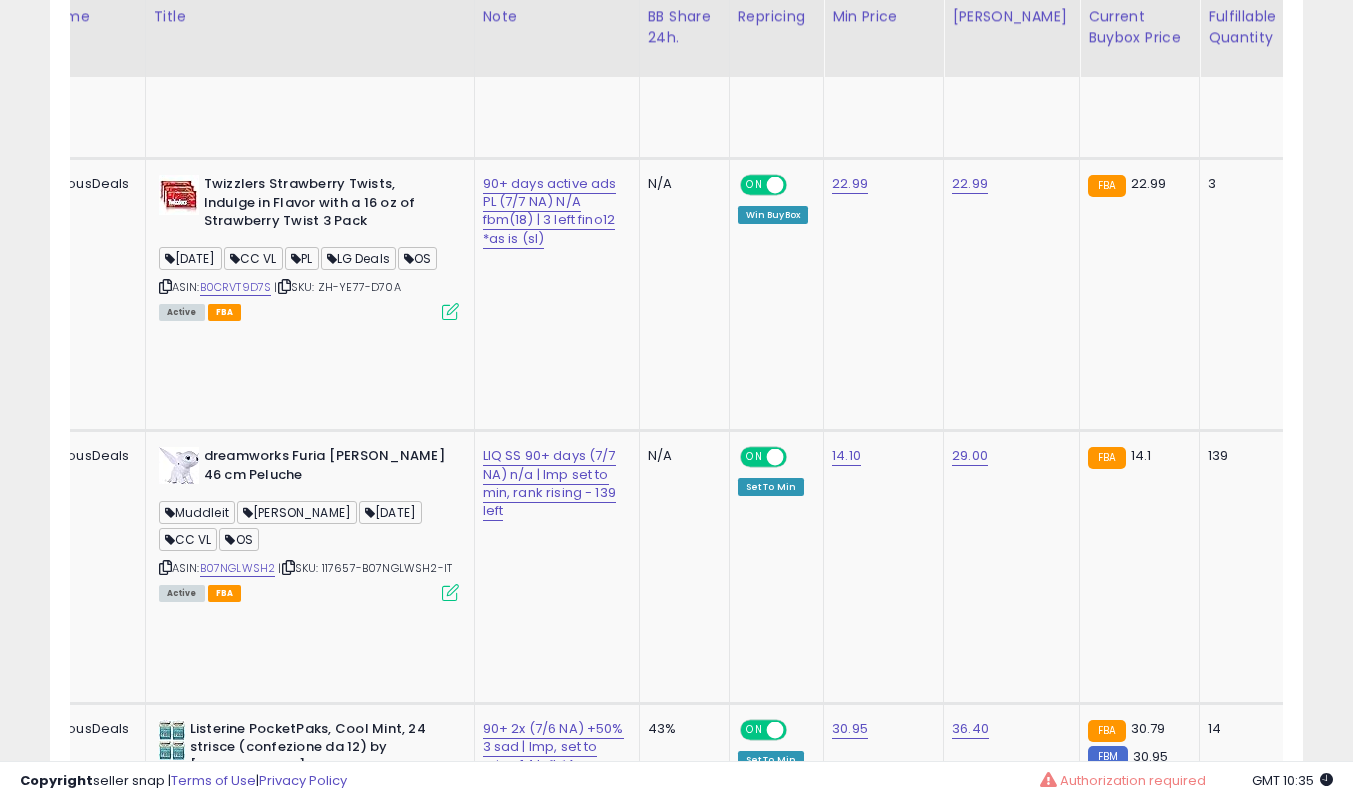 scroll, scrollTop: 1537, scrollLeft: 0, axis: vertical 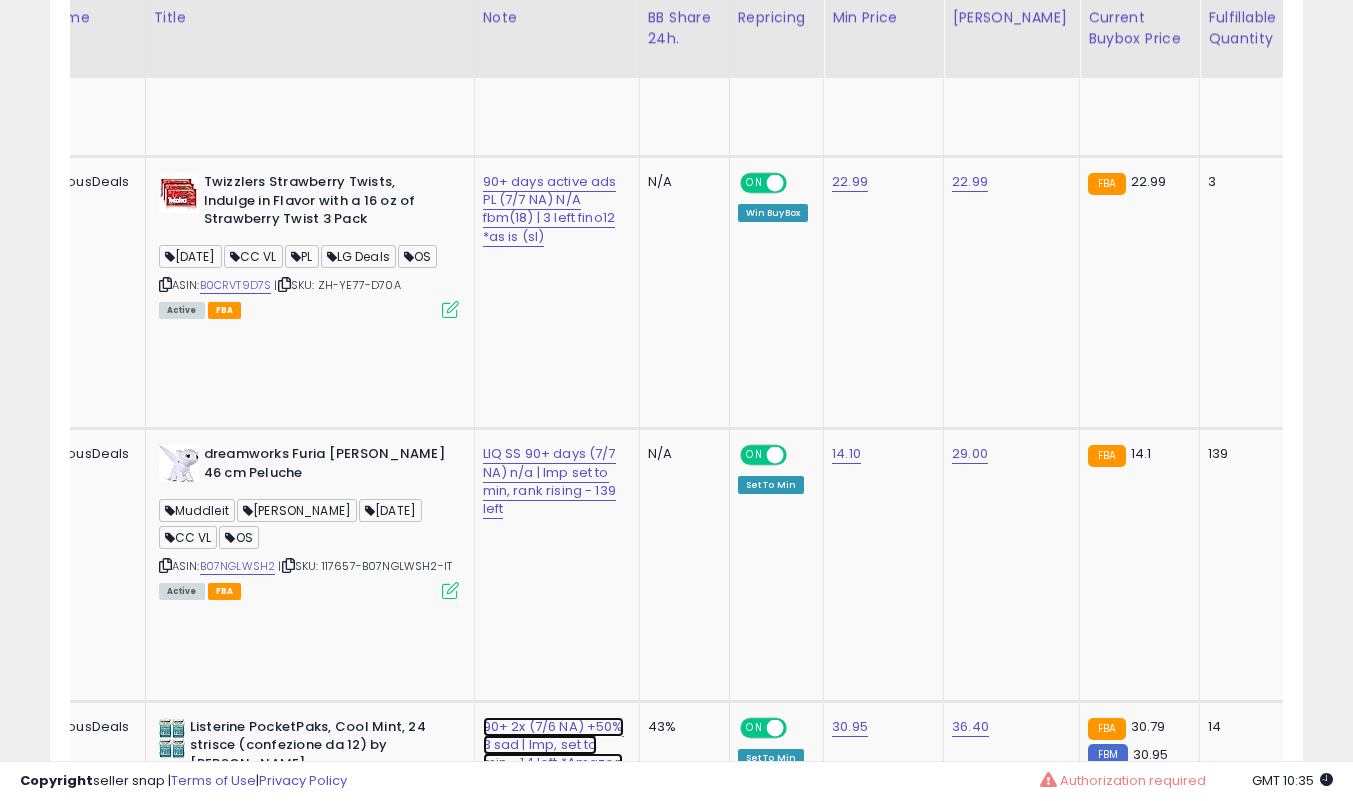 click on "90+ 2x (7/6 NA) +50% 3 sad | lmp, set to min - 14 left *Amazon UK21" at bounding box center [551, -336] 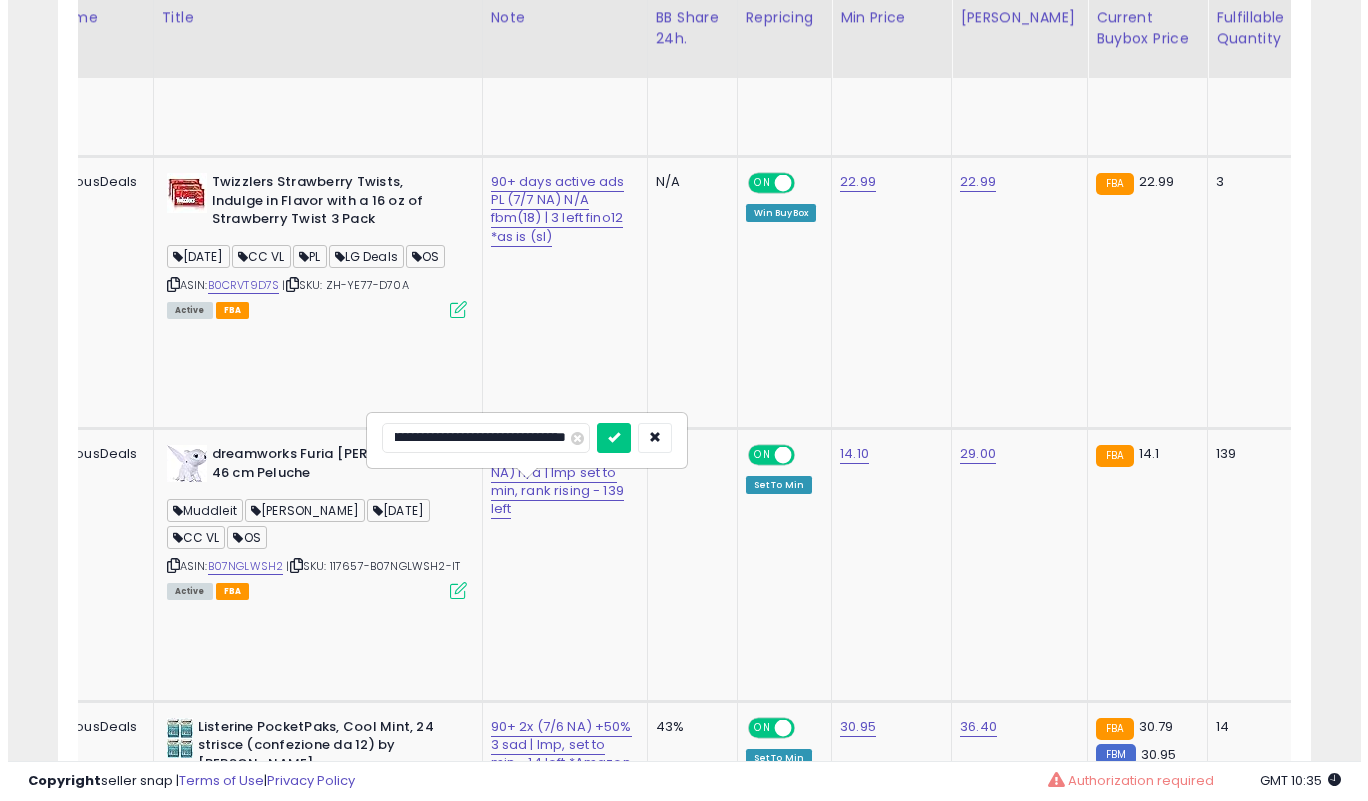 scroll, scrollTop: 0, scrollLeft: 0, axis: both 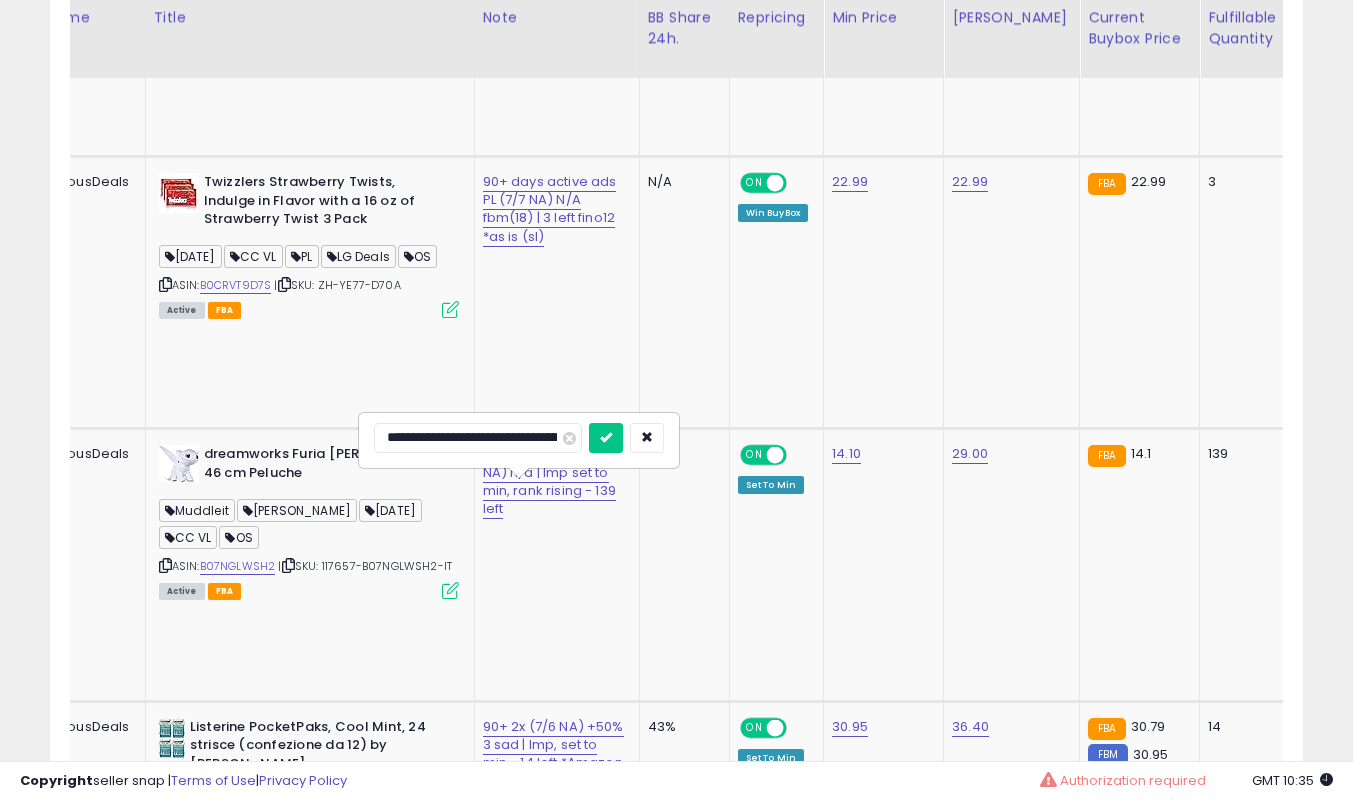type on "**********" 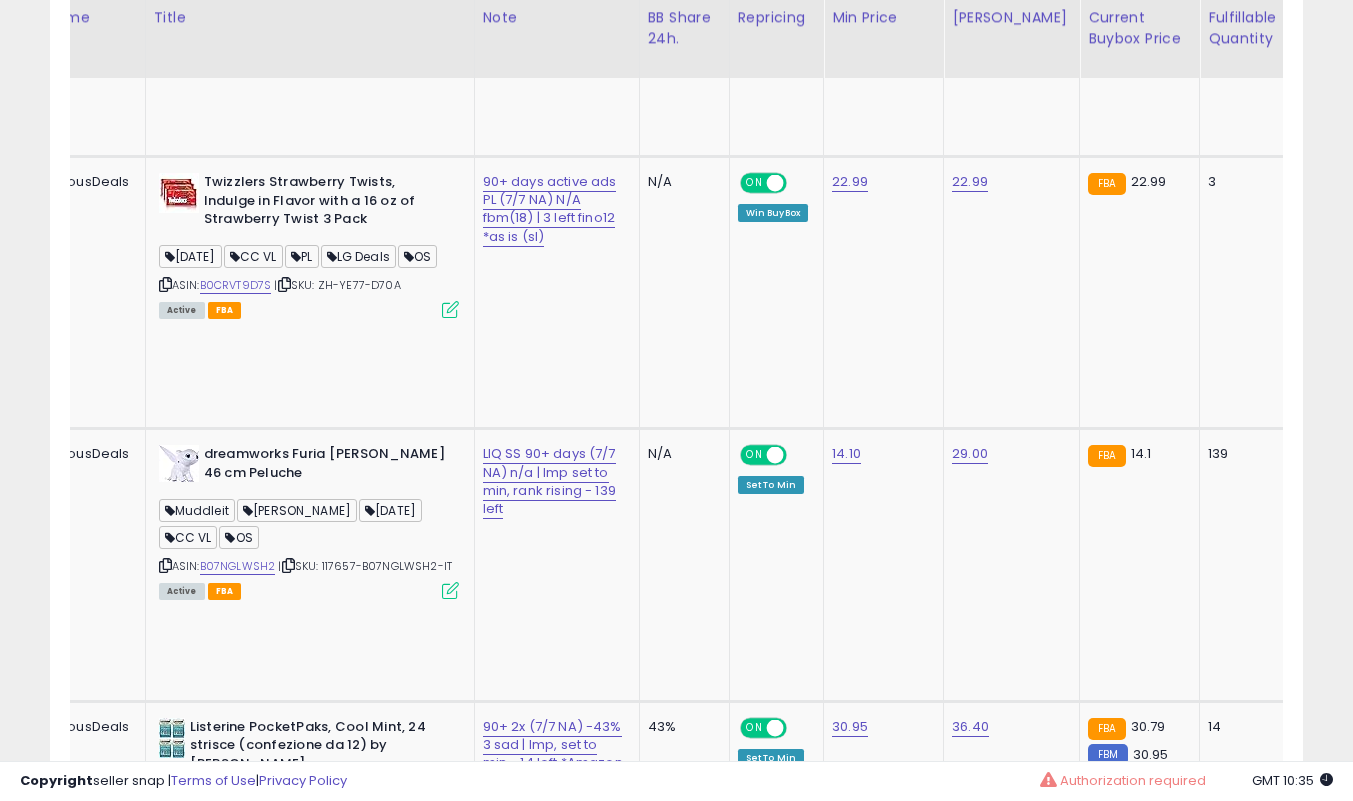 click at bounding box center (450, 895) 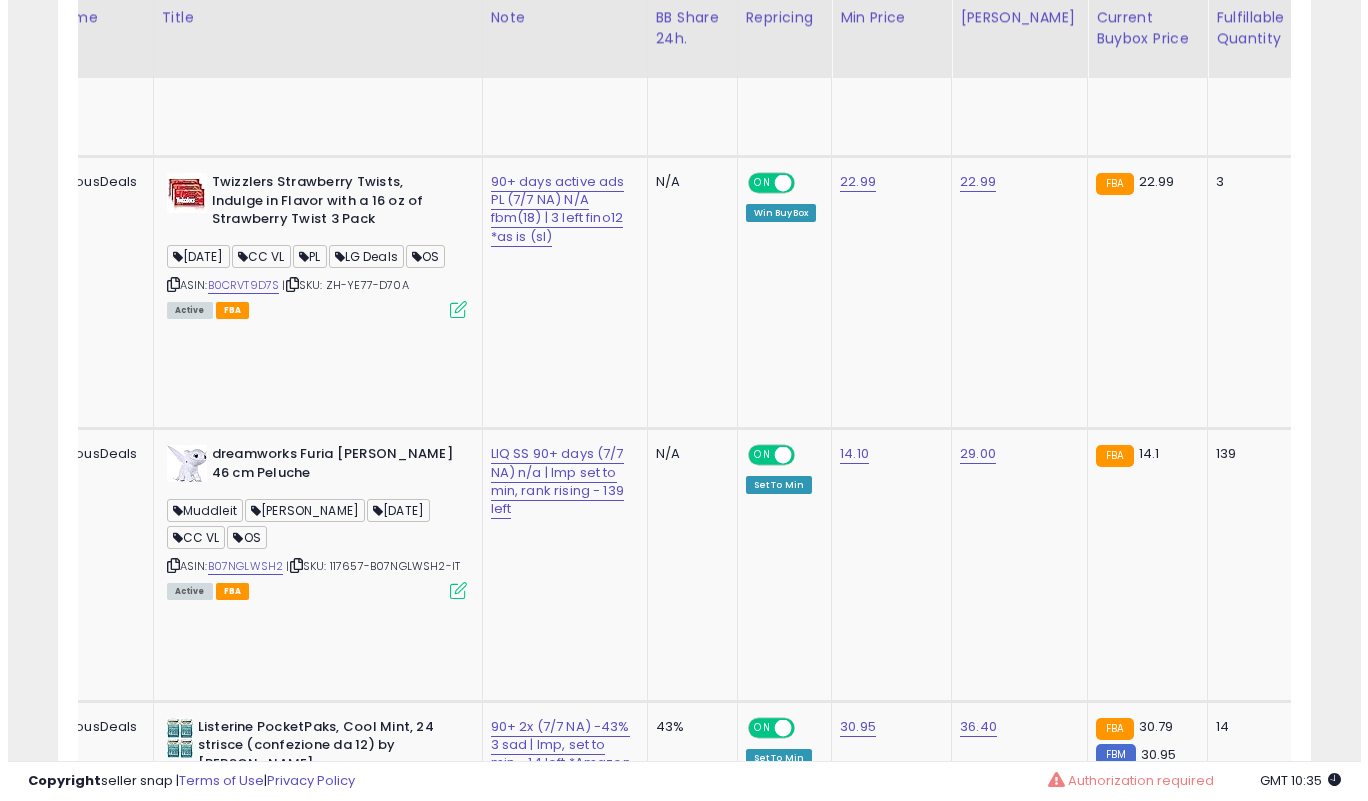 scroll, scrollTop: 999590, scrollLeft: 999266, axis: both 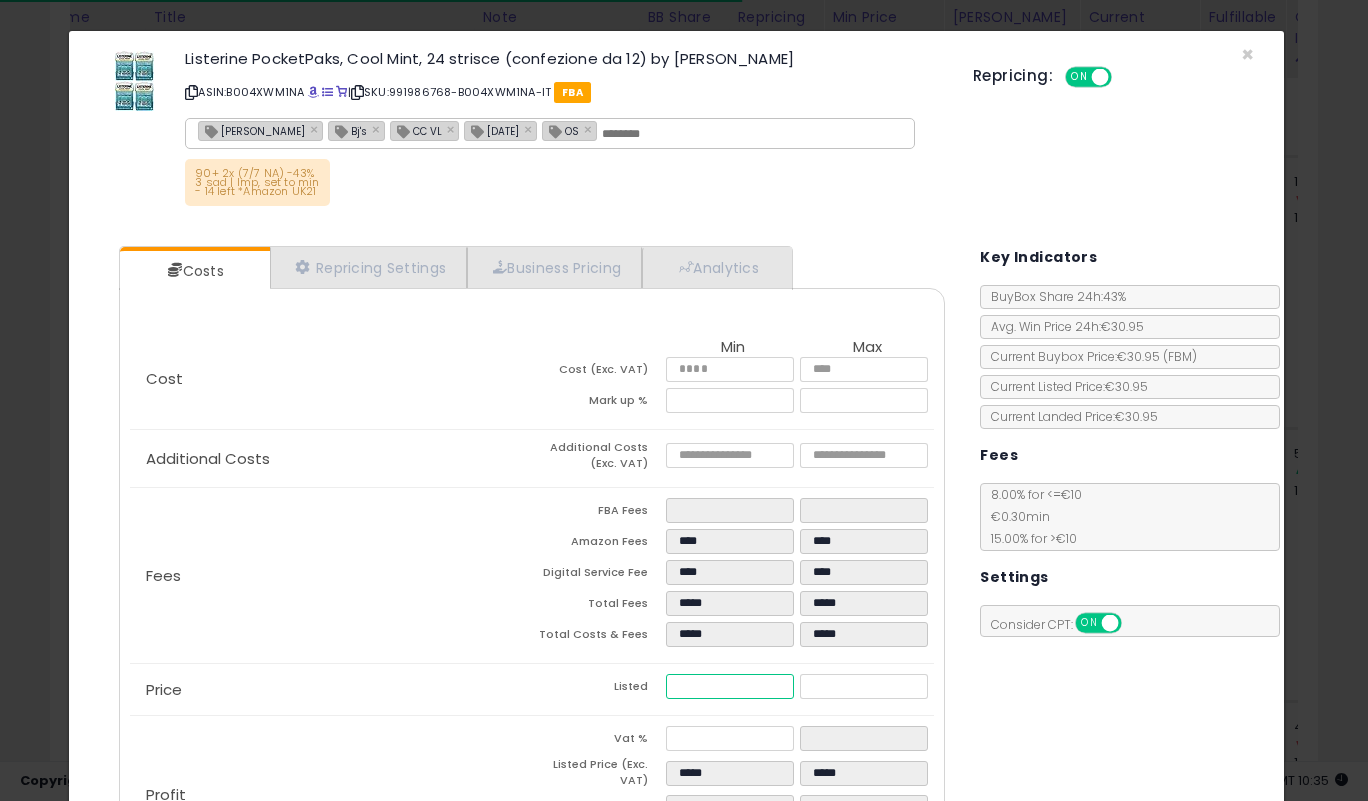 click on "*****" at bounding box center (729, 686) 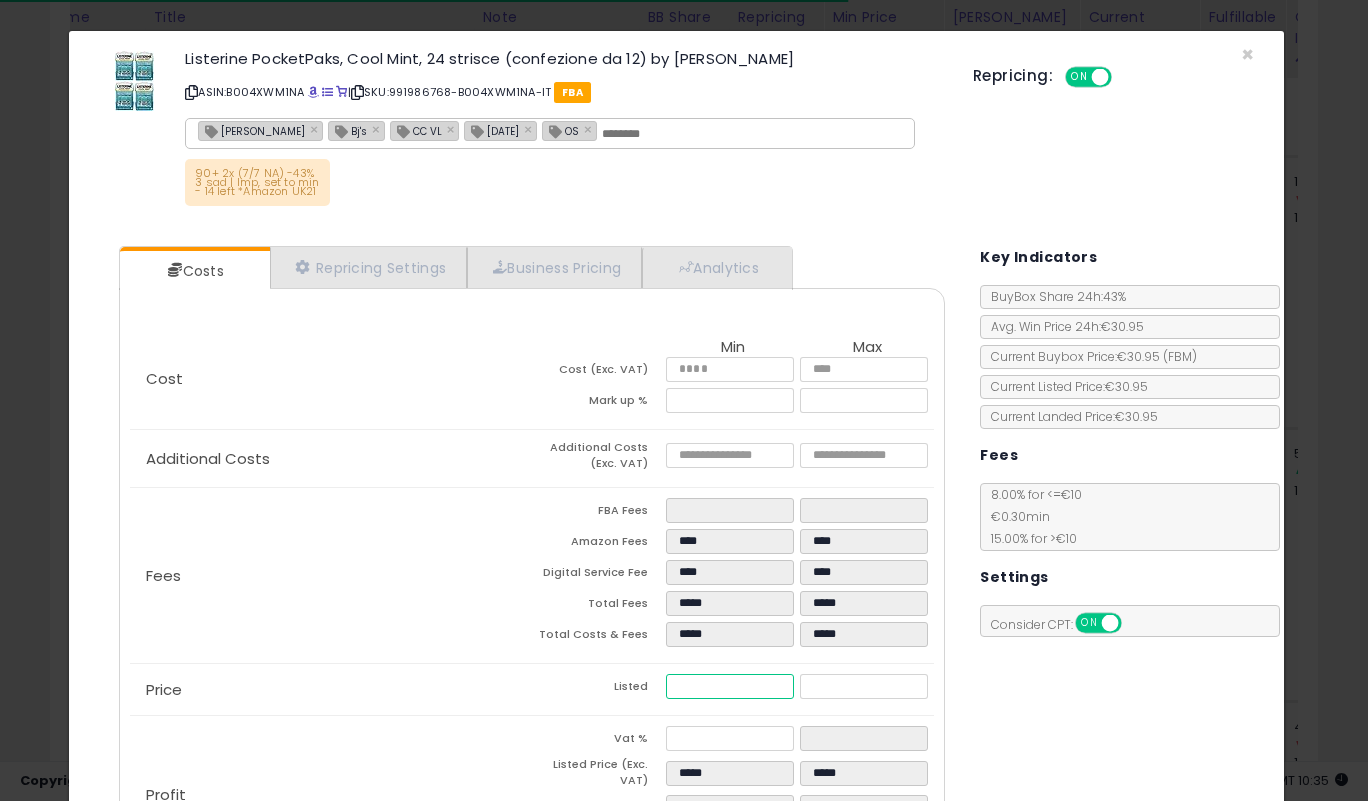 type on "****" 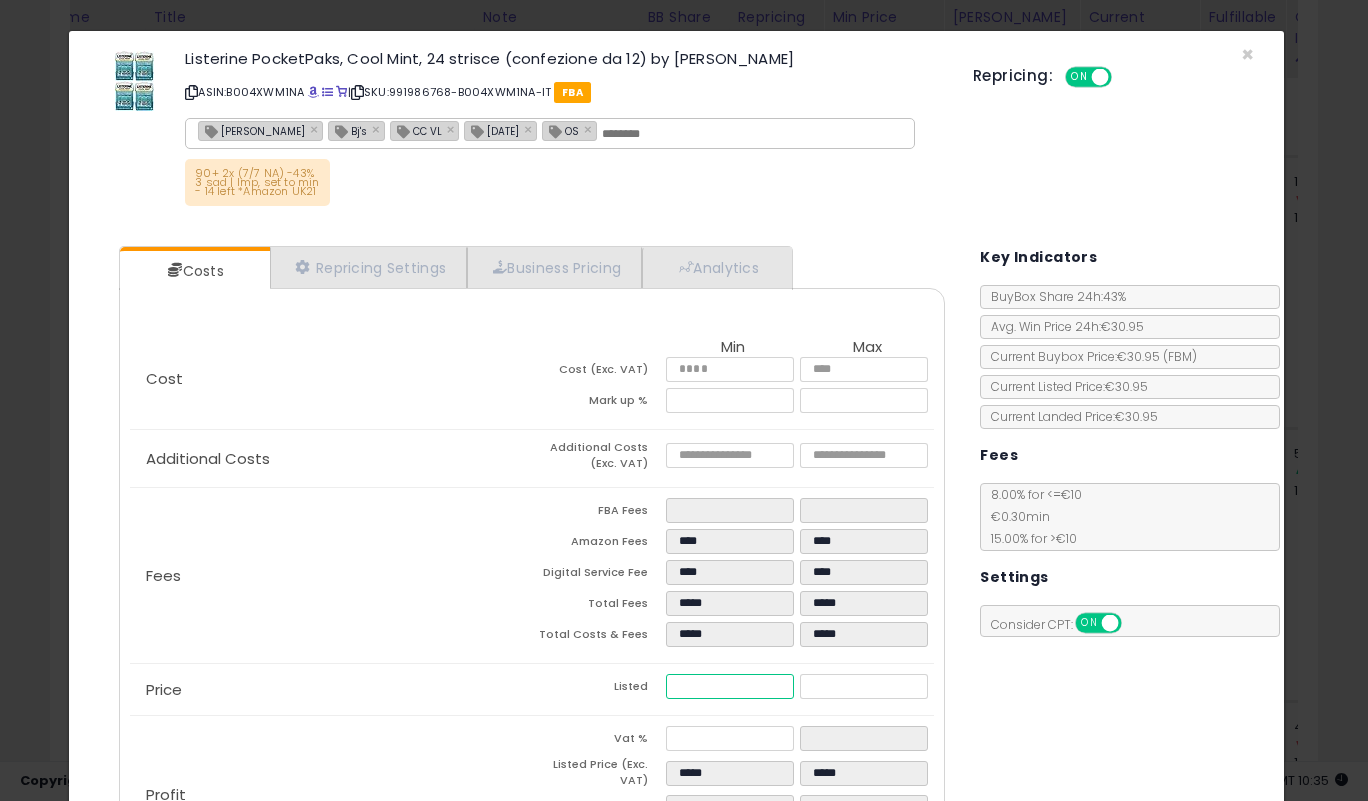 type on "****" 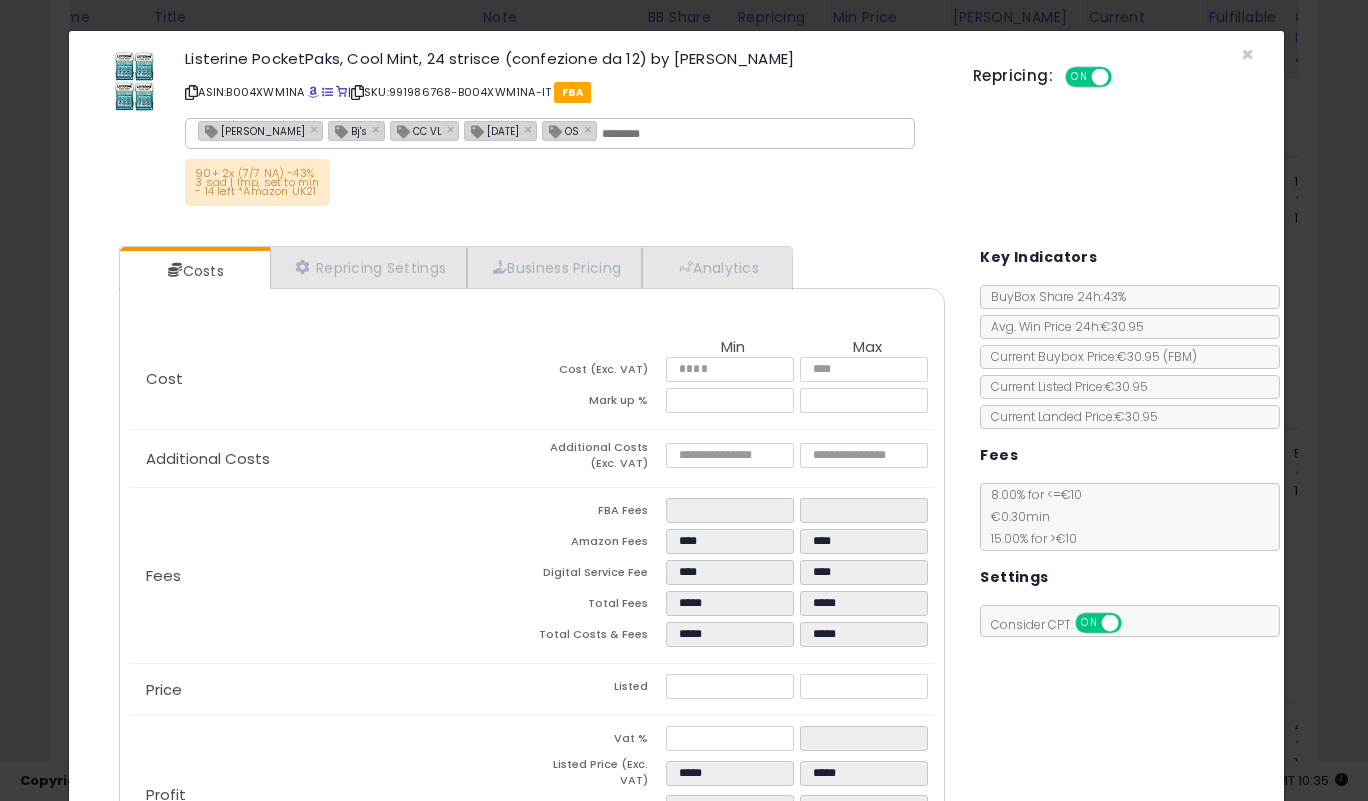 type on "*****" 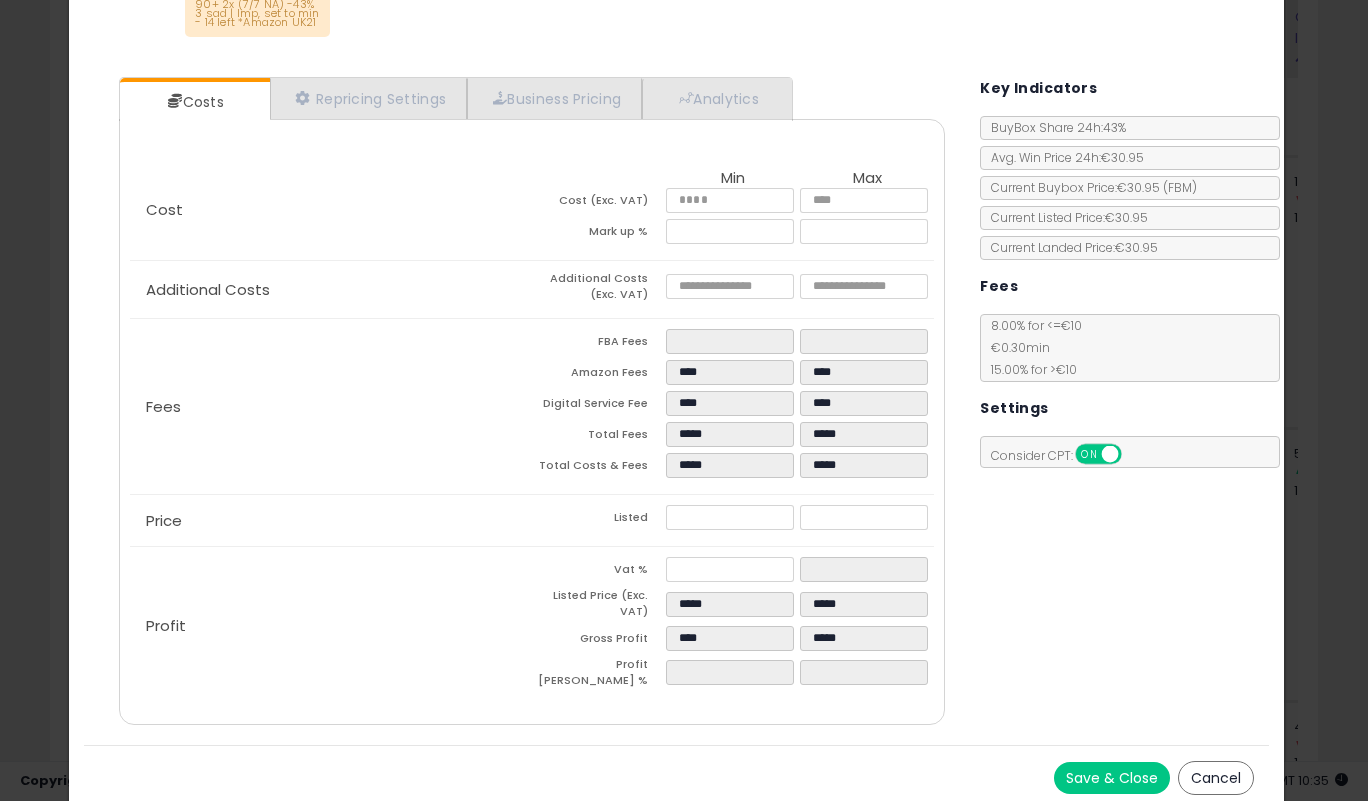scroll, scrollTop: 170, scrollLeft: 0, axis: vertical 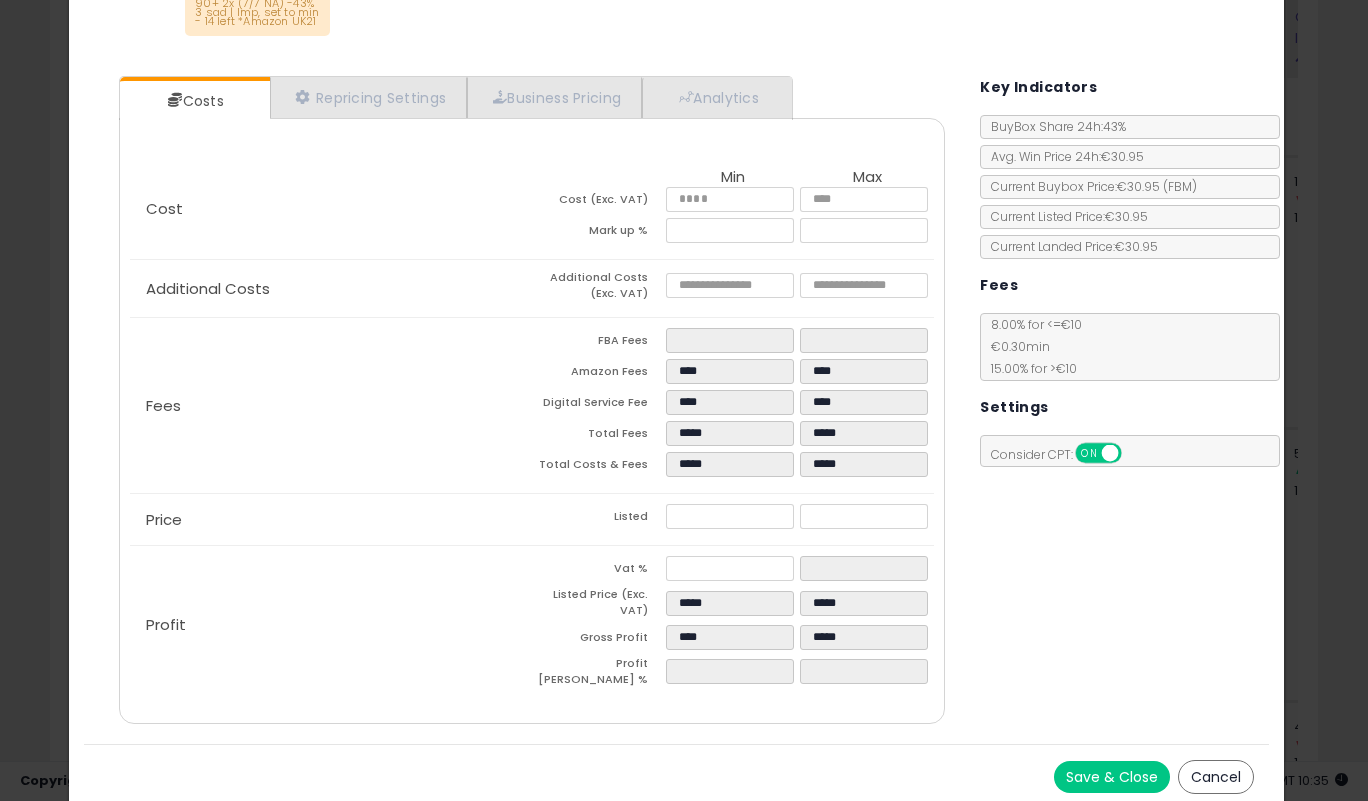 click on "Costs
Repricing Settings
Business Pricing
Analytics
Cost" at bounding box center (677, 402) 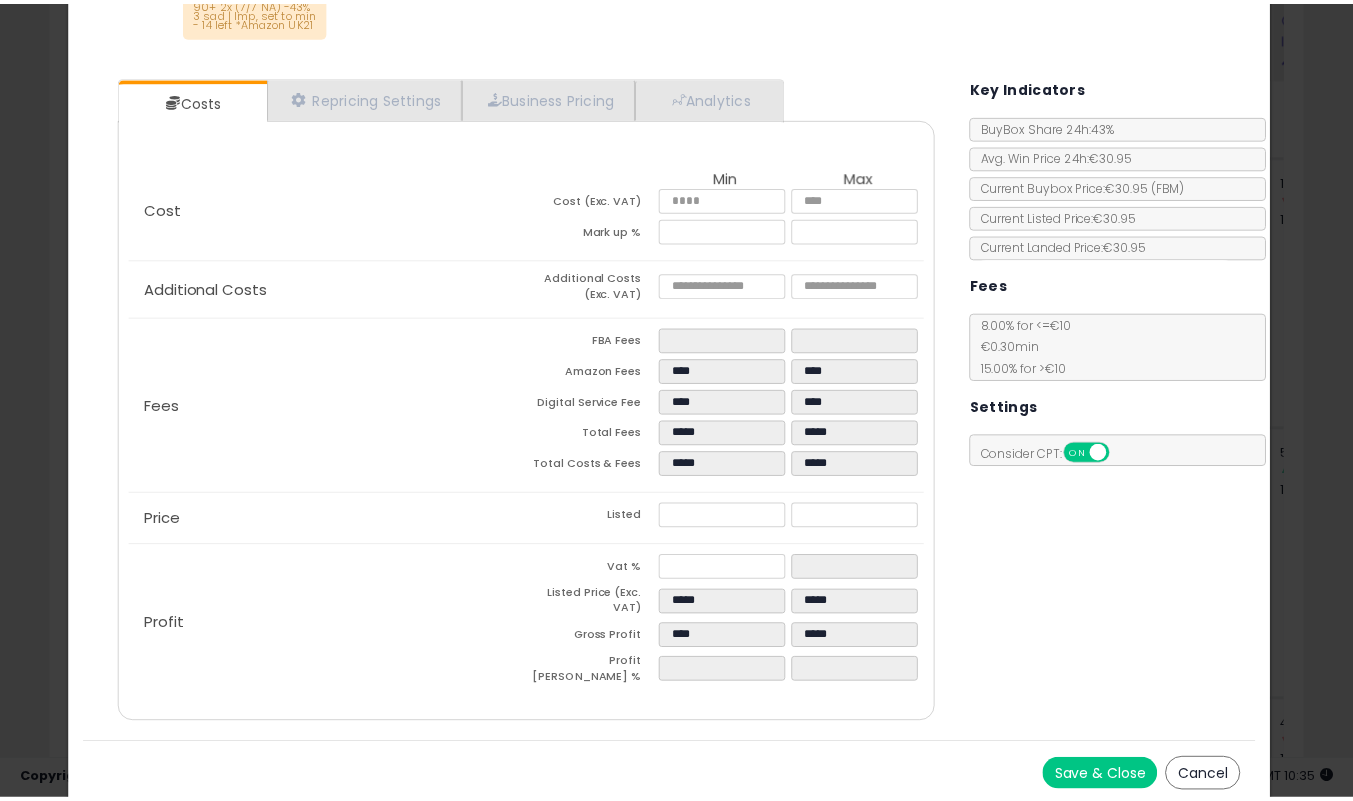 scroll, scrollTop: 0, scrollLeft: 0, axis: both 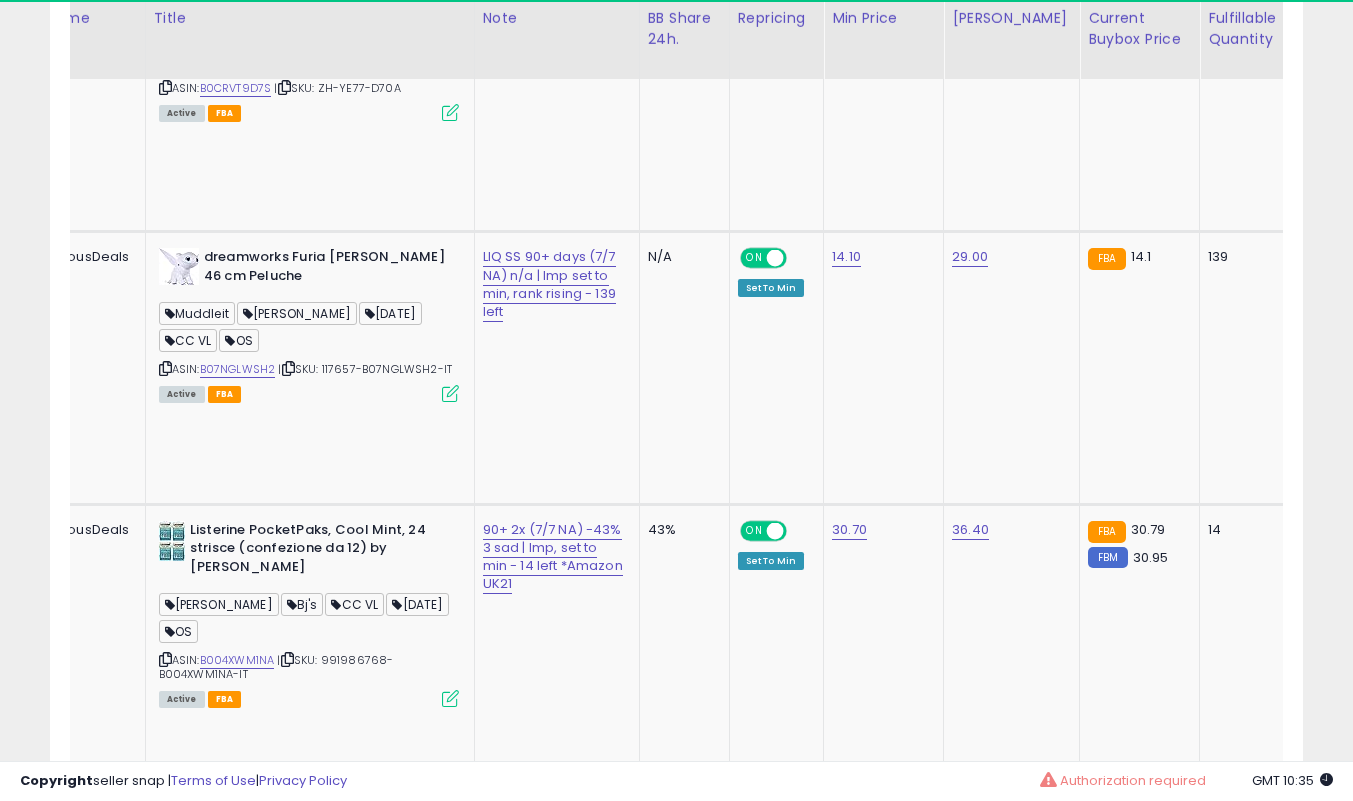 click on "90+ SS PAN (7/6 NA) -19% 1+ sad | min @ 17% -sl - 16 left *top1 higher ratings  MERCUR11" at bounding box center [551, -533] 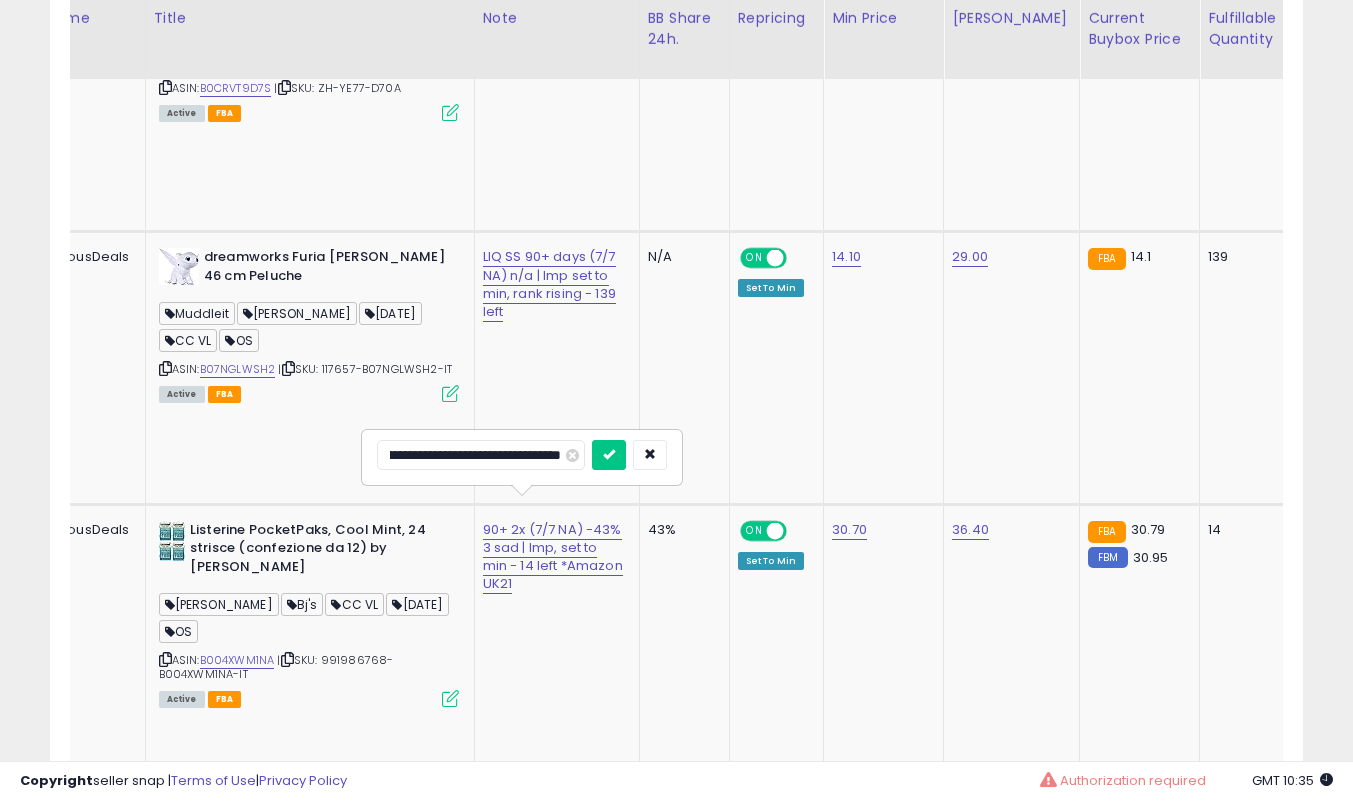scroll, scrollTop: 0, scrollLeft: 0, axis: both 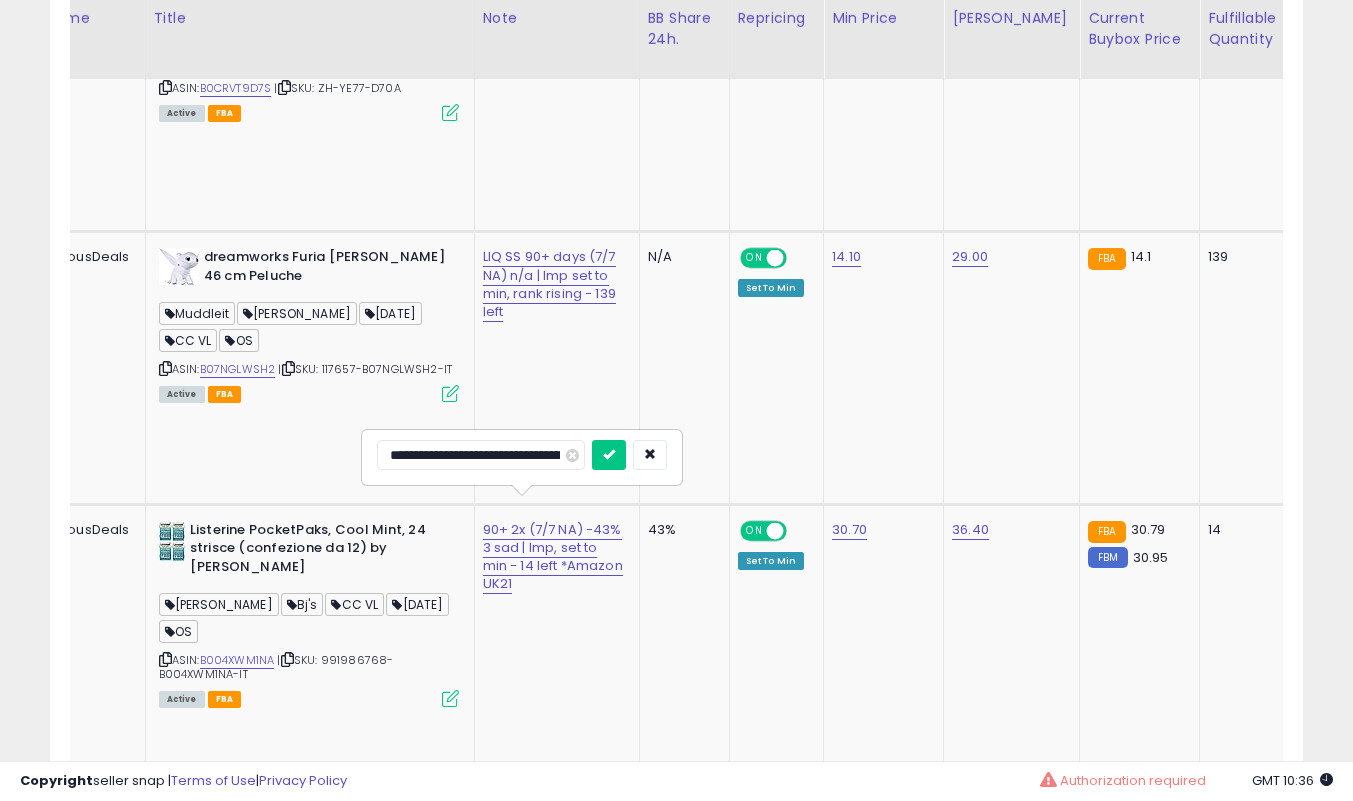 type on "**********" 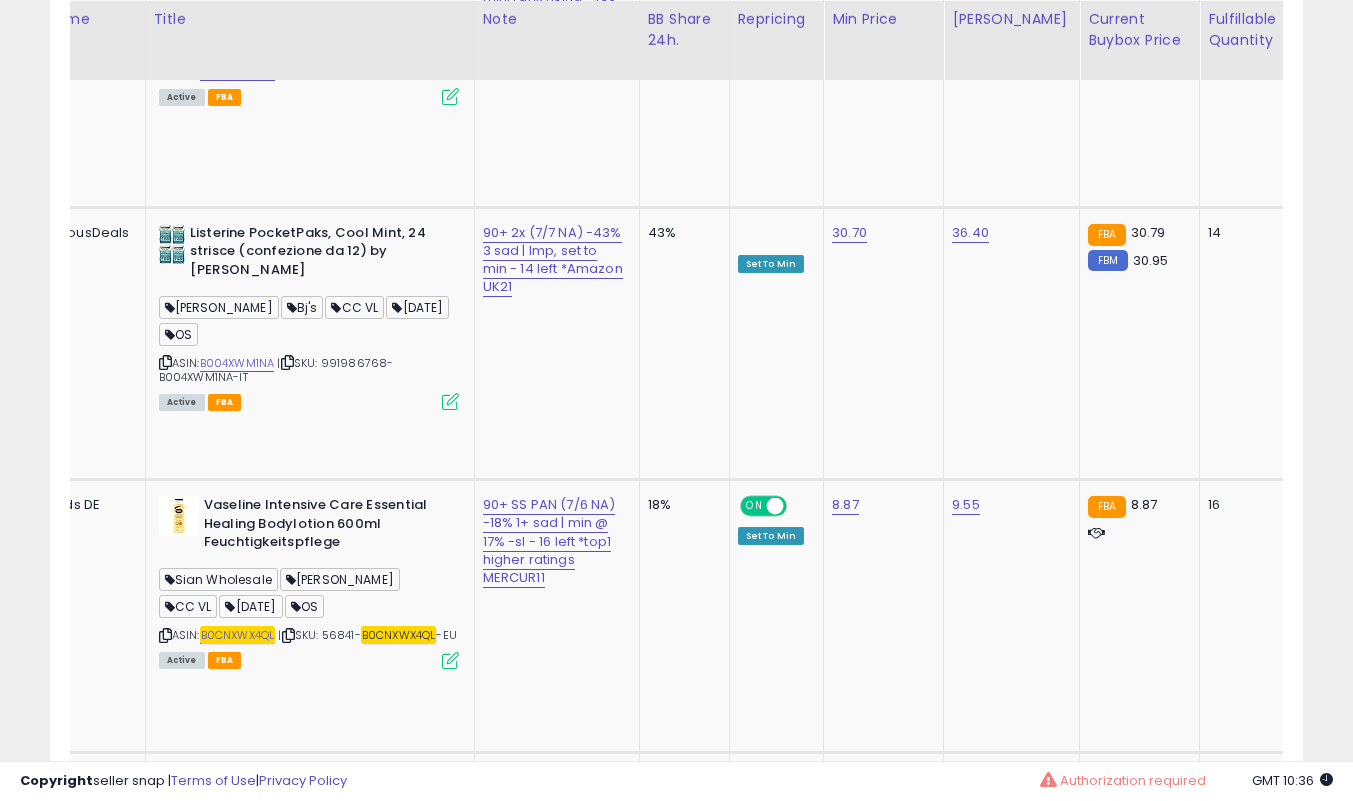 scroll, scrollTop: 2034, scrollLeft: 0, axis: vertical 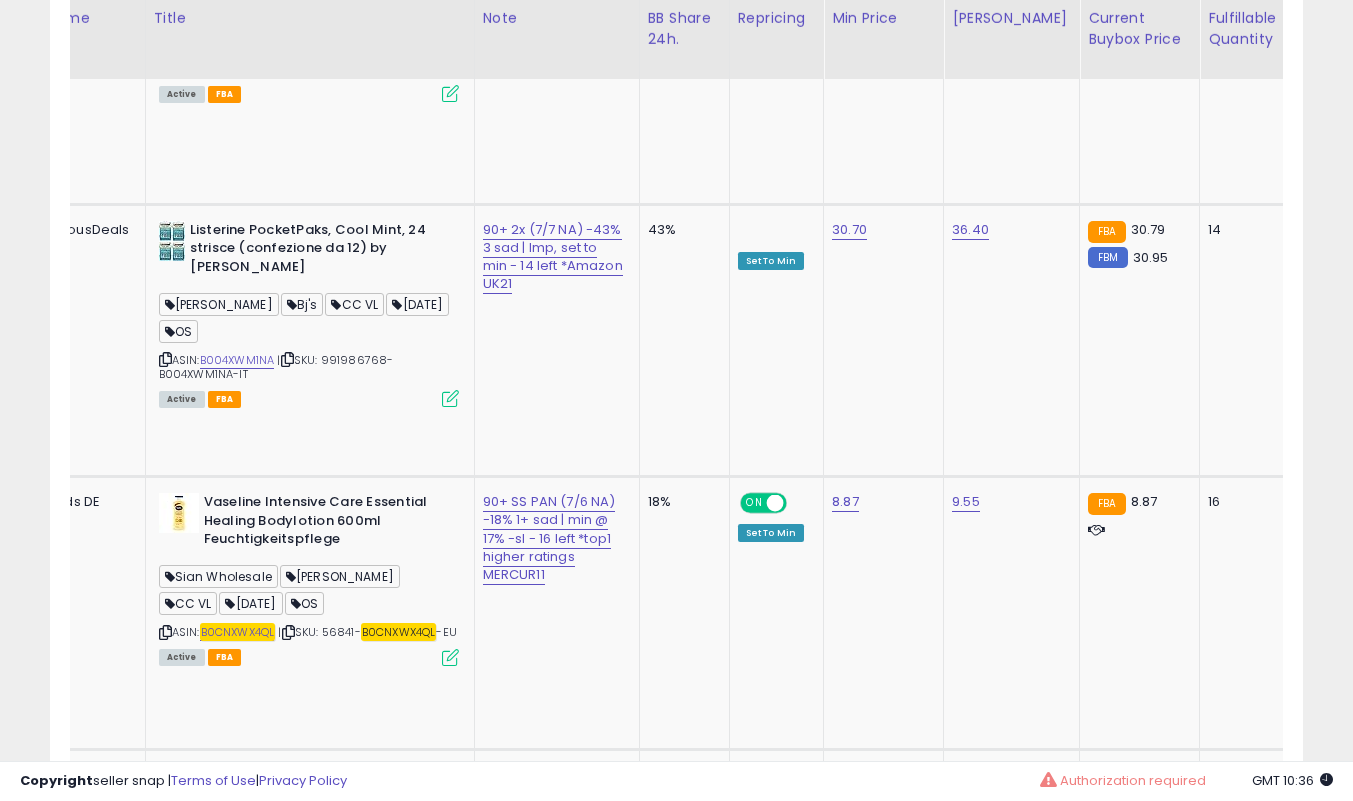 click on "90+ SS (7/6 NA) -52% | lmp to 20% - 31 left let *wait for dealzonu17^ to sell out -sl" at bounding box center (551, -833) 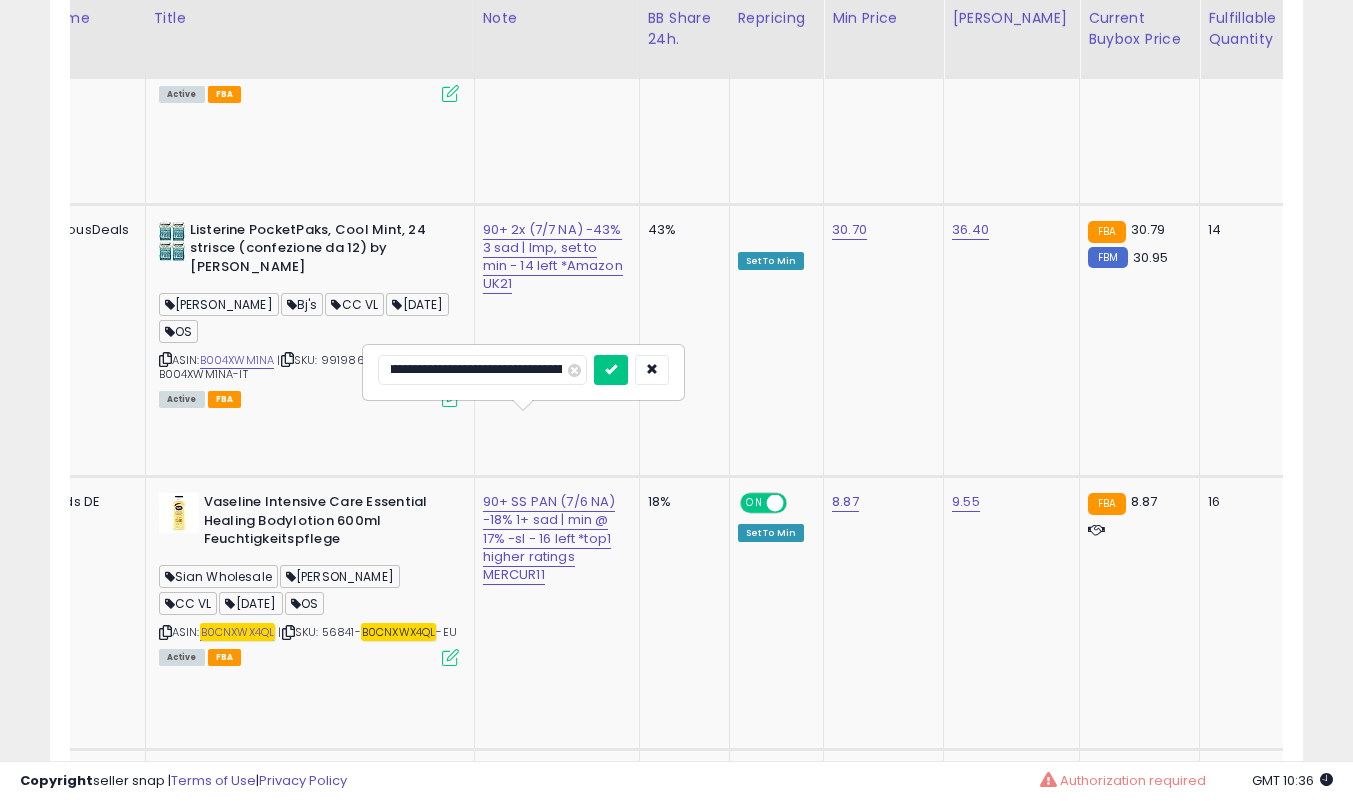 scroll, scrollTop: 0, scrollLeft: 0, axis: both 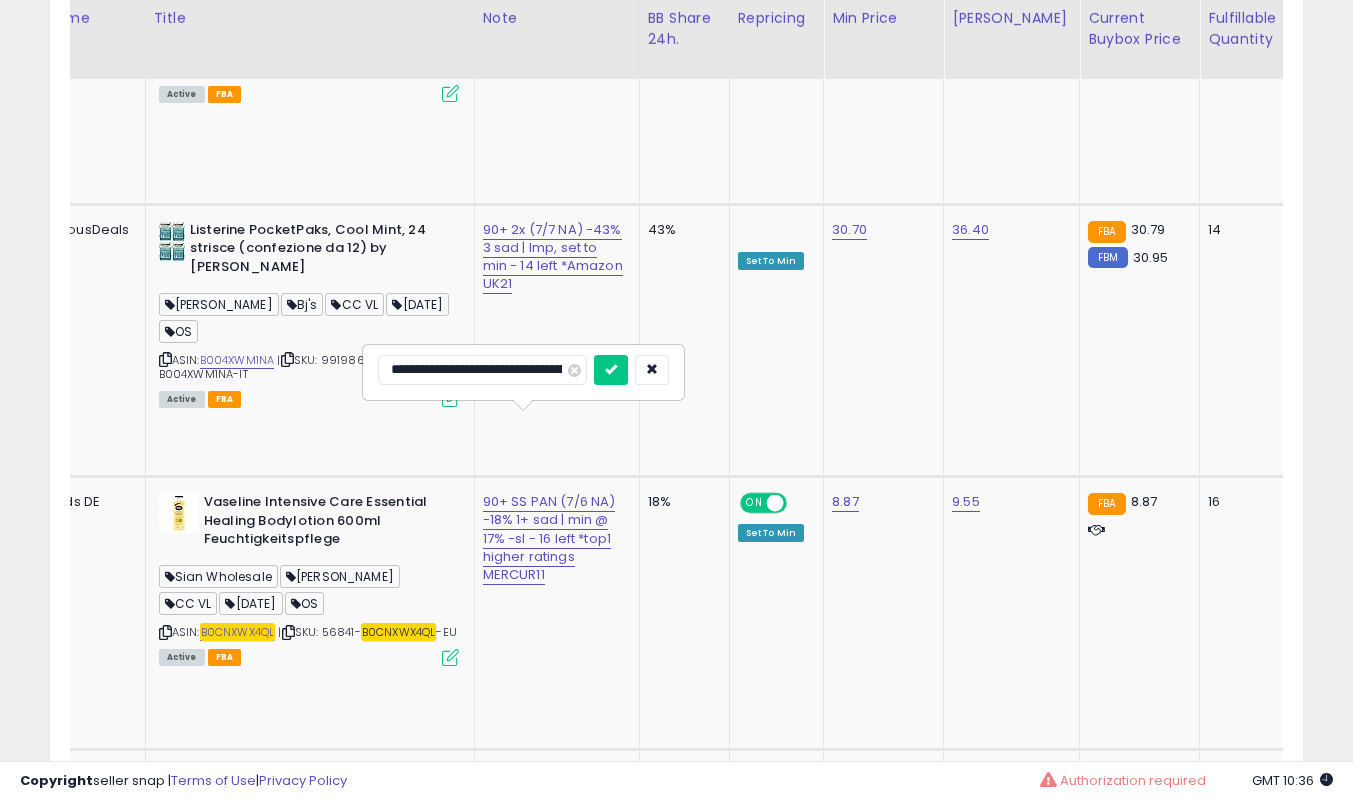 type on "**********" 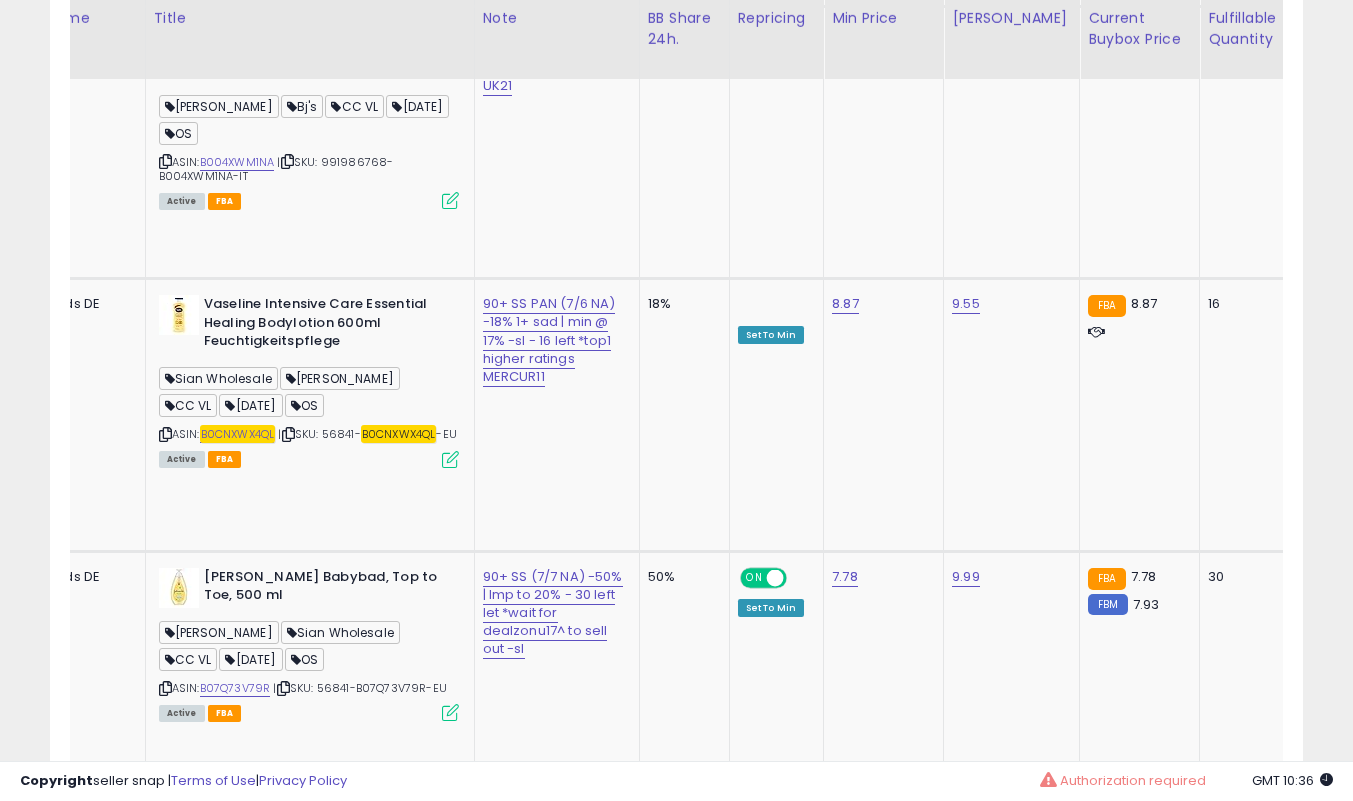 scroll, scrollTop: 2233, scrollLeft: 0, axis: vertical 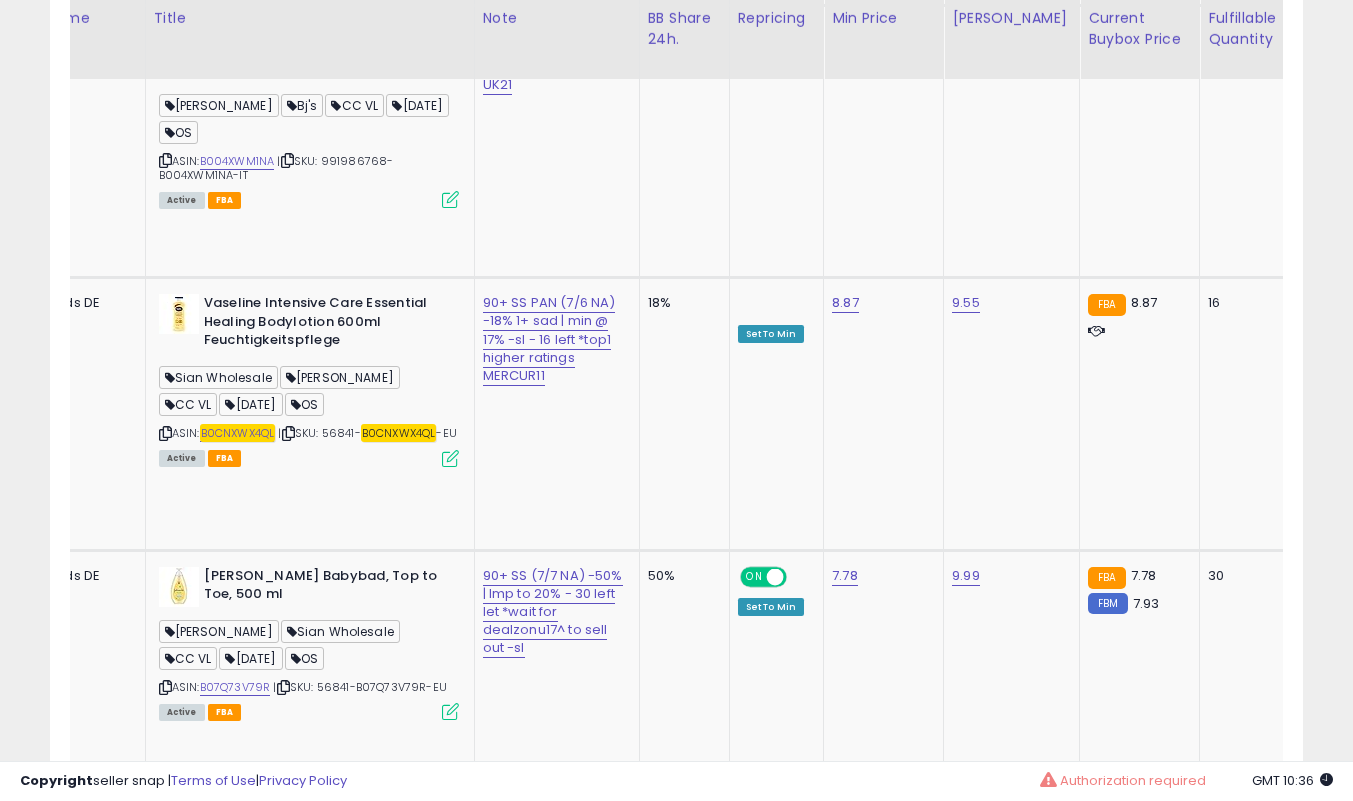 click on "90+ PAN 2x oos (7/6 NA) -7% 1 SAD | adjusted price - 91 left" at bounding box center [551, -1032] 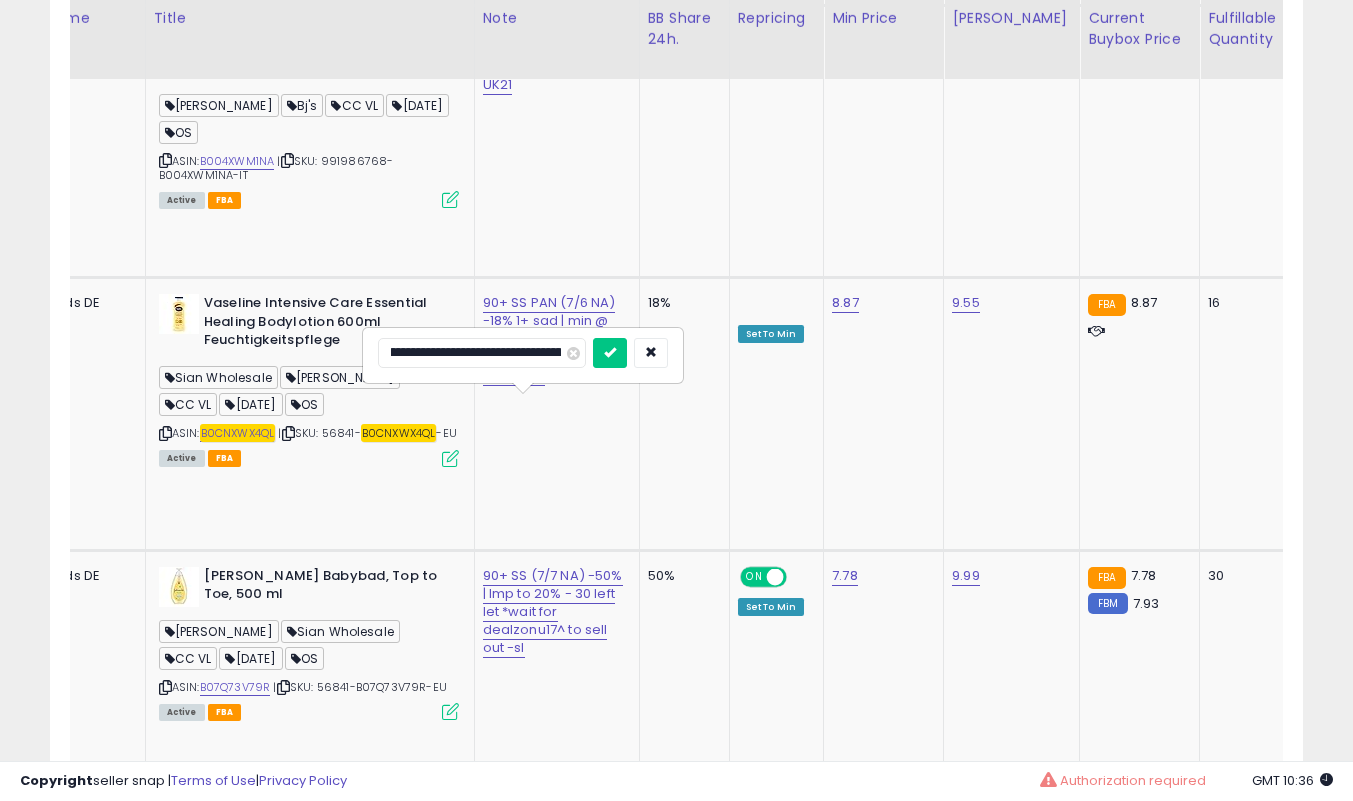 scroll, scrollTop: 0, scrollLeft: 38, axis: horizontal 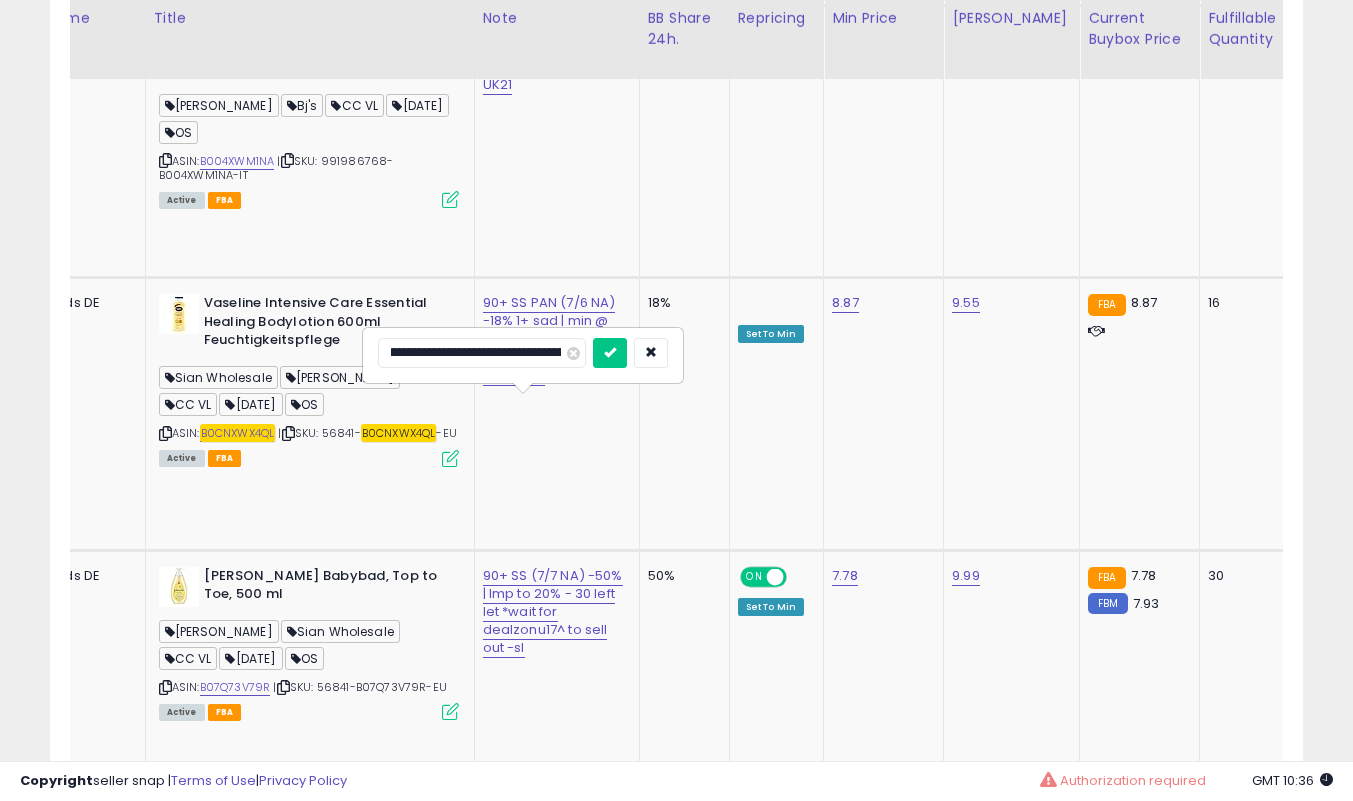 type on "**********" 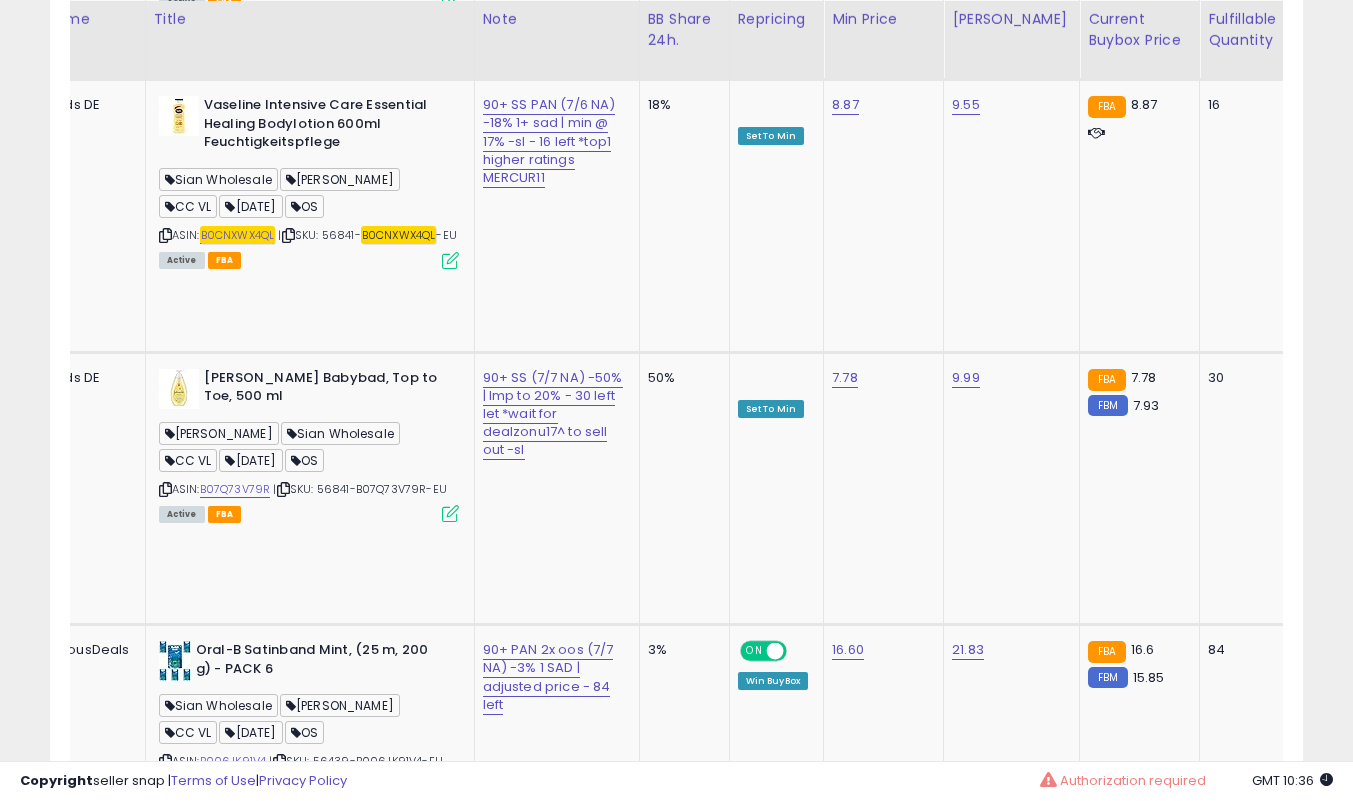 scroll, scrollTop: 2432, scrollLeft: 0, axis: vertical 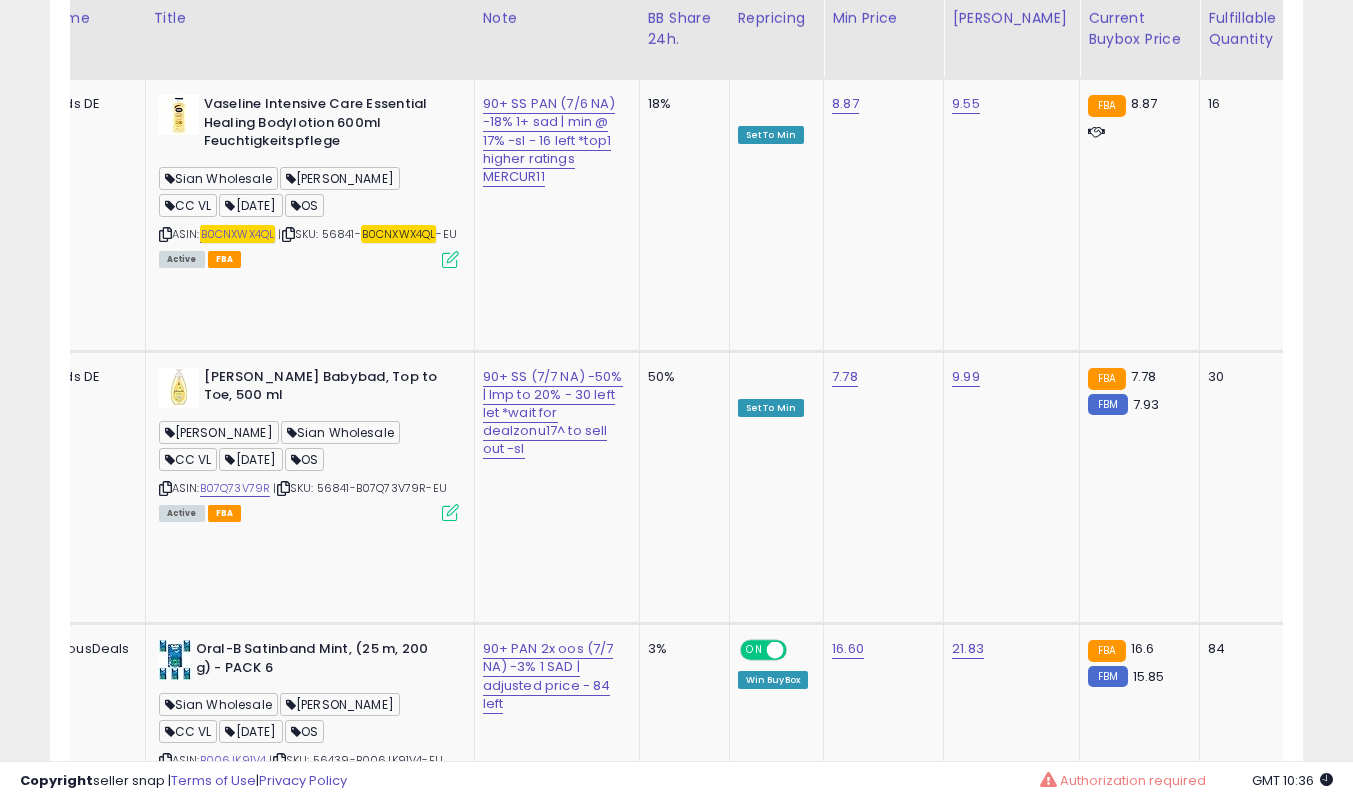 click on "90+ 4x (7/6 NA) -28% 1+ sad | adjusted price - 67 left" at bounding box center [551, -1231] 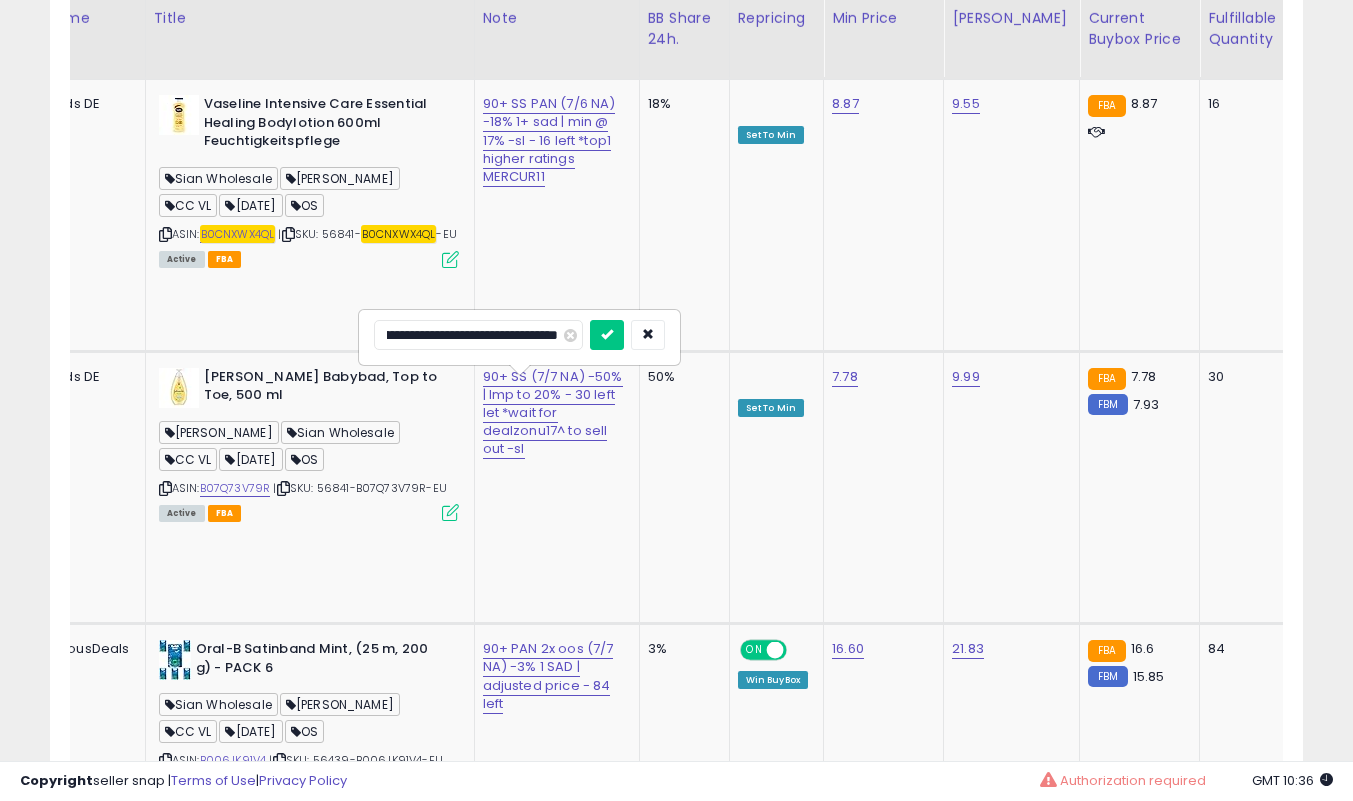 scroll, scrollTop: 0, scrollLeft: 0, axis: both 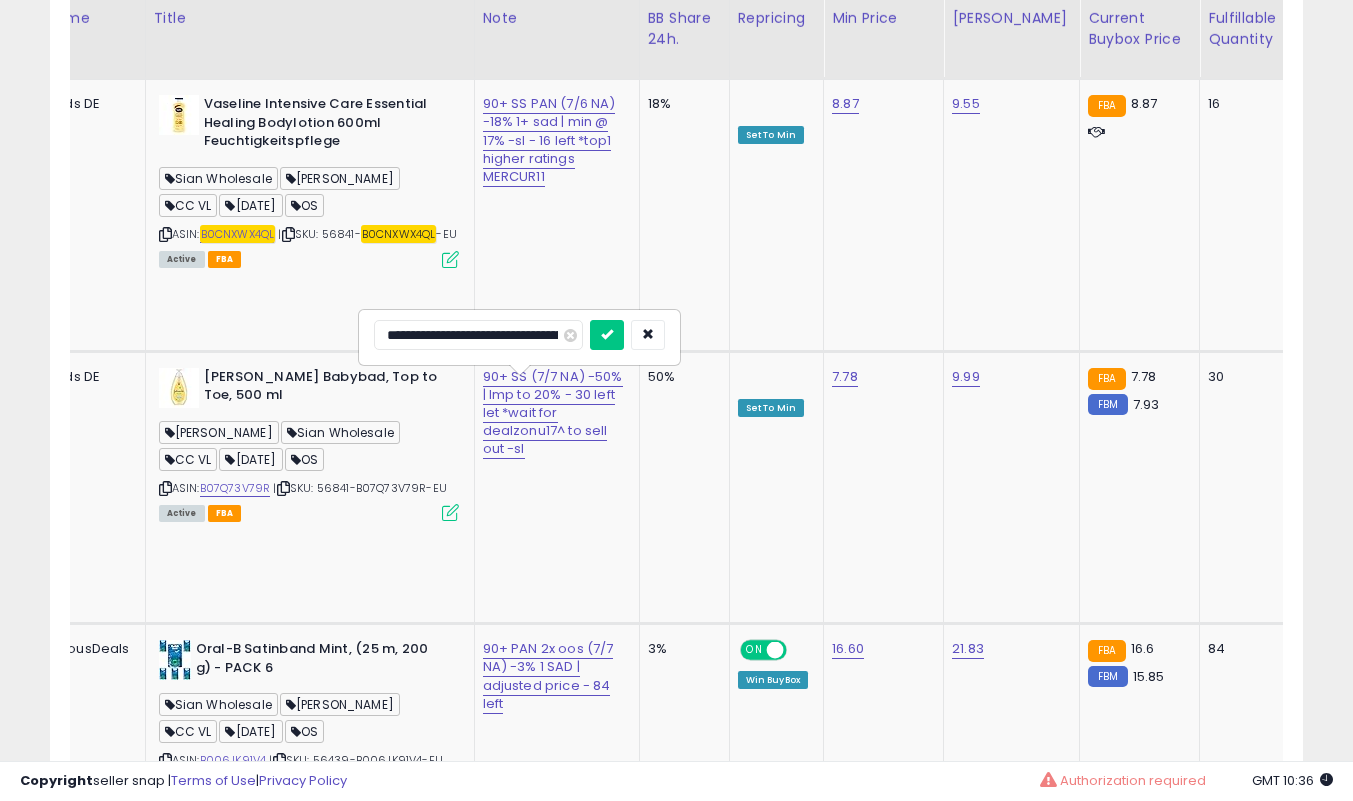 type on "**********" 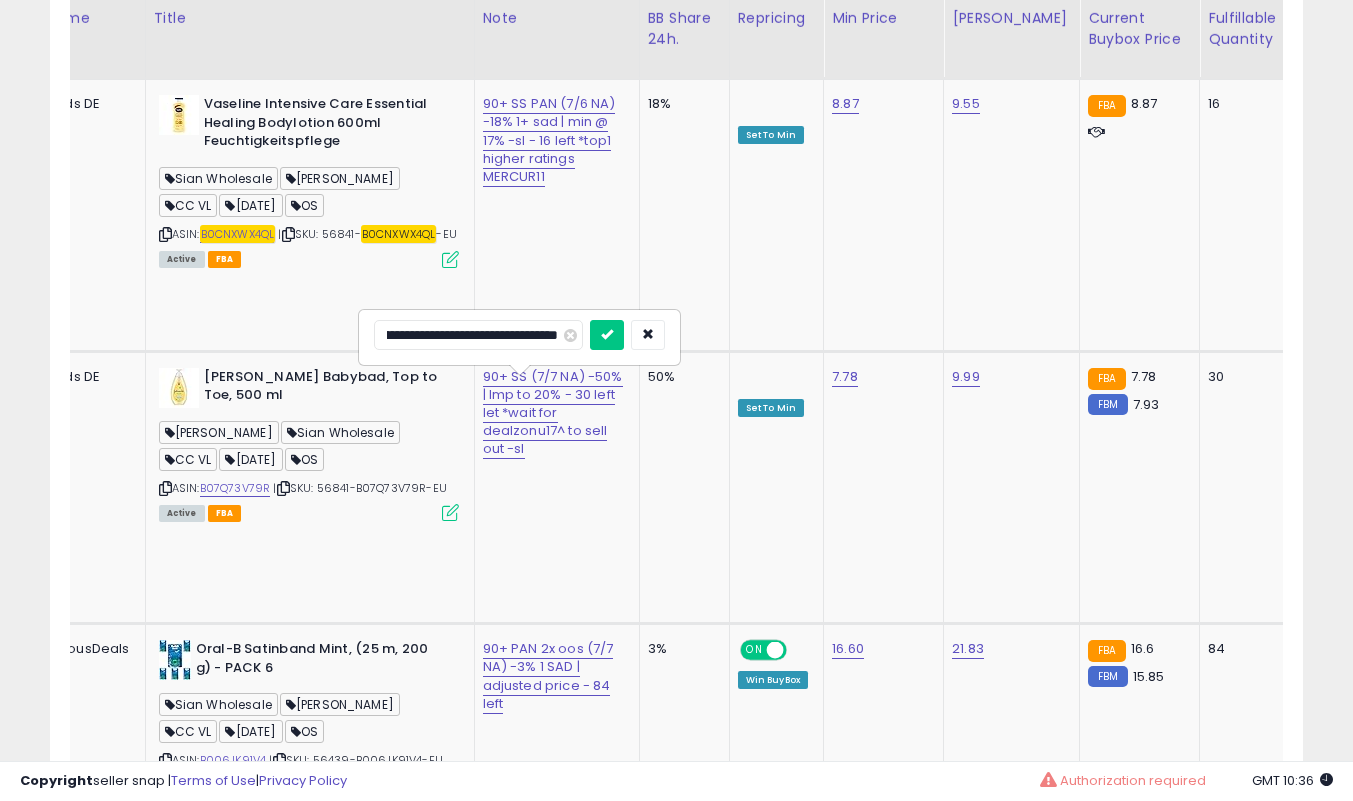 scroll, scrollTop: 0, scrollLeft: 177, axis: horizontal 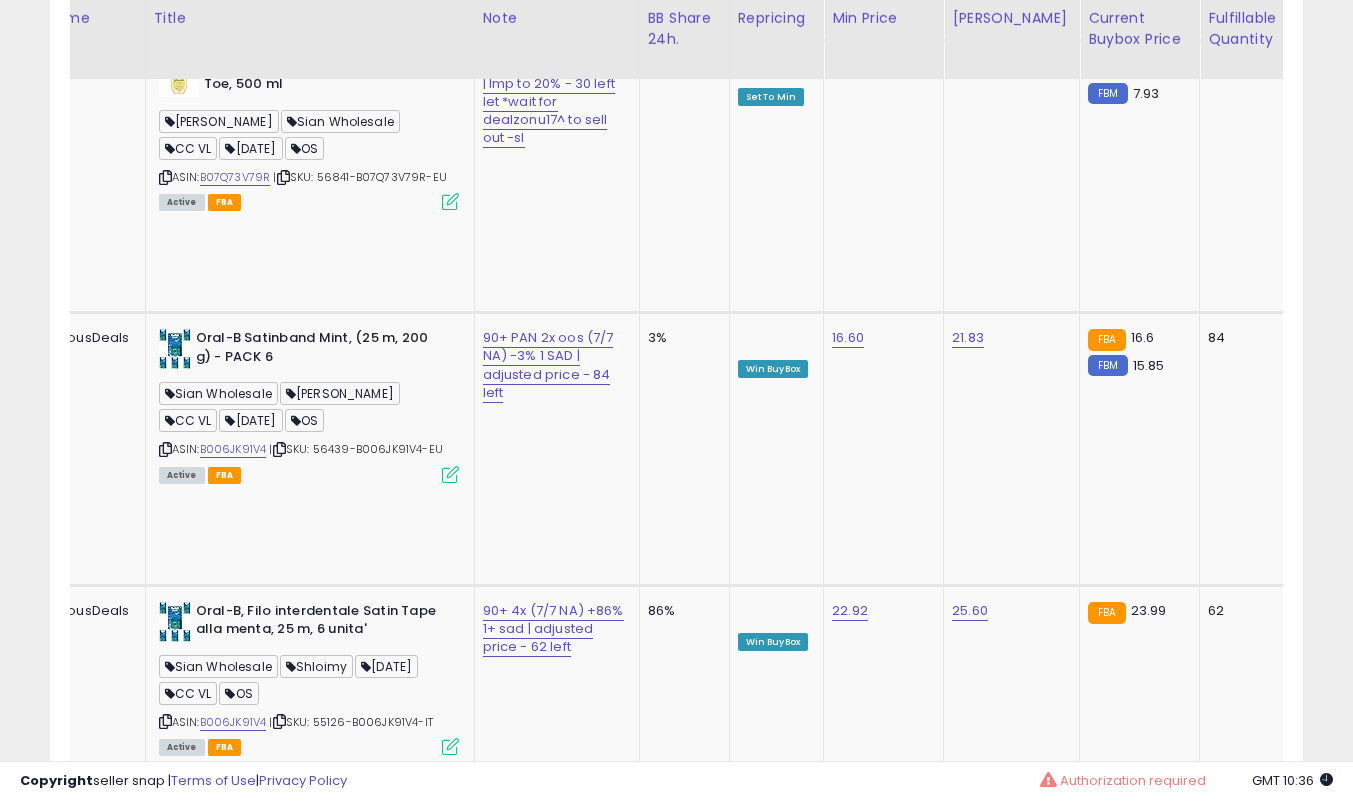 click on "90+ (7/6 NA) 100% SS | adjusted price - 77 left *olympe62" at bounding box center (551, -1542) 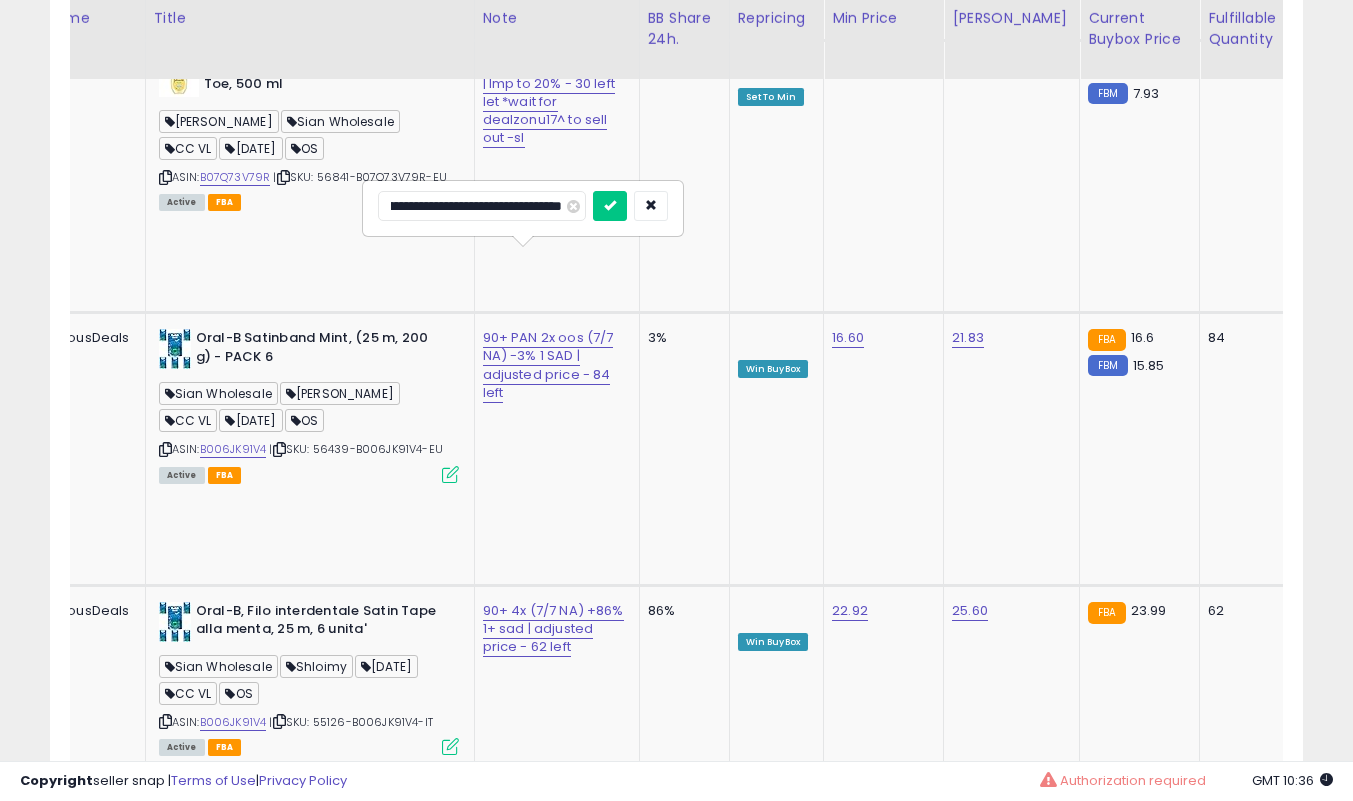scroll, scrollTop: 0, scrollLeft: 0, axis: both 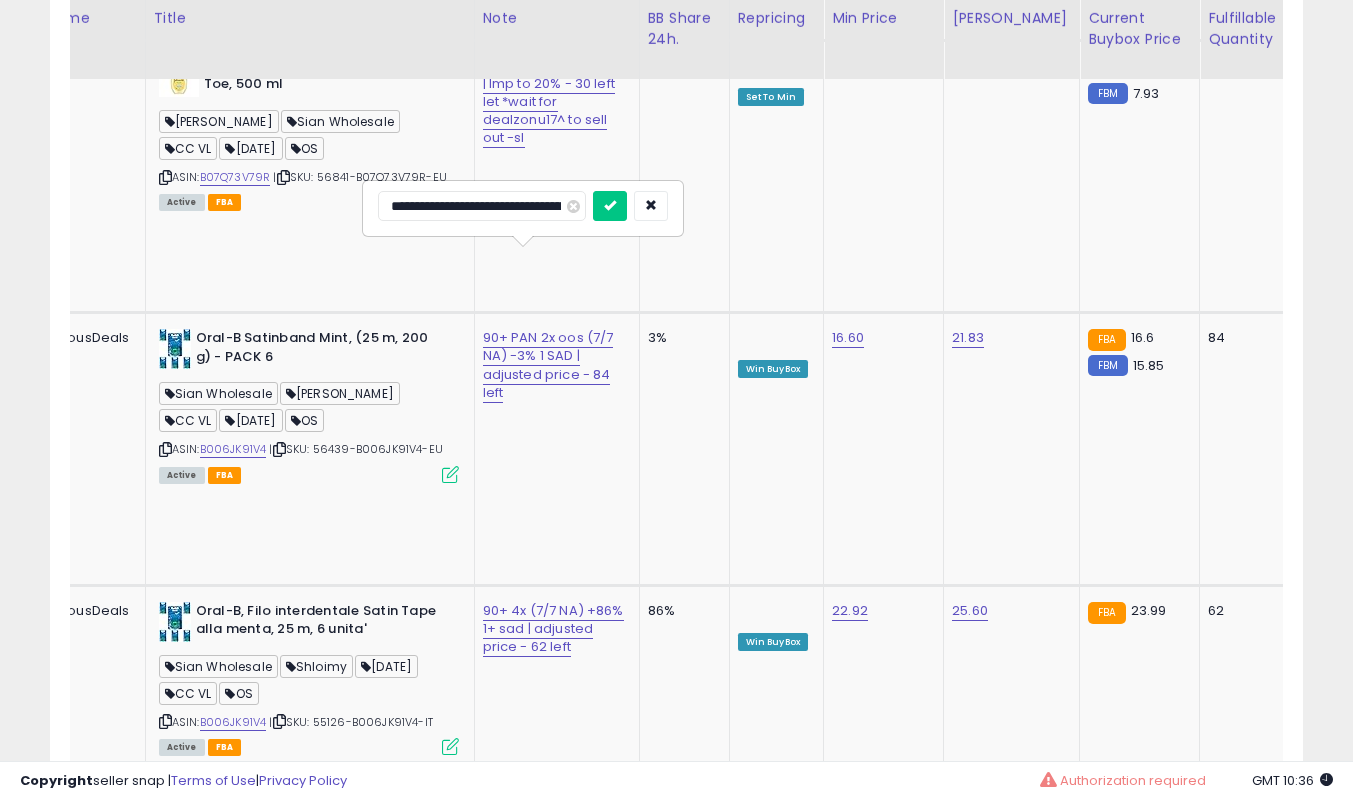 type on "**********" 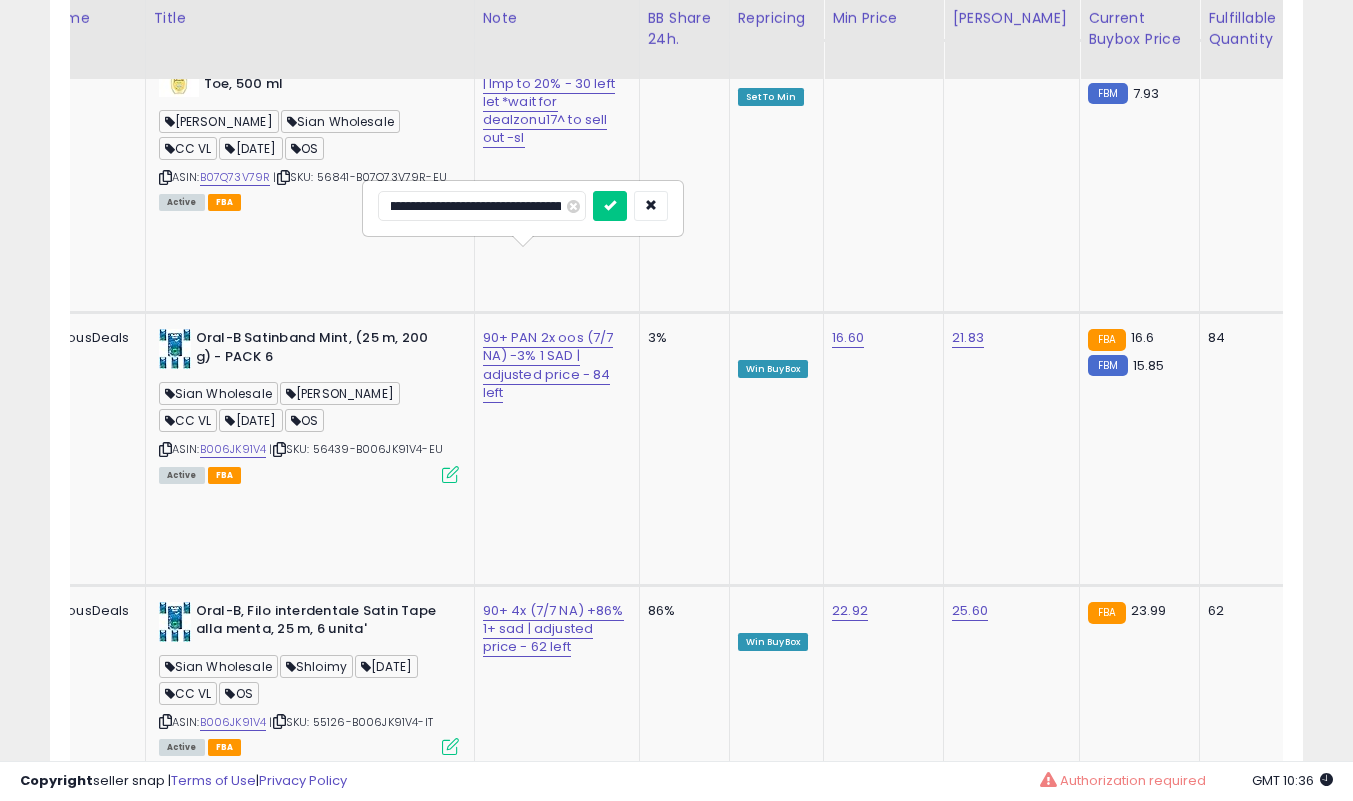 scroll, scrollTop: 0, scrollLeft: 124, axis: horizontal 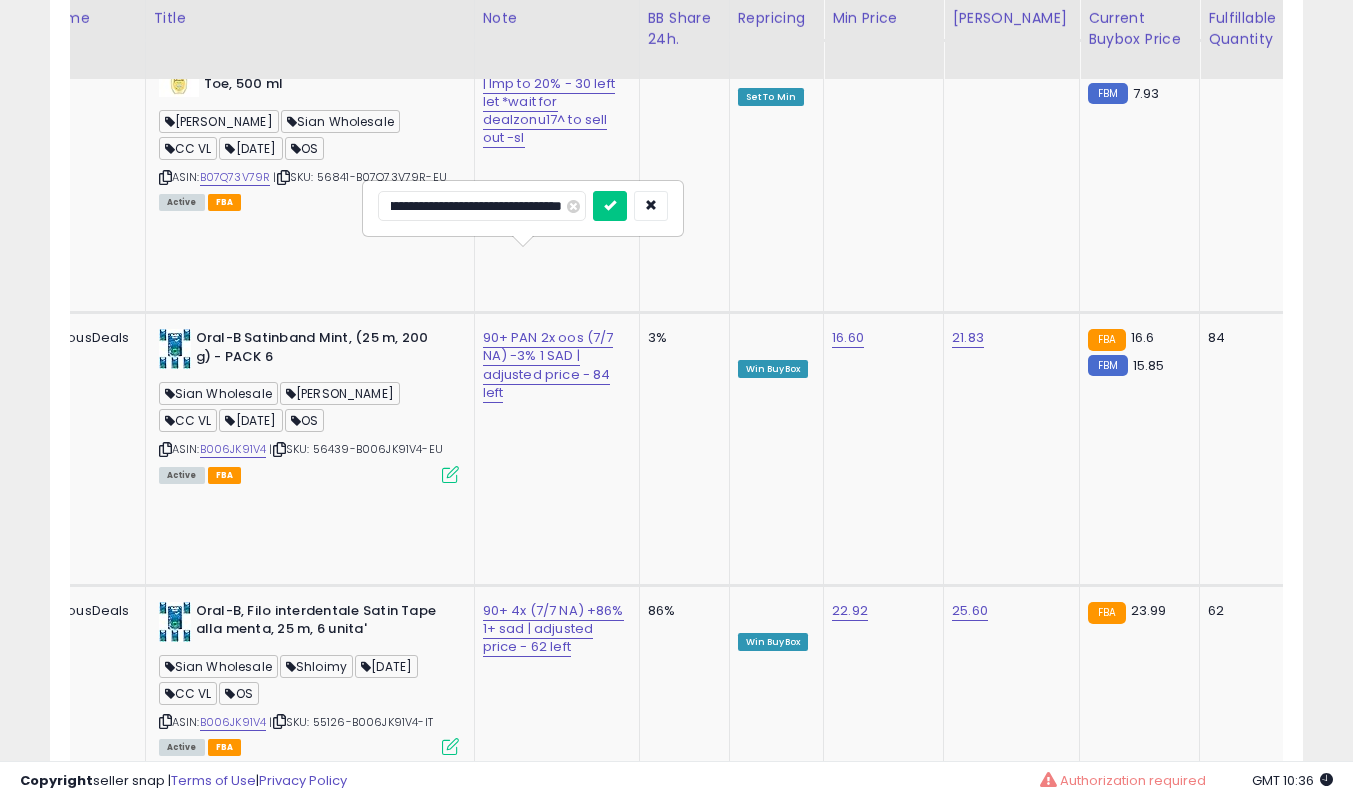 click at bounding box center (610, 206) 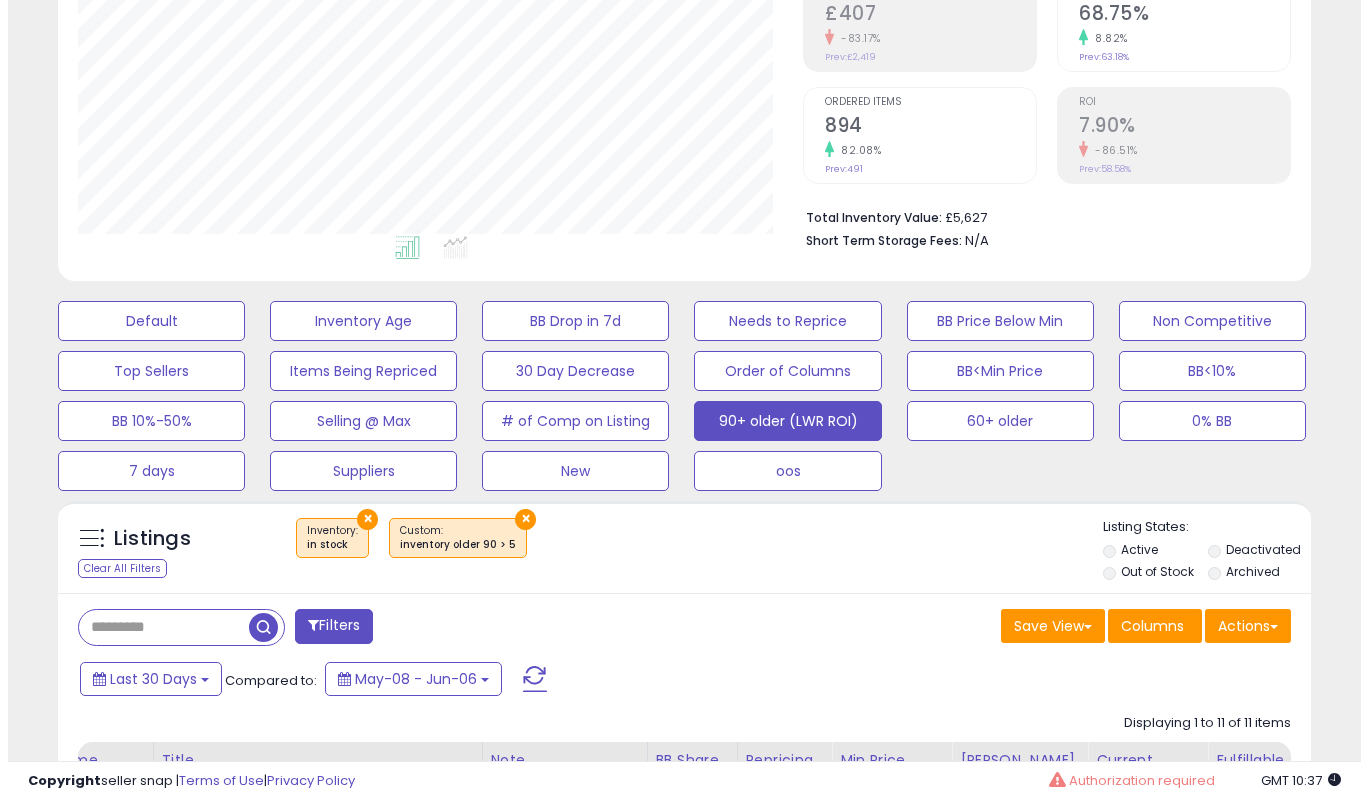 scroll, scrollTop: 330, scrollLeft: 0, axis: vertical 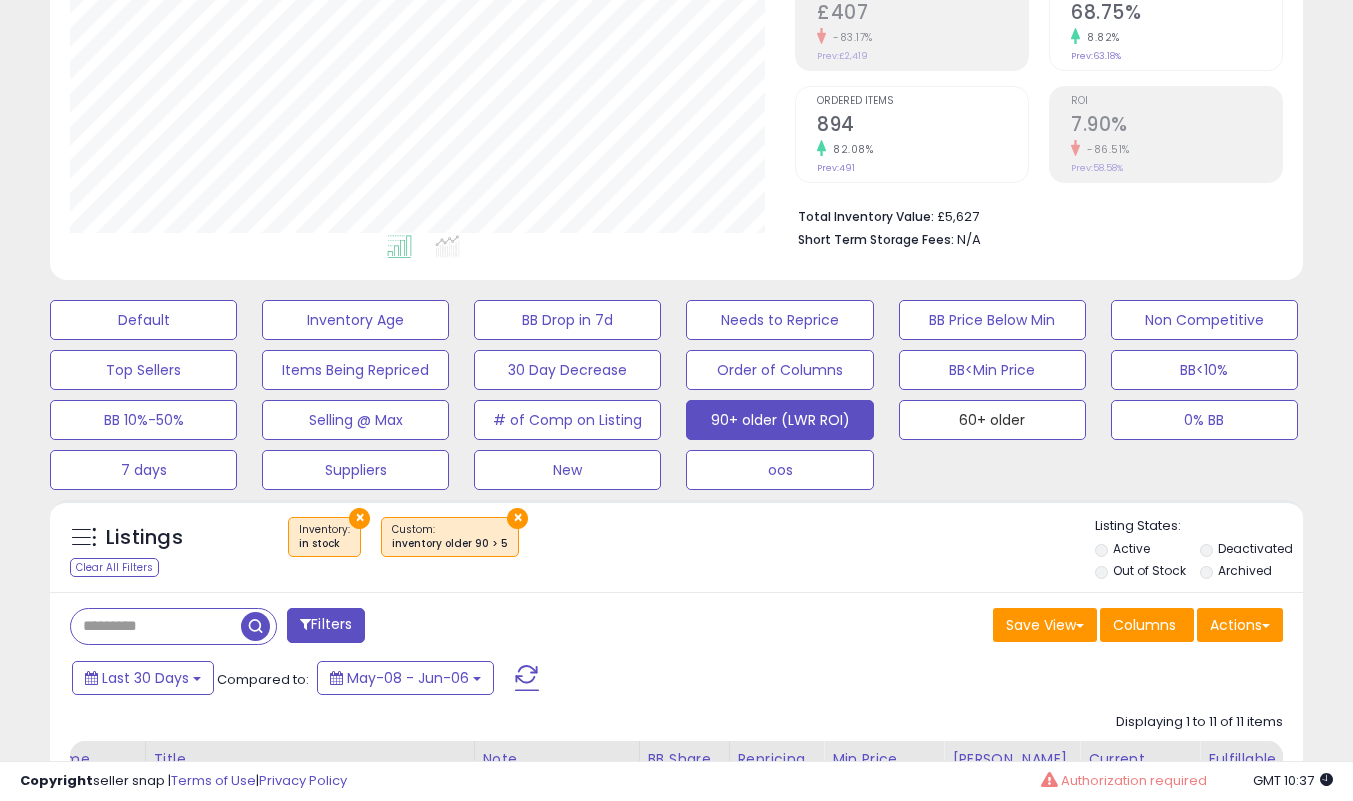 click on "60+ older" at bounding box center (143, 320) 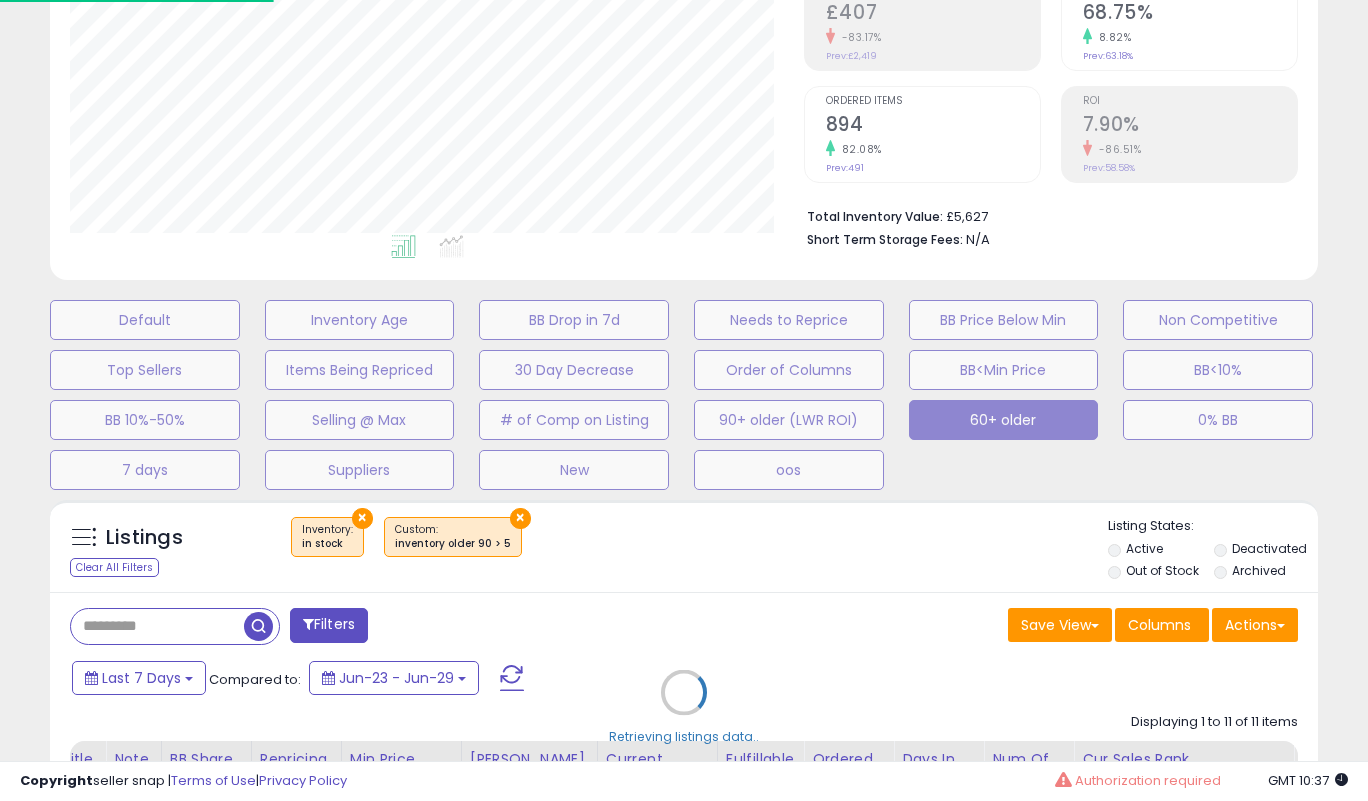 scroll, scrollTop: 999590, scrollLeft: 999266, axis: both 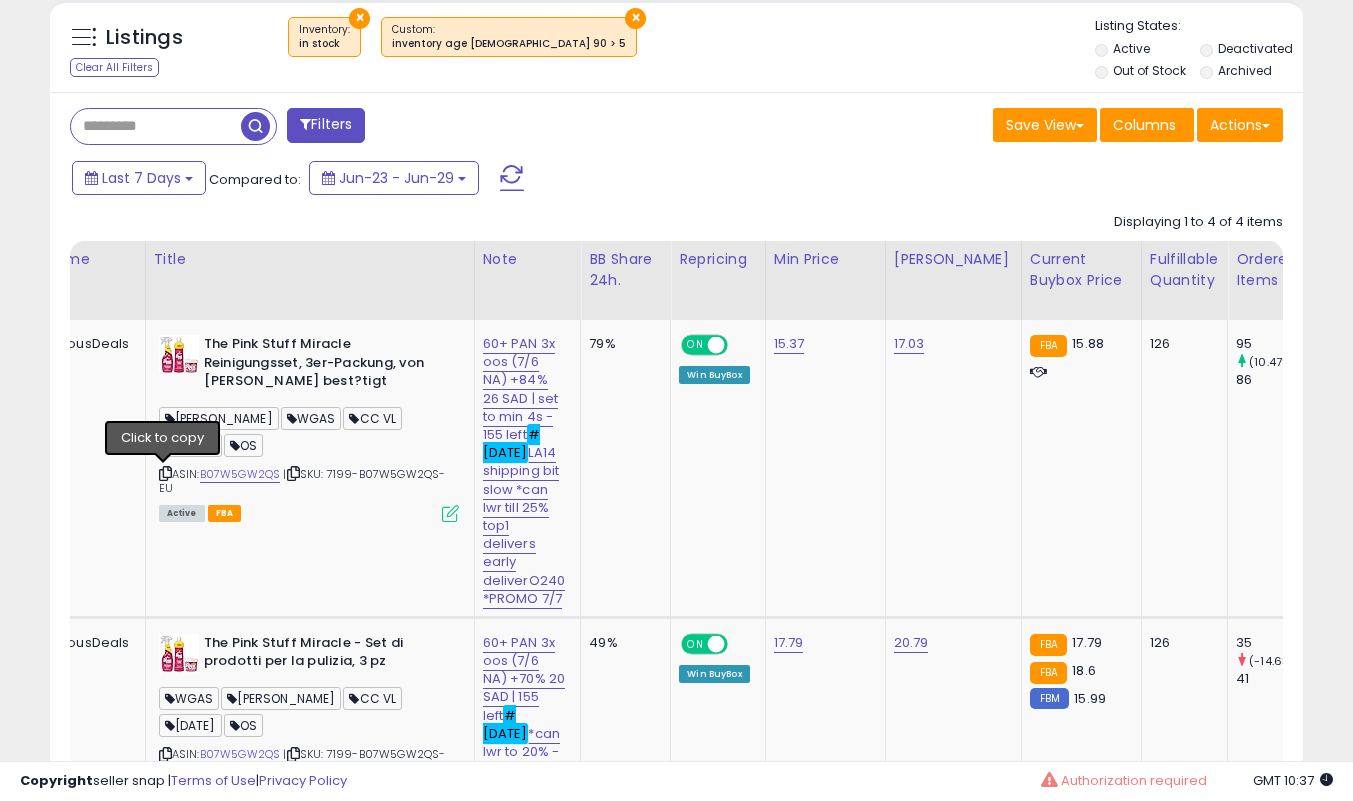 click at bounding box center [165, 473] 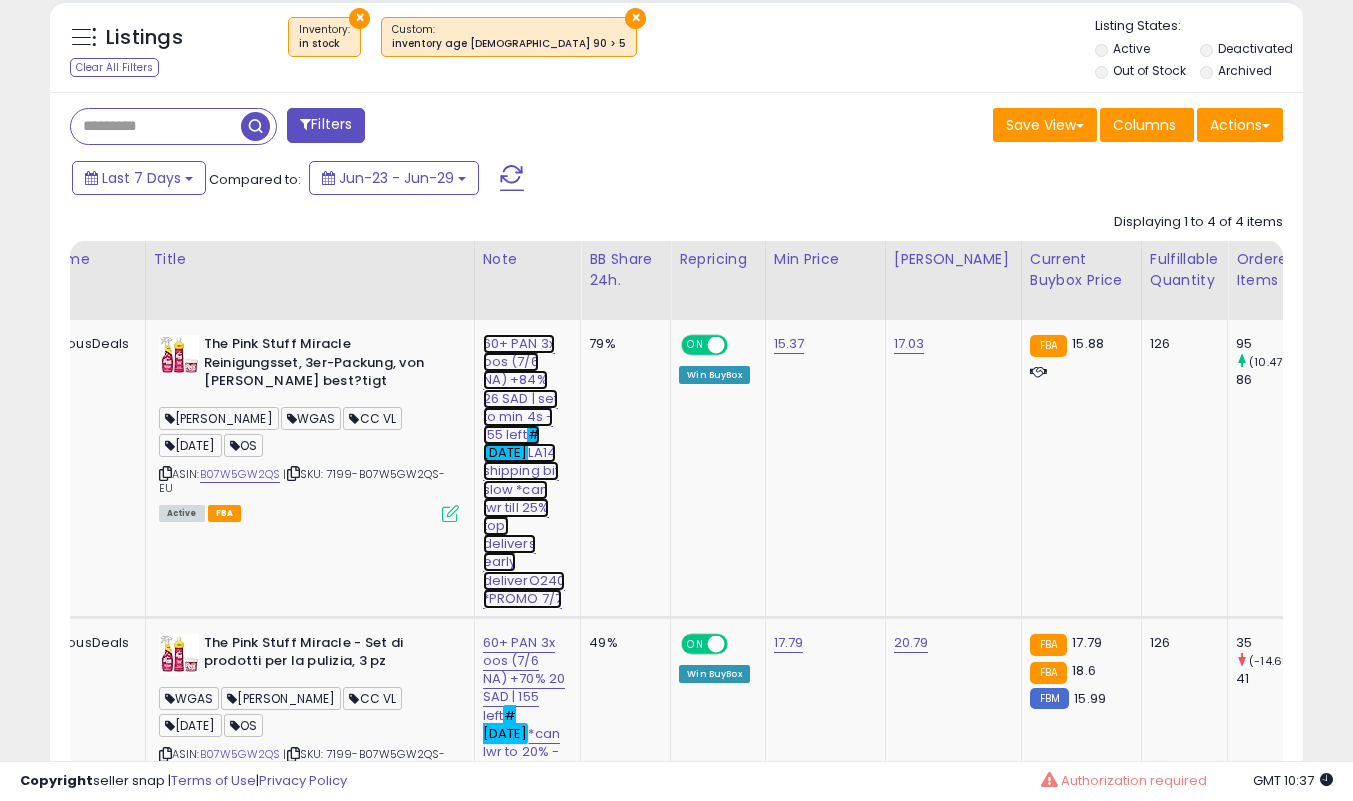 click on "60+ PAN 3x oos (7/6 NA) +84% 26 SAD | set to min 4s - 155 left  #[DATE]  LA14 shipping bit slow *can lwr till 25% top1 delivers early deliverO240 *PROMO 7/7" at bounding box center (524, 471) 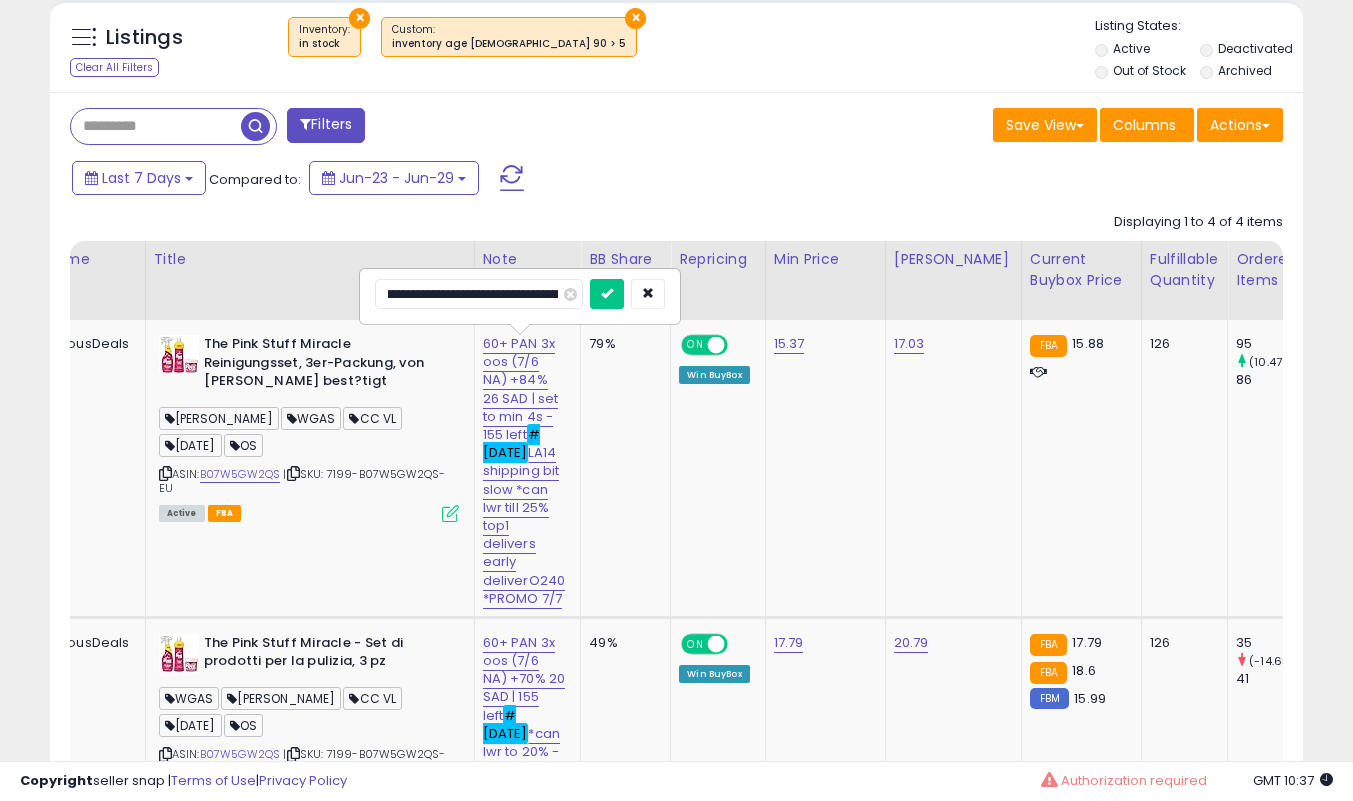 scroll, scrollTop: 0, scrollLeft: 264, axis: horizontal 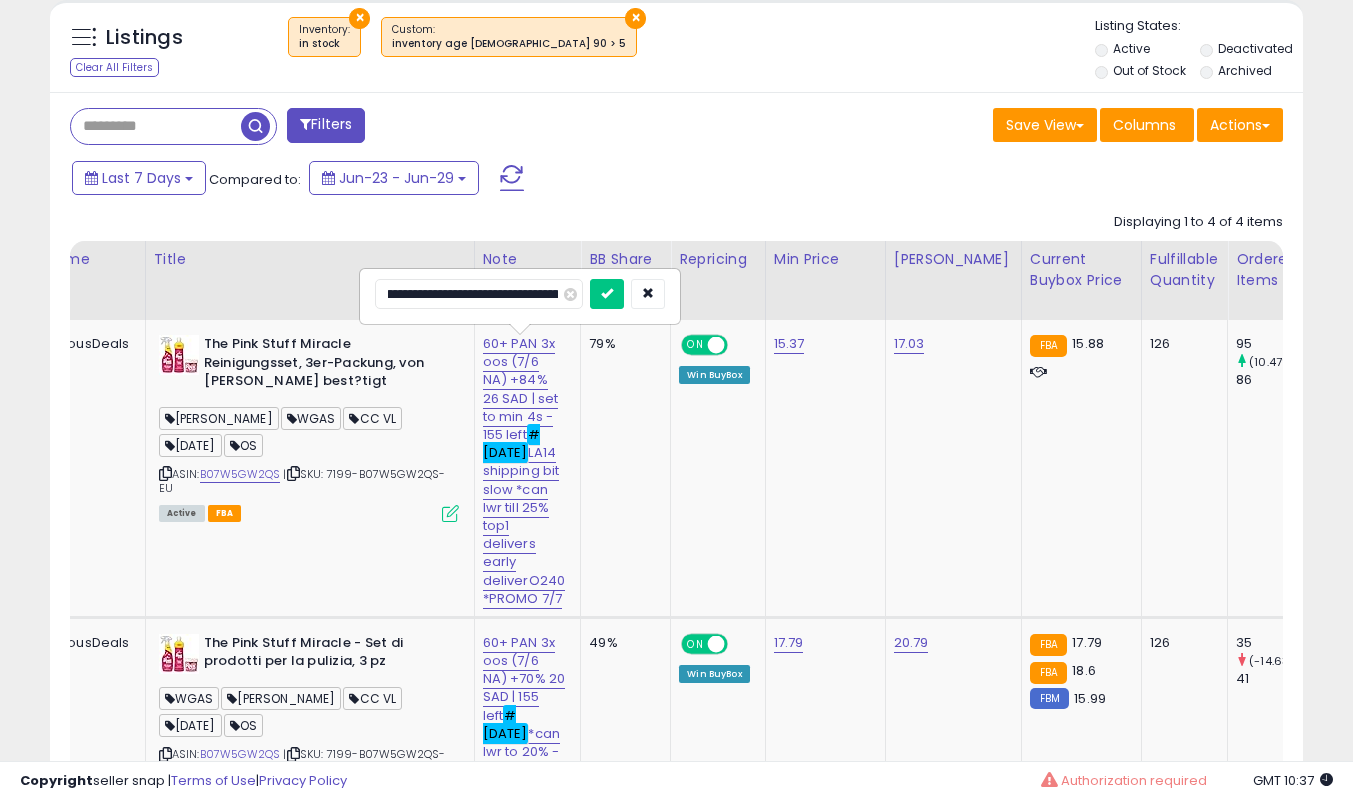 type on "**********" 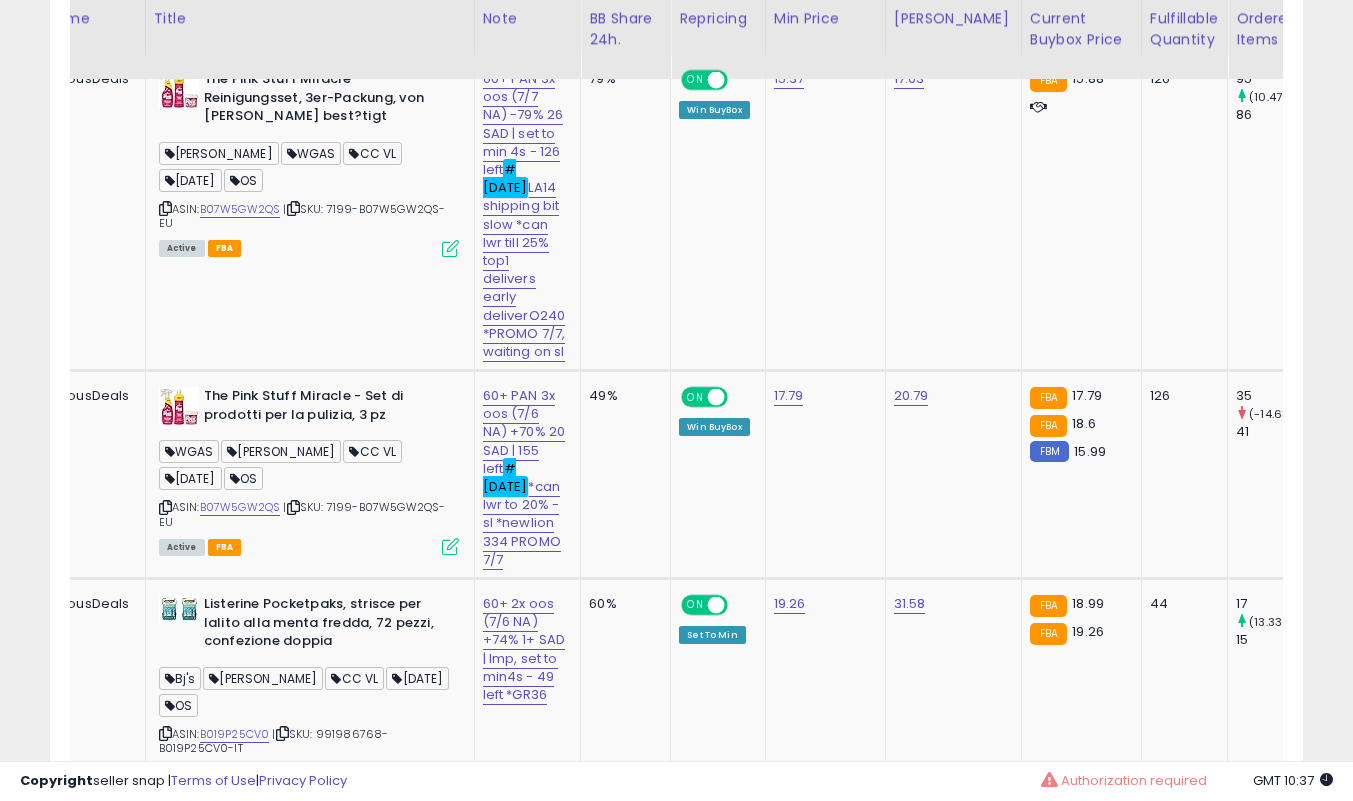 scroll, scrollTop: 1096, scrollLeft: 0, axis: vertical 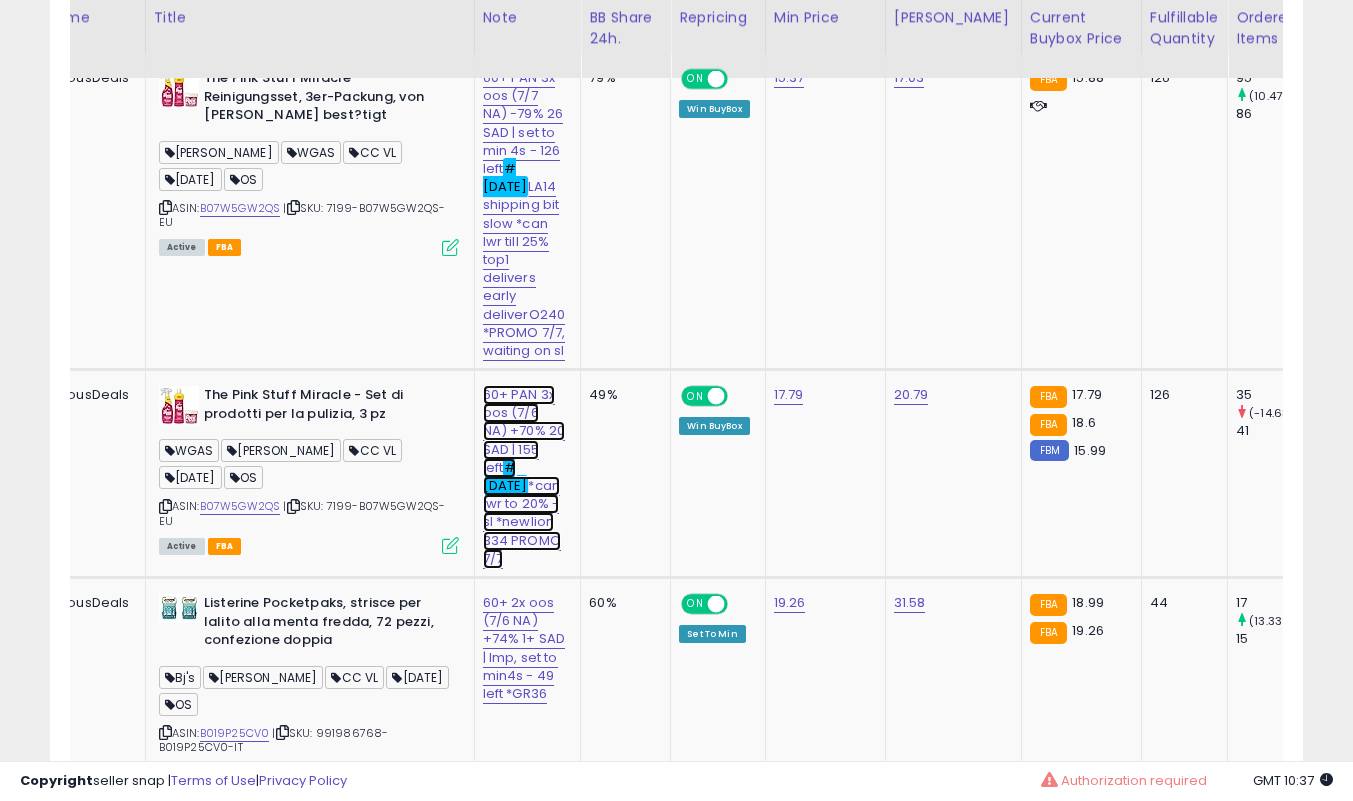 click on "60+ PAN 3x oos (7/6 NA) +70% 20 SAD | 155 left  #[DATE]  *can lwr to 20% -sl *newlion 334 PROMO 7/7" at bounding box center (524, 214) 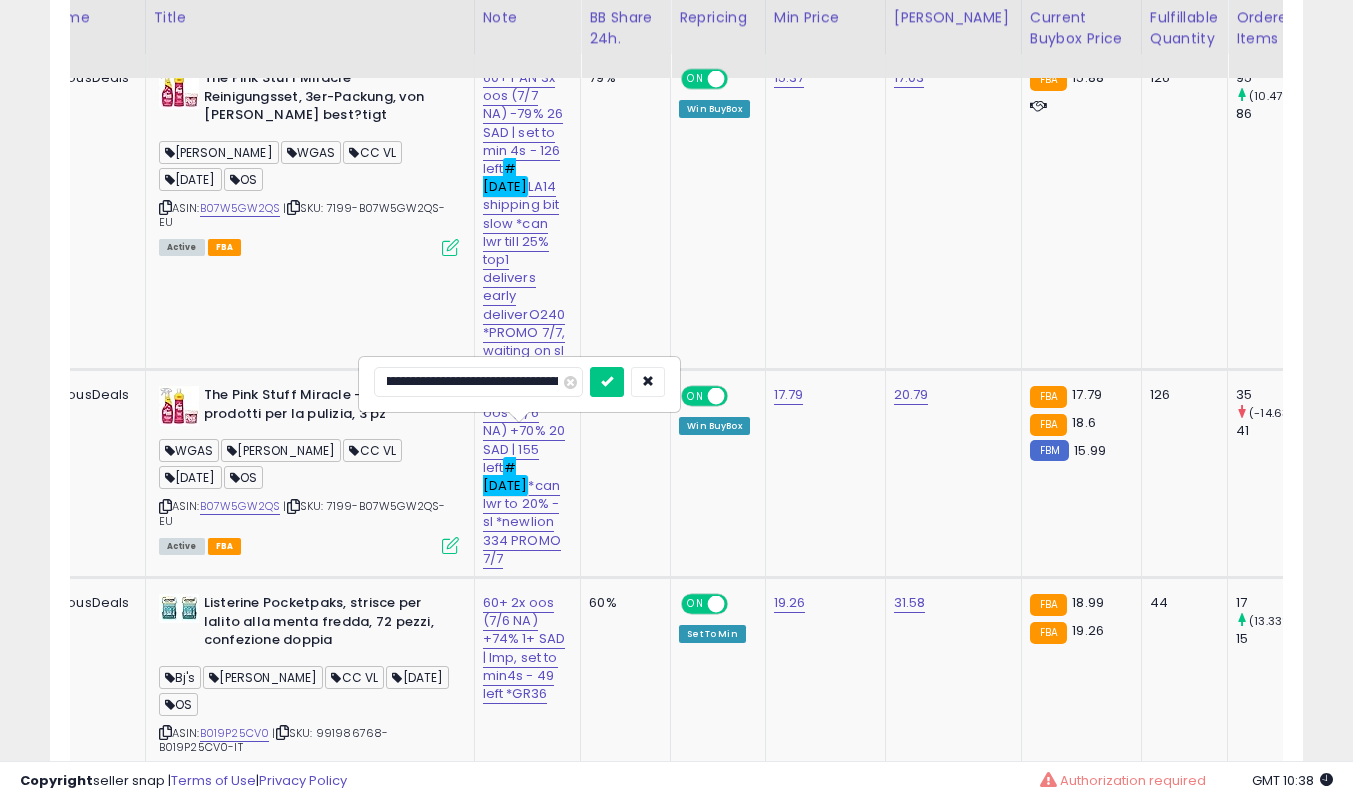 scroll, scrollTop: 0, scrollLeft: 225, axis: horizontal 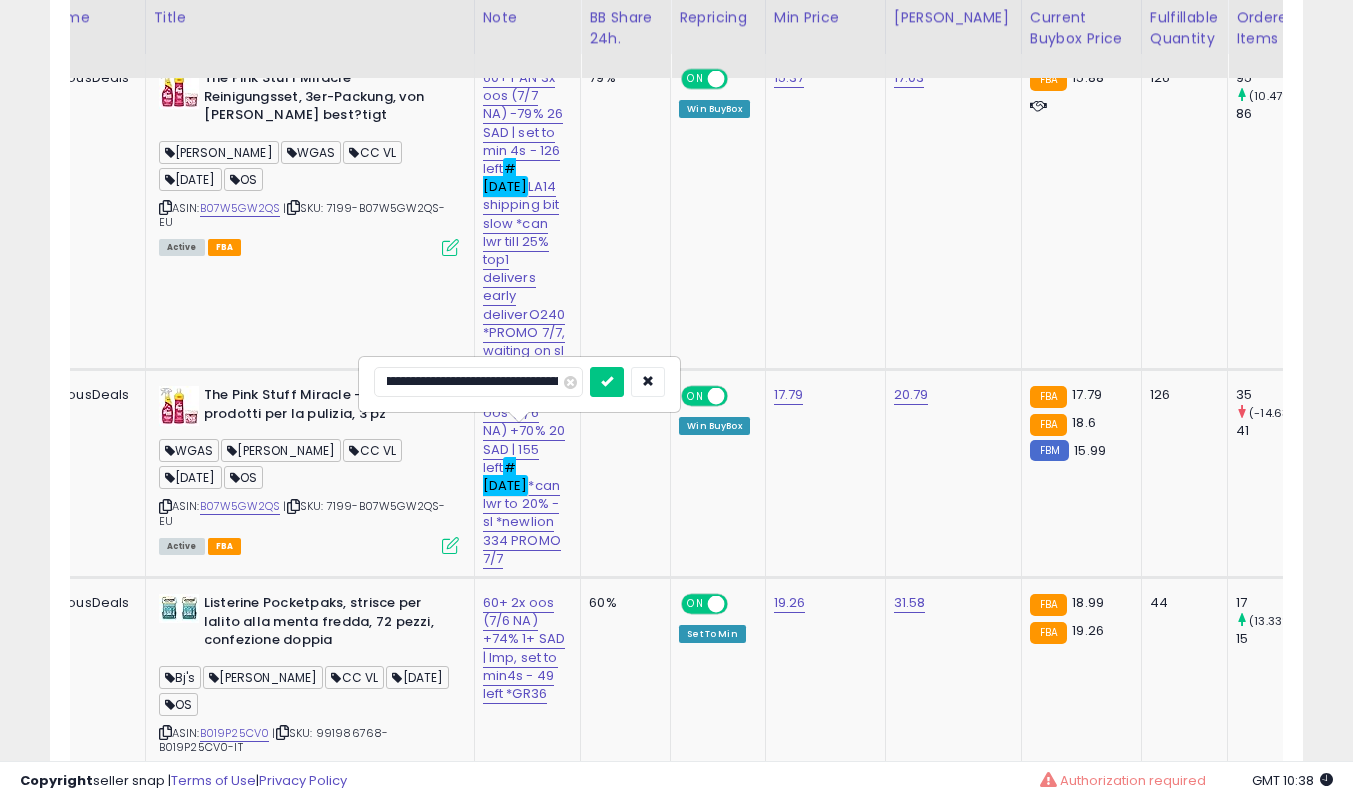 type on "**********" 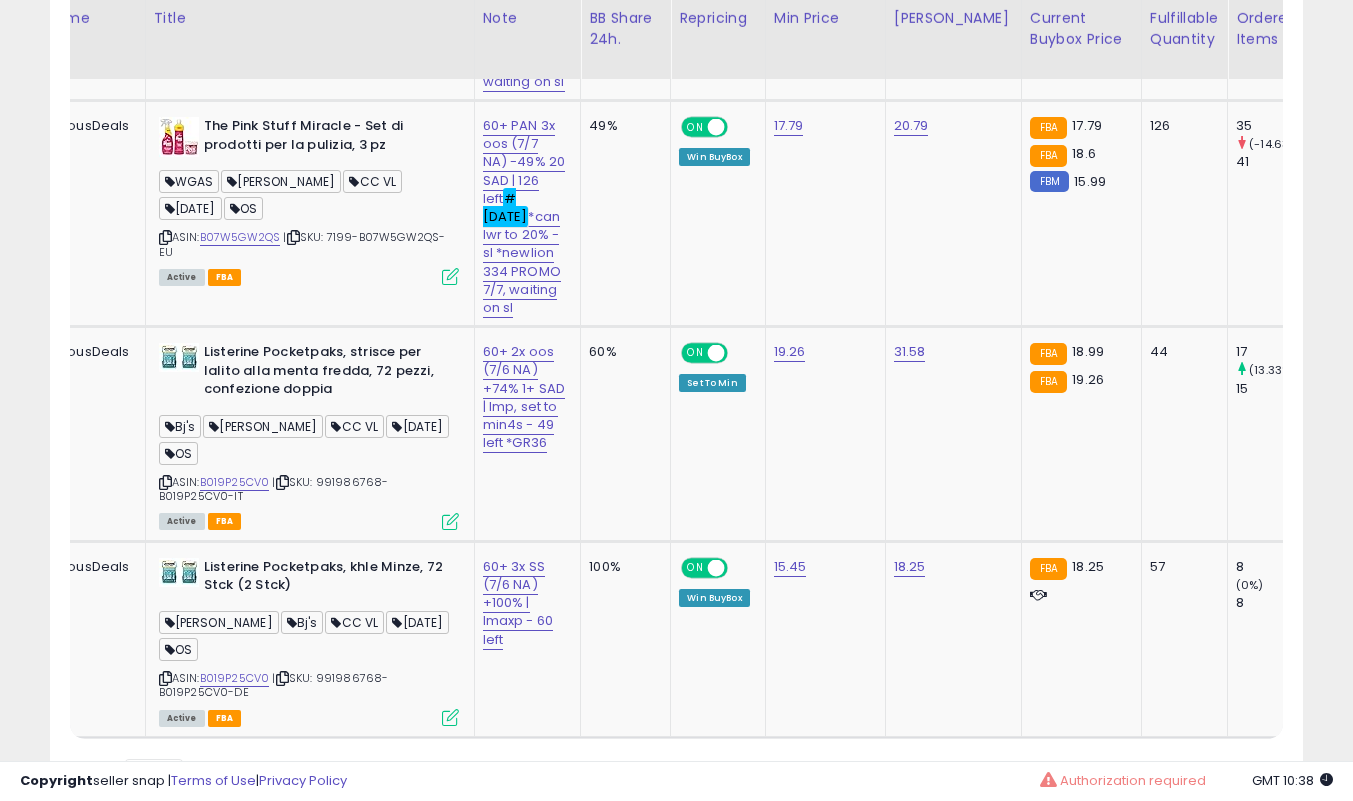 scroll, scrollTop: 1366, scrollLeft: 0, axis: vertical 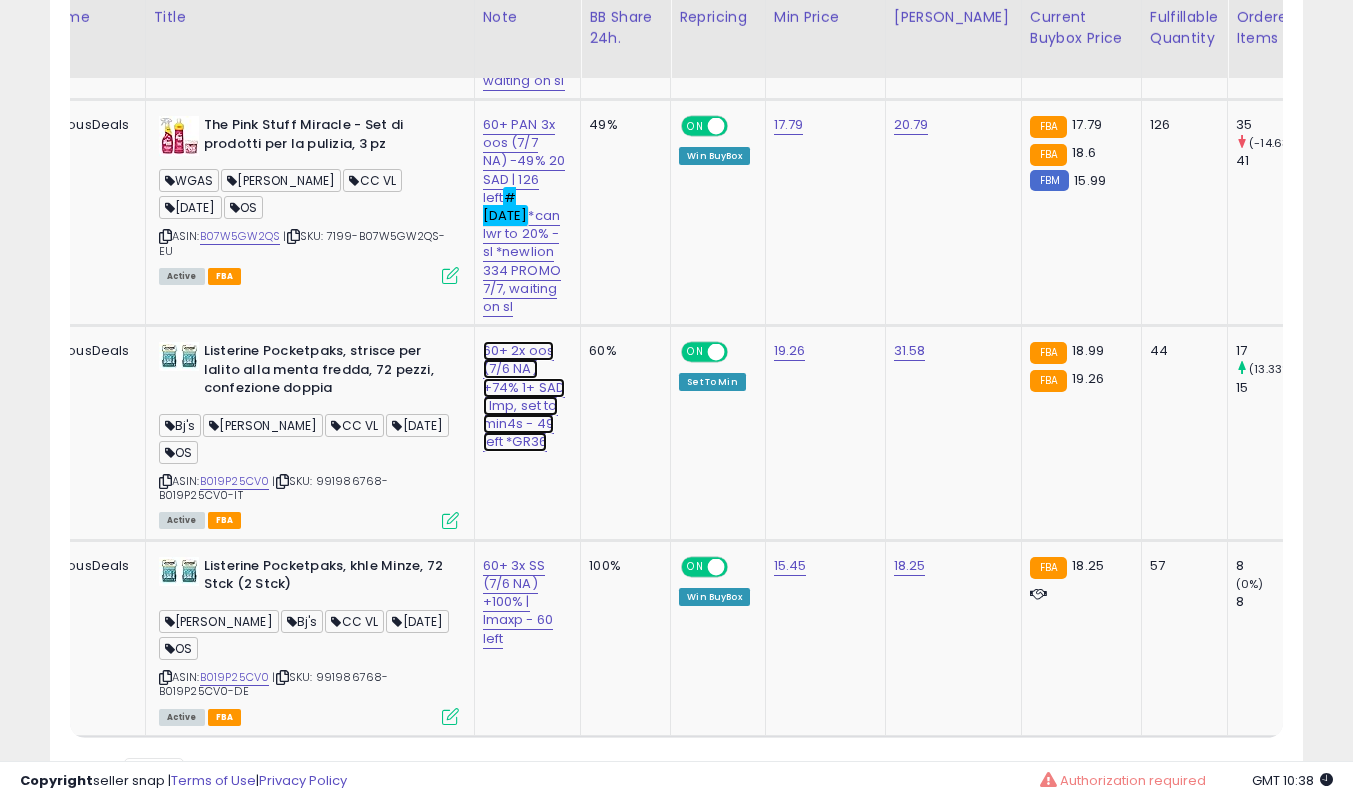 click on "60+ 2x oos (7/6 NA) +74% 1+ SAD | lmp, set to min4s - 49 left *GR36" at bounding box center (524, -56) 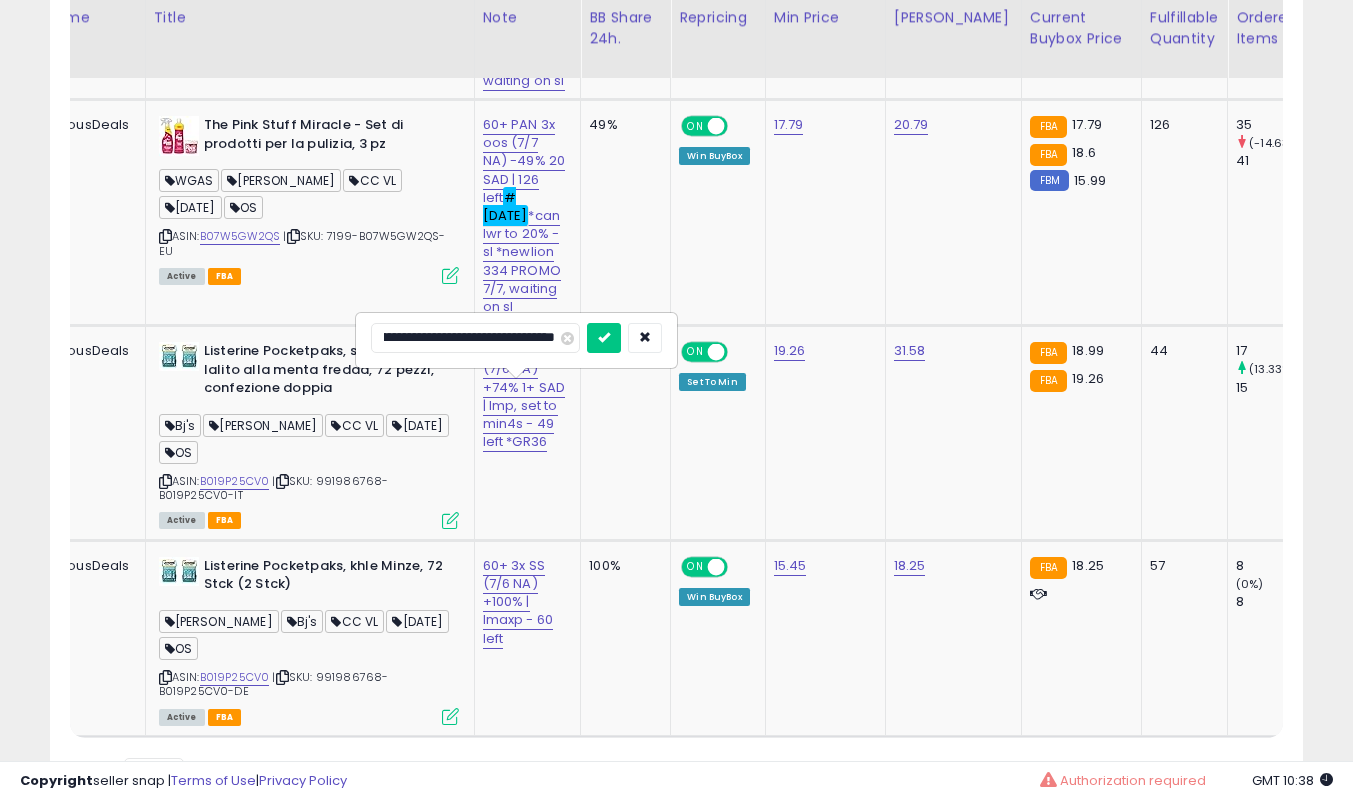 scroll, scrollTop: 0, scrollLeft: 0, axis: both 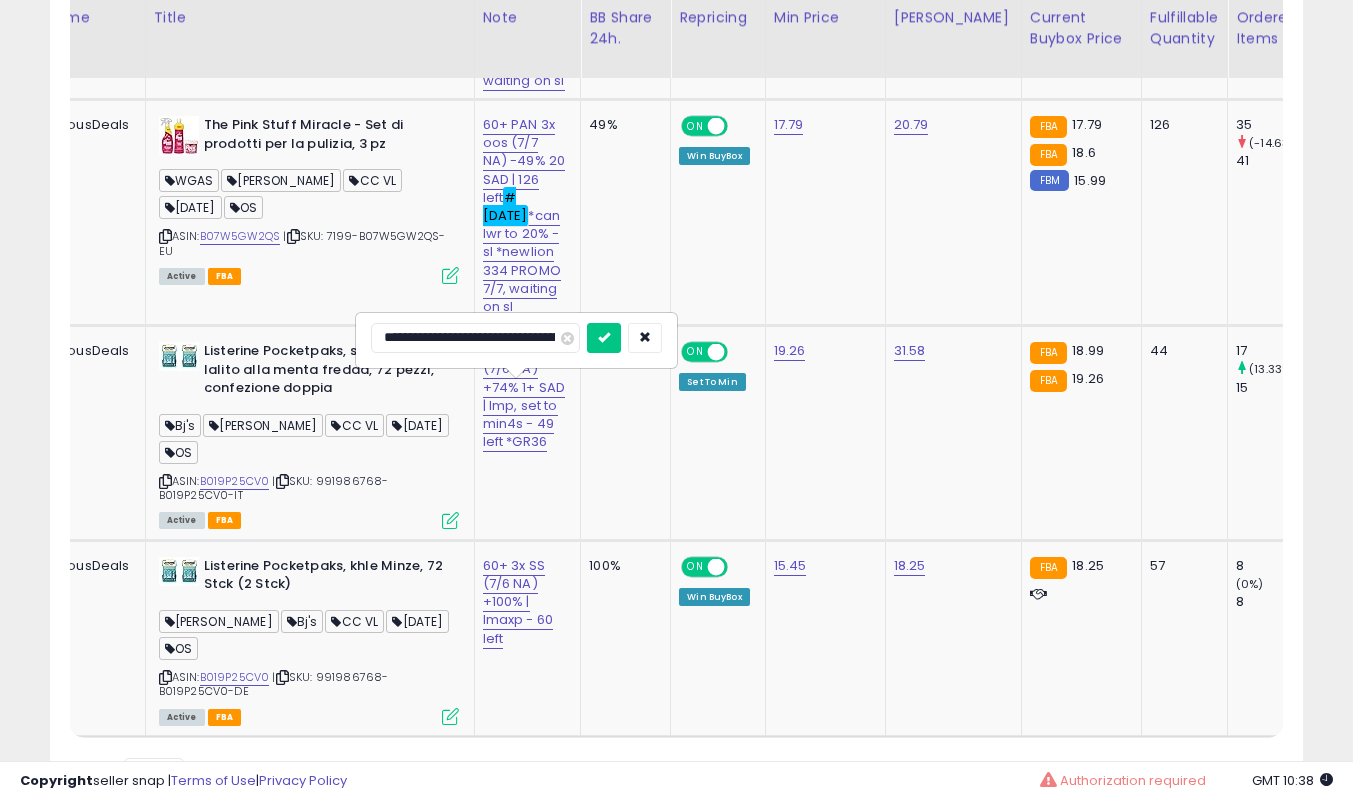 type on "**********" 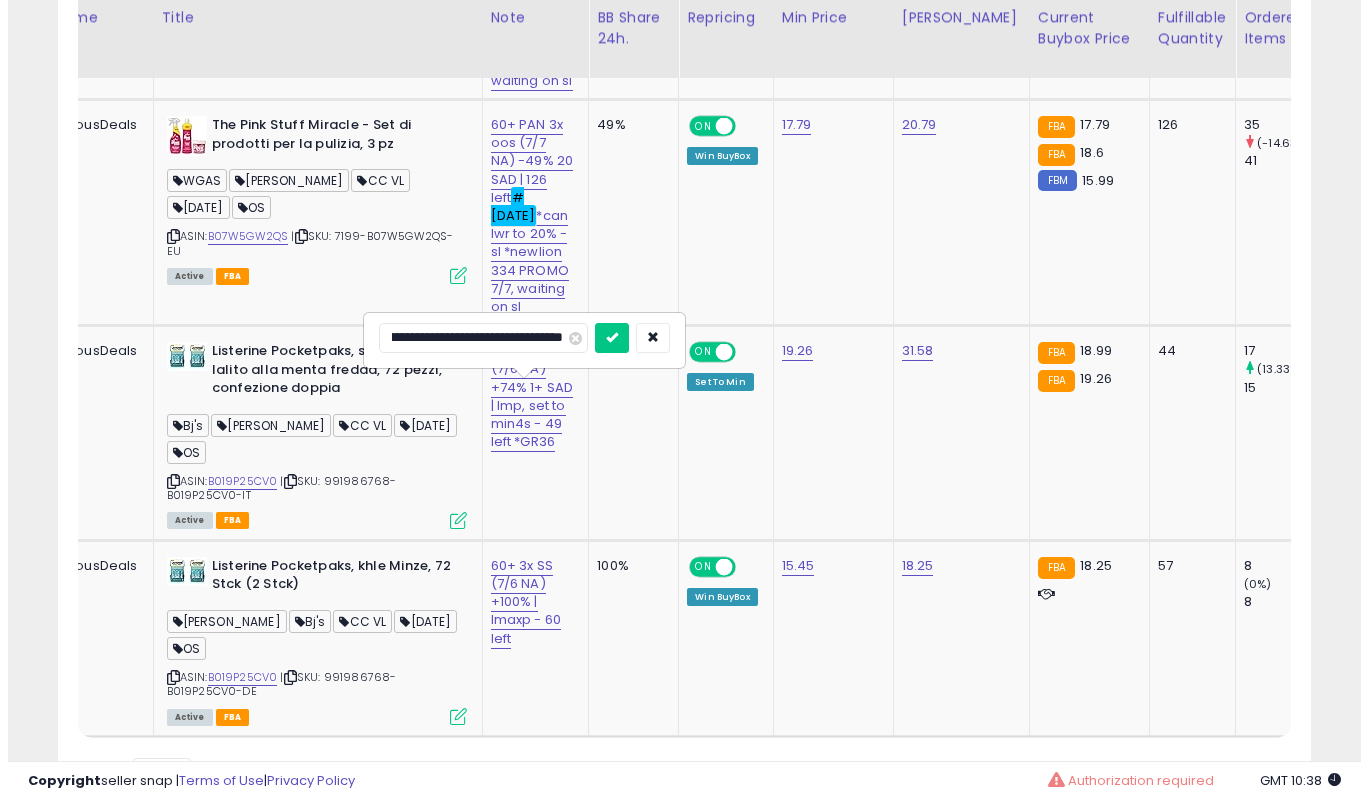 scroll, scrollTop: 0, scrollLeft: 208, axis: horizontal 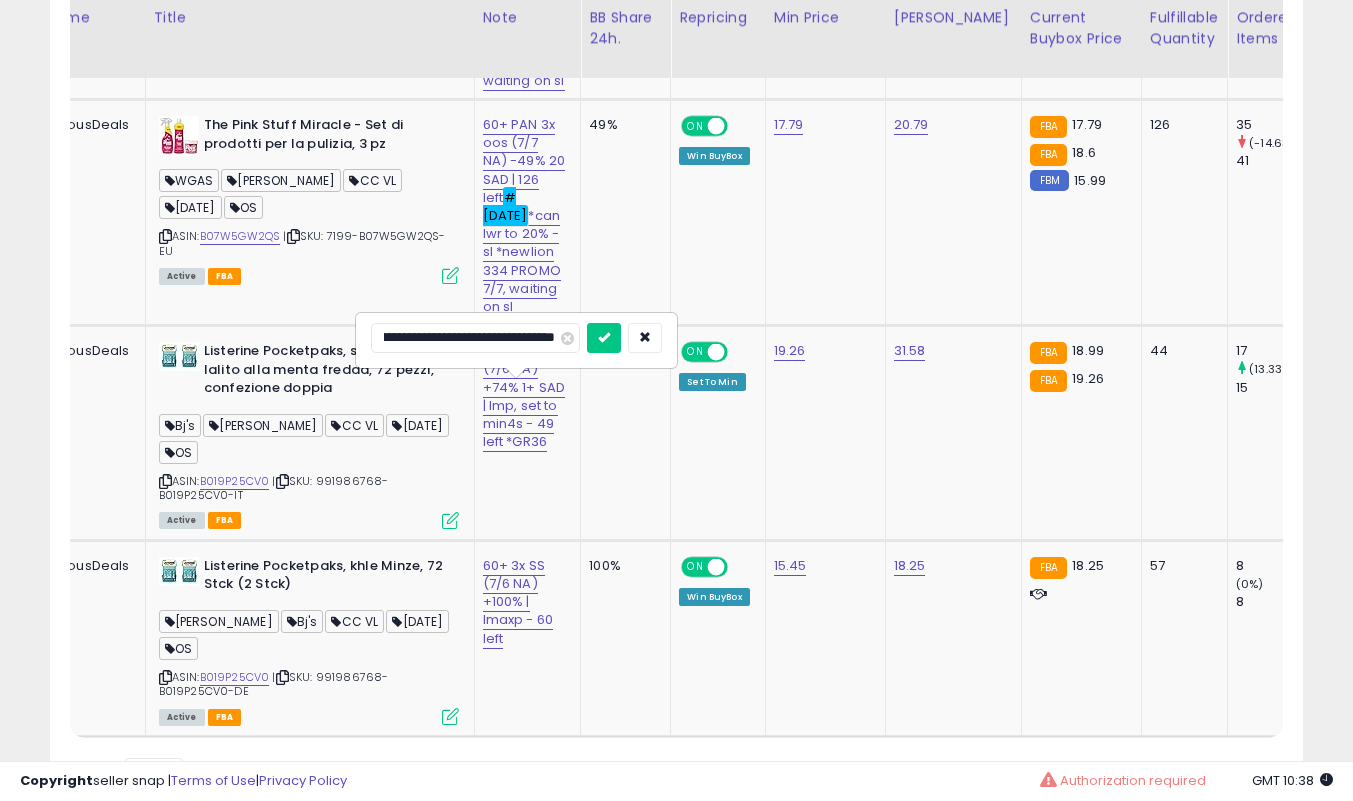 click at bounding box center (604, 338) 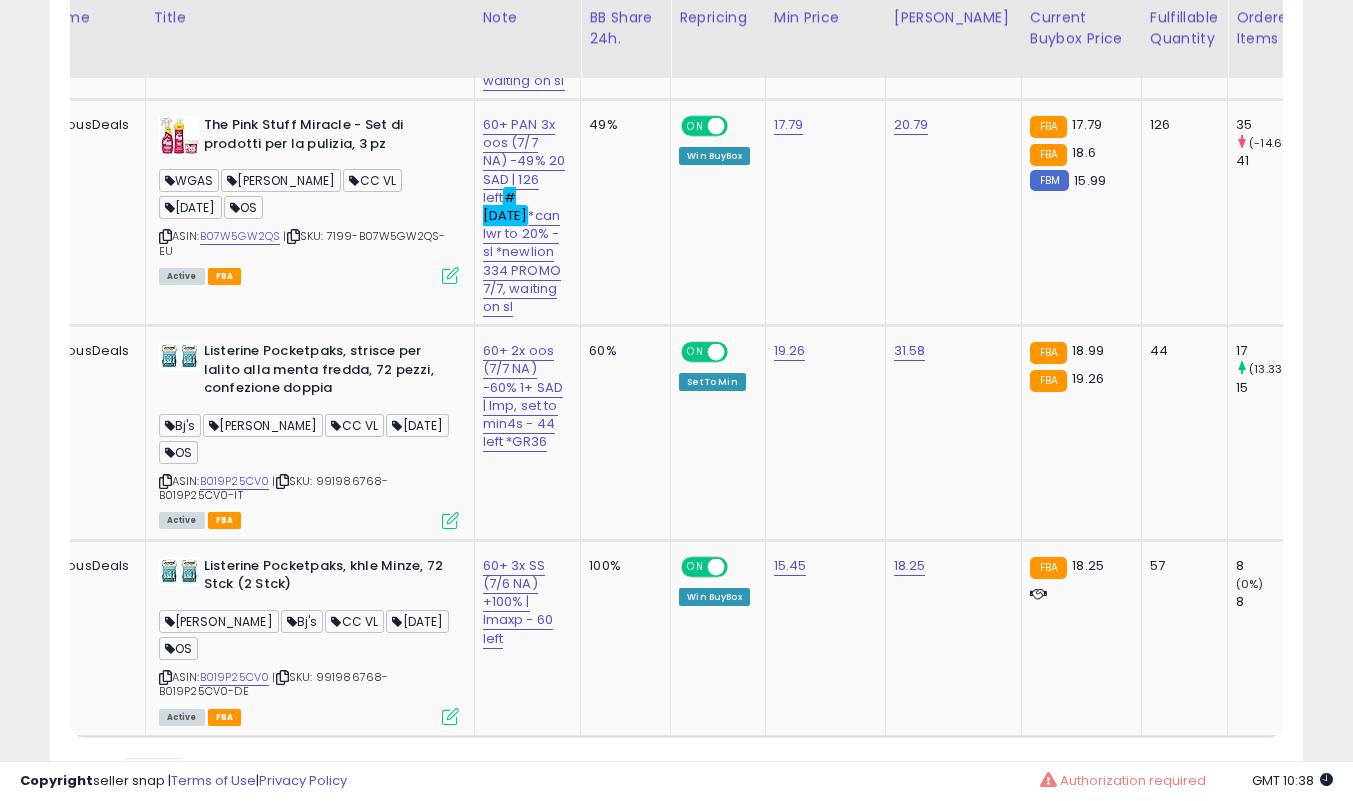 click at bounding box center [450, 520] 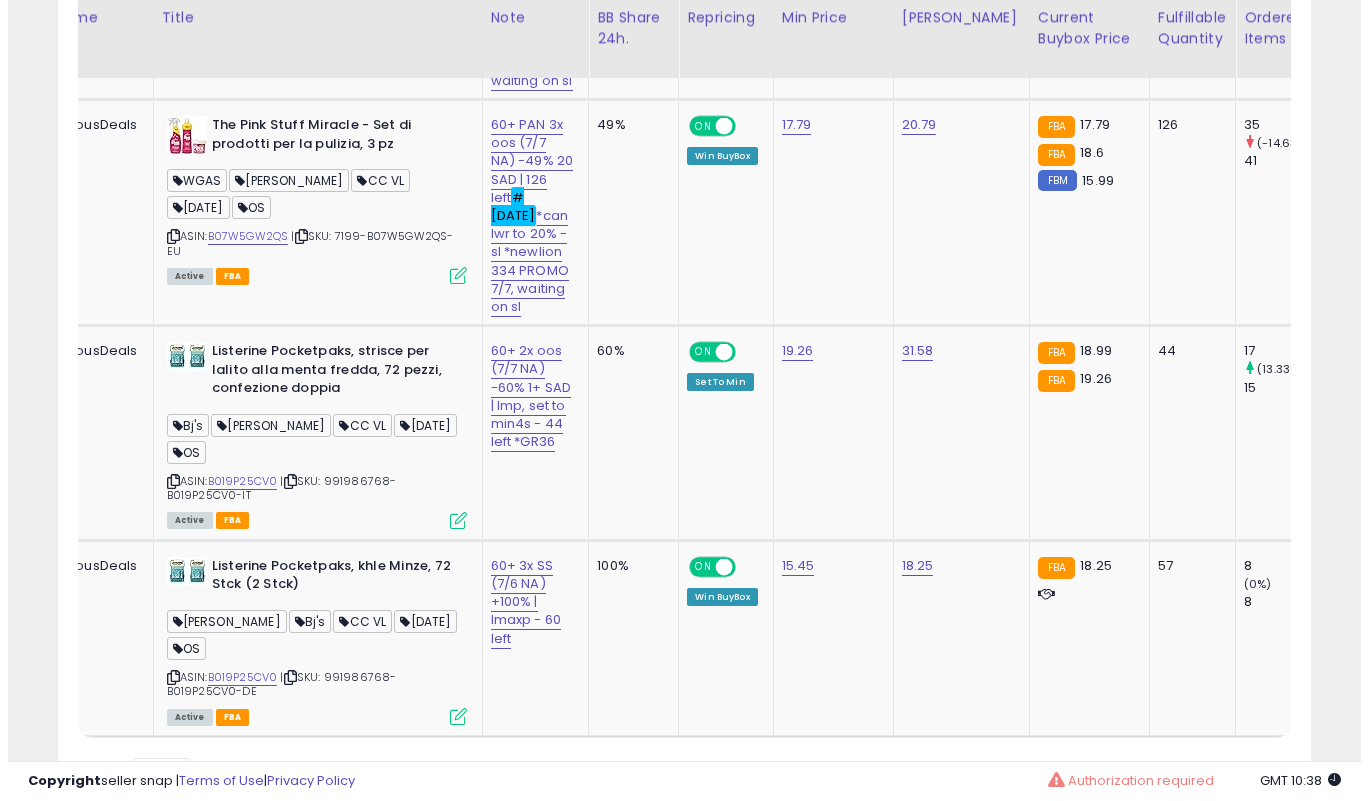 scroll, scrollTop: 999590, scrollLeft: 999266, axis: both 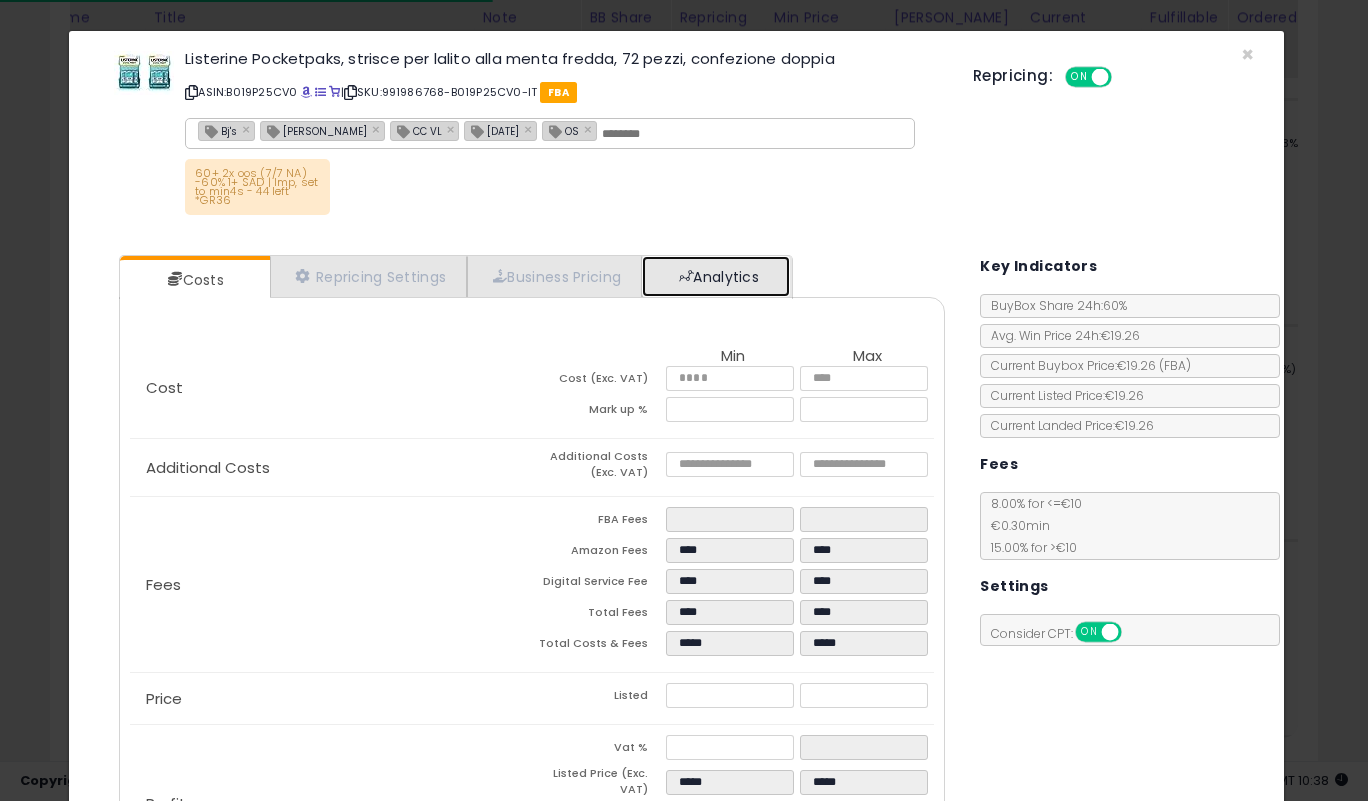 click on "Analytics" at bounding box center [716, 276] 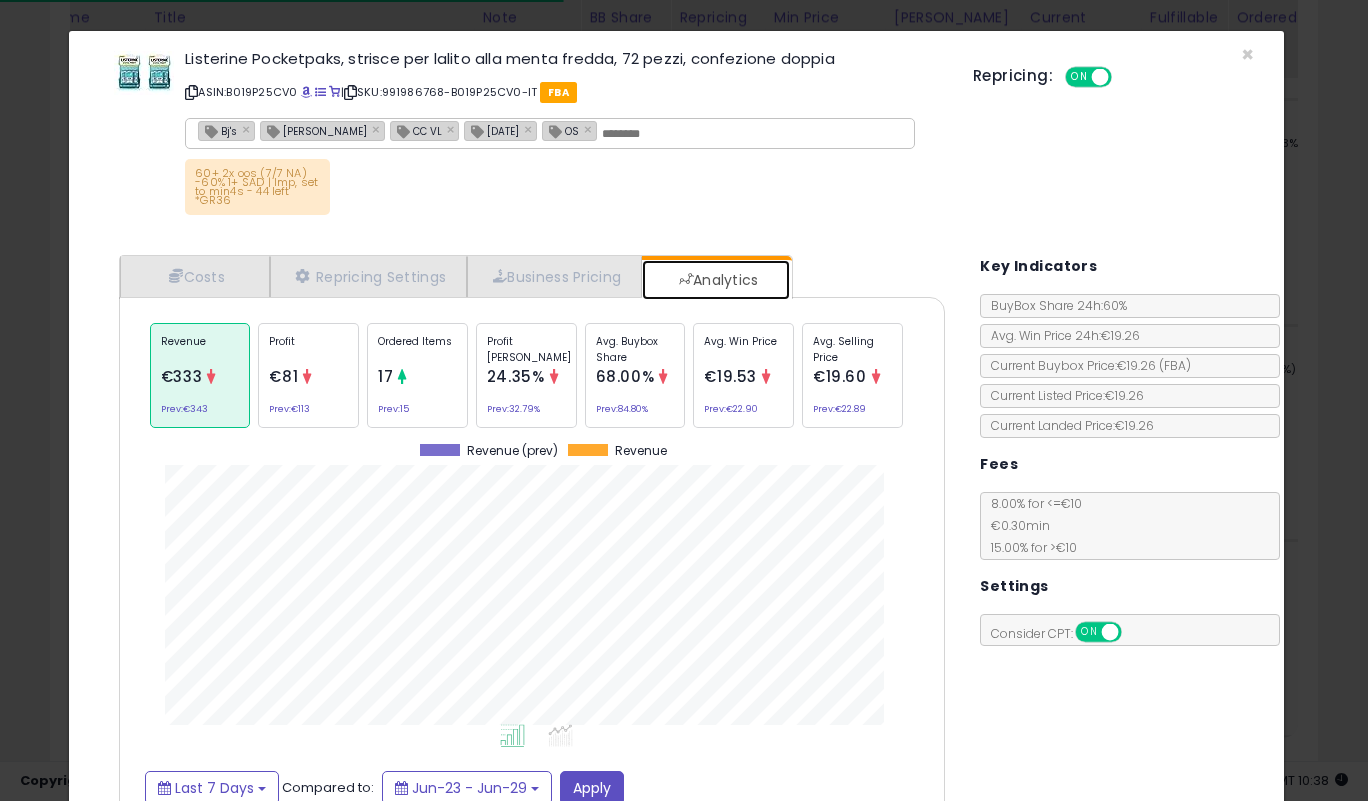 scroll, scrollTop: 999385, scrollLeft: 999143, axis: both 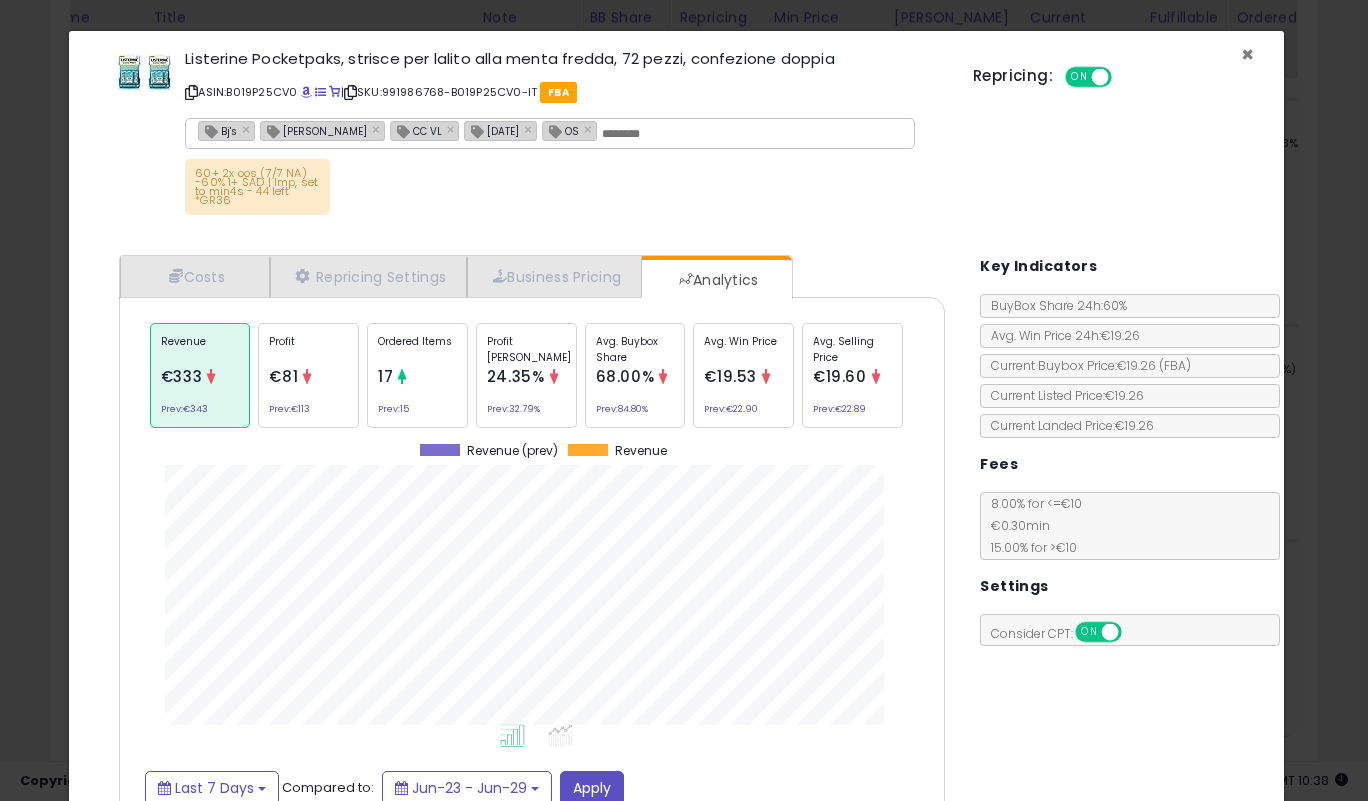 click on "×" at bounding box center [1247, 54] 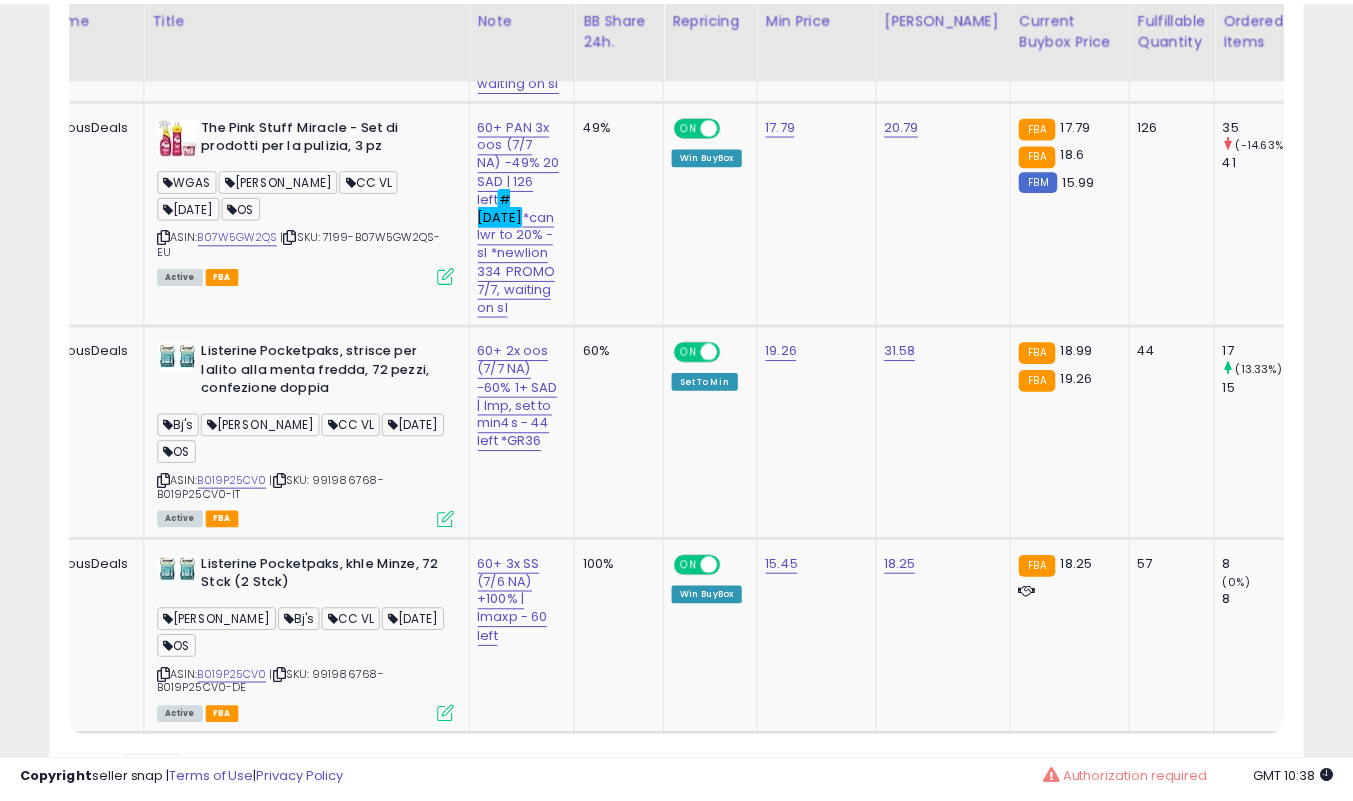 scroll, scrollTop: 410, scrollLeft: 725, axis: both 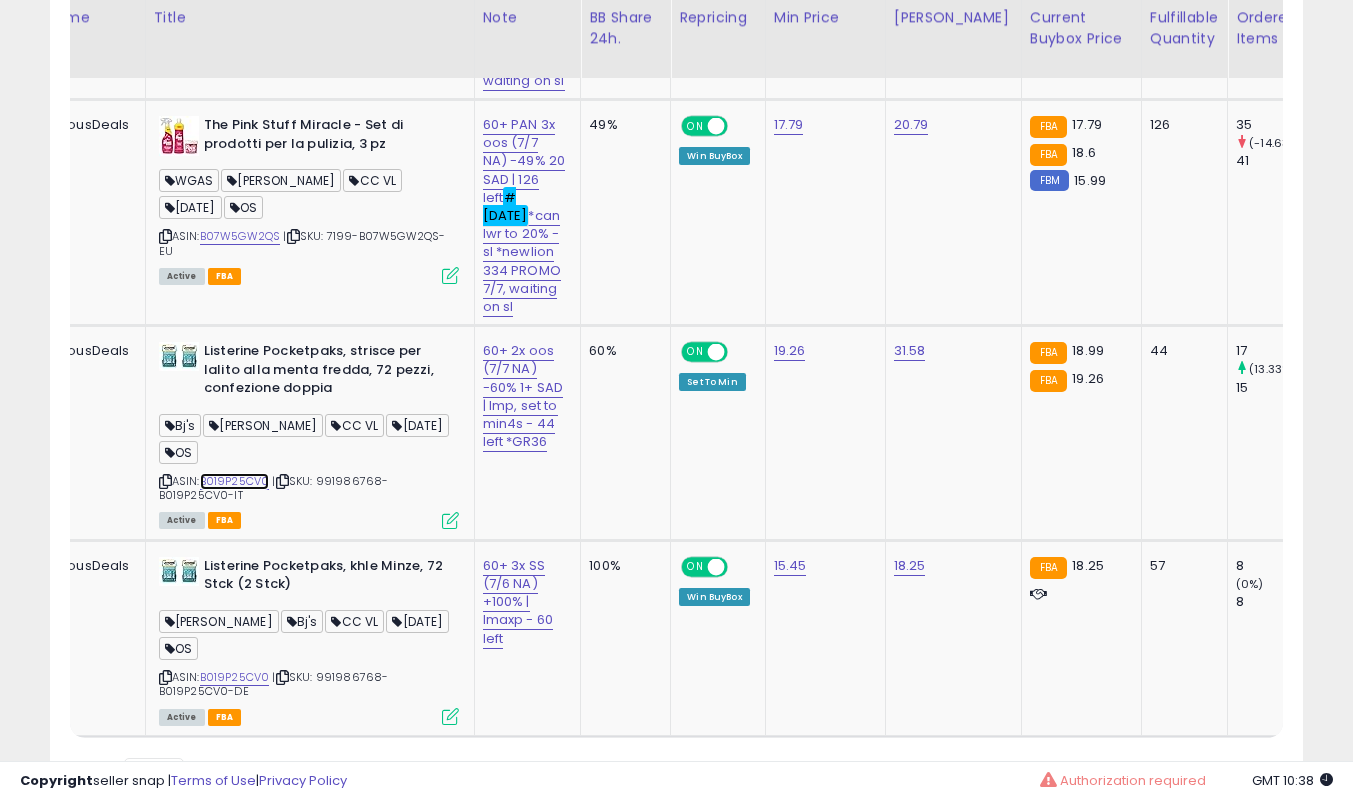 click on "B019P25CV0" at bounding box center [235, 481] 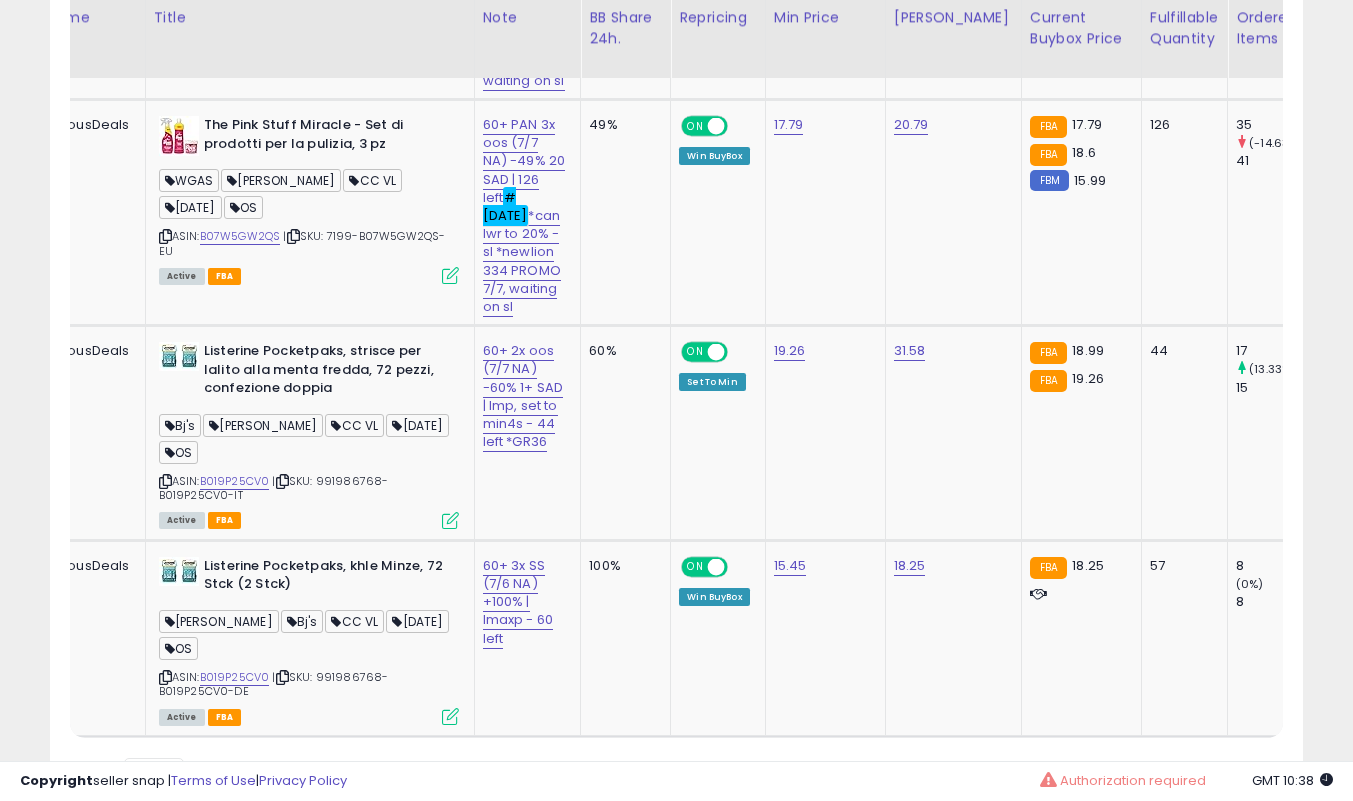 click at bounding box center [450, 520] 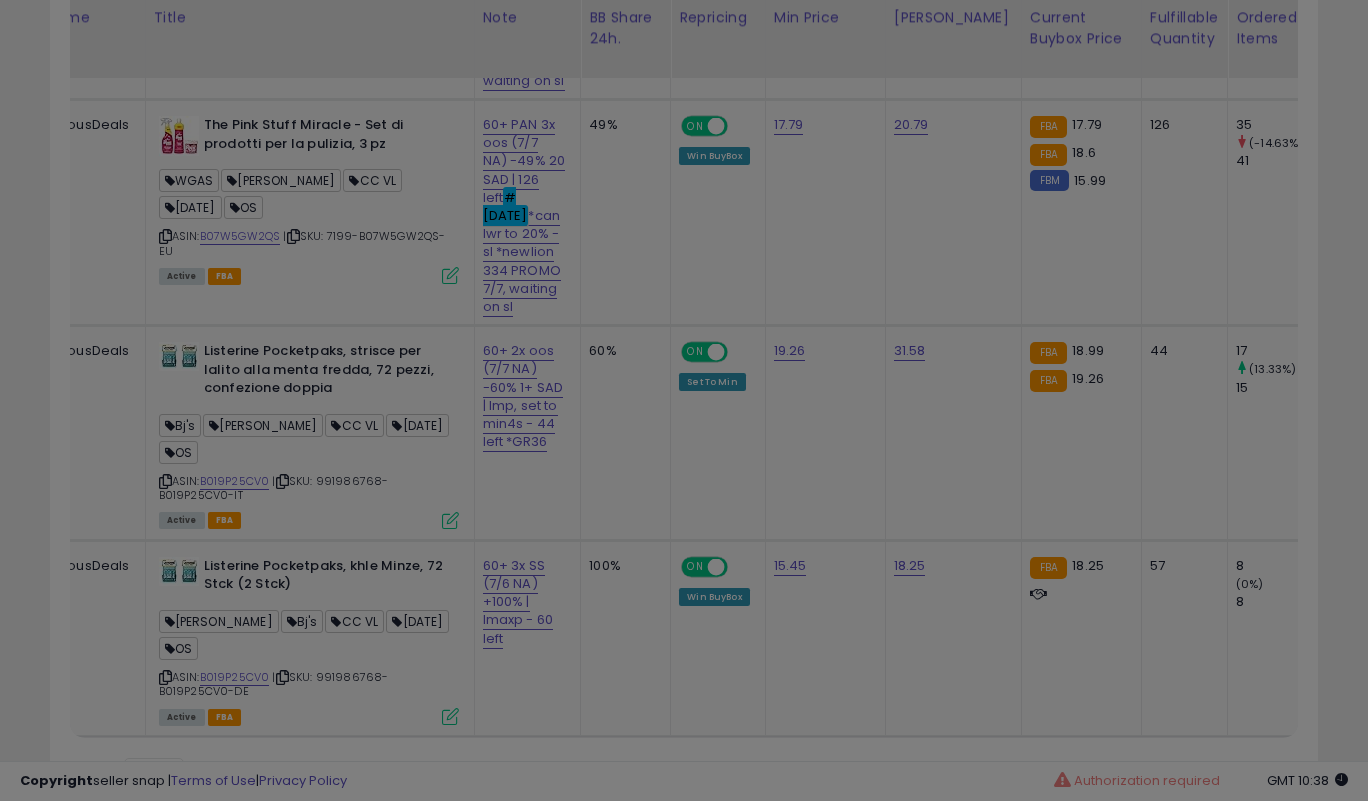 scroll, scrollTop: 999590, scrollLeft: 999266, axis: both 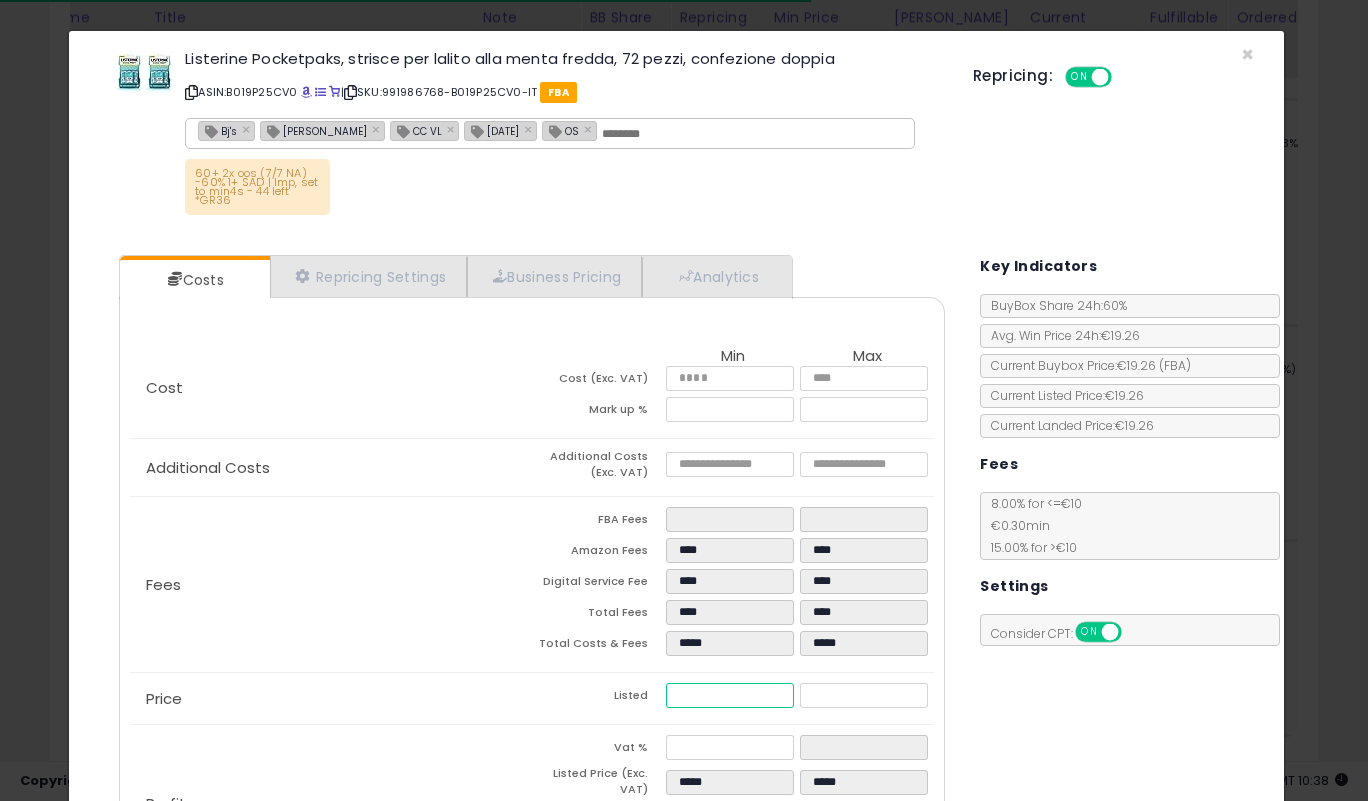 drag, startPoint x: 711, startPoint y: 702, endPoint x: 536, endPoint y: 699, distance: 175.02571 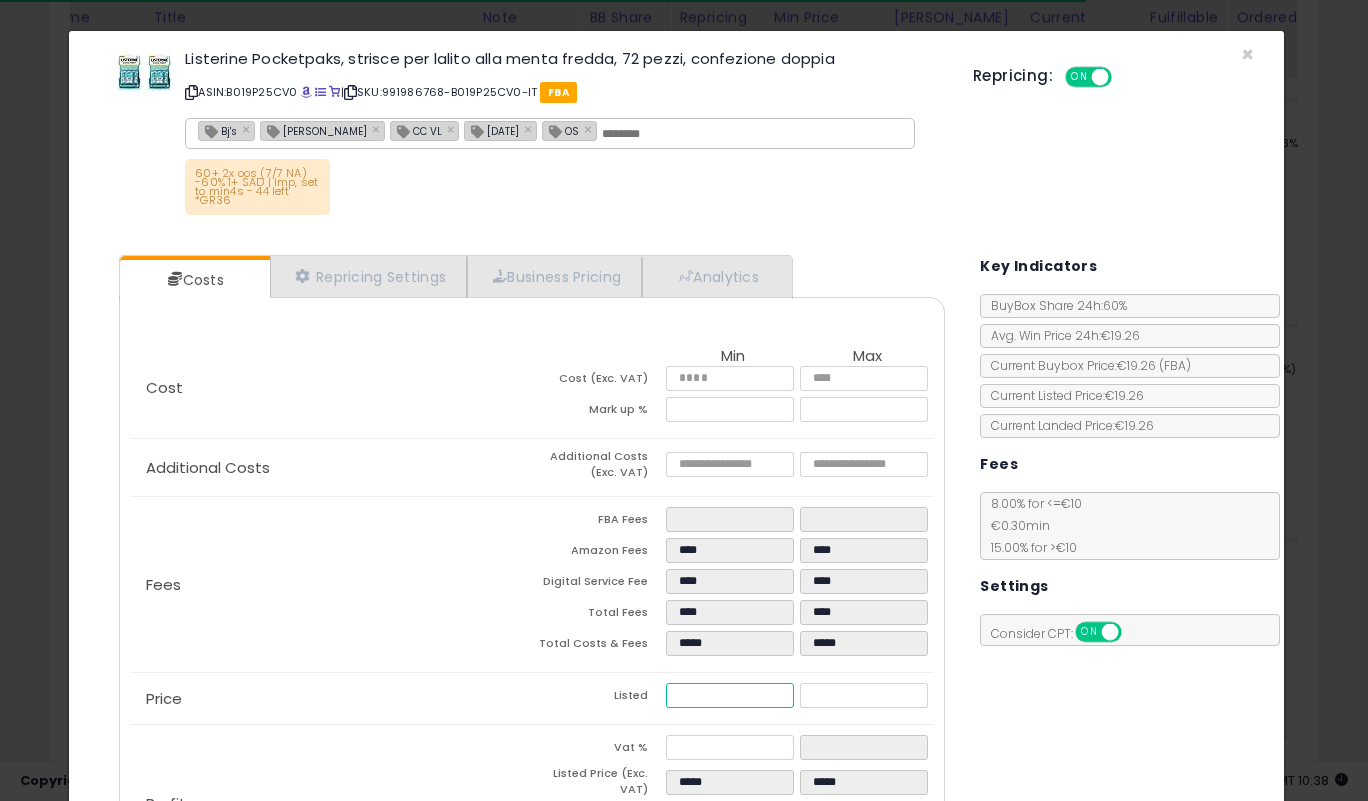 type on "****" 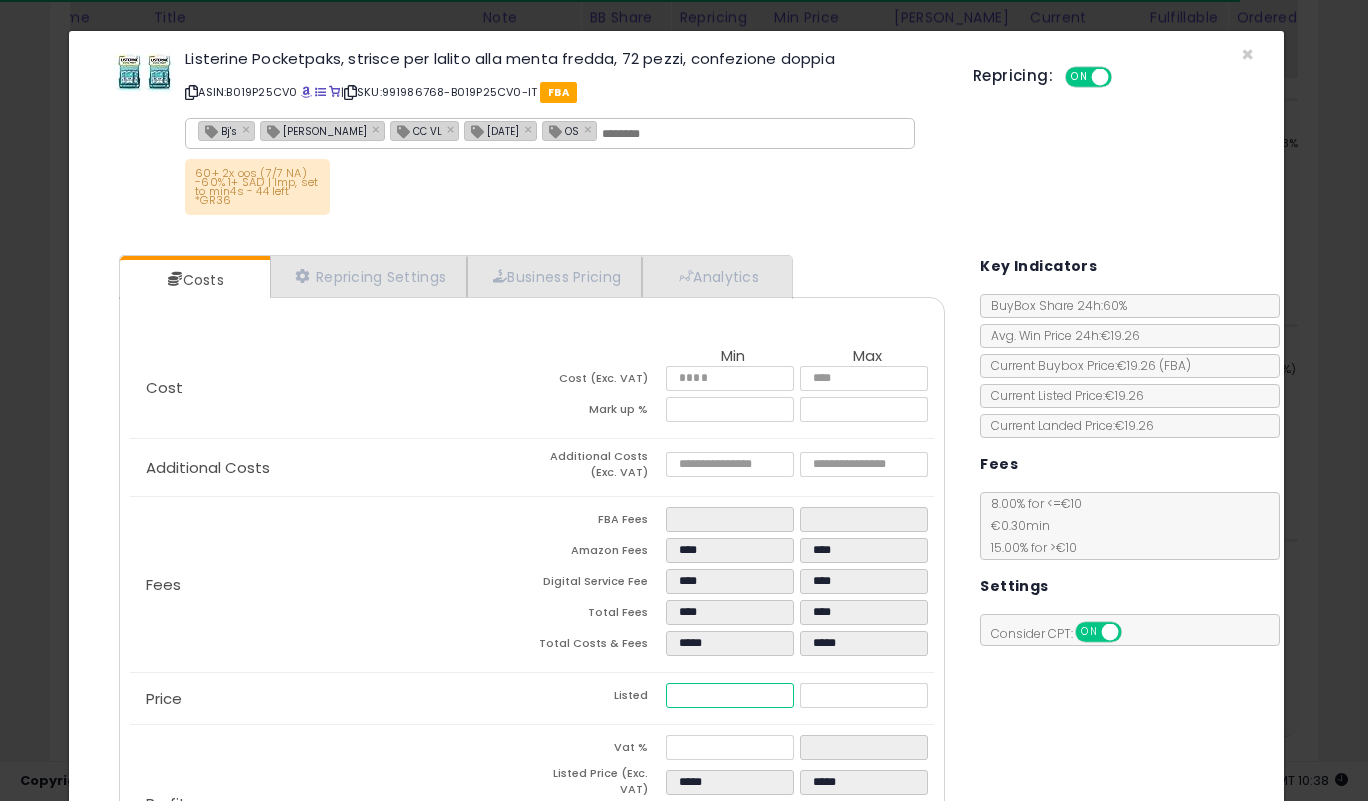 type on "****" 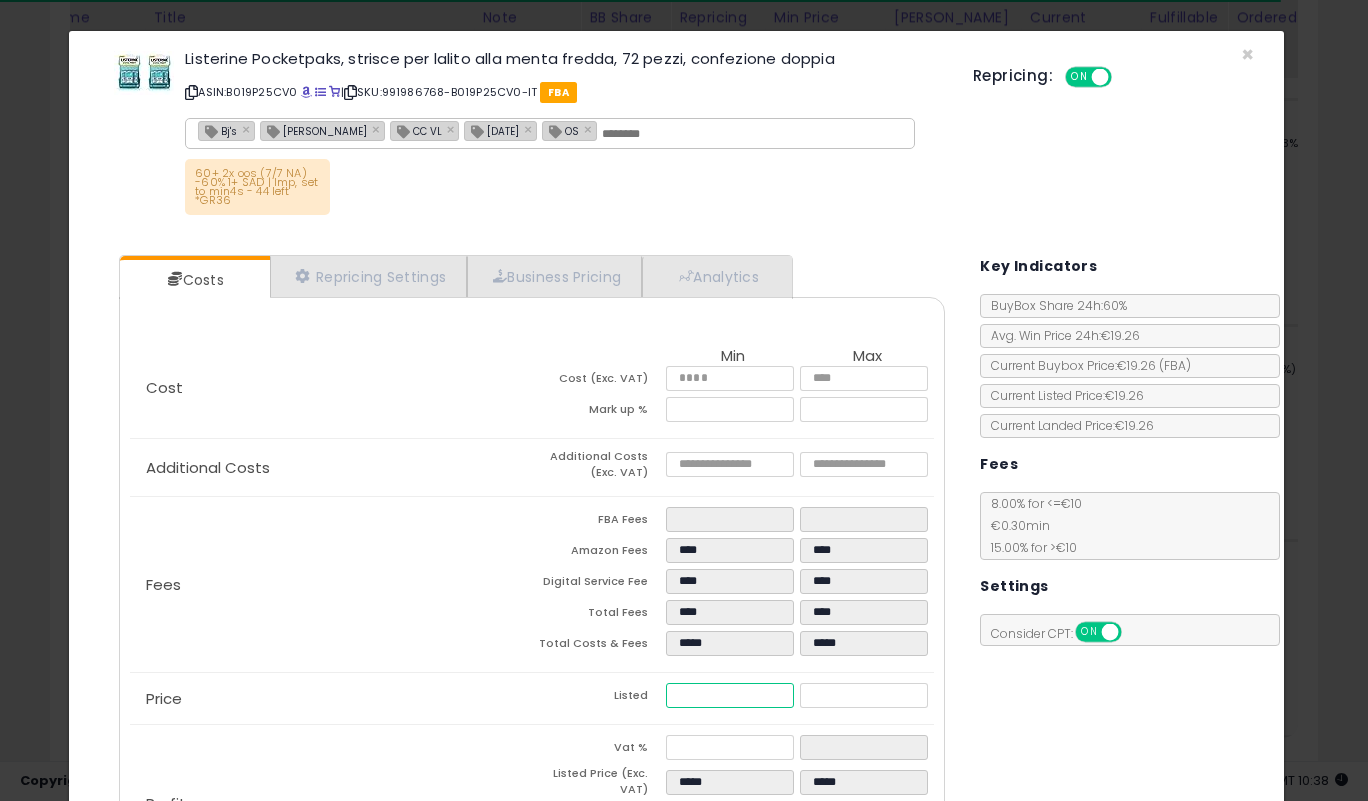 type on "****" 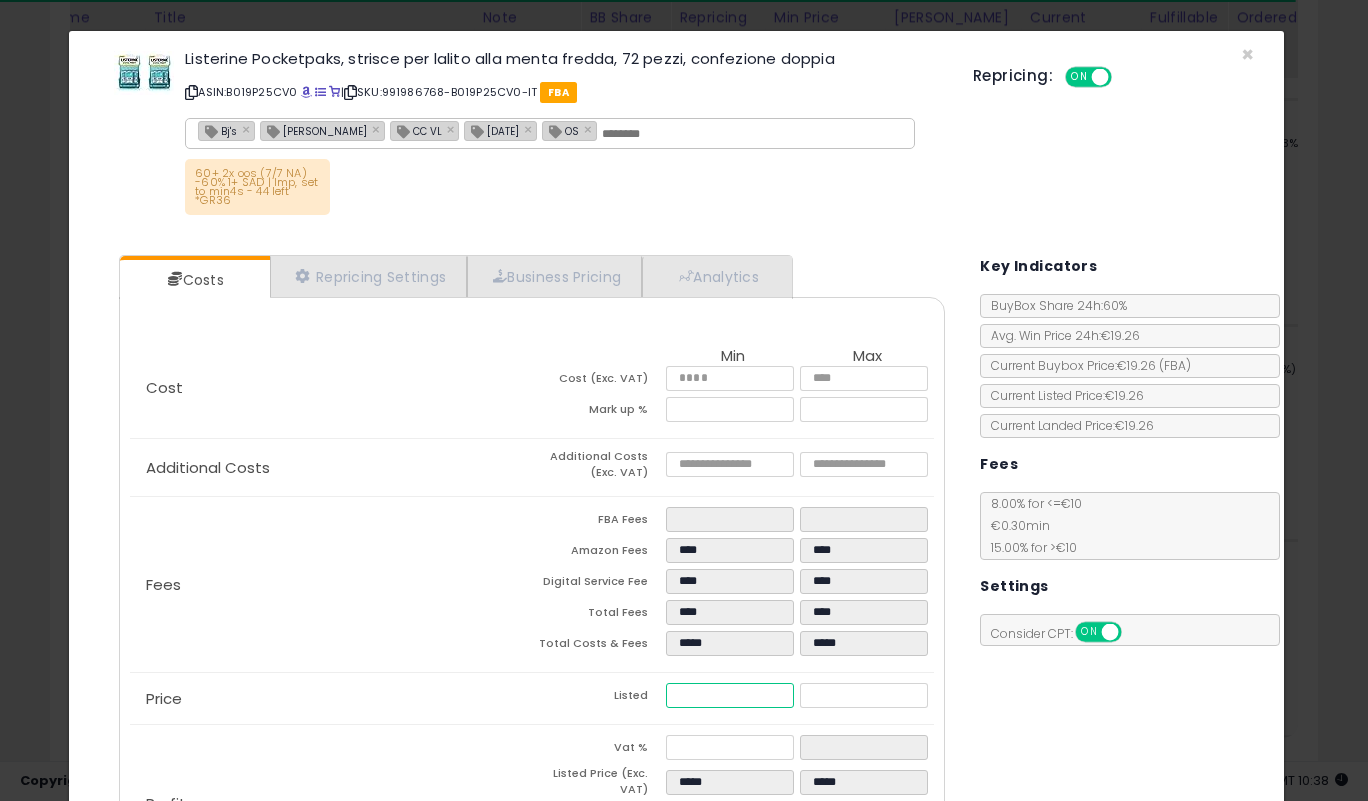 type on "****" 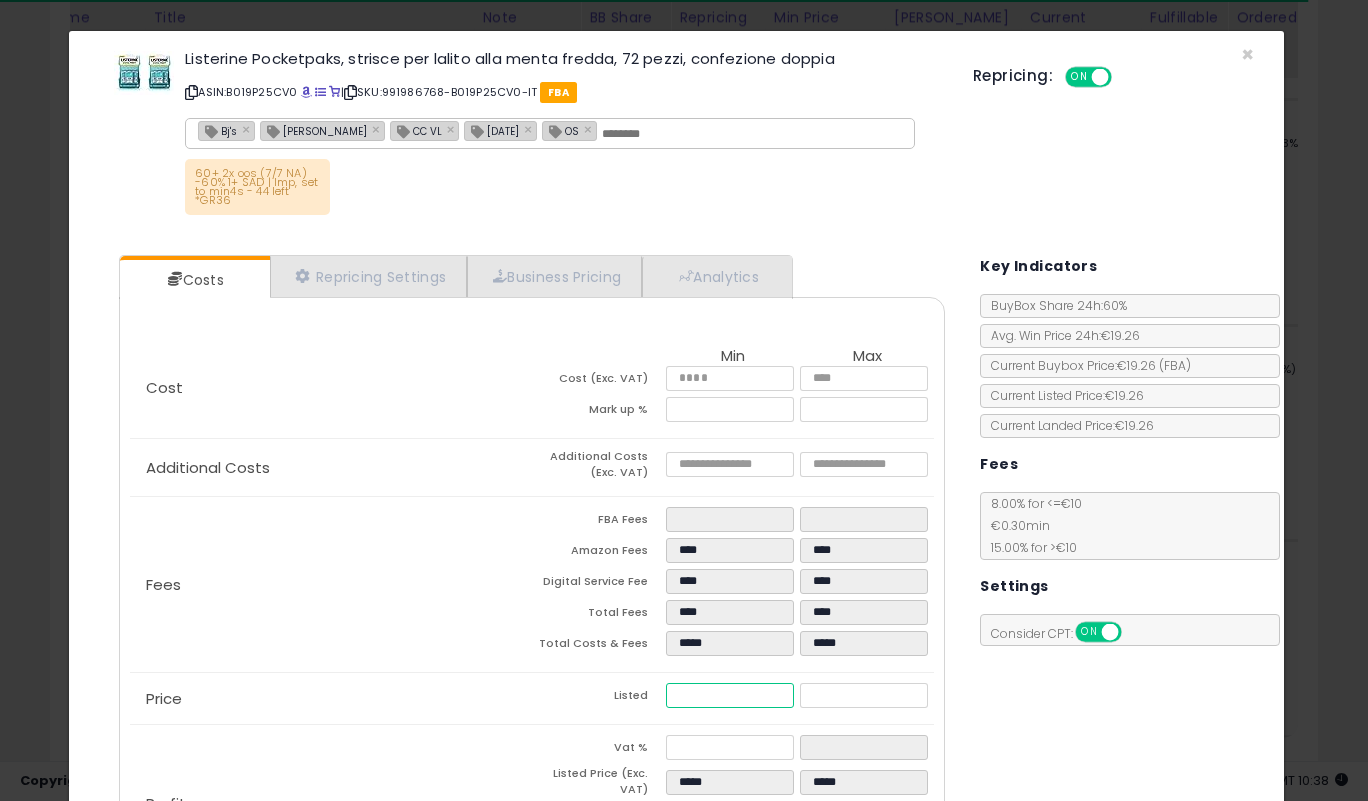 type on "*****" 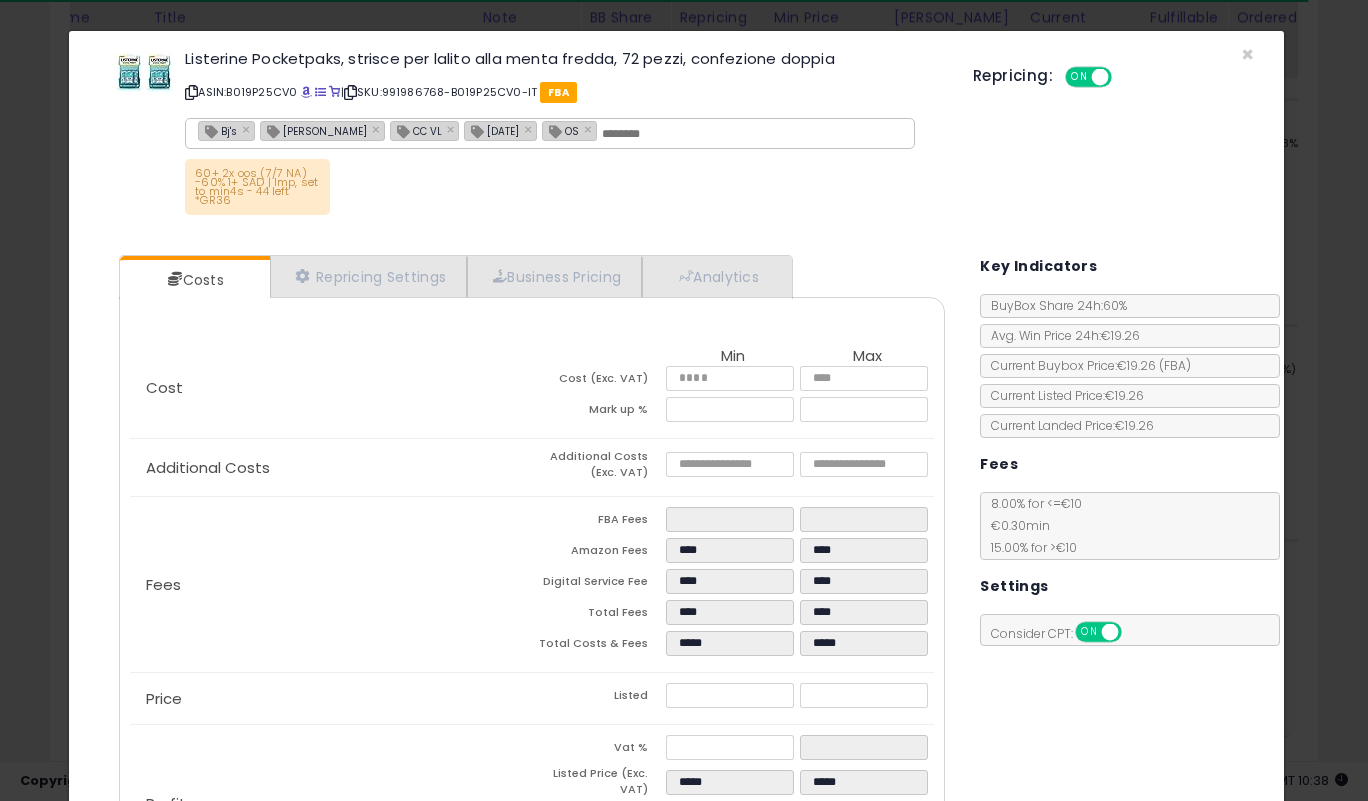type on "*****" 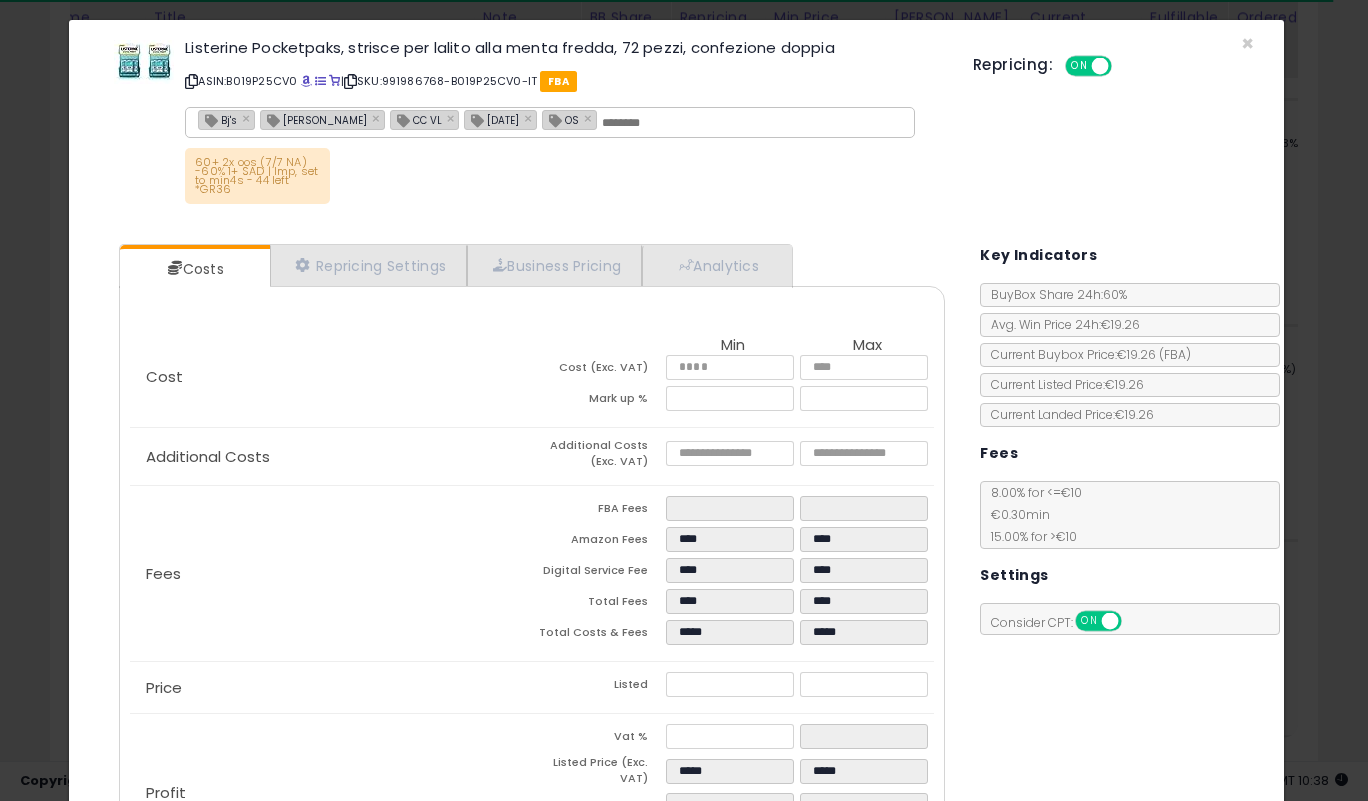 scroll, scrollTop: 180, scrollLeft: 0, axis: vertical 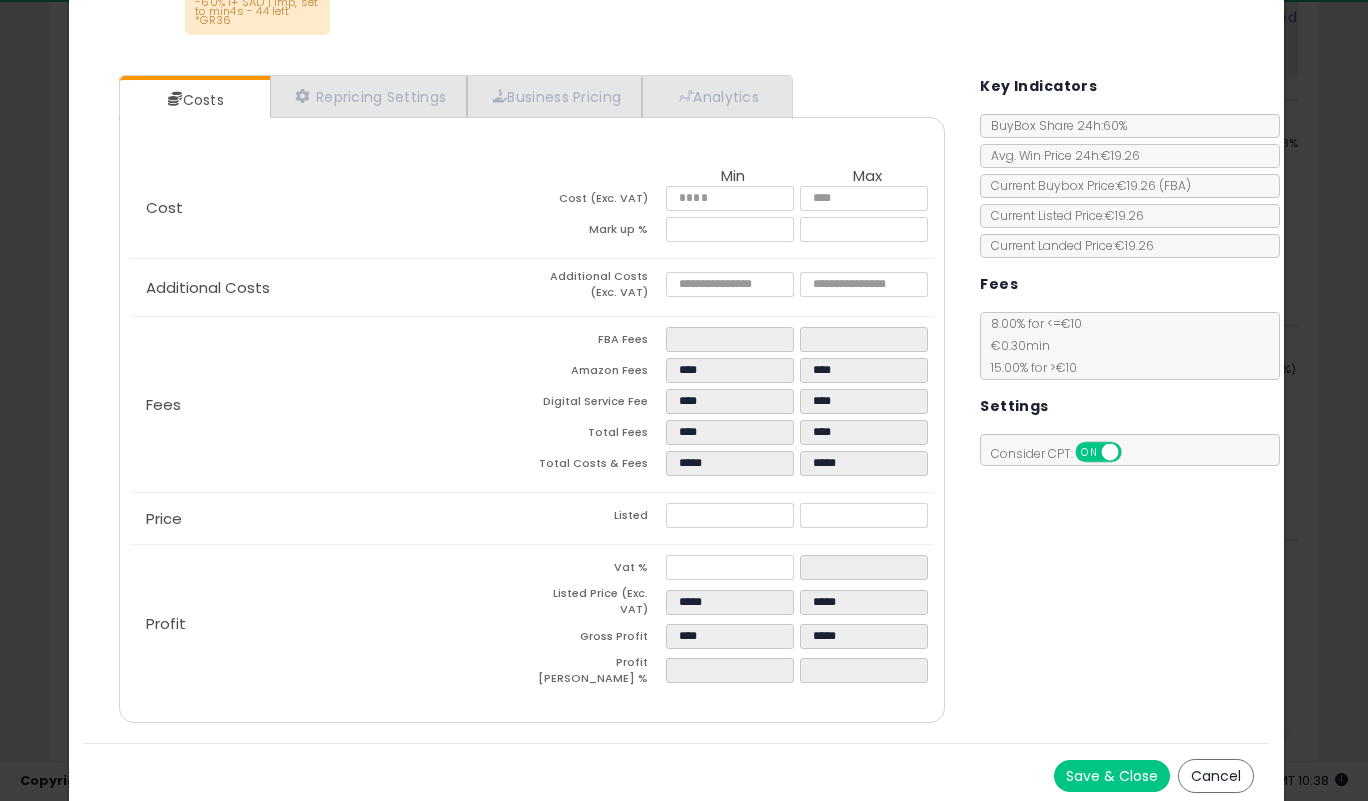 click on "Save & Close" at bounding box center (1112, 776) 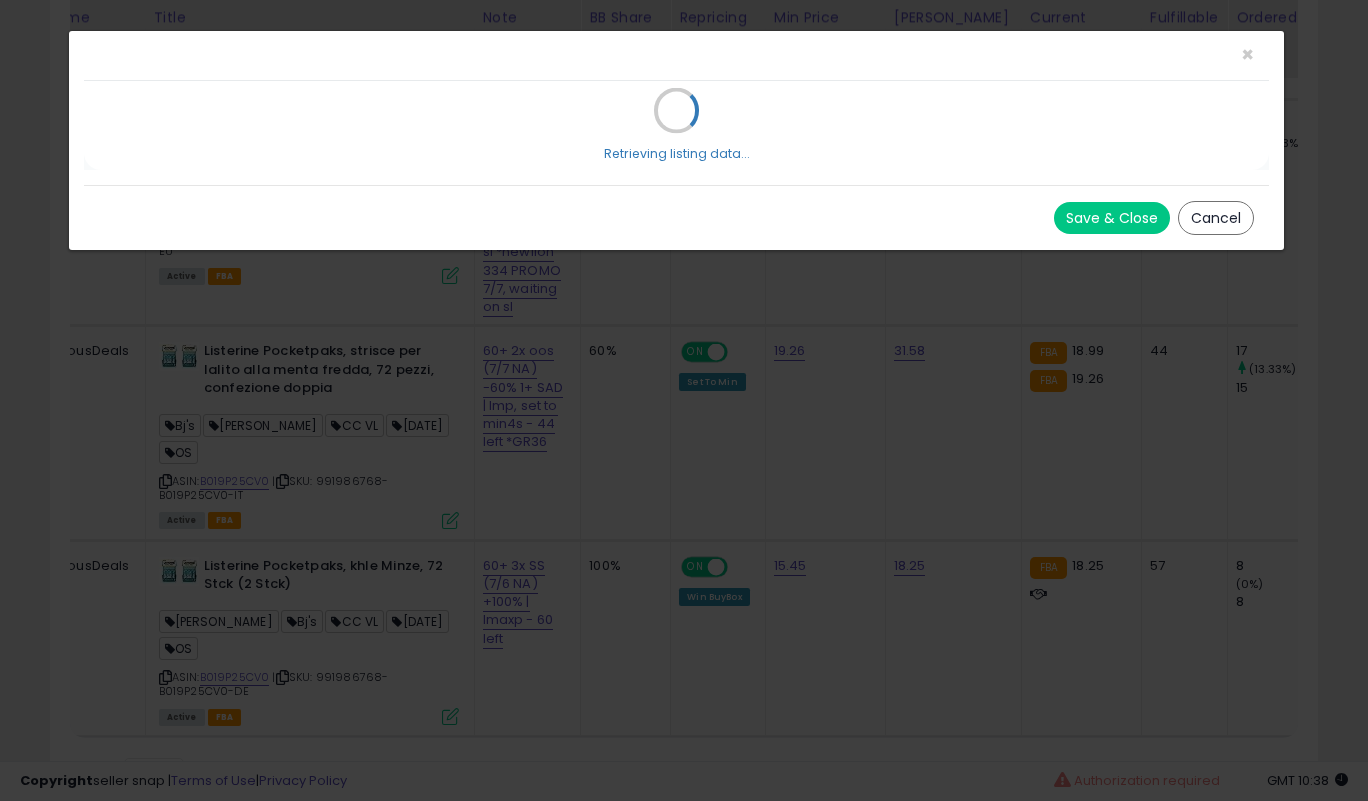 scroll, scrollTop: 0, scrollLeft: 0, axis: both 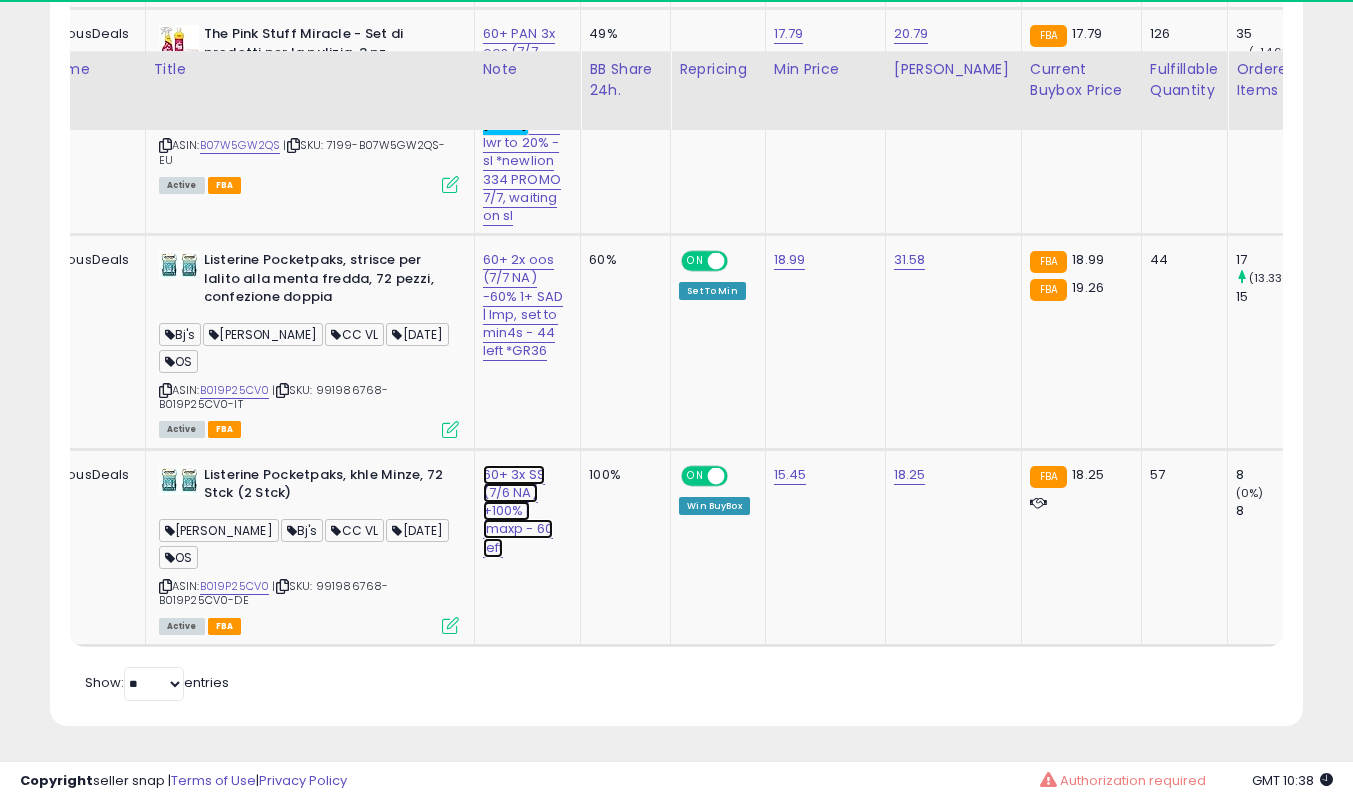 click on "60+ 3x SS (7/6 NA) +100% | lmaxp - 60 left" at bounding box center [524, -147] 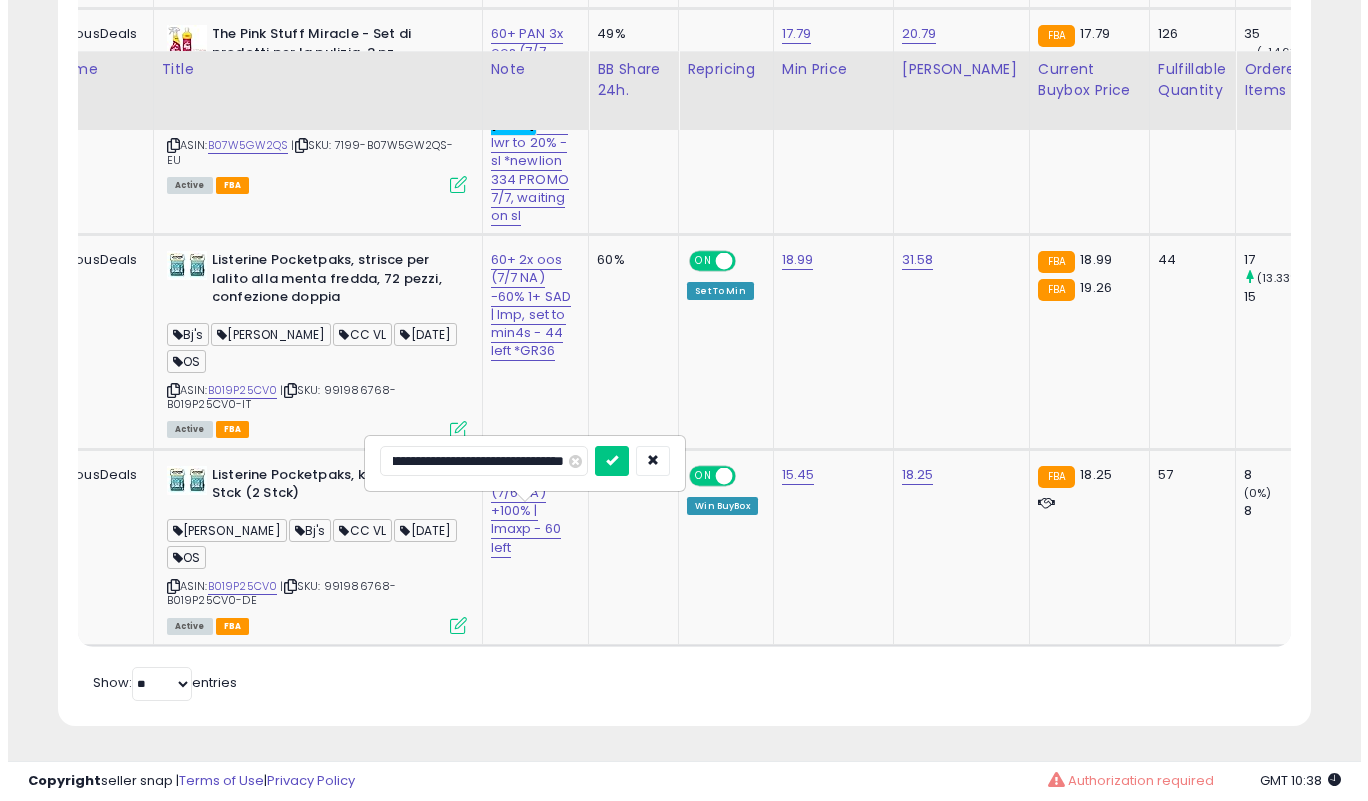 scroll, scrollTop: 0, scrollLeft: 0, axis: both 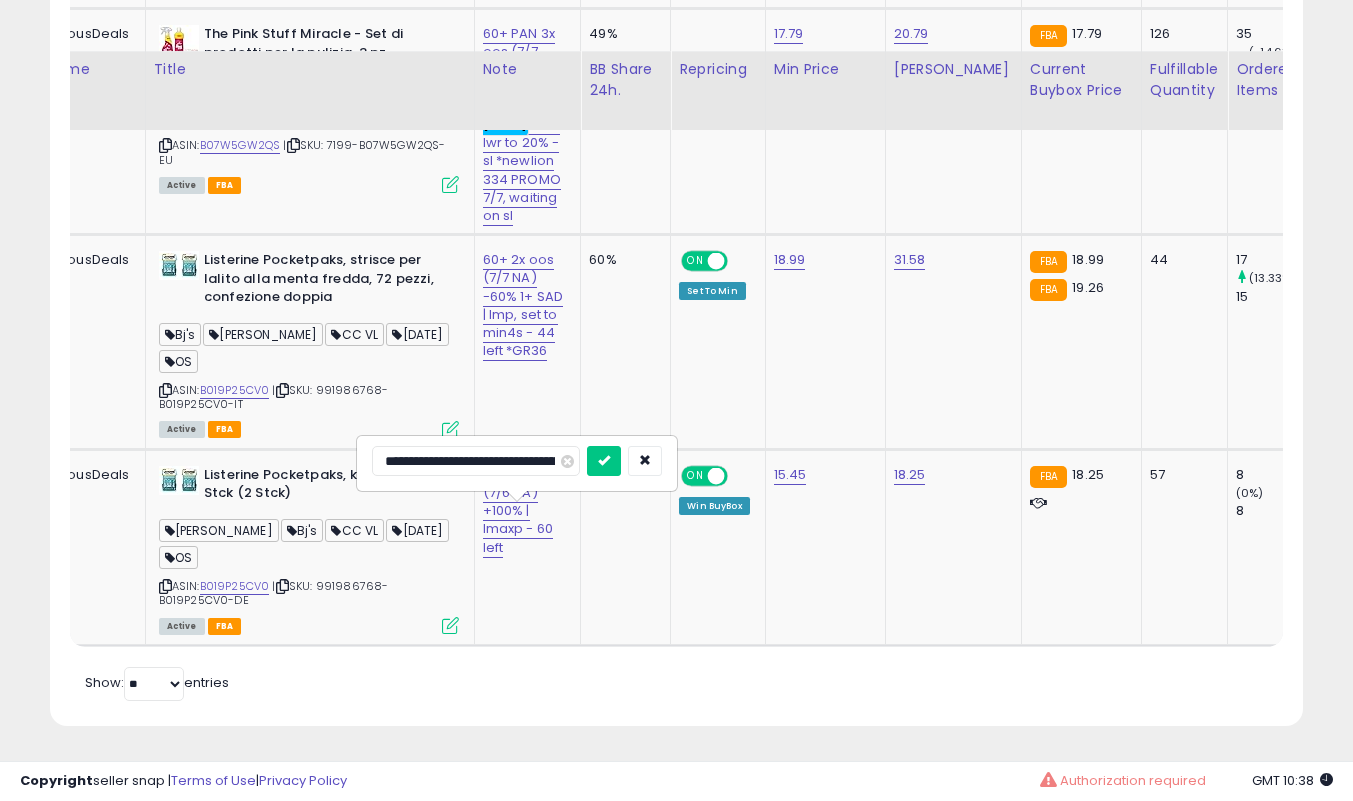 type on "**********" 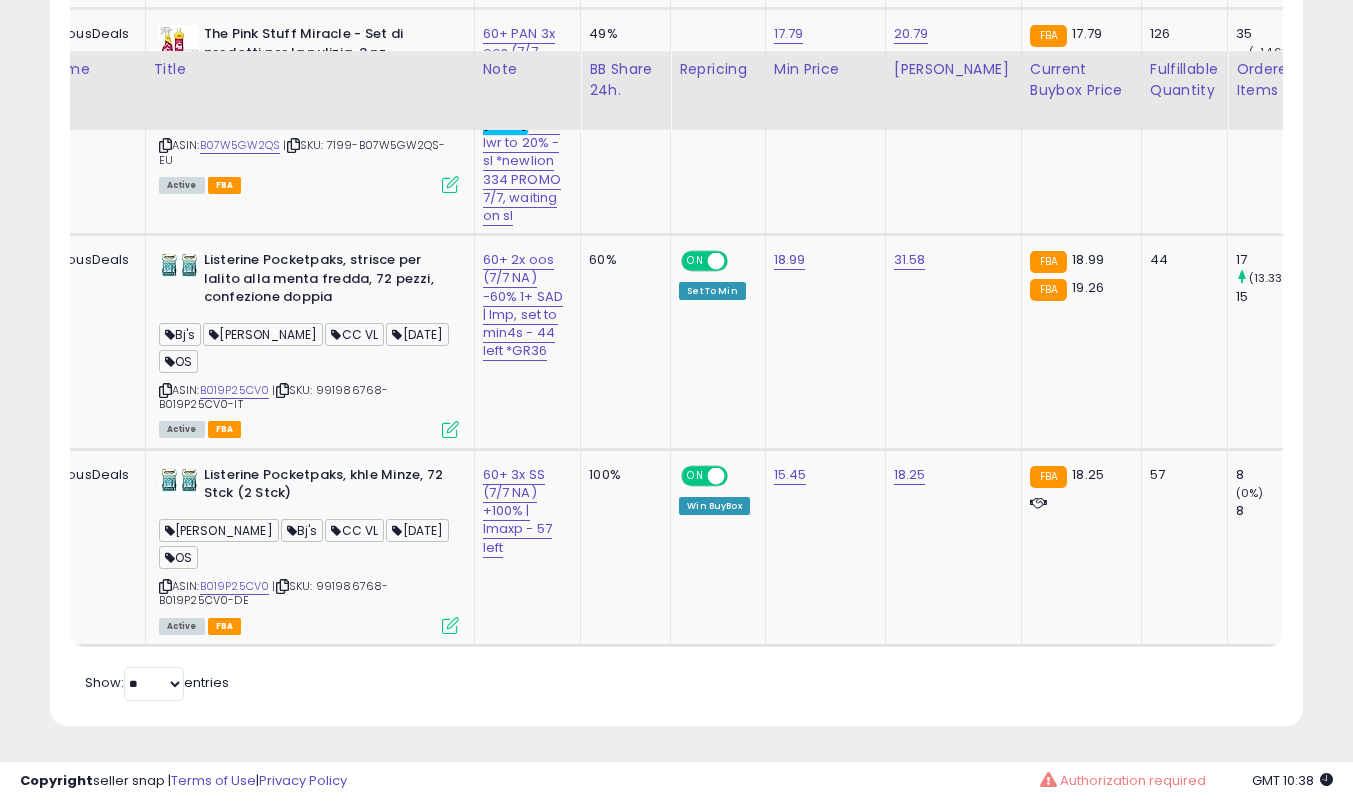 click at bounding box center [450, 625] 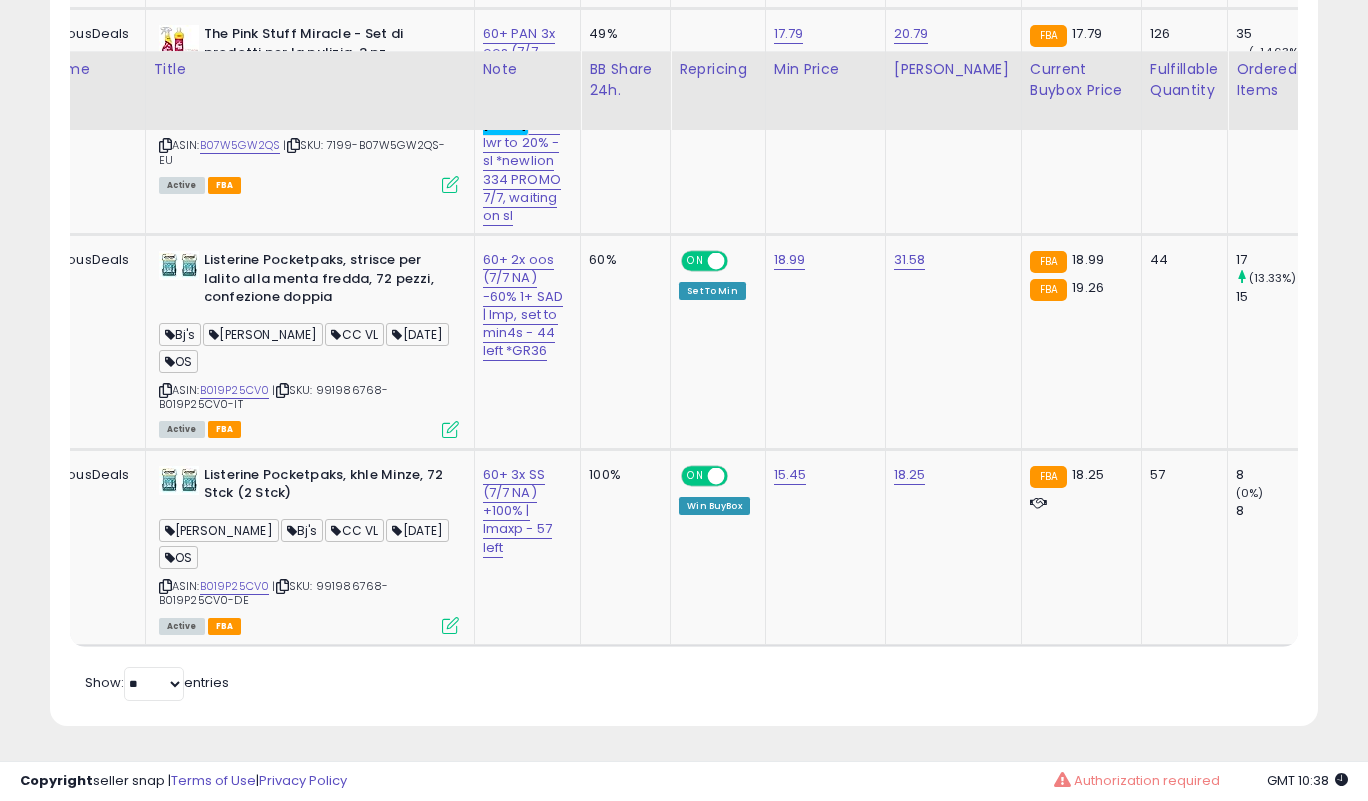 scroll, scrollTop: 999590, scrollLeft: 999266, axis: both 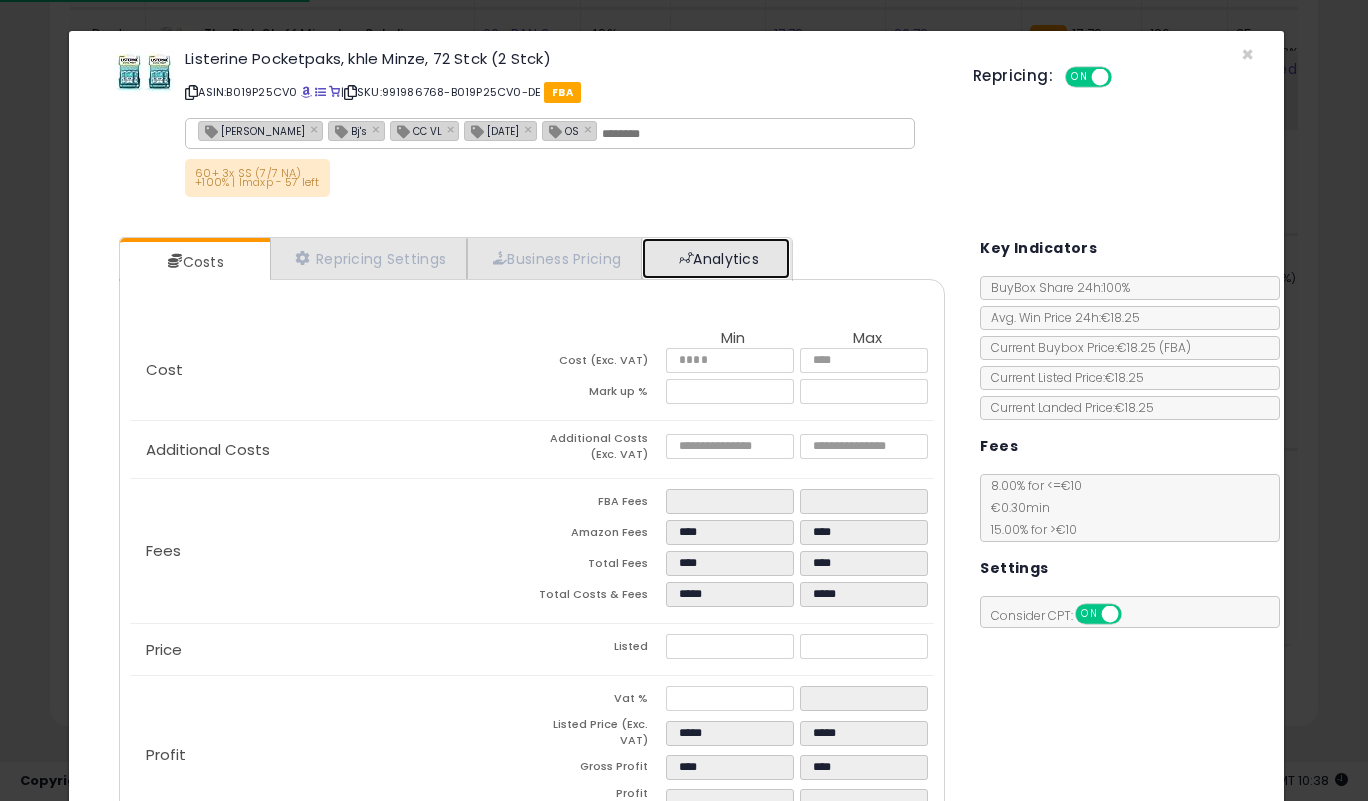 click on "Analytics" at bounding box center (716, 258) 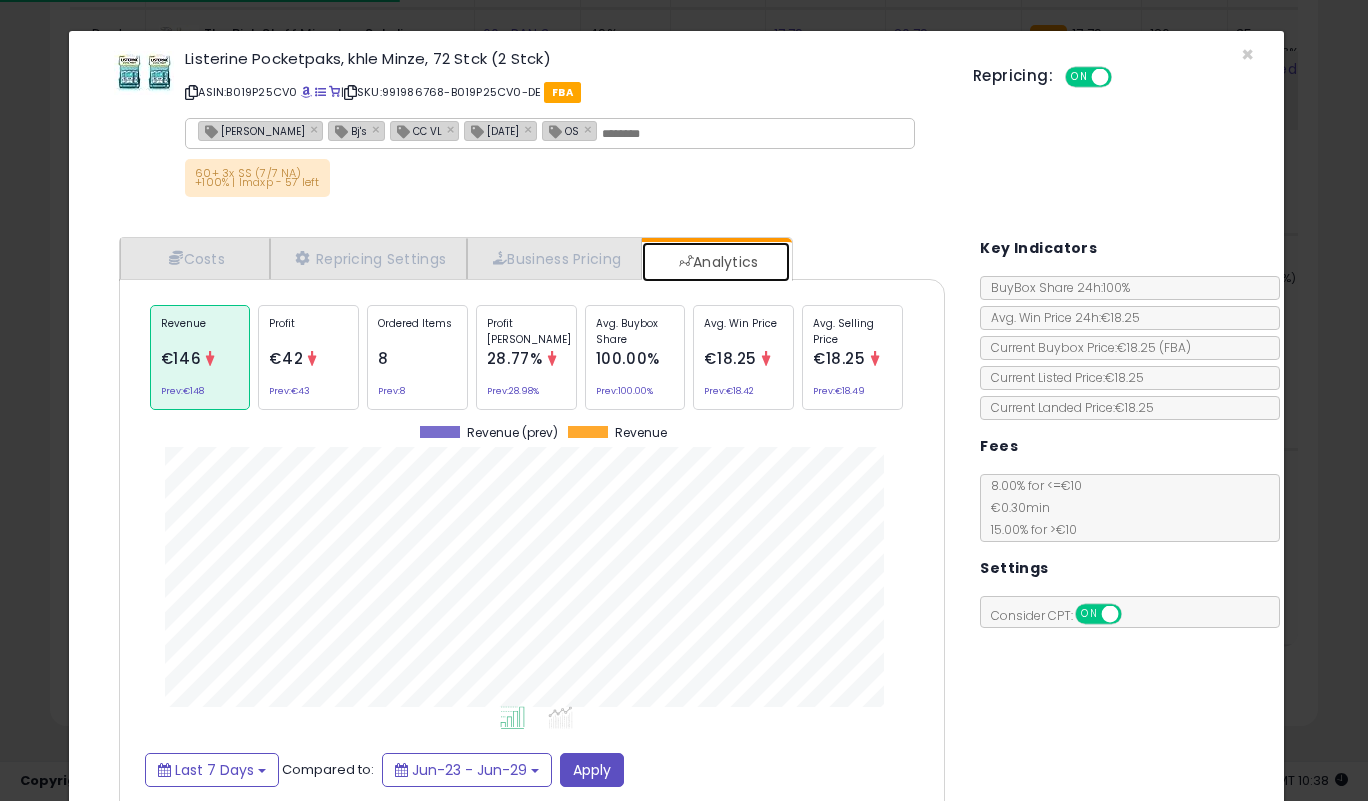 scroll, scrollTop: 999385, scrollLeft: 999143, axis: both 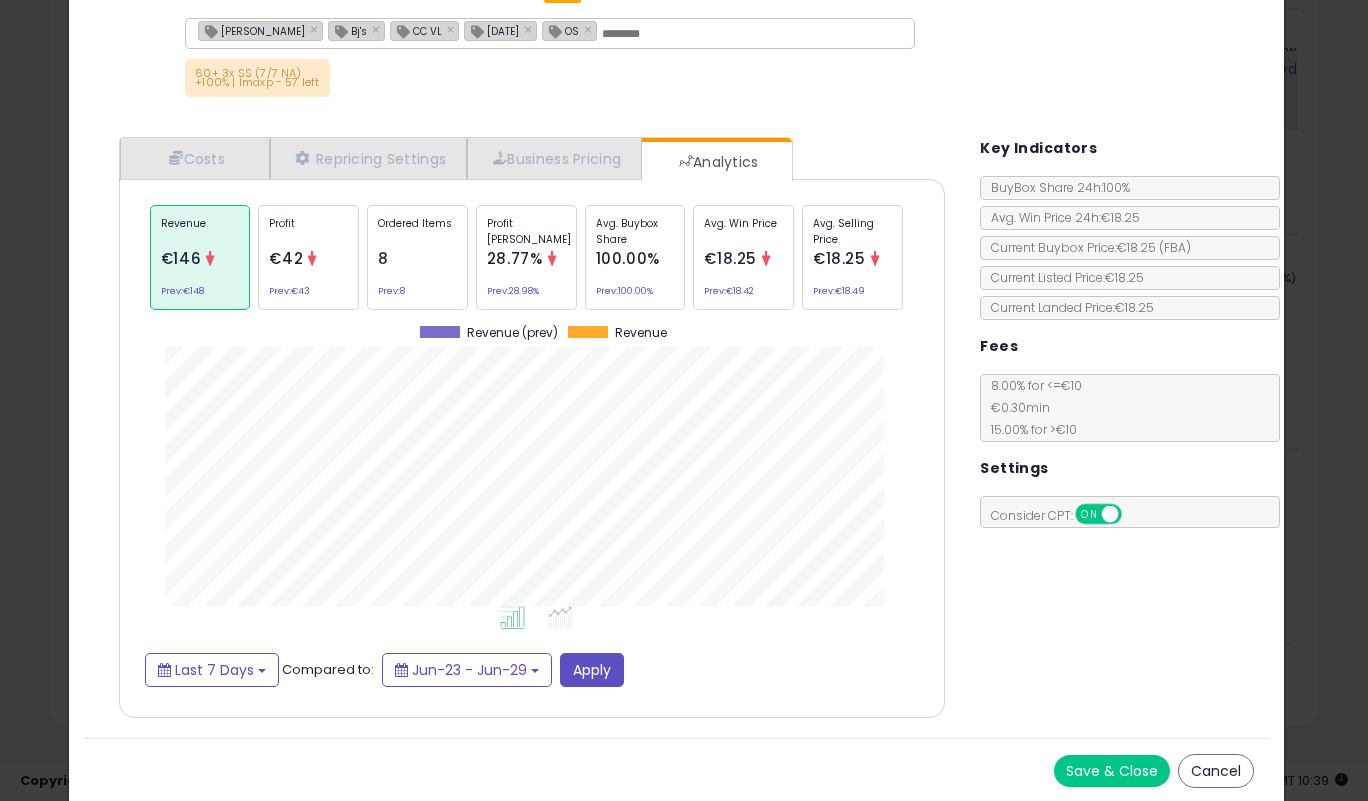 click on "Save & Close" at bounding box center [1112, 771] 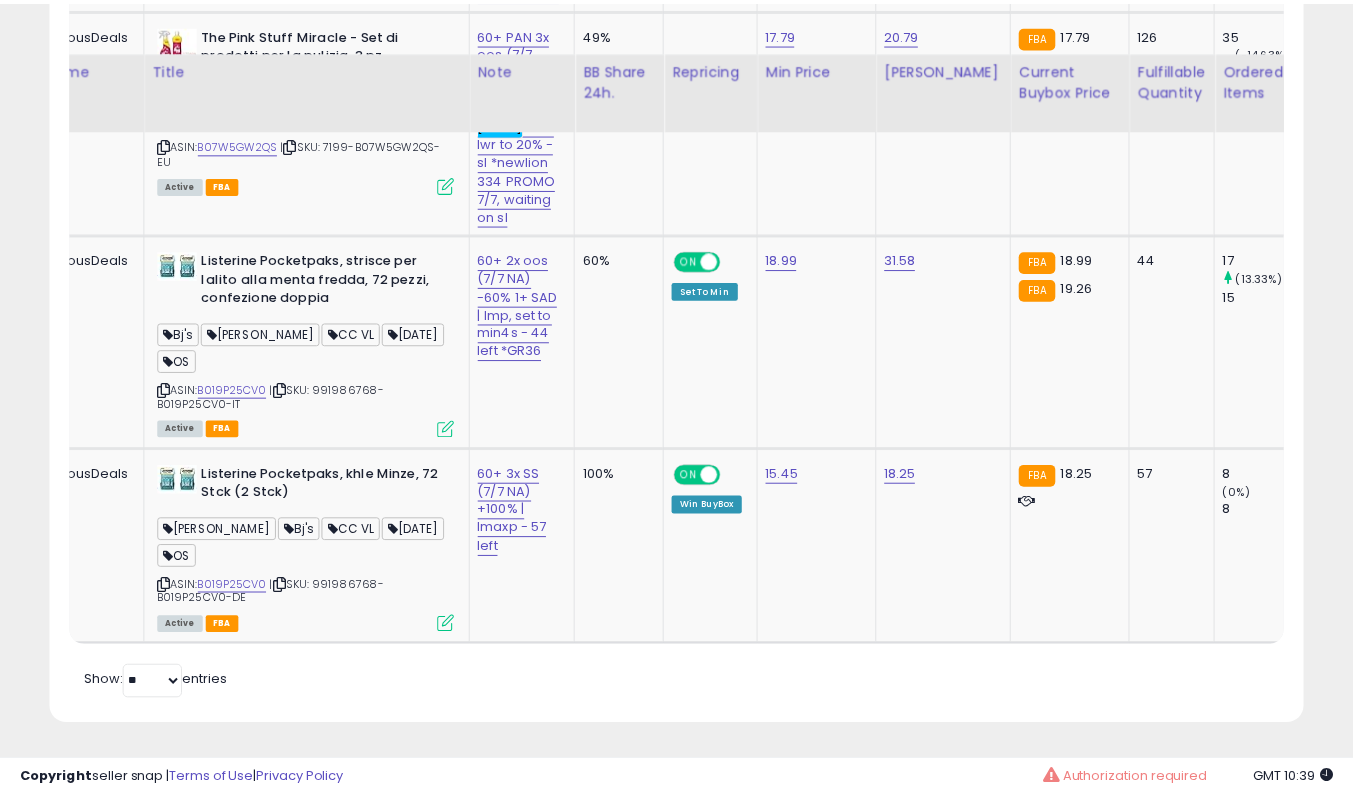 scroll, scrollTop: 1396, scrollLeft: 0, axis: vertical 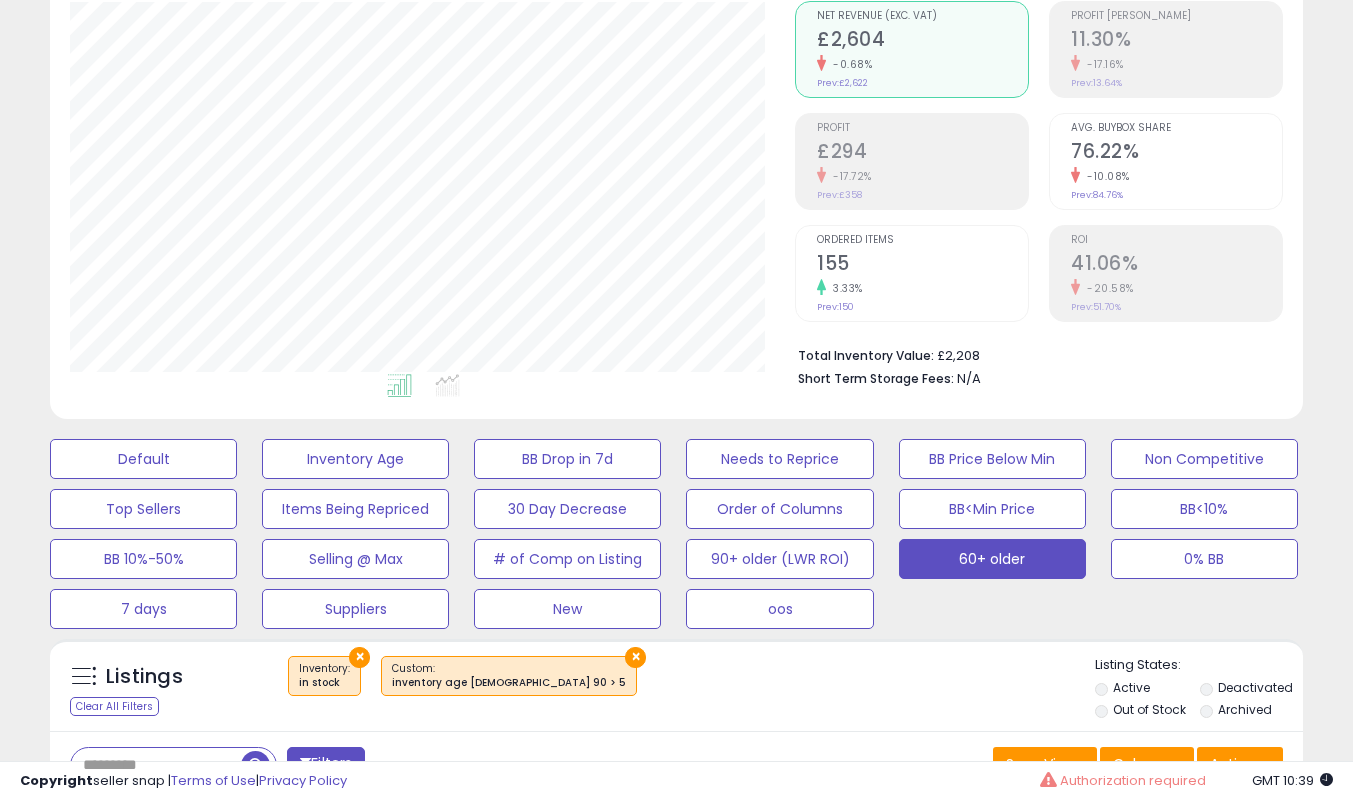 click on "Default
Inventory Age
BB Drop in 7d
Needs to Reprice
BB Price Below Min
Non Competitive
Top Sellers
Items Being Repriced
30 Day Decrease
Order of Columns
BB<Min Price
BB<10%
BB 10%-50%
Selling @ Max" at bounding box center [676, 529] 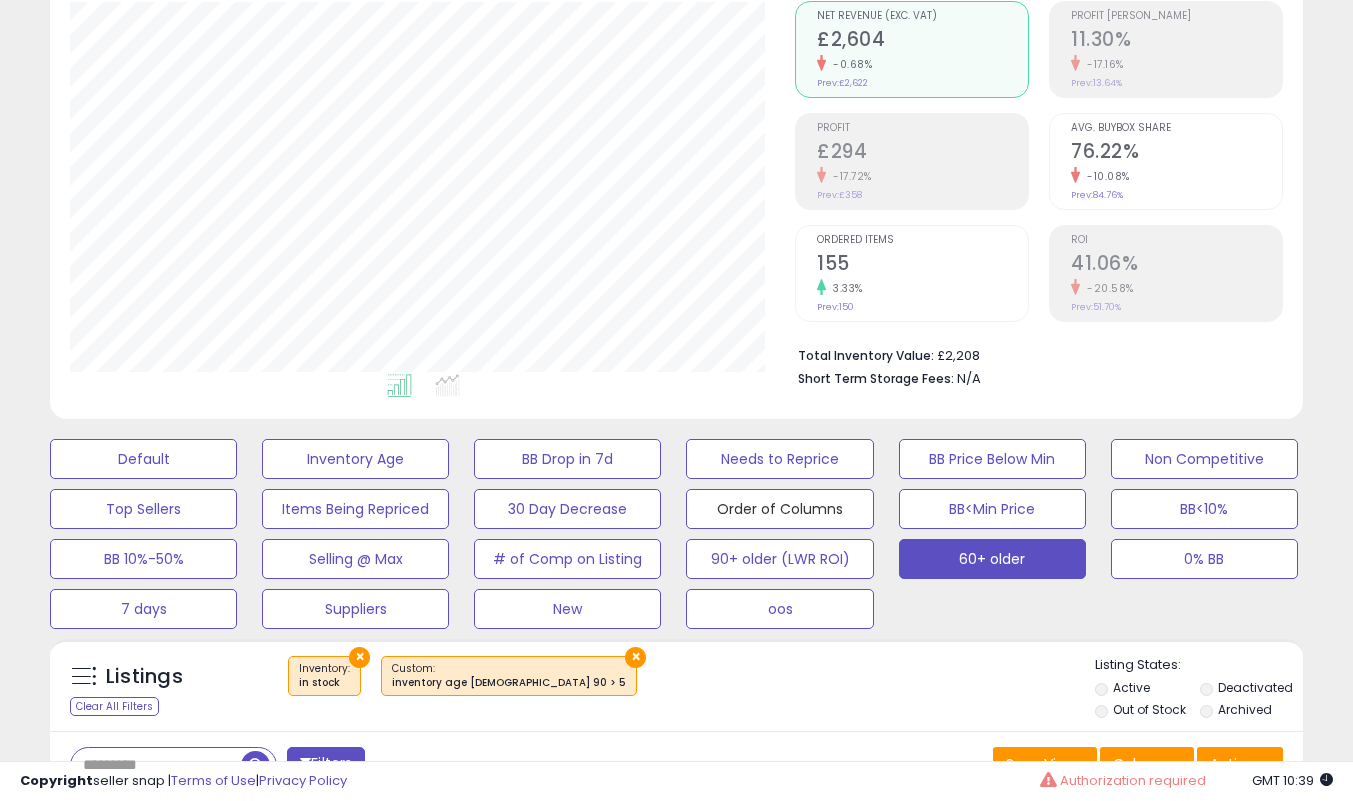 click on "Order of Columns" at bounding box center [143, 459] 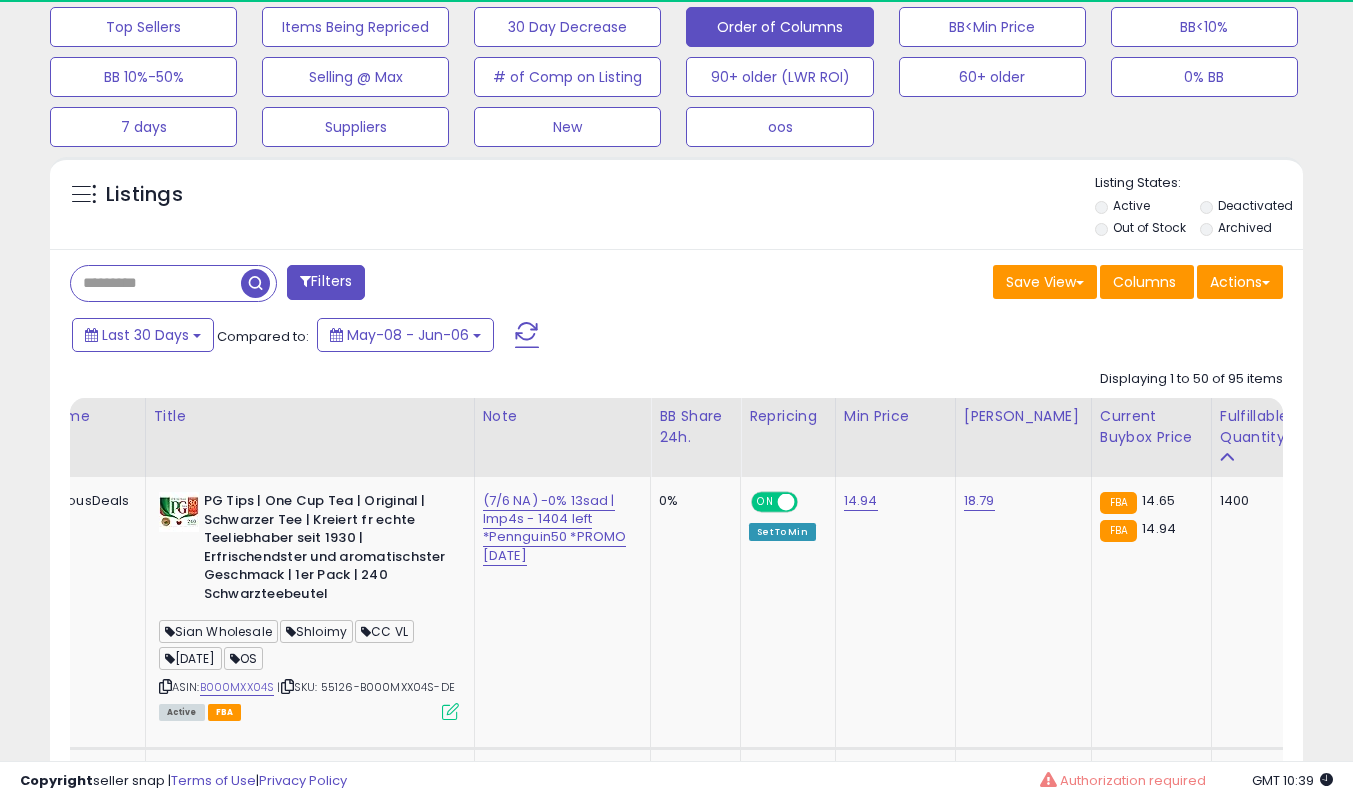 click at bounding box center (156, 283) 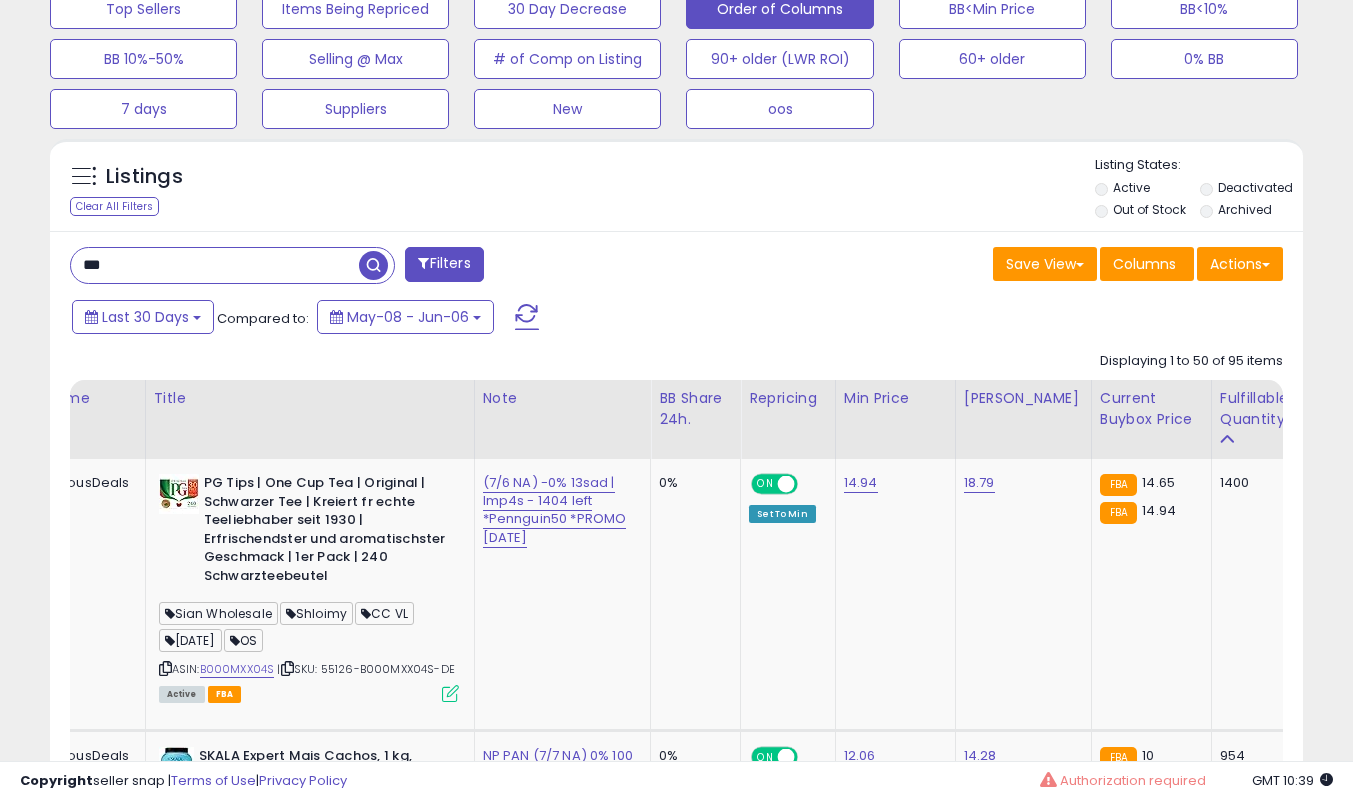 type on "***" 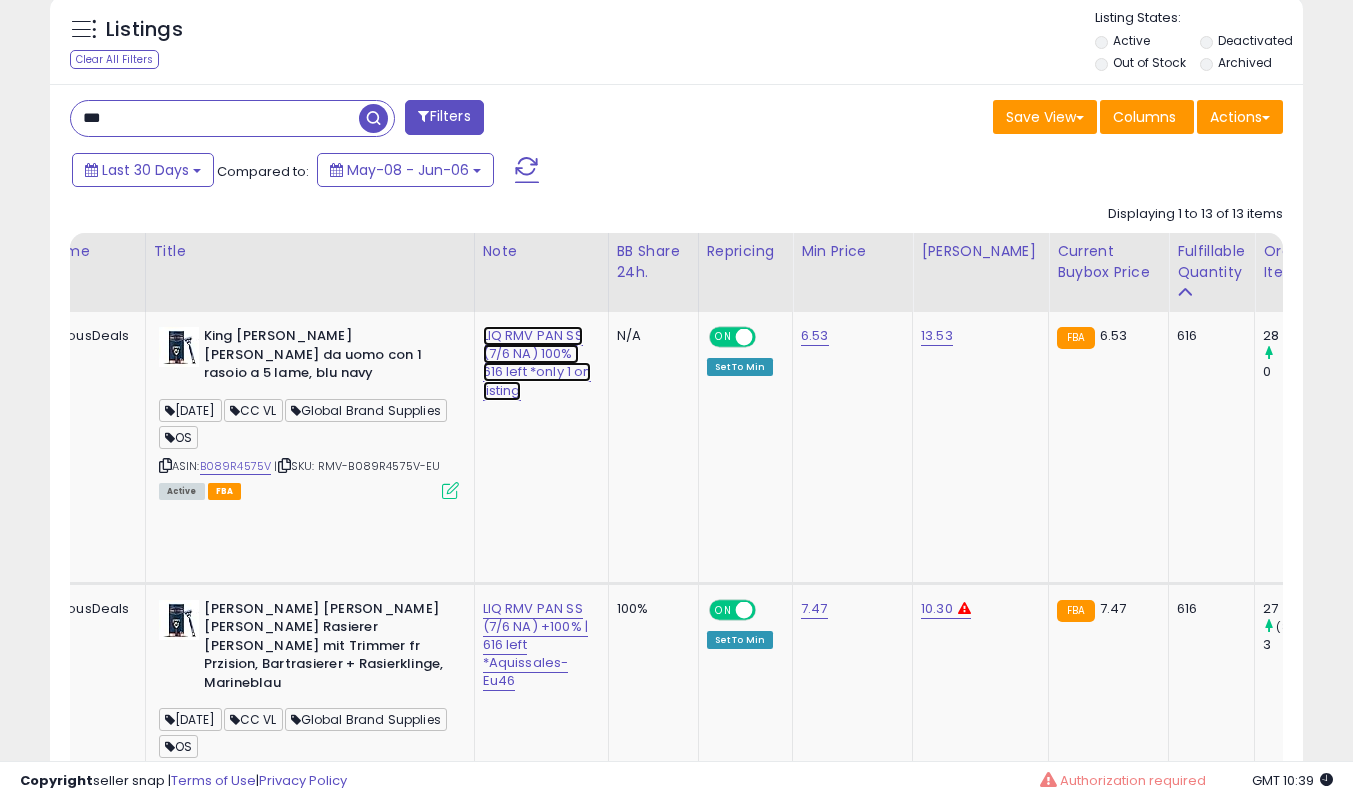 click on "LIQ RMV PAN SS (7/6 NA) 100% | 616 left *only 1 on listing" at bounding box center [537, 363] 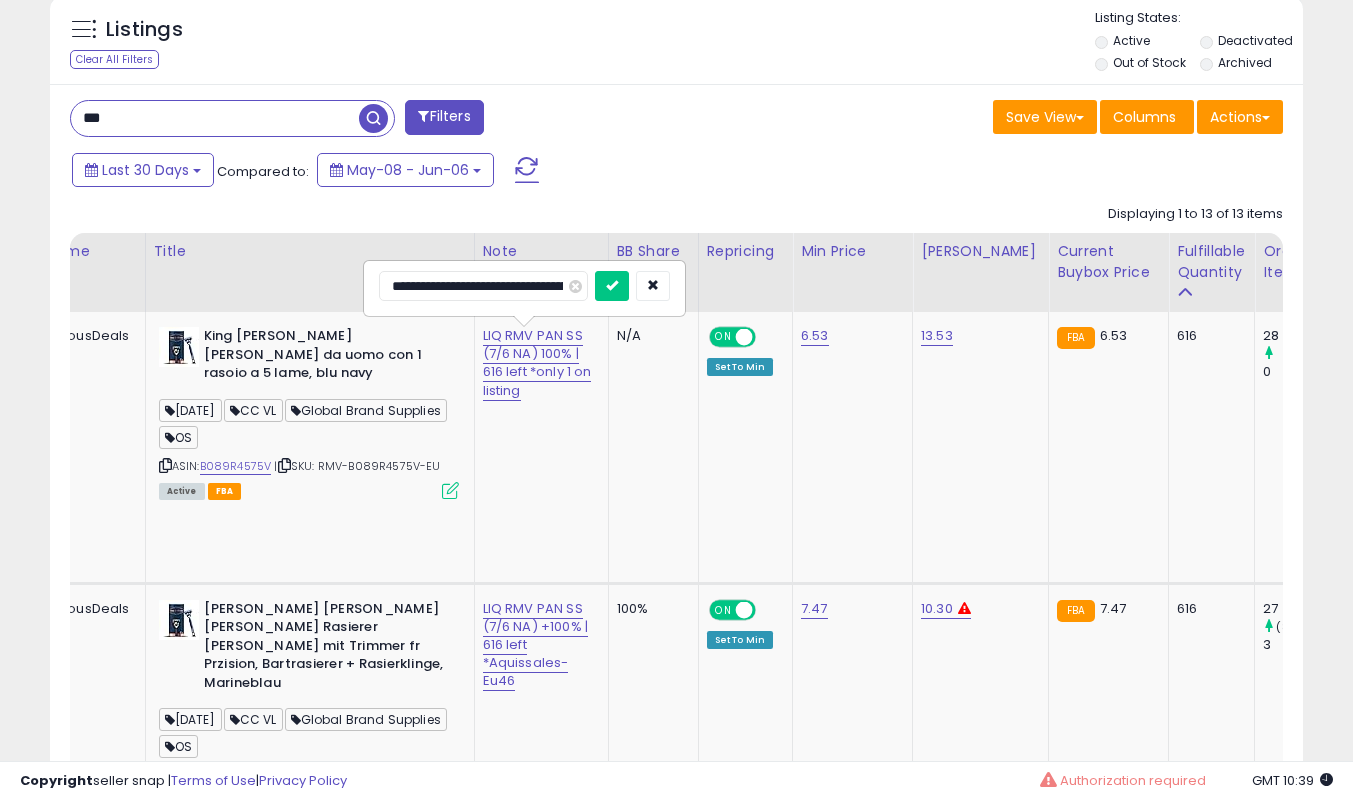 type on "**********" 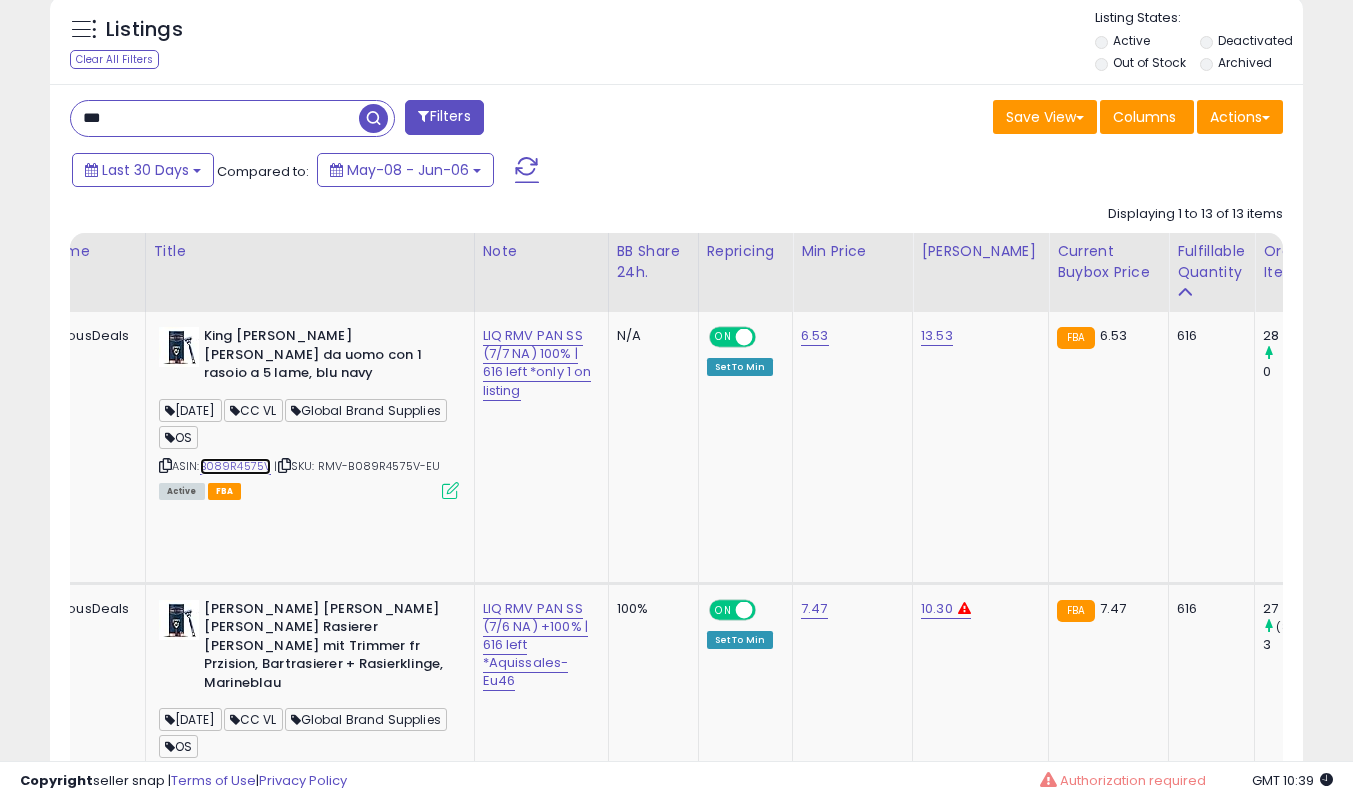click on "B089R4575V" at bounding box center (236, 466) 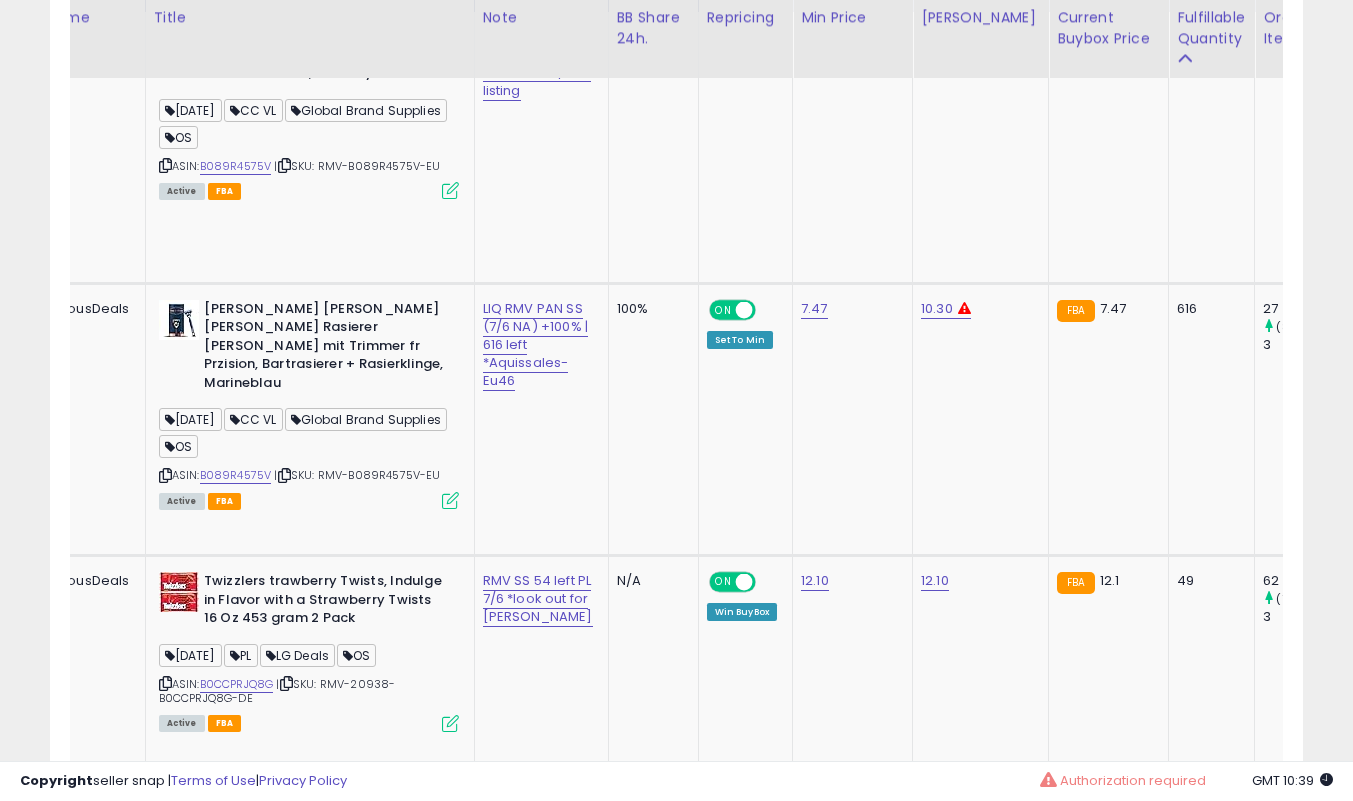 click on "LIQ RMV PAN SS (7/6 NA) +100% | 616 left *Aquissales-Eu46" at bounding box center [538, 345] 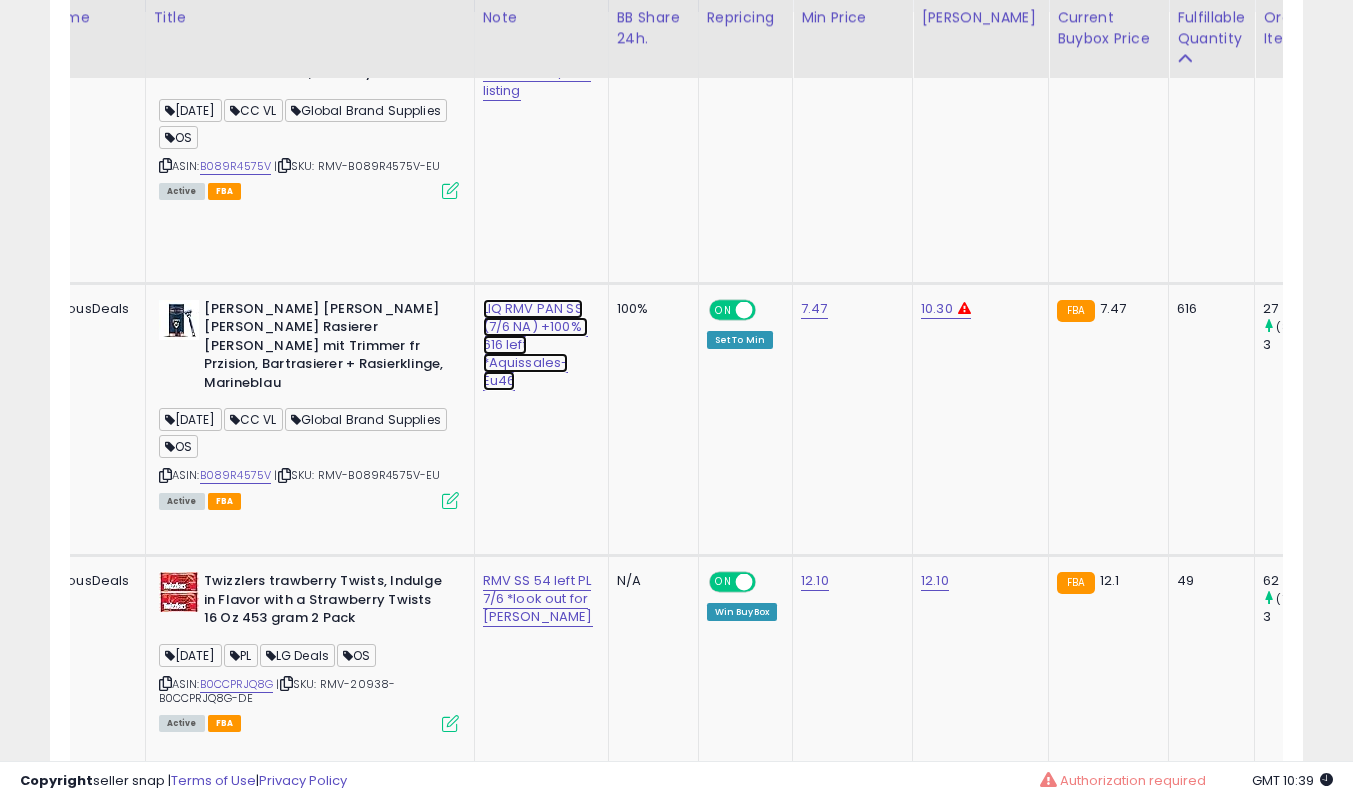 click on "LIQ RMV PAN SS (7/6 NA) +100% | 616 left *Aquissales-Eu46" at bounding box center [537, 63] 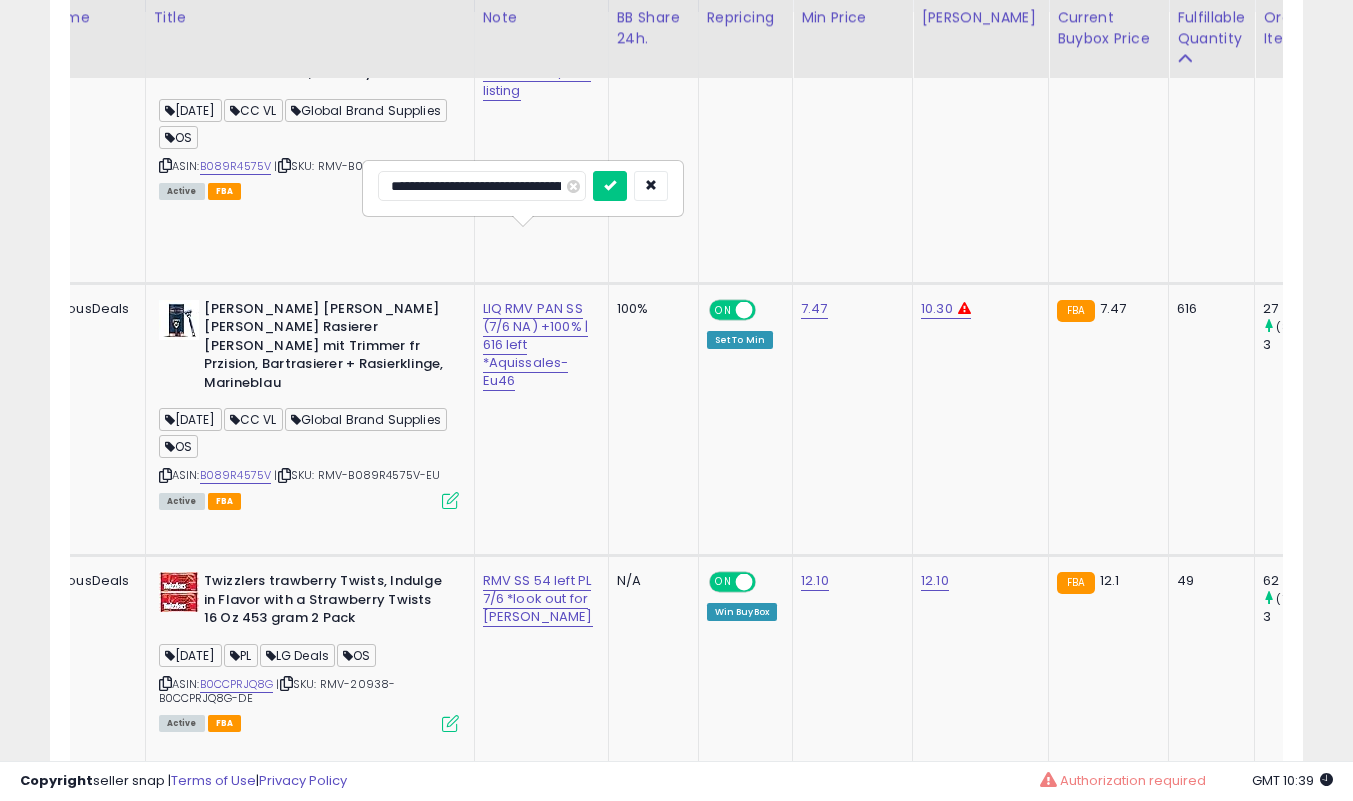 type on "**********" 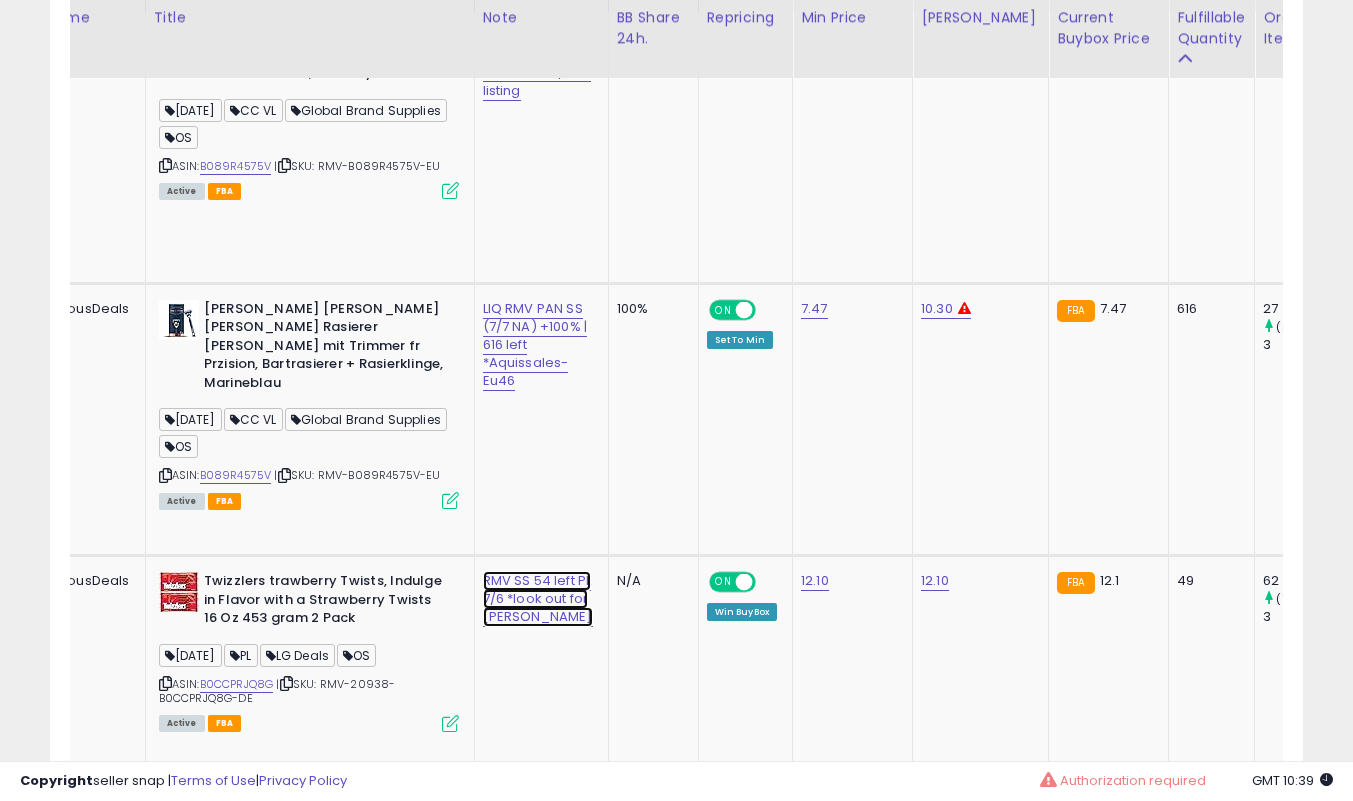 click on "RMV SS 54 left PL 7/6 *look out for [PERSON_NAME]" at bounding box center (537, 63) 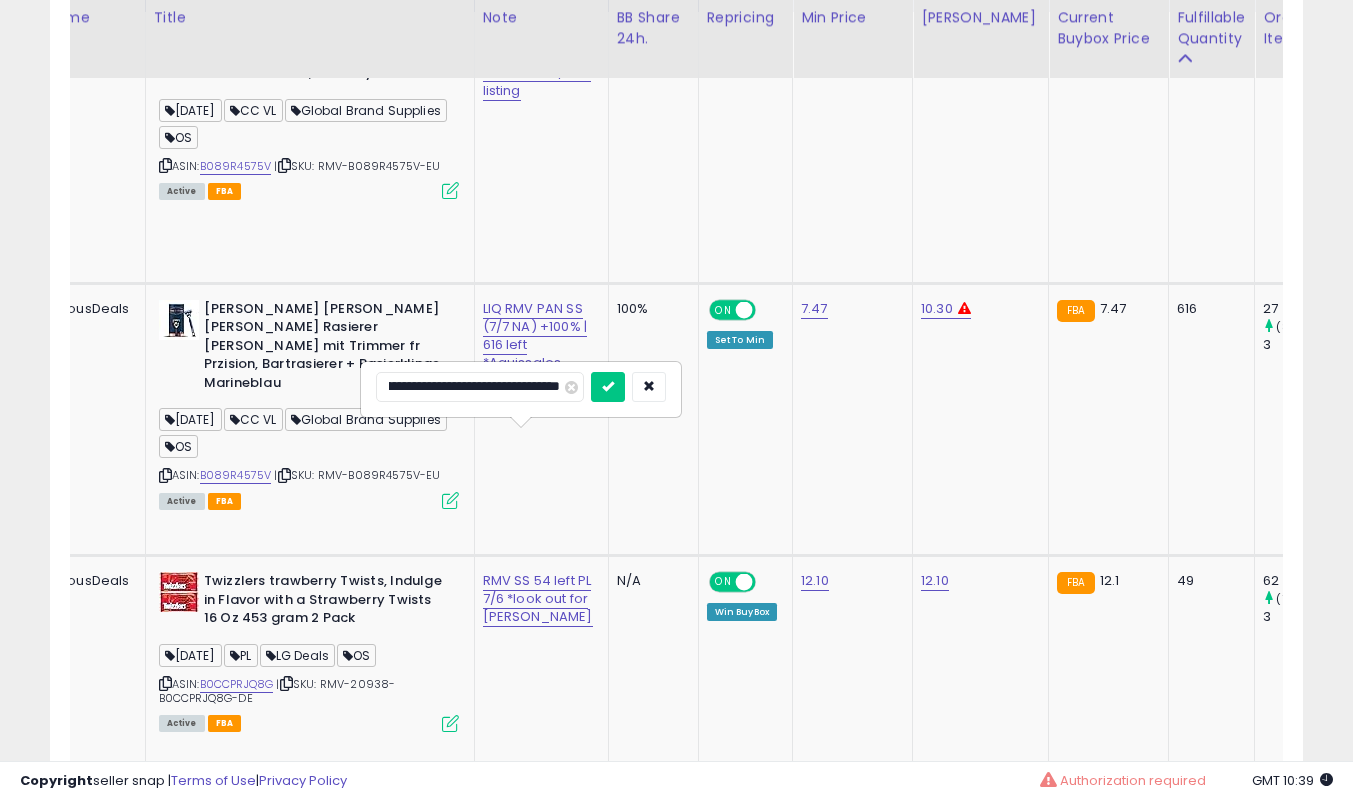 type on "**********" 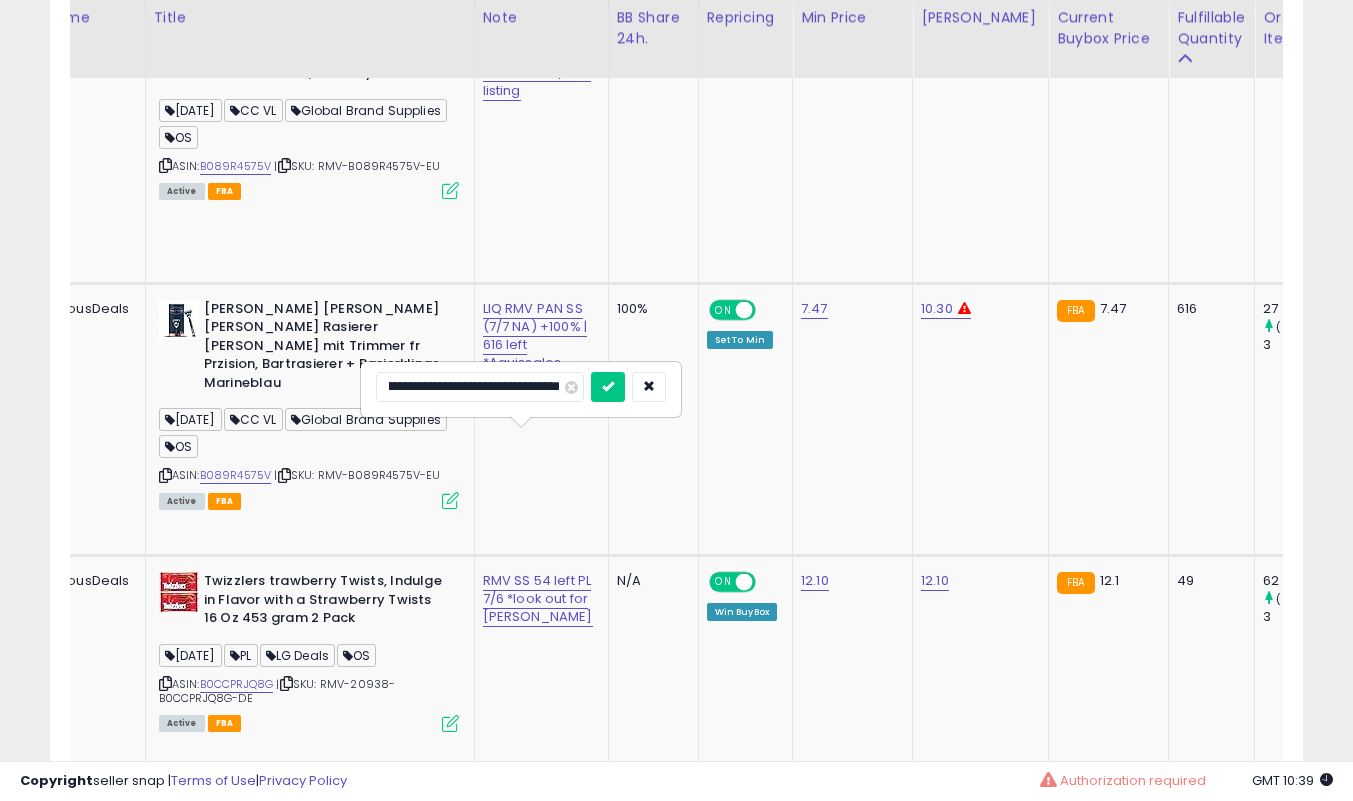 click at bounding box center (608, 387) 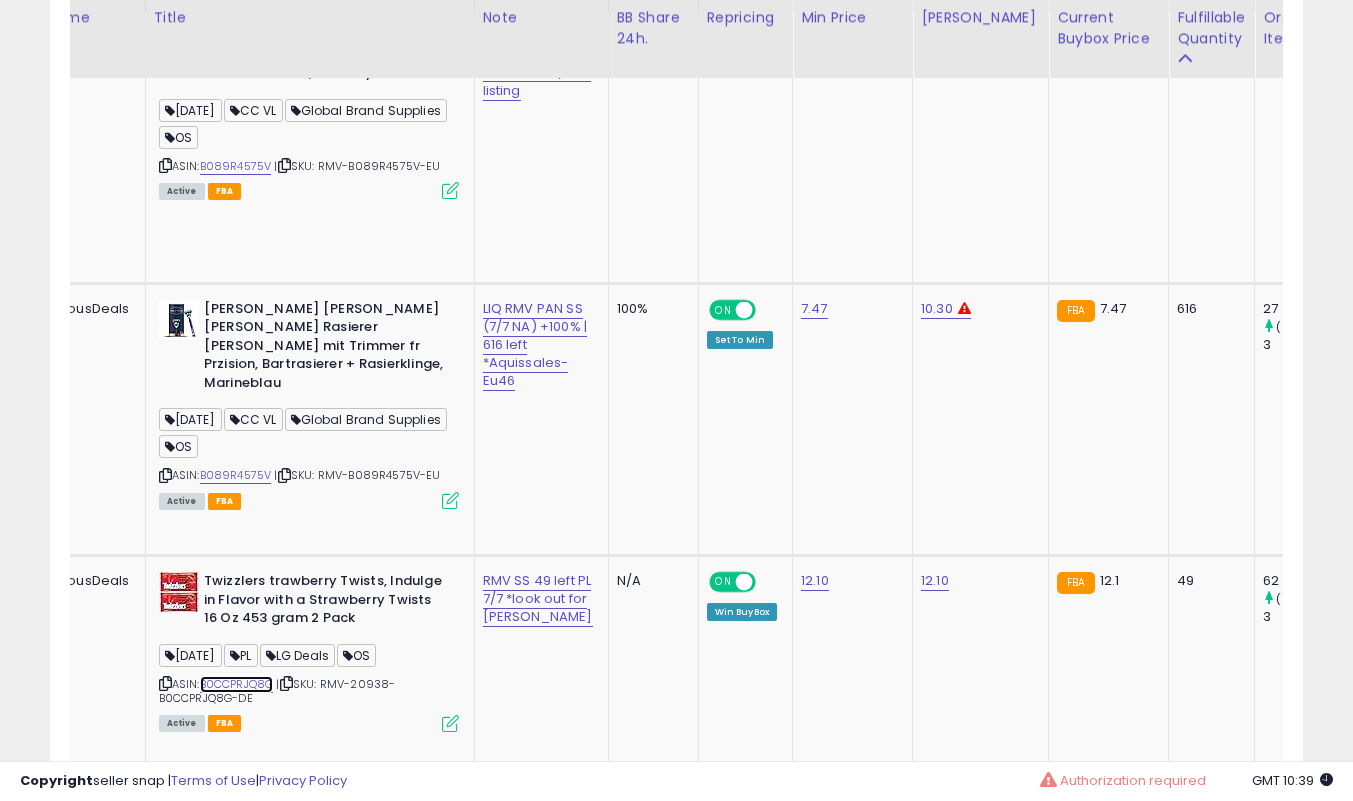 click on "B0CCPRJQ8G" at bounding box center (237, 684) 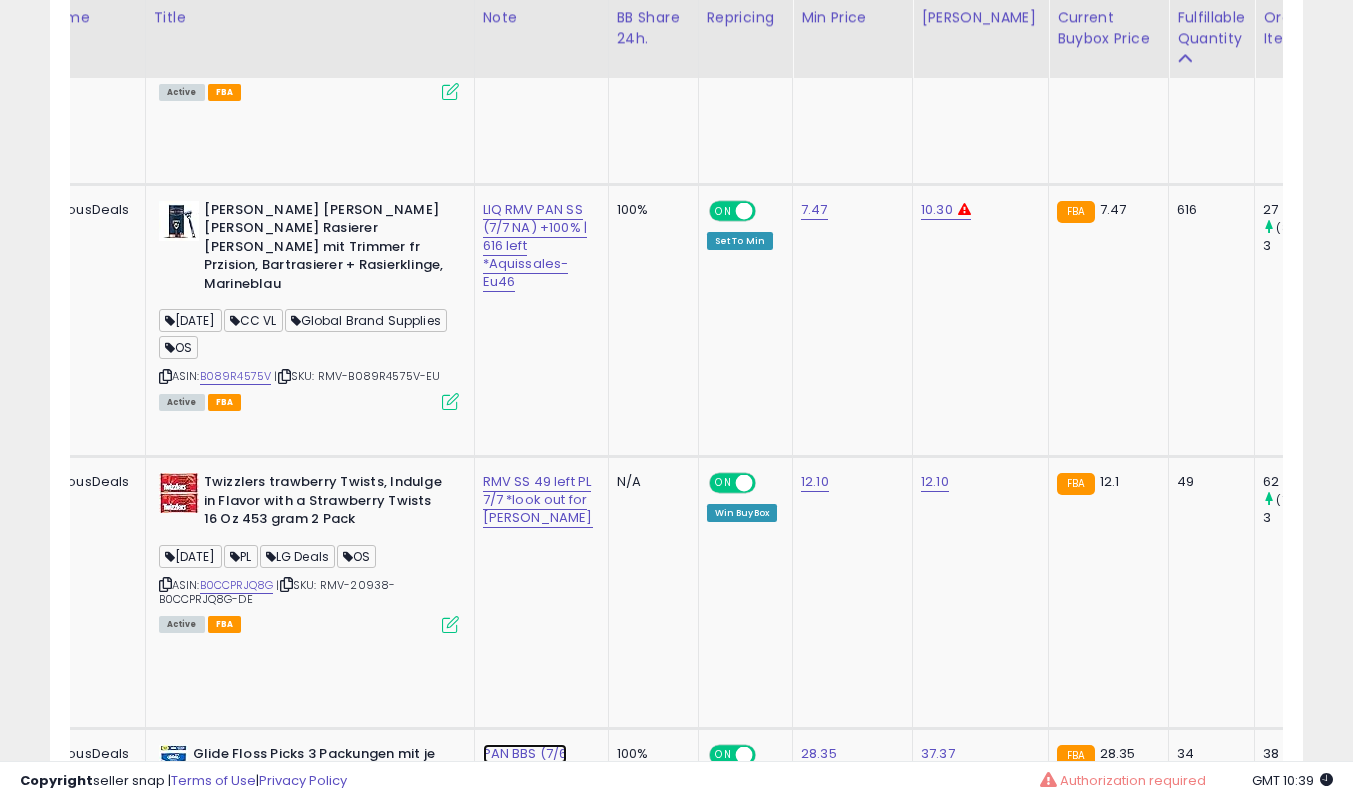 click on "PAN BBS (7/6 NA) 0% SS | min @ 20% - 37 left *check again 7/7" at bounding box center (537, -36) 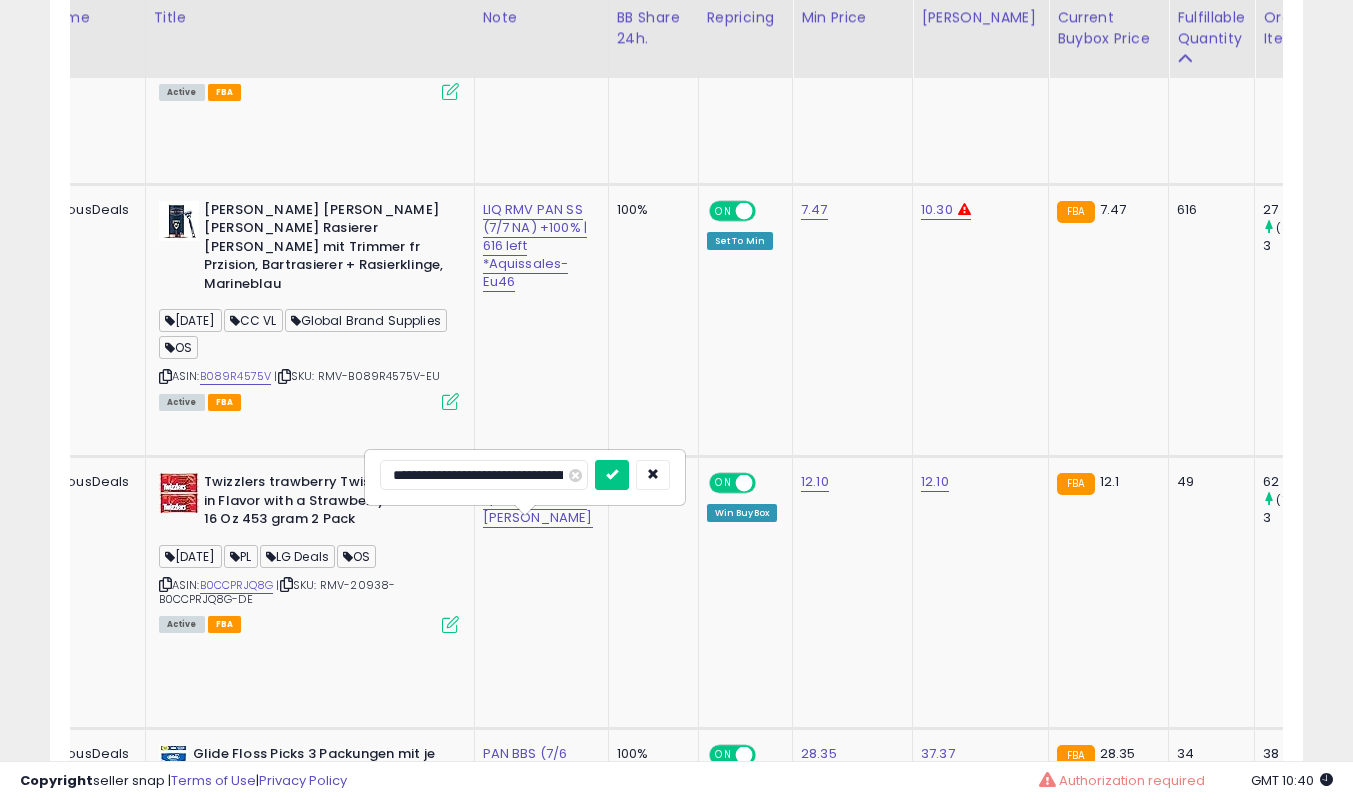 type on "**********" 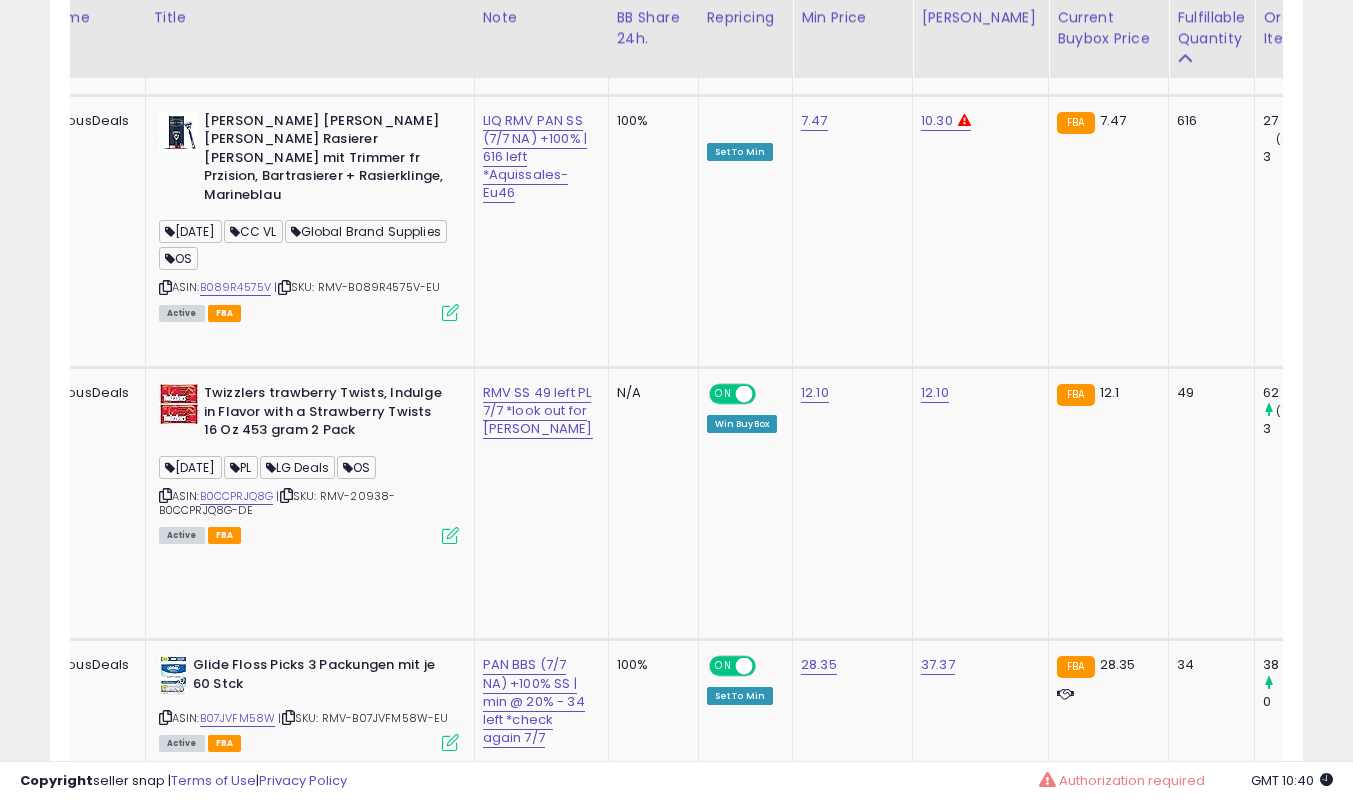 scroll, scrollTop: 1327, scrollLeft: 0, axis: vertical 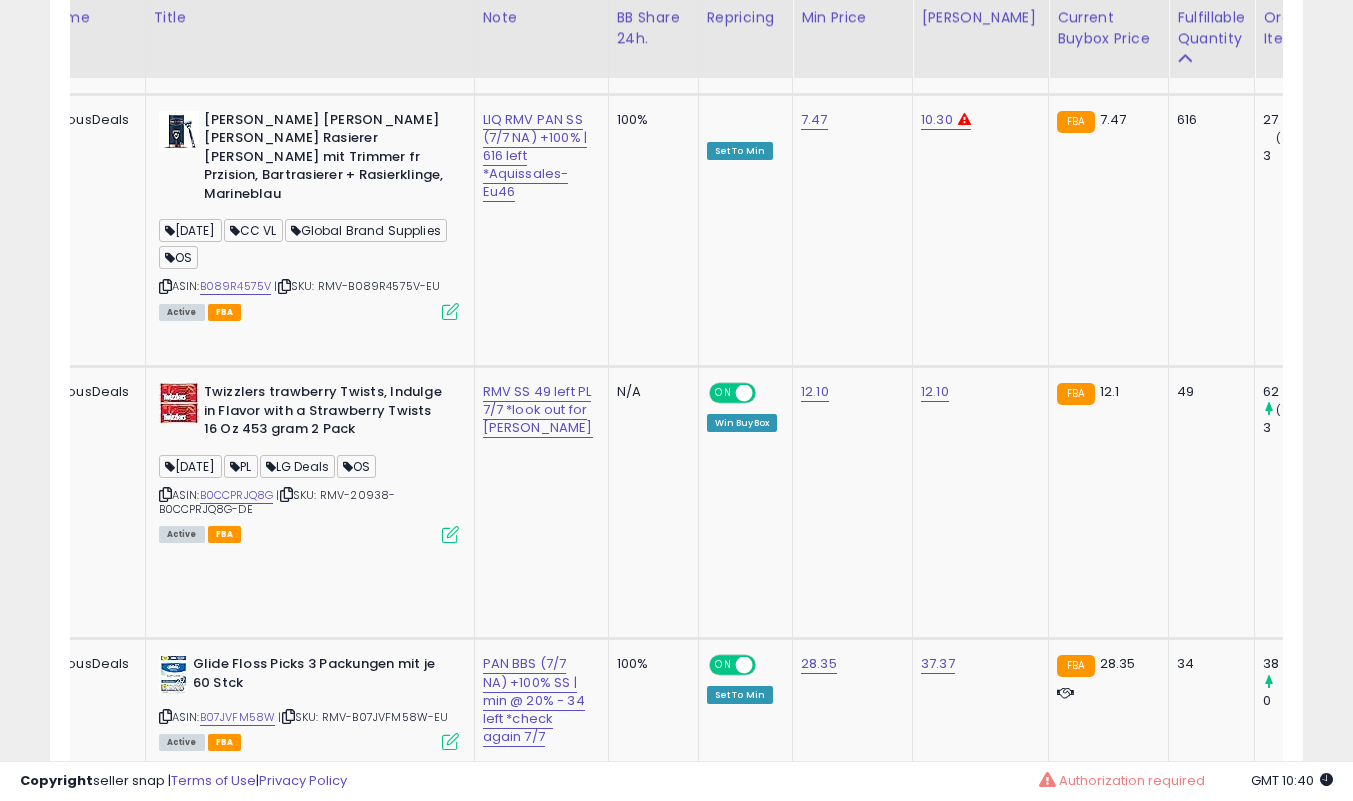 click on "PAN (7/6 NA) 100% SS | set to min @ 20% - 37 left *check again 7/7" at bounding box center (537, -126) 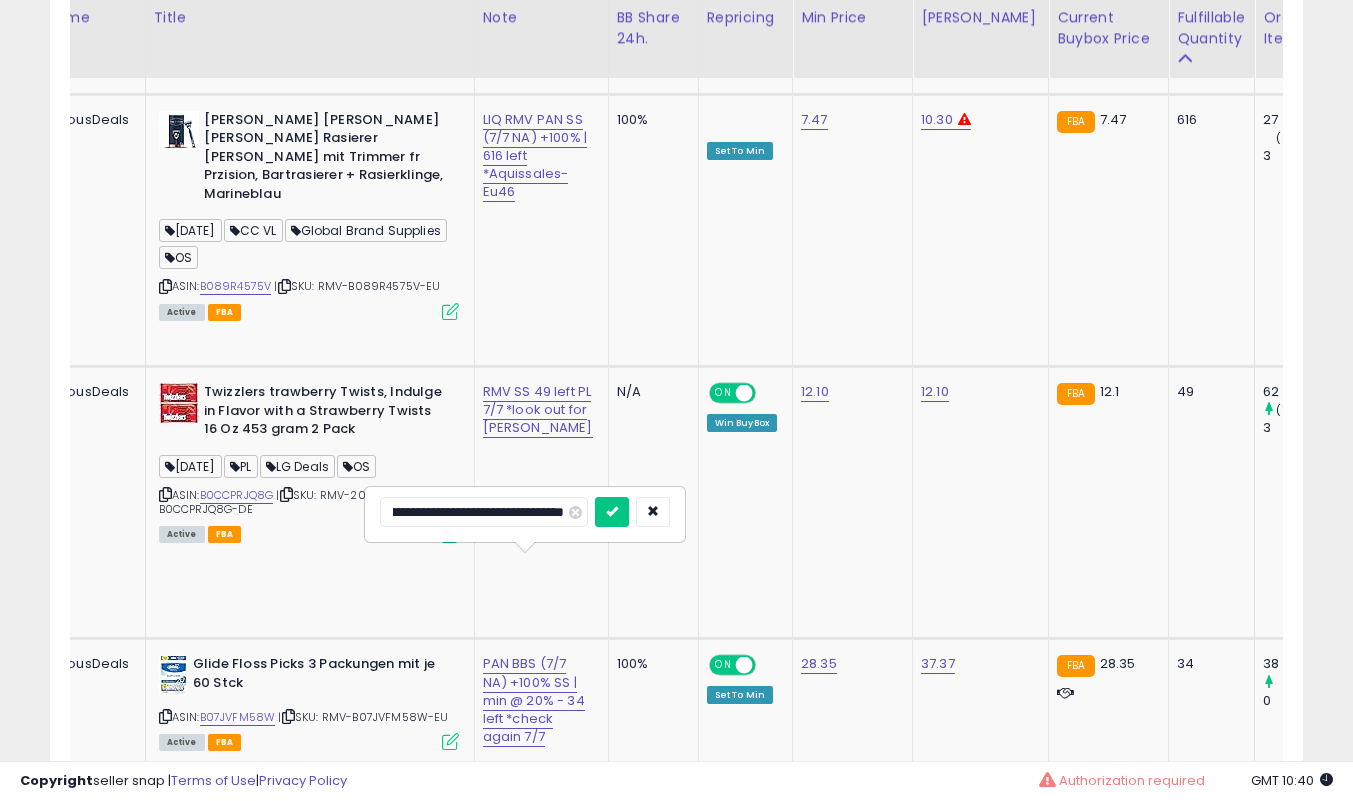scroll, scrollTop: 0, scrollLeft: 0, axis: both 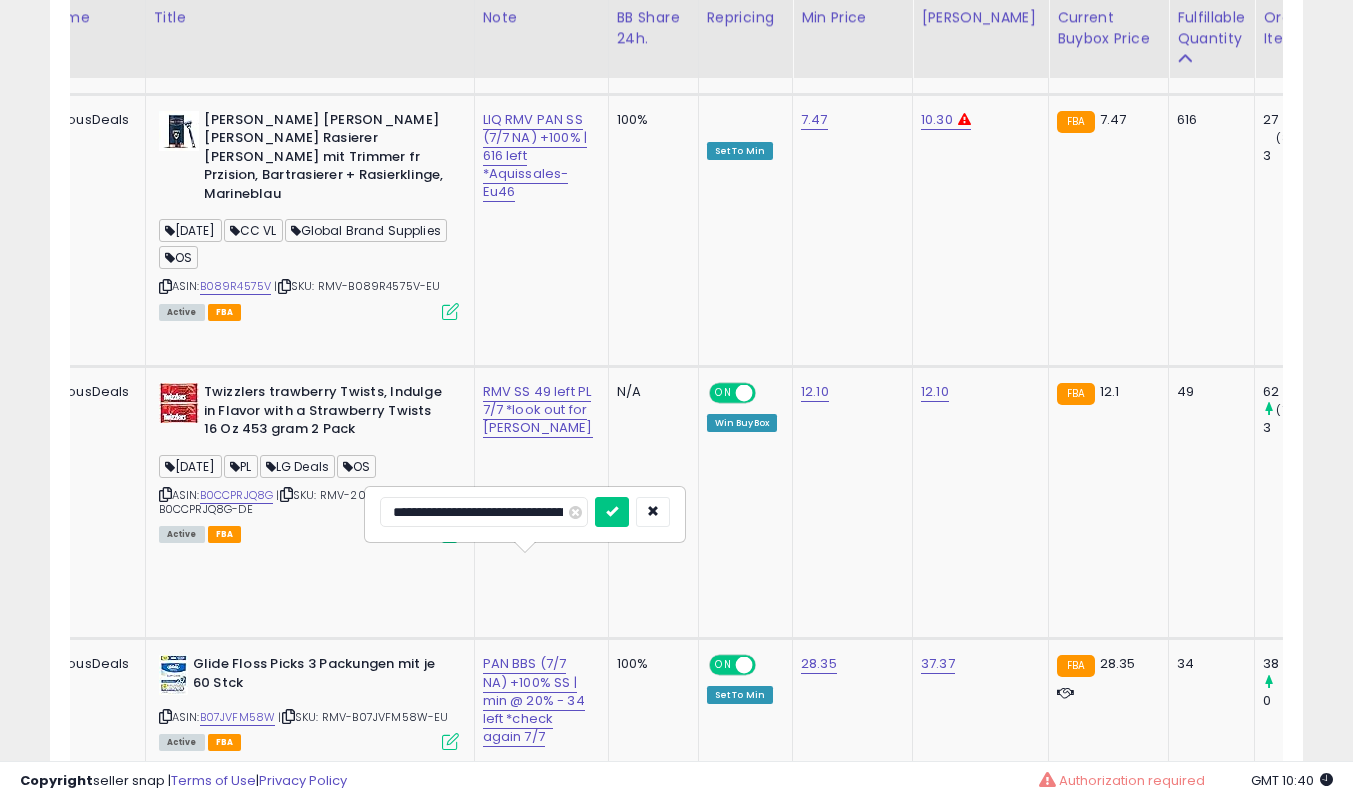 type on "**********" 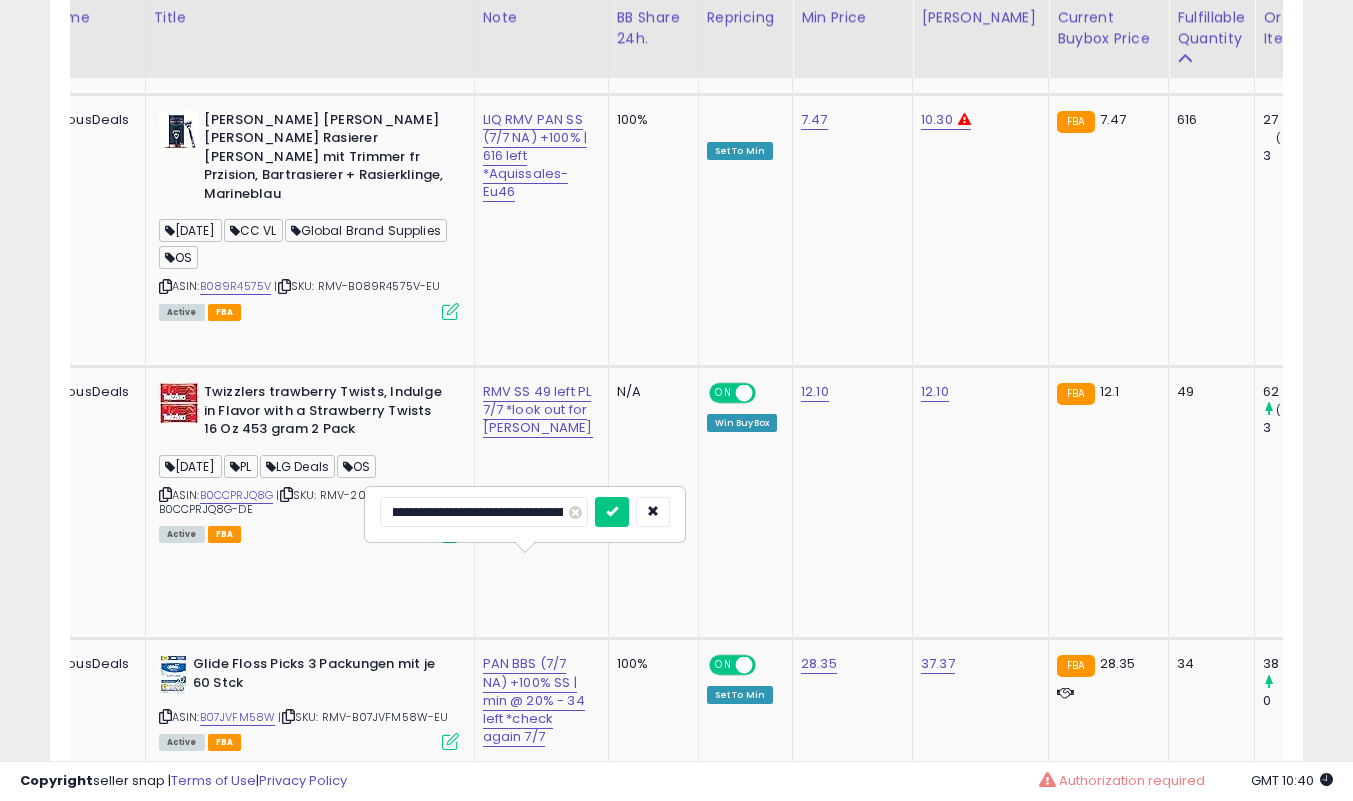 scroll, scrollTop: 0, scrollLeft: 161, axis: horizontal 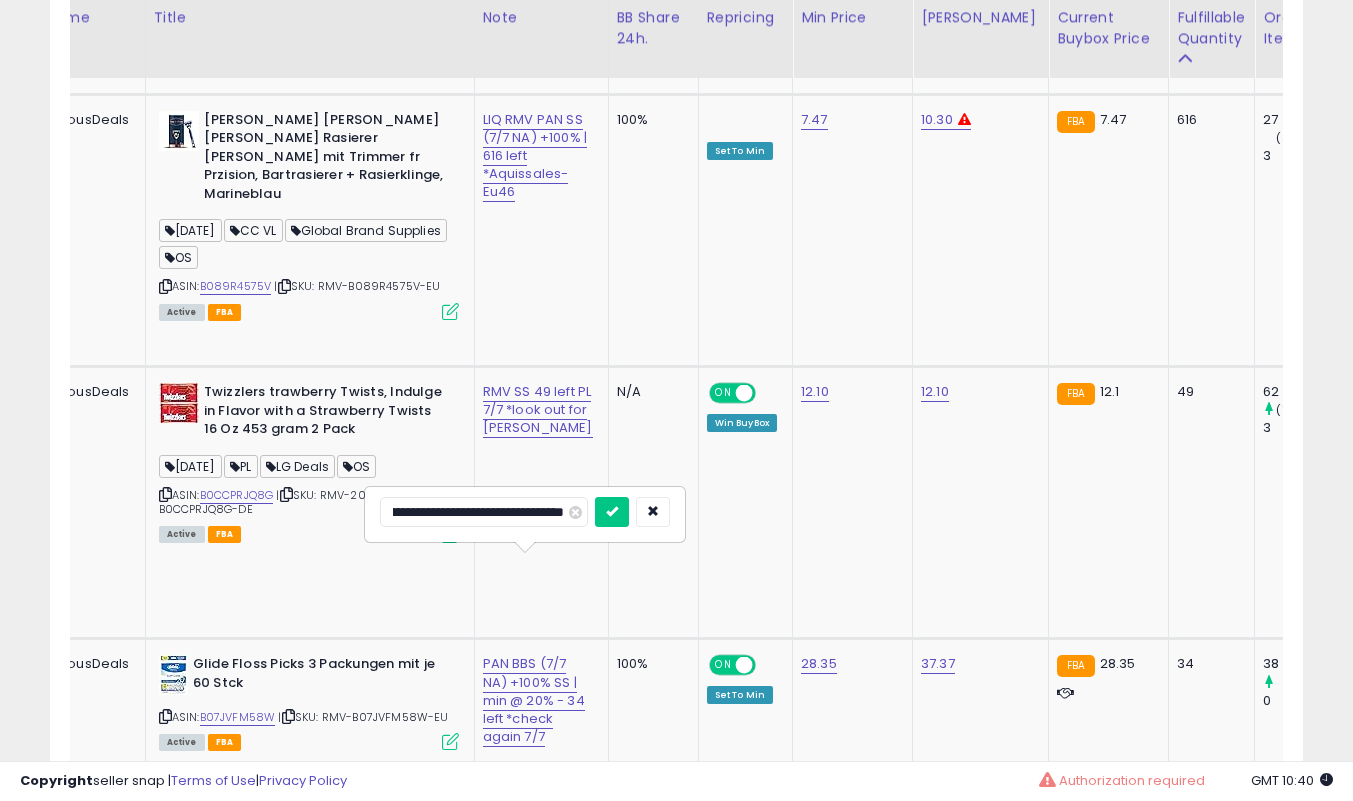 click at bounding box center [612, 512] 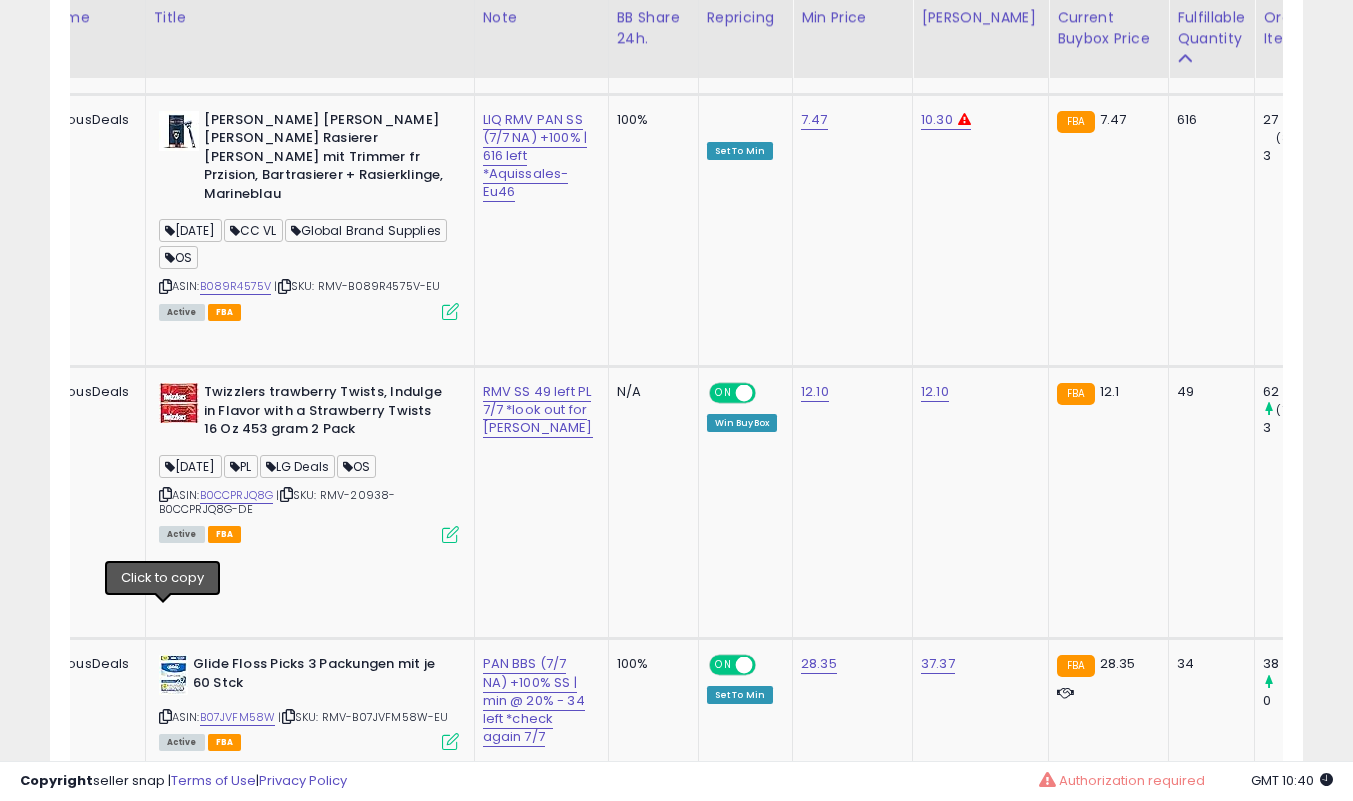 click at bounding box center [165, 989] 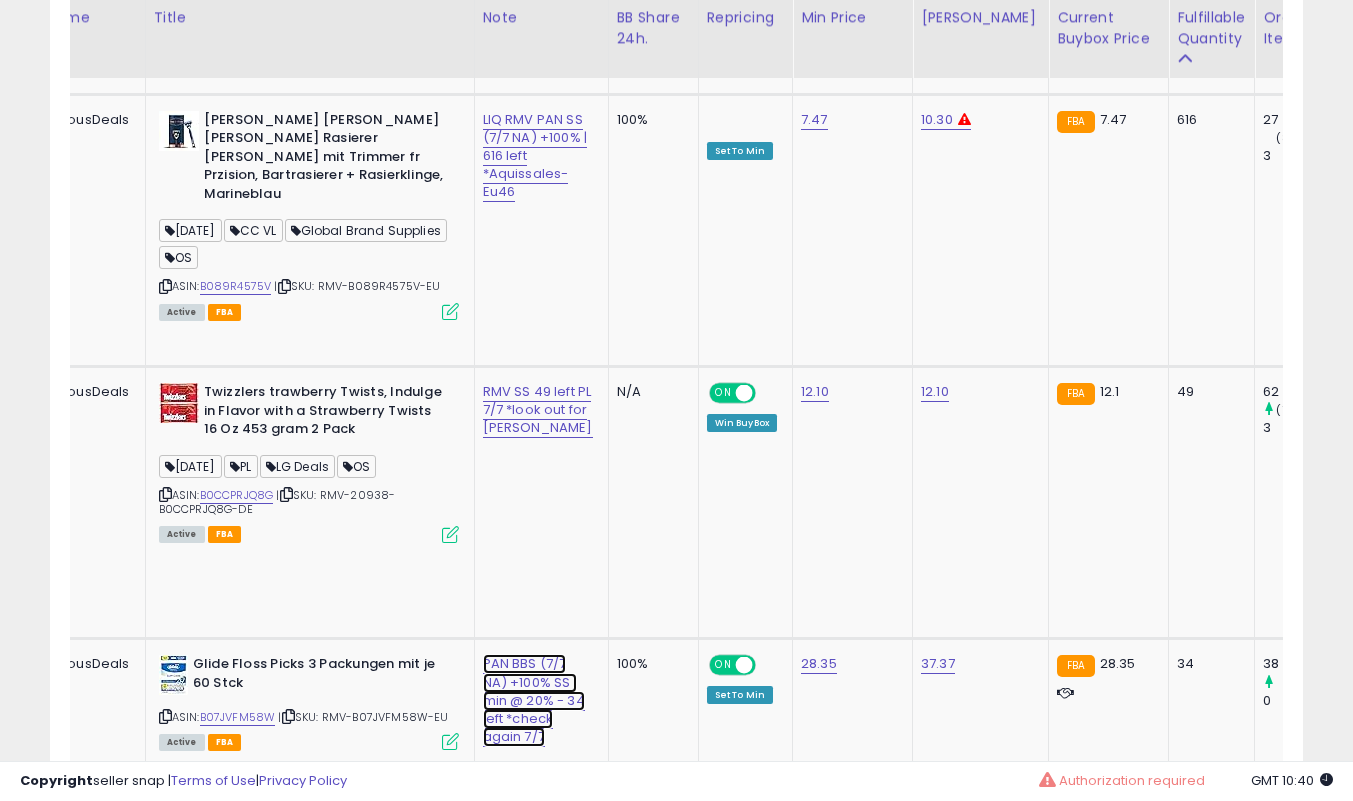 click on "PAN BBS (7/7 NA) +100% SS | min @ 20% - 34 left *check again 7/7" at bounding box center (537, -126) 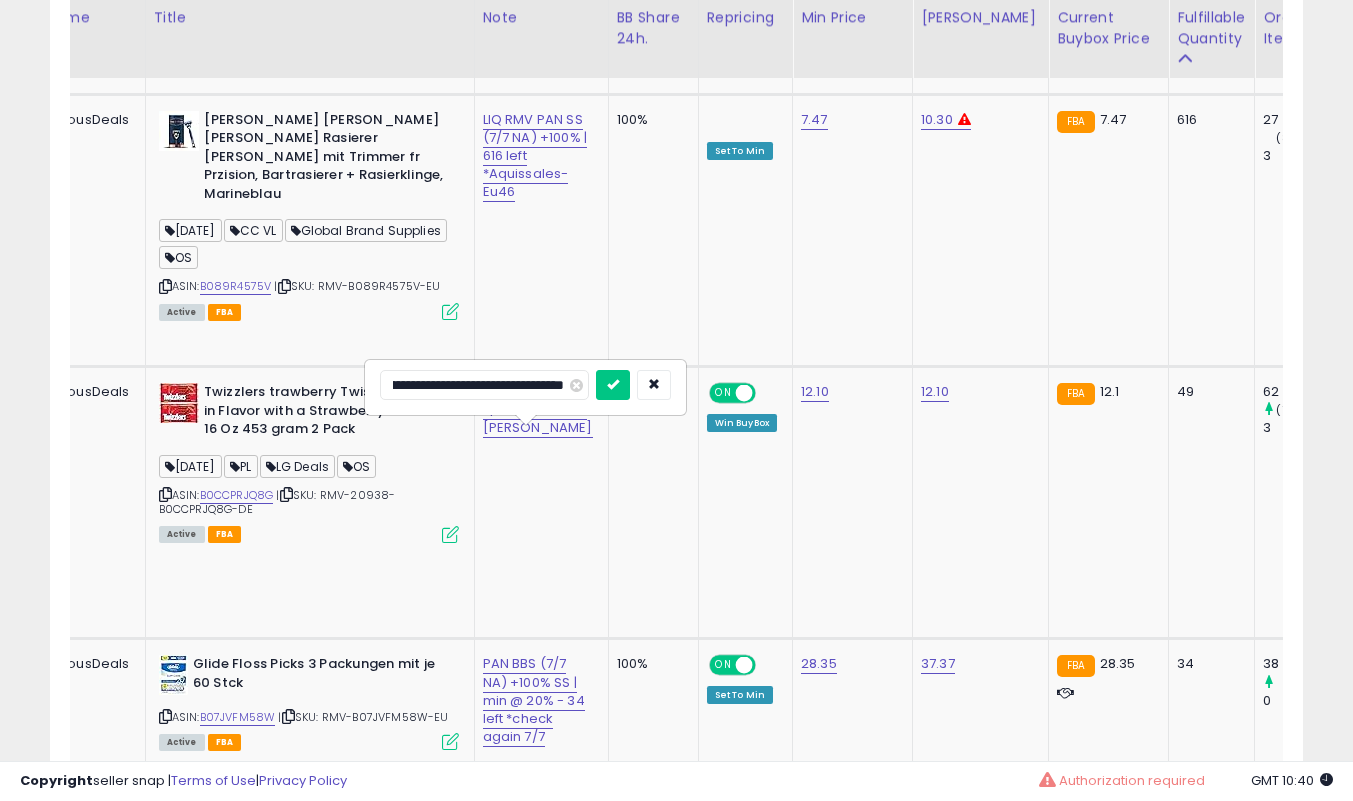 scroll, scrollTop: 0, scrollLeft: 166, axis: horizontal 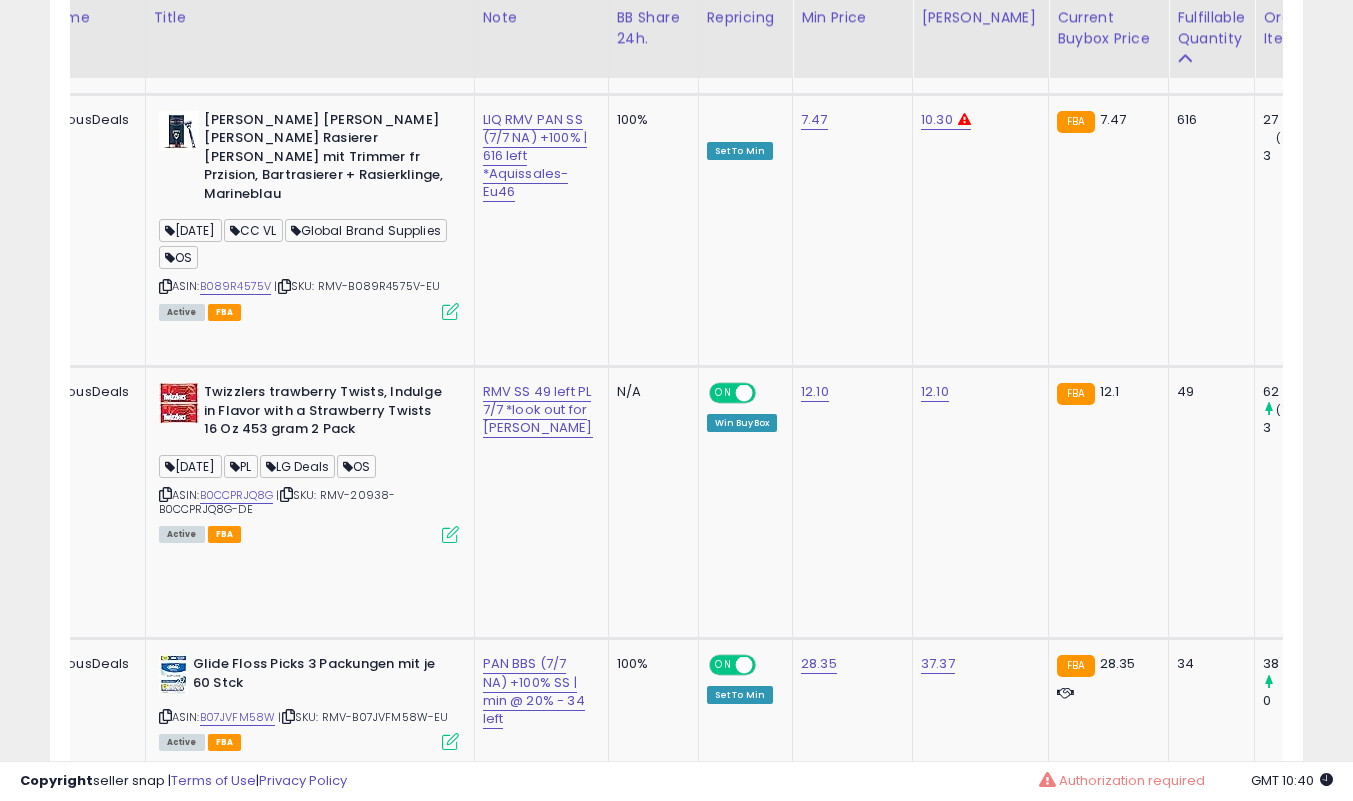 click on "PAN (7/7 NA) 100% SS | set to min @ 20% - 34 left *check again 7/7" at bounding box center (537, -126) 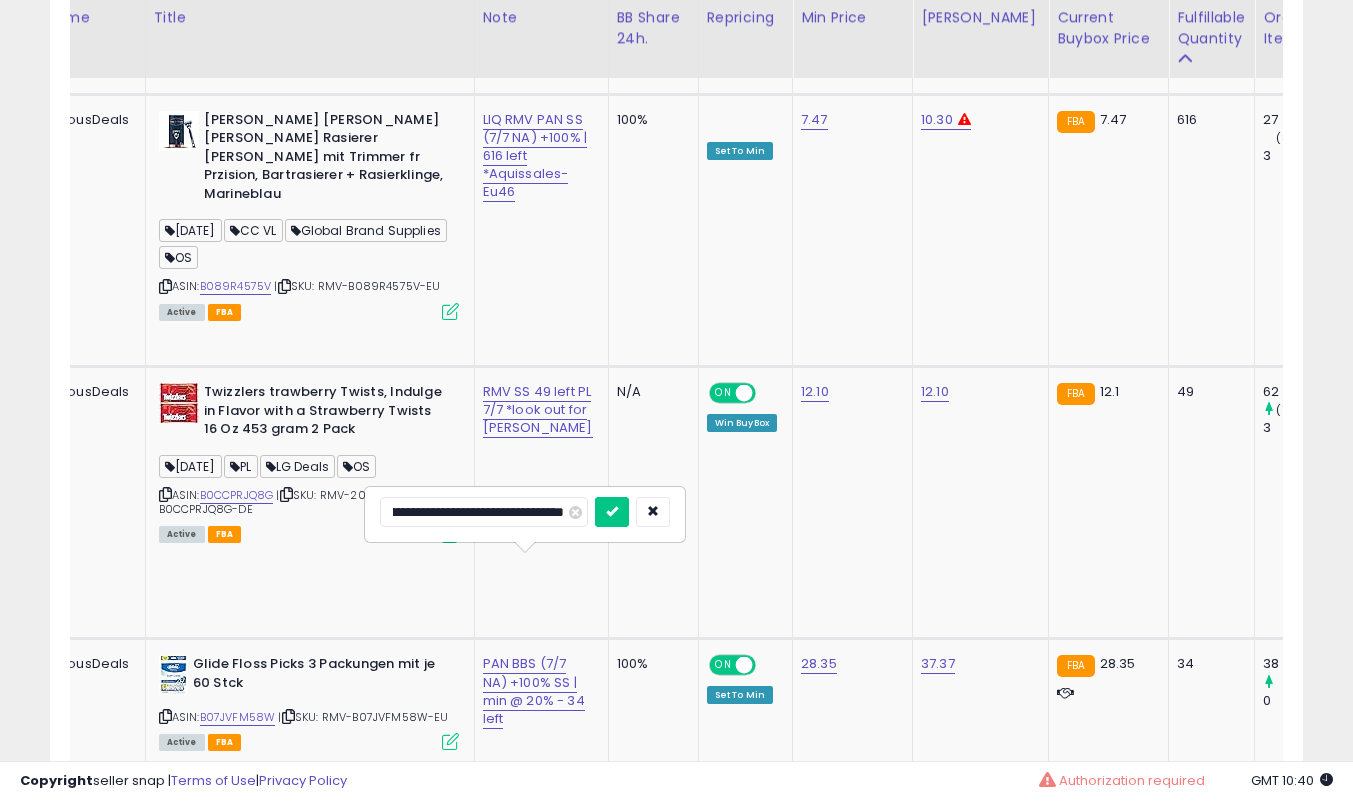 scroll, scrollTop: 0, scrollLeft: 164, axis: horizontal 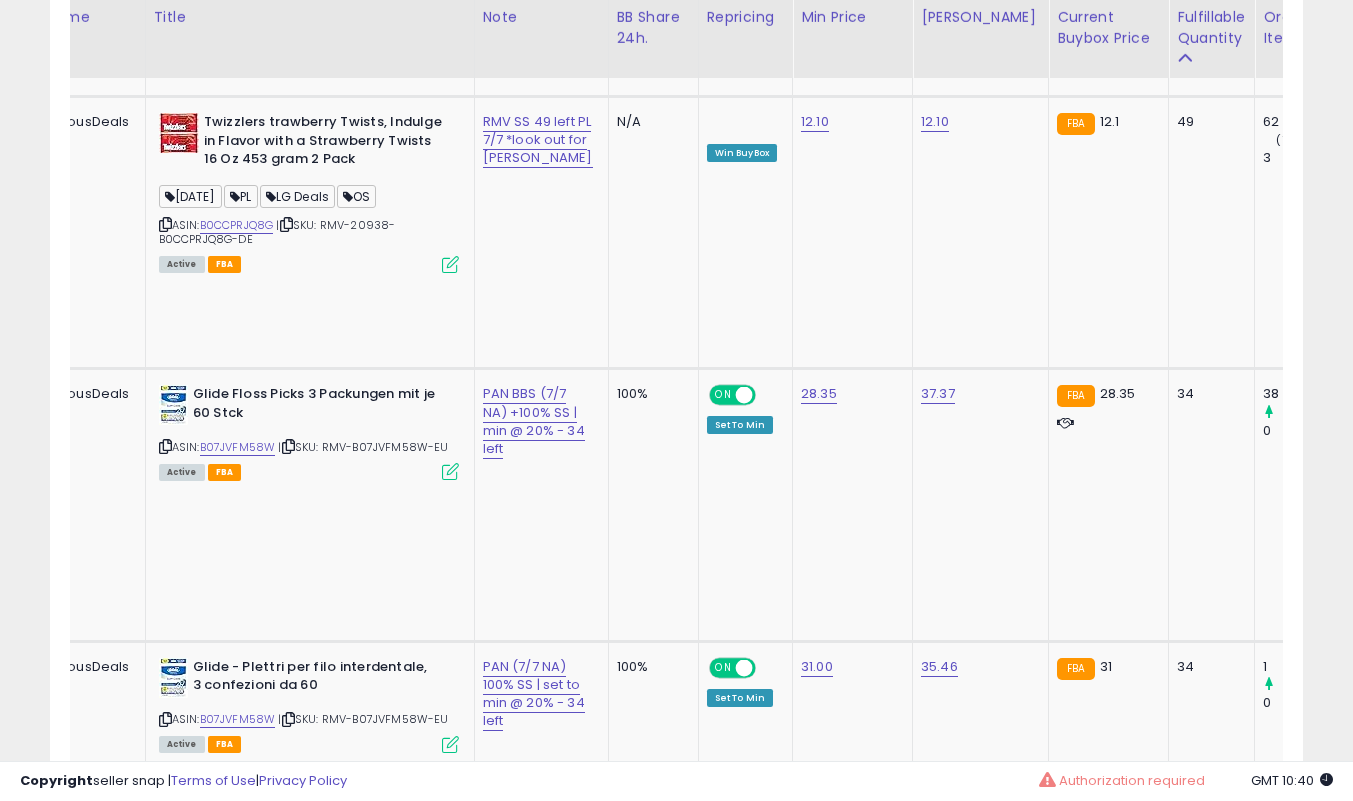 click on "RMV PAN (7/6 NA) -0% 3-6sad | min @ 15% -sl, set to min - 33 left *gtading378" at bounding box center [537, -396] 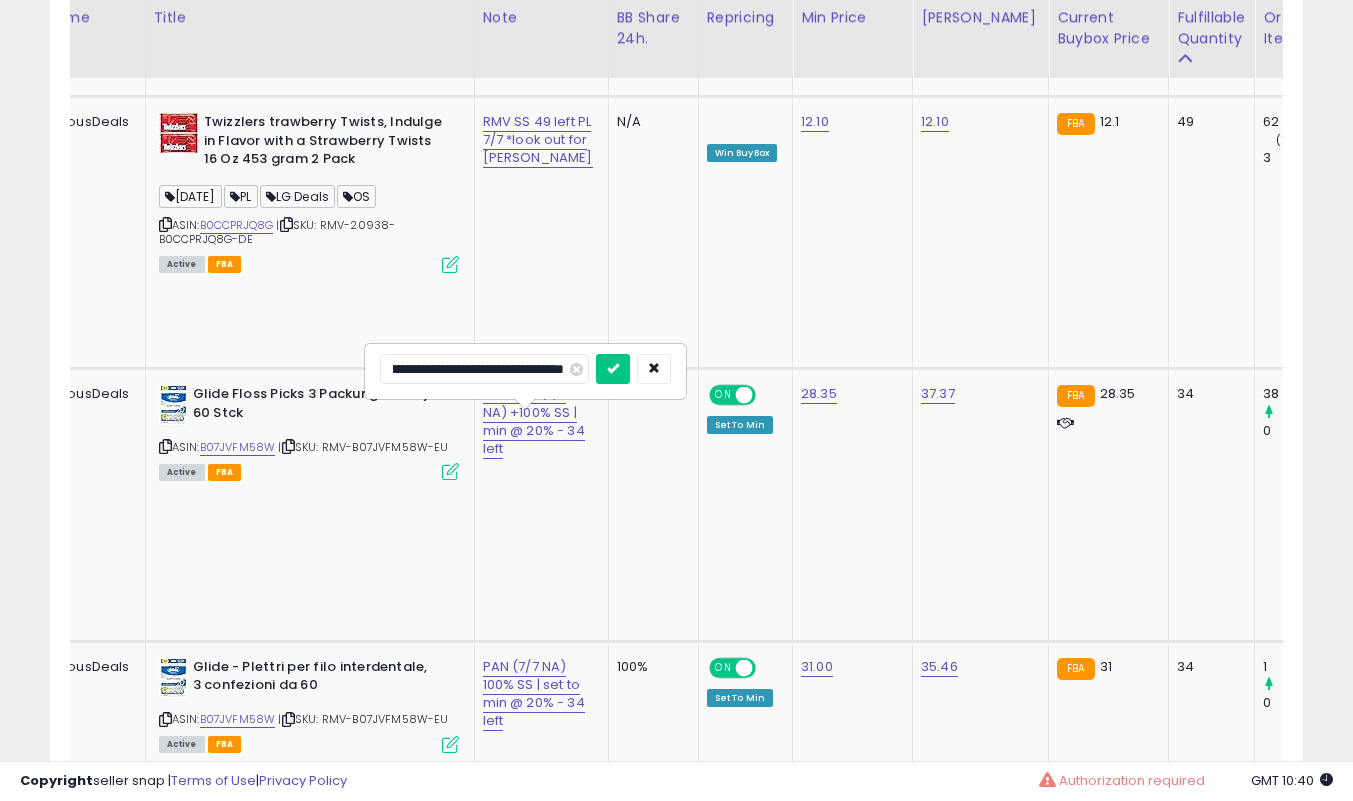 scroll, scrollTop: 0, scrollLeft: 0, axis: both 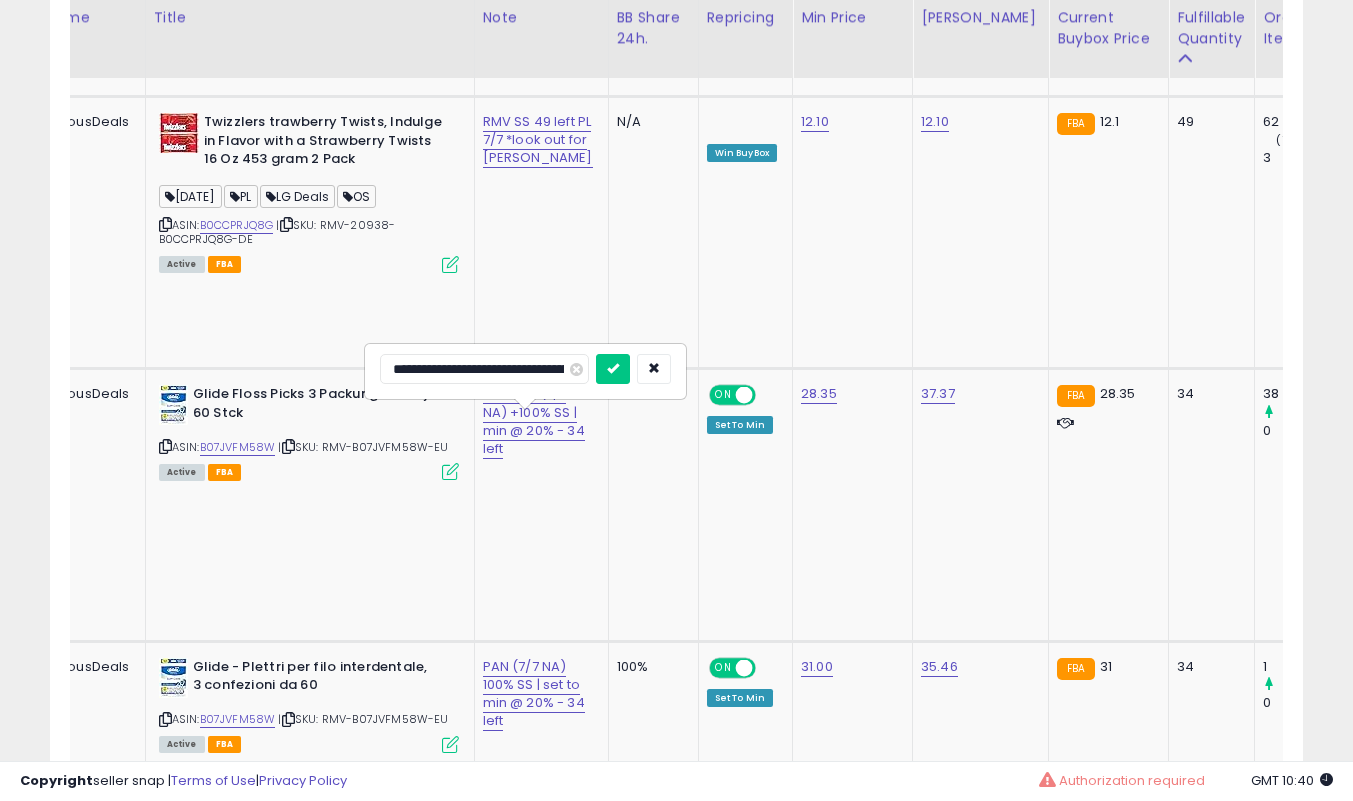 type on "**********" 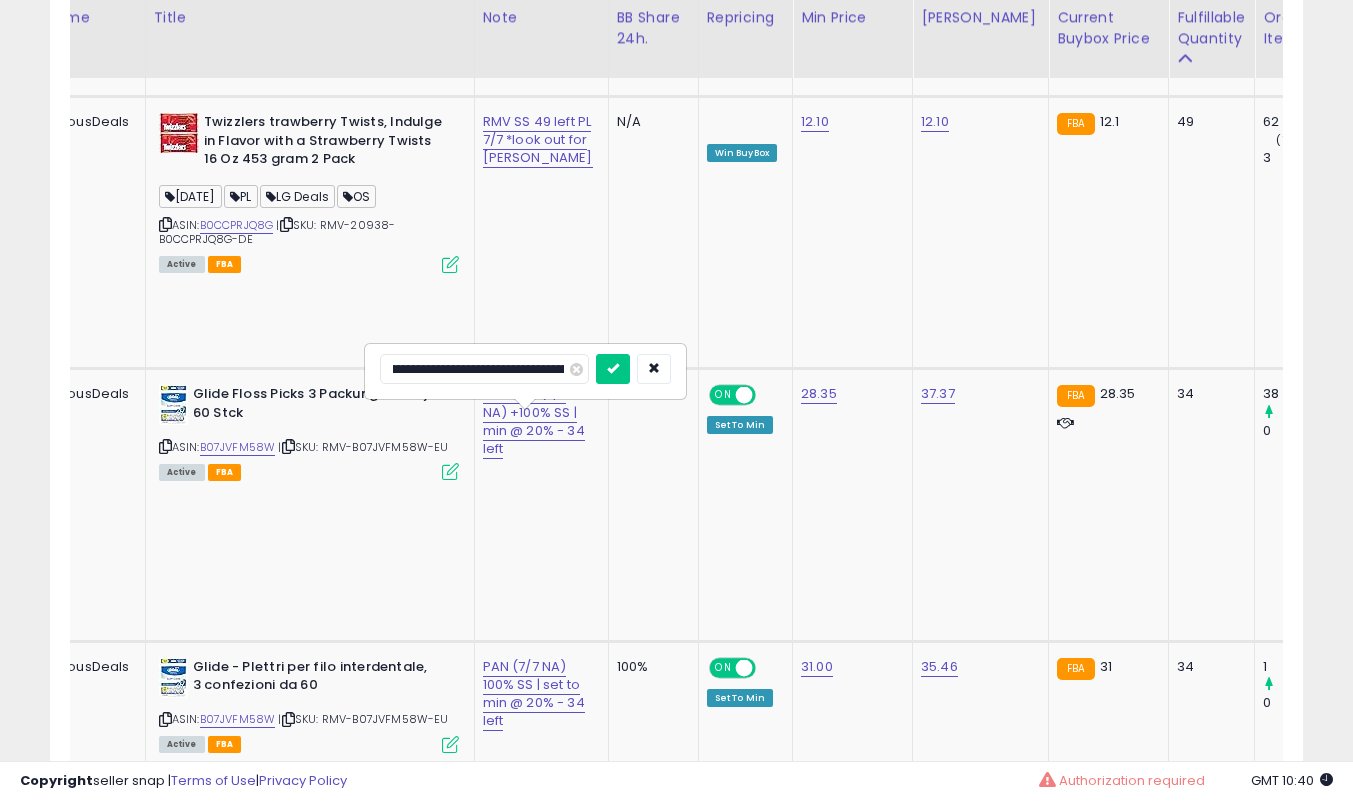 scroll, scrollTop: 0, scrollLeft: 39, axis: horizontal 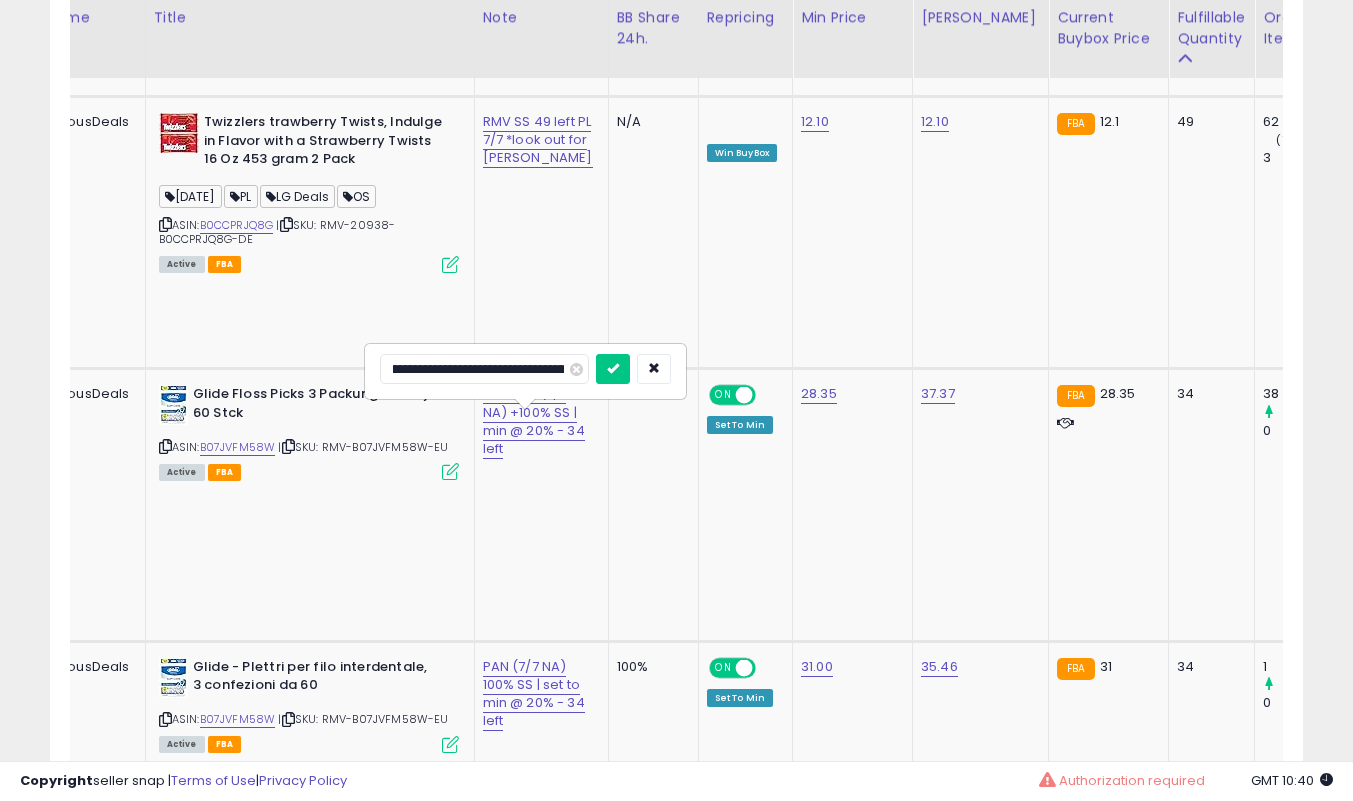 click at bounding box center [613, 369] 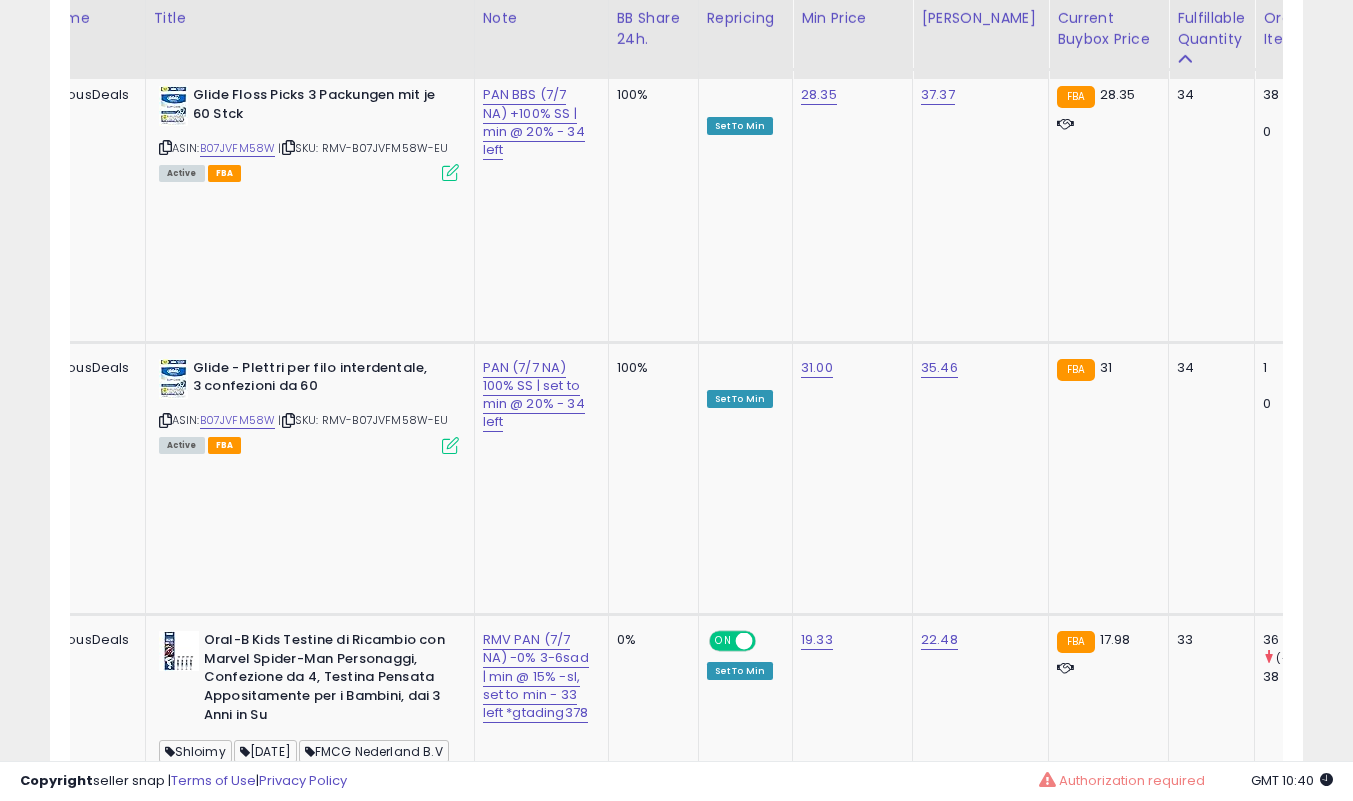 click on "RMV PAN (7/6 NA) -0% 3sad | raised min check if comp follows did not work, need neg ROI to comp, sell on other MPs - 33 left" at bounding box center [537, -695] 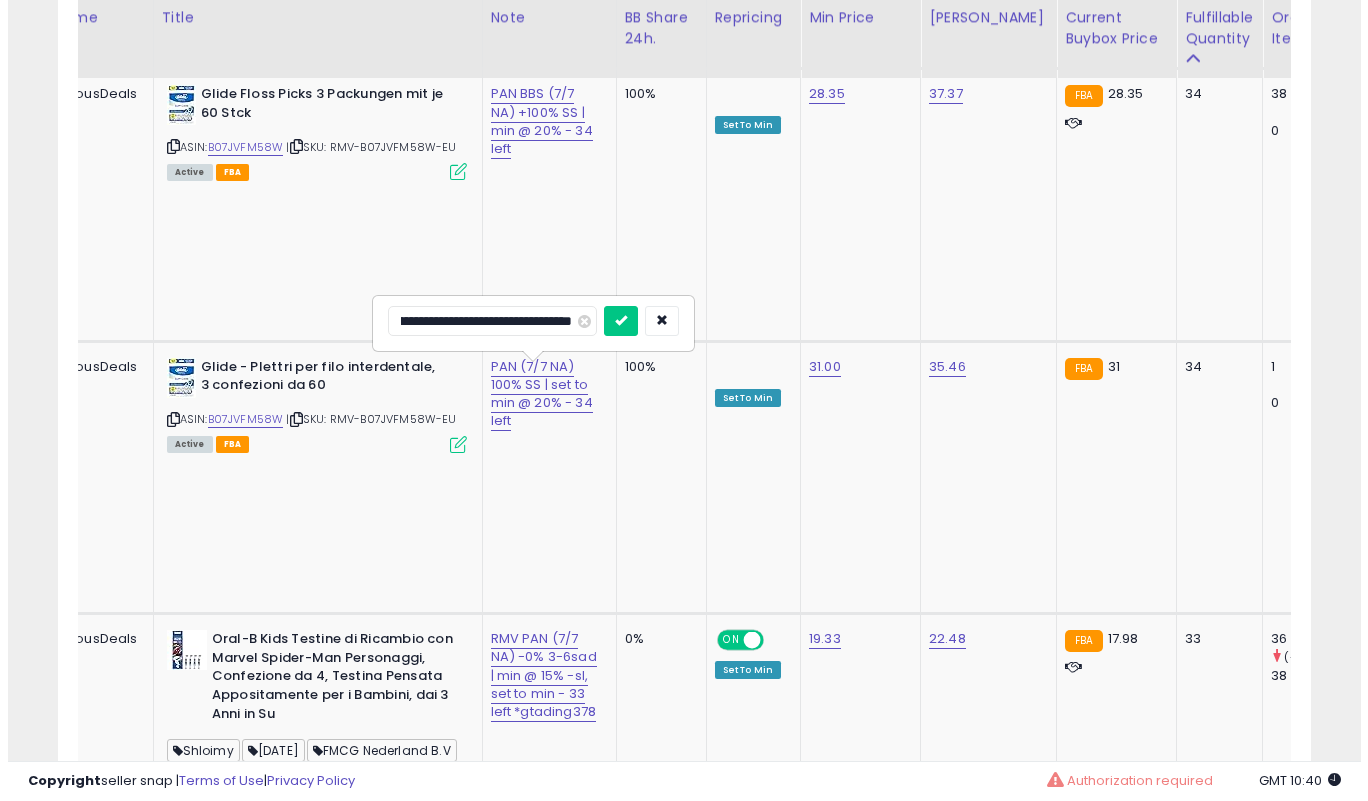 scroll, scrollTop: 0, scrollLeft: 0, axis: both 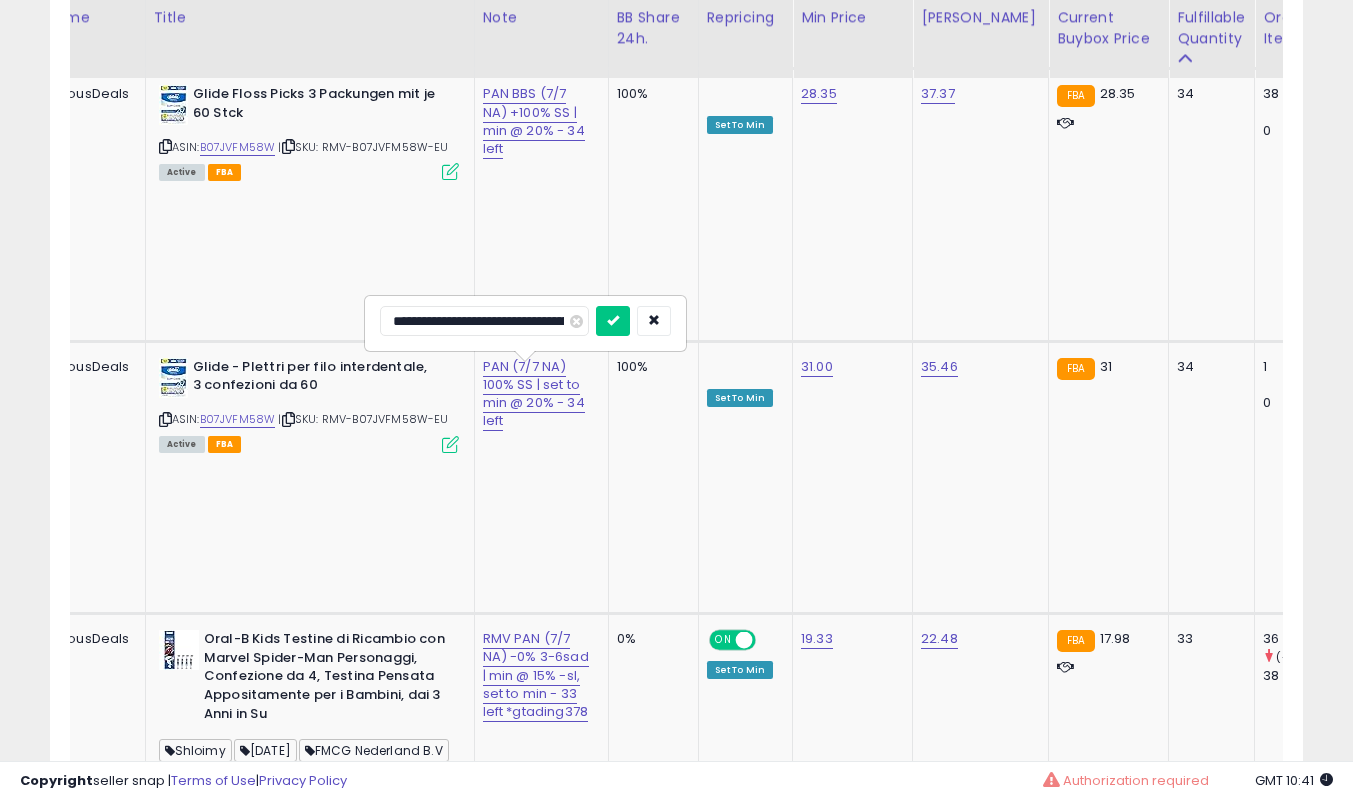type on "**********" 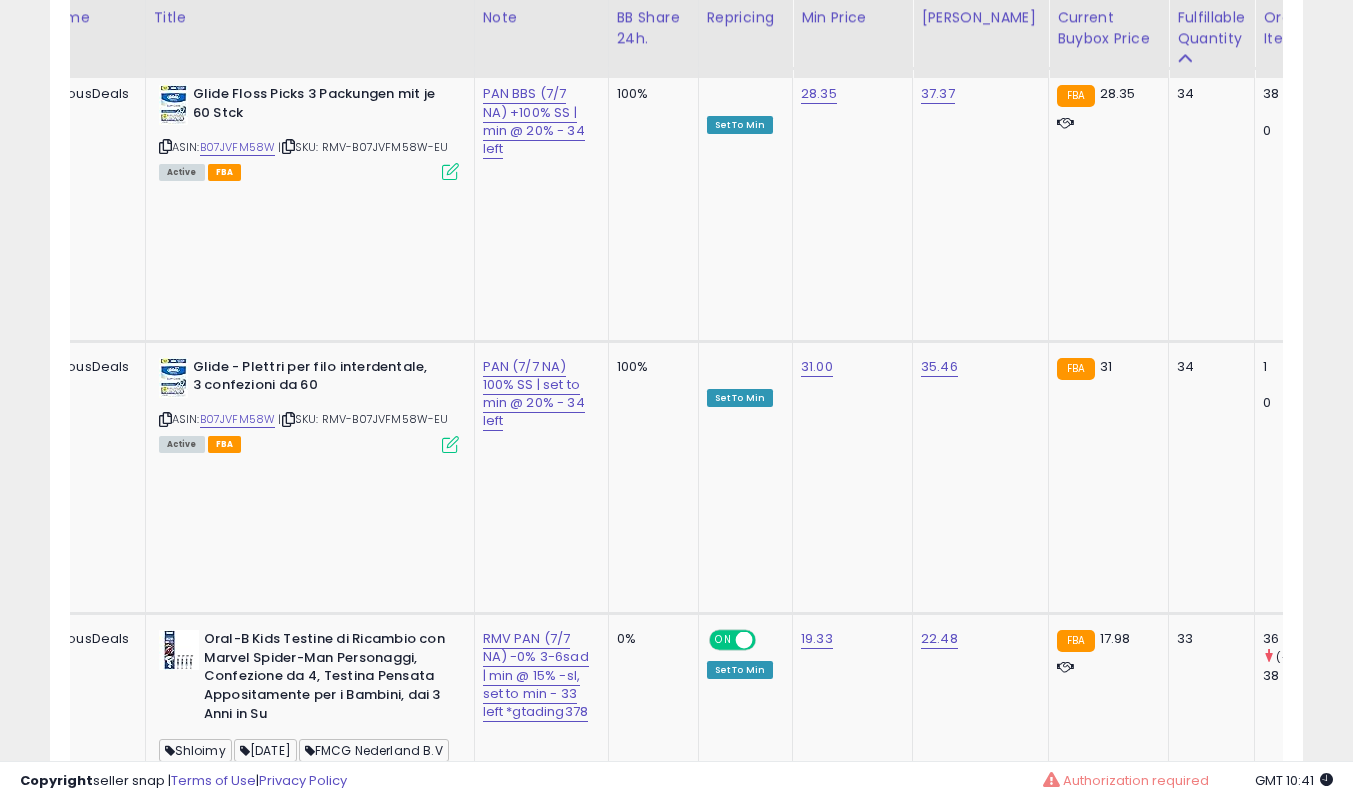 click at bounding box center (450, 845) 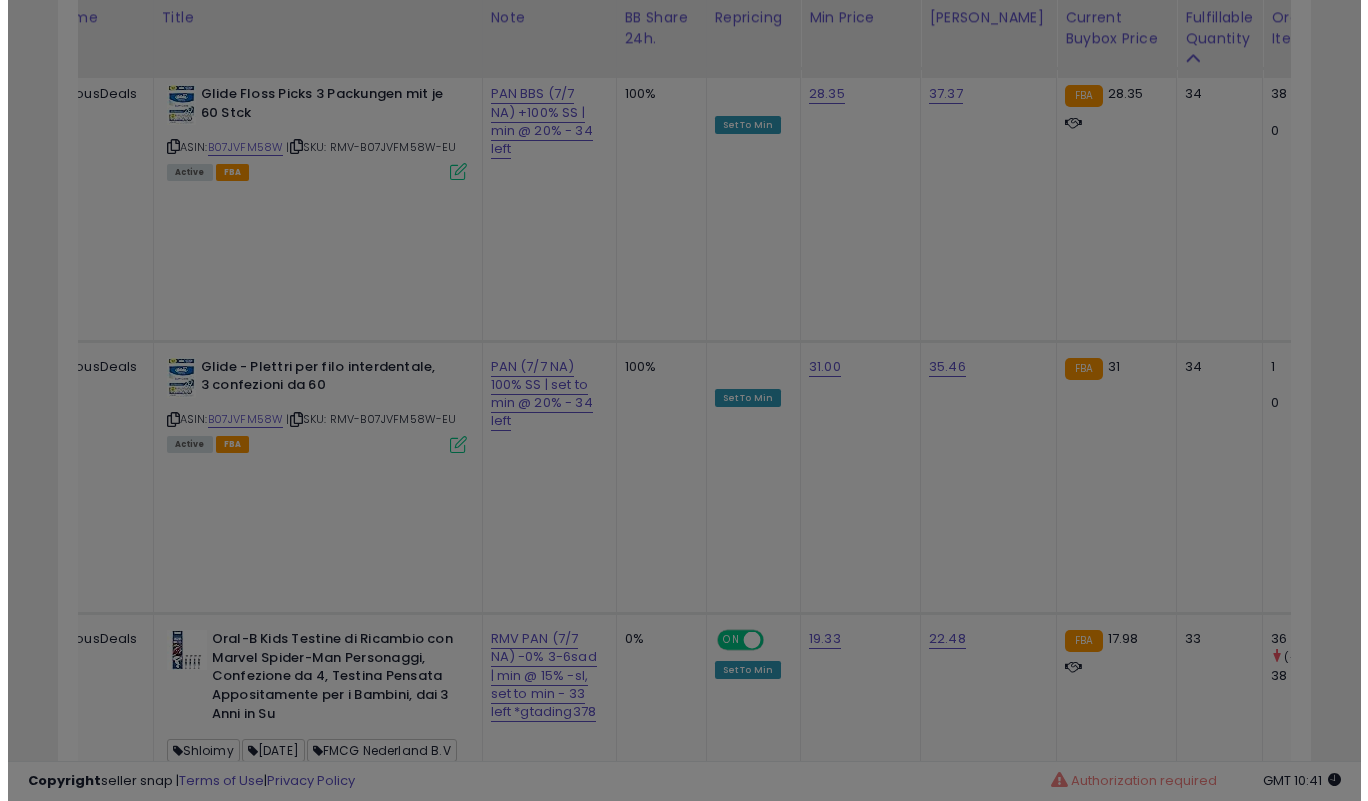 scroll, scrollTop: 999590, scrollLeft: 999266, axis: both 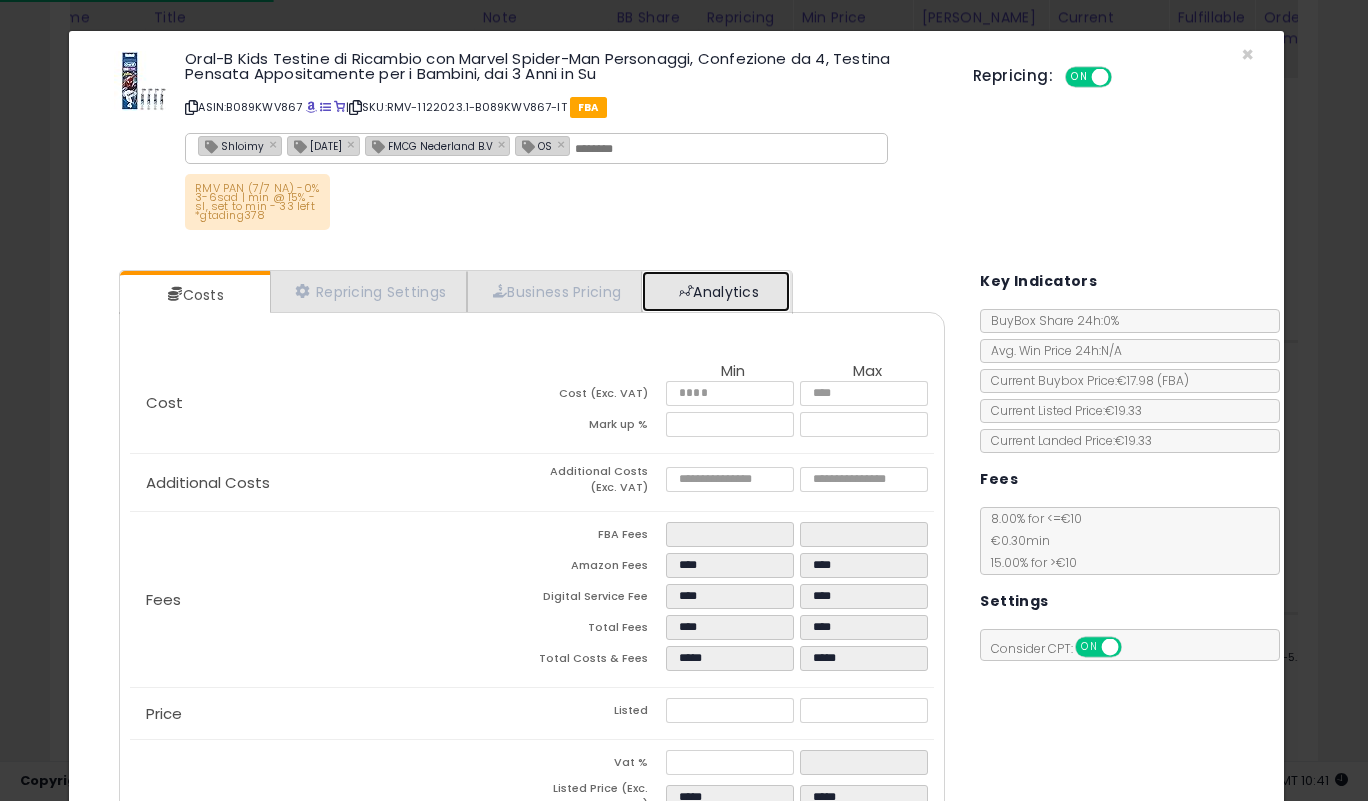 click on "Analytics" at bounding box center (716, 291) 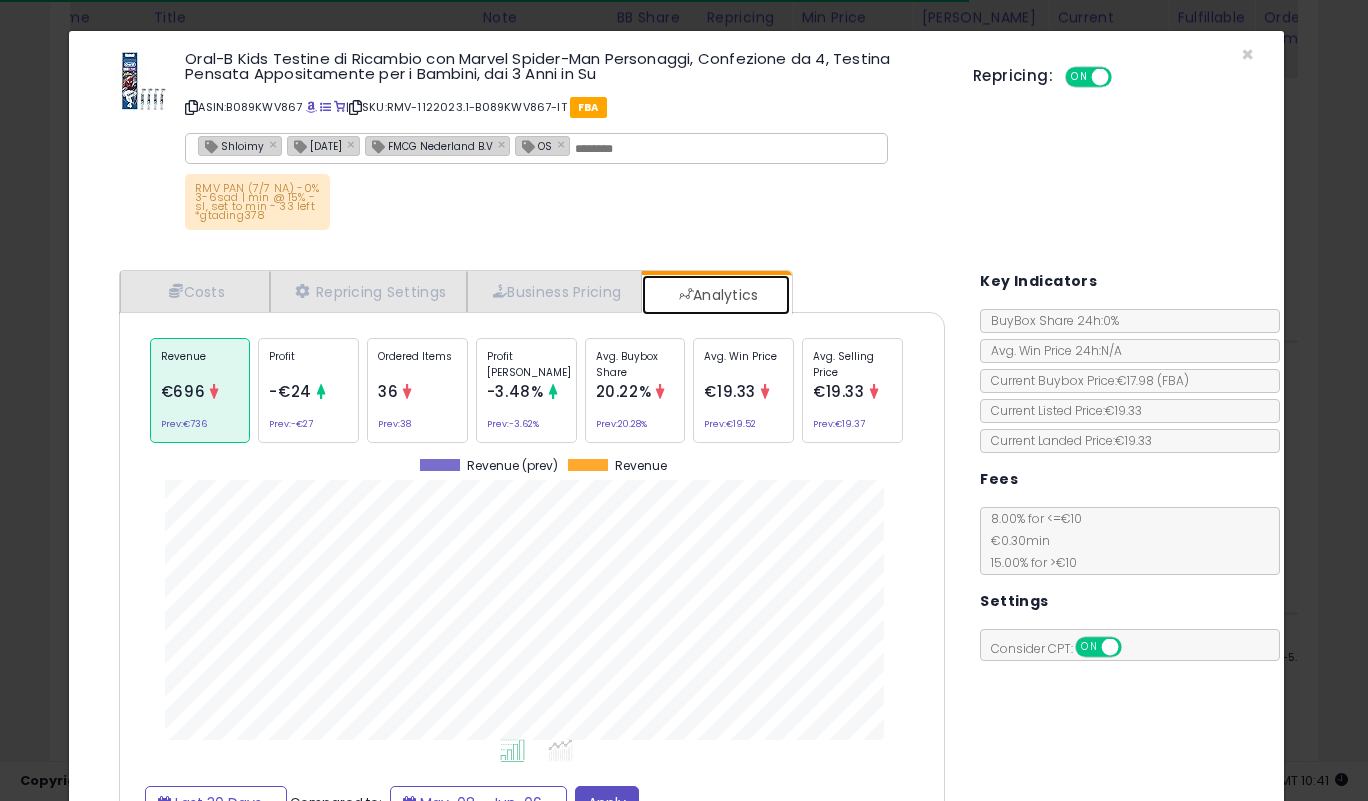 scroll, scrollTop: 999385, scrollLeft: 999143, axis: both 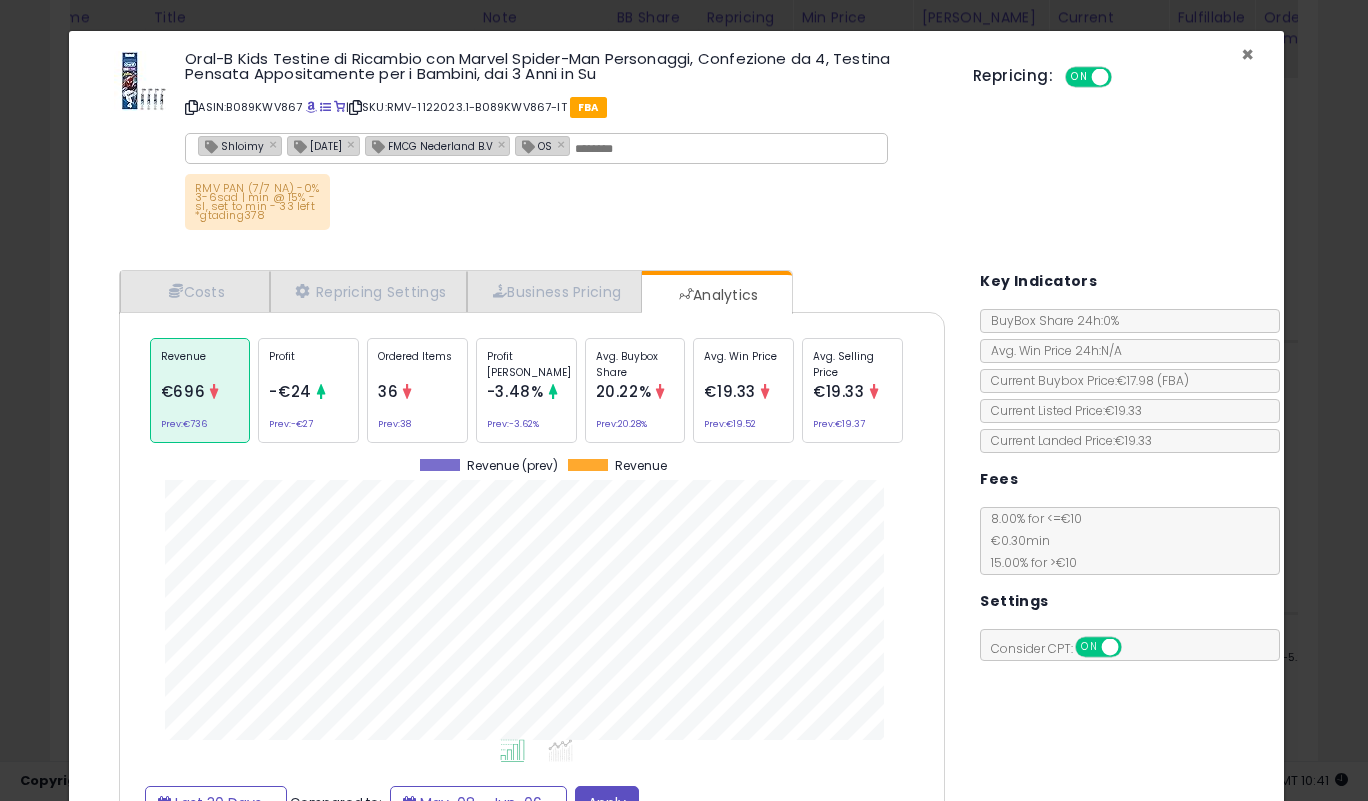 click on "×" at bounding box center [1247, 54] 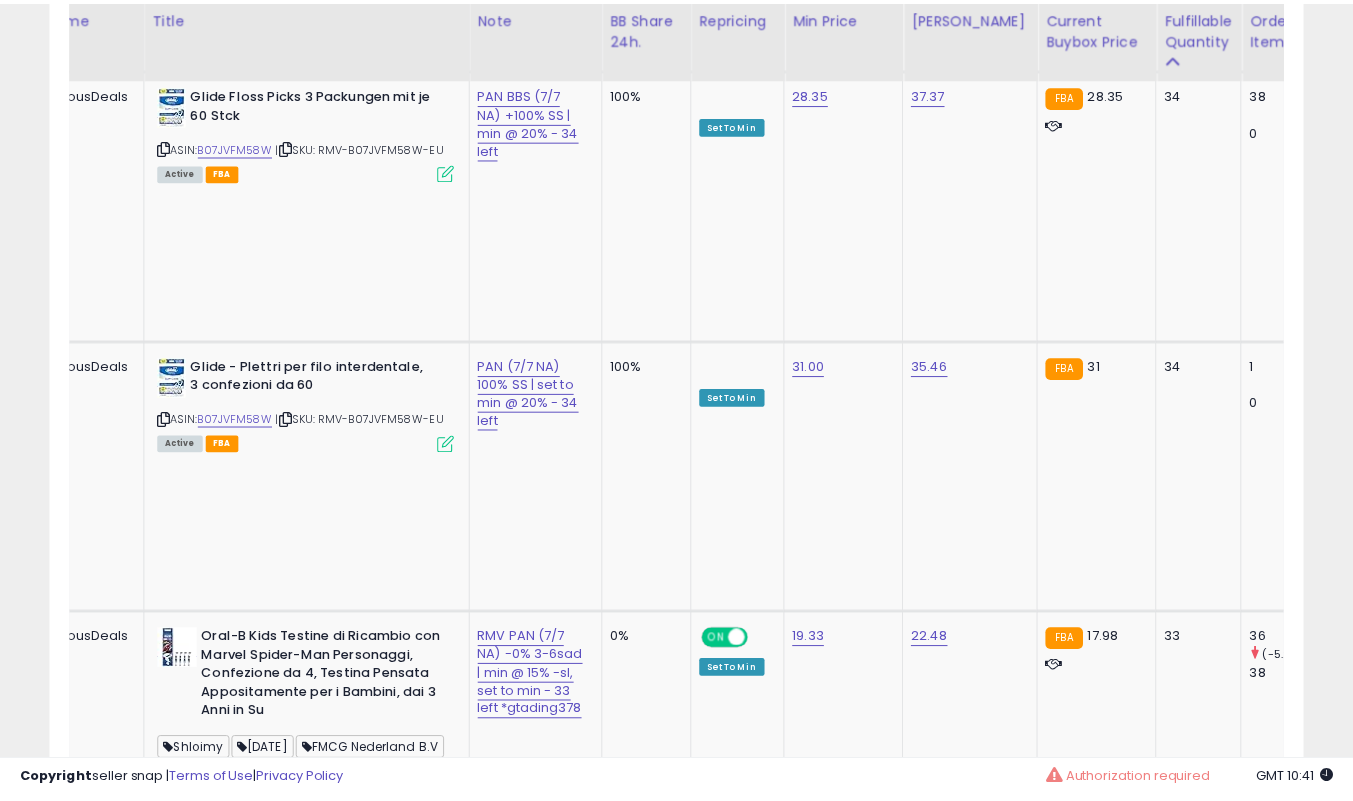 scroll, scrollTop: 410, scrollLeft: 725, axis: both 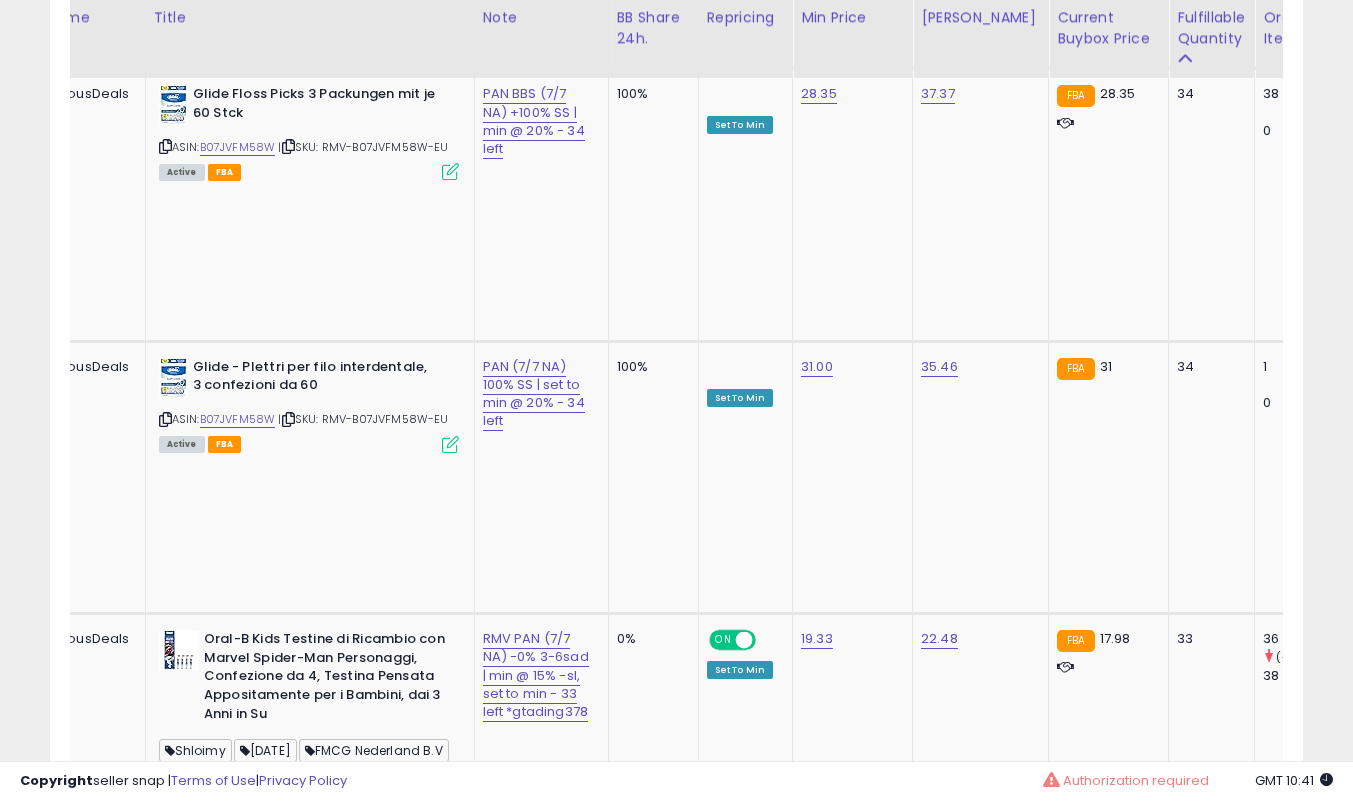 click at bounding box center [450, 1076] 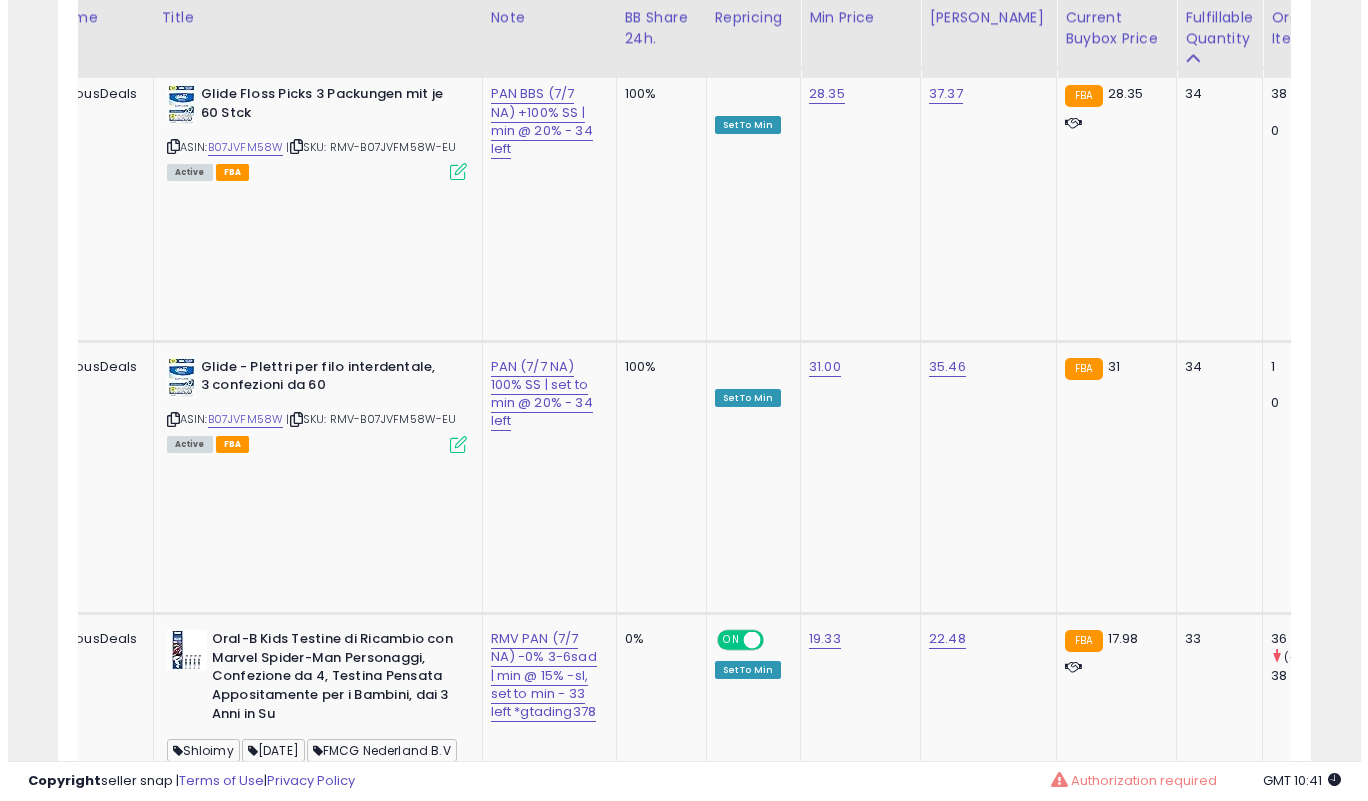 scroll, scrollTop: 999590, scrollLeft: 999266, axis: both 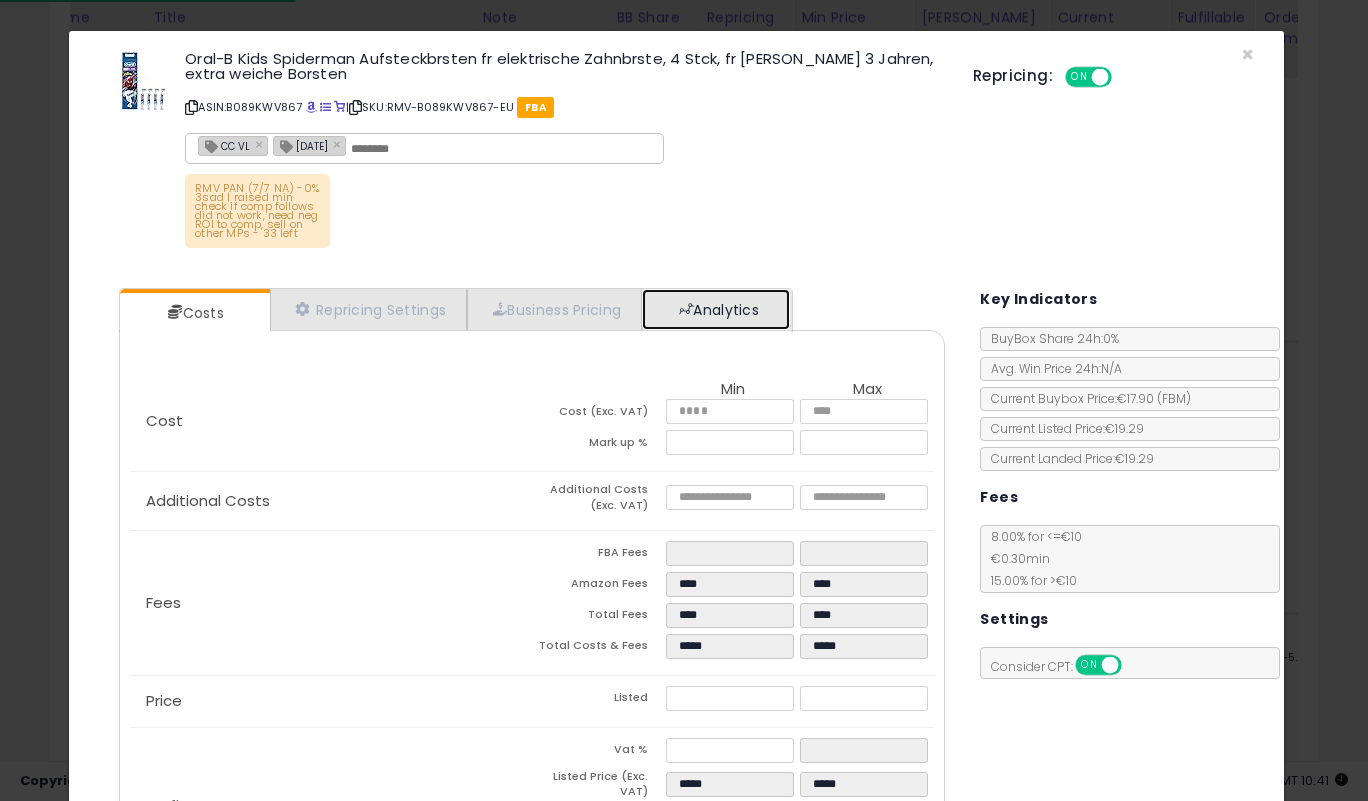click on "Analytics" at bounding box center (716, 309) 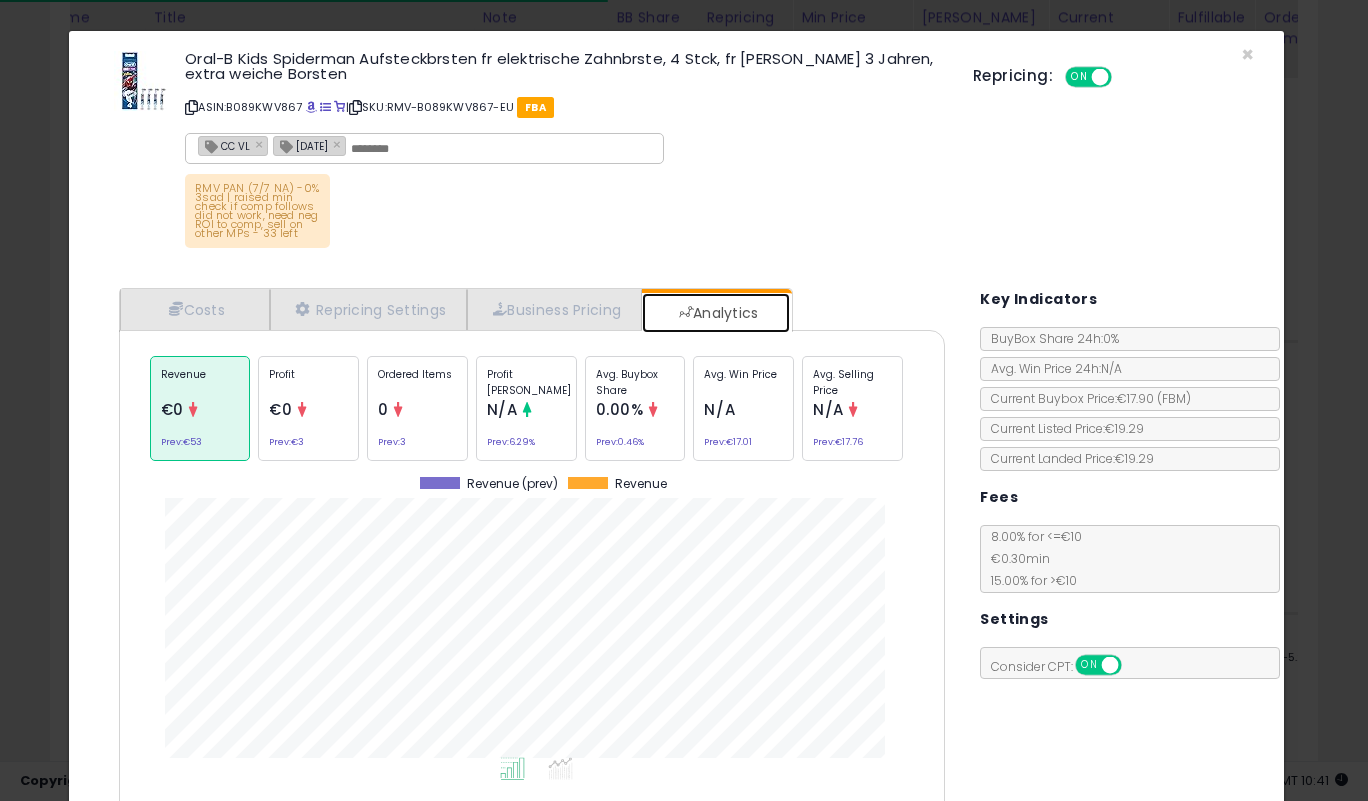 scroll, scrollTop: 999385, scrollLeft: 999143, axis: both 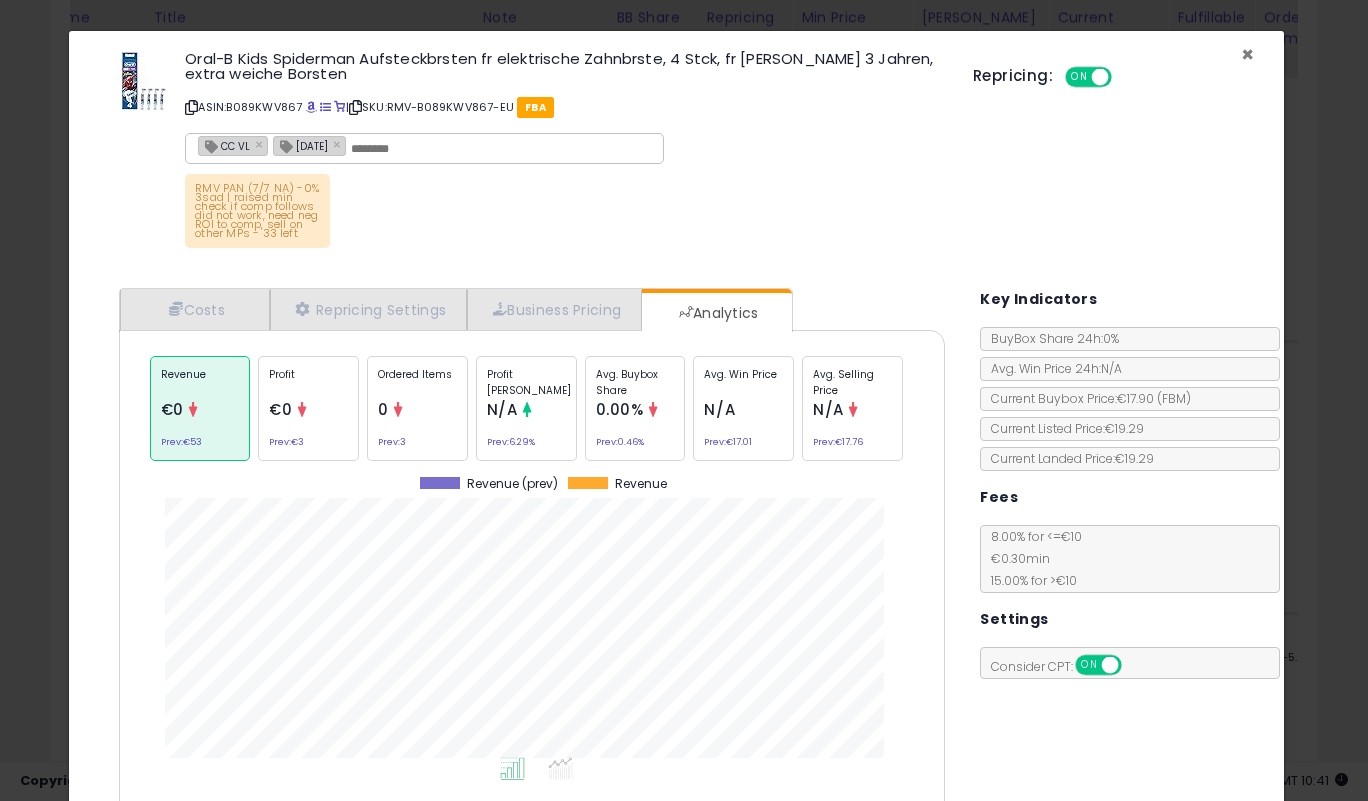 click on "×" at bounding box center (1247, 54) 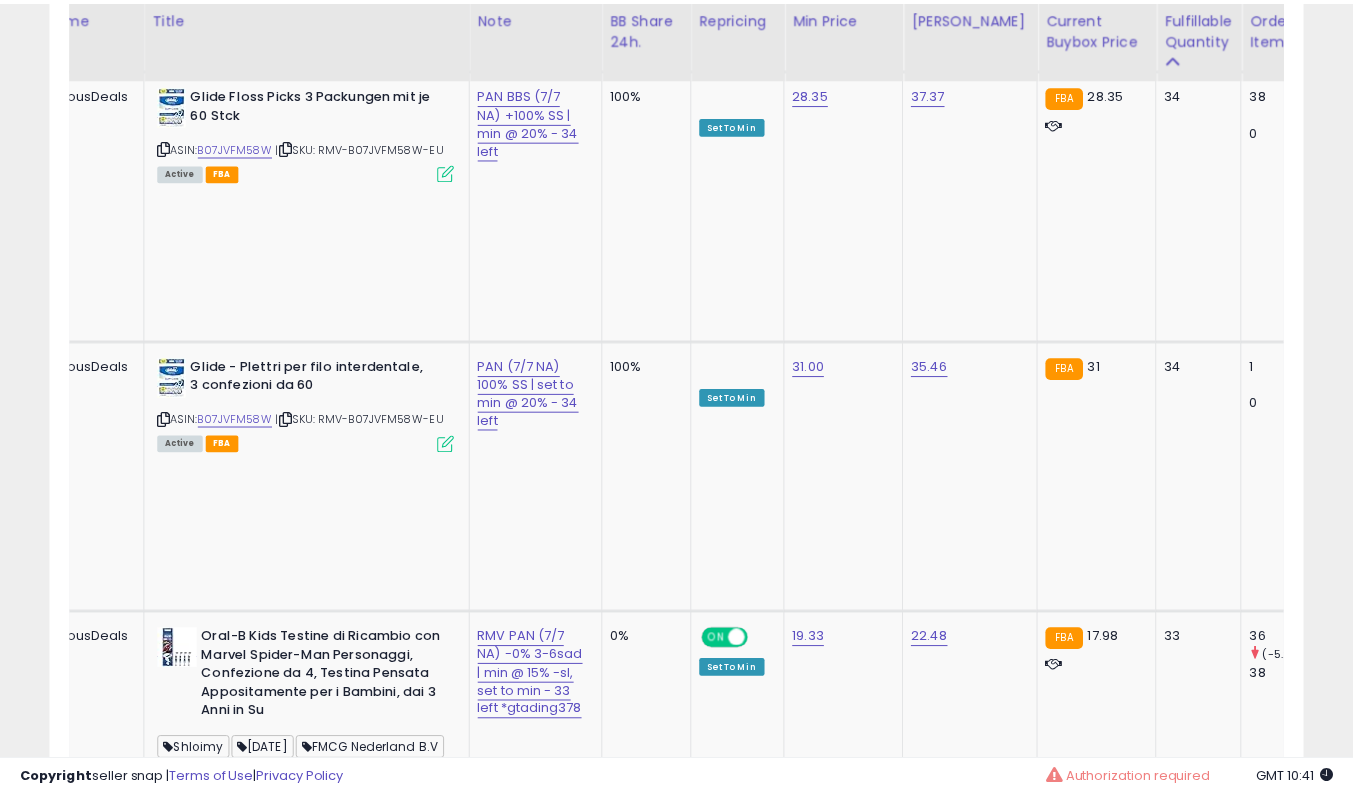 scroll, scrollTop: 410, scrollLeft: 725, axis: both 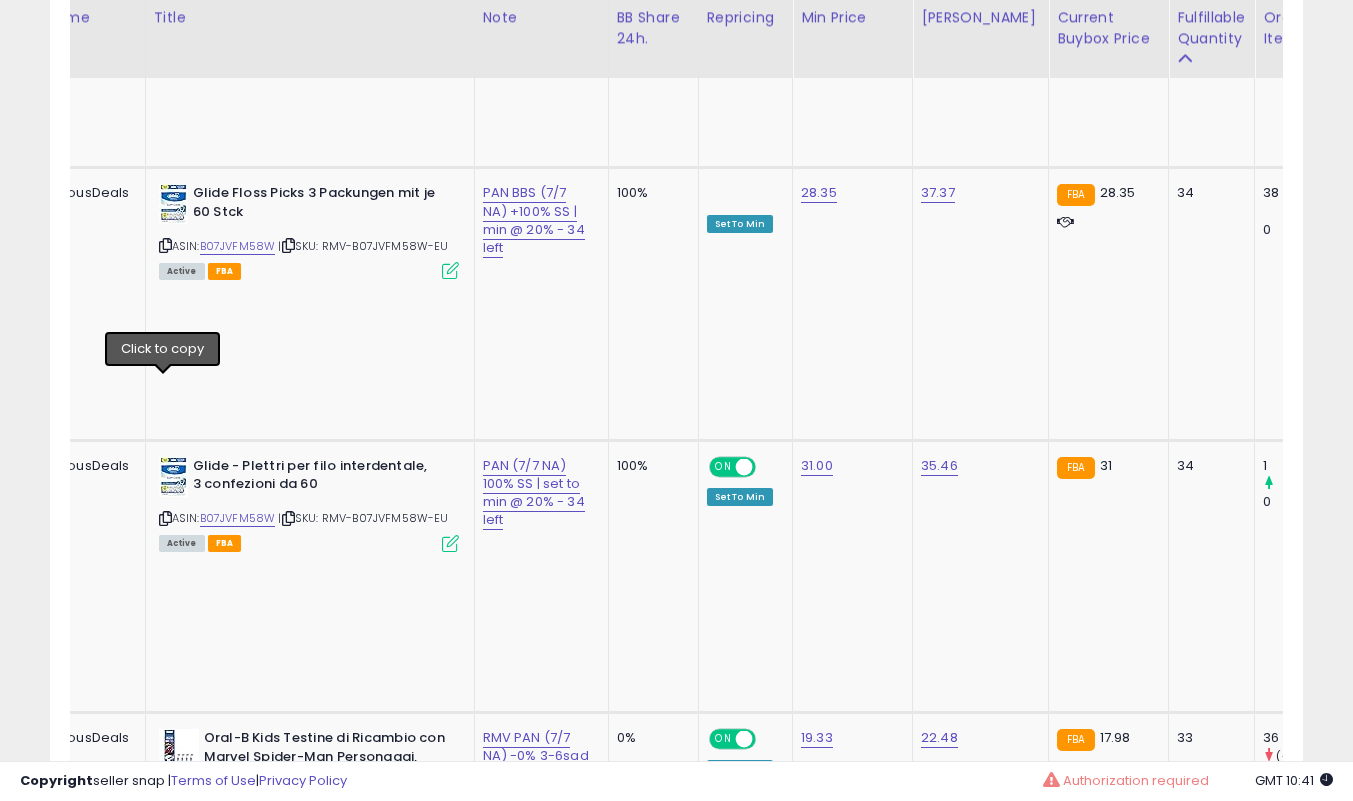 click at bounding box center (165, 905) 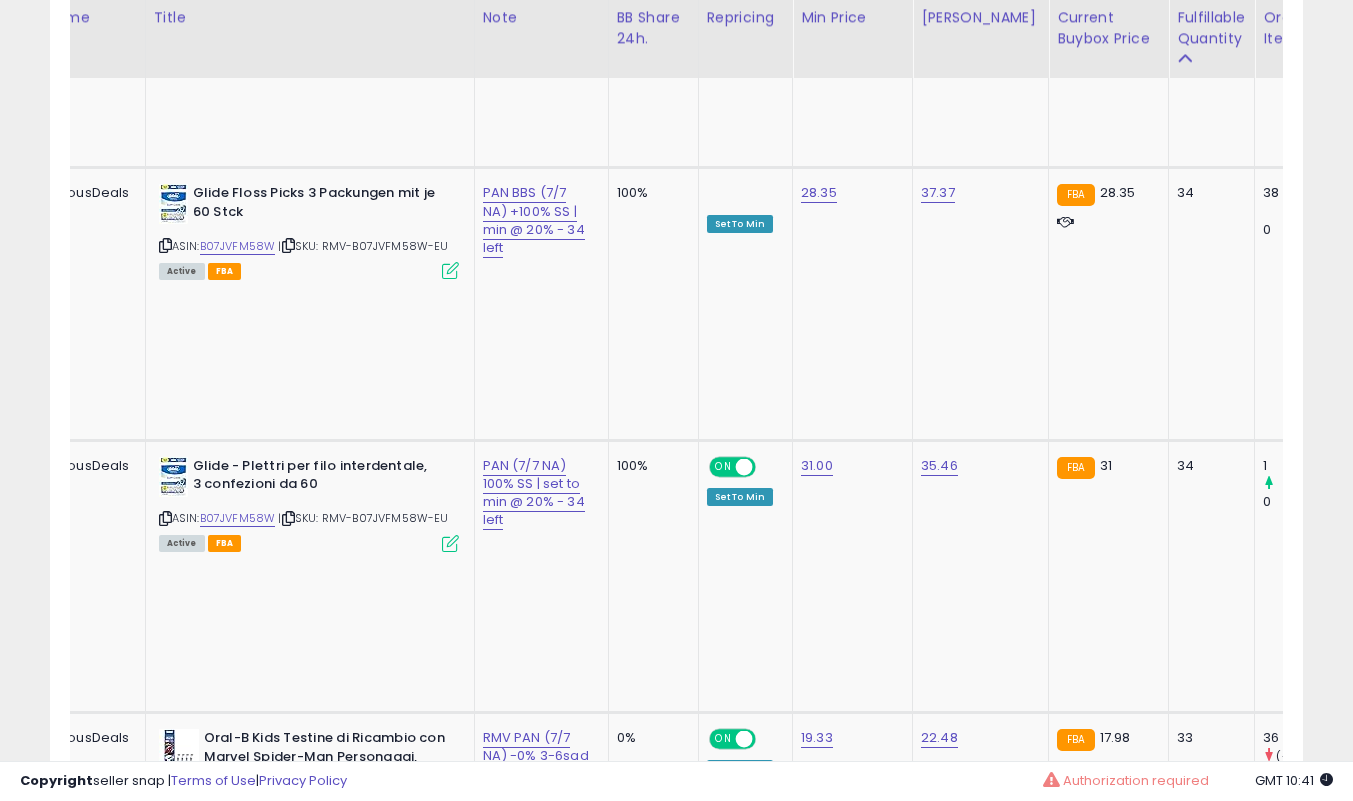 click on "B089KWV867" at bounding box center [239, 905] 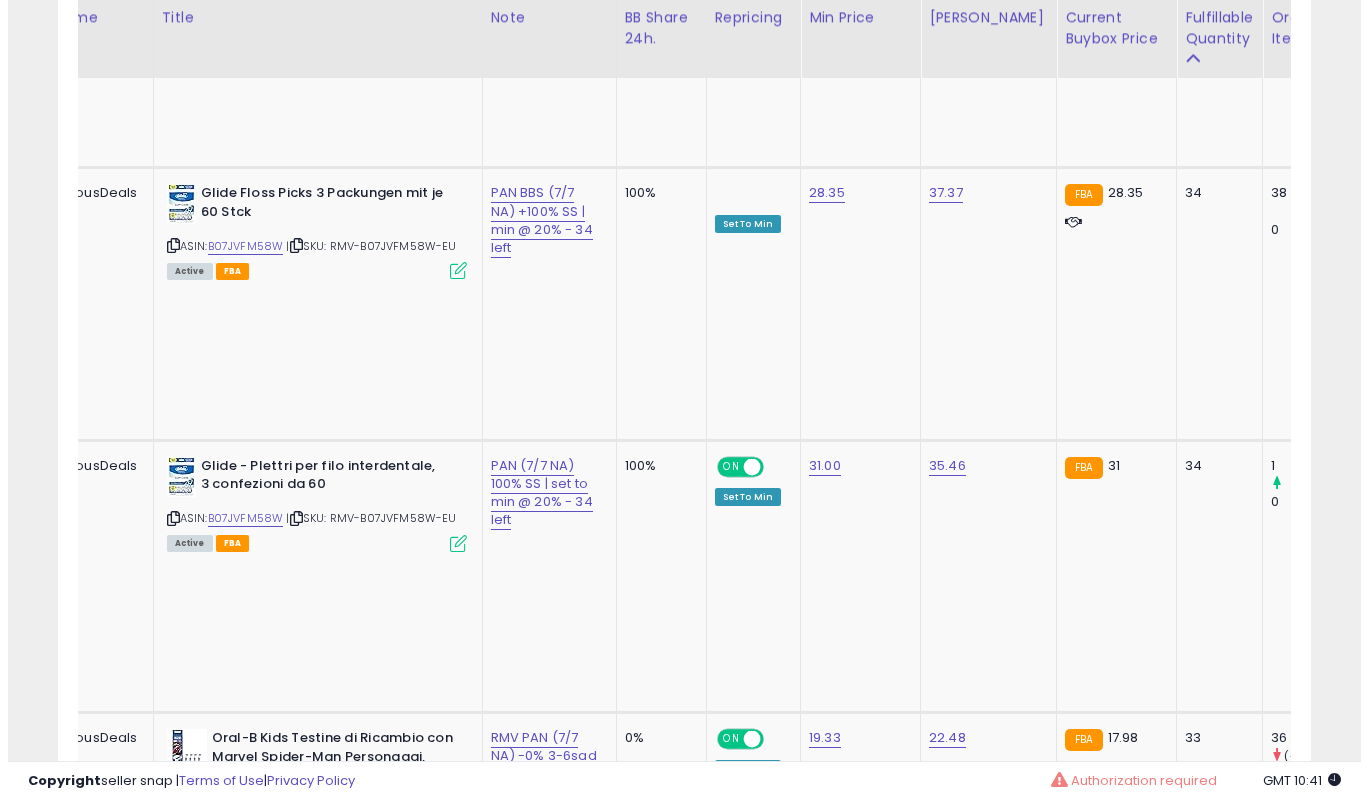 scroll, scrollTop: 999590, scrollLeft: 999266, axis: both 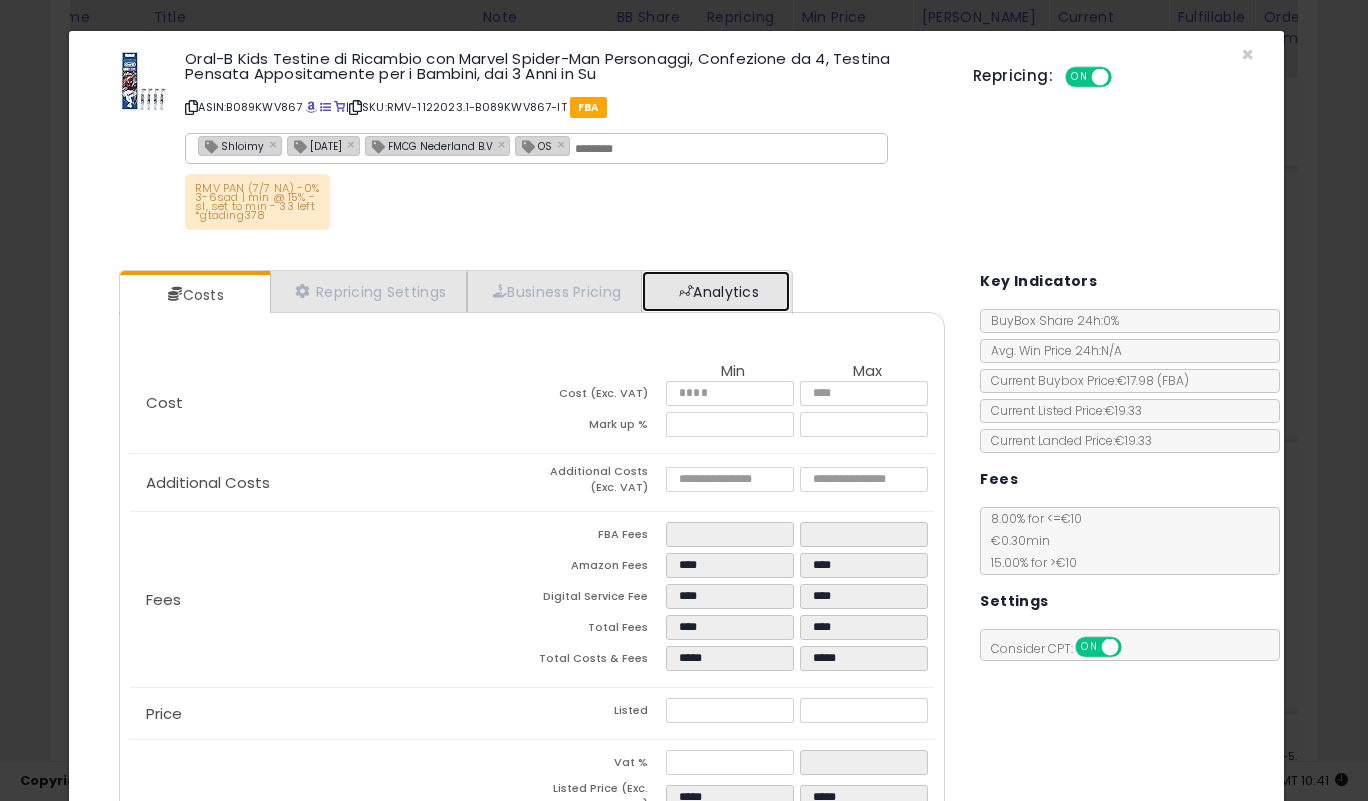 click on "Analytics" at bounding box center [716, 291] 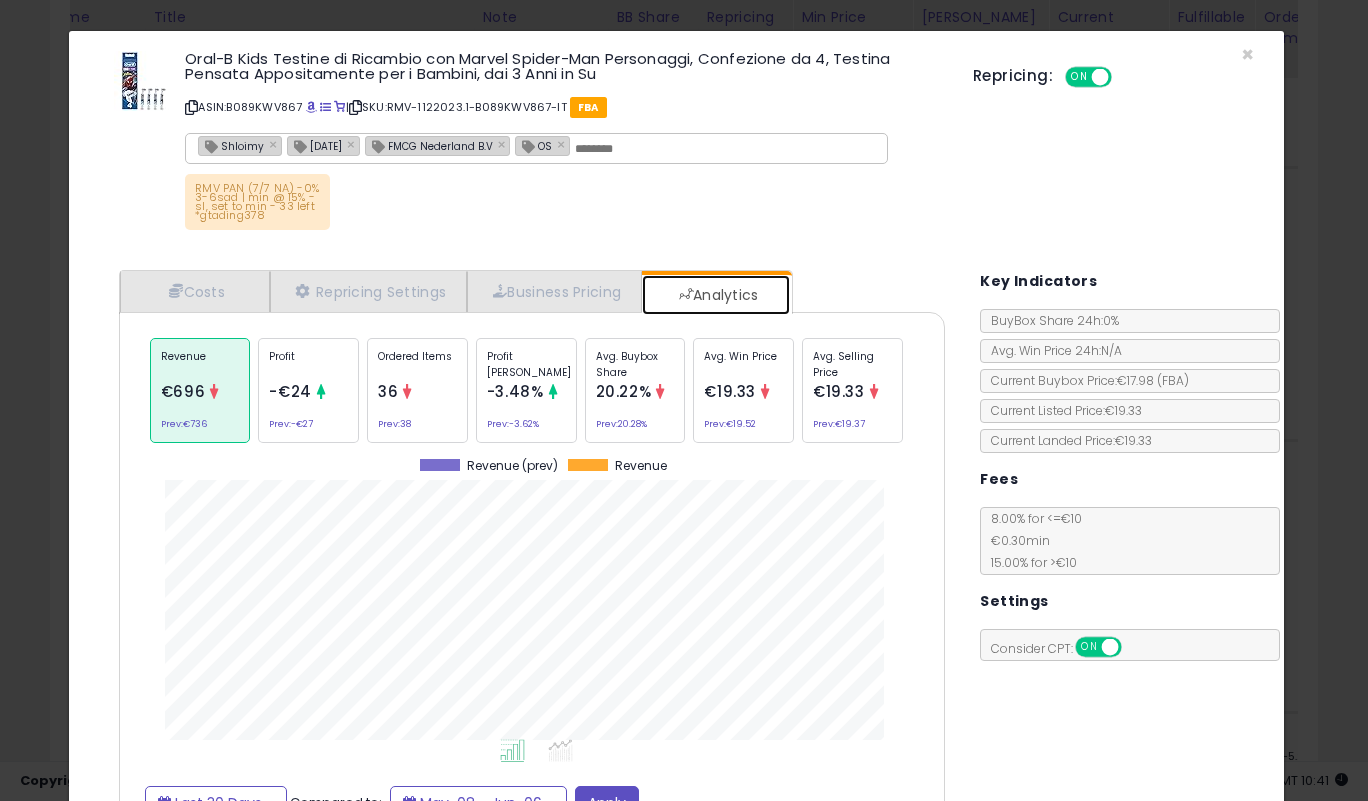 scroll, scrollTop: 999385, scrollLeft: 999143, axis: both 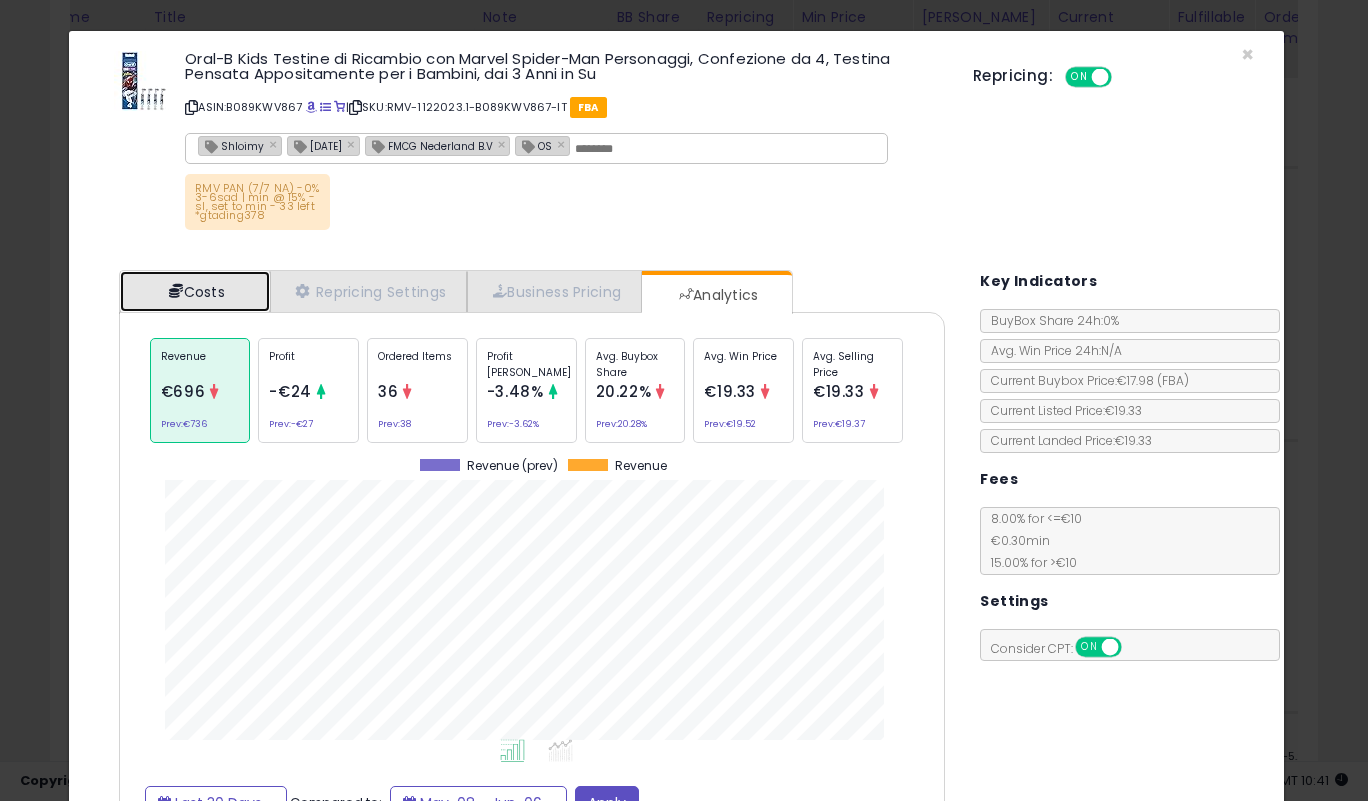 click on "Costs" at bounding box center [195, 291] 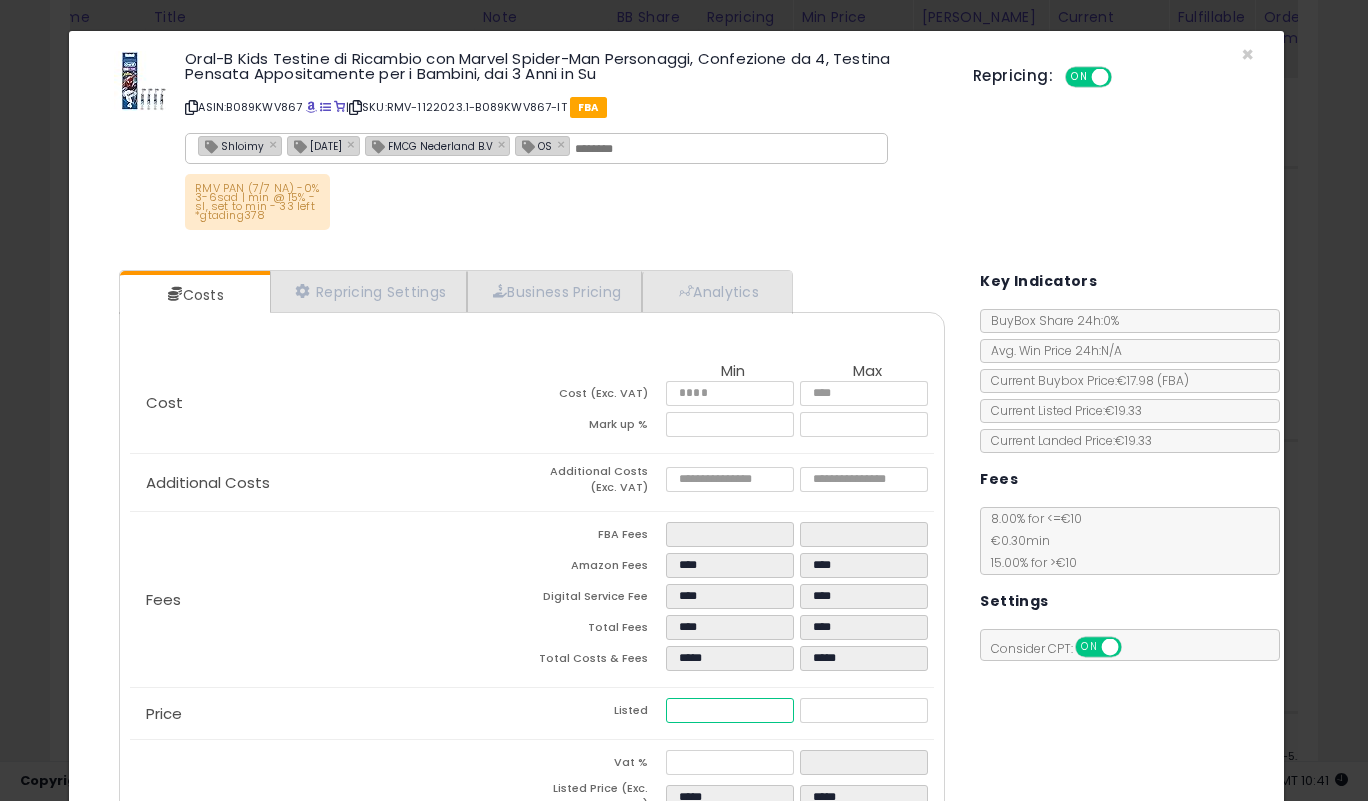 drag, startPoint x: 737, startPoint y: 712, endPoint x: 496, endPoint y: 715, distance: 241.01868 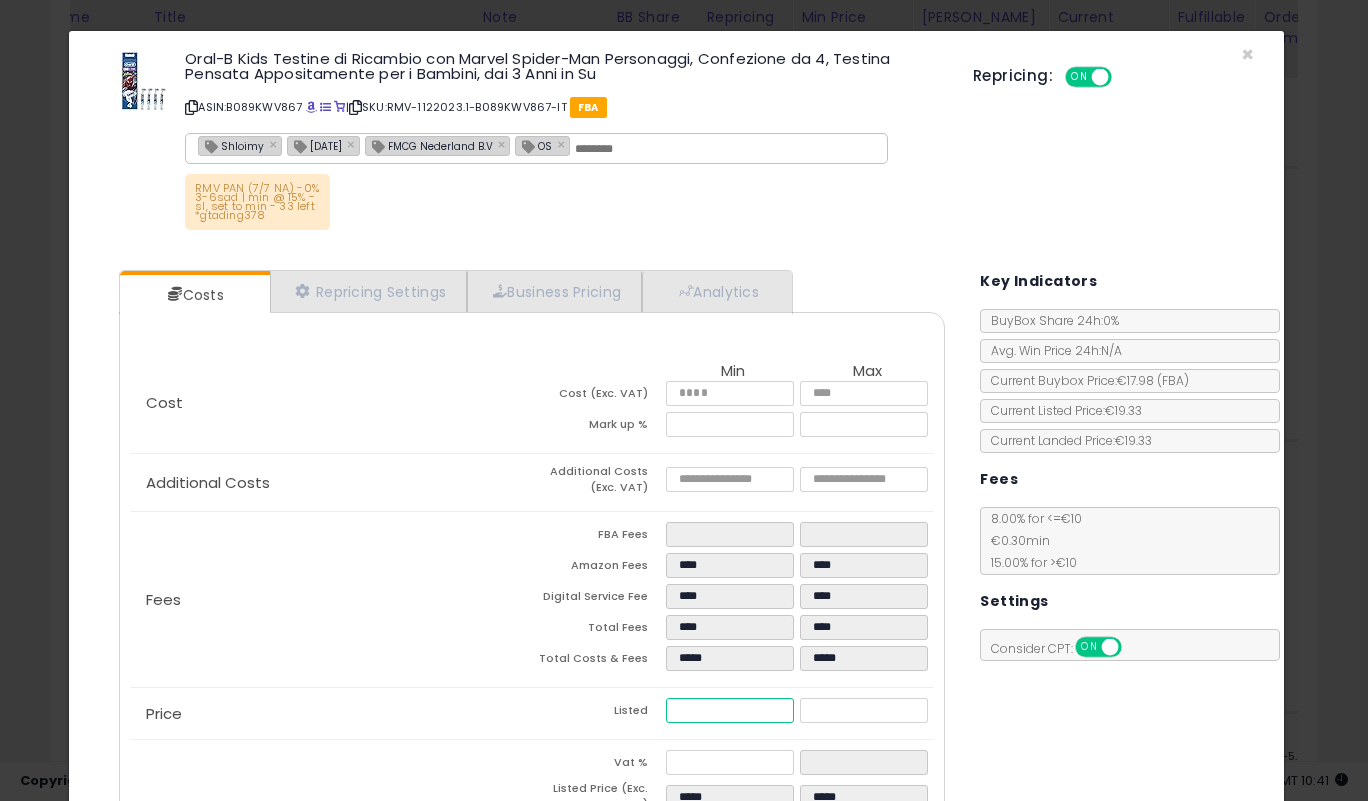 click on "Price
Listed
*****
*****" 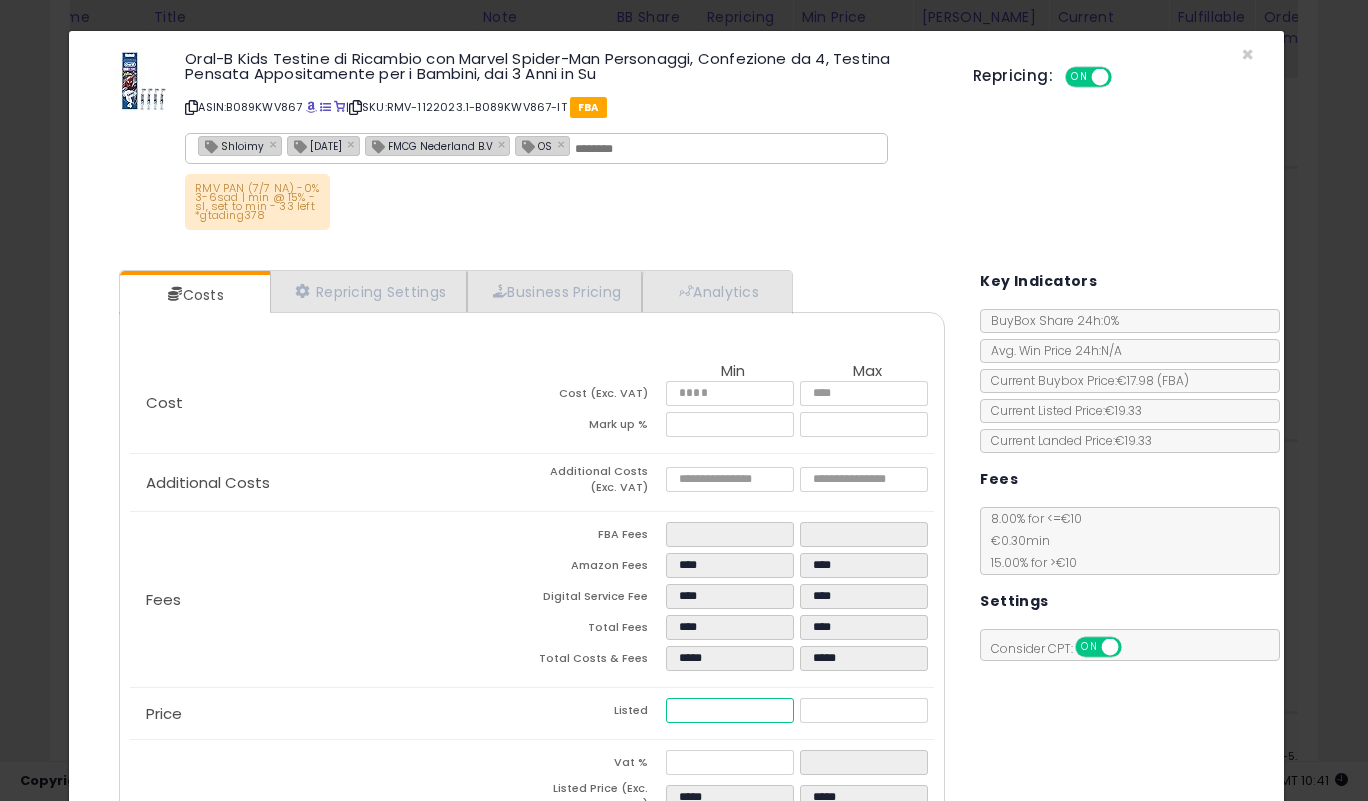 type on "****" 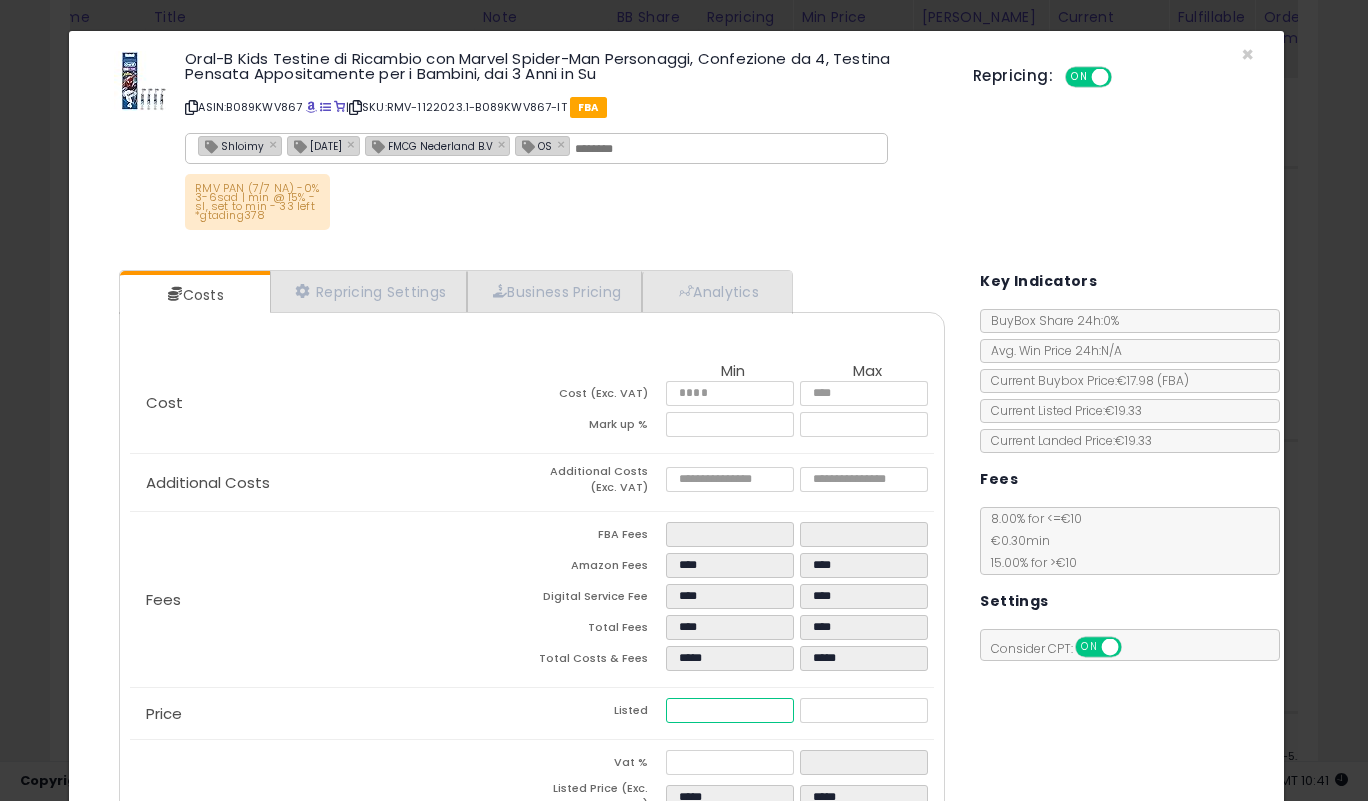 type on "**" 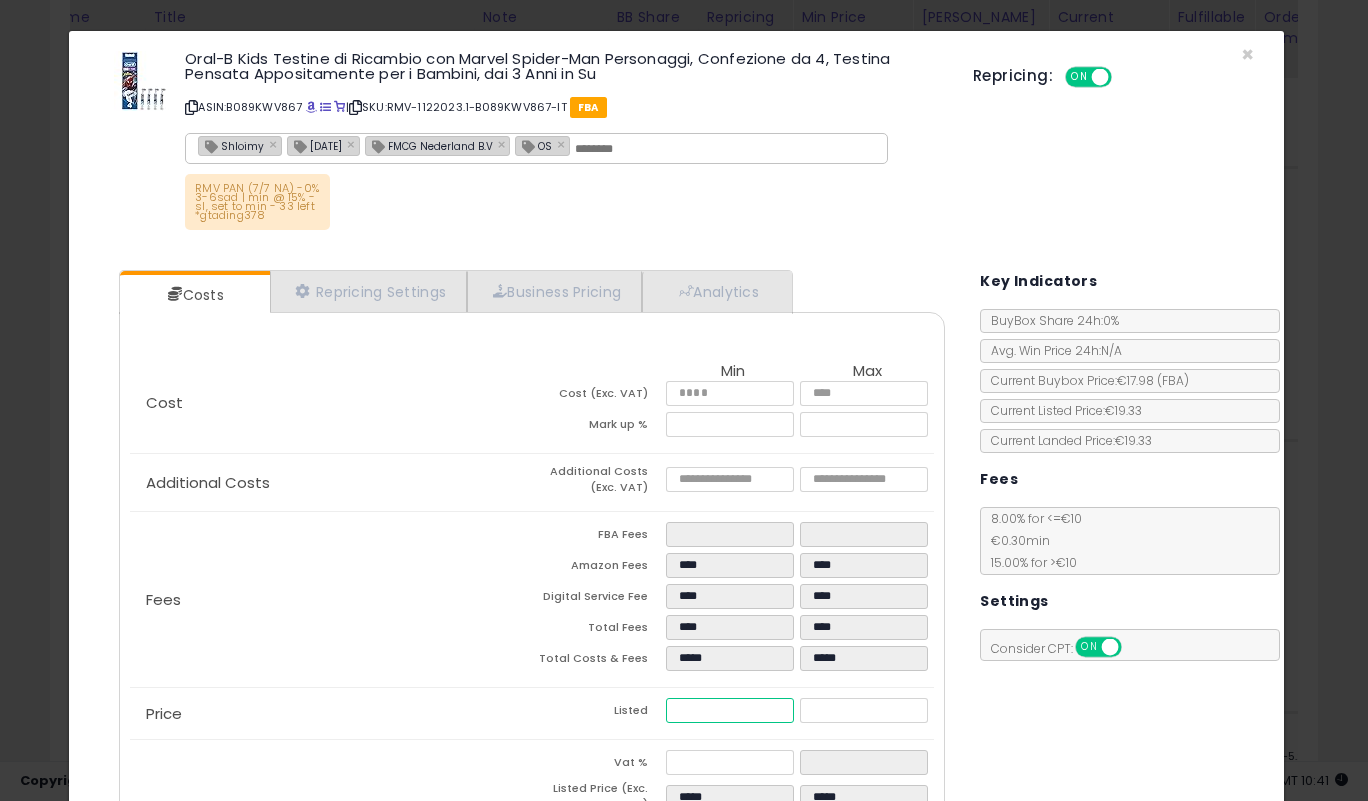 type on "****" 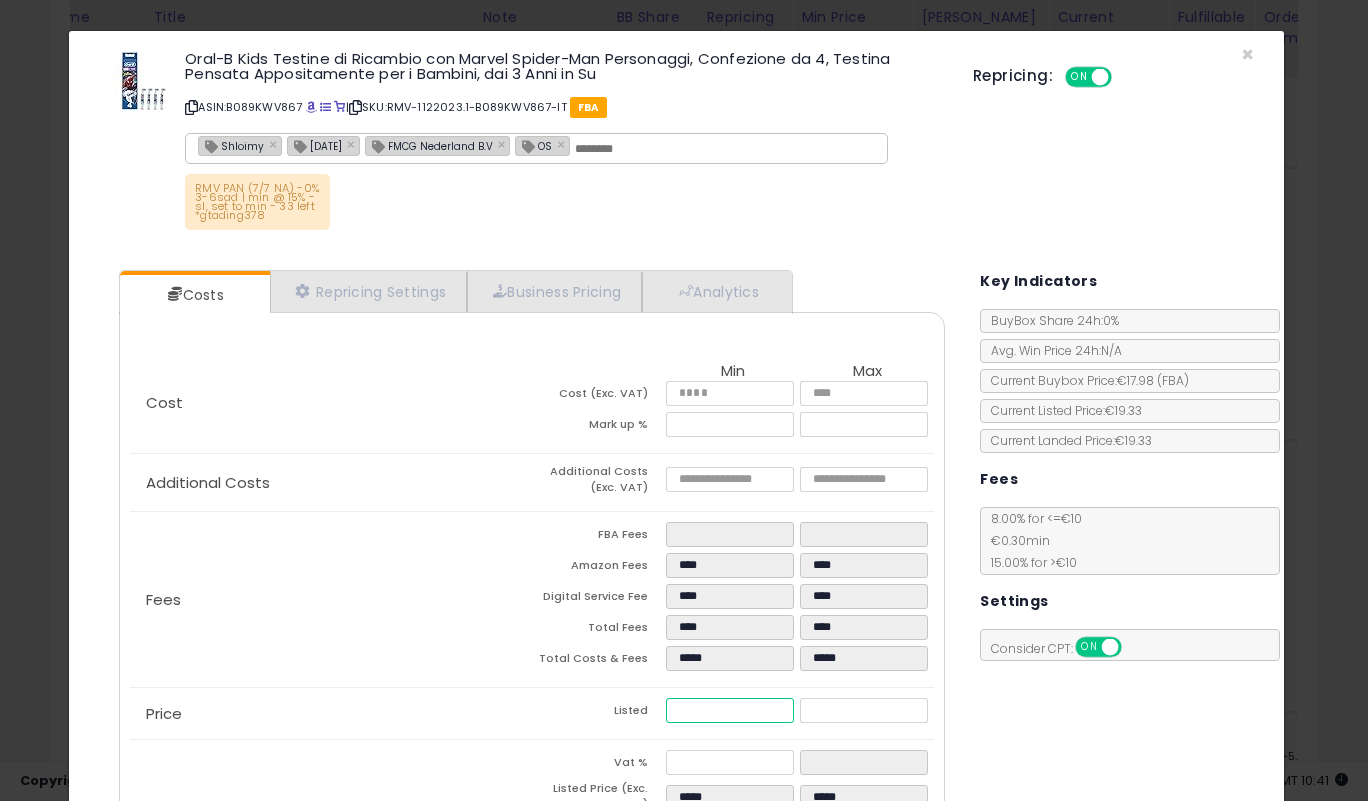 type on "*****" 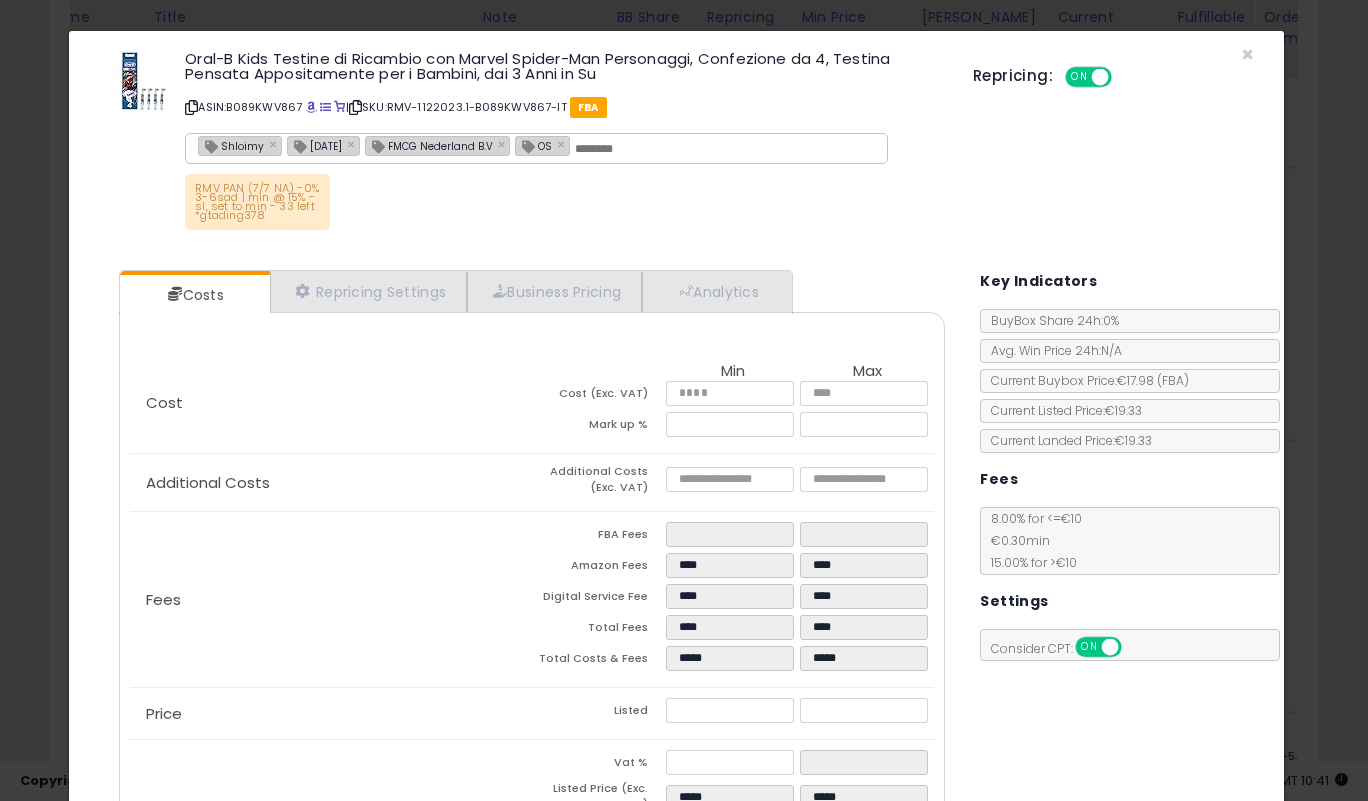 type on "****" 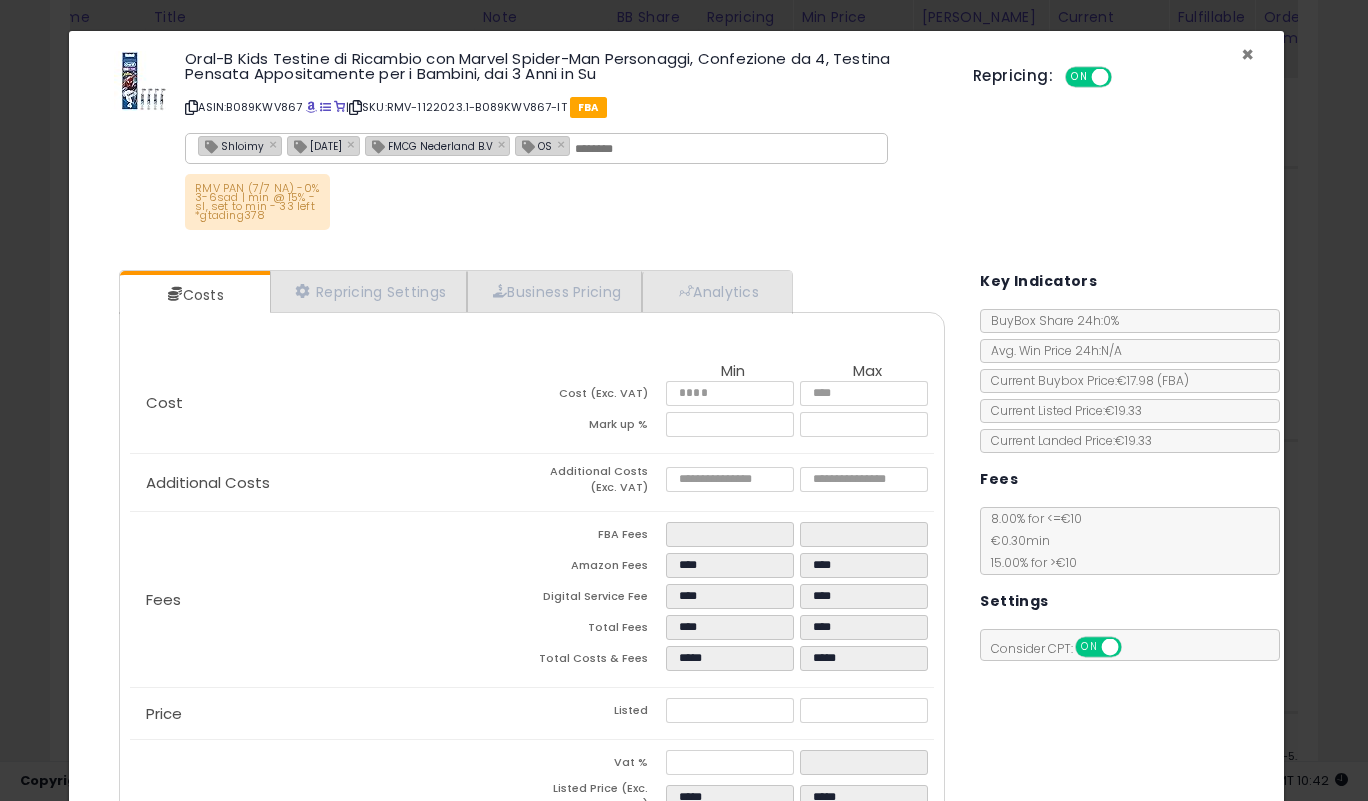 click on "×" at bounding box center [1247, 54] 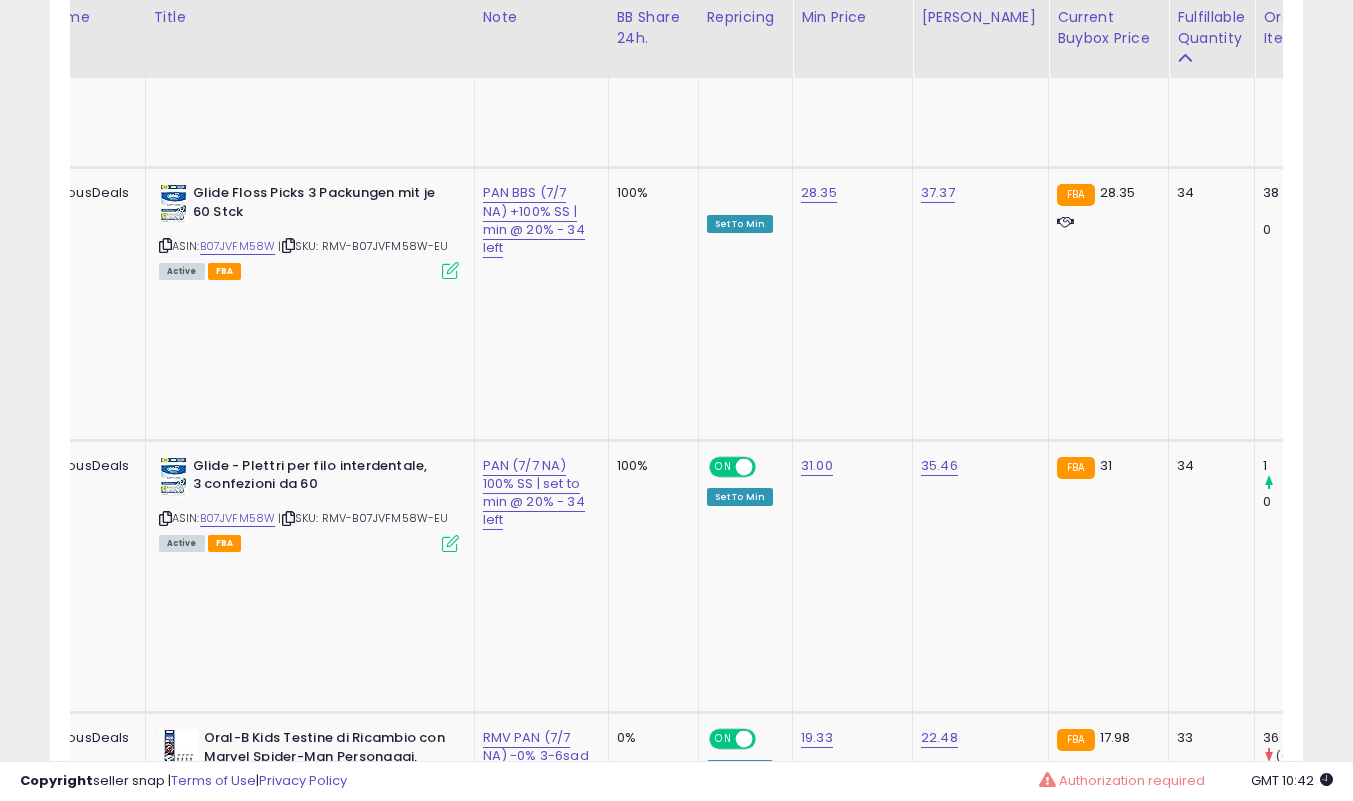 scroll, scrollTop: 410, scrollLeft: 725, axis: both 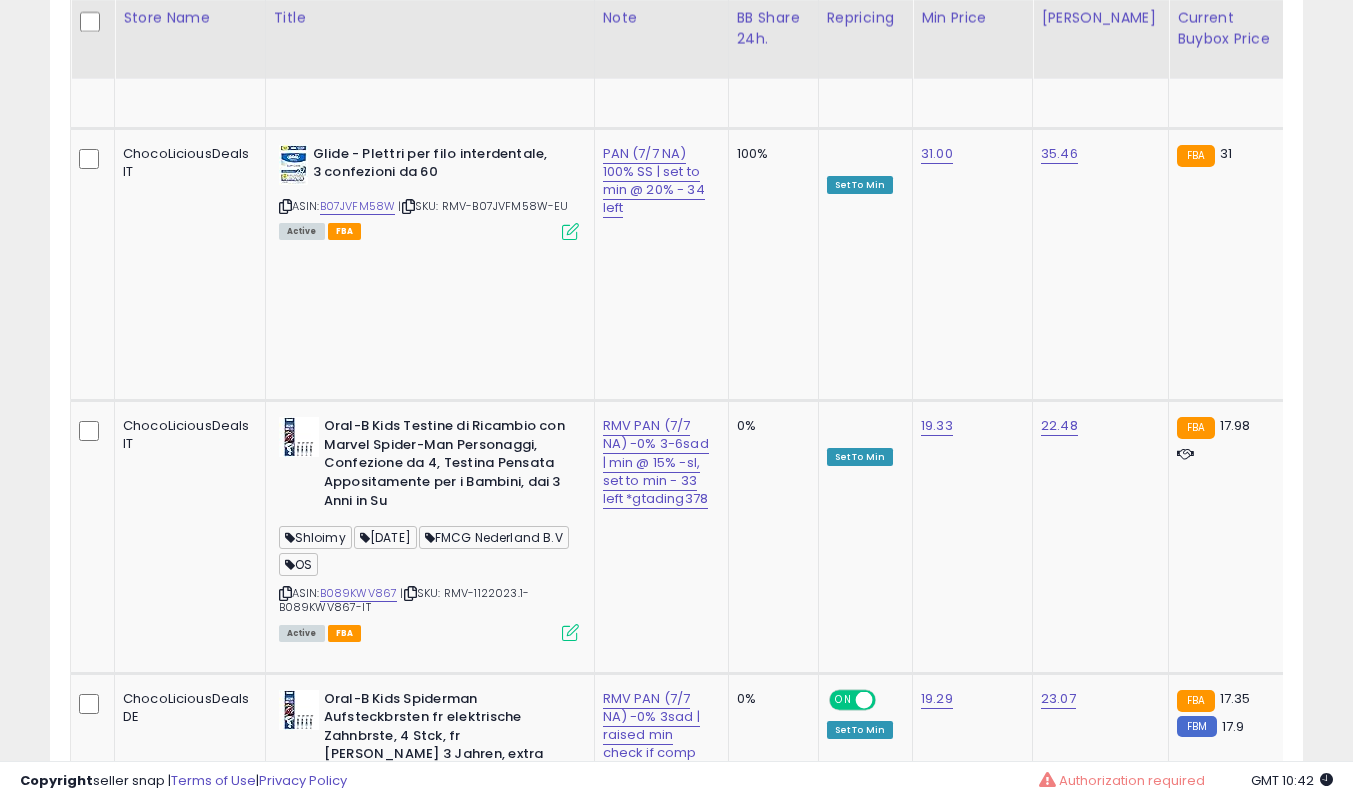 click on "RMV 17 left BBS 7/6 min @ 25% *let ABIB4 sell out" at bounding box center [657, -909] 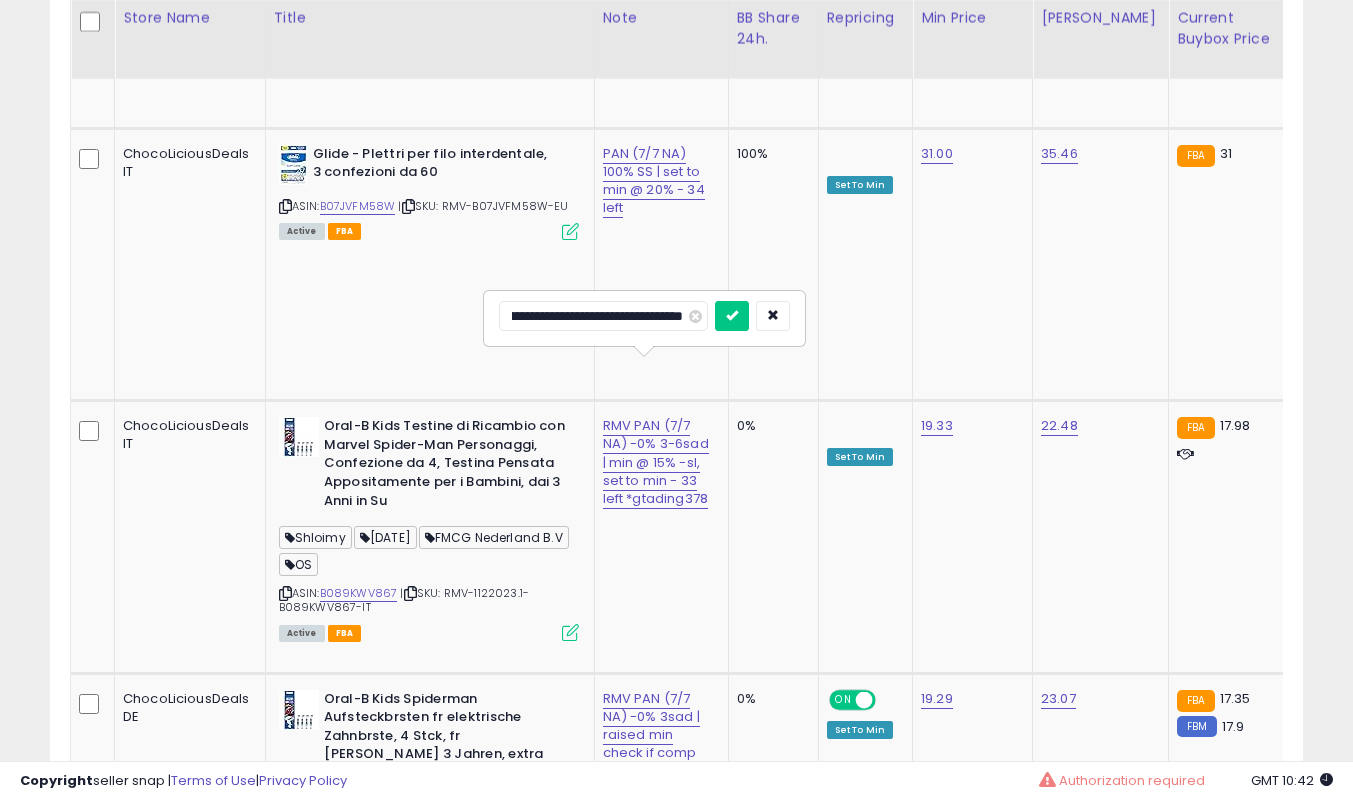 scroll, scrollTop: 0, scrollLeft: 71, axis: horizontal 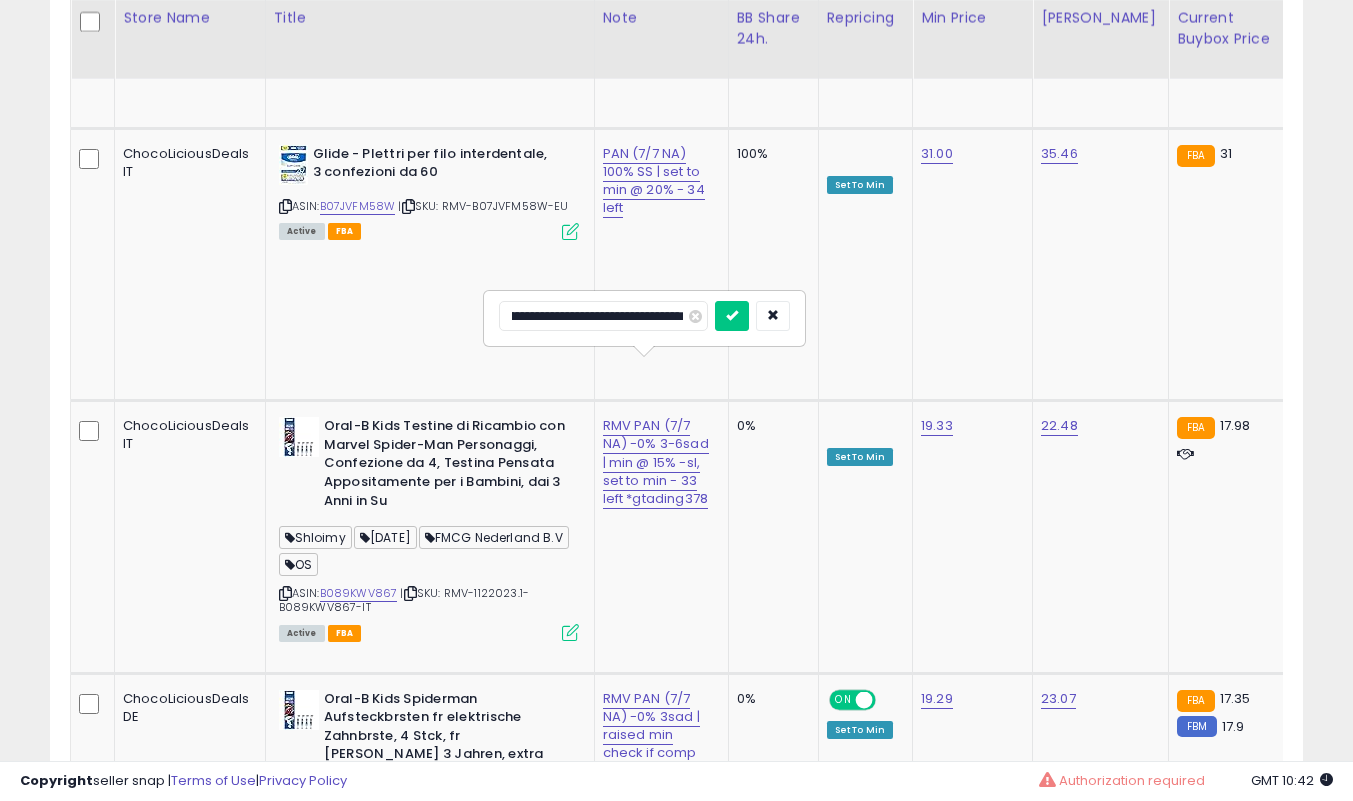 click at bounding box center [732, 316] 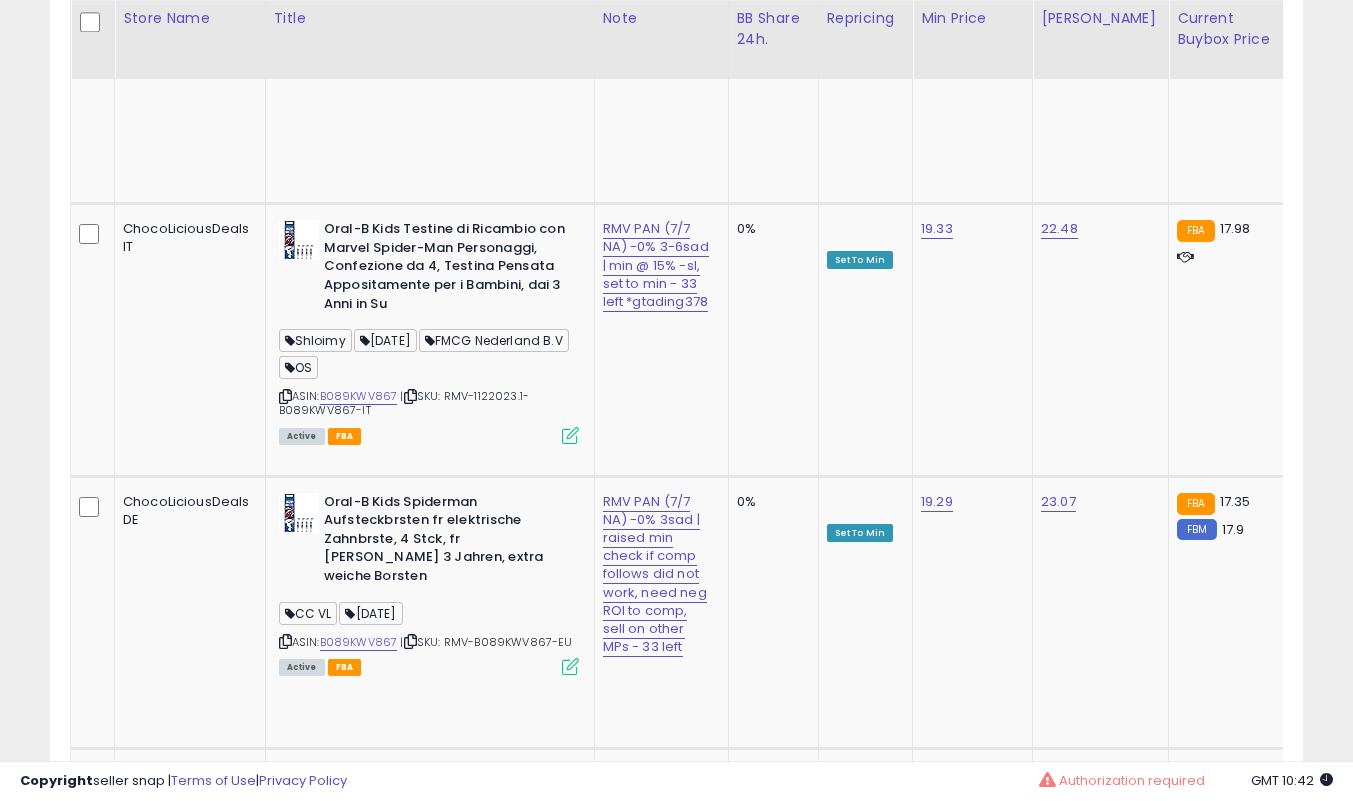 scroll, scrollTop: 2308, scrollLeft: 0, axis: vertical 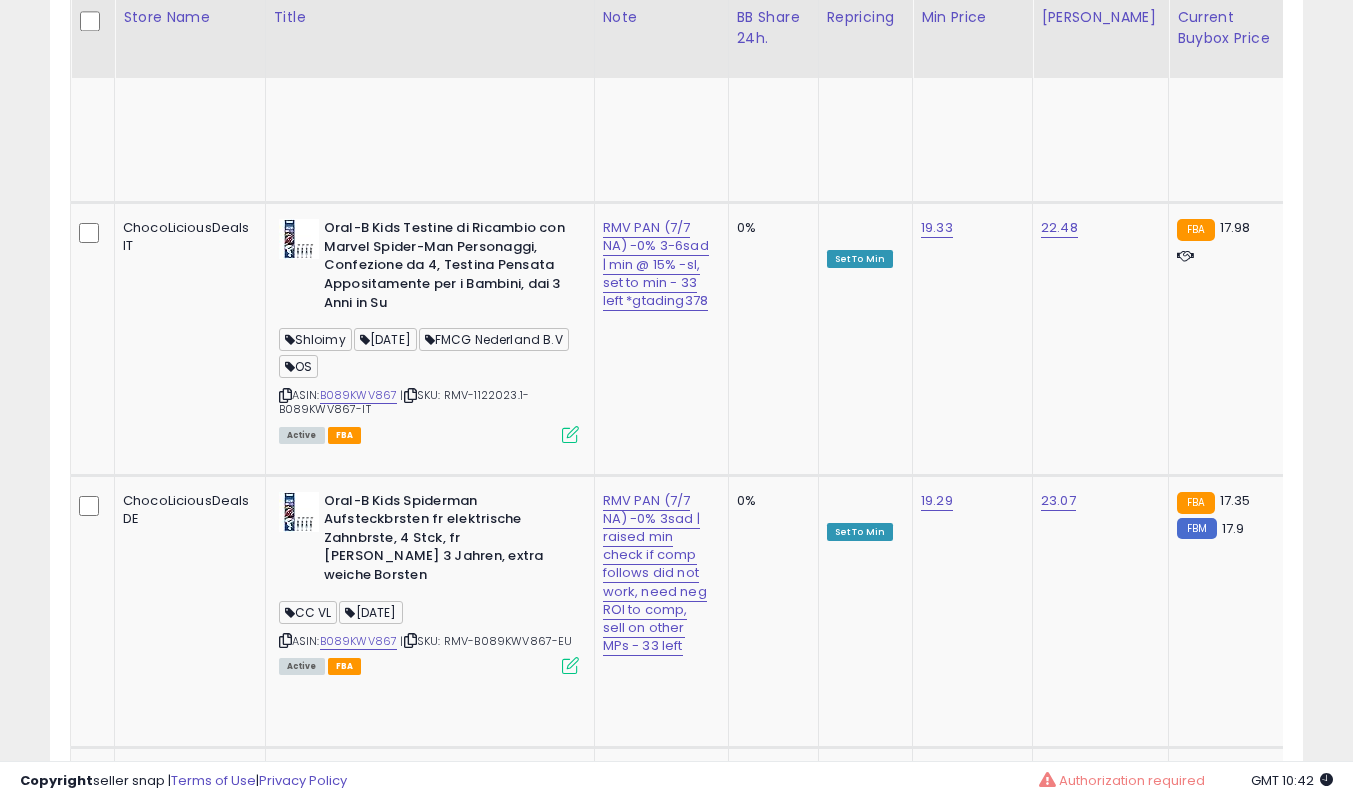 click on "RMV PAN 7/6 7 left 0% * cant compete , selling on other MPs, updated sl 6 sad, need neg roi to comp sold some on IT" at bounding box center (657, -1107) 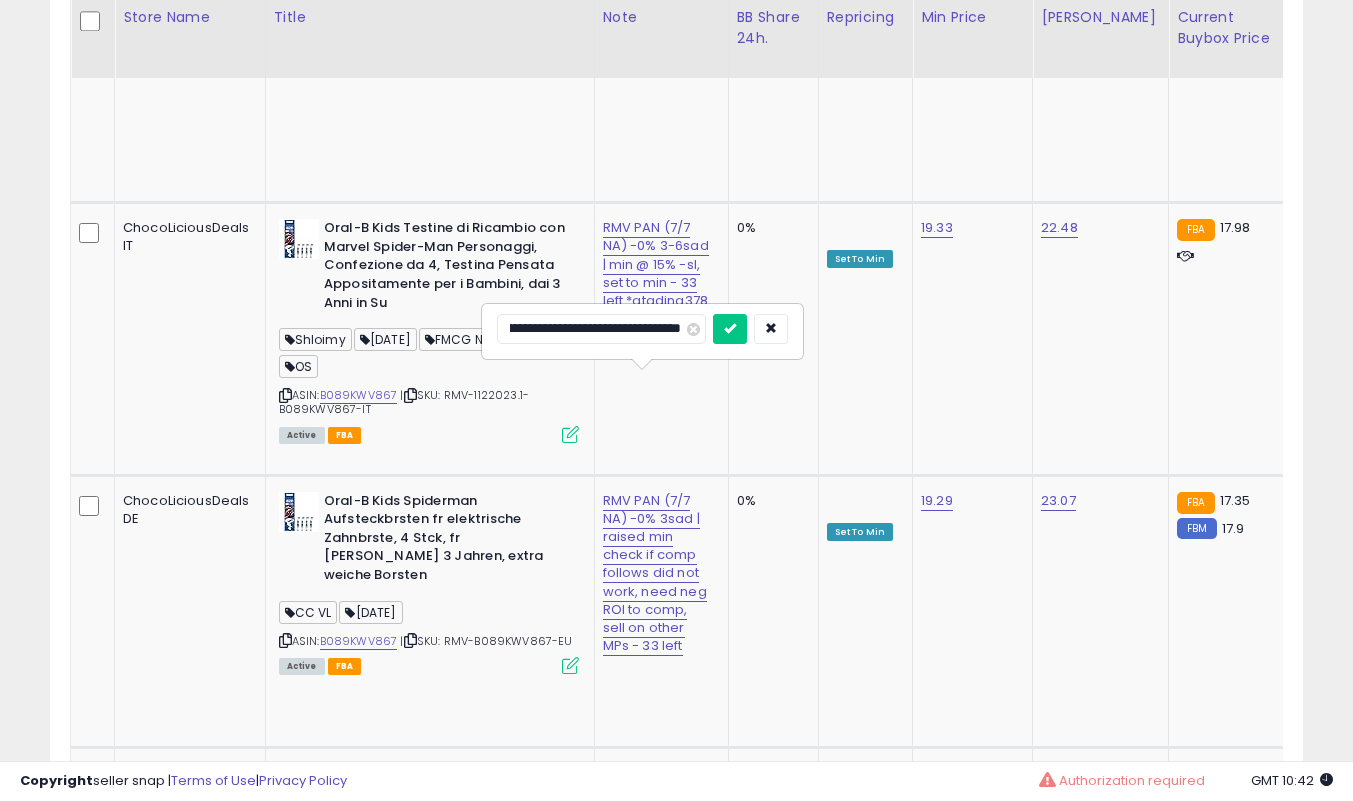 scroll, scrollTop: 0, scrollLeft: 0, axis: both 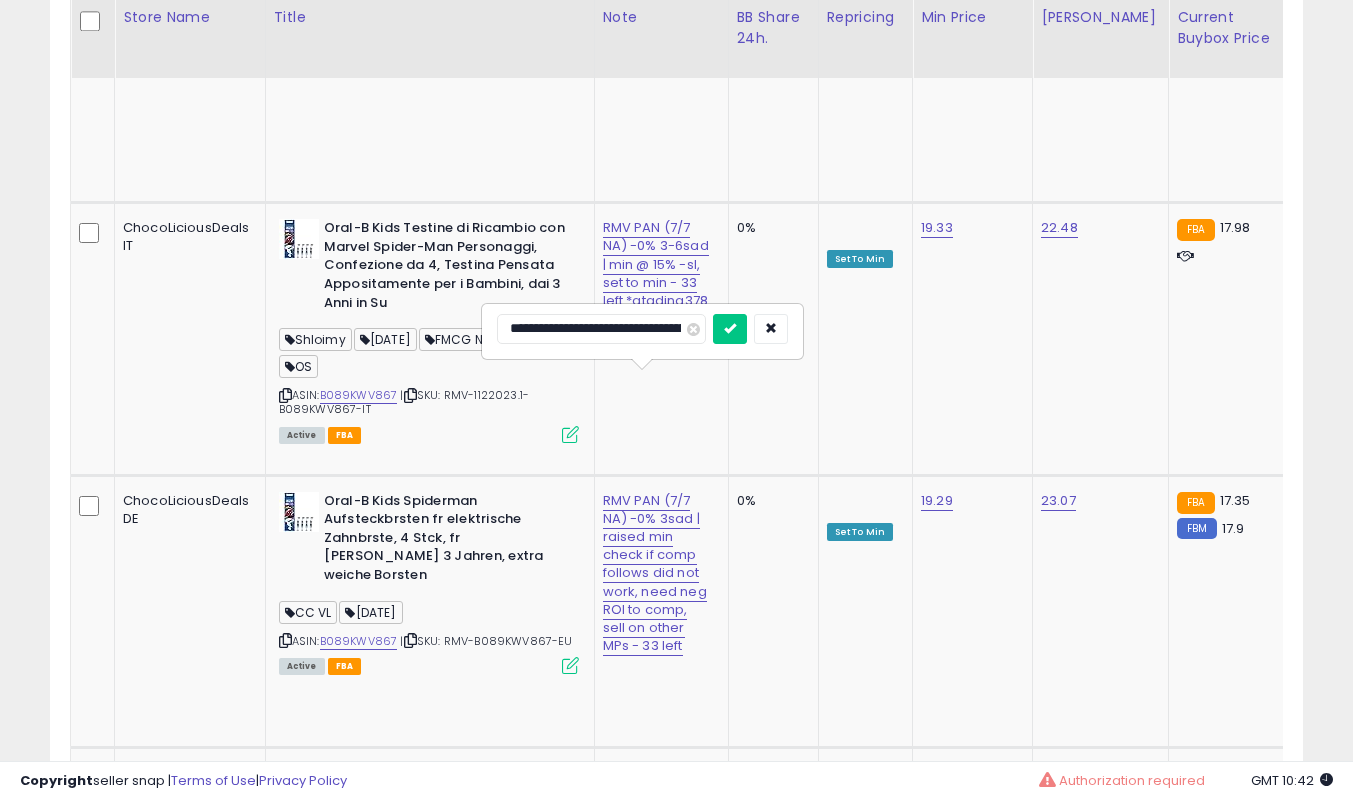 type on "**********" 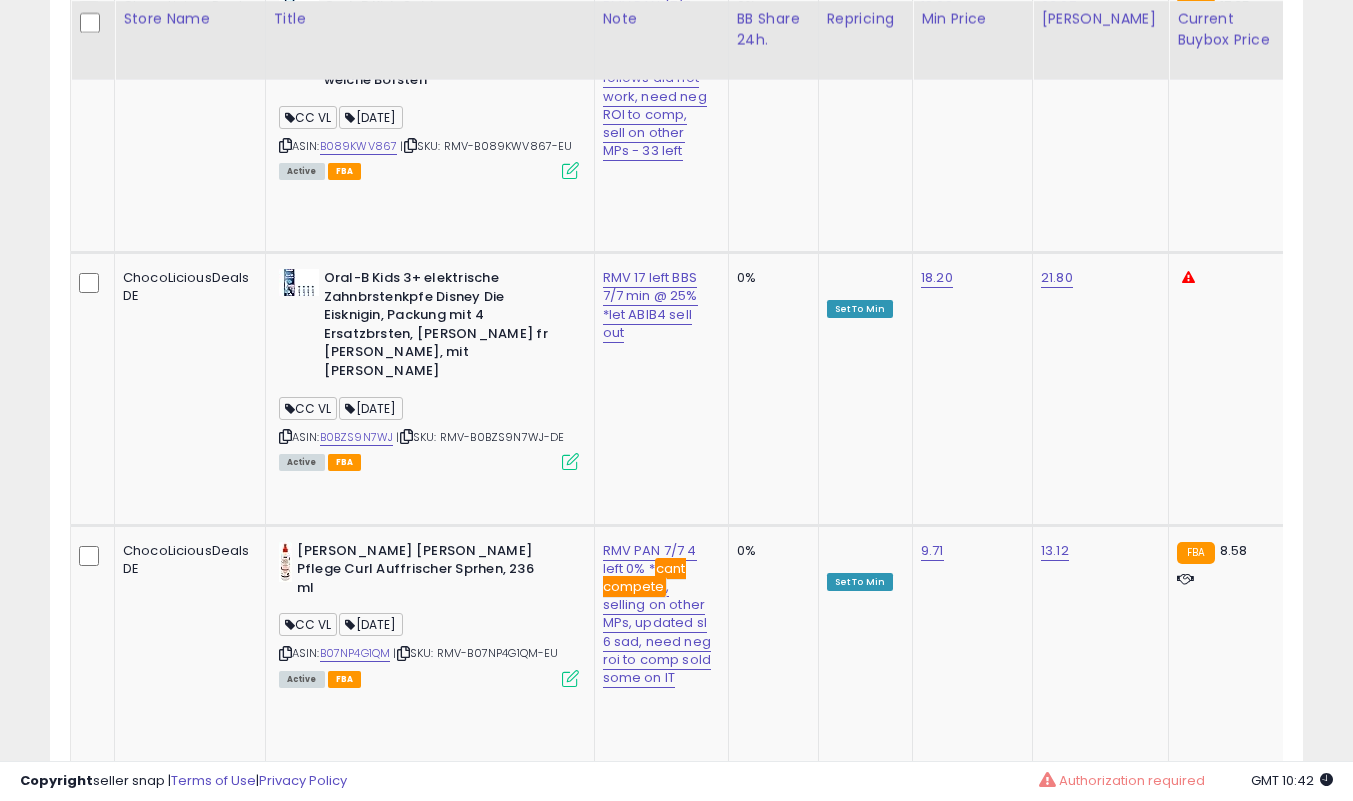 scroll, scrollTop: 2804, scrollLeft: 0, axis: vertical 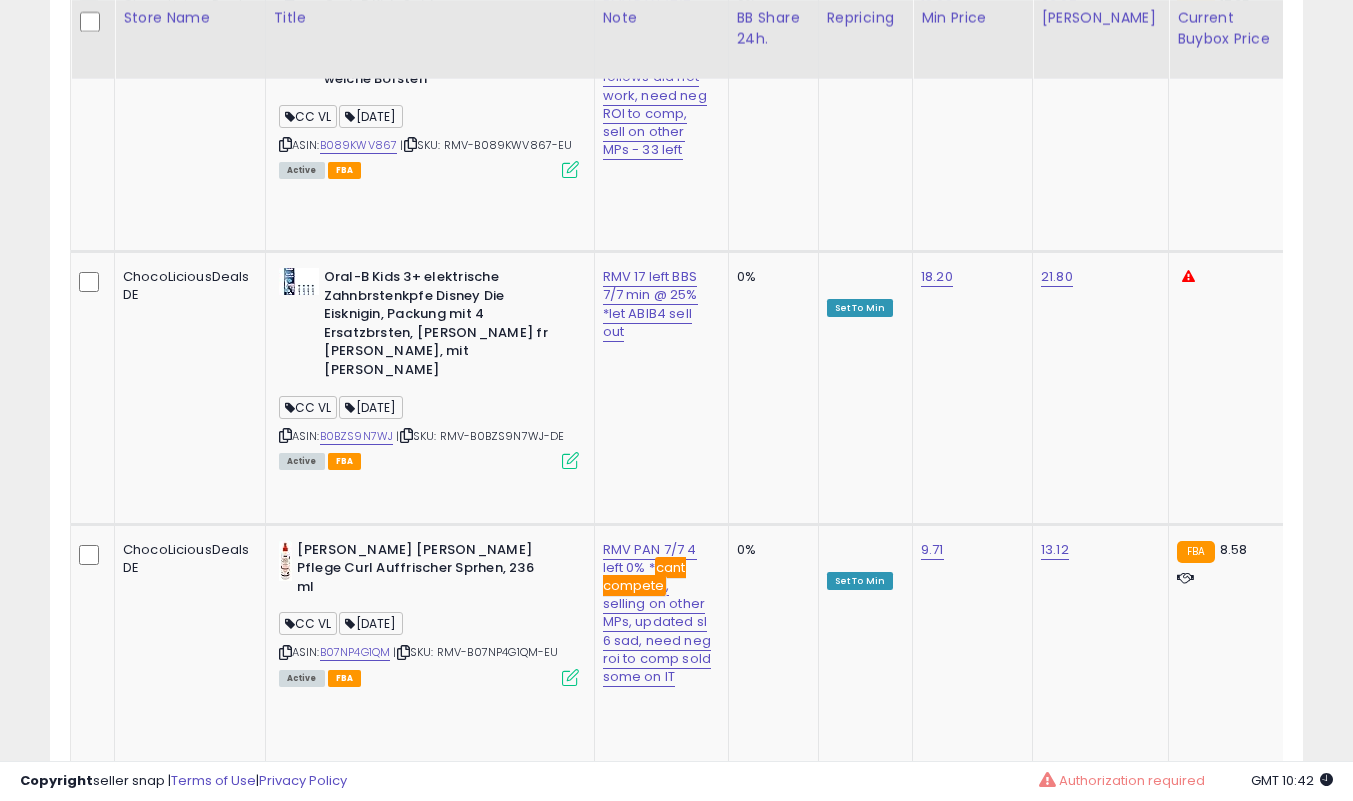 click on "RMV PAN 1+ SAD 7/6 -0% 7 left *Dealzone245 1+ sad *mbb @ 11.83 -sl" at bounding box center (657, -1603) 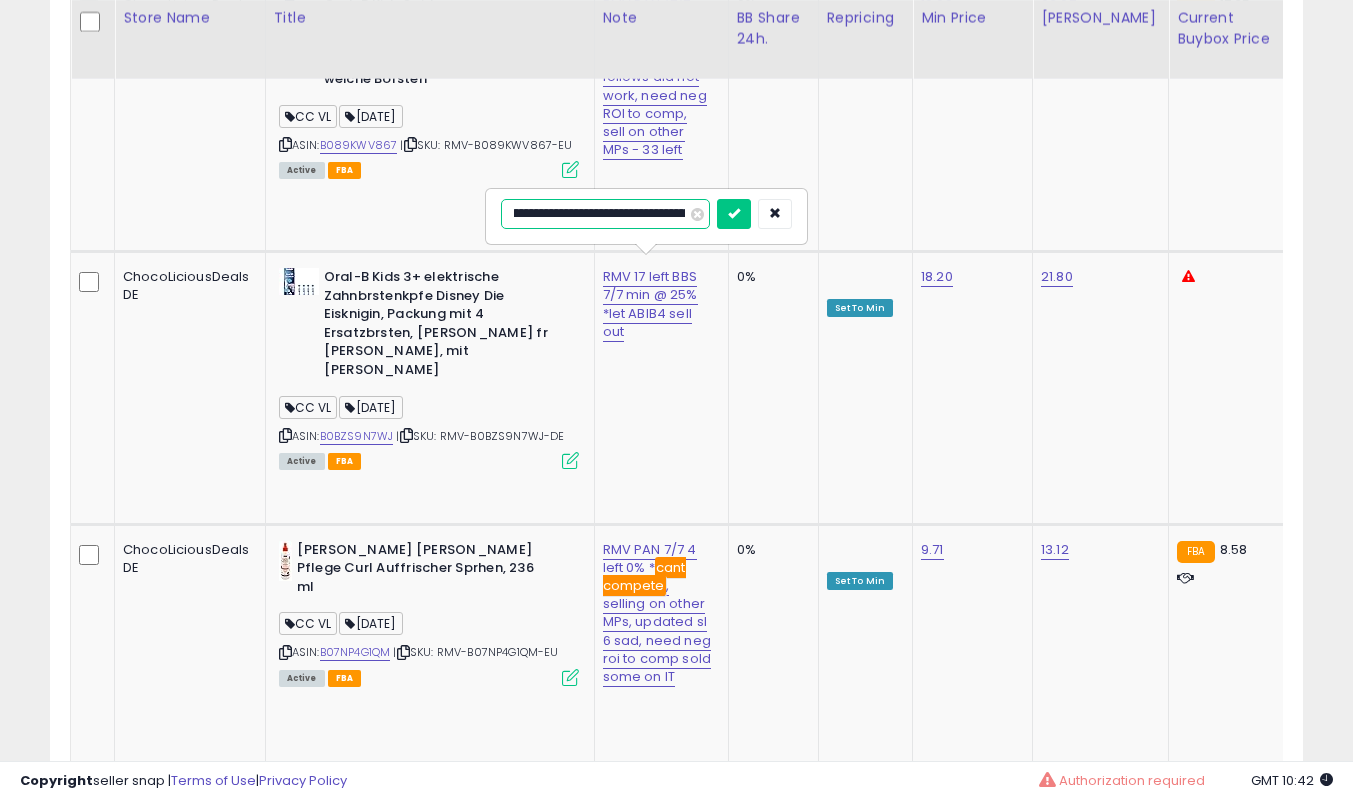 scroll, scrollTop: 0, scrollLeft: 31, axis: horizontal 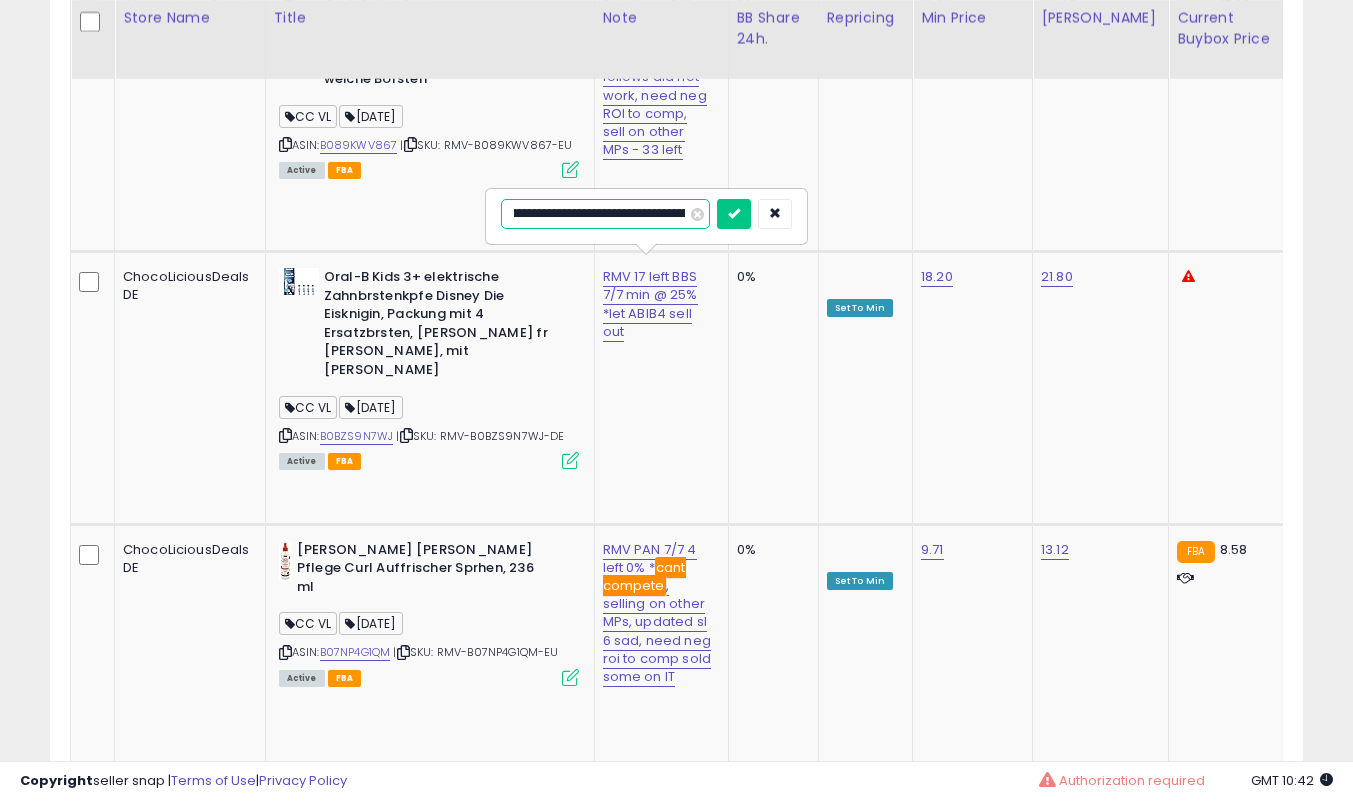 type on "**********" 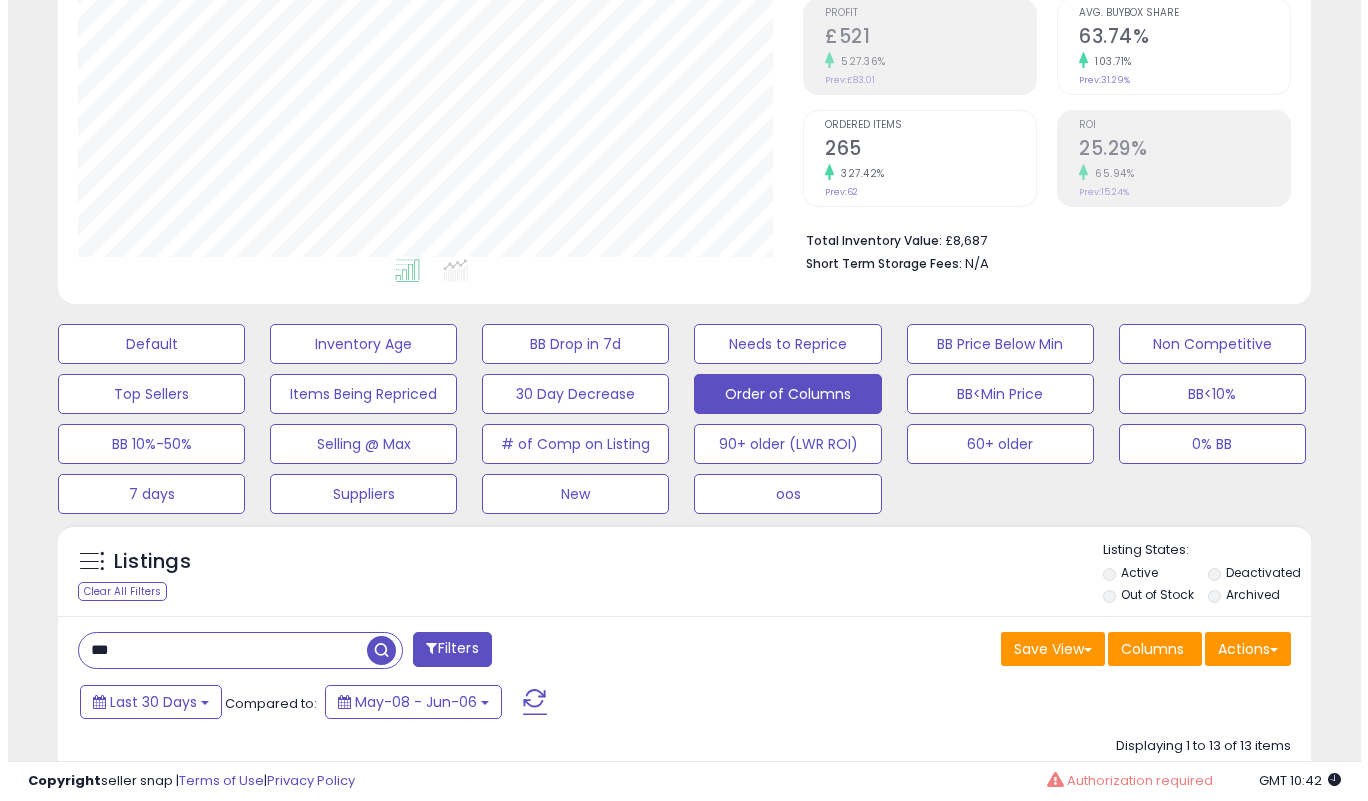 scroll, scrollTop: 305, scrollLeft: 0, axis: vertical 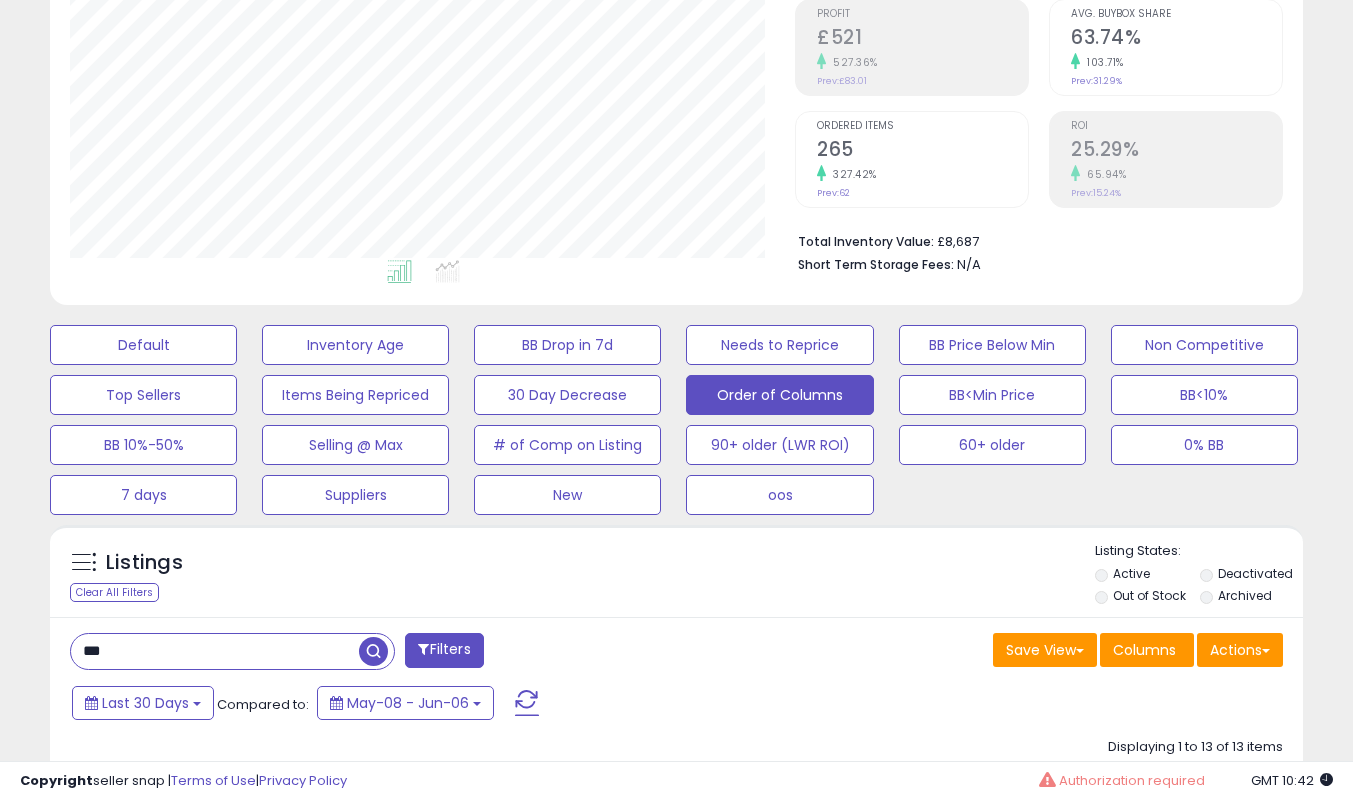 click on "***" at bounding box center [215, 651] 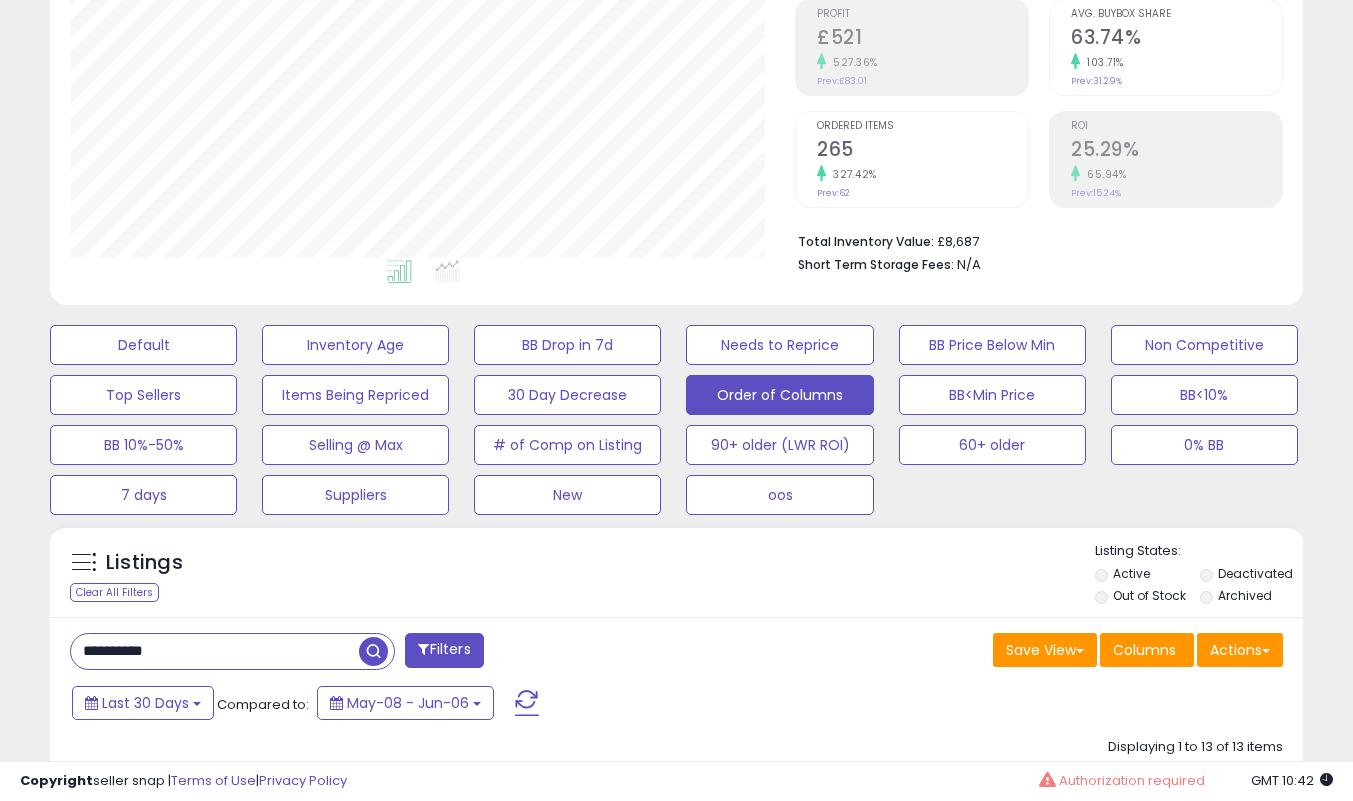 type on "**********" 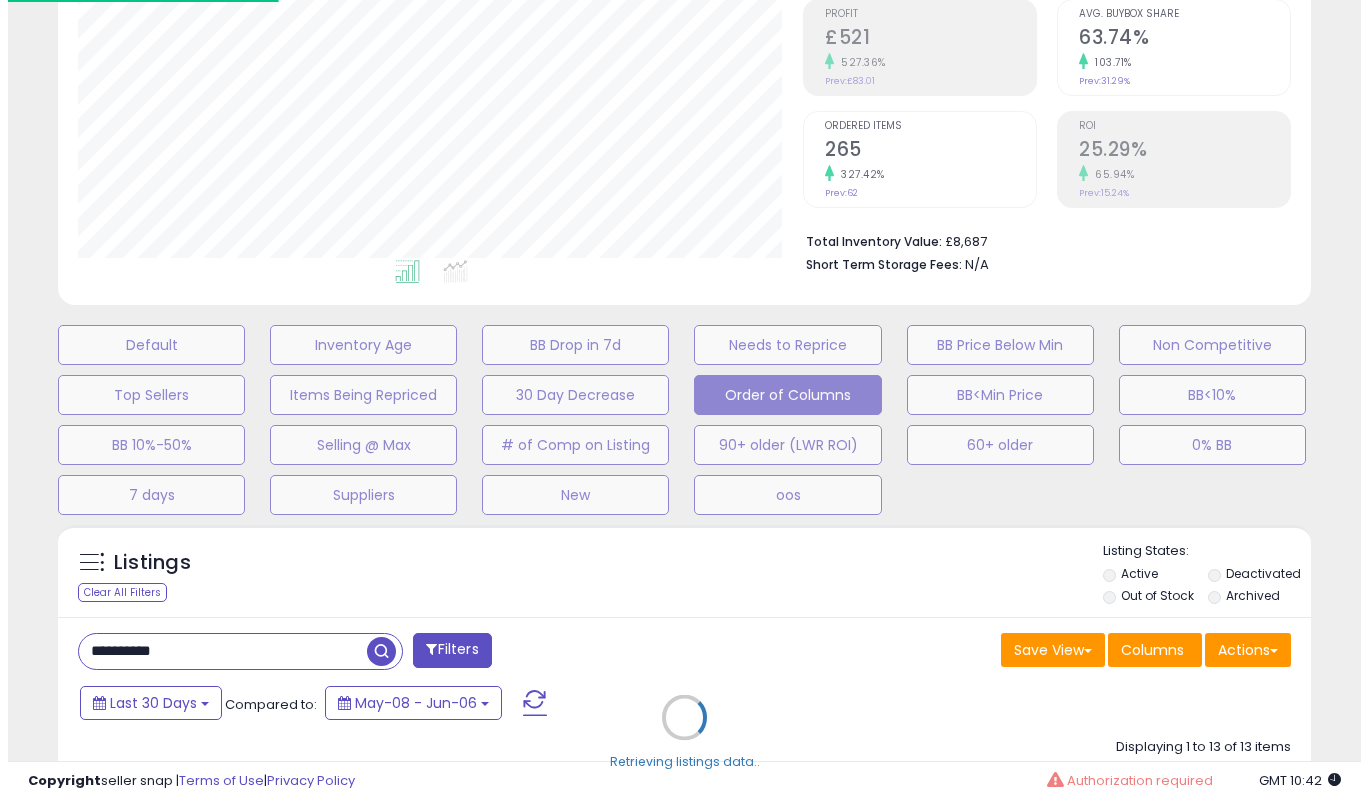 scroll, scrollTop: 999590, scrollLeft: 999266, axis: both 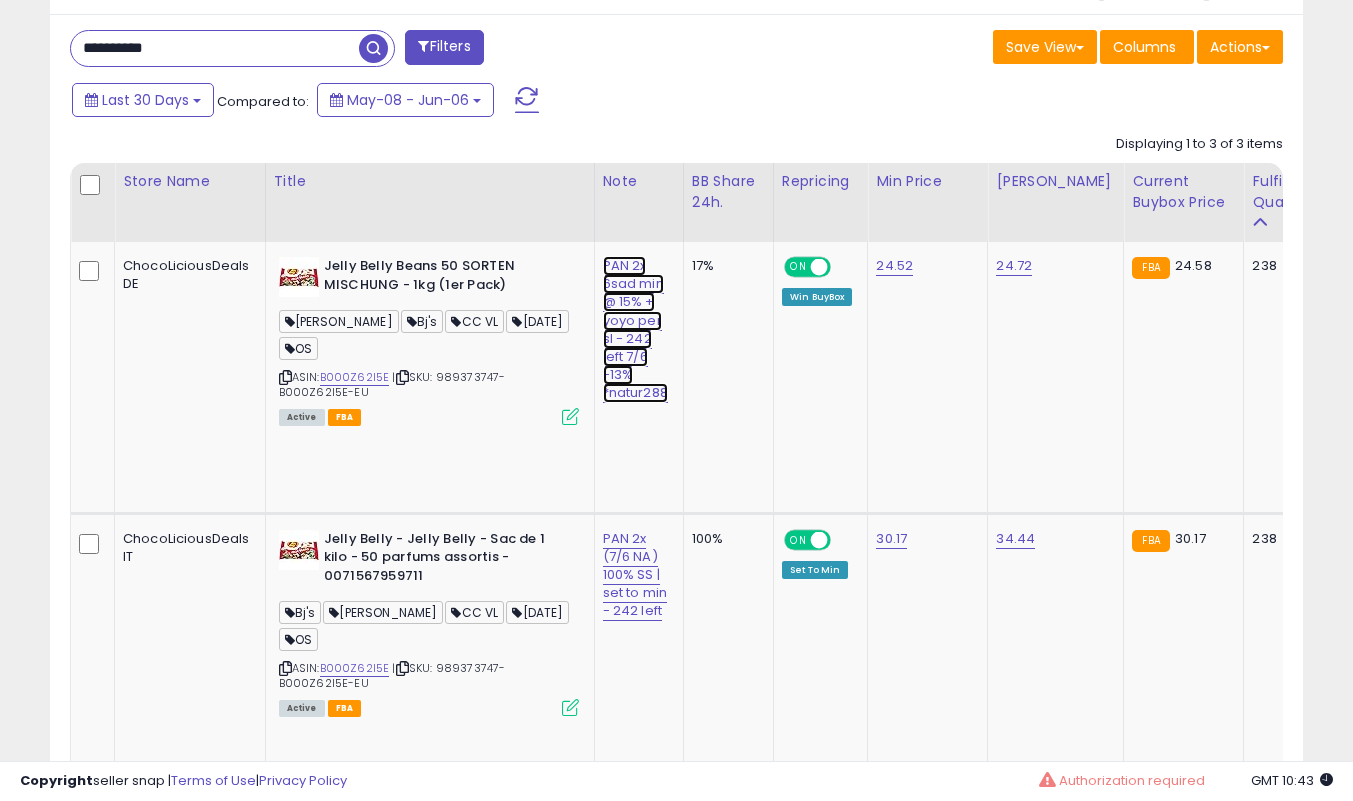 click on "PAN 2x 6sad min @ 15% + yoyo per sl - 242 left 7/6 -13% *natur288" at bounding box center (635, 329) 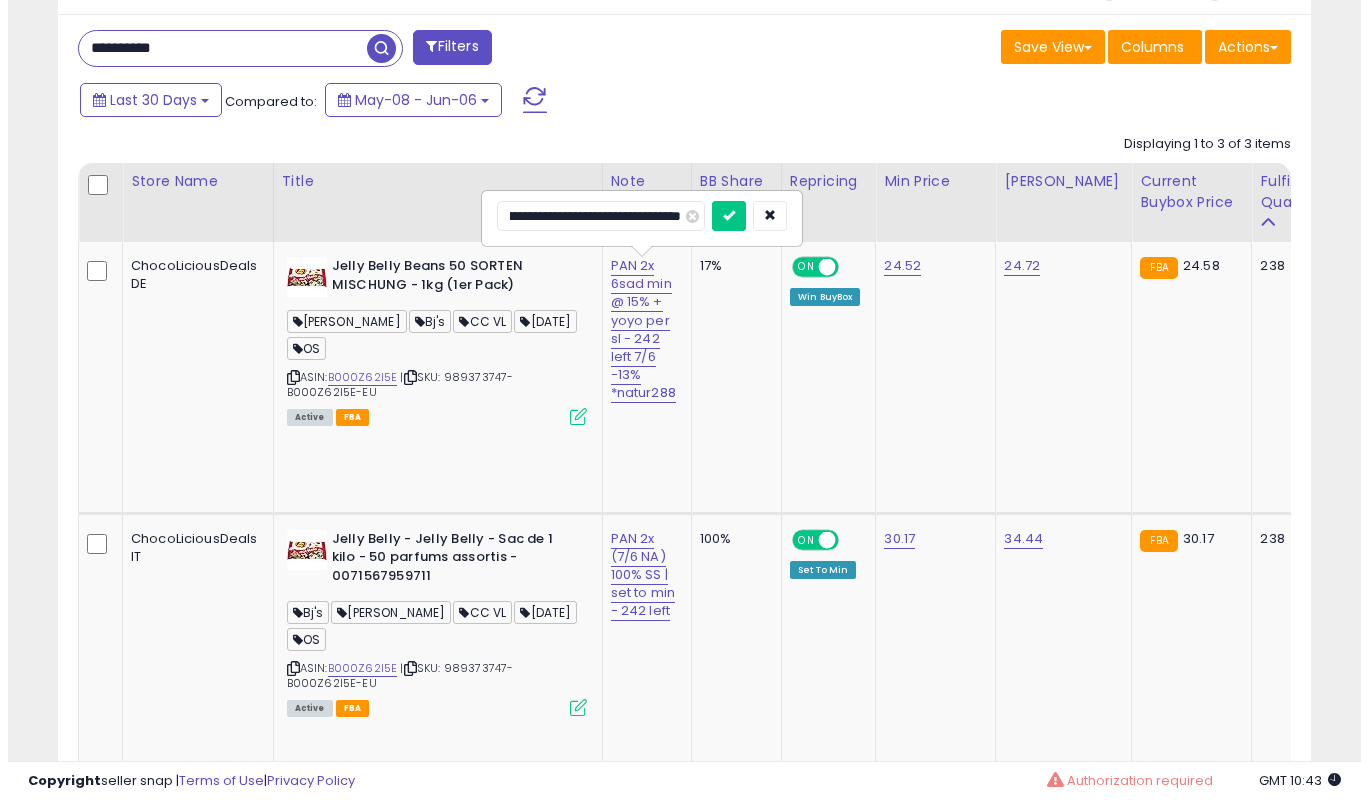 scroll, scrollTop: 0, scrollLeft: 257, axis: horizontal 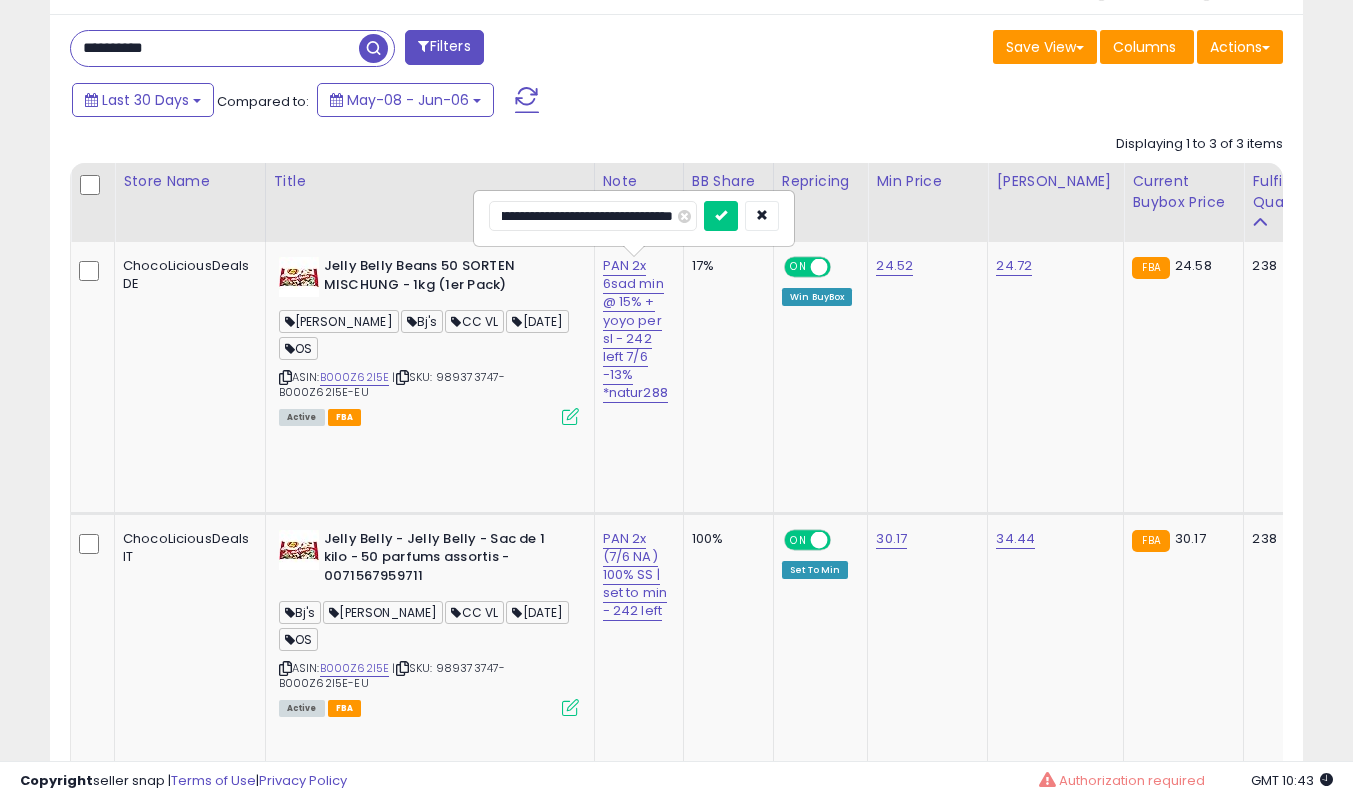 type on "**********" 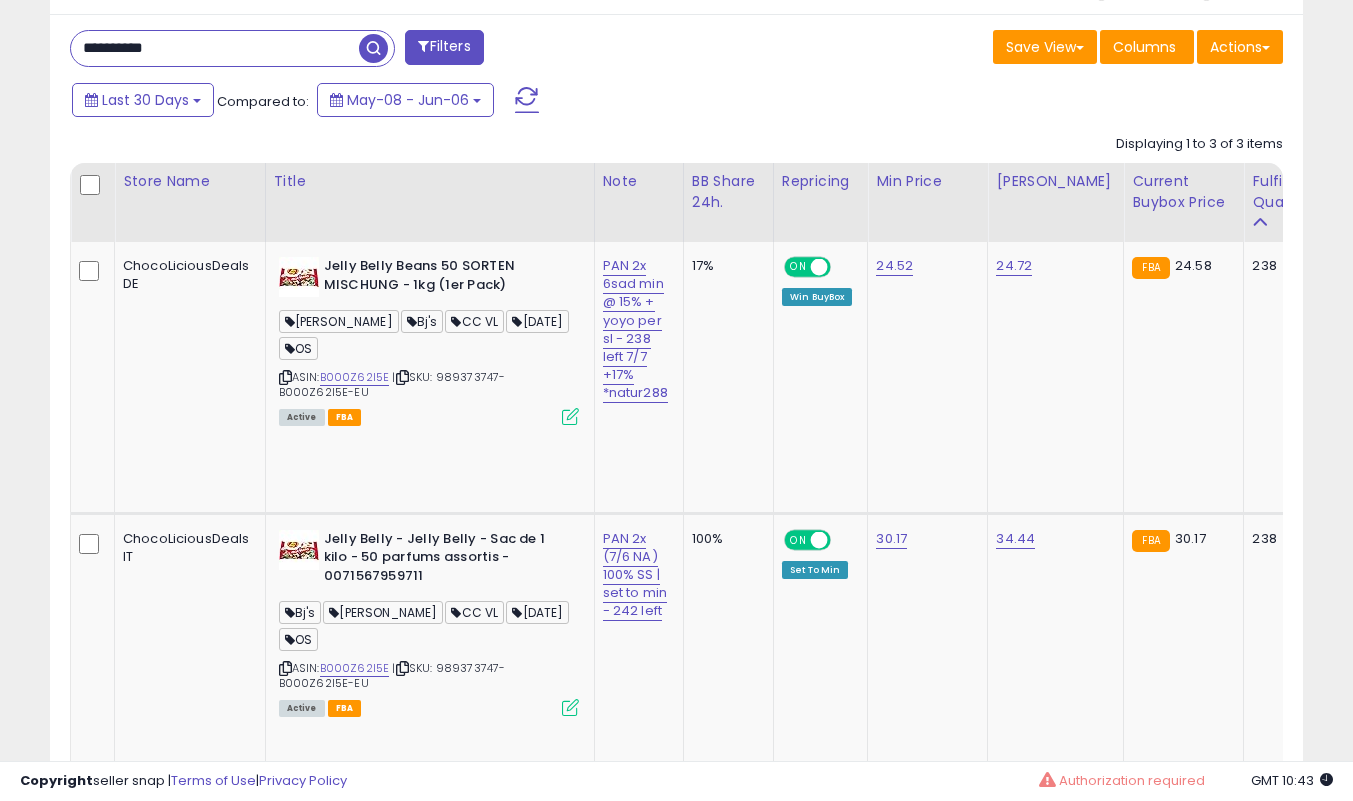 click at bounding box center (570, 416) 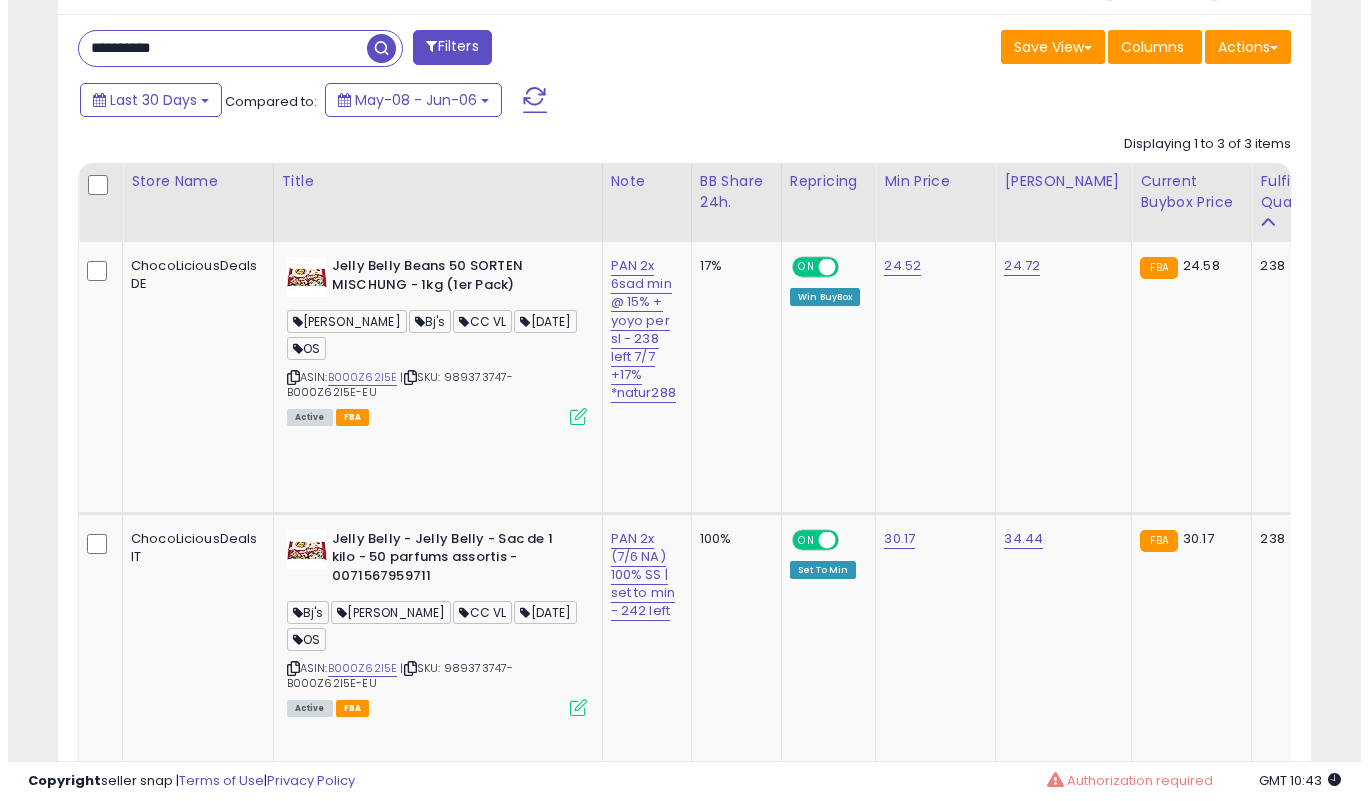 scroll, scrollTop: 999590, scrollLeft: 999266, axis: both 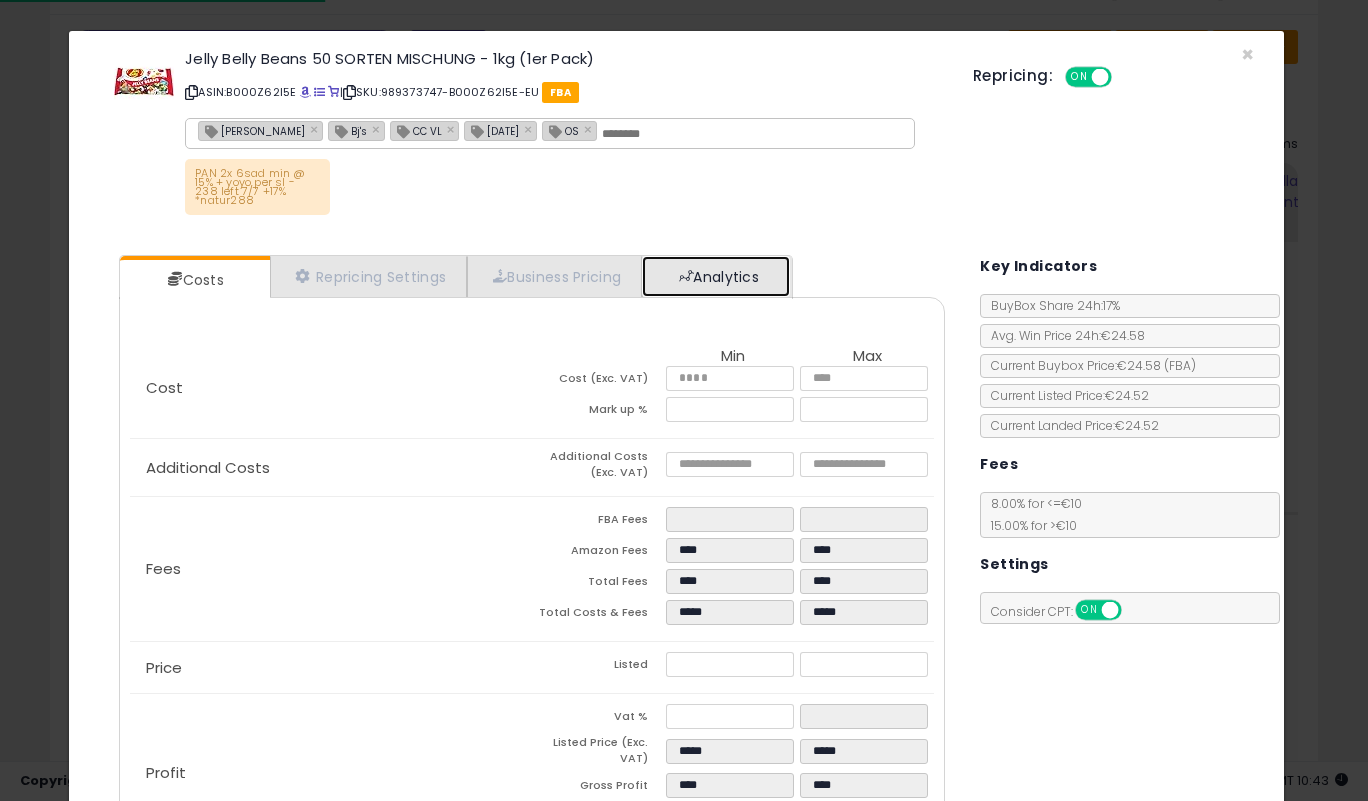 click on "Analytics" at bounding box center (716, 276) 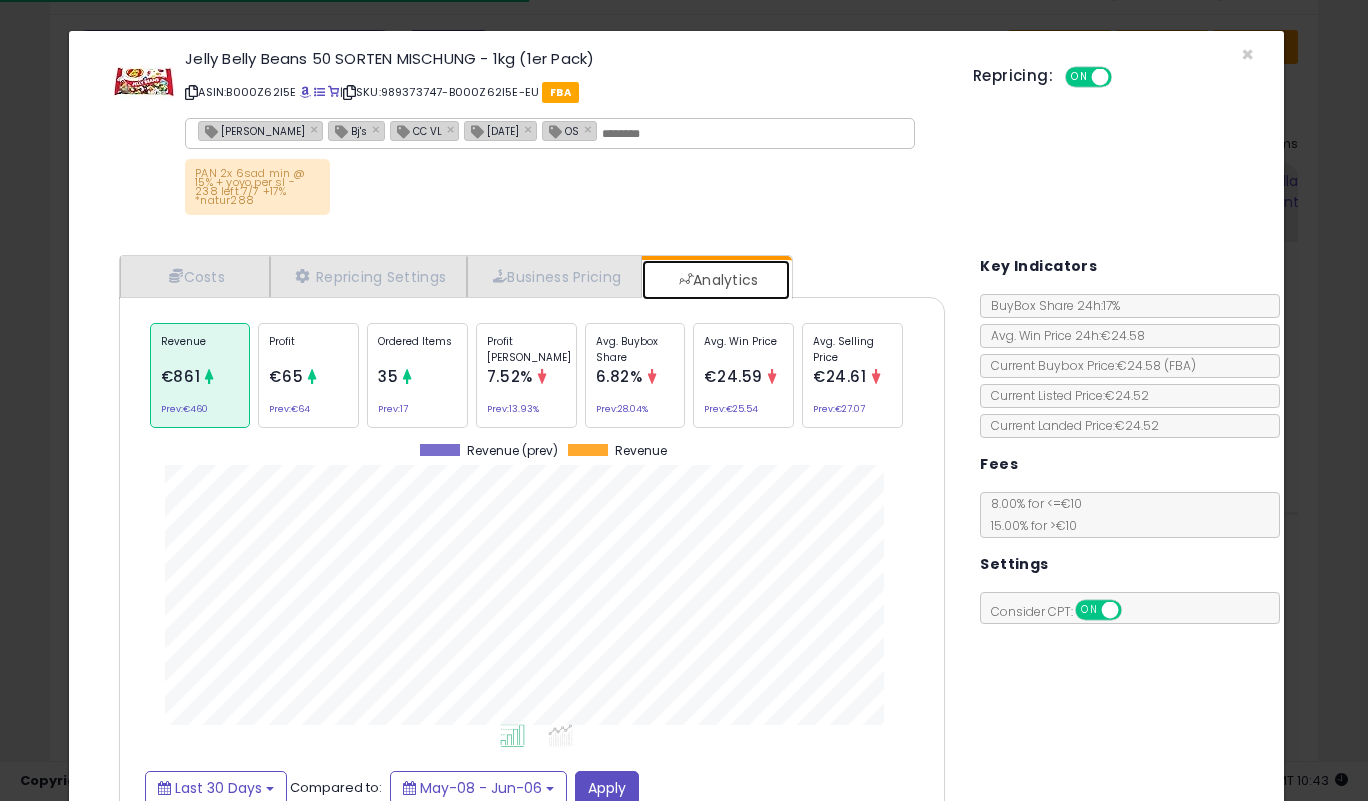 scroll, scrollTop: 999385, scrollLeft: 999143, axis: both 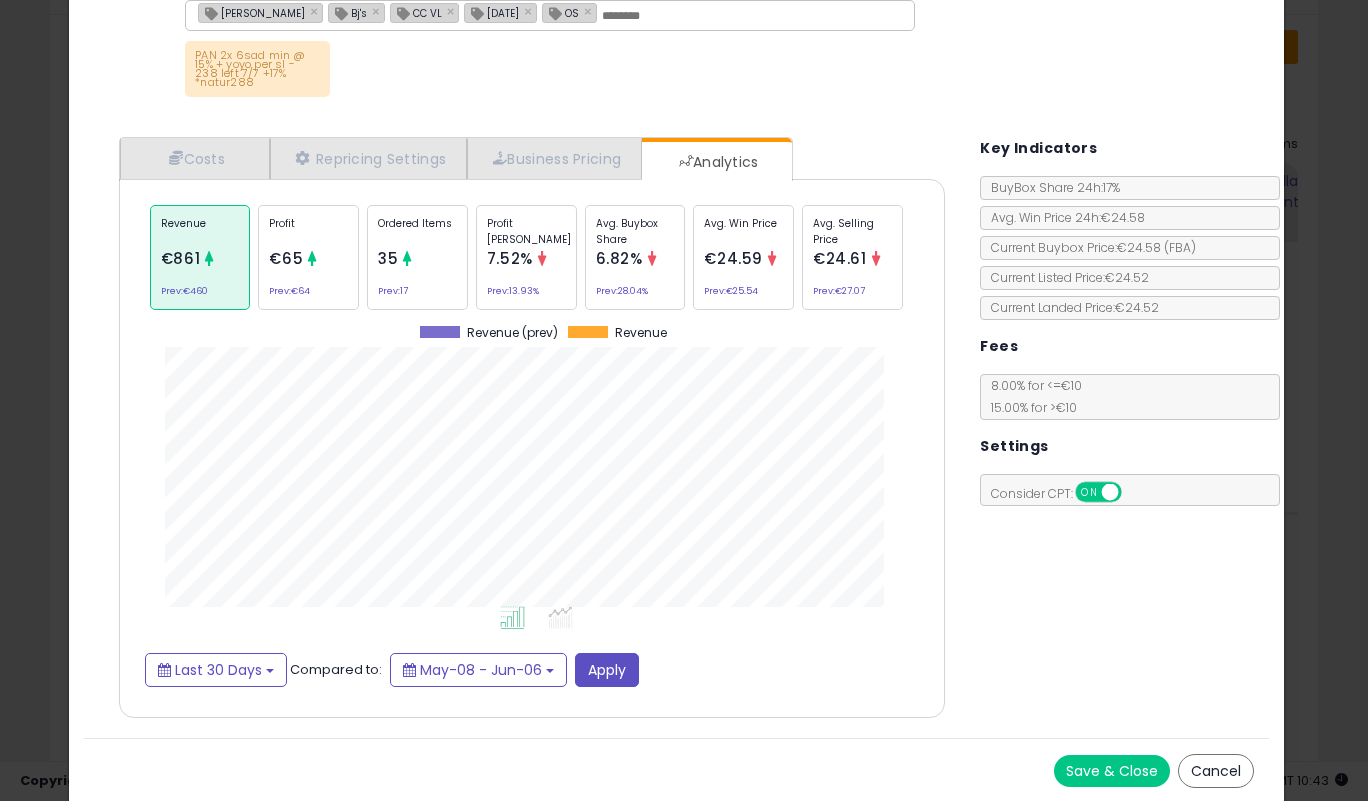 click on "Save & Close" at bounding box center (1112, 771) 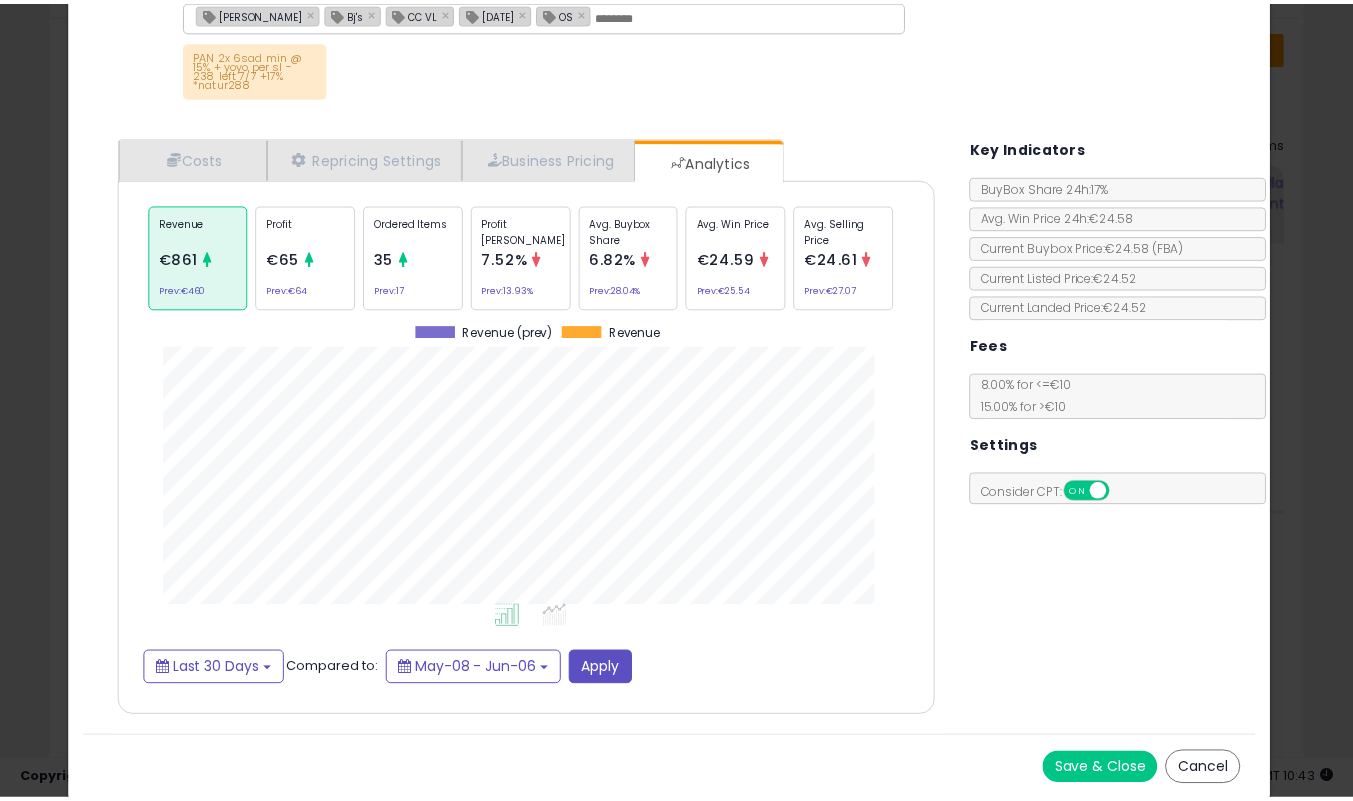 scroll, scrollTop: 0, scrollLeft: 0, axis: both 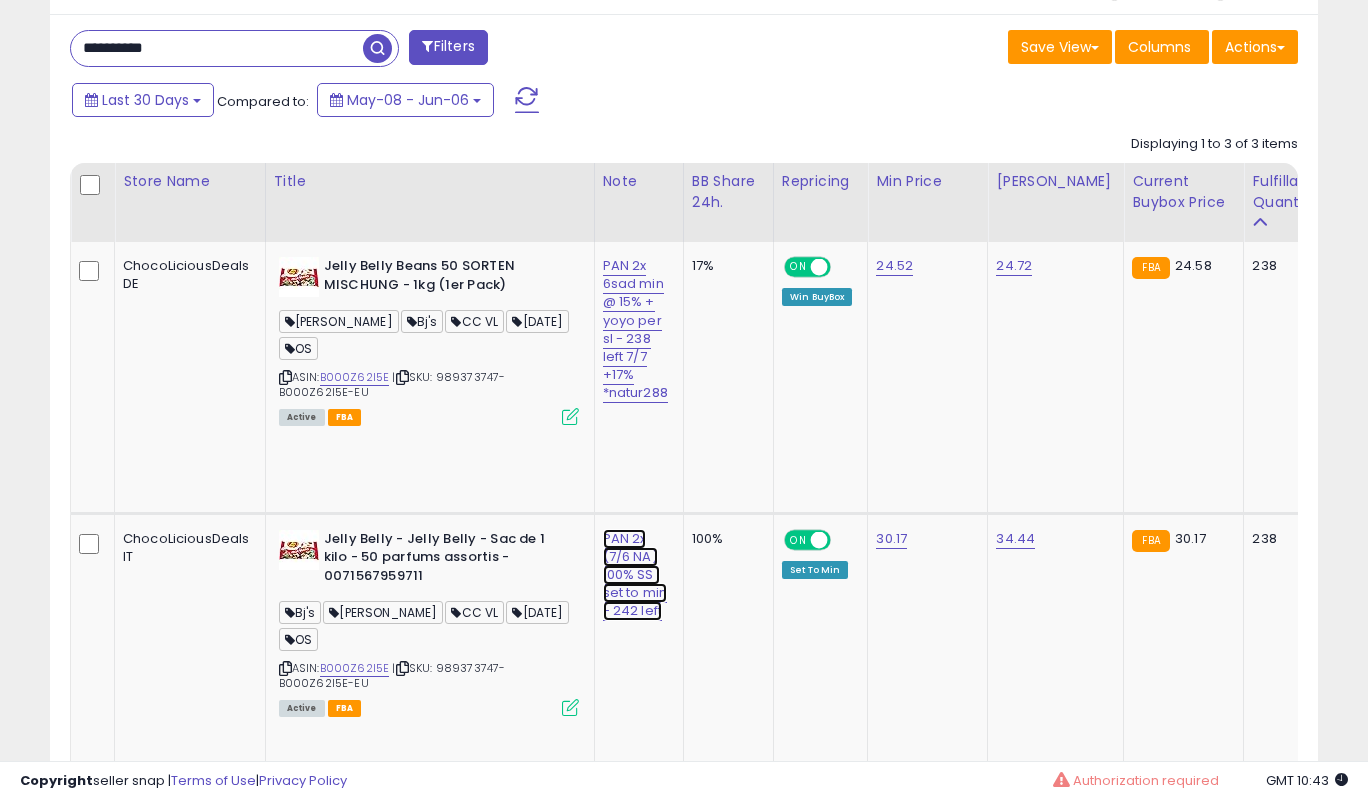 click on "PAN 2x (7/6 NA) 100% SS | set to min - 242 left" at bounding box center [635, 329] 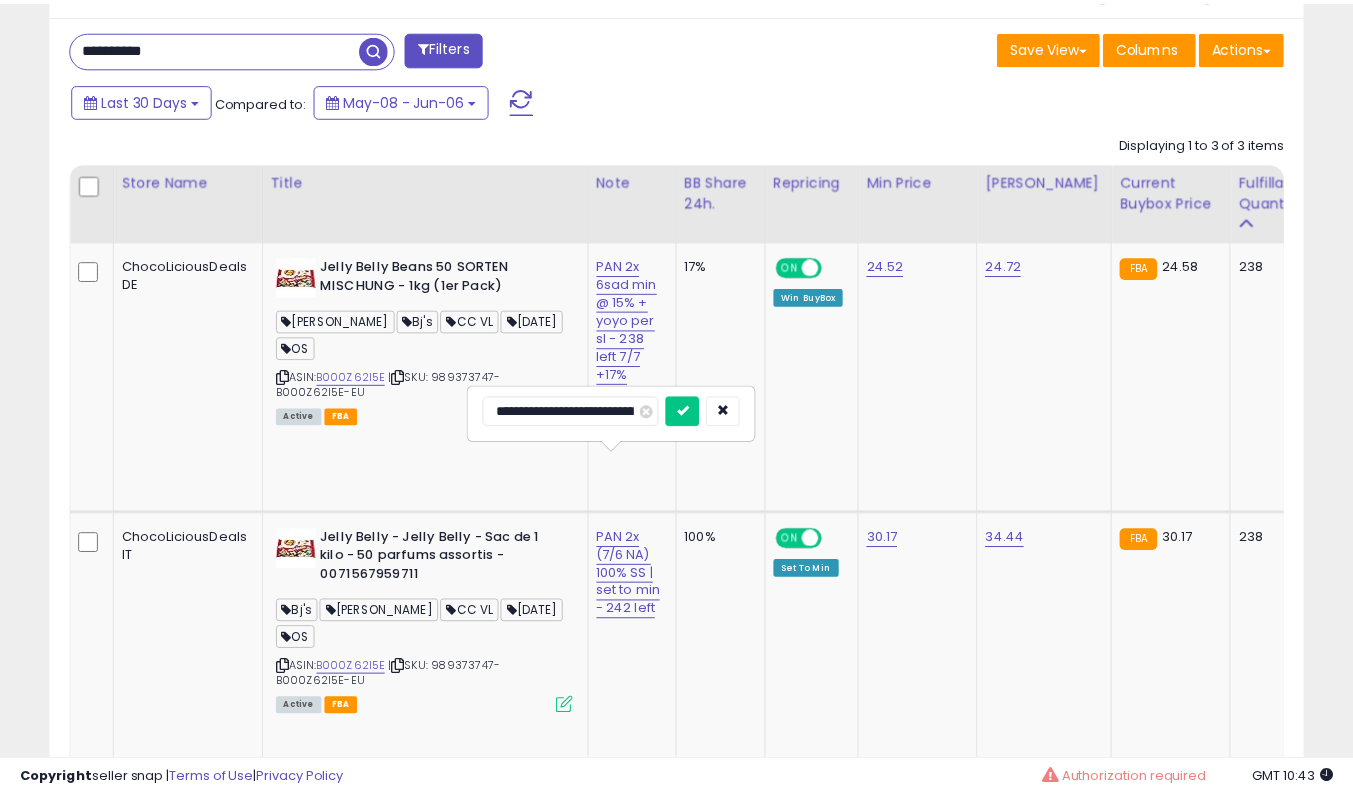 scroll, scrollTop: 410, scrollLeft: 725, axis: both 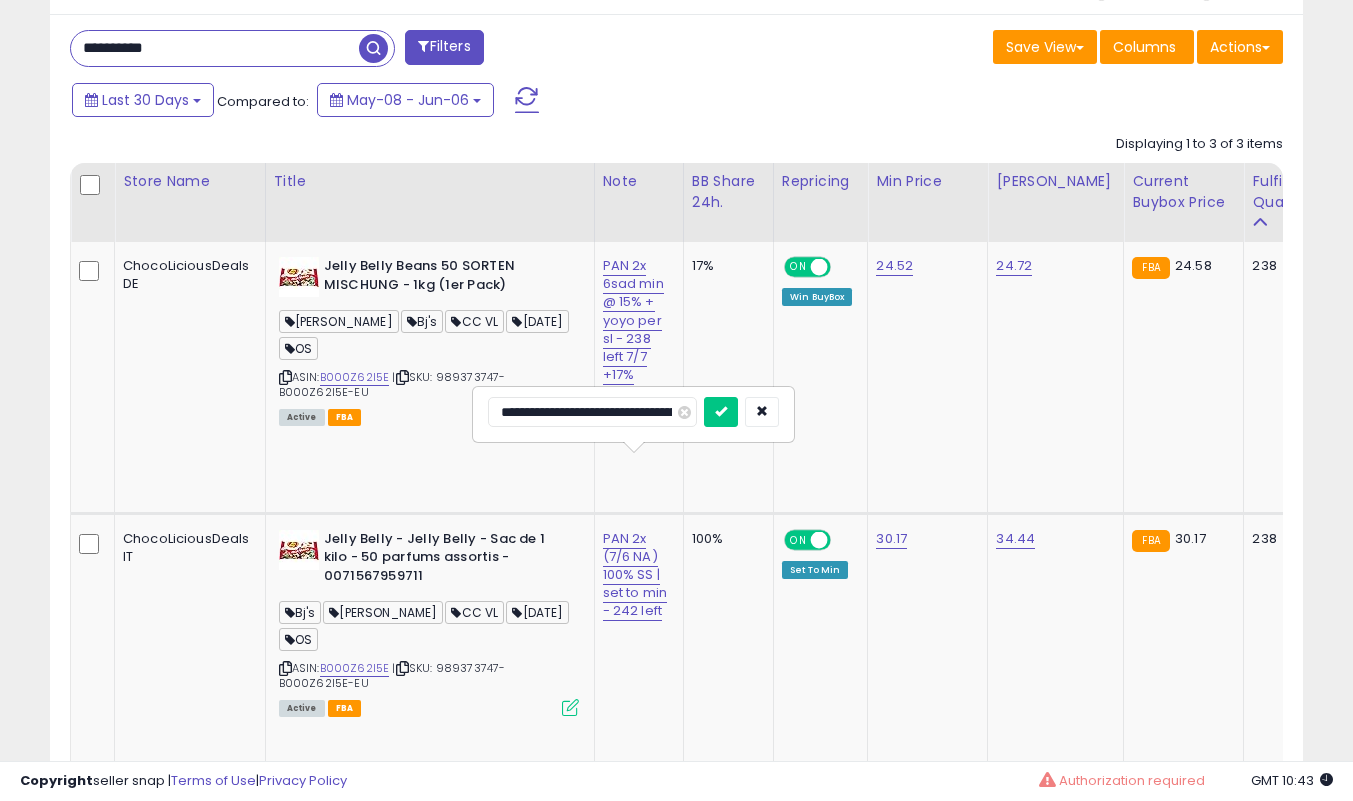 type on "**********" 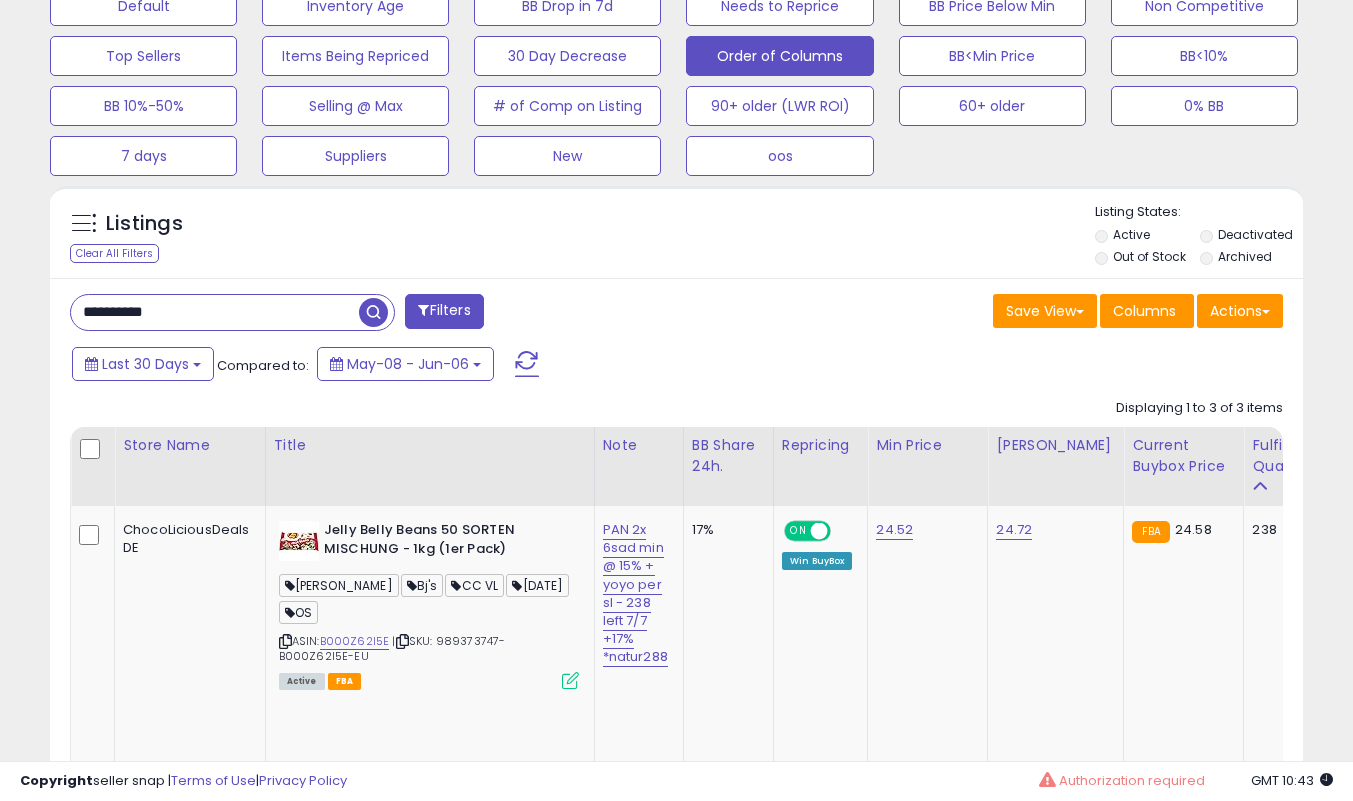 click on "**********" at bounding box center (215, 312) 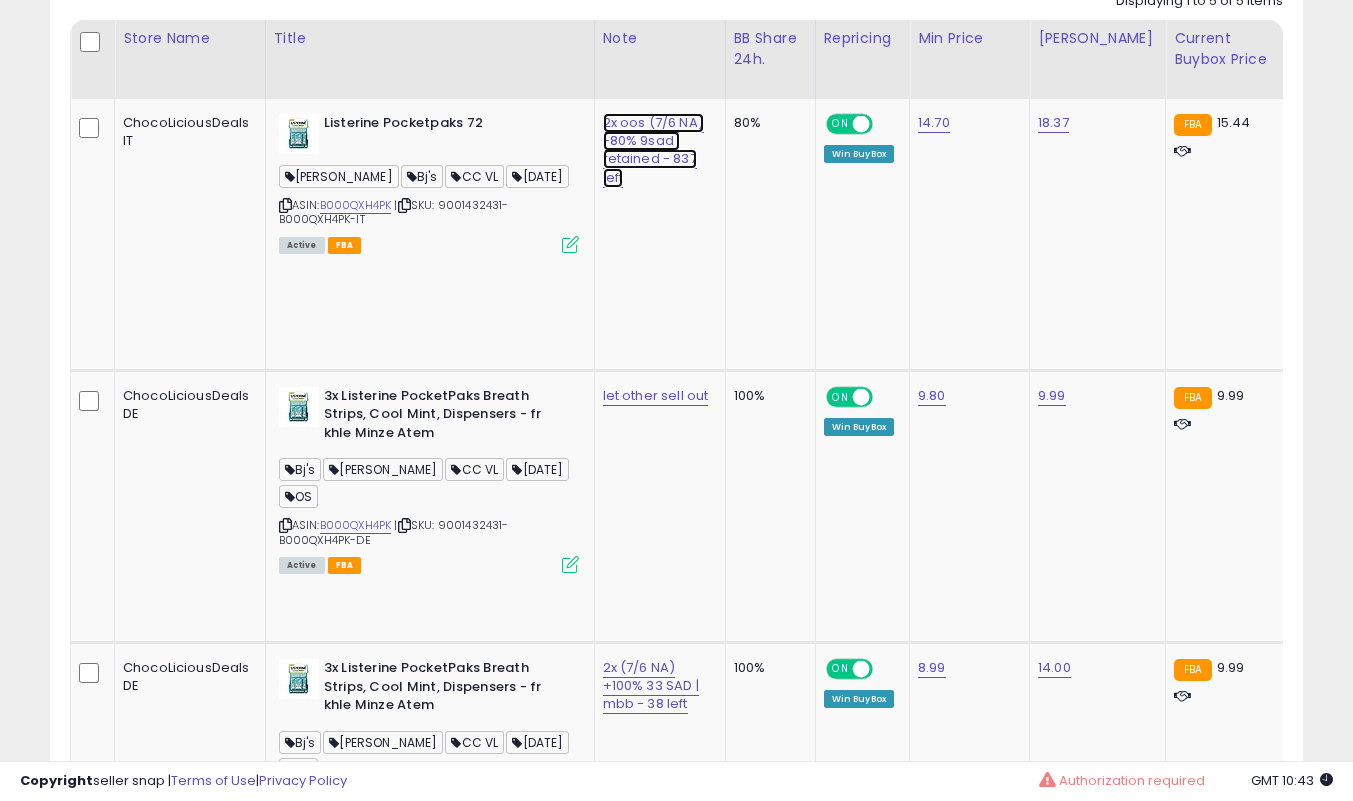 click on "2x oos (7/6 NA) -80% 9sad | retained - 837 left" at bounding box center (653, 150) 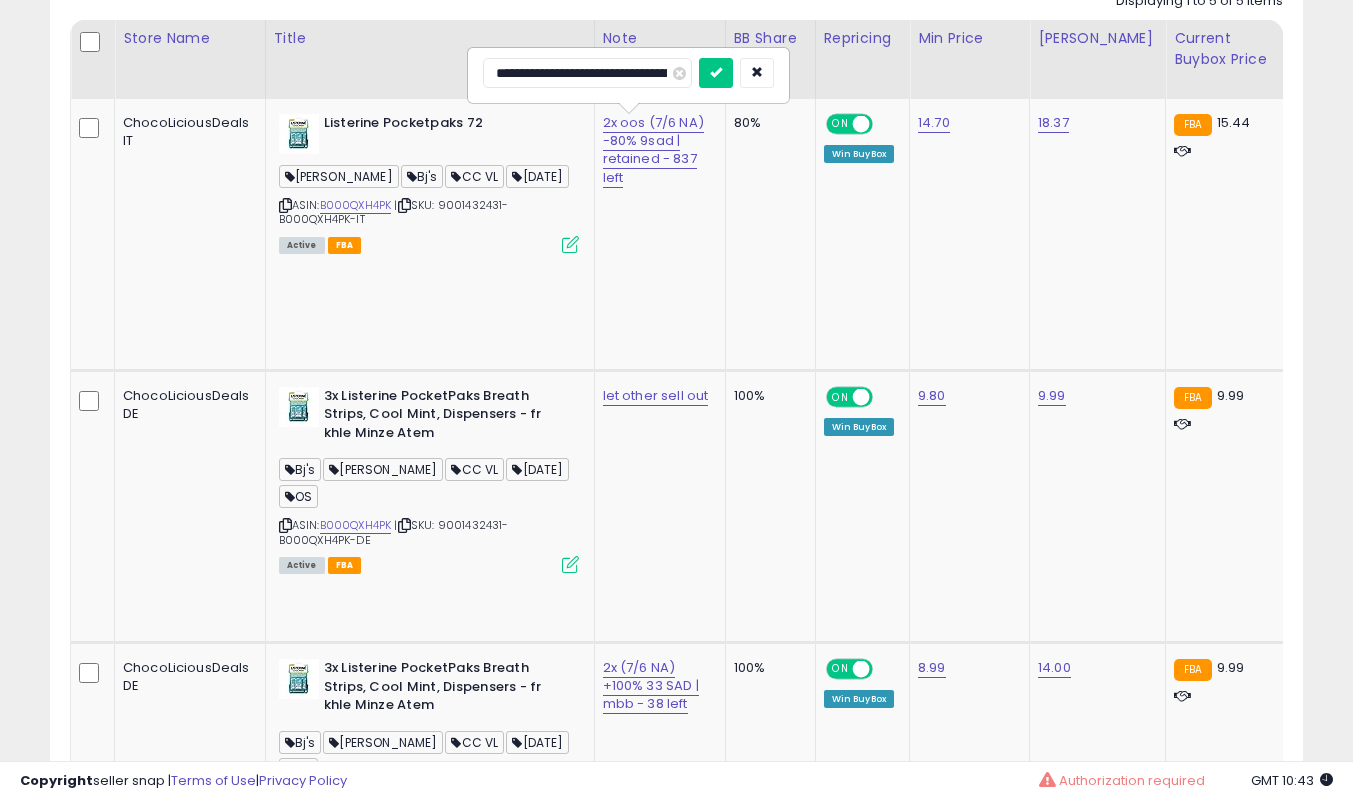 type on "**********" 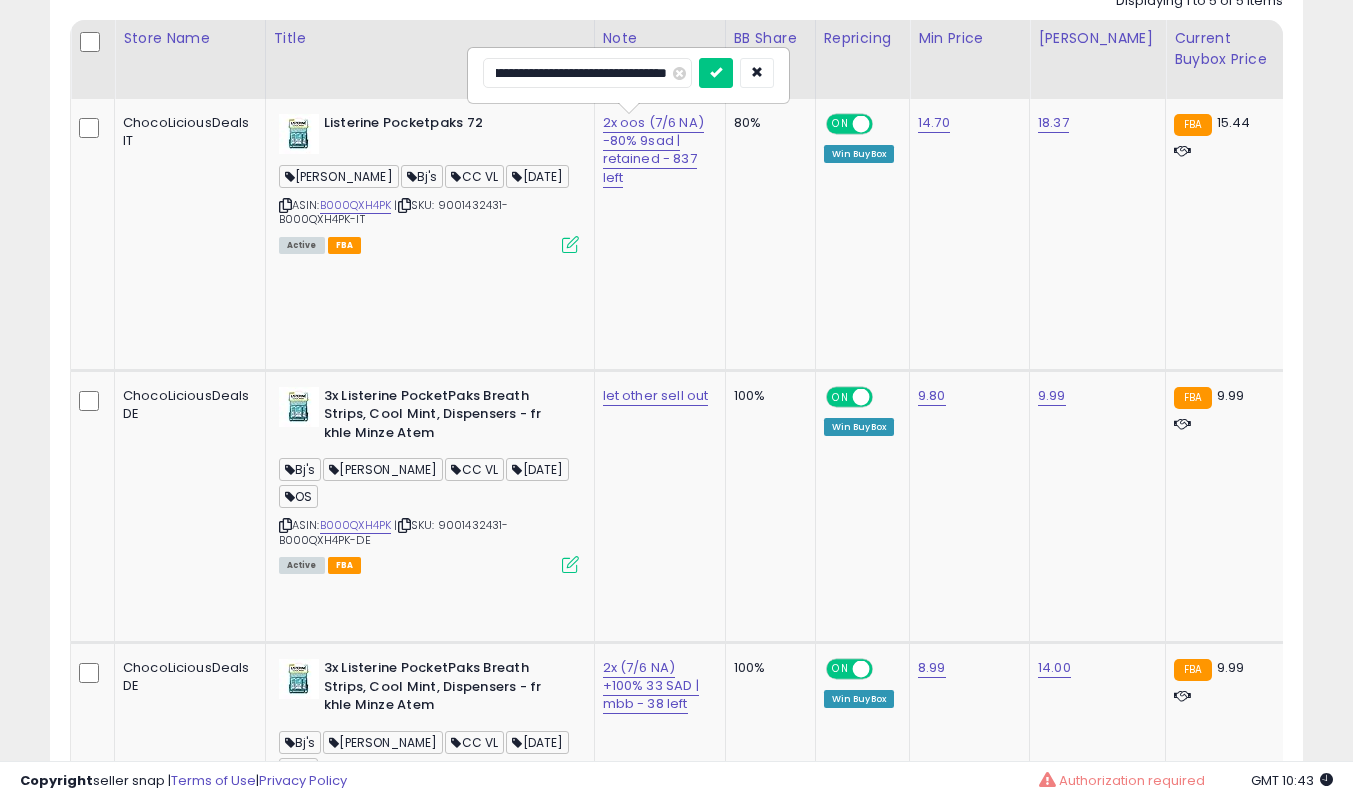 click at bounding box center (716, 73) 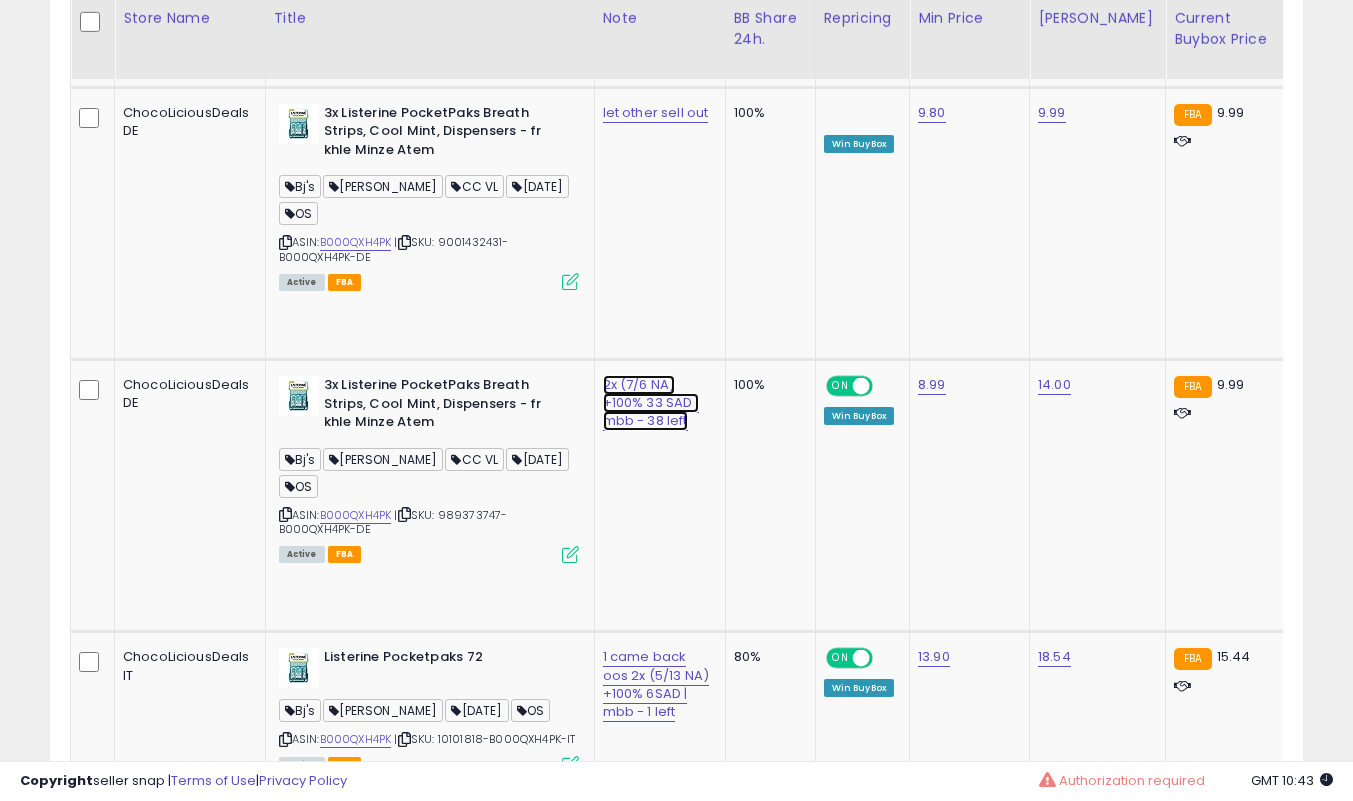 click on "2x (7/6 NA) +100% 33 SAD | mbb - 38 left" at bounding box center [653, -133] 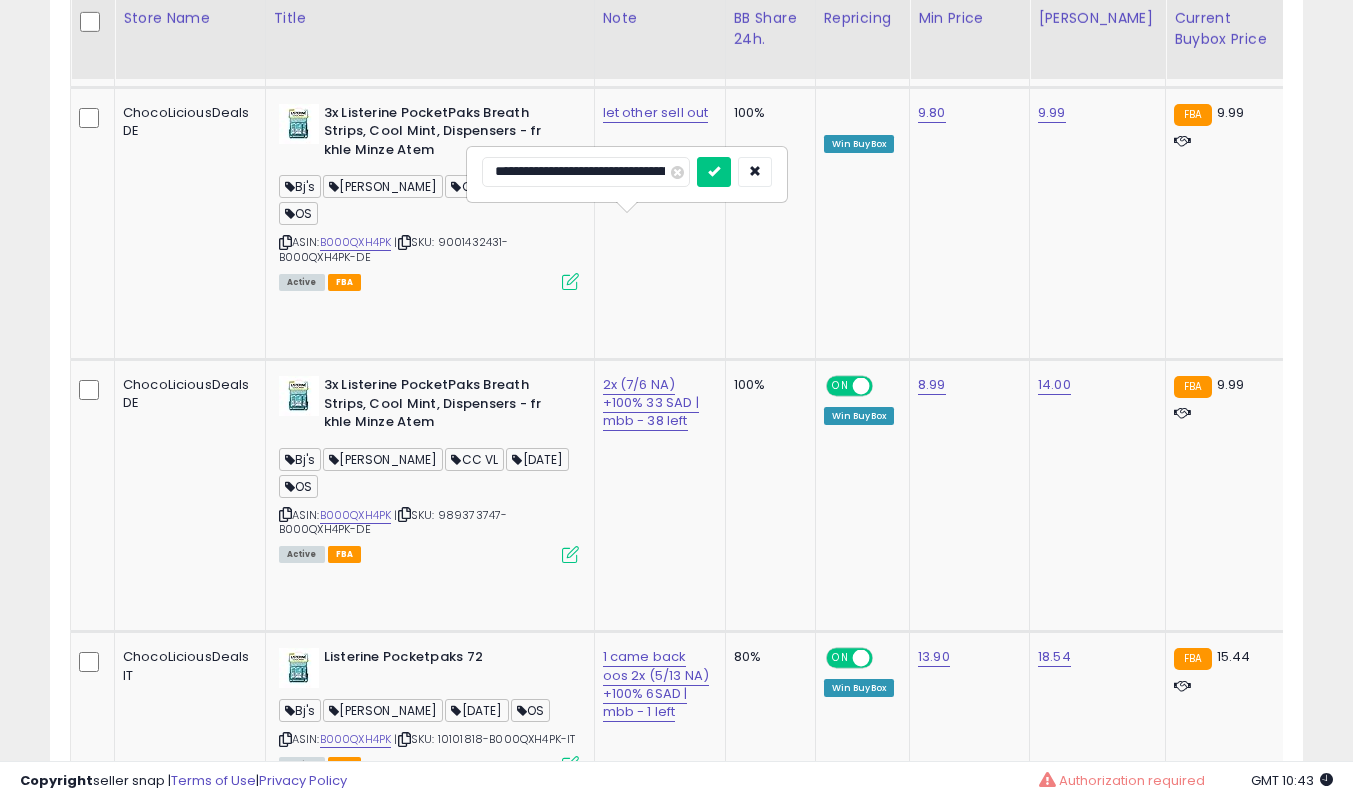 type on "**********" 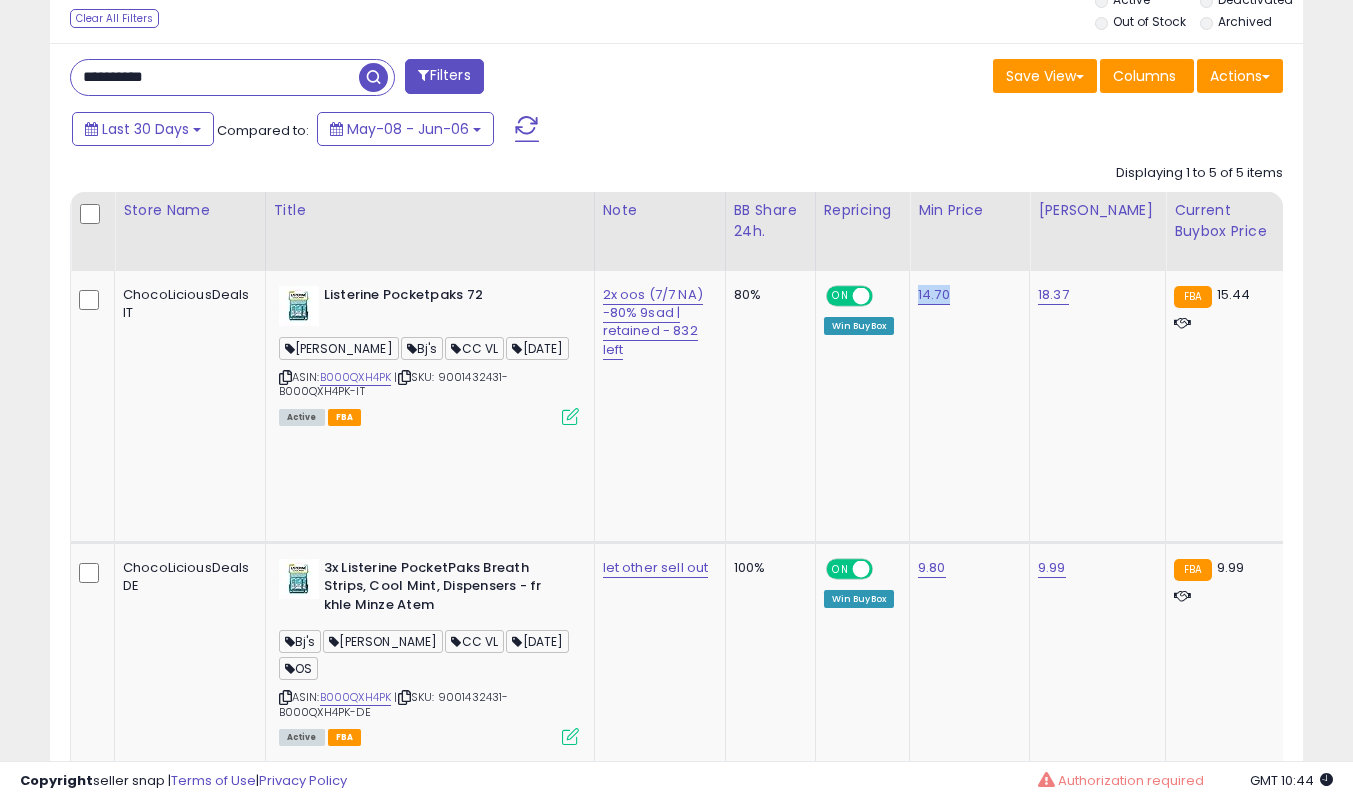 drag, startPoint x: 876, startPoint y: 298, endPoint x: 858, endPoint y: 299, distance: 18.027756 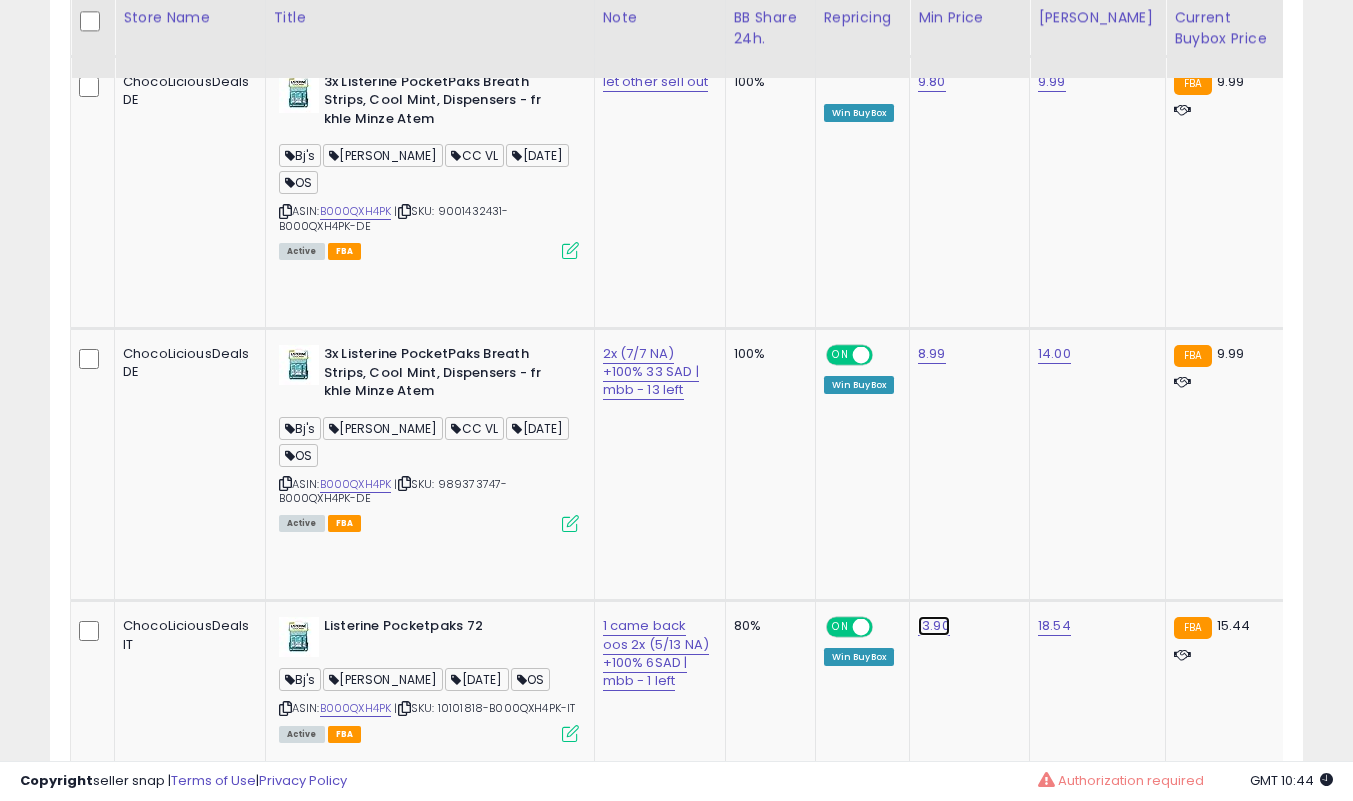 click on "13.90" at bounding box center (934, -191) 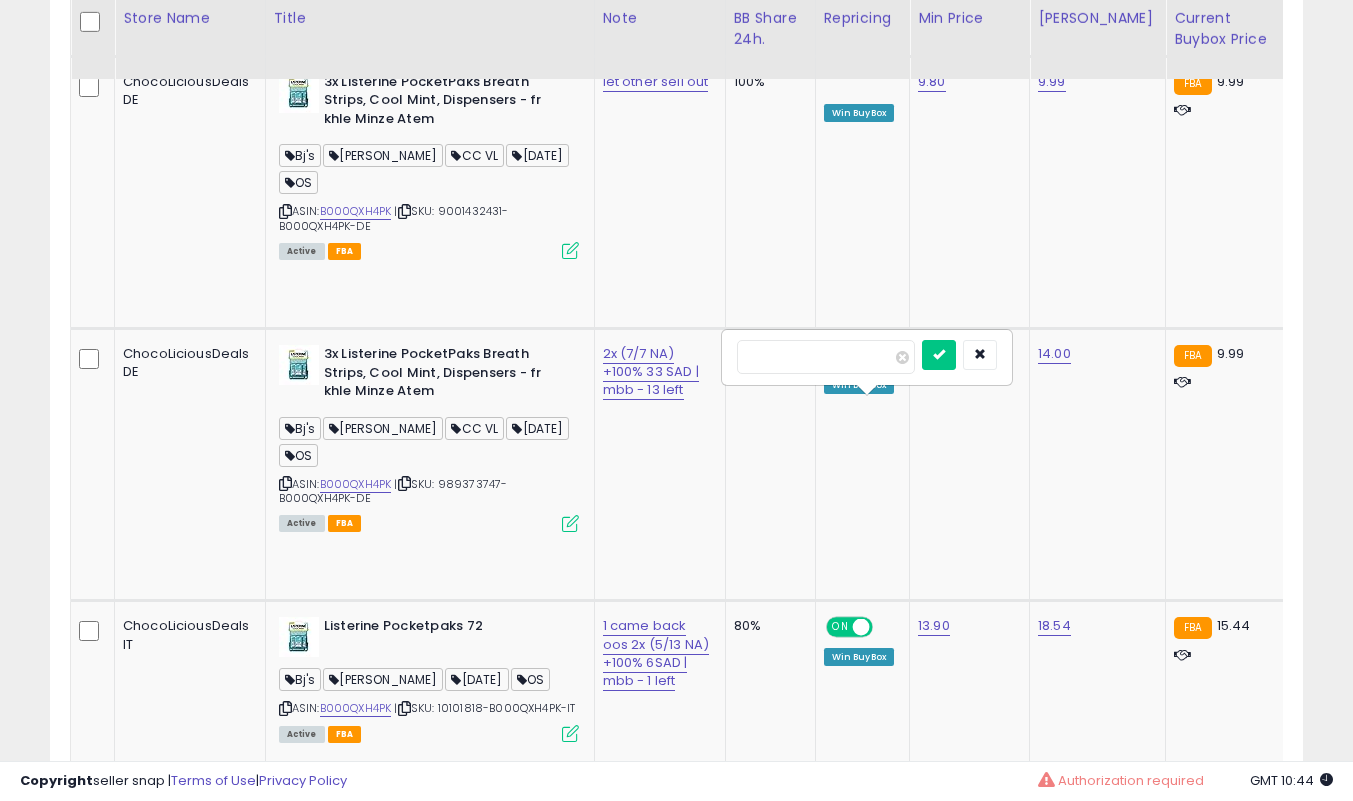type on "*****" 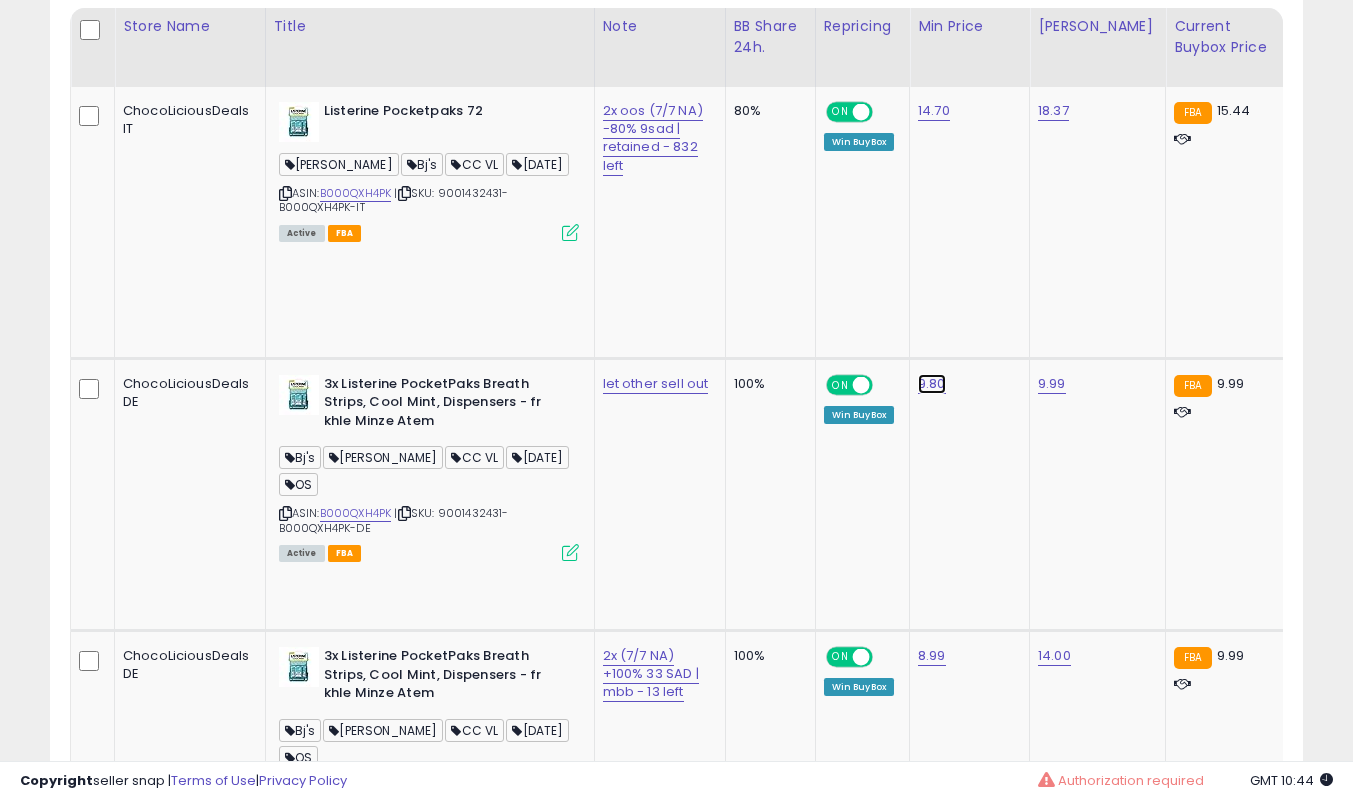 click on "9.80" at bounding box center [934, 111] 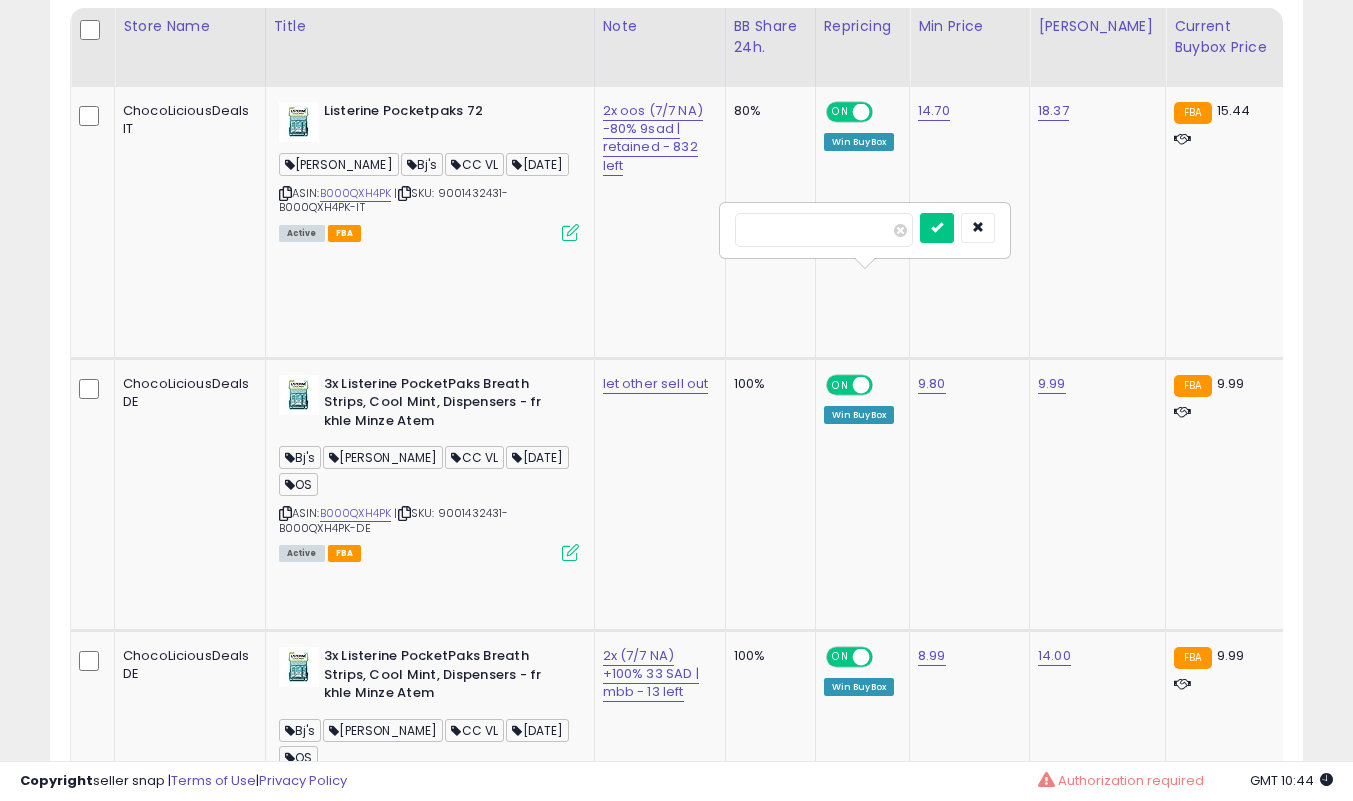 drag, startPoint x: 817, startPoint y: 225, endPoint x: 704, endPoint y: 237, distance: 113.63538 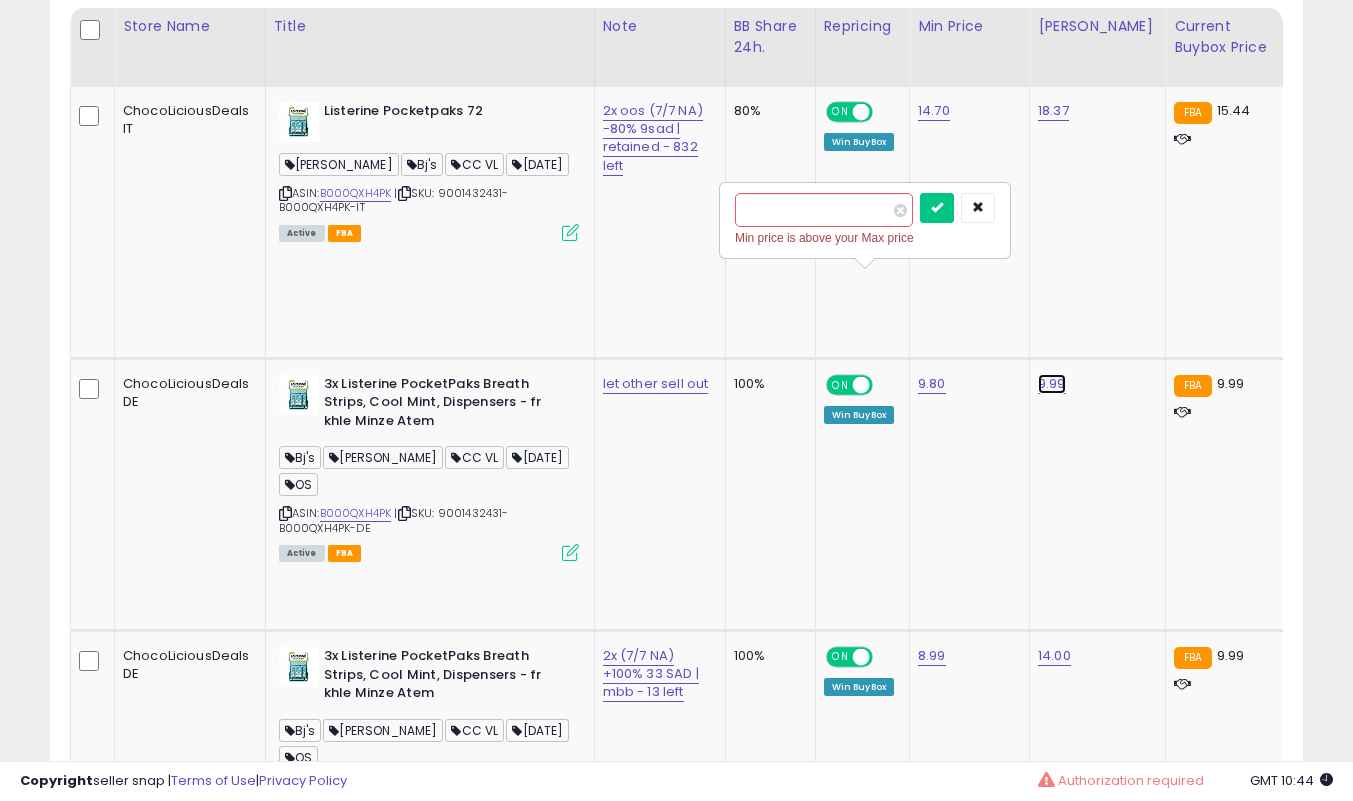 click on "9.99" at bounding box center (1053, 111) 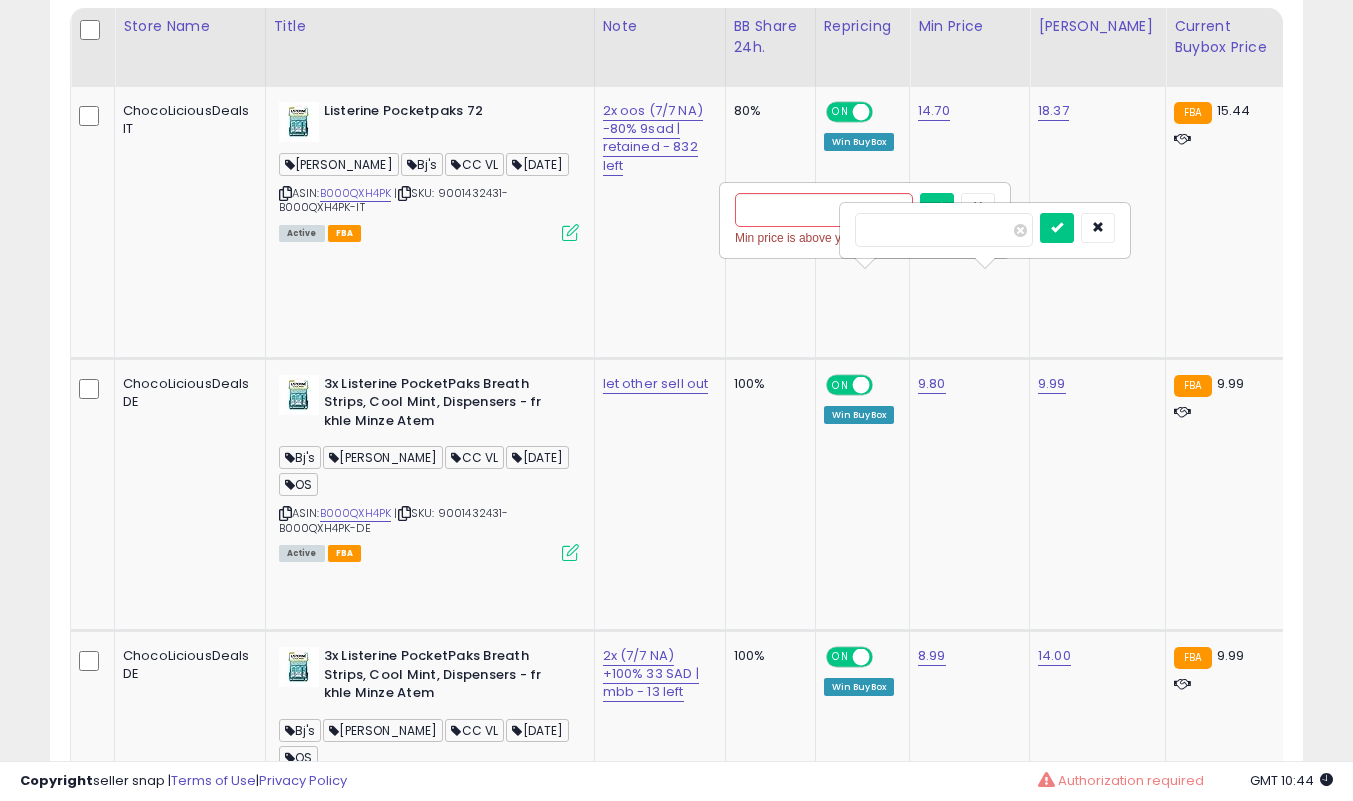 drag, startPoint x: 927, startPoint y: 223, endPoint x: 622, endPoint y: 221, distance: 305.00656 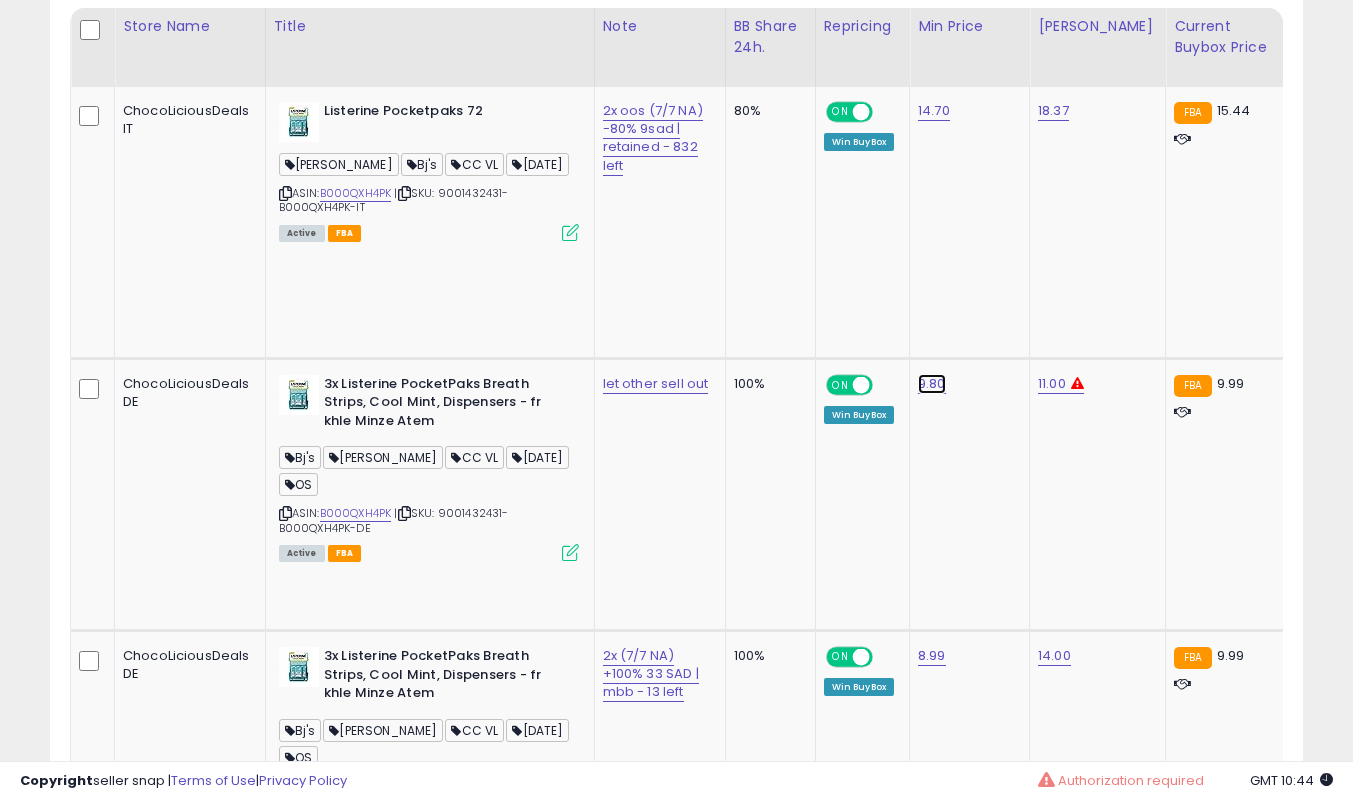 click on "9.80" at bounding box center [934, 111] 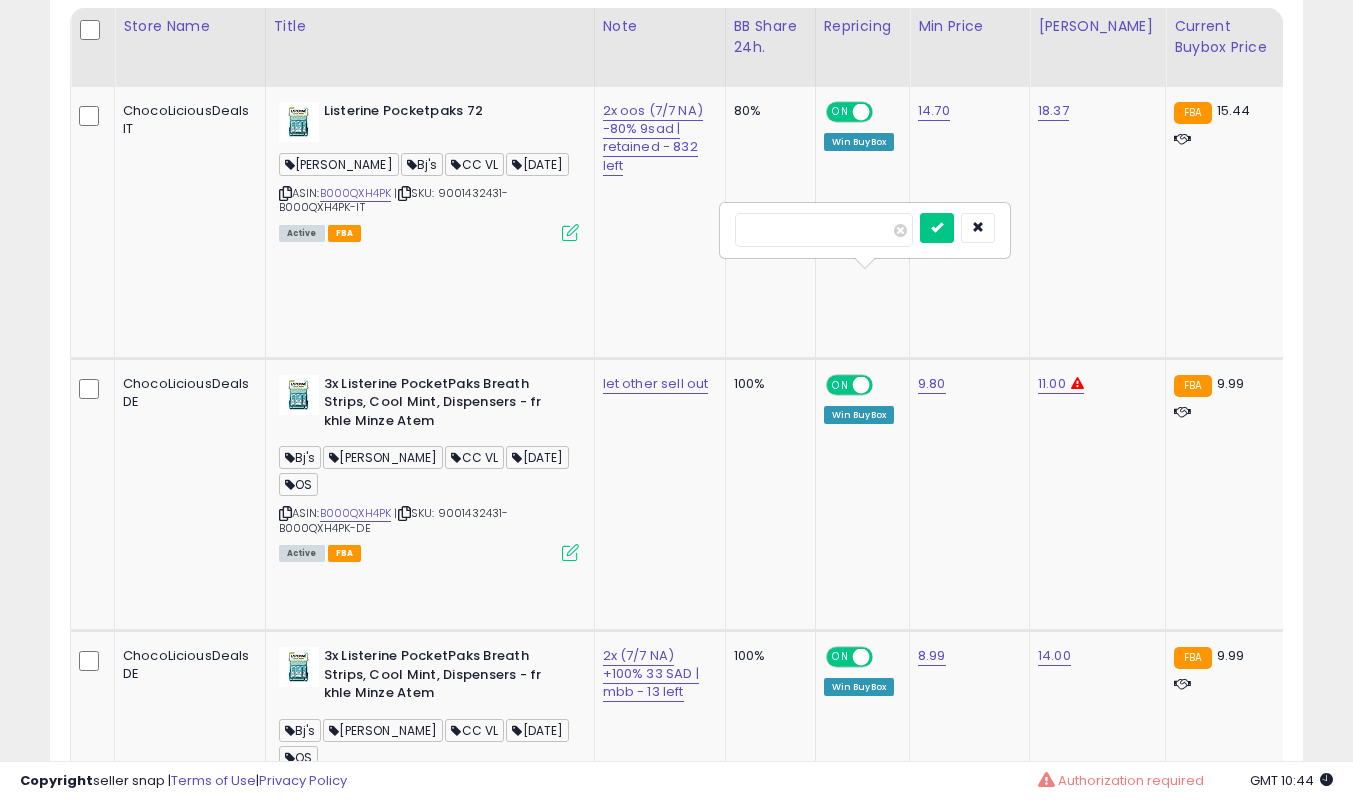 drag, startPoint x: 835, startPoint y: 230, endPoint x: 562, endPoint y: 229, distance: 273.00183 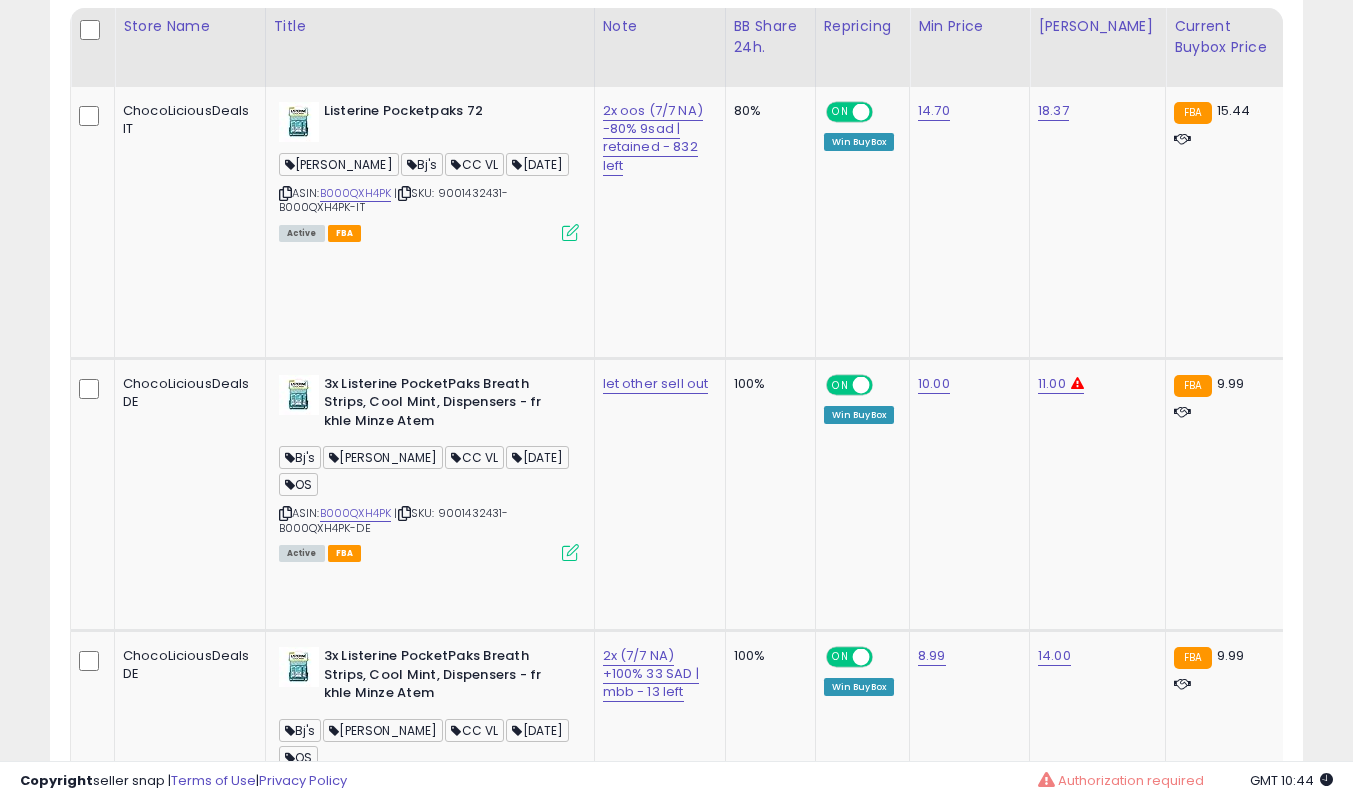 click at bounding box center (570, 552) 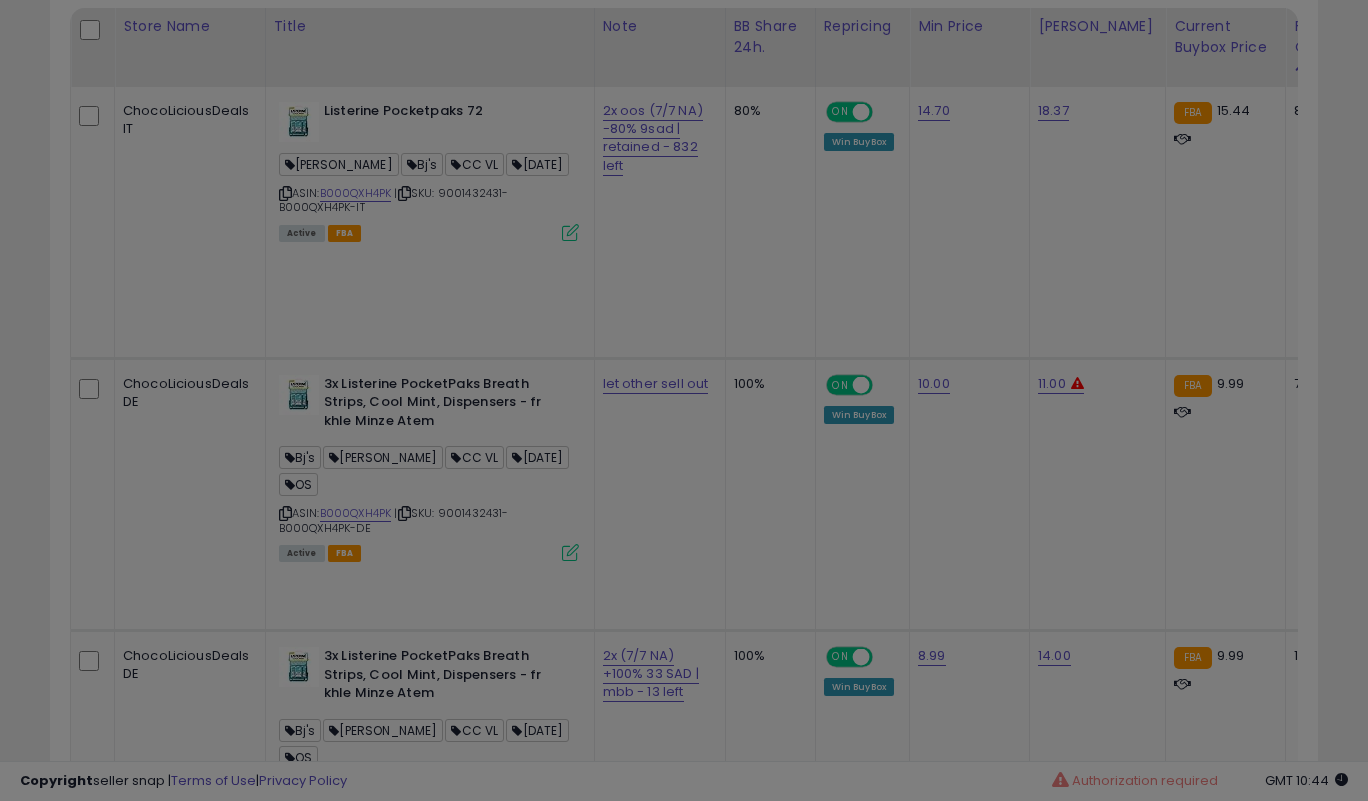 scroll, scrollTop: 999590, scrollLeft: 999266, axis: both 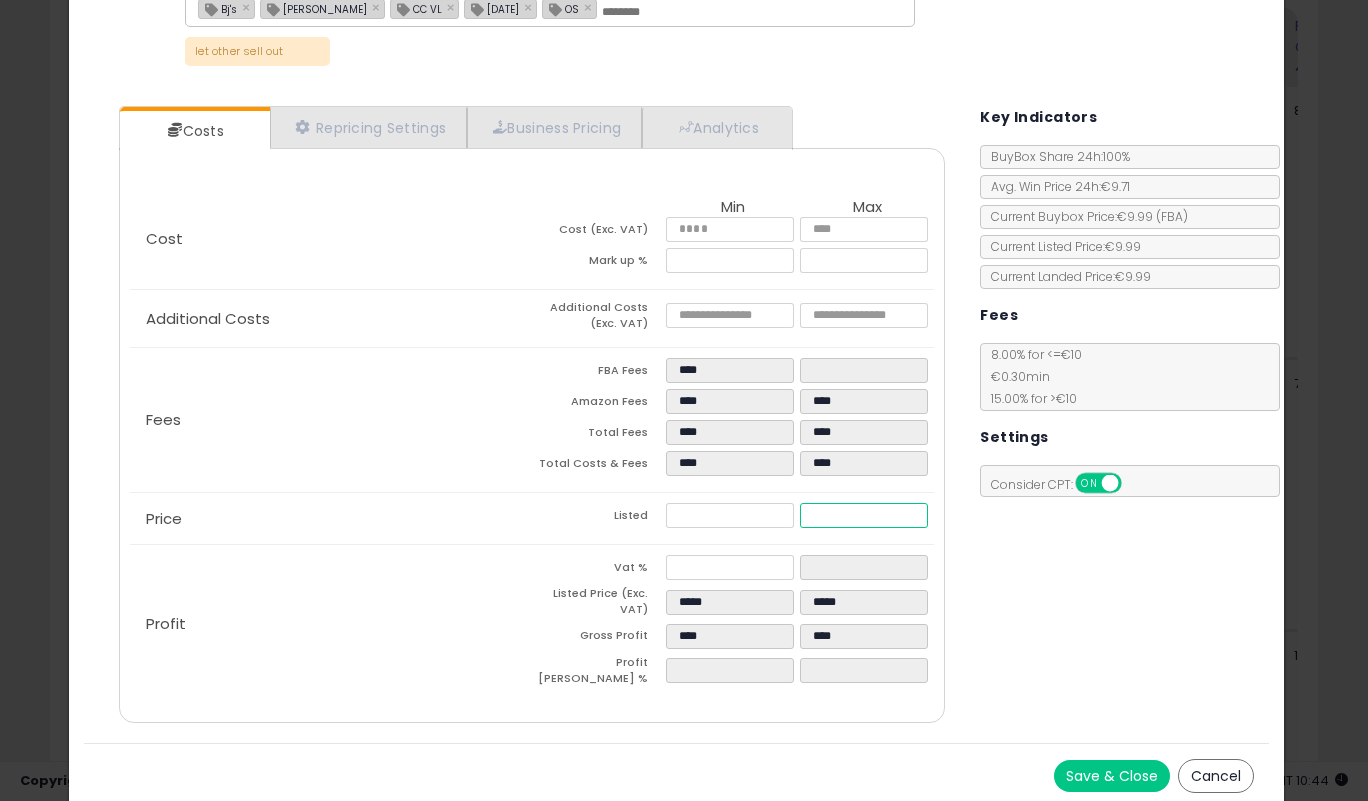 drag, startPoint x: 838, startPoint y: 517, endPoint x: 715, endPoint y: 517, distance: 123 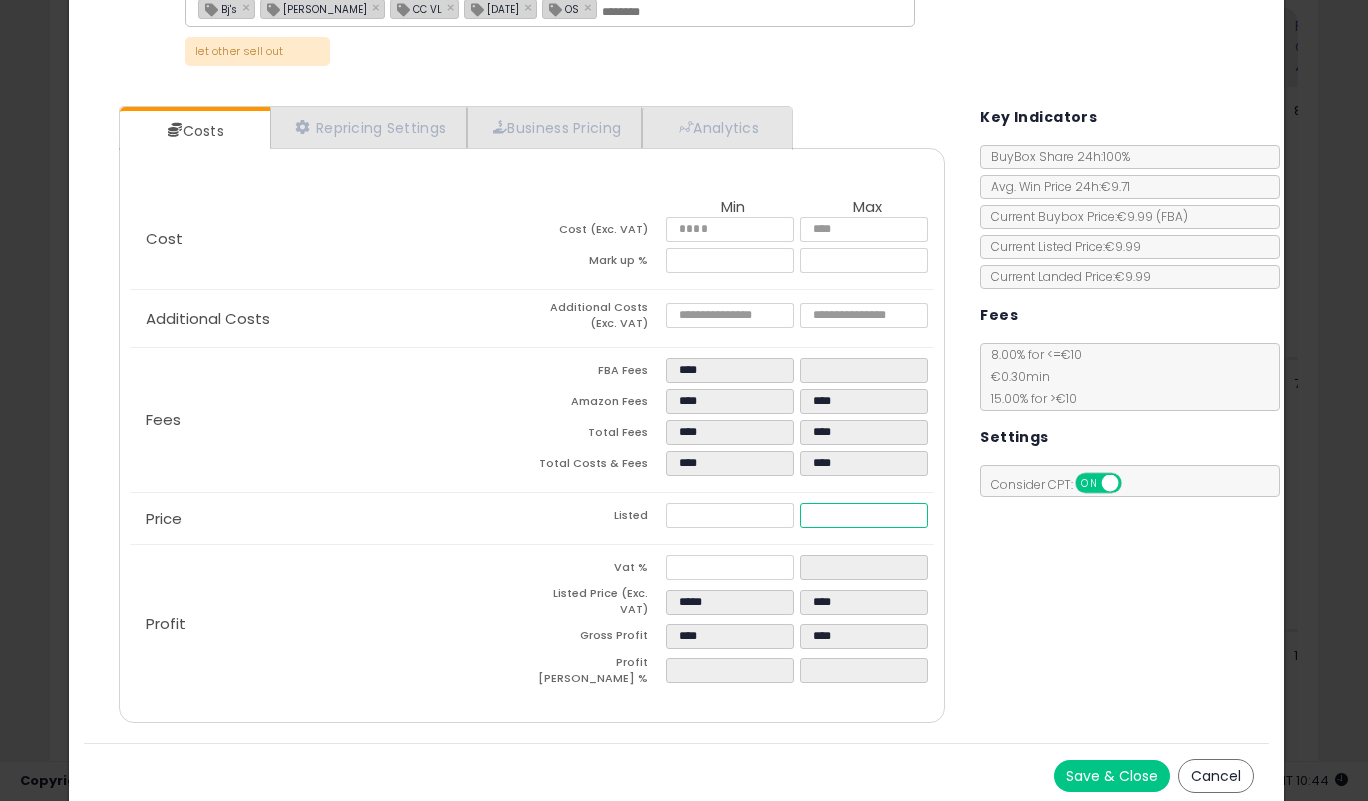 type on "****" 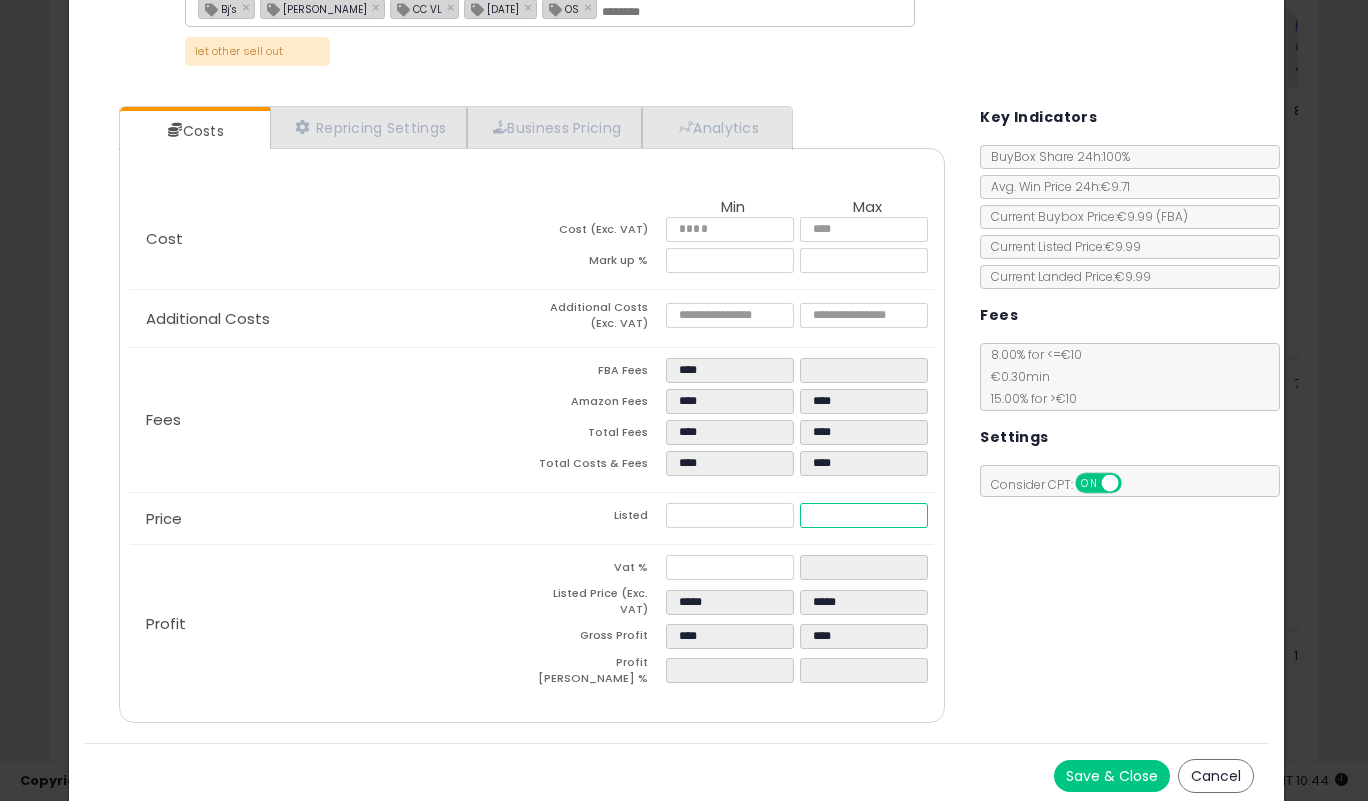 type on "**" 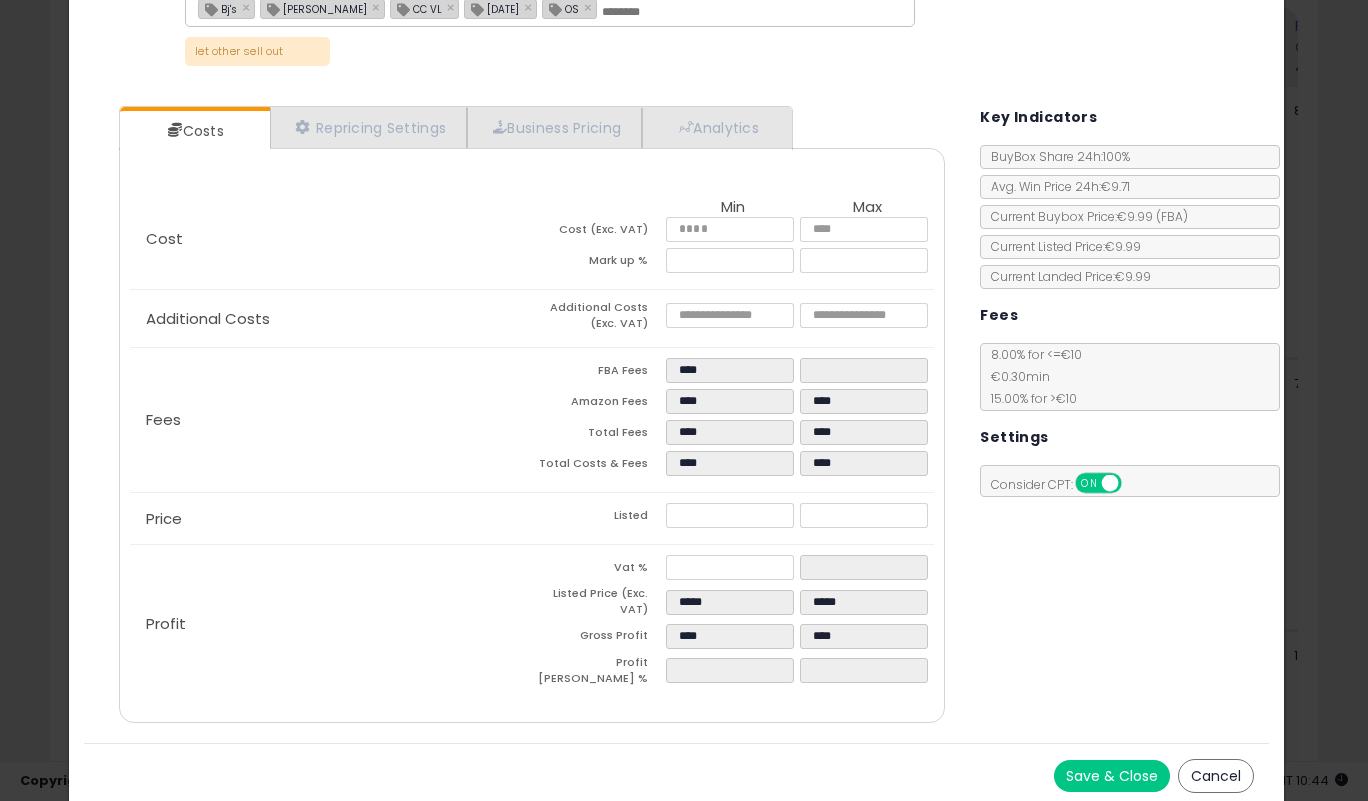 type on "******" 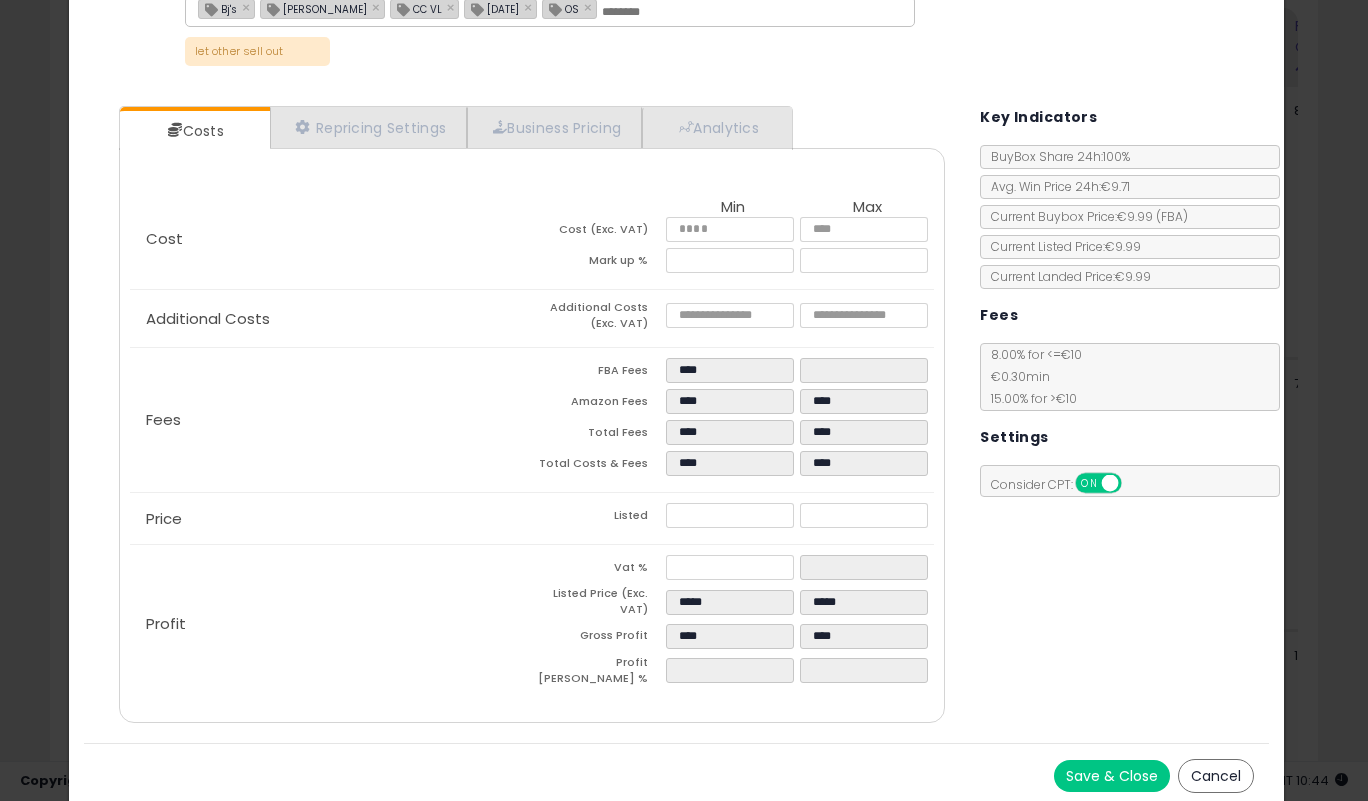 click on "Save & Close
Cancel" at bounding box center (677, 775) 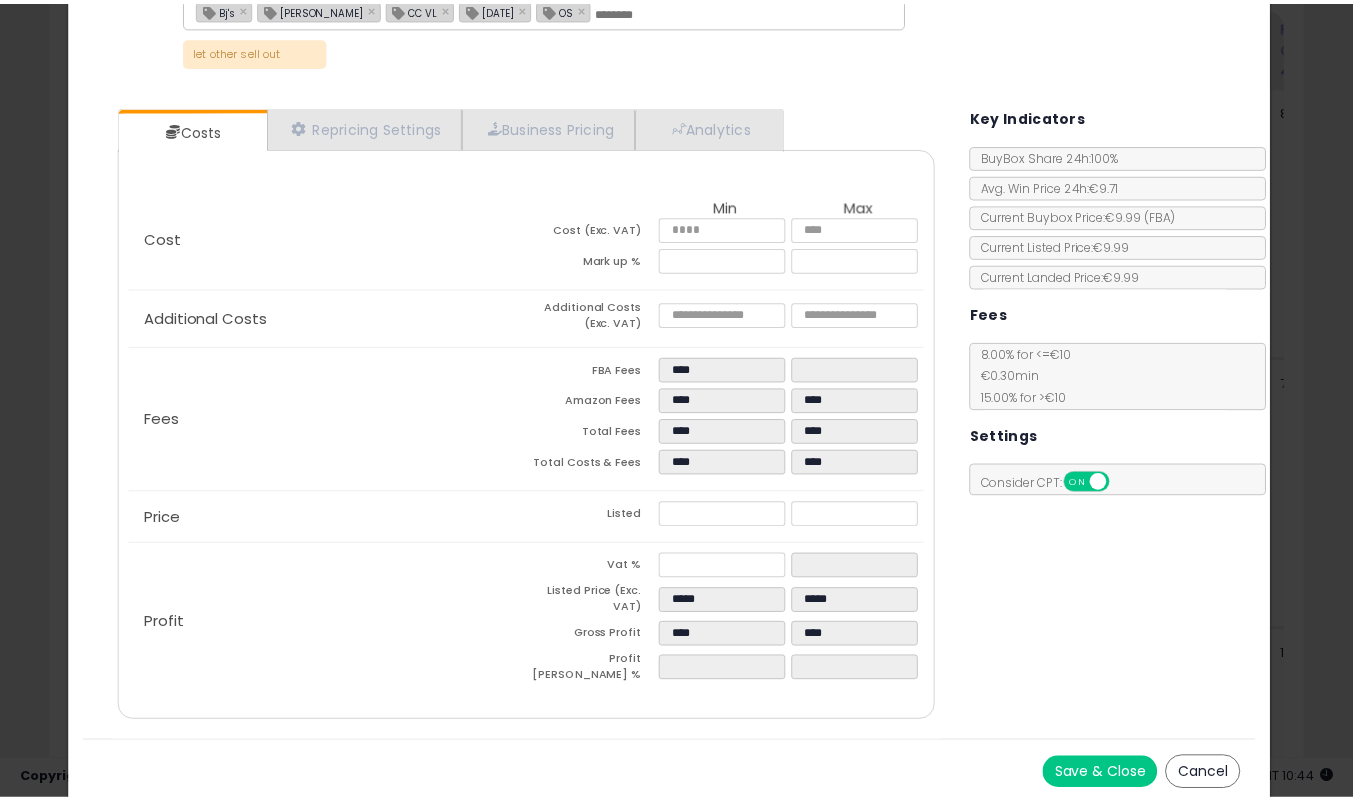 scroll, scrollTop: 0, scrollLeft: 0, axis: both 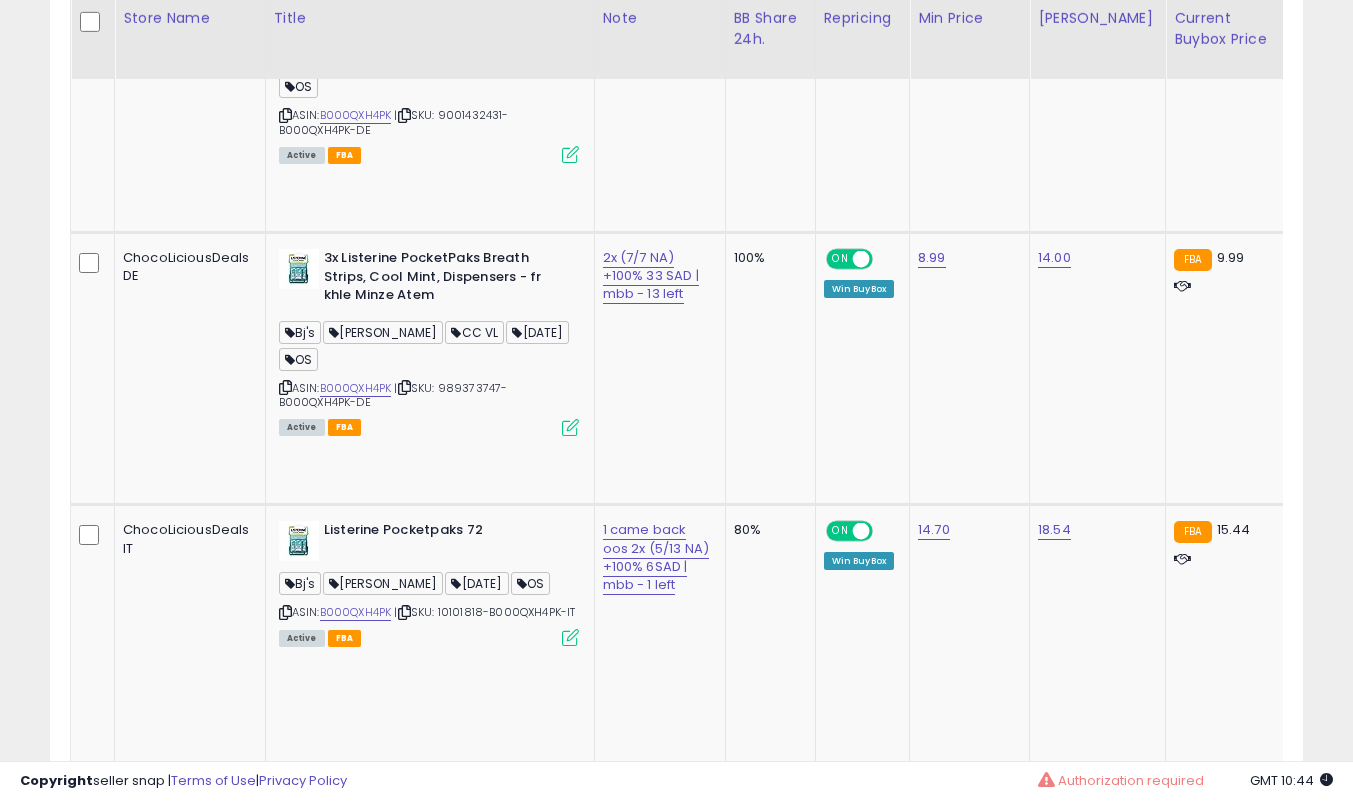 click on "**********" at bounding box center [676, -111] 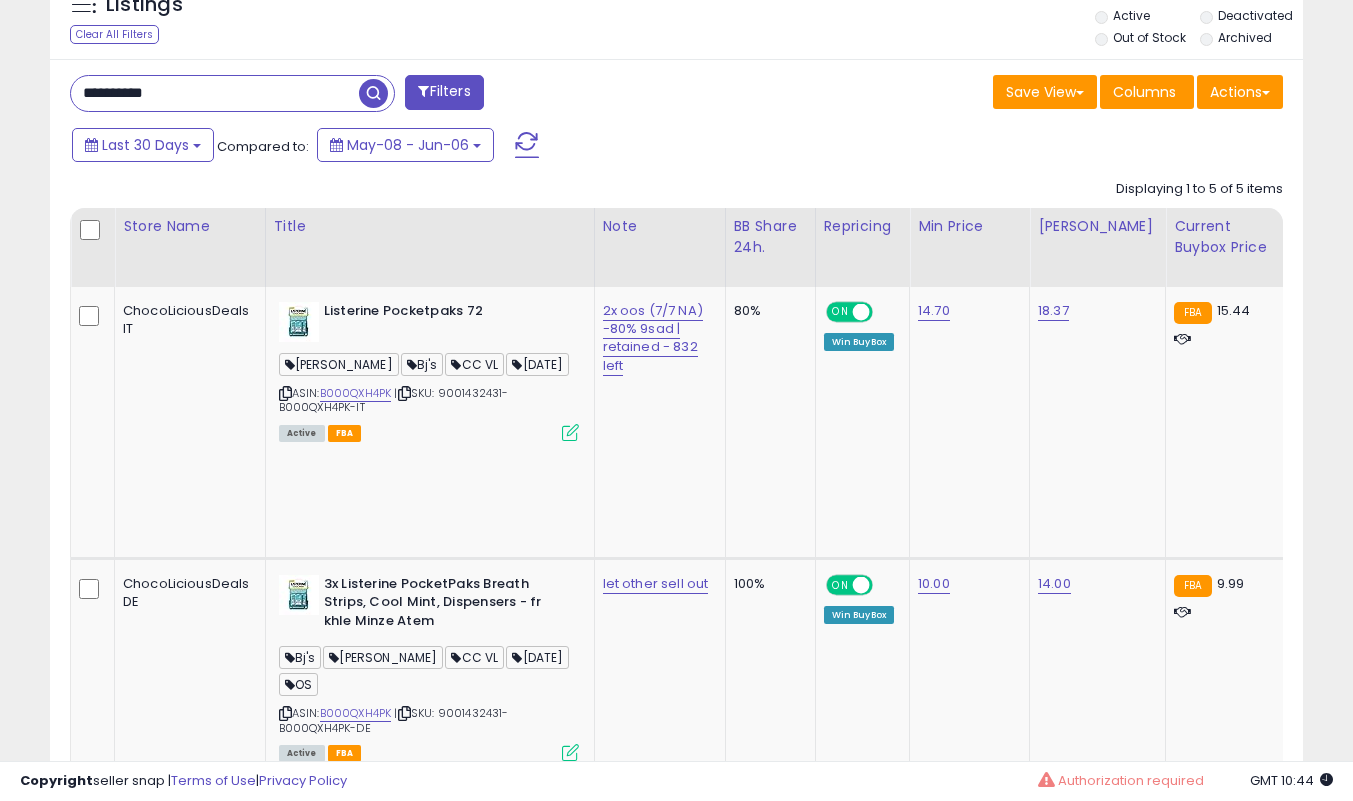 scroll, scrollTop: 862, scrollLeft: 0, axis: vertical 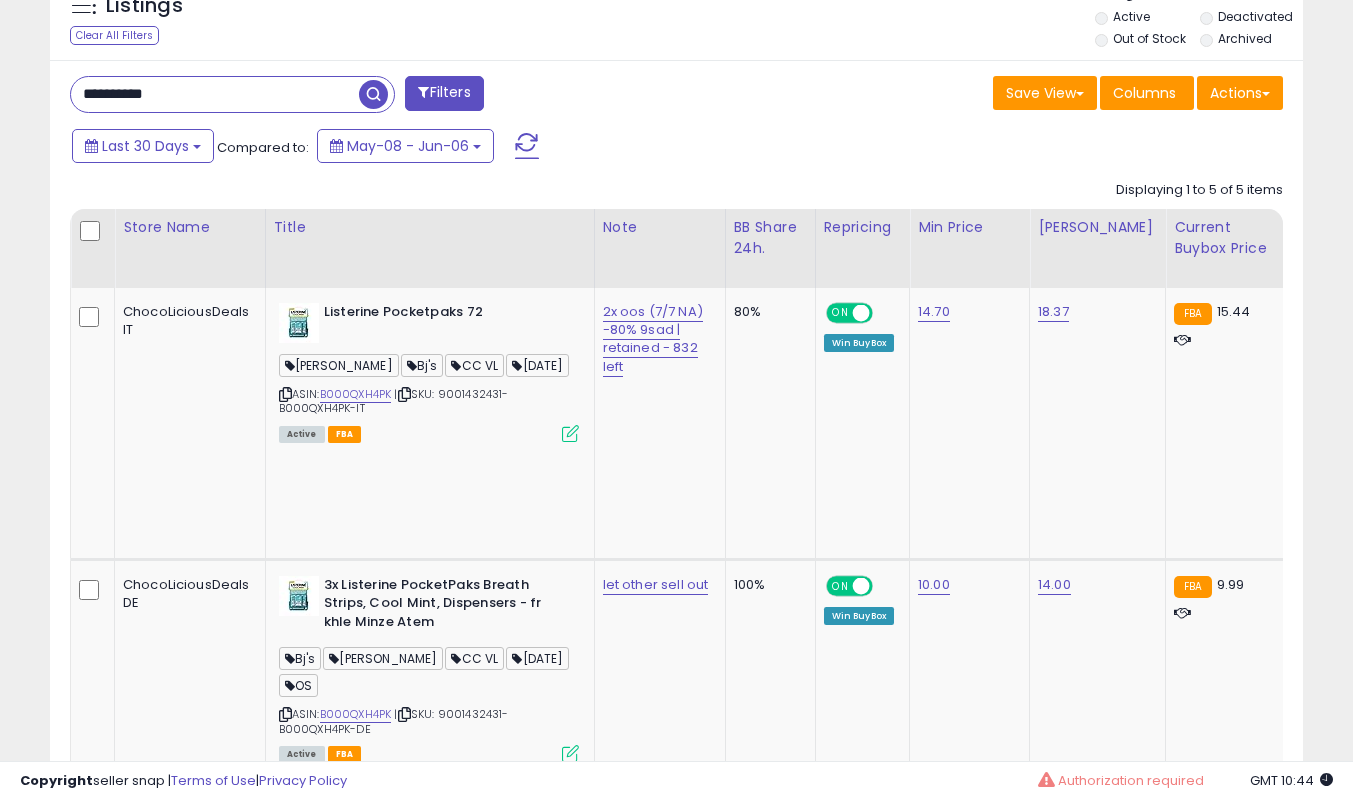 click on "**********" at bounding box center [215, 94] 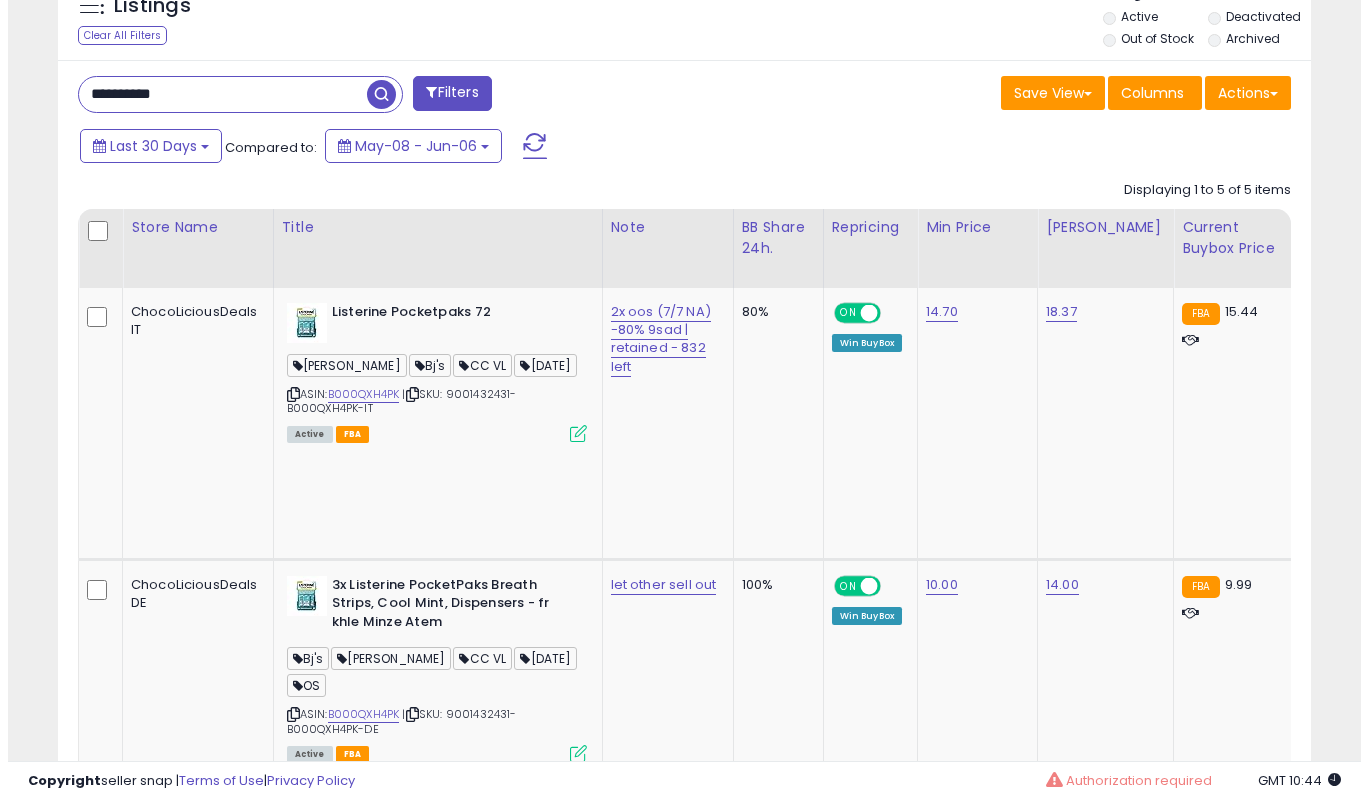 scroll, scrollTop: 519, scrollLeft: 0, axis: vertical 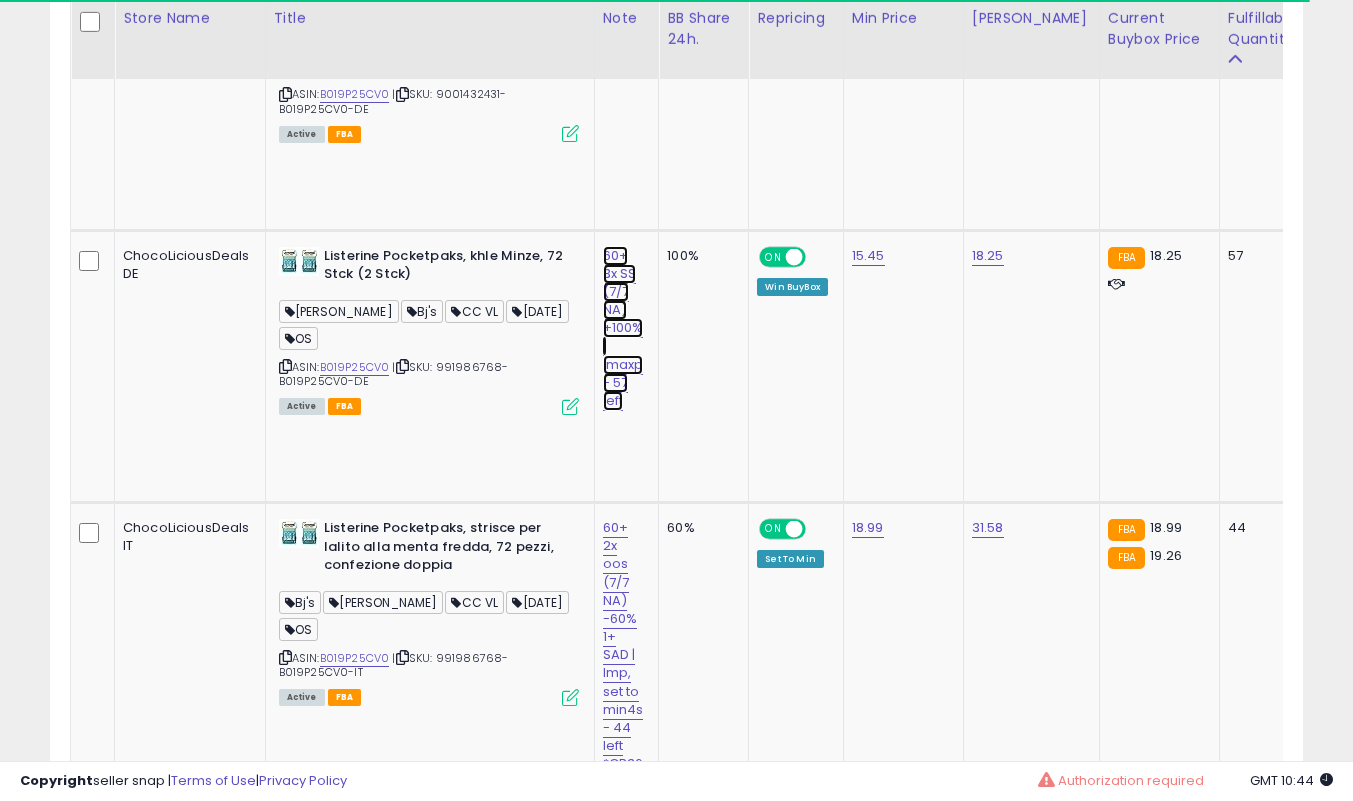click on "60+ 3x SS (7/7 NA) +100% | lmaxp - 57 left" at bounding box center [621, 19] 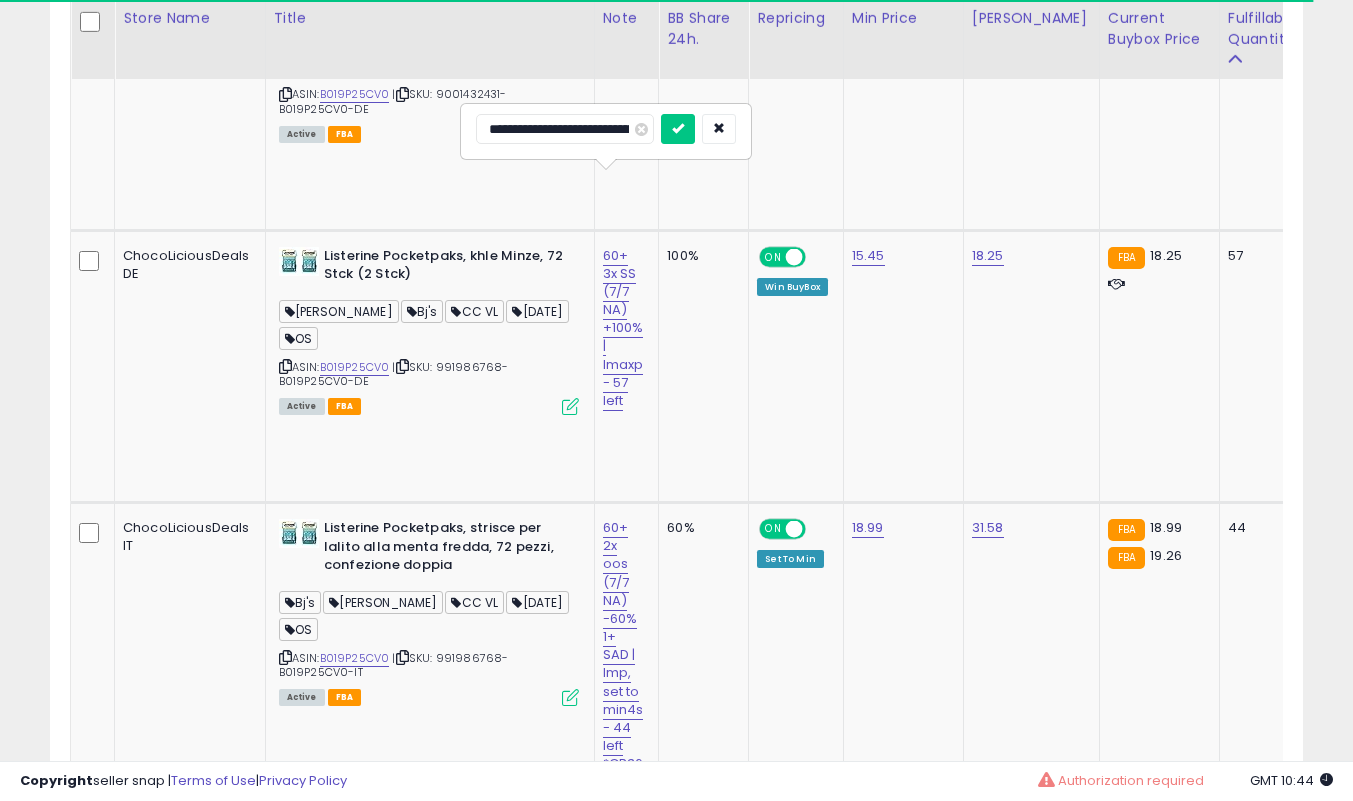 scroll, scrollTop: 0, scrollLeft: 108, axis: horizontal 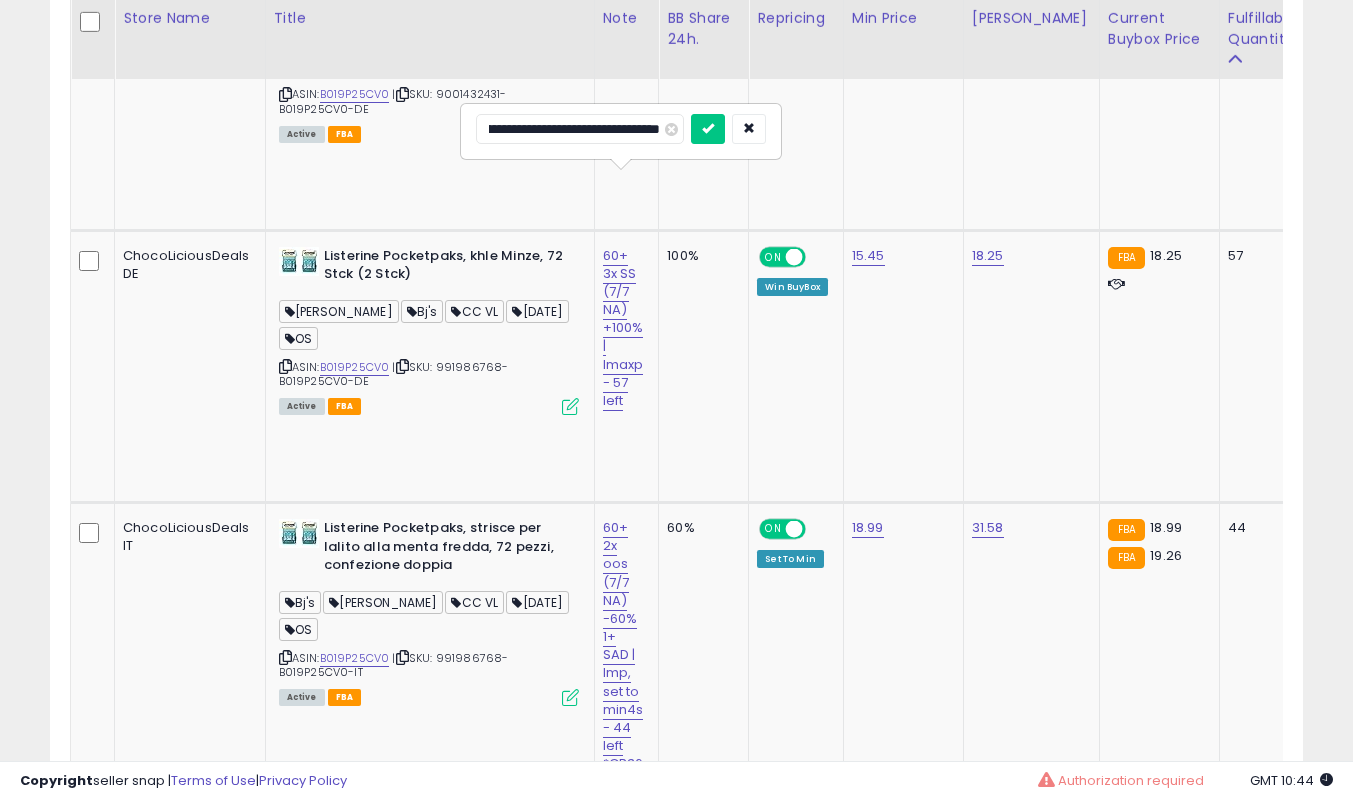 click at bounding box center (708, 129) 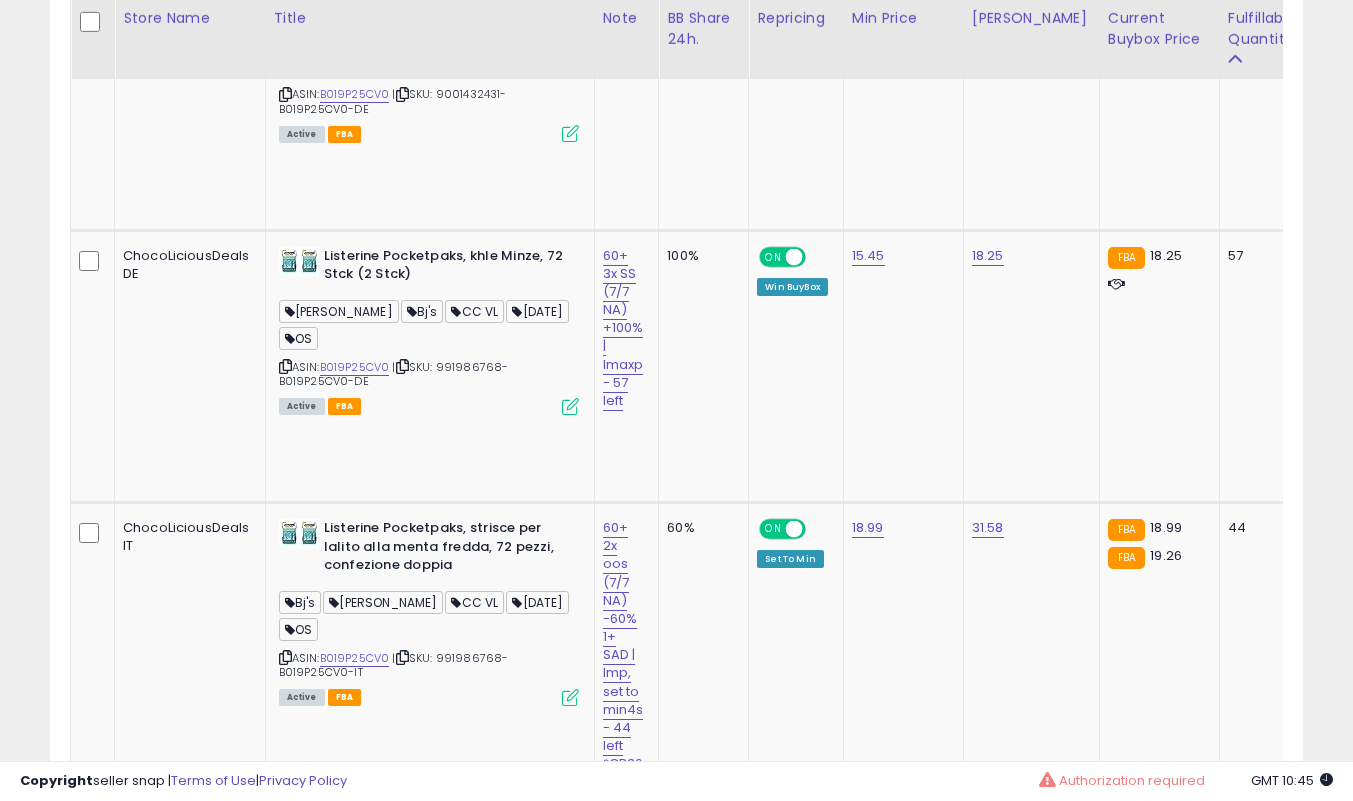click on "Retrieving listings data..
Displaying 1 to 3 of 3 items
Store Name
Title" at bounding box center (676, 343) 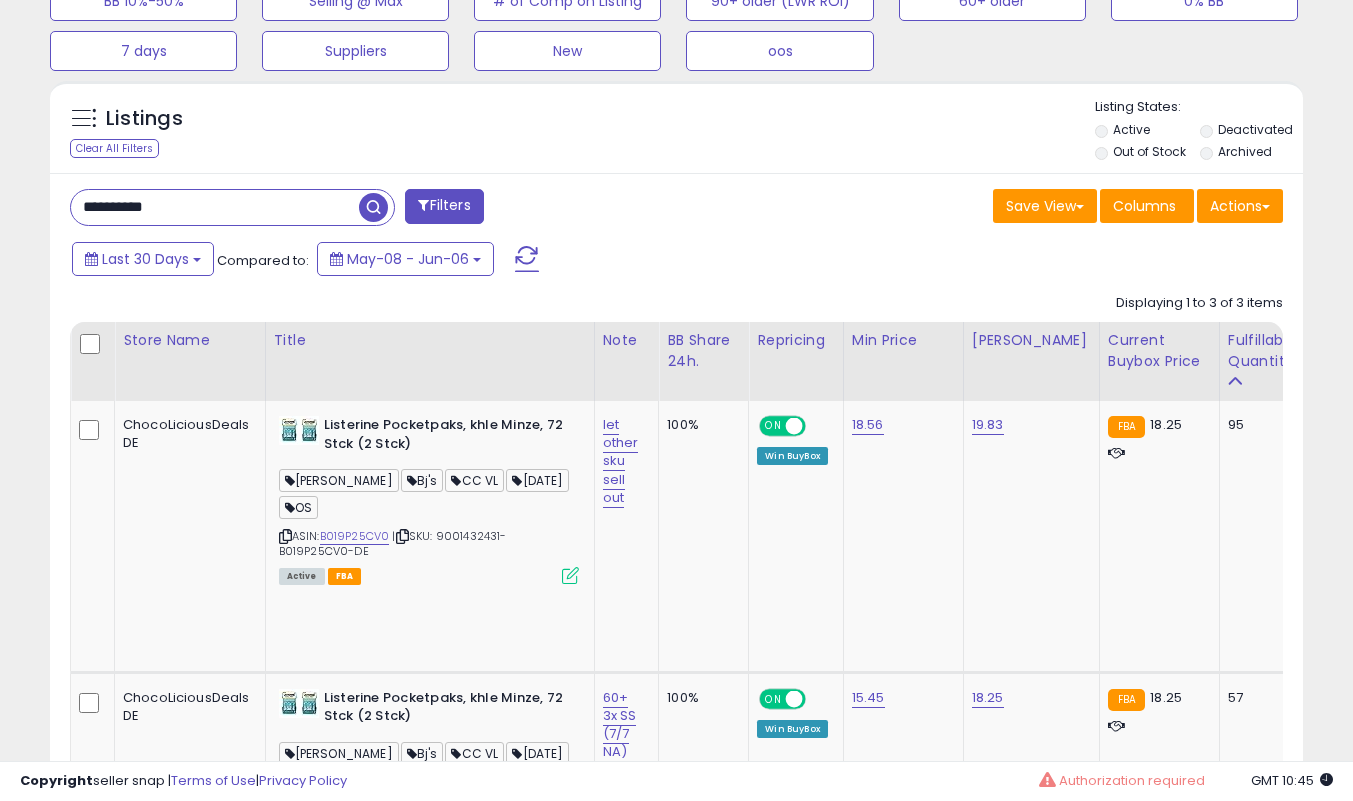 scroll, scrollTop: 748, scrollLeft: 0, axis: vertical 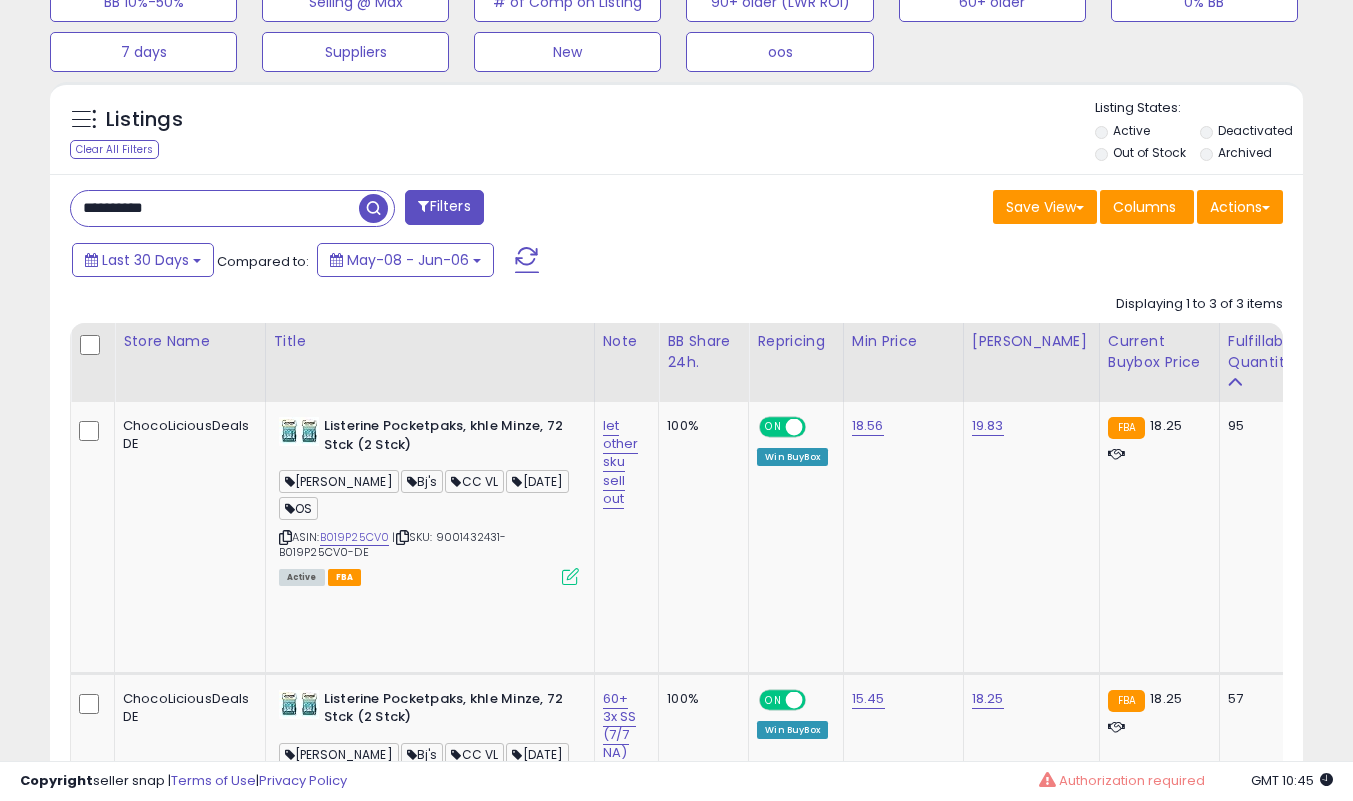 click on "**********" at bounding box center [215, 208] 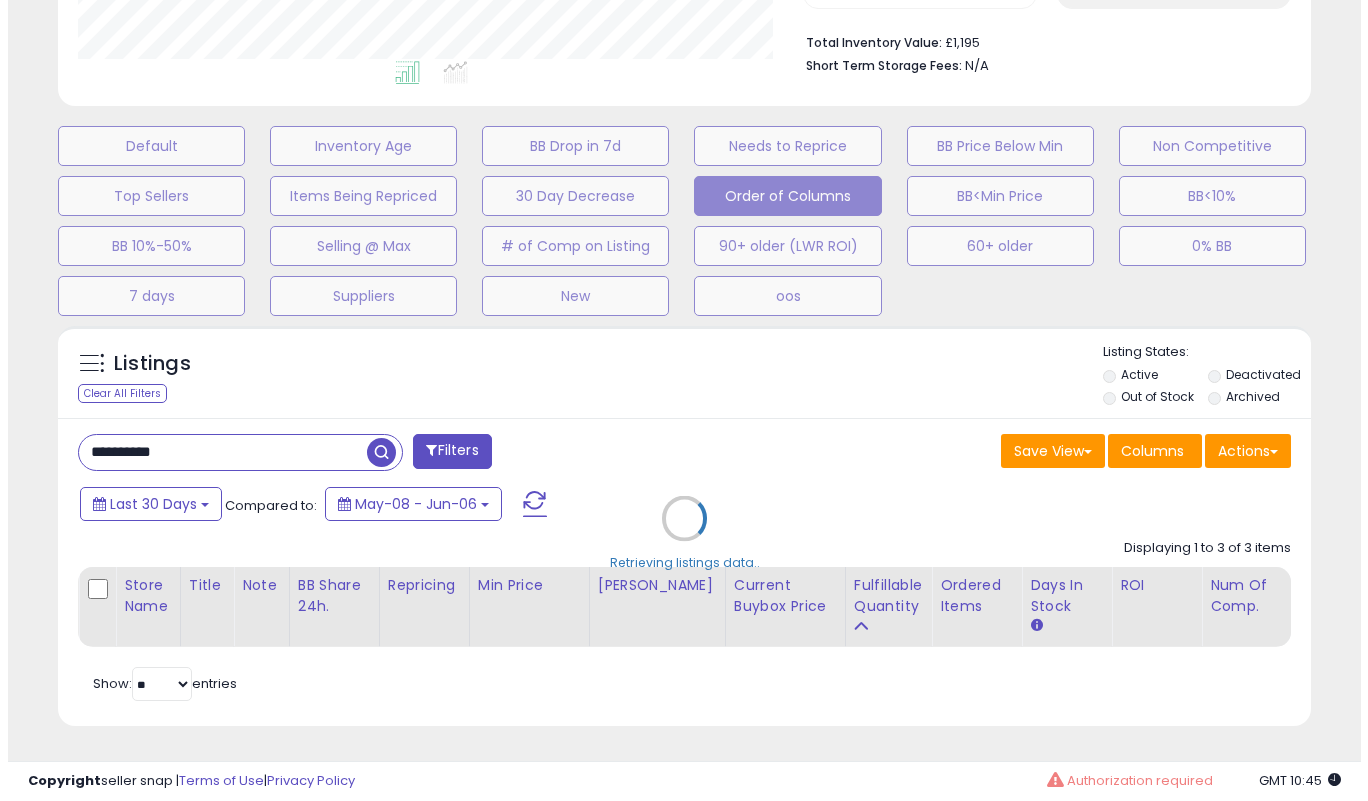 scroll, scrollTop: 519, scrollLeft: 0, axis: vertical 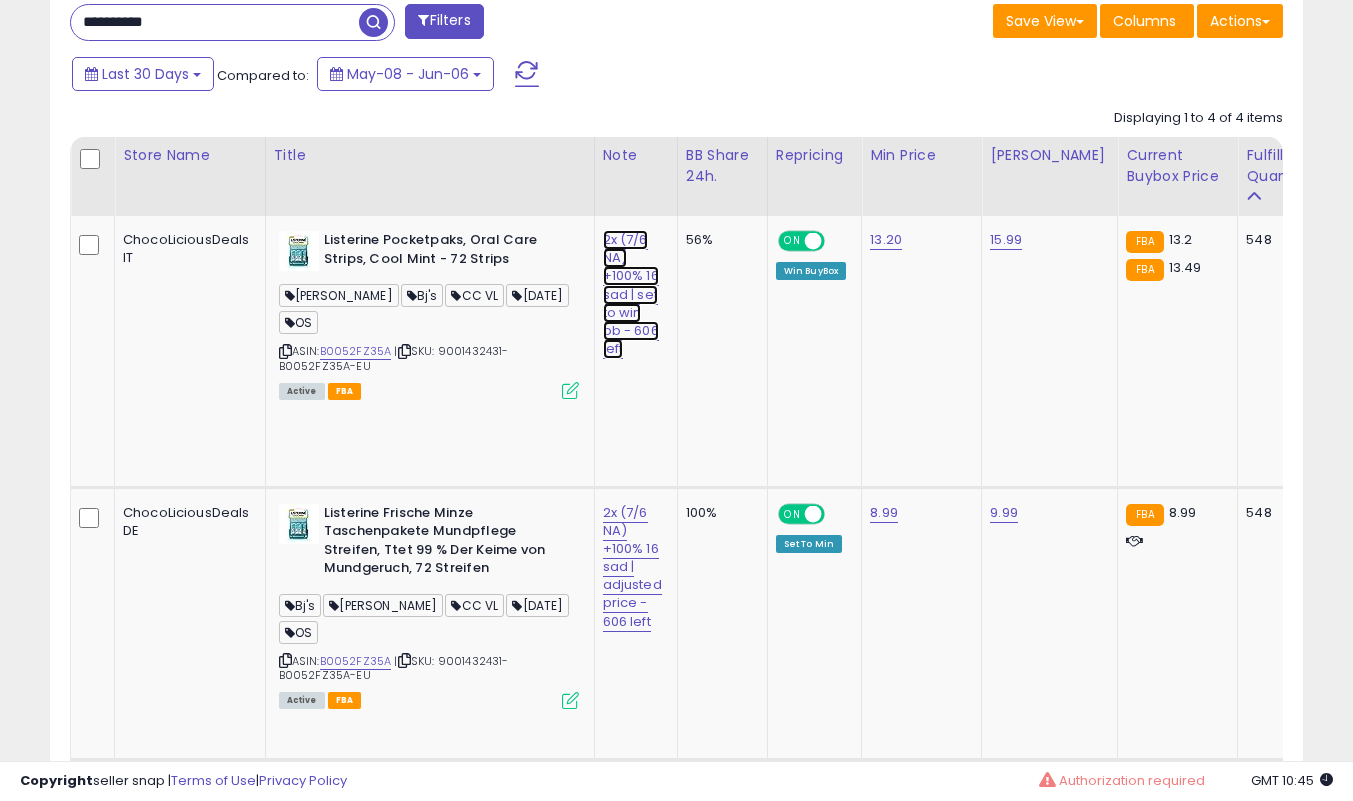 click on "2x (7/6 NA) +100% 16 sad | set to win bb - 606 left" at bounding box center (631, 294) 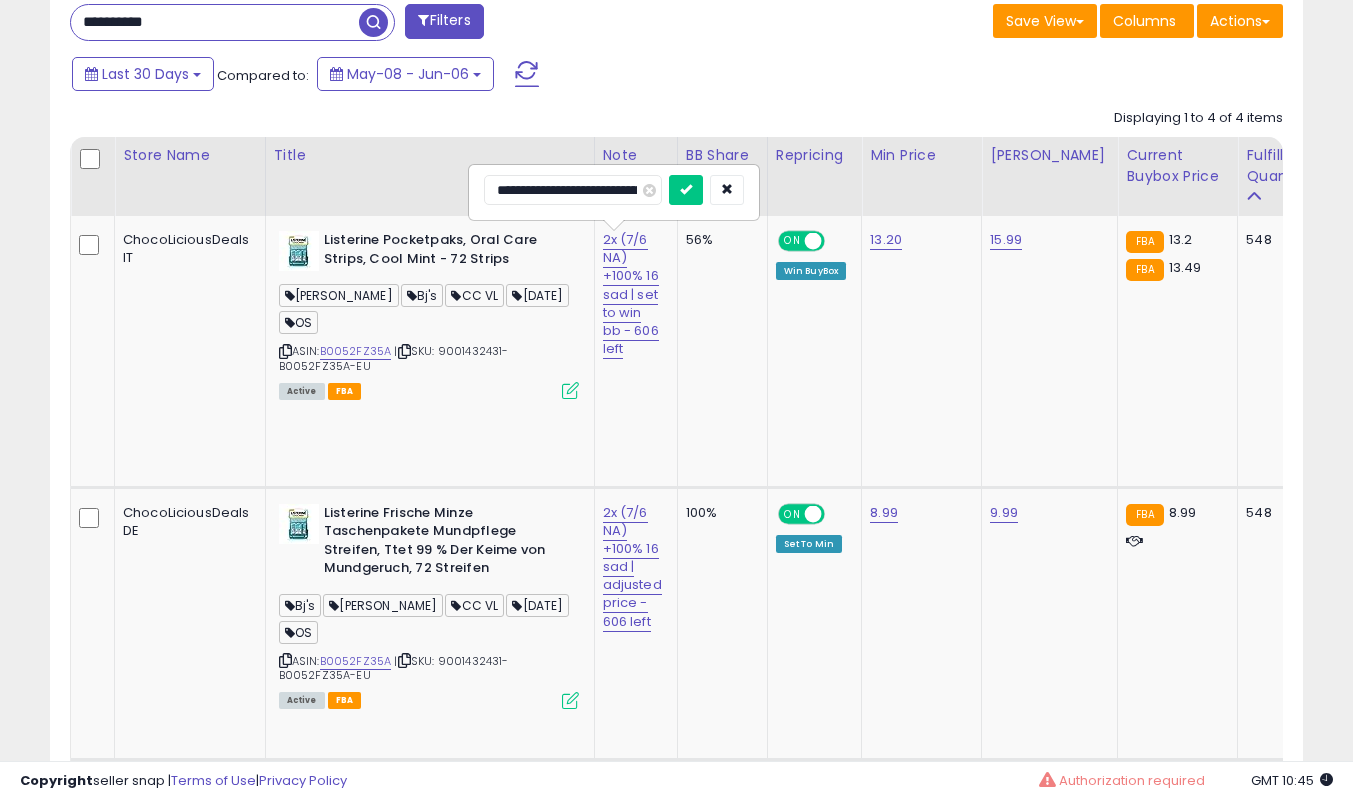 scroll, scrollTop: 935, scrollLeft: 0, axis: vertical 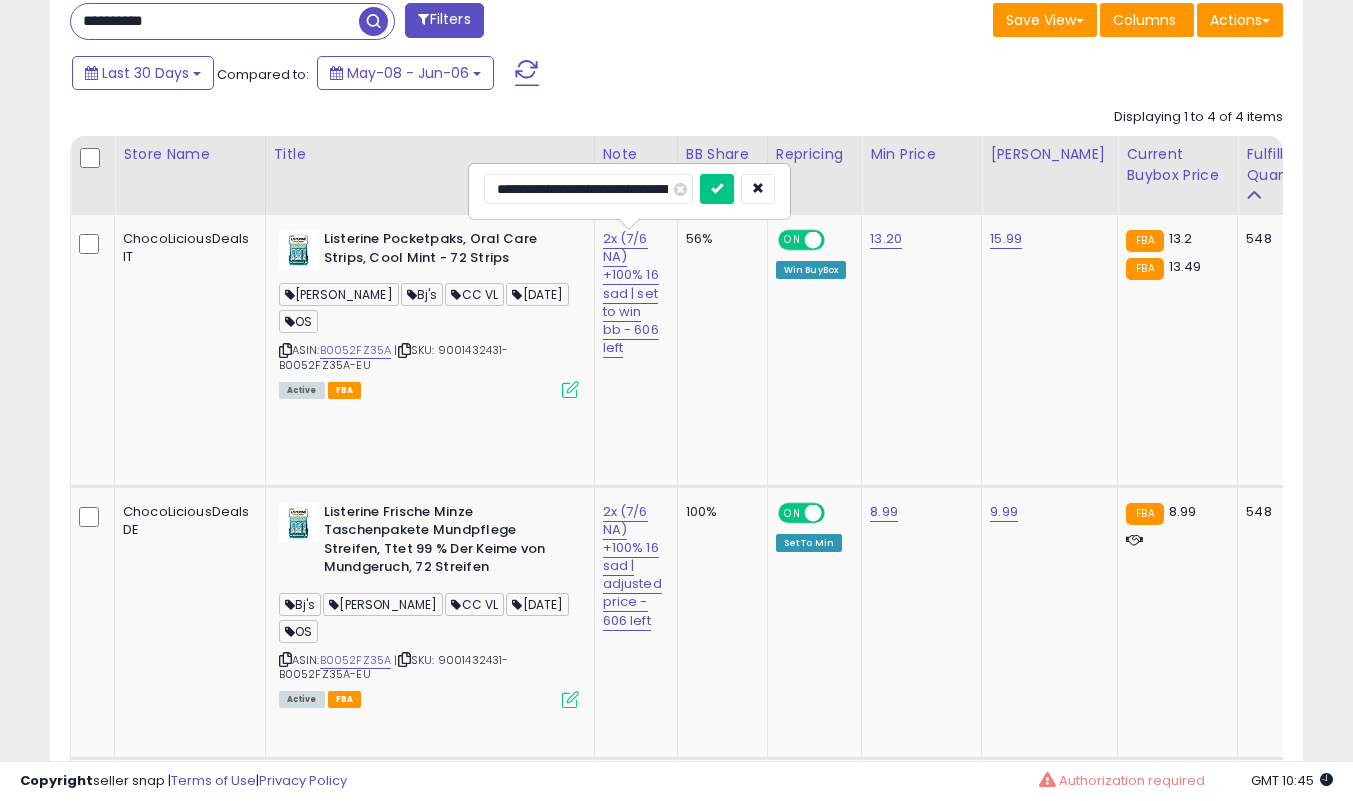 type on "**********" 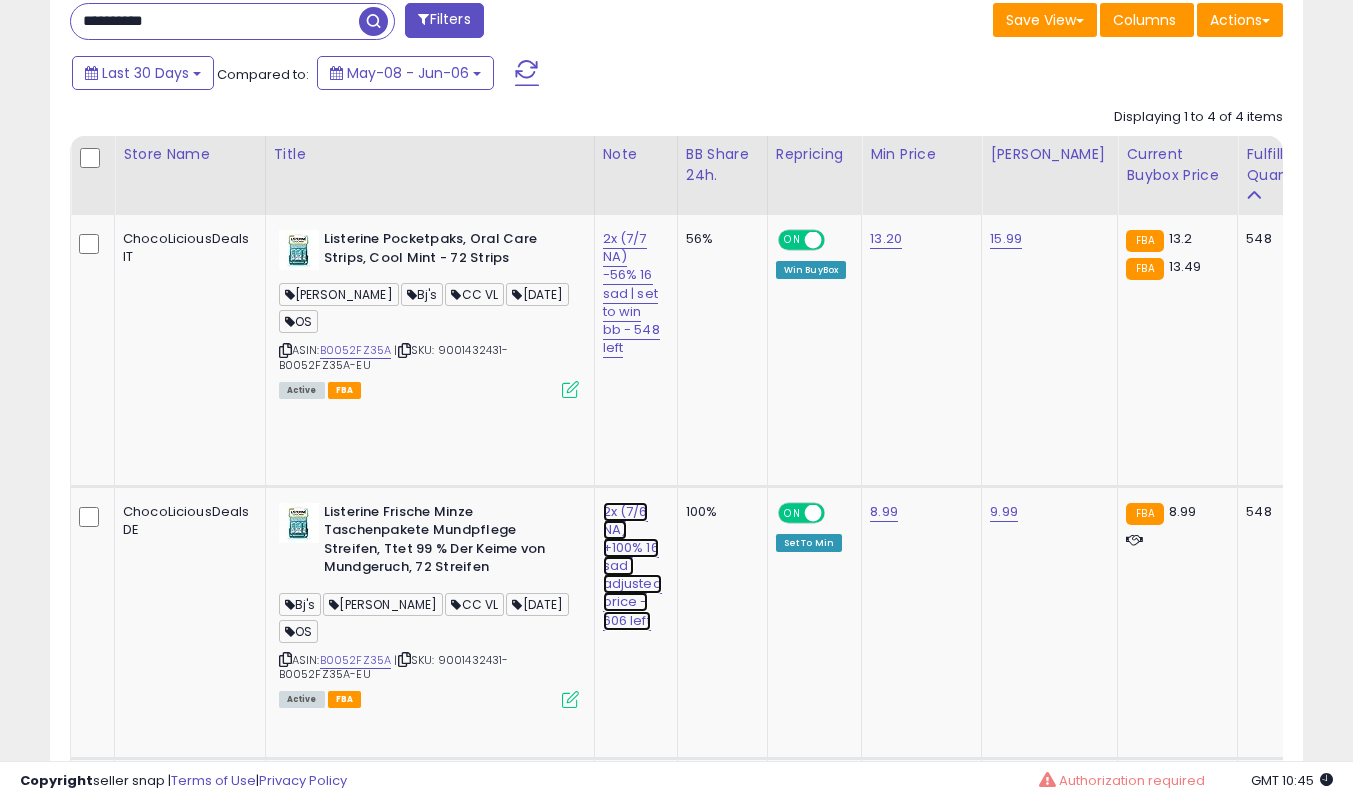 click on "2x (7/6 NA) +100% 16 sad | adjusted price - 606 left" at bounding box center [631, 293] 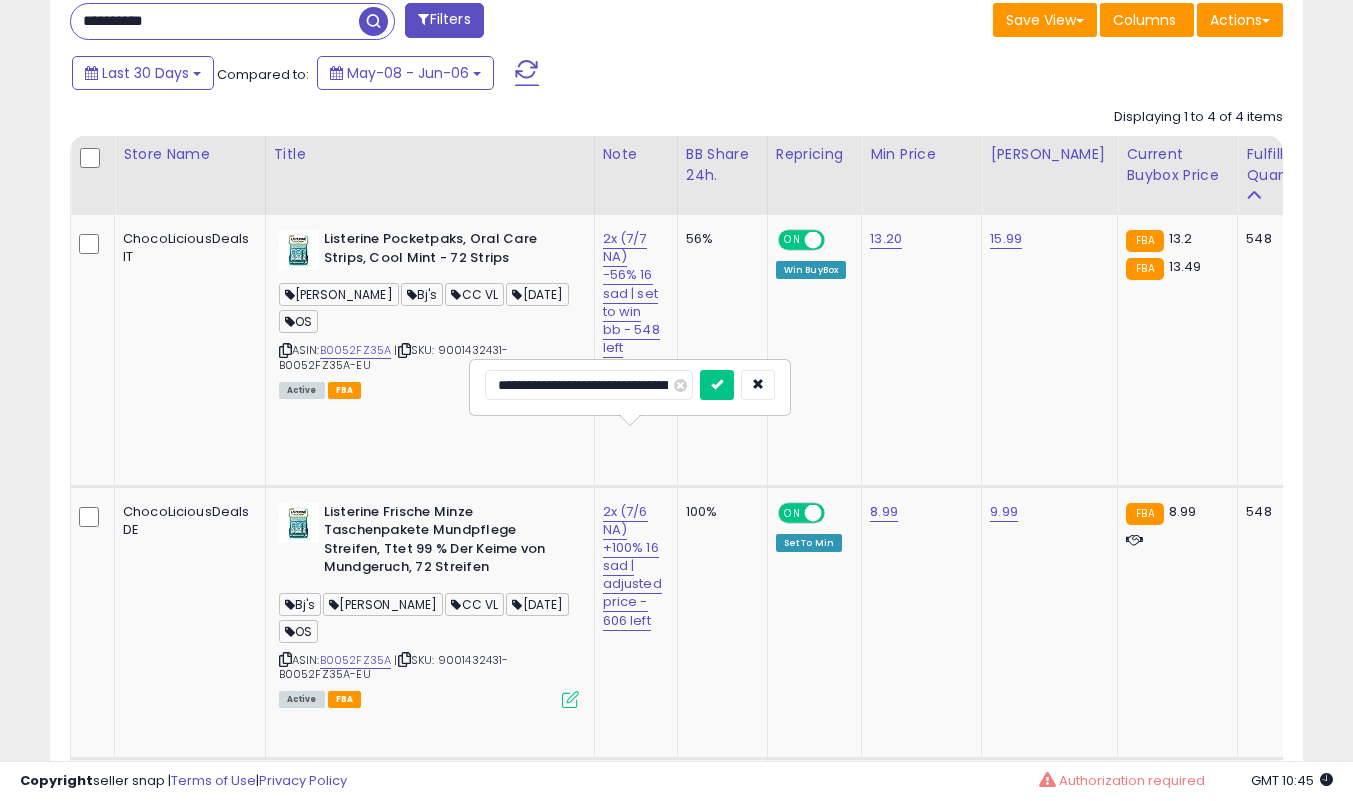 type on "**********" 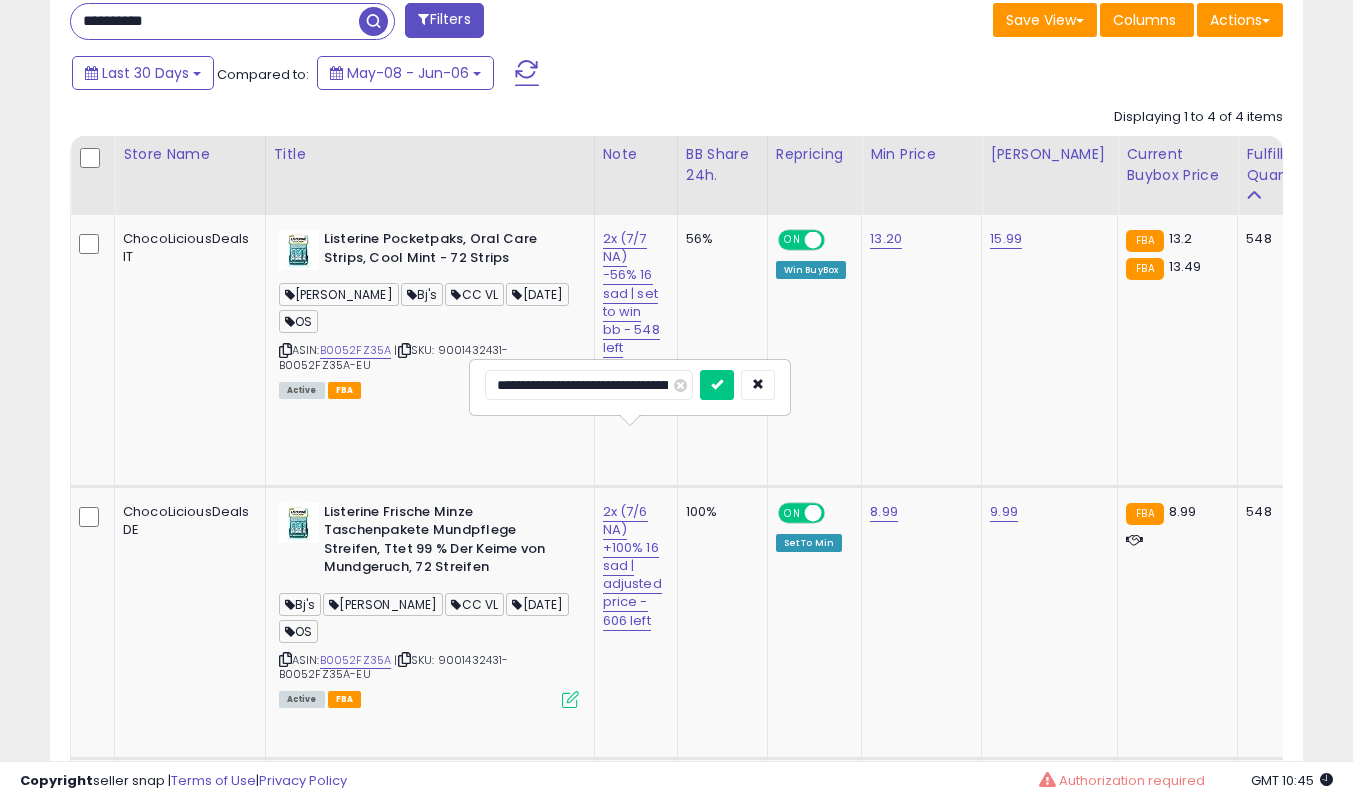 click at bounding box center [717, 385] 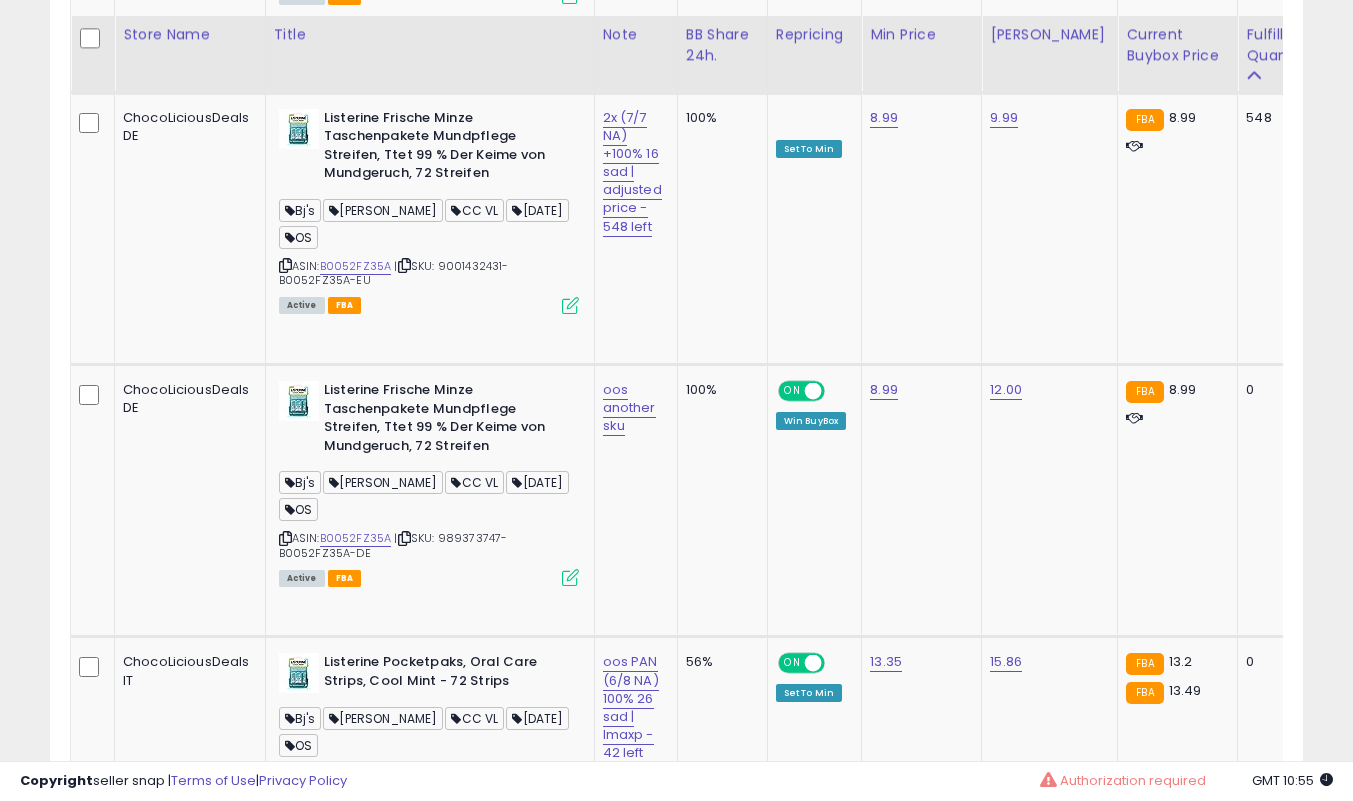 scroll, scrollTop: 1377, scrollLeft: 0, axis: vertical 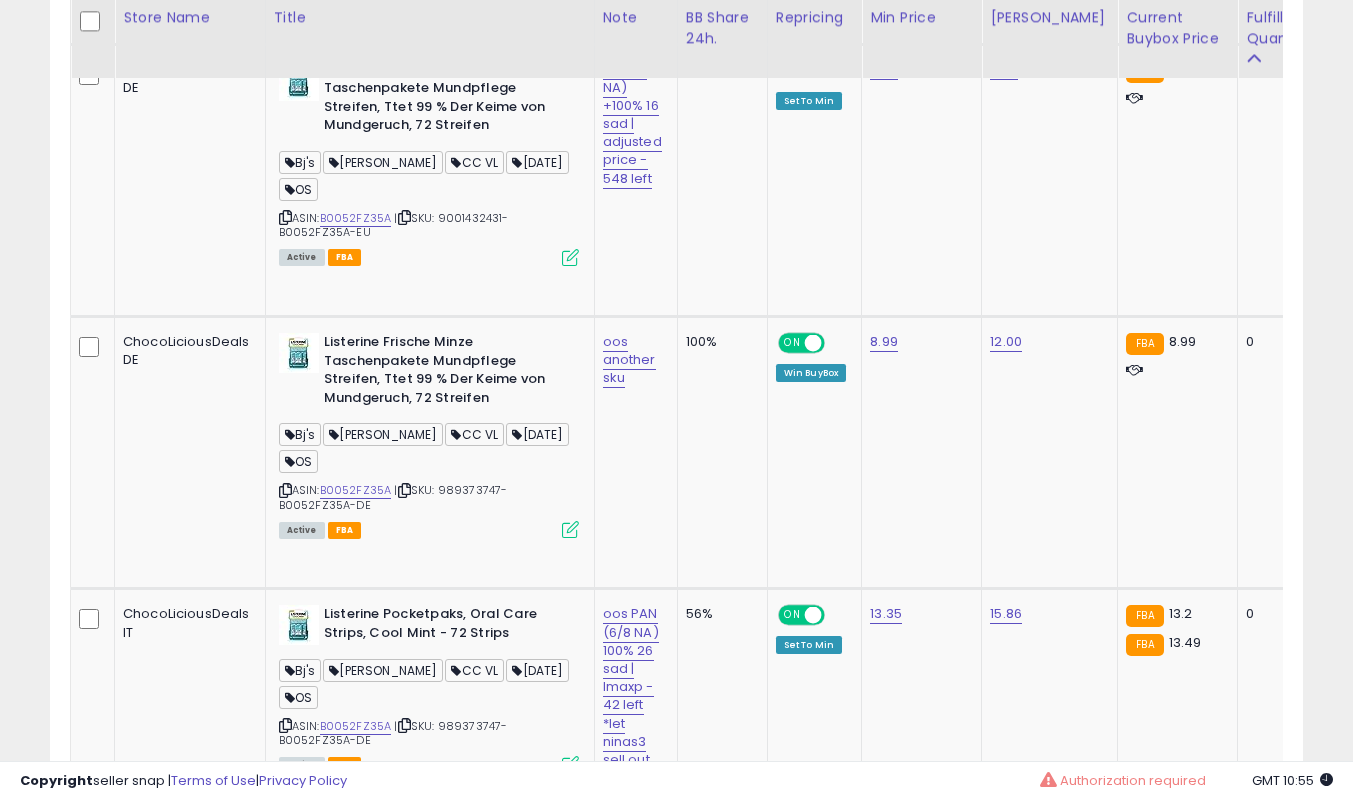 drag, startPoint x: 576, startPoint y: 685, endPoint x: 511, endPoint y: 637, distance: 80.80223 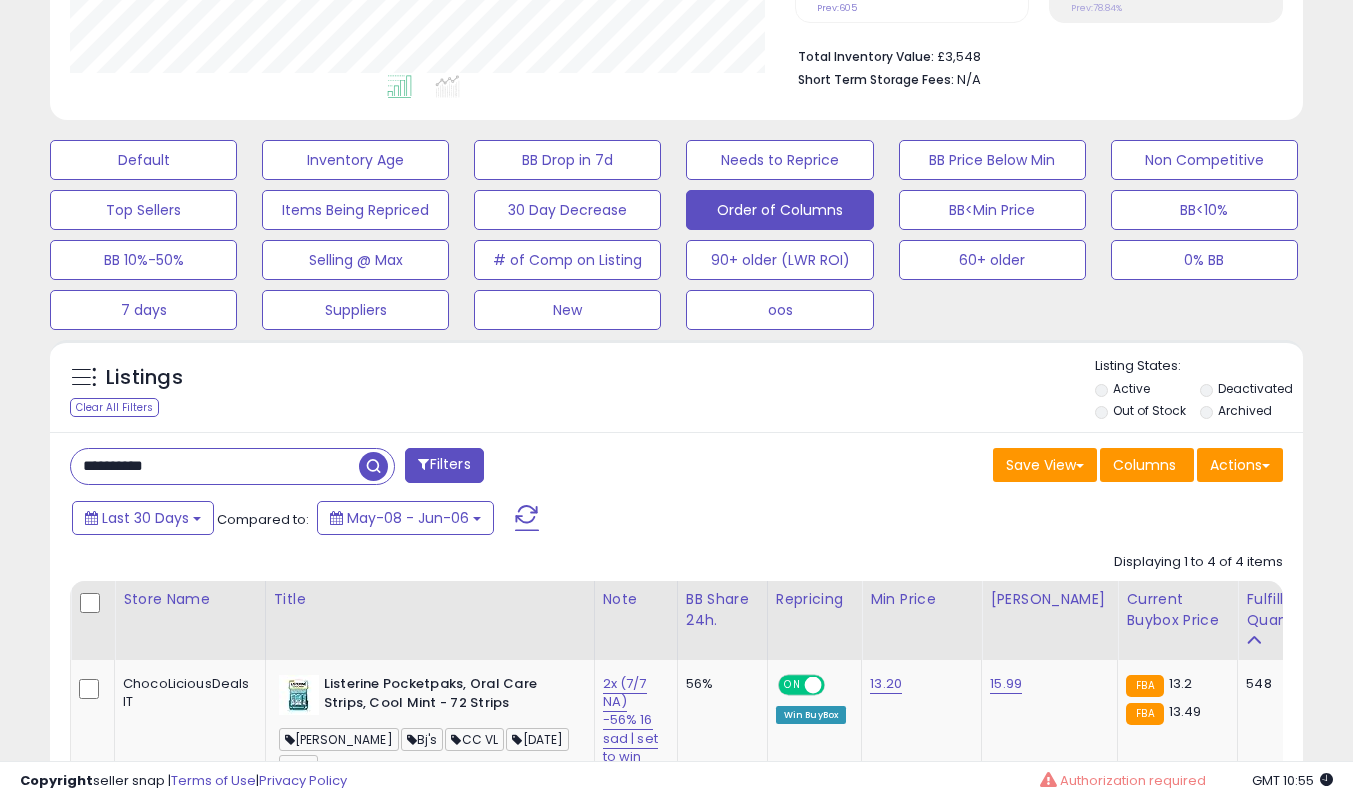 scroll, scrollTop: 489, scrollLeft: 0, axis: vertical 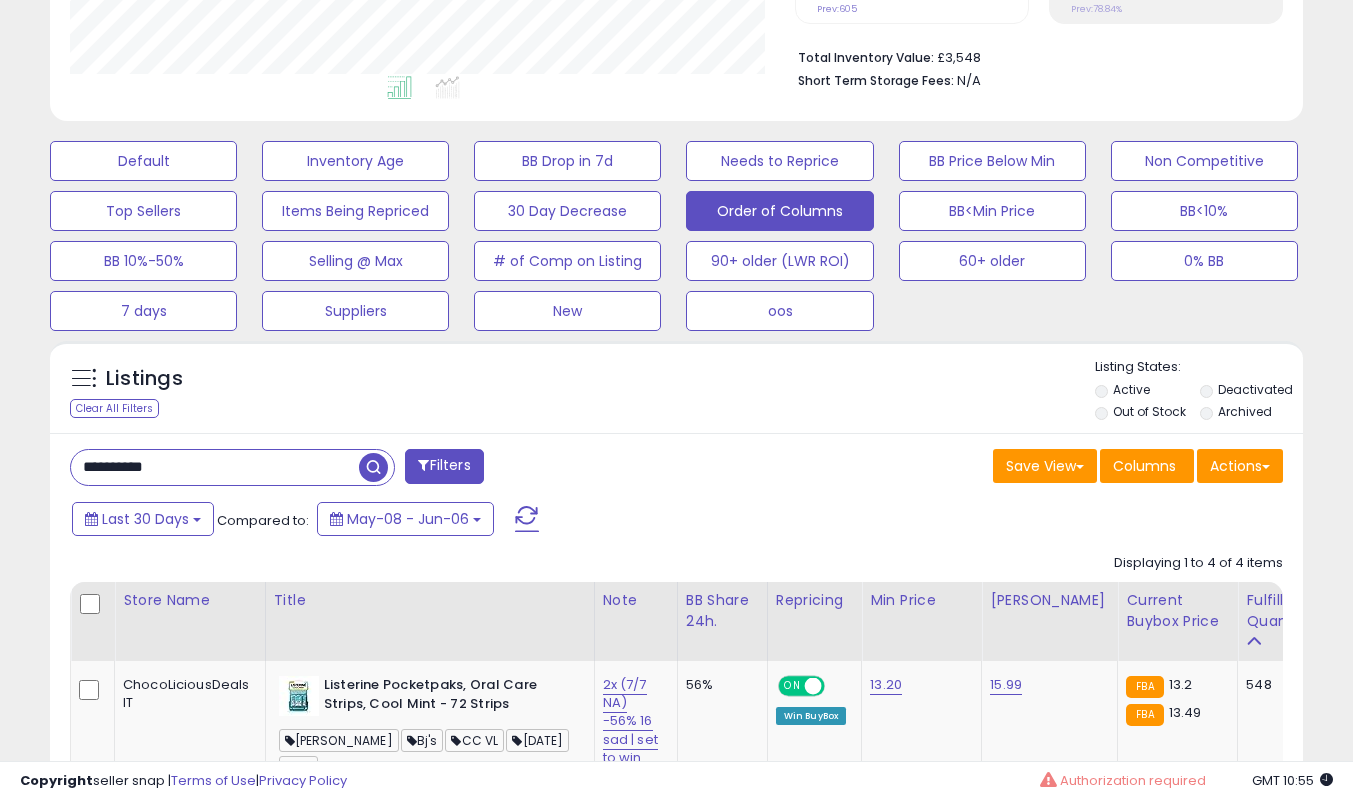 click on "**********" at bounding box center (215, 467) 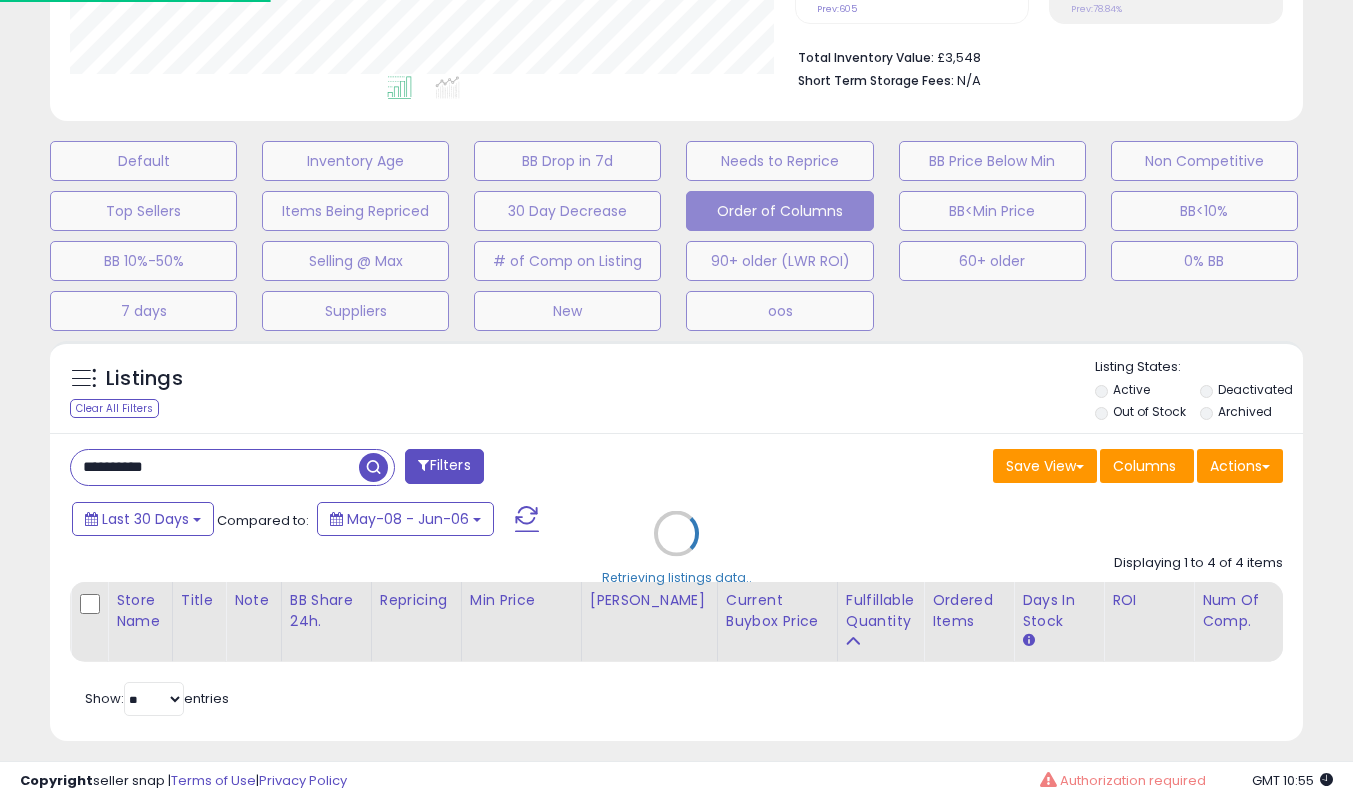 scroll, scrollTop: 999590, scrollLeft: 999266, axis: both 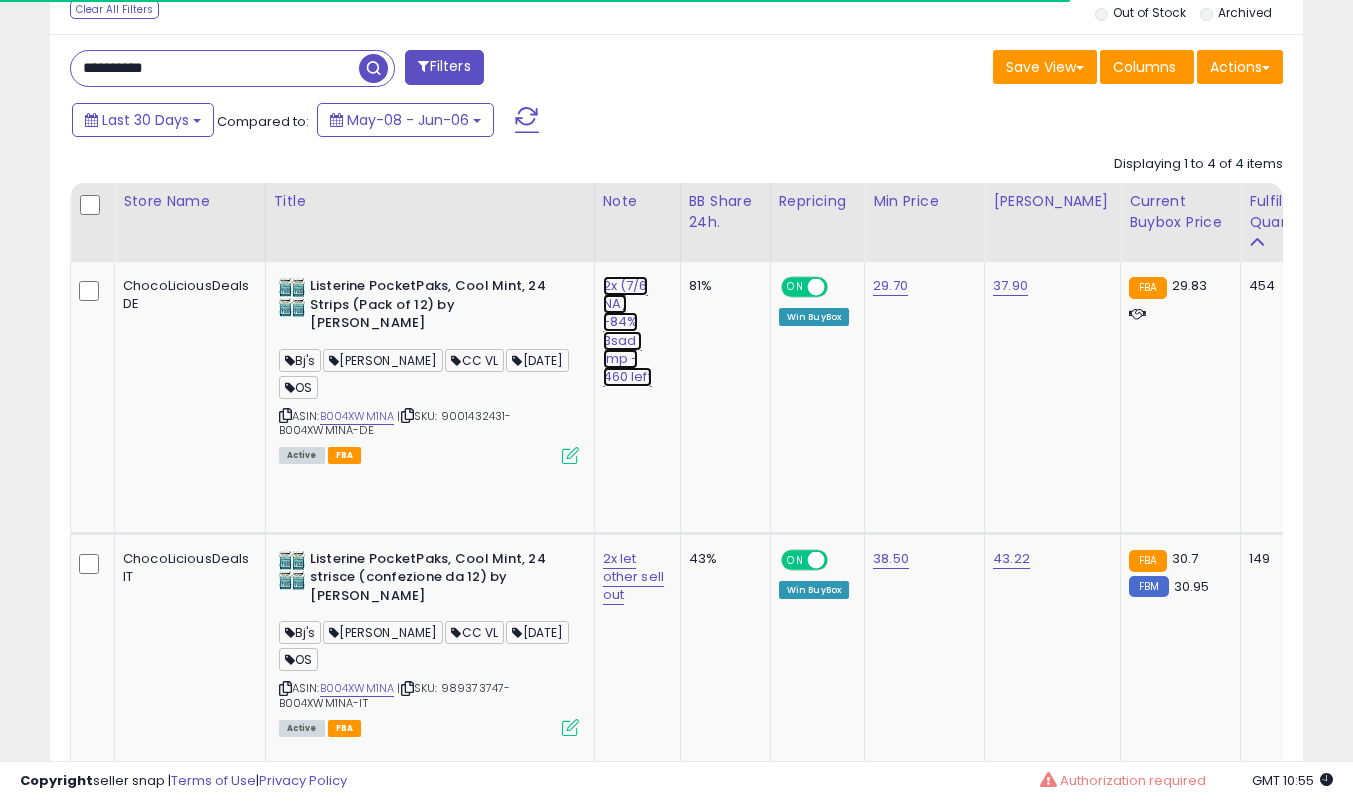 click on "2x (7/6 NA) -84% 3sad | lmp - 460 left" at bounding box center (627, 331) 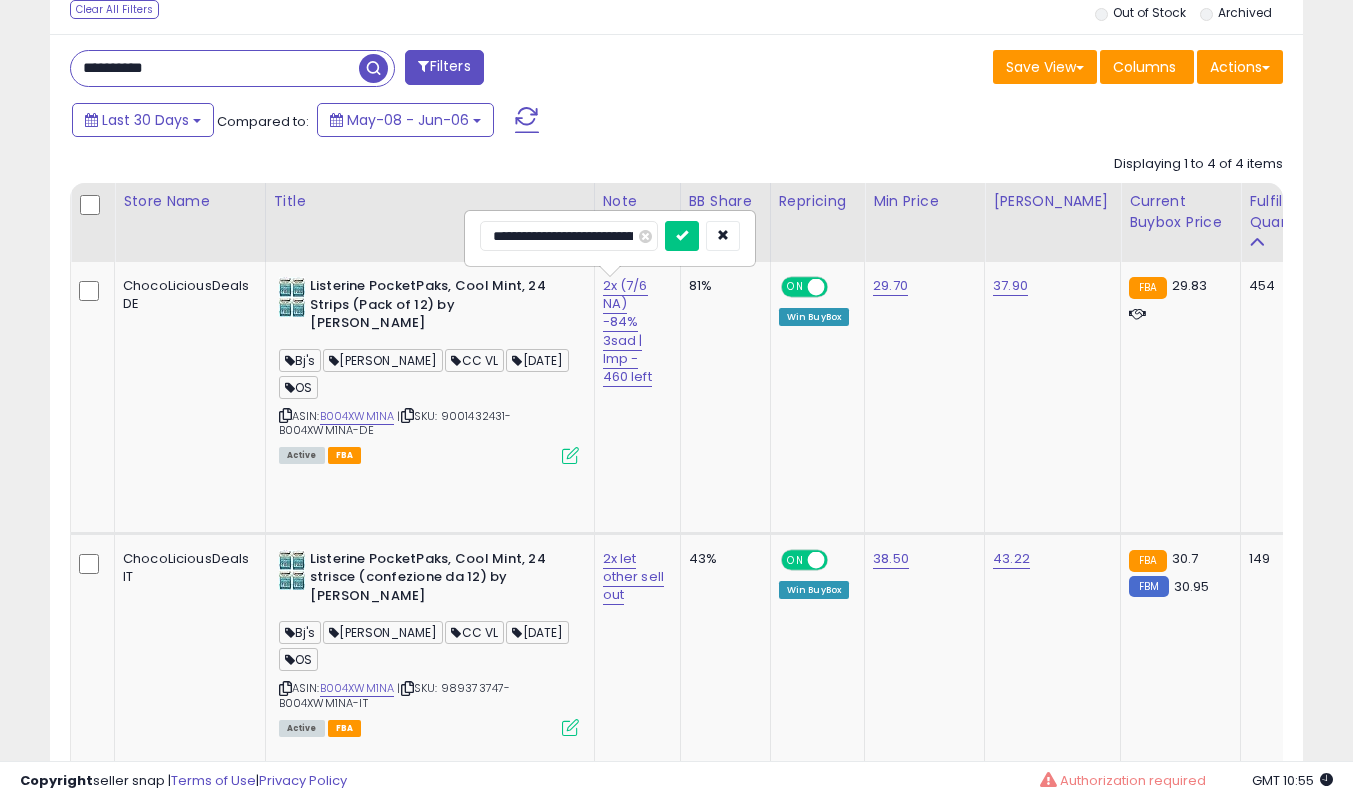 scroll, scrollTop: 0, scrollLeft: 73, axis: horizontal 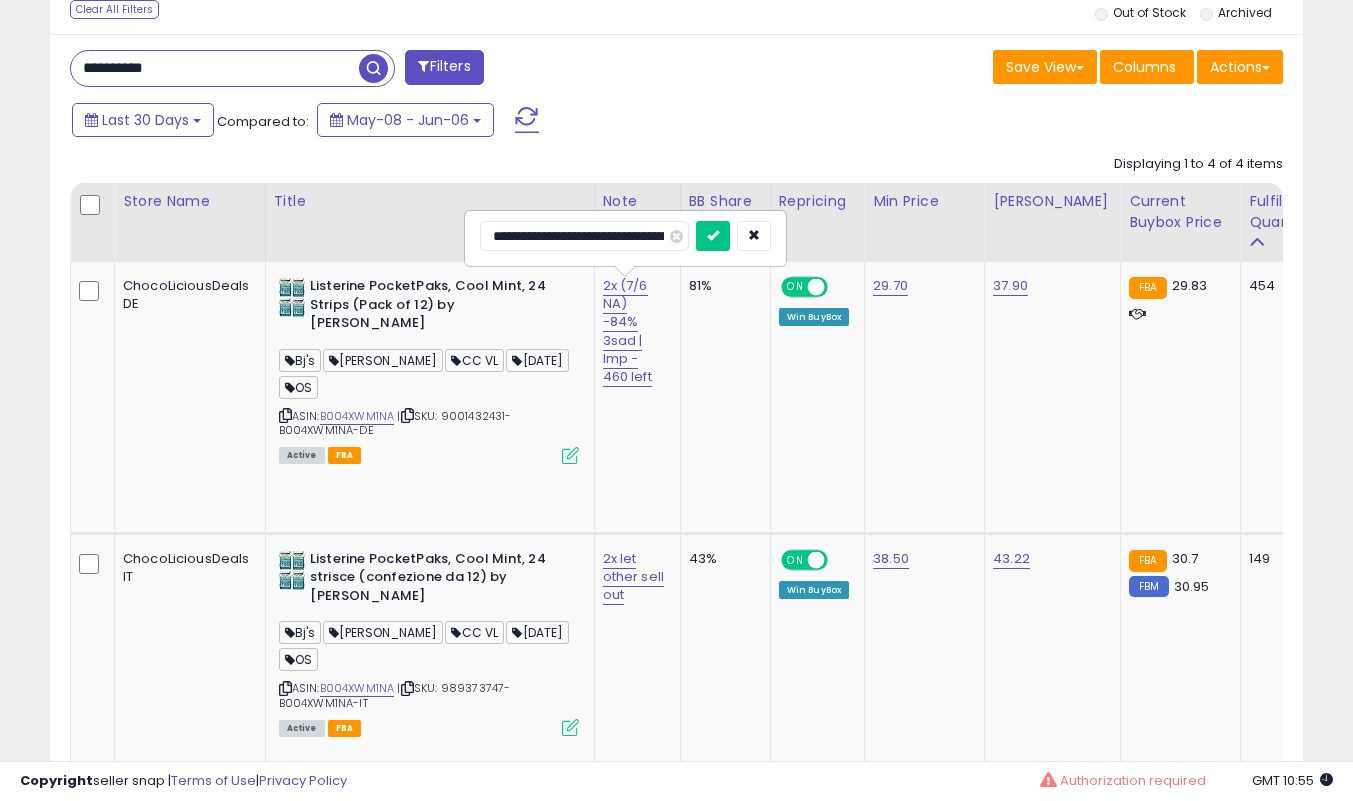 type on "**********" 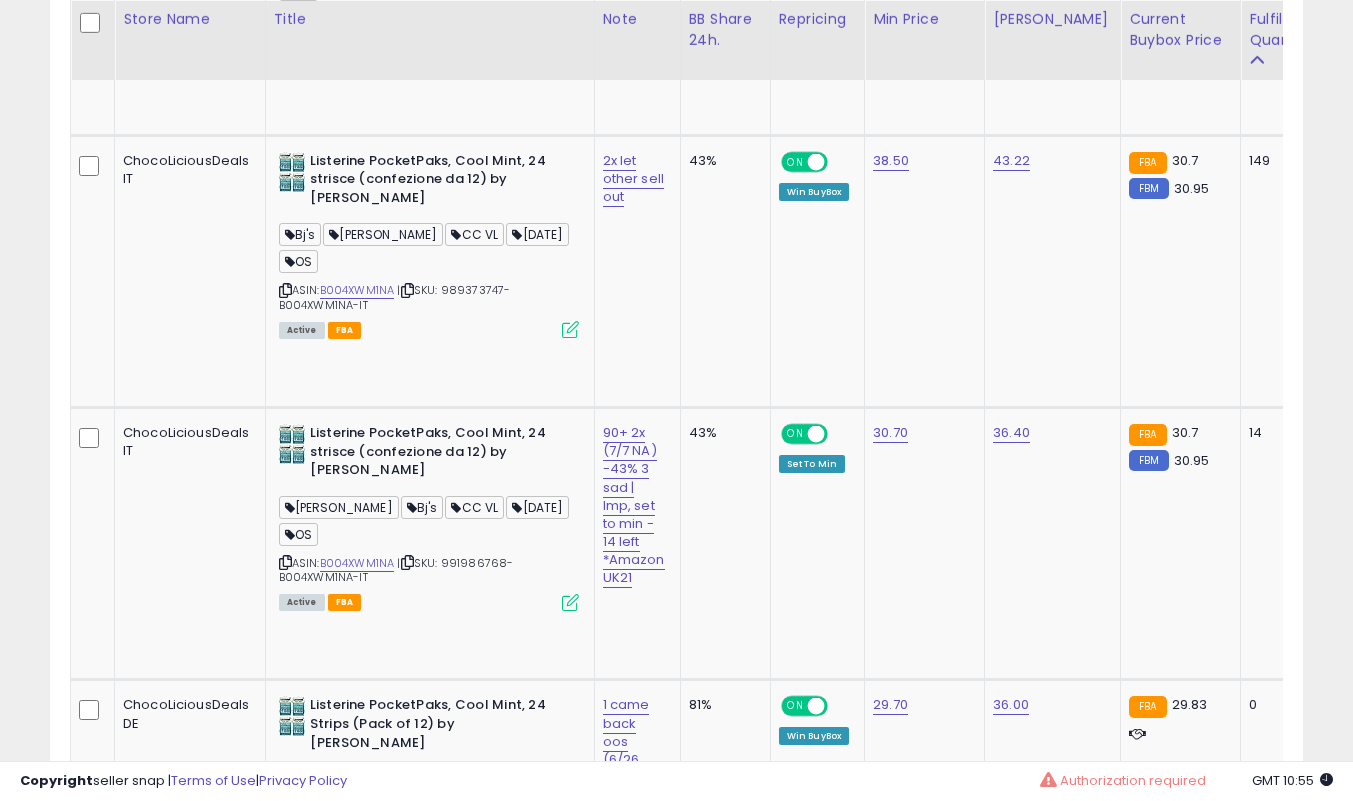 scroll, scrollTop: 1288, scrollLeft: 0, axis: vertical 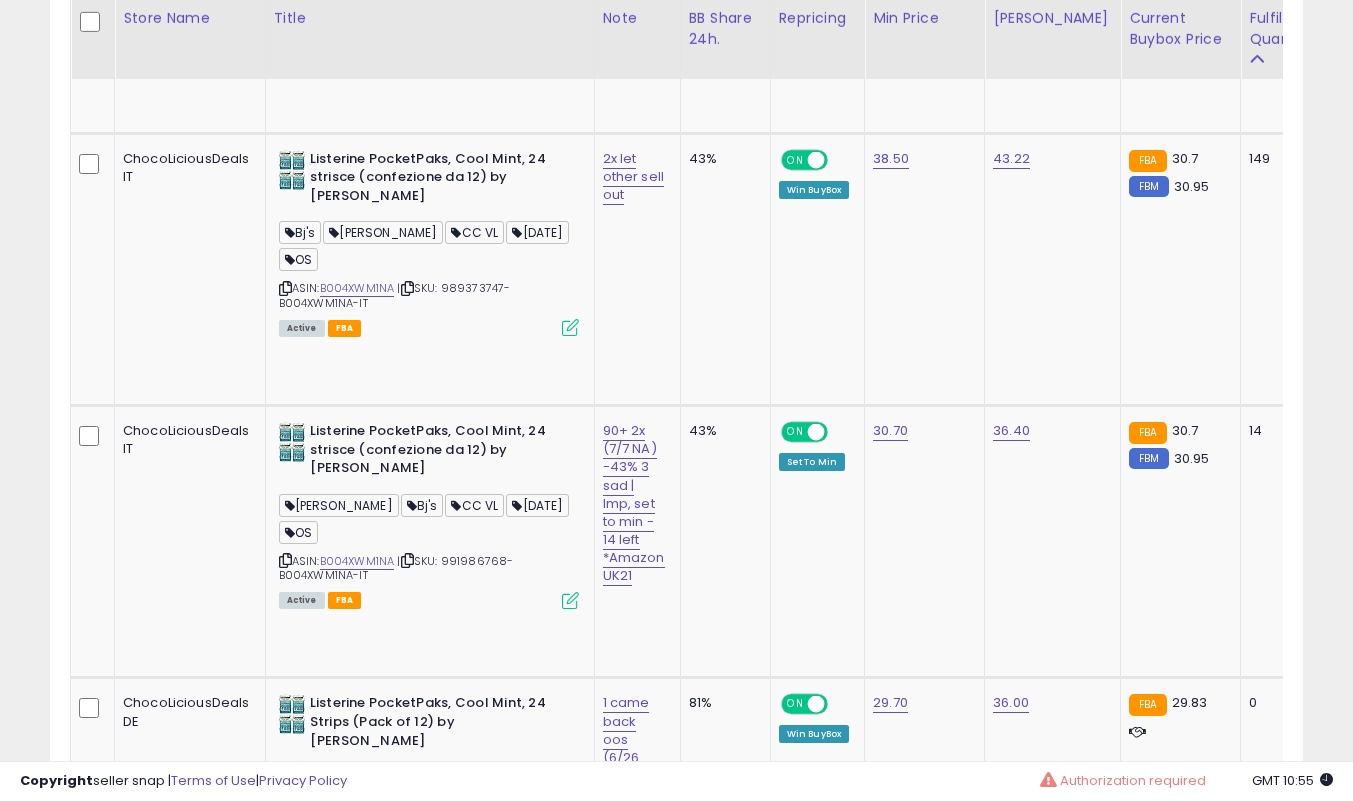 click on "90+ 2x (7/7 NA) -43% 3 sad | lmp, set to min - 14 left *Amazon UK21" at bounding box center [634, 504] 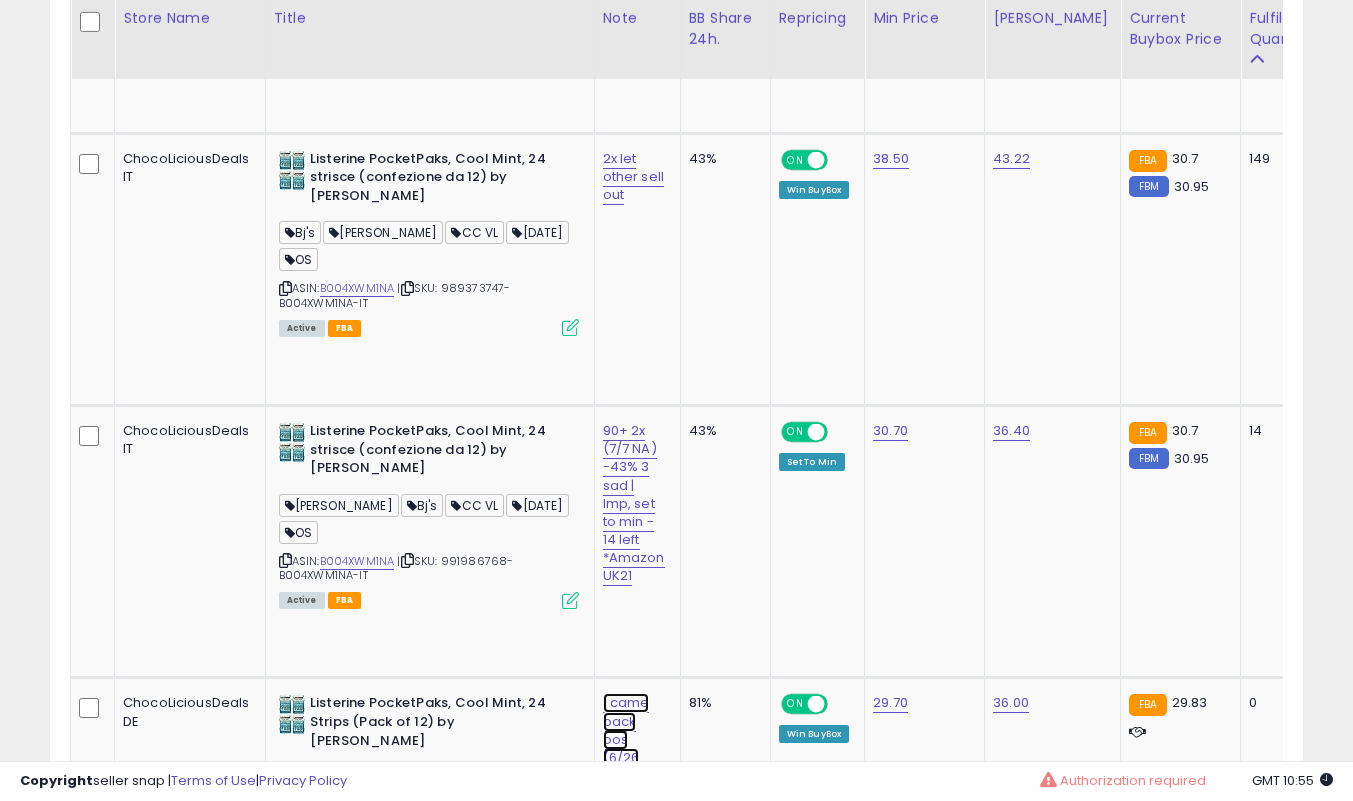 click on "1 came back oos (6/26 NA) +77% 3sad | repriced - 3 left" at bounding box center [632, -78] 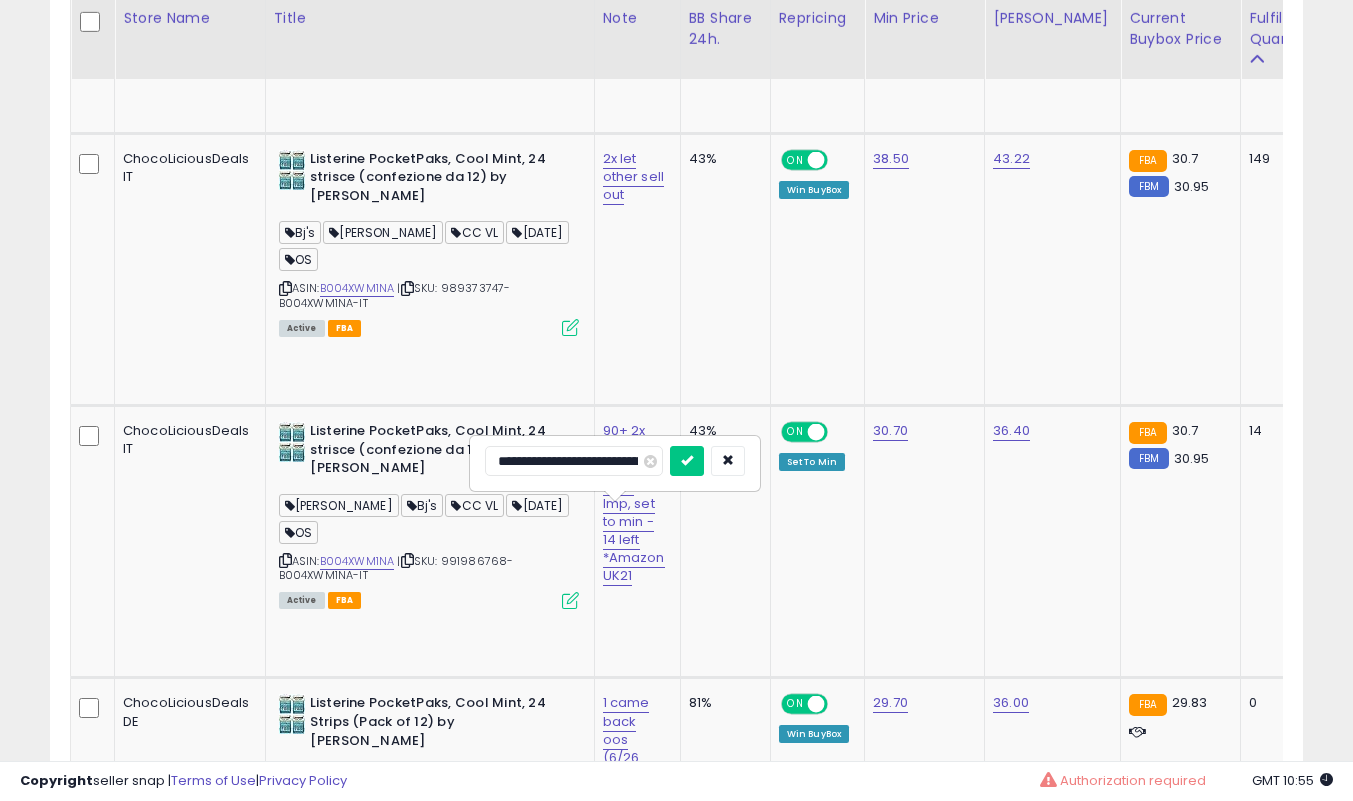 scroll, scrollTop: 0, scrollLeft: 192, axis: horizontal 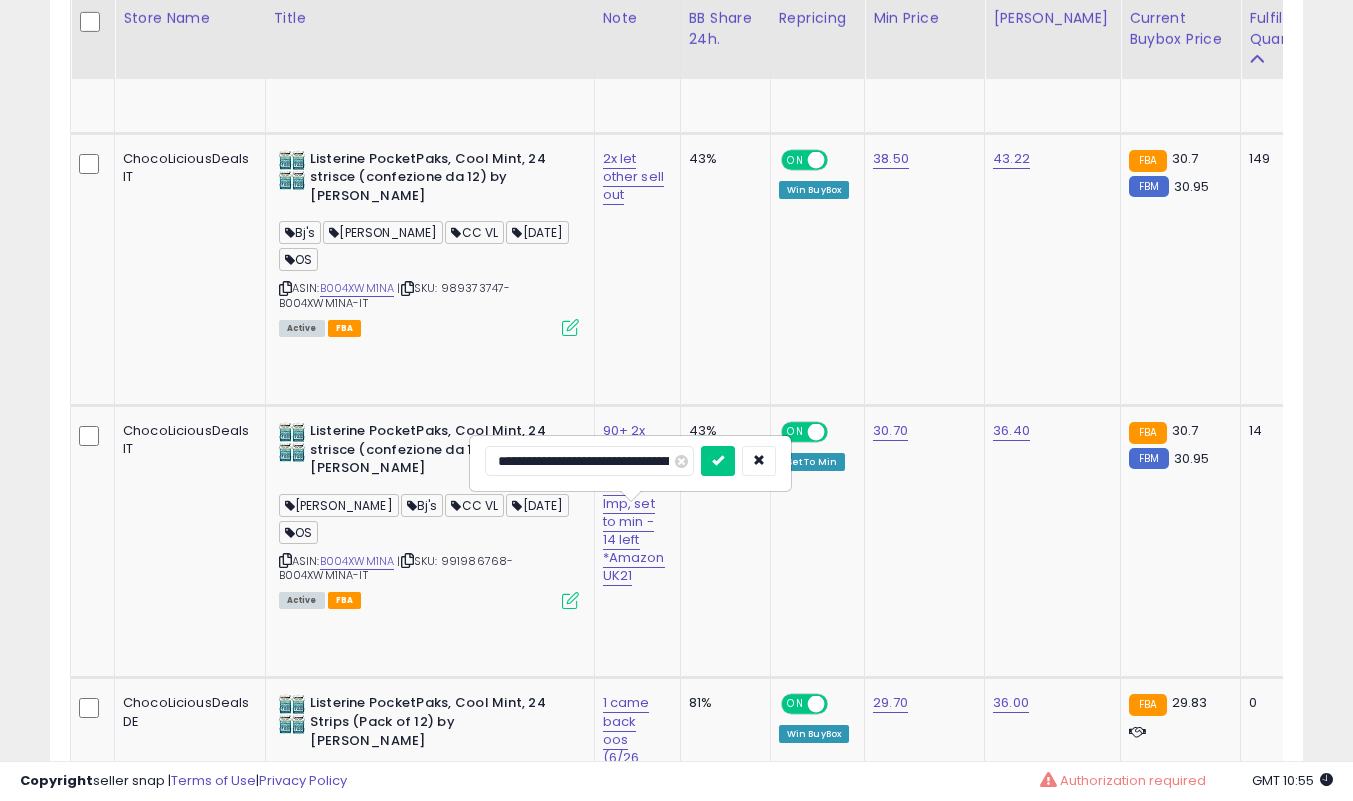 drag, startPoint x: 550, startPoint y: 462, endPoint x: 261, endPoint y: 458, distance: 289.02768 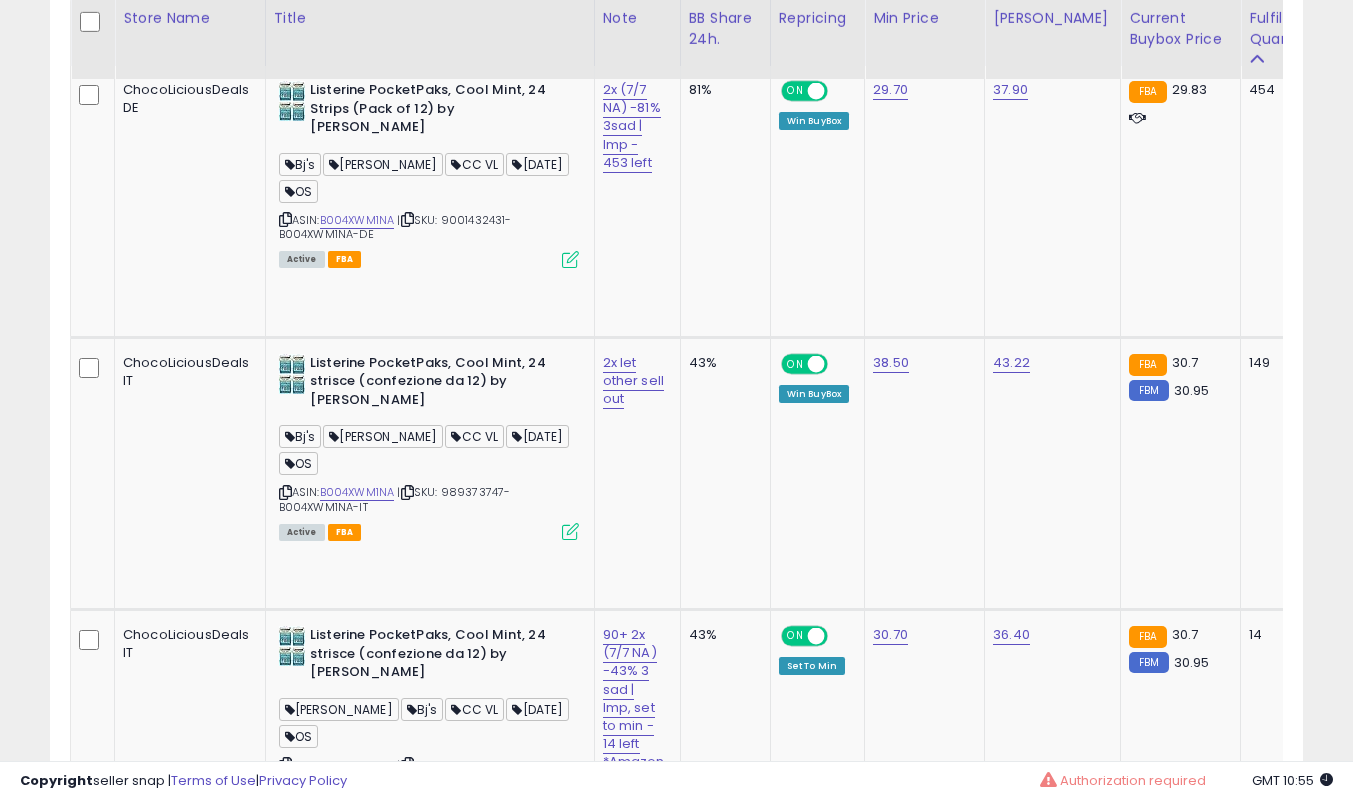 scroll, scrollTop: 1085, scrollLeft: 0, axis: vertical 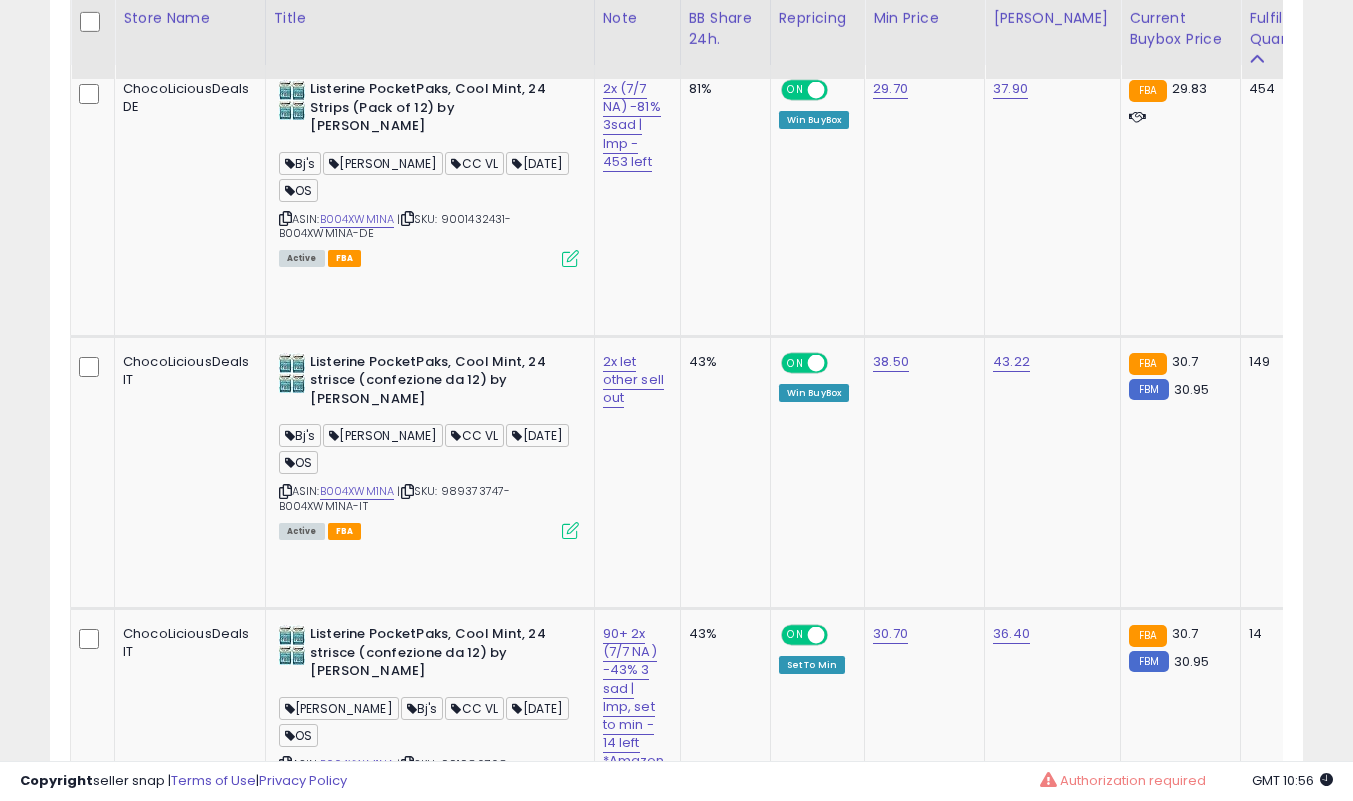 click on "**********" at bounding box center [676, 535] 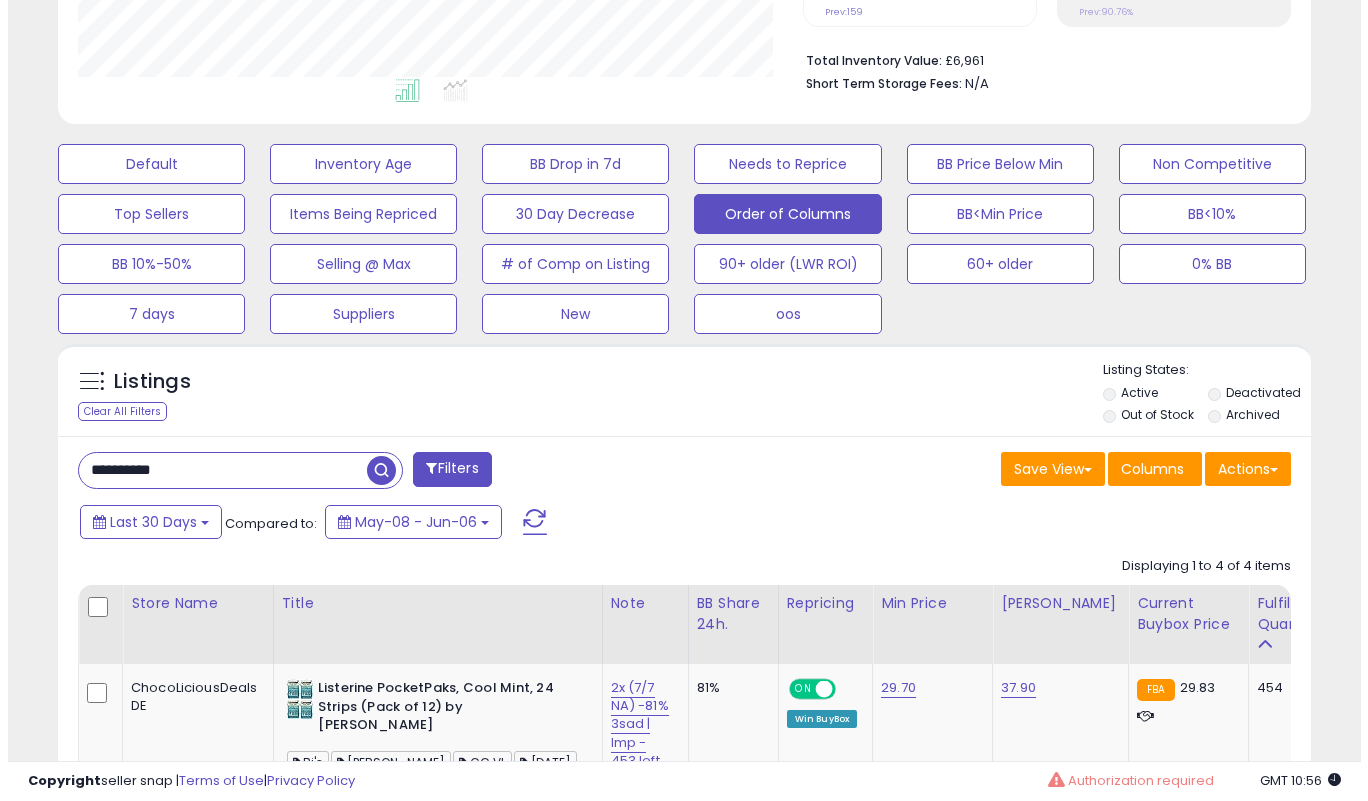 scroll, scrollTop: 486, scrollLeft: 0, axis: vertical 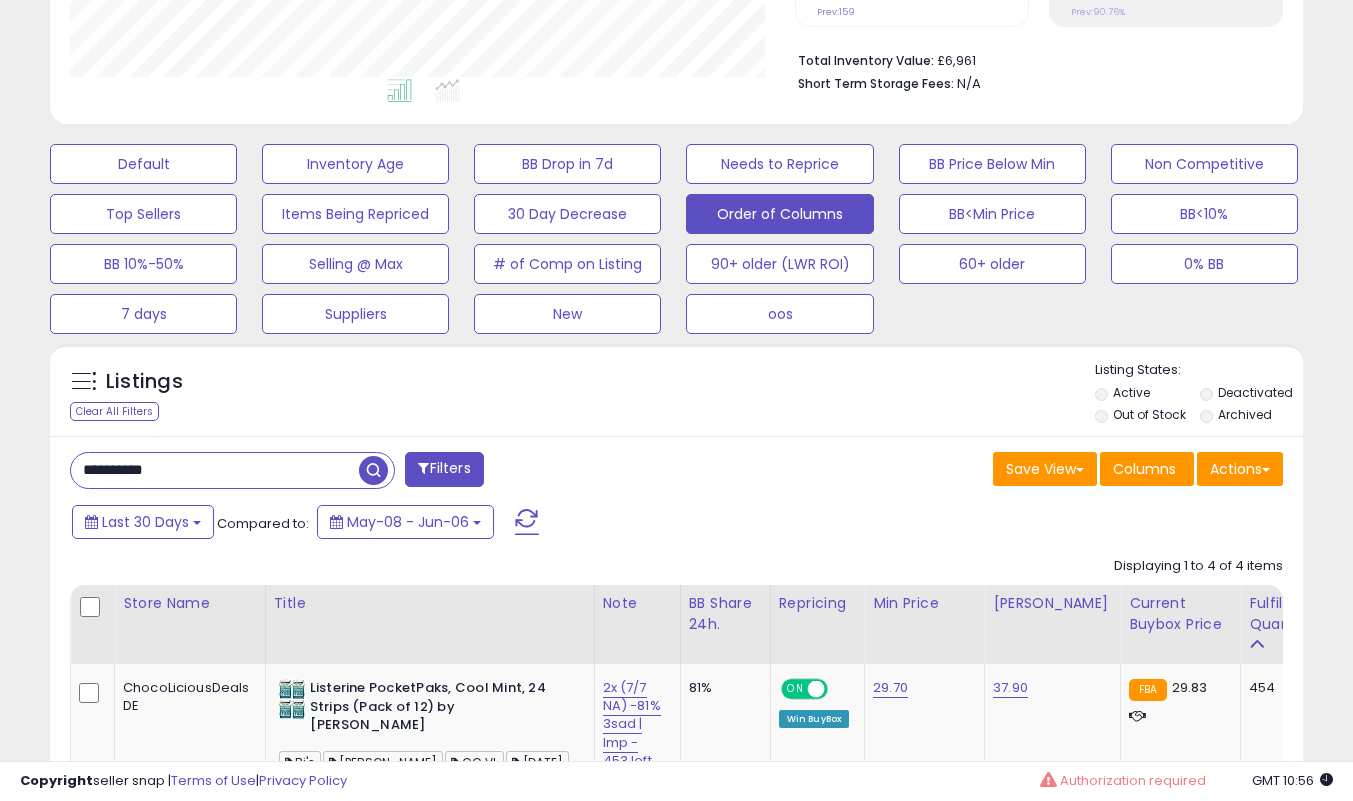 click on "**********" at bounding box center (215, 470) 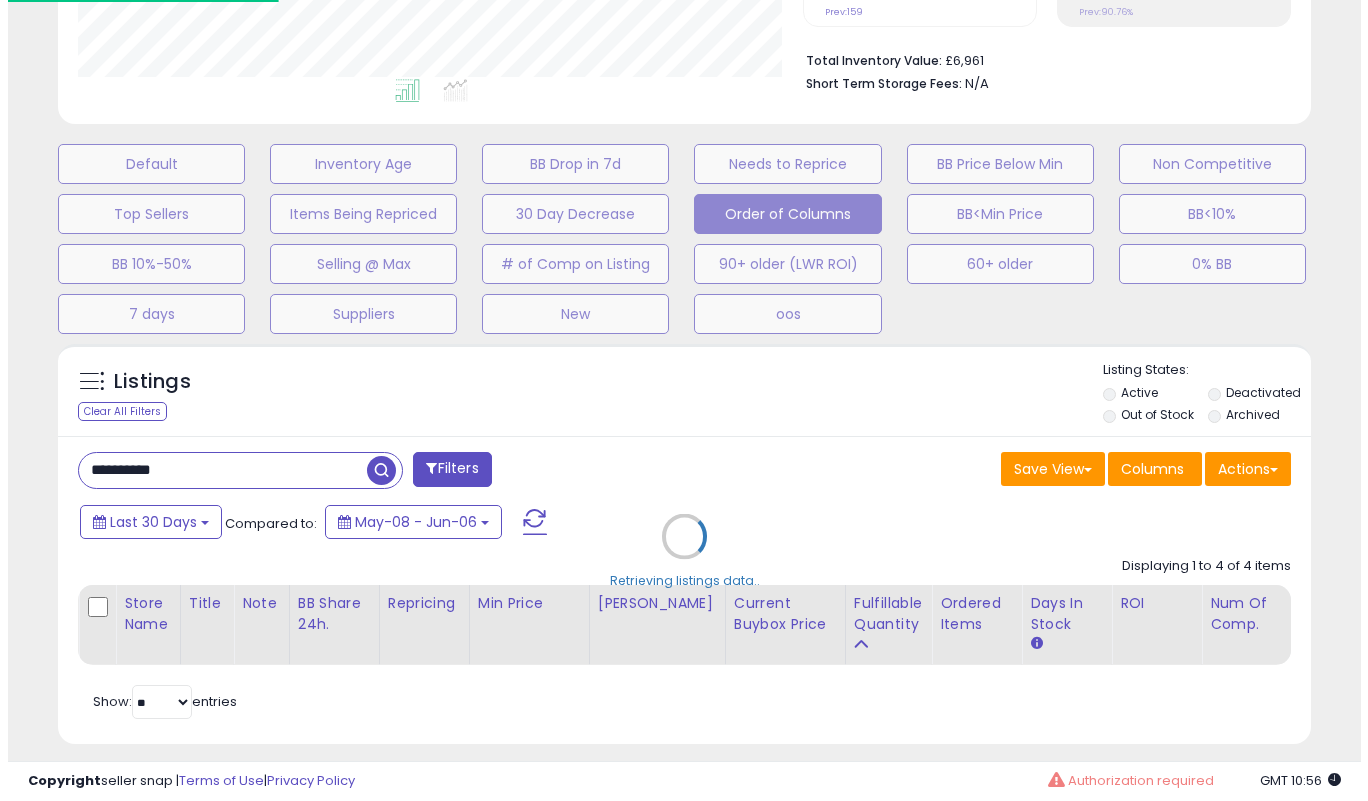 scroll, scrollTop: 999590, scrollLeft: 999266, axis: both 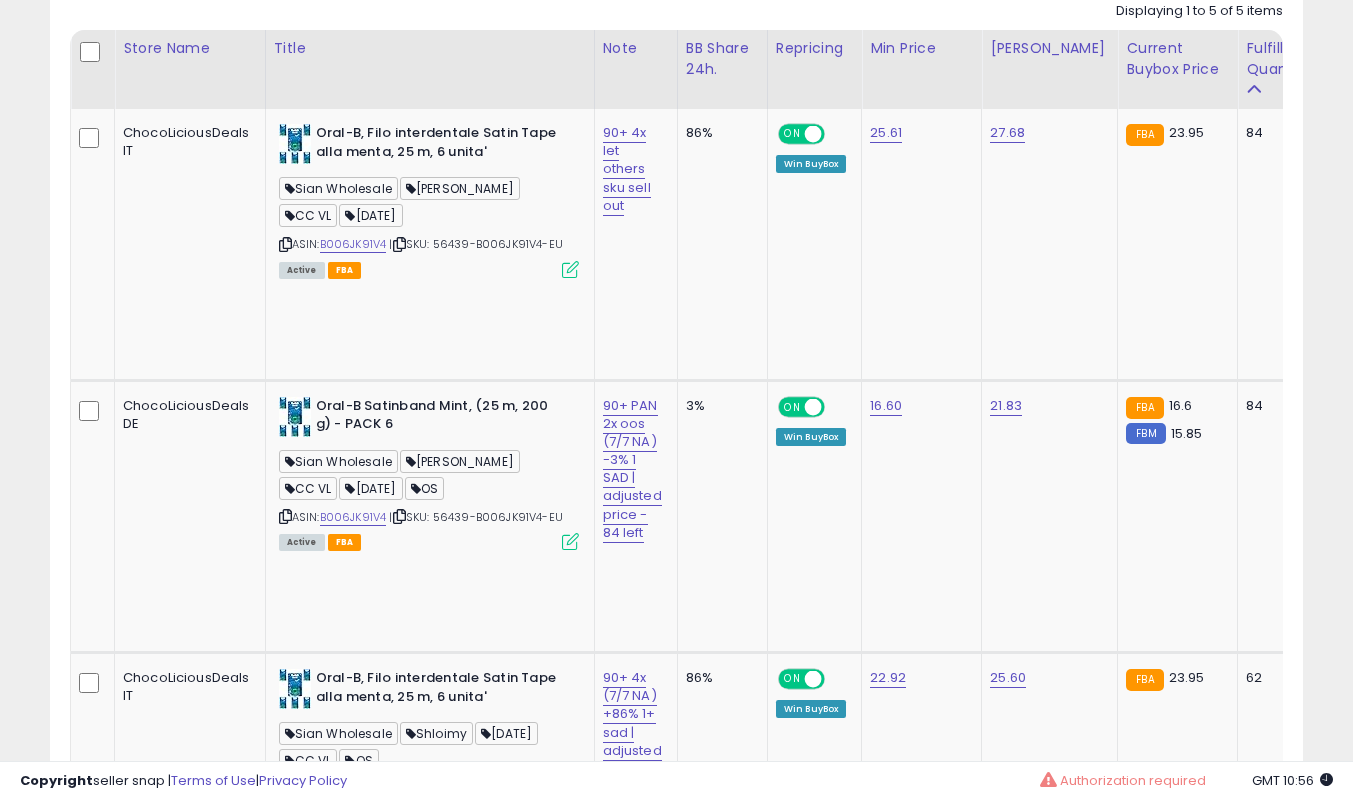 drag, startPoint x: 7, startPoint y: 487, endPoint x: 134, endPoint y: 414, distance: 146.48549 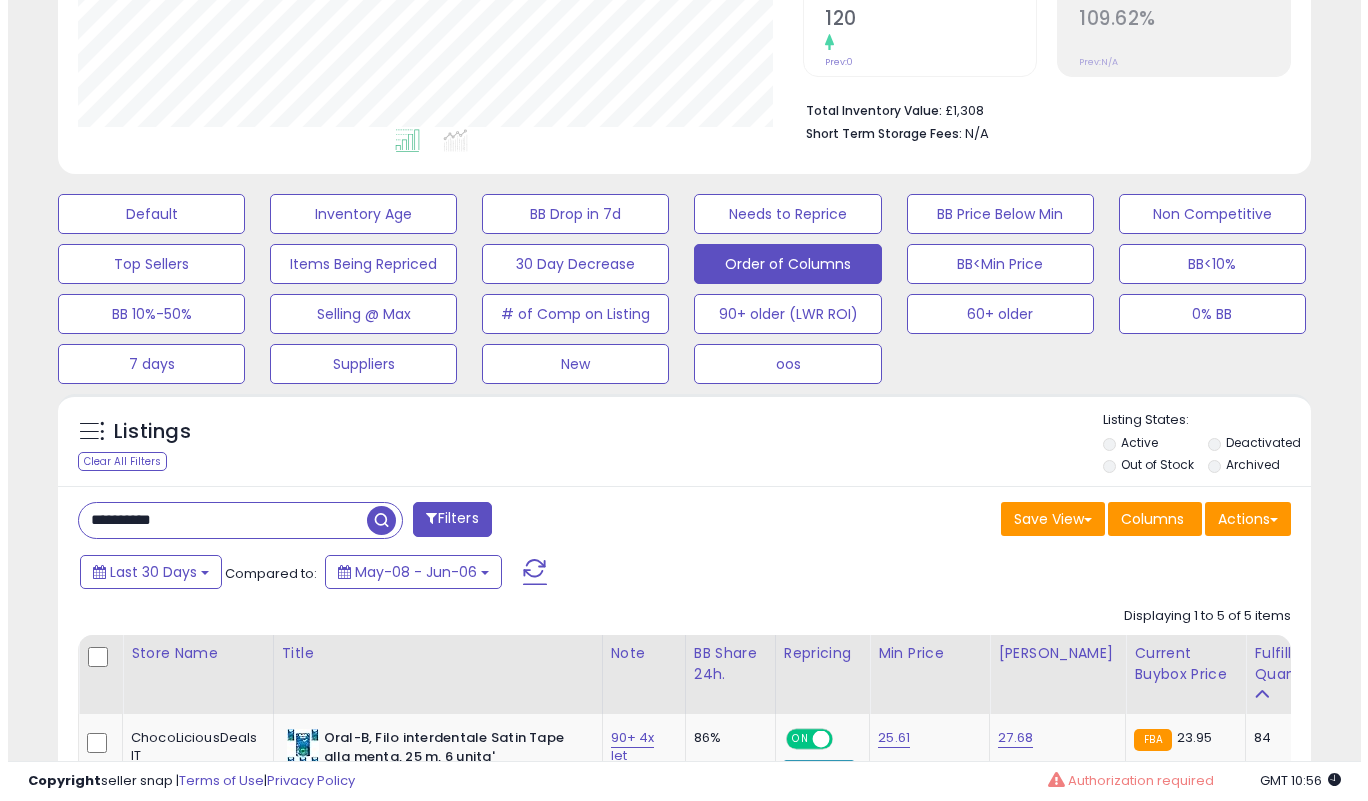 scroll, scrollTop: 435, scrollLeft: 0, axis: vertical 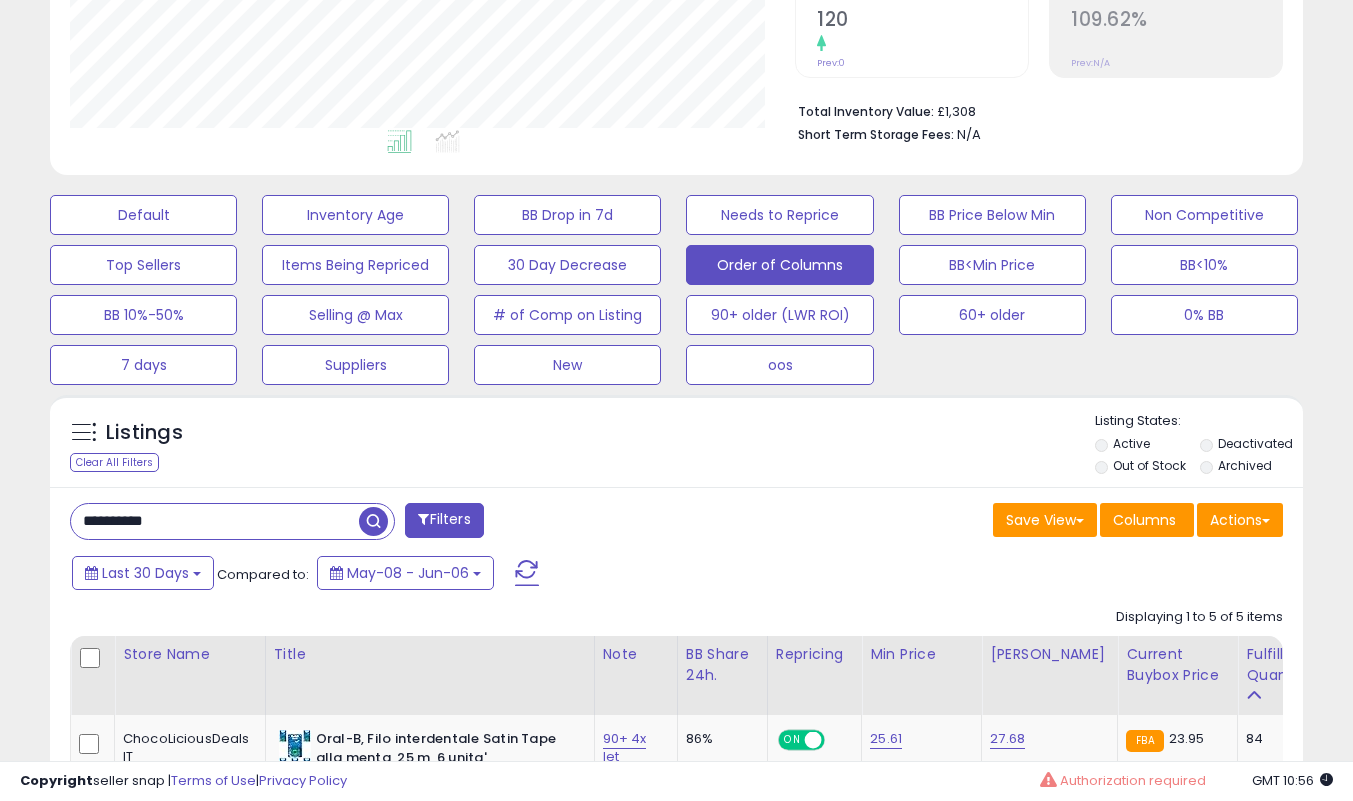click on "**********" at bounding box center (215, 521) 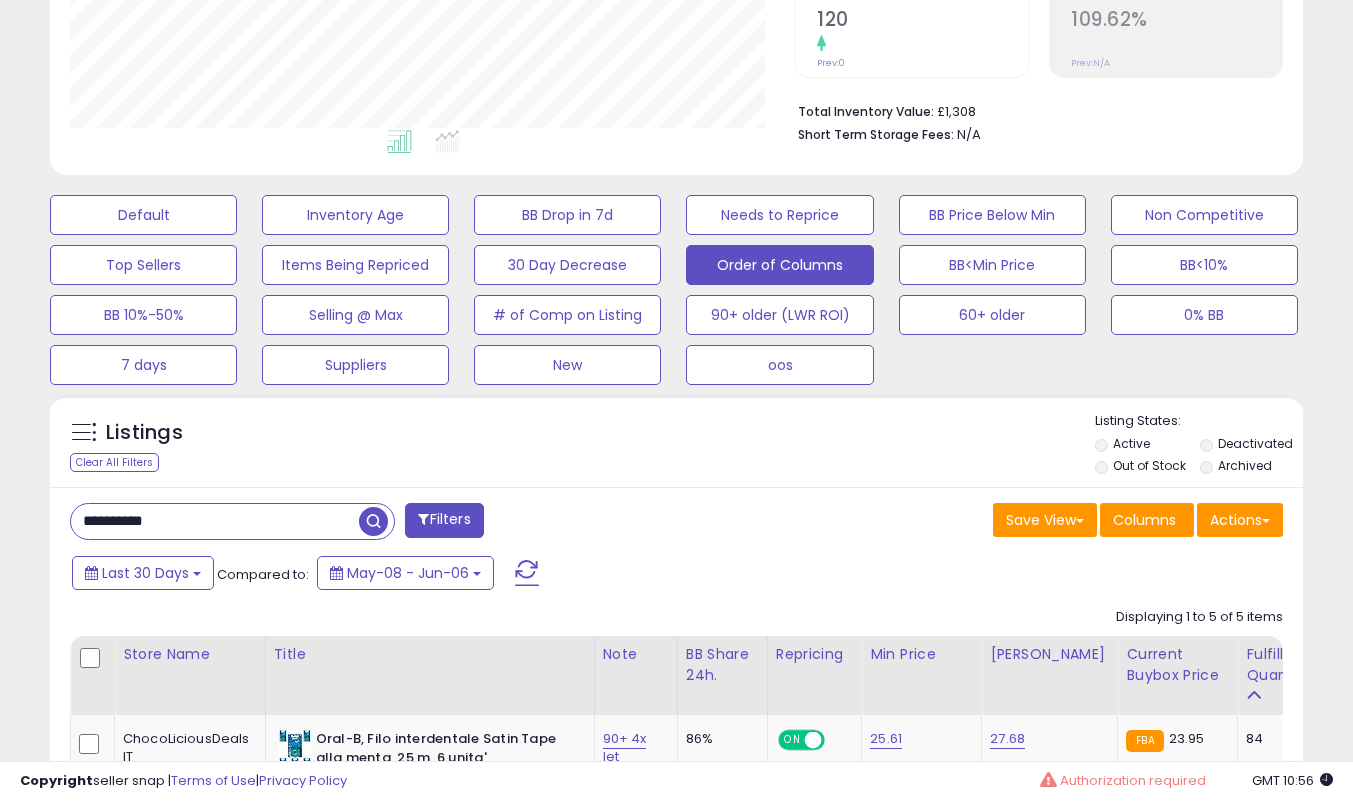 paste 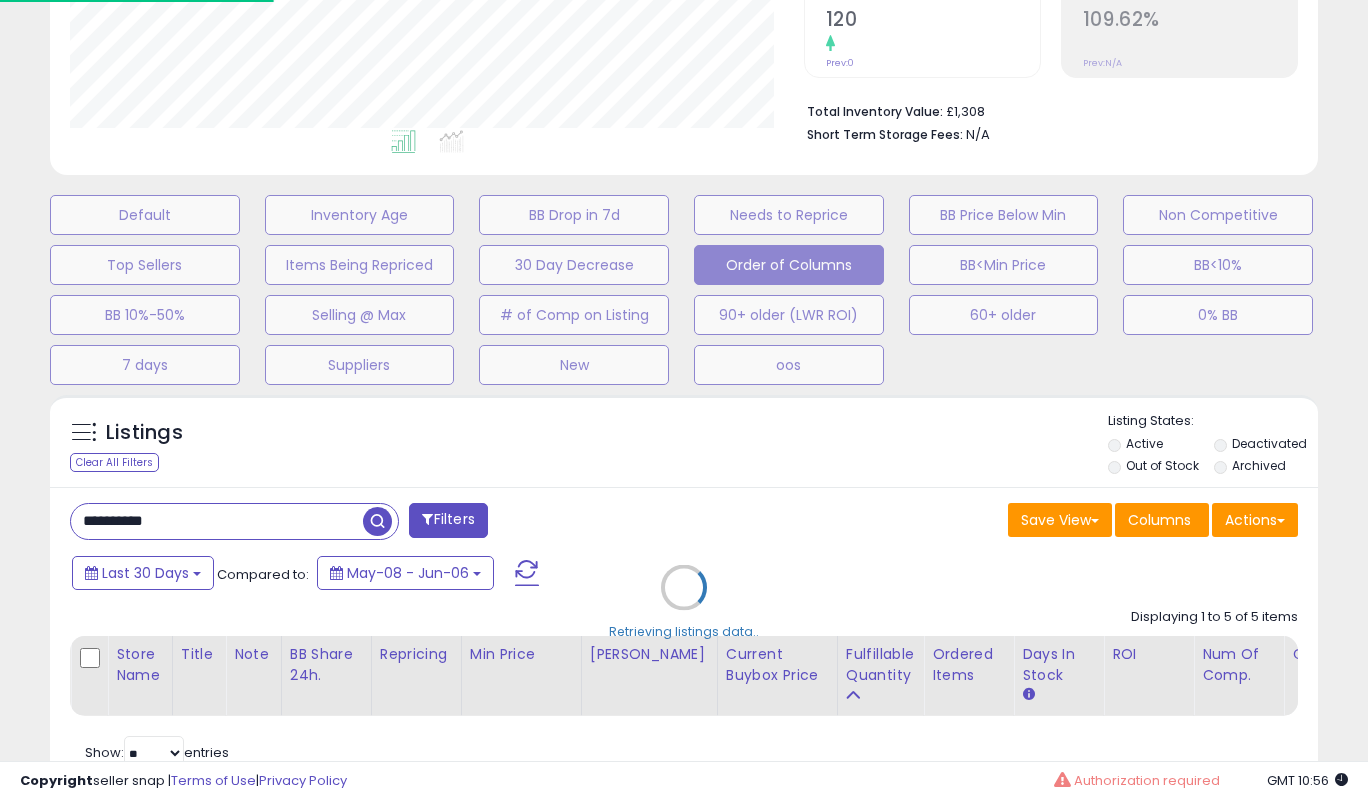 scroll, scrollTop: 999590, scrollLeft: 999266, axis: both 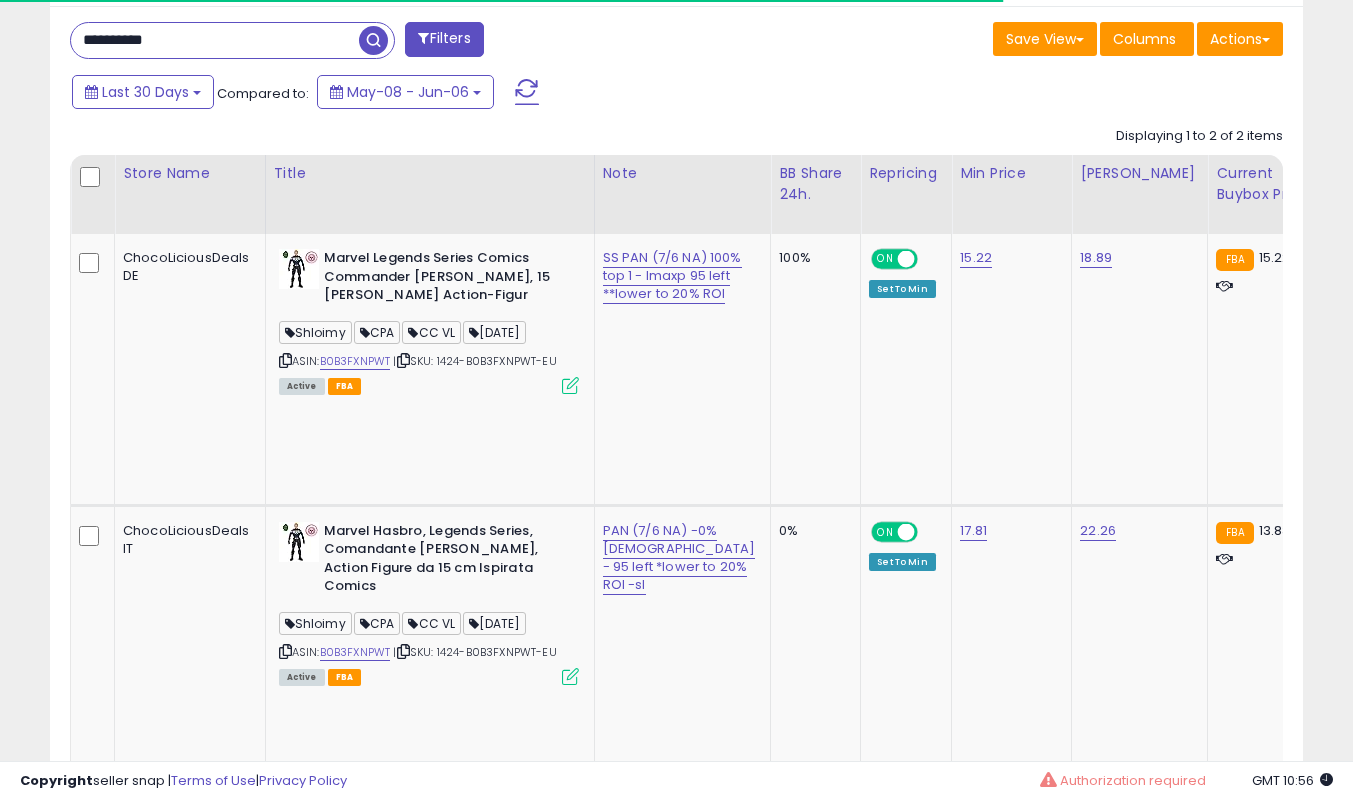 click on "SS PAN (7/6 NA) 100% top 1 - lmaxp 95 left **lower to 20% ROI" 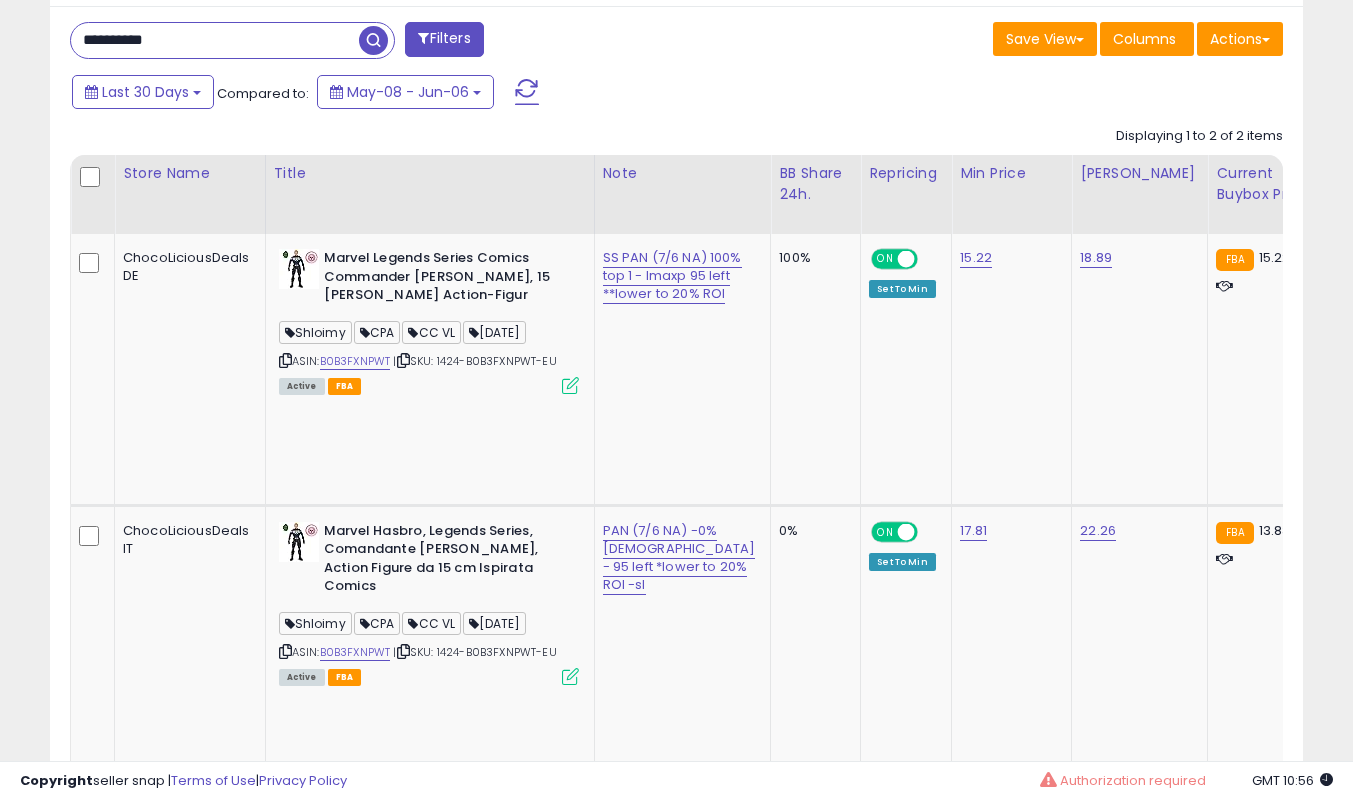 scroll, scrollTop: 999590, scrollLeft: 999275, axis: both 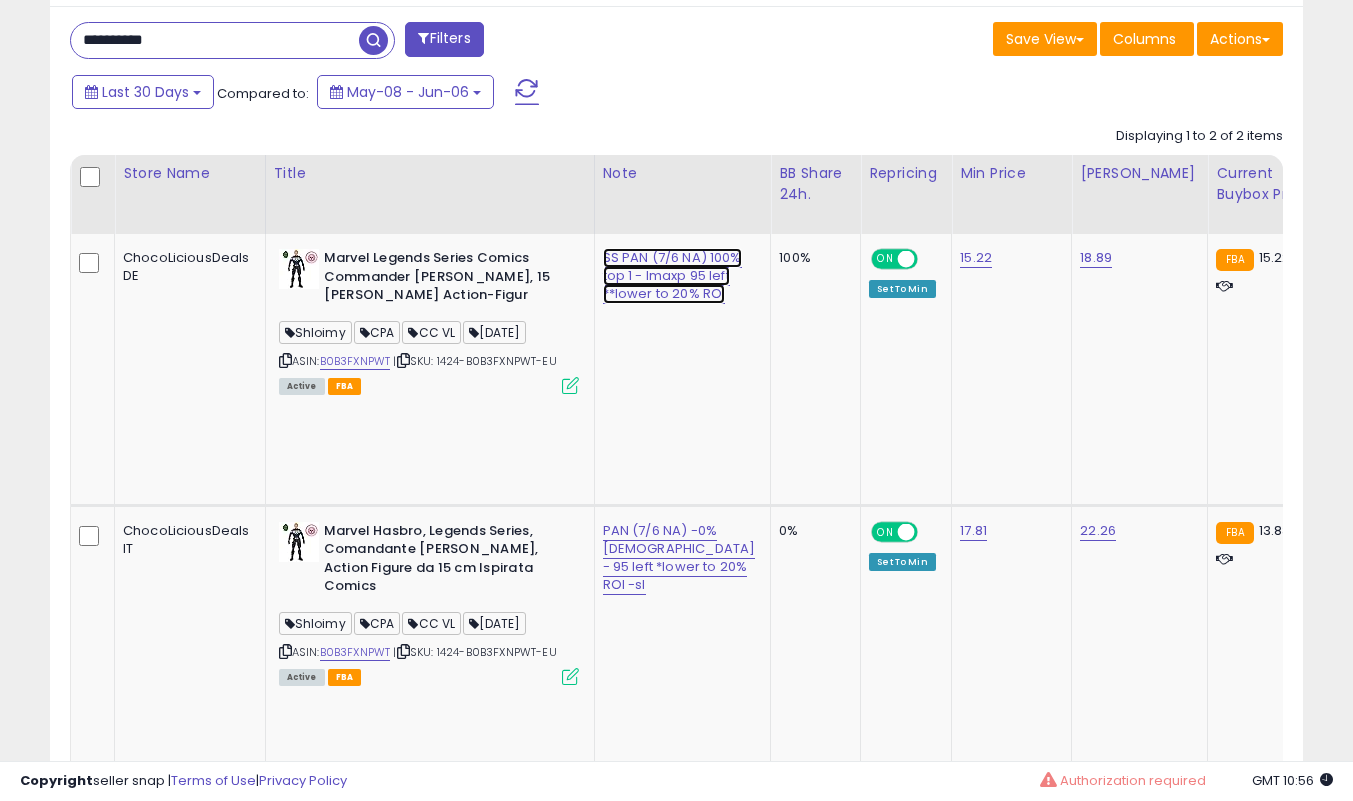click on "SS PAN (7/6 NA) 100% top 1 - lmaxp 95 left **lower to 20% ROI" at bounding box center [672, 276] 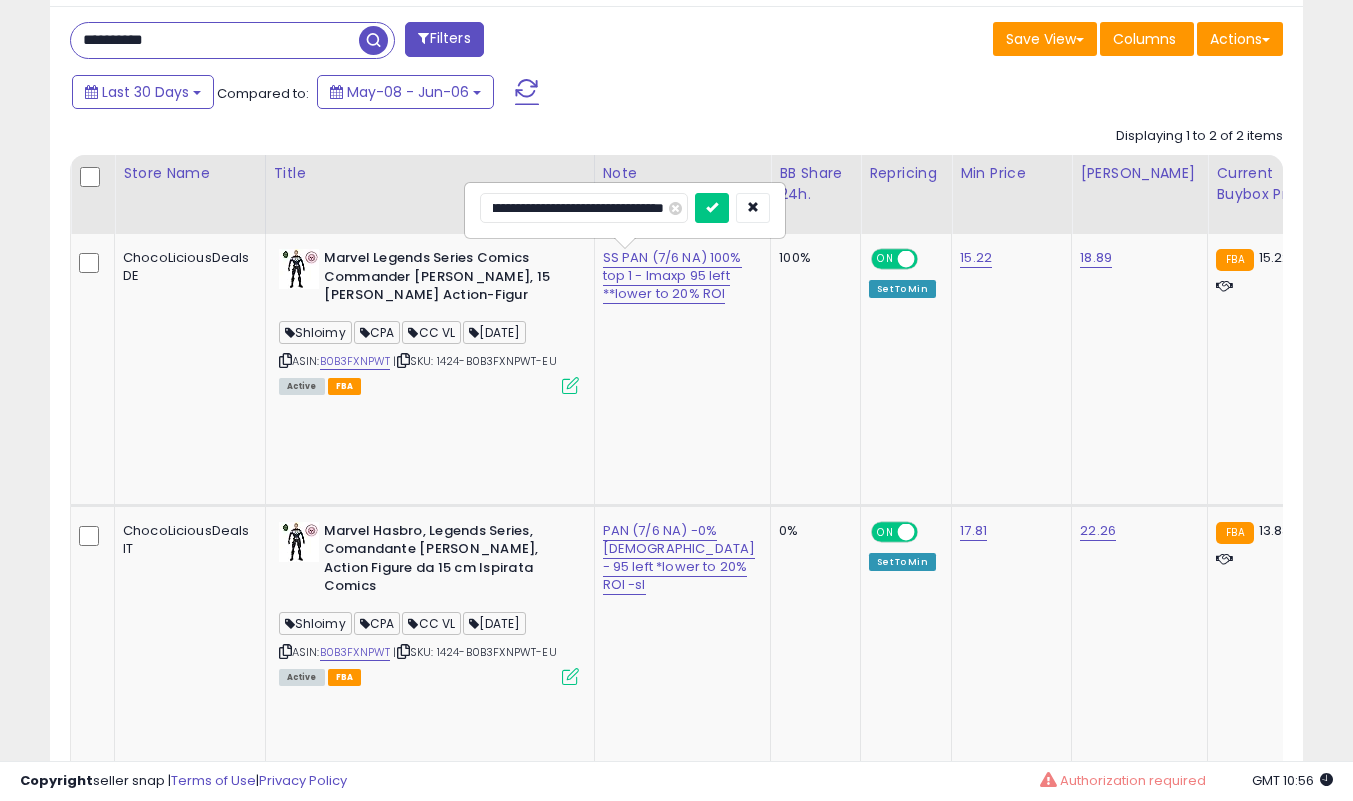 scroll, scrollTop: 0, scrollLeft: 0, axis: both 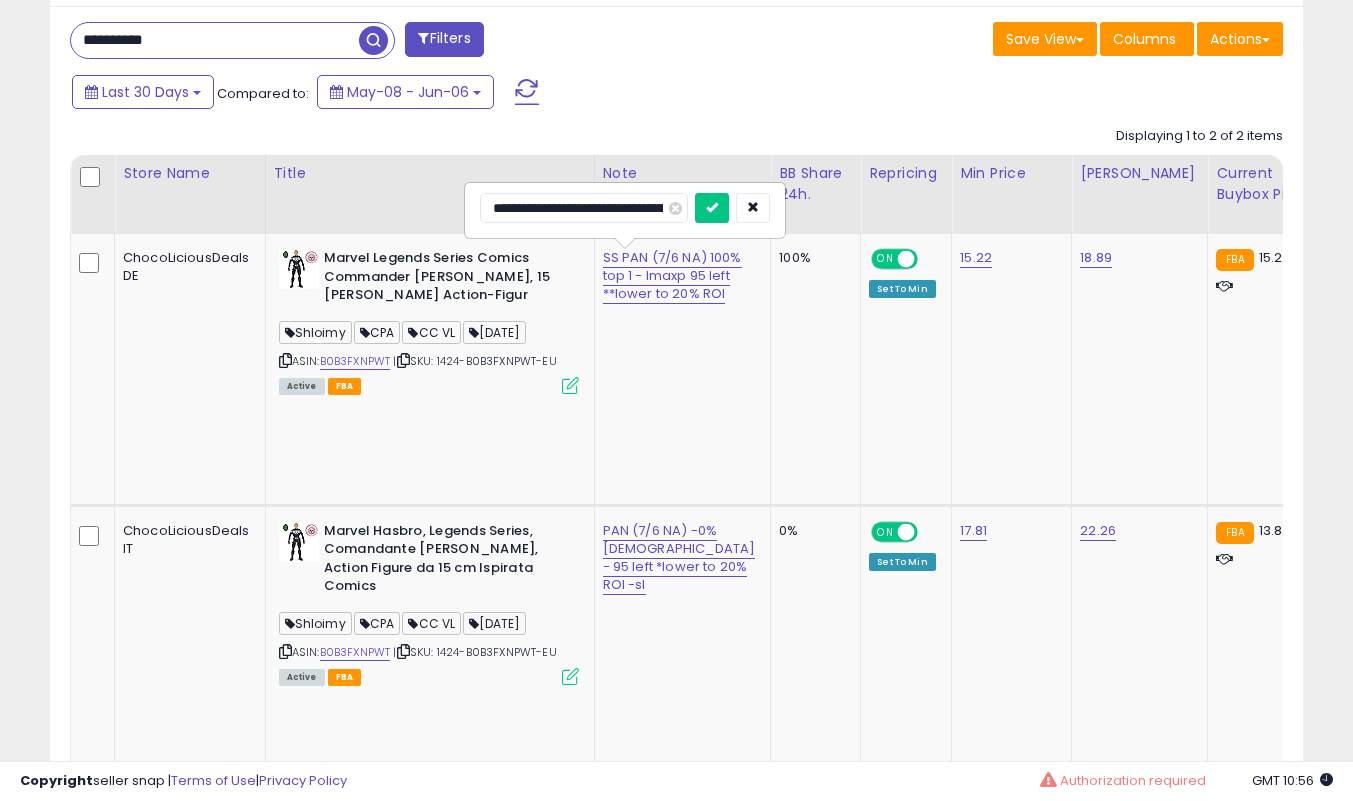 type on "**********" 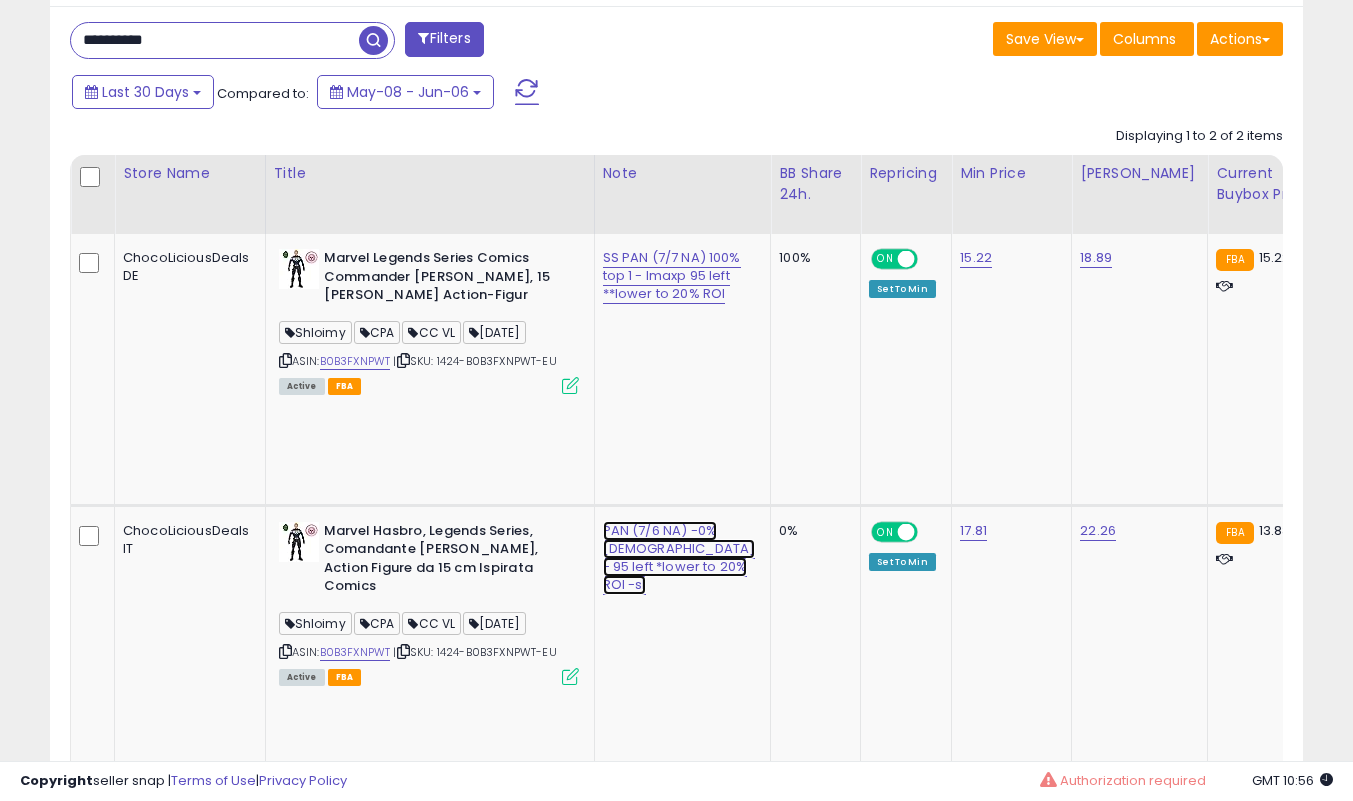 click on "PAN (7/6 NA) -0% [DEMOGRAPHIC_DATA] - 95 left *lower to 20% ROI -sl" at bounding box center (672, 276) 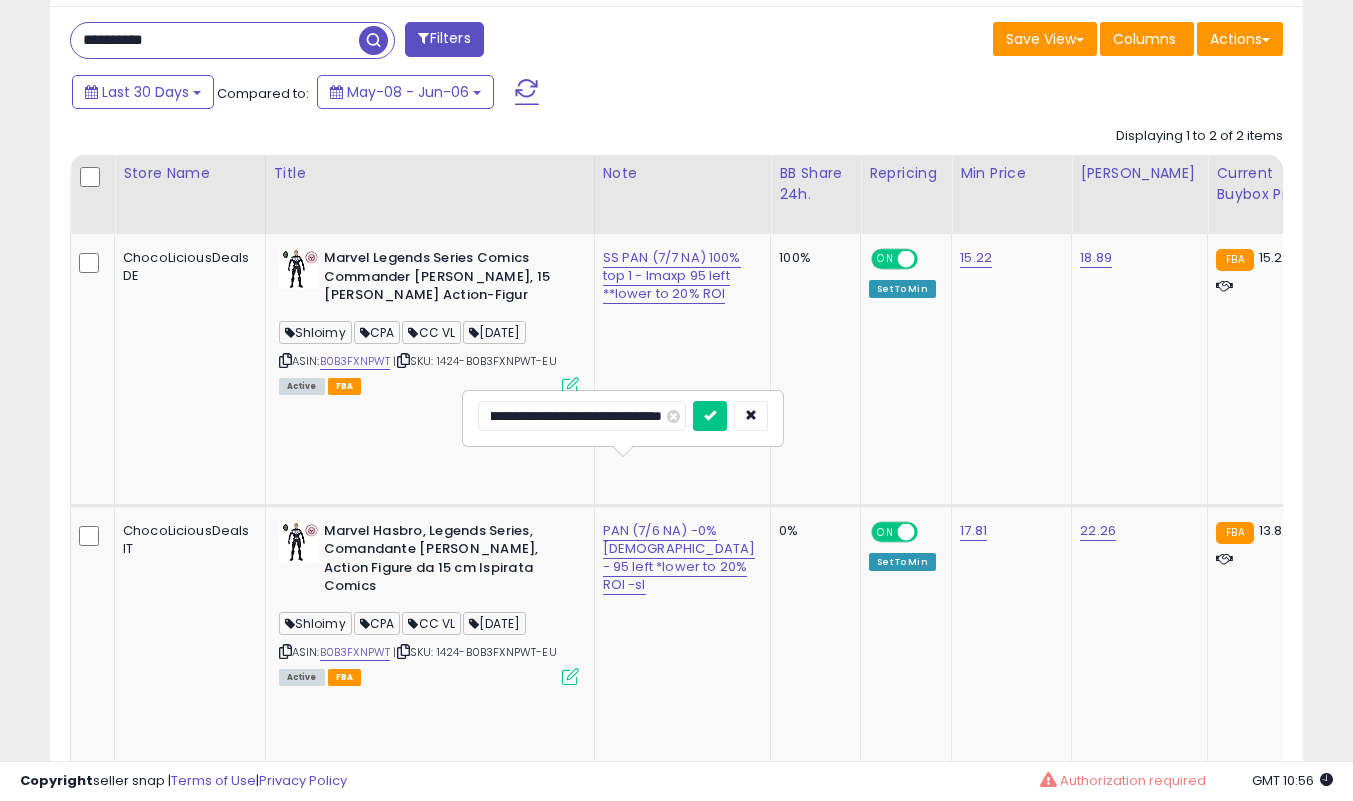 scroll, scrollTop: 0, scrollLeft: 0, axis: both 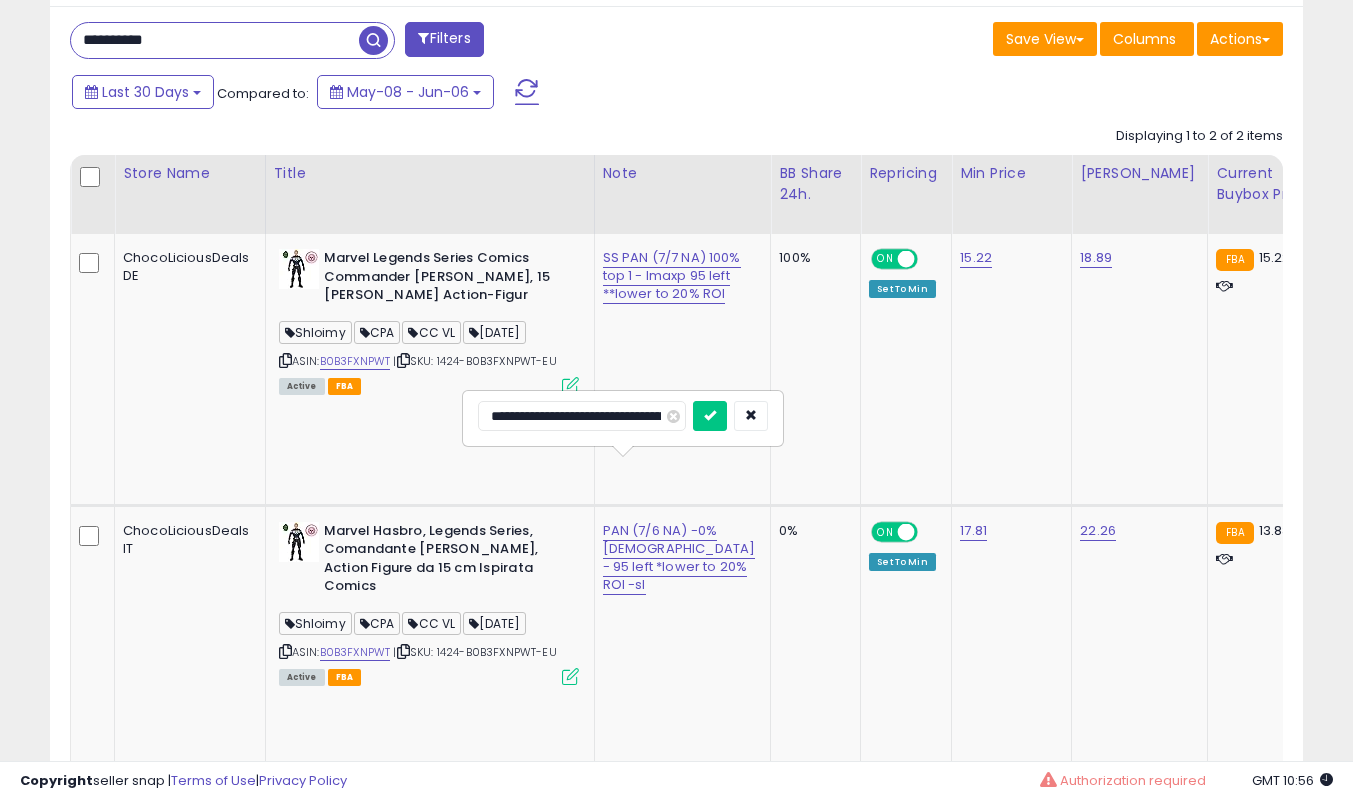 type on "**********" 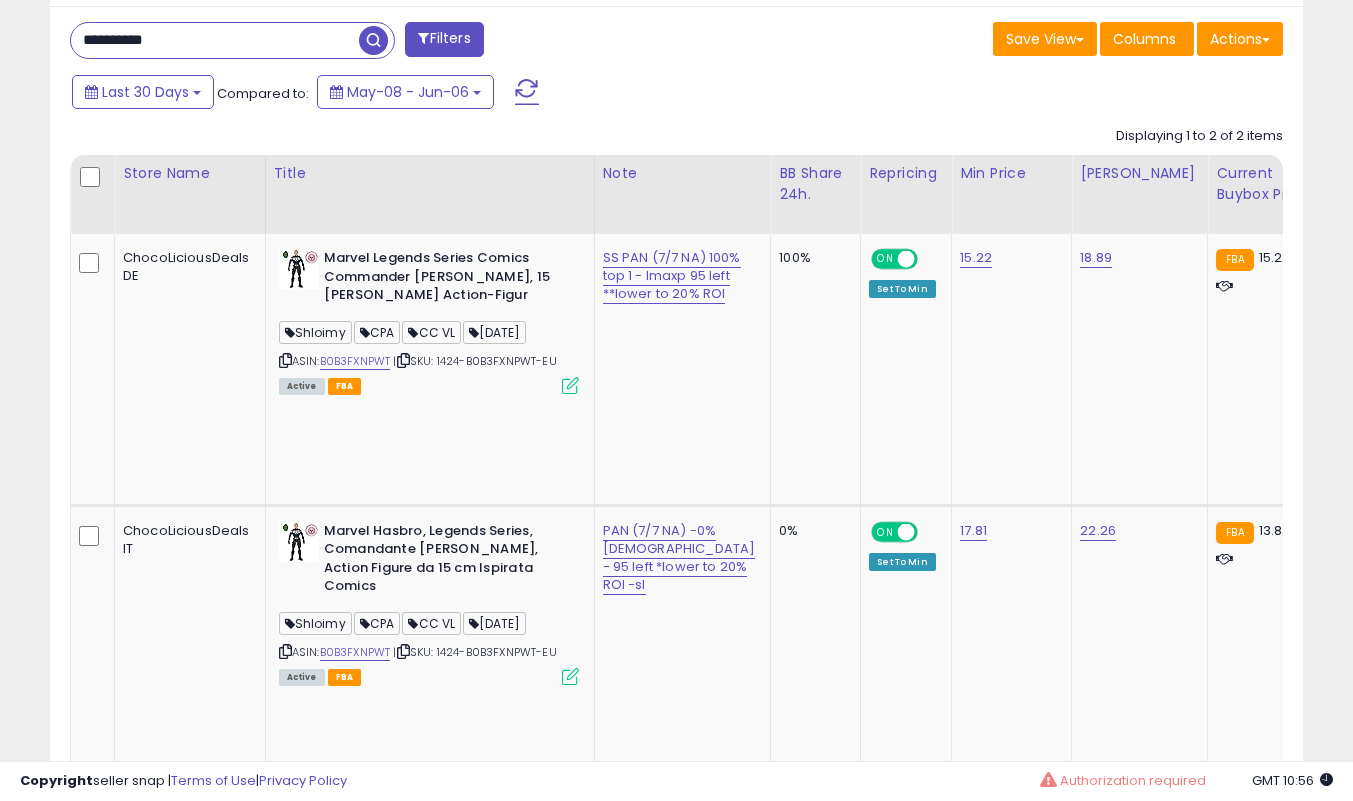 click on "**********" at bounding box center (215, 40) 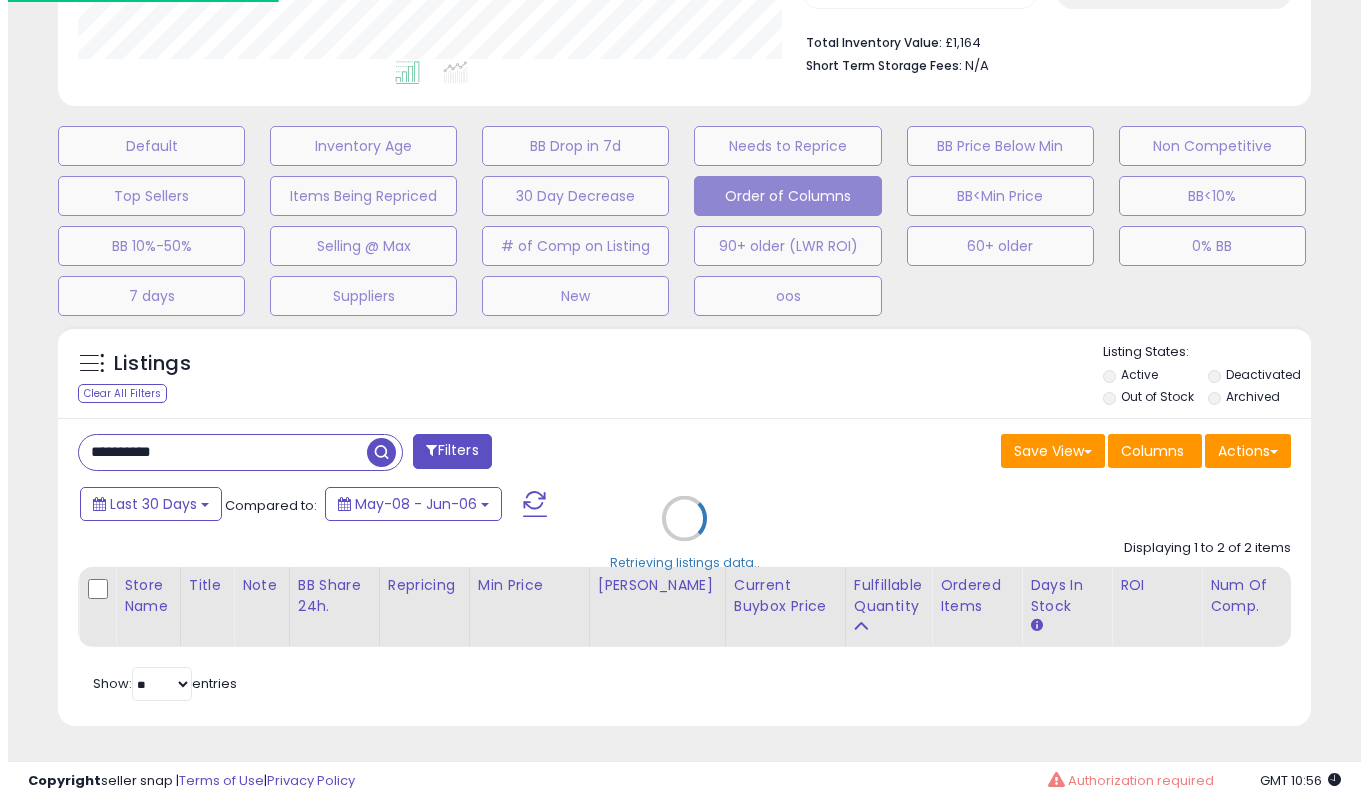 scroll, scrollTop: 519, scrollLeft: 0, axis: vertical 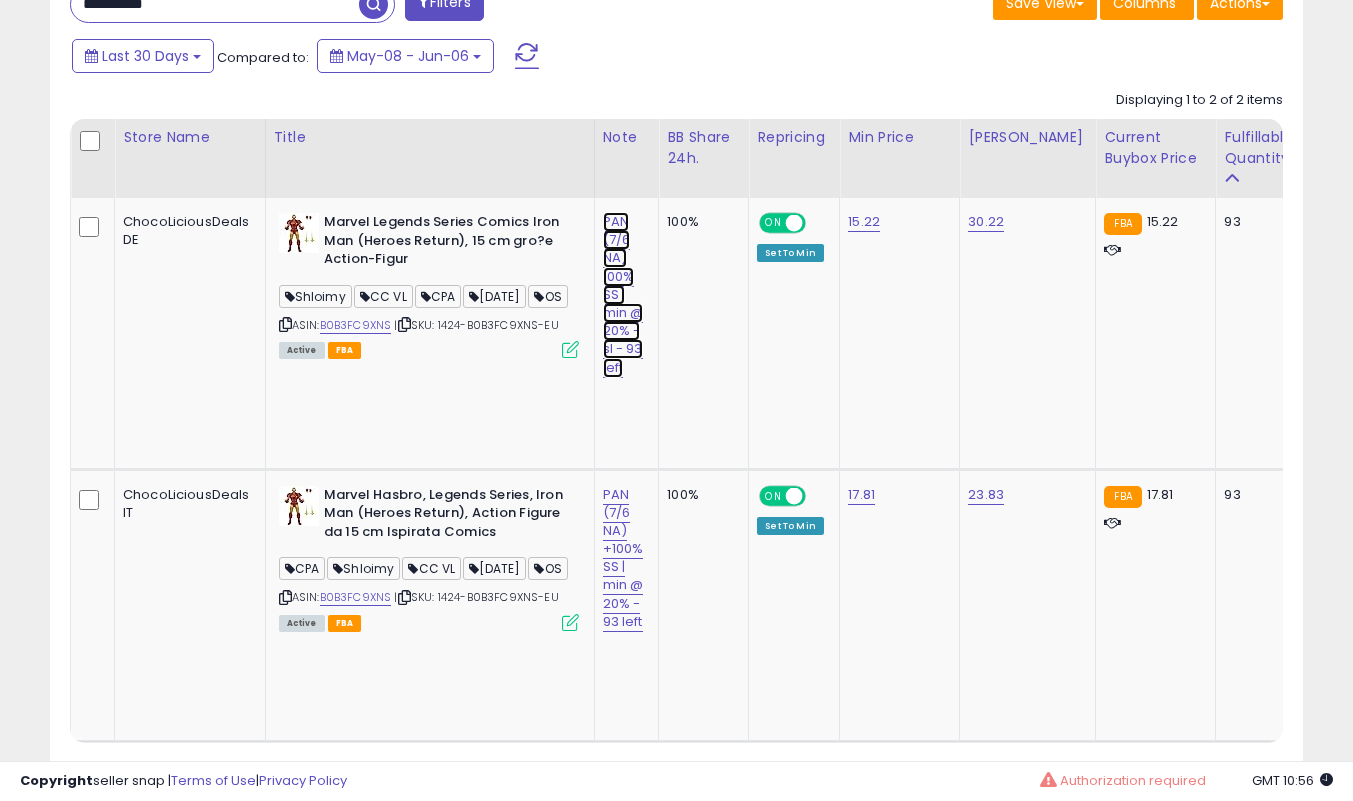 click on "PAN (7/6 NA) 100% SS | min @ 20% -sl - 93 left" at bounding box center (623, 295) 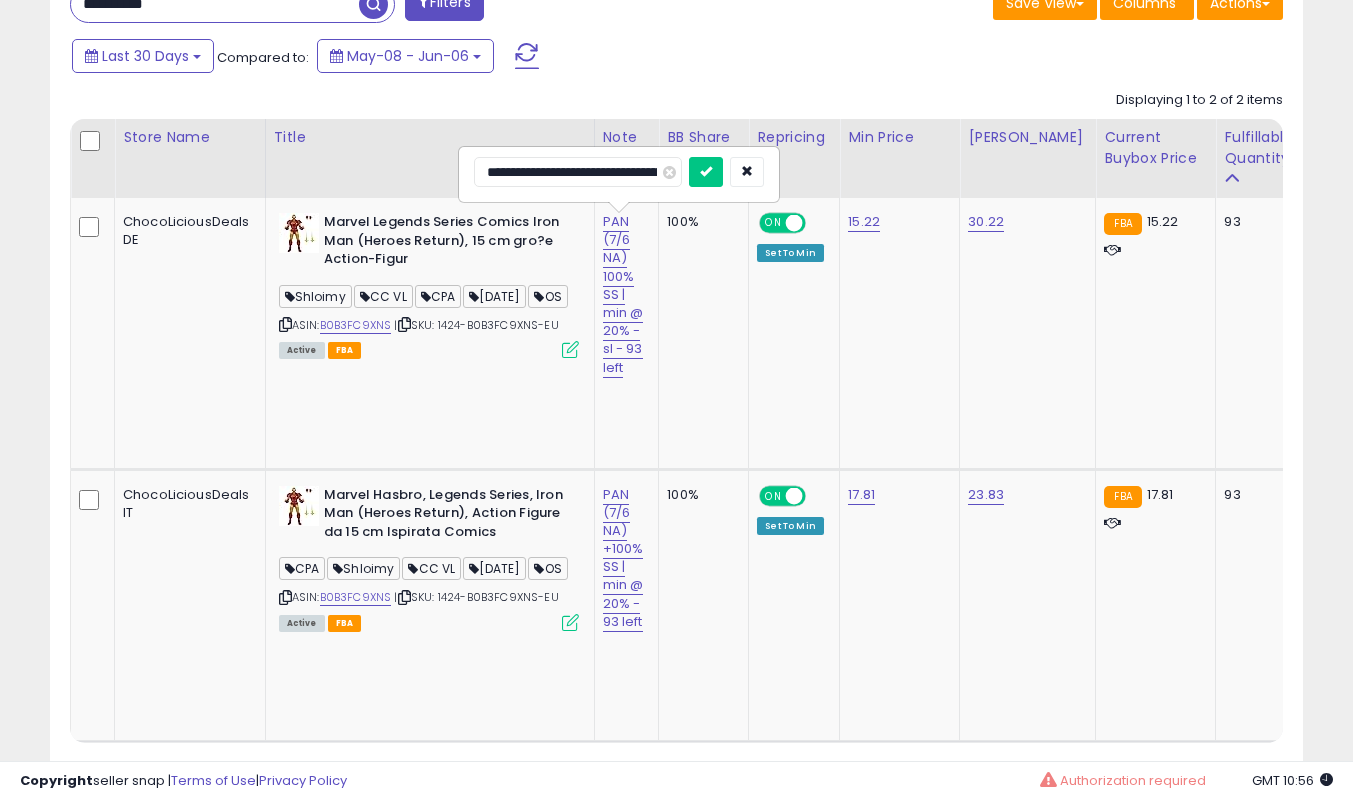 type on "**********" 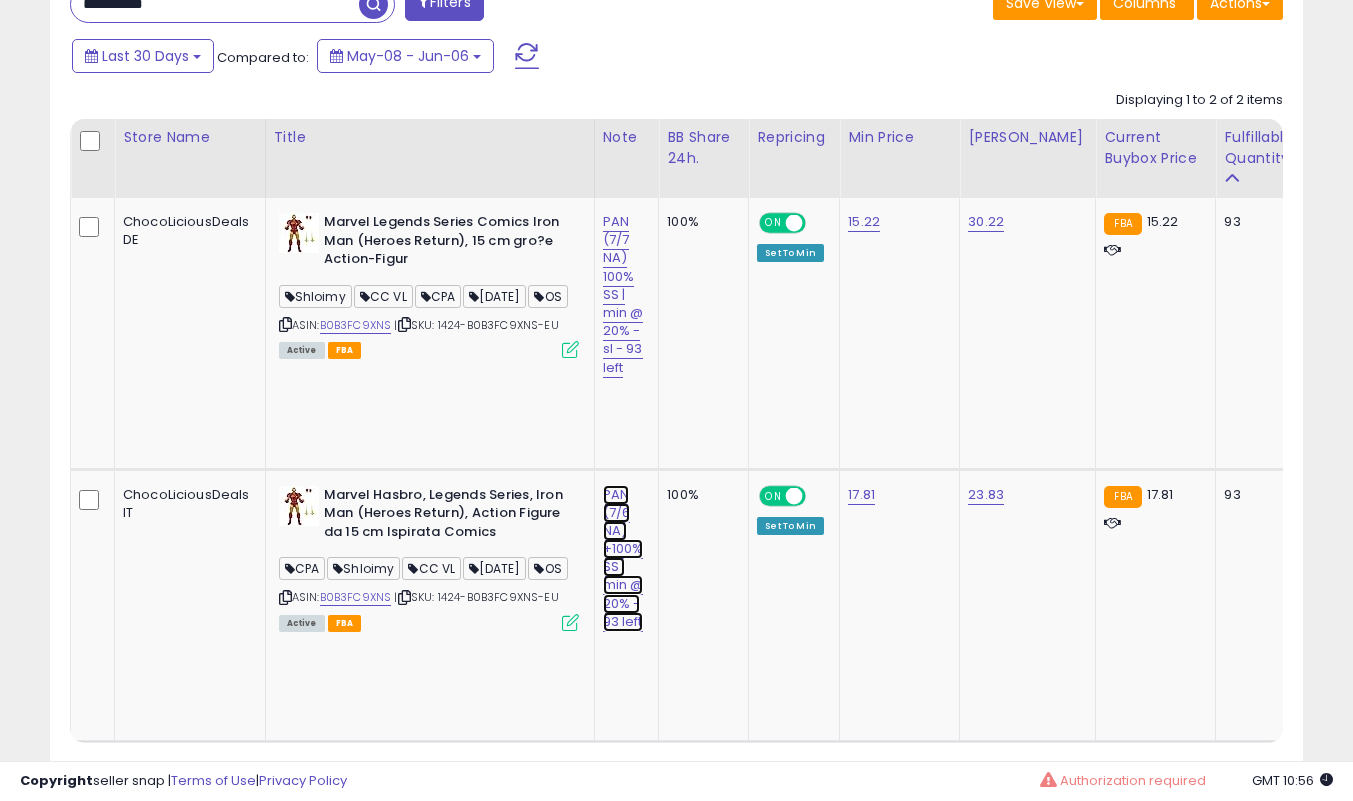 click on "PAN (7/6 NA) +100% SS | min @ 20% - 93 left" at bounding box center (623, 295) 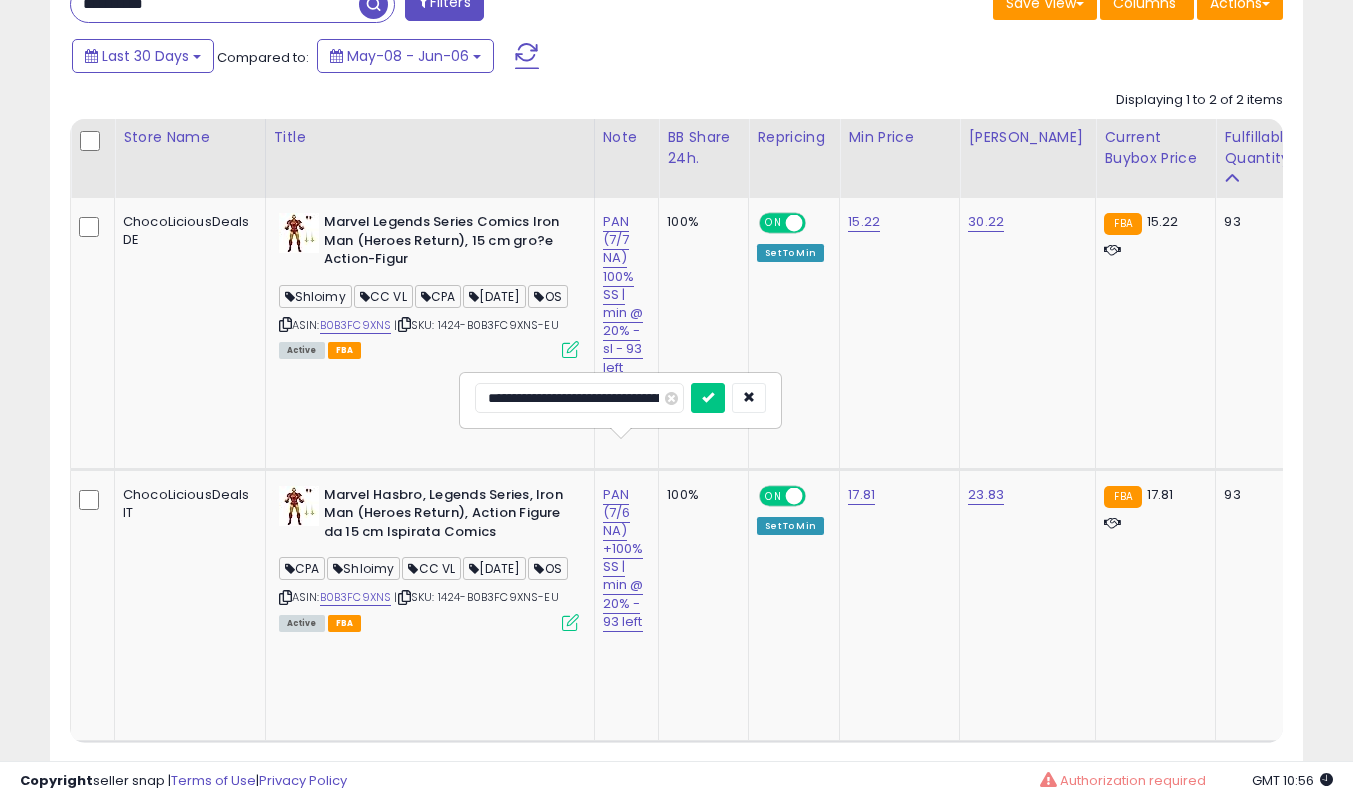type on "**********" 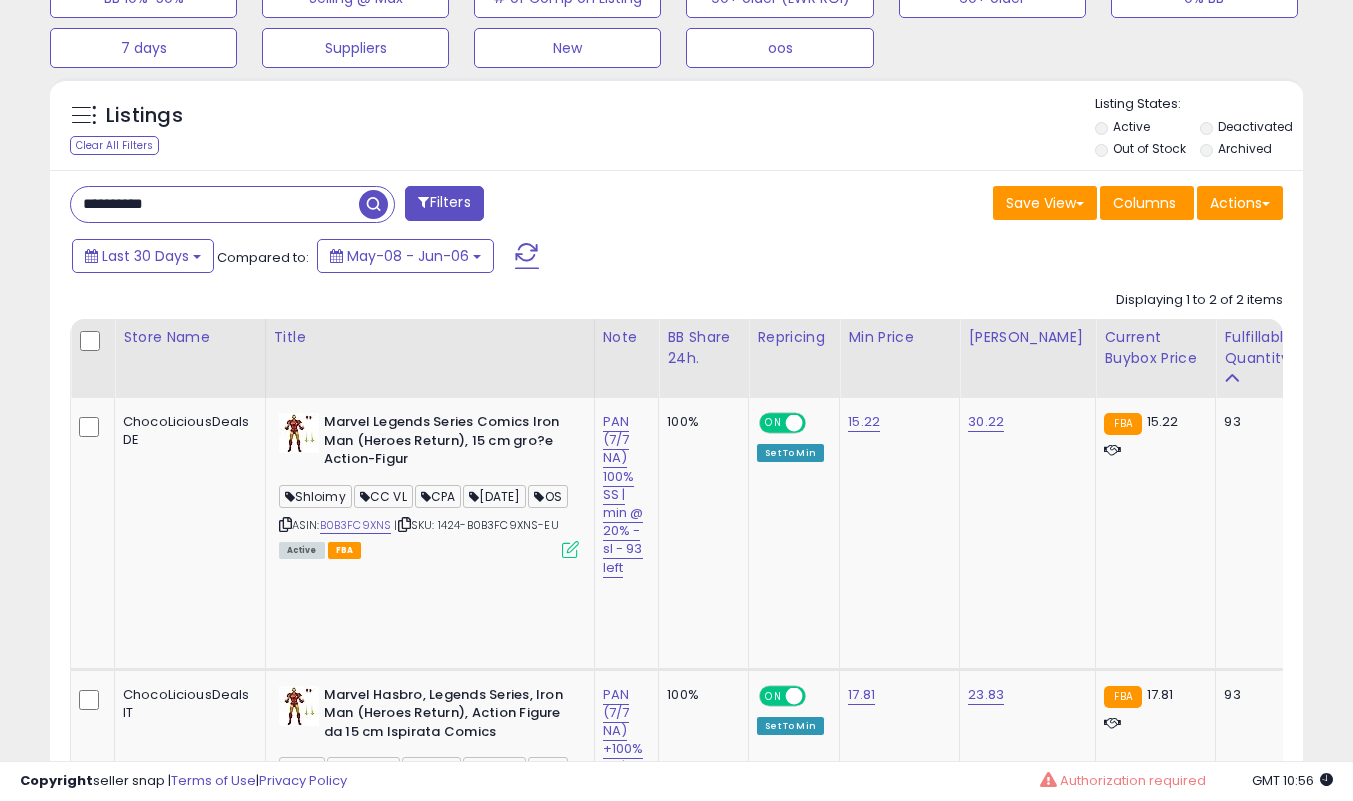 click on "**********" at bounding box center [215, 204] 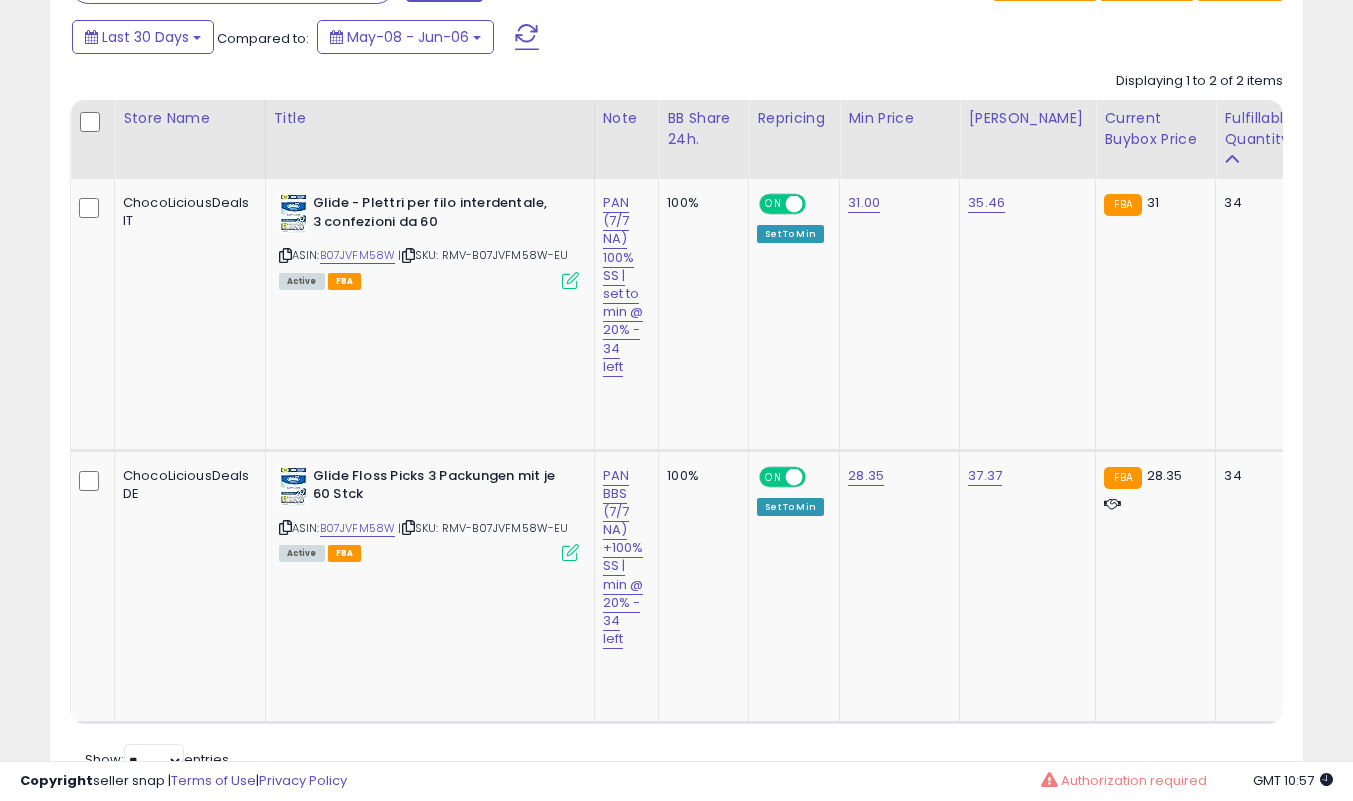 click on "Listings
Clear All Filters" at bounding box center (676, 338) 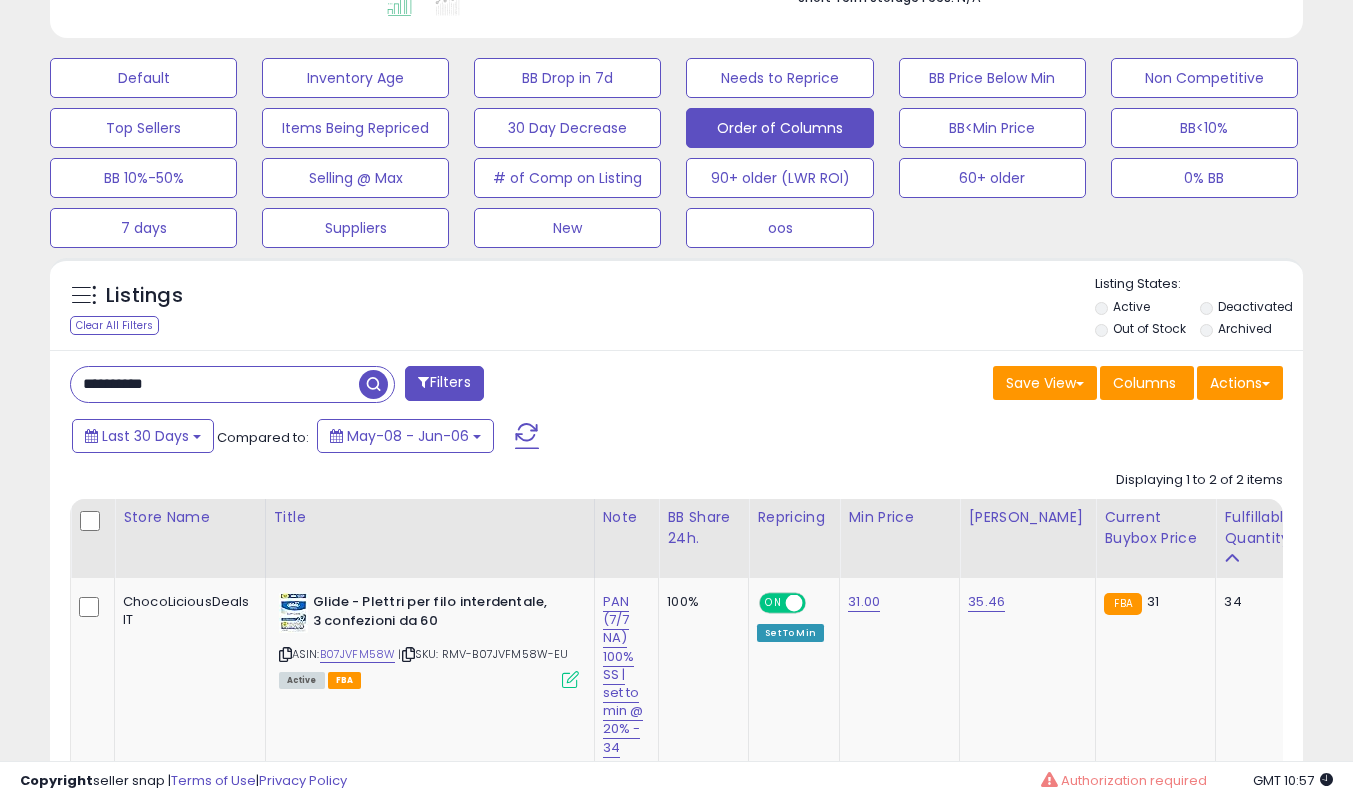 click on "**********" at bounding box center (215, 384) 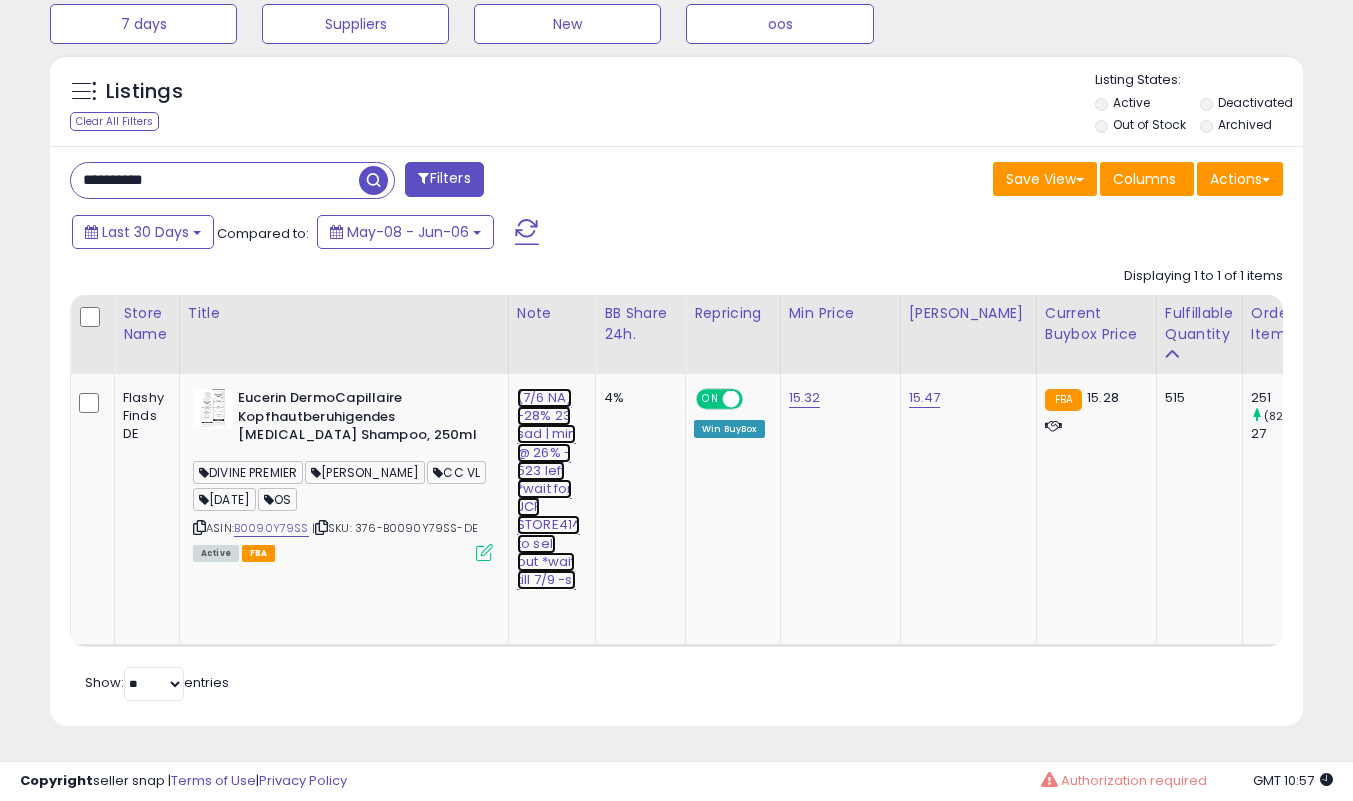 click on "(7/6 NA) -28% 23 sad | min @ 26% - 523 left *wait for JCF STORE41^ to sell out *wait till 7/9 -sl" at bounding box center [548, 489] 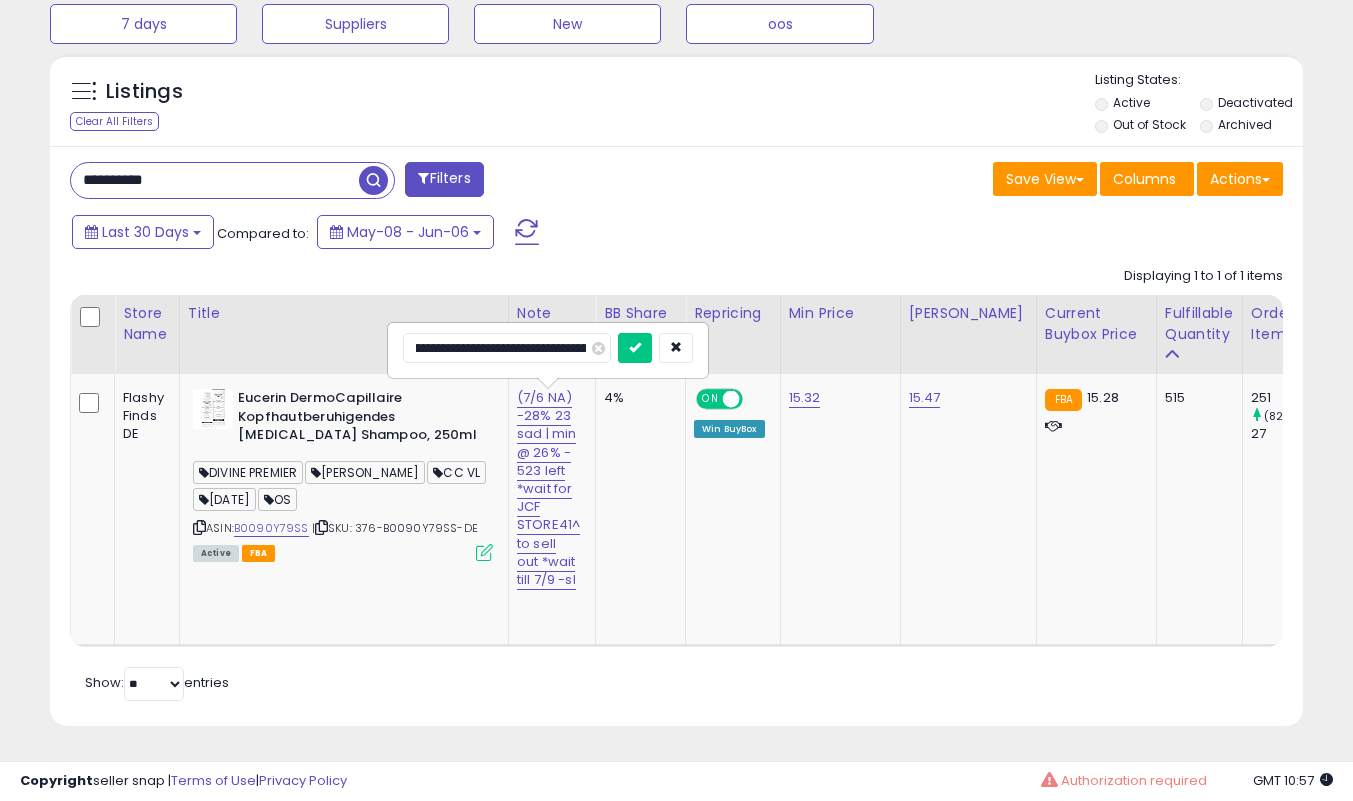 type on "**********" 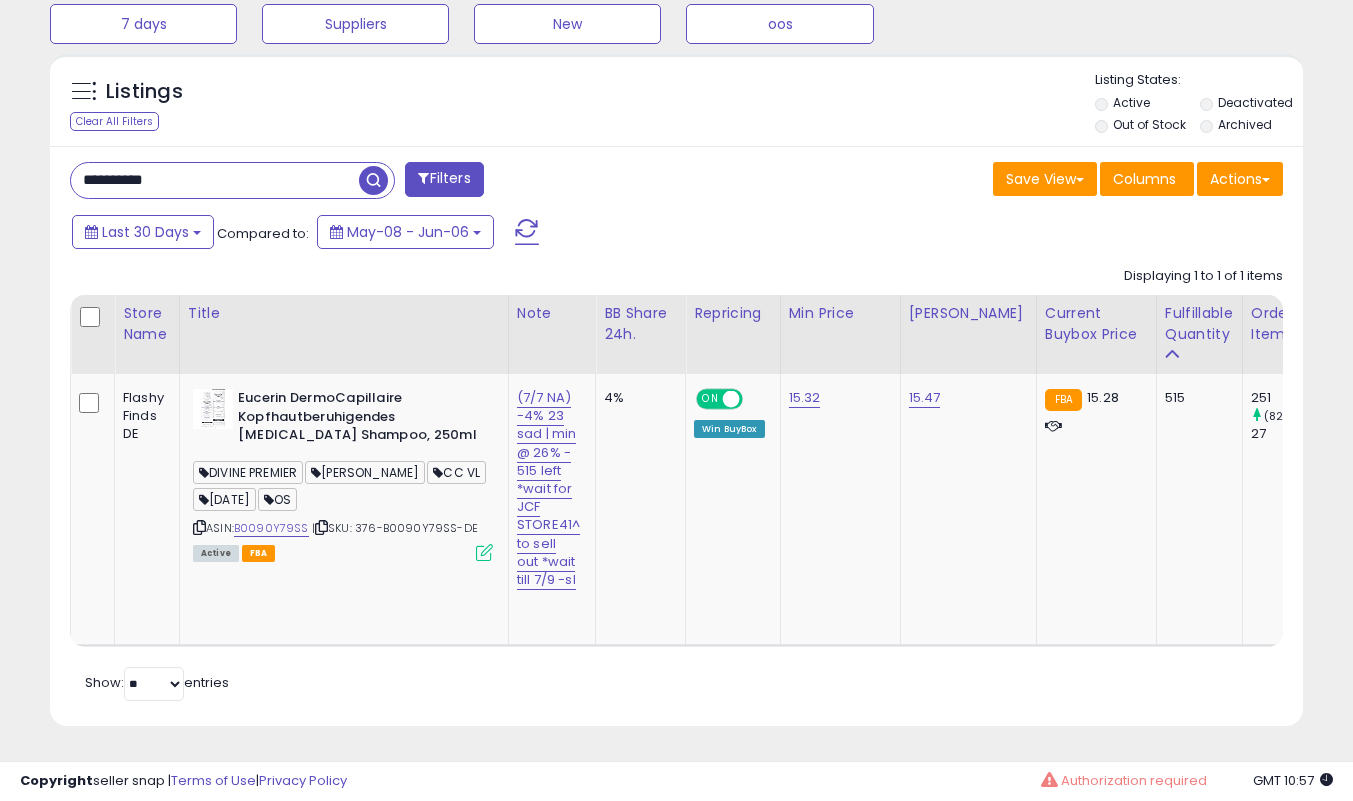 click on "**********" at bounding box center [215, 180] 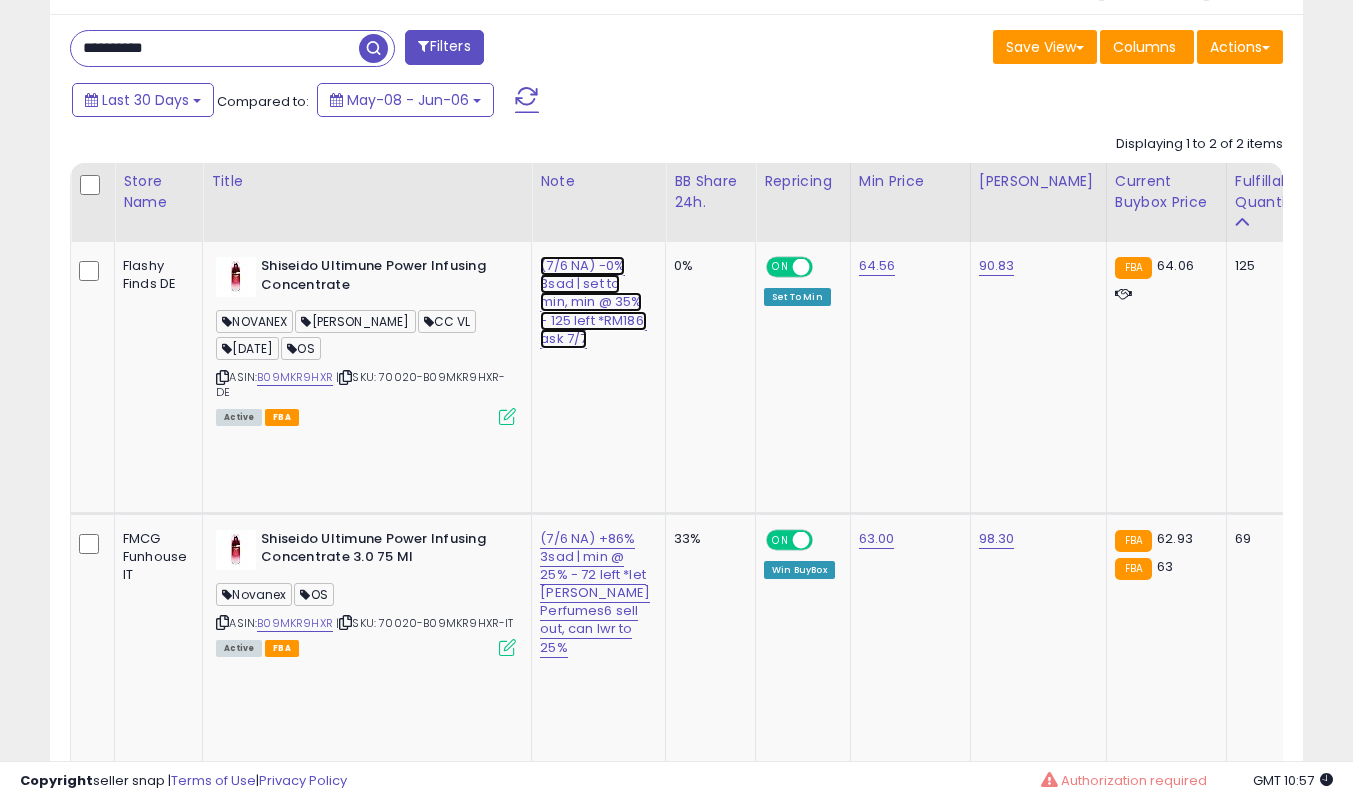 click on "(7/6 NA) -0% 3sad | set to min, min @ 35% - 125 left *RM186, ask 7/7" at bounding box center [593, 302] 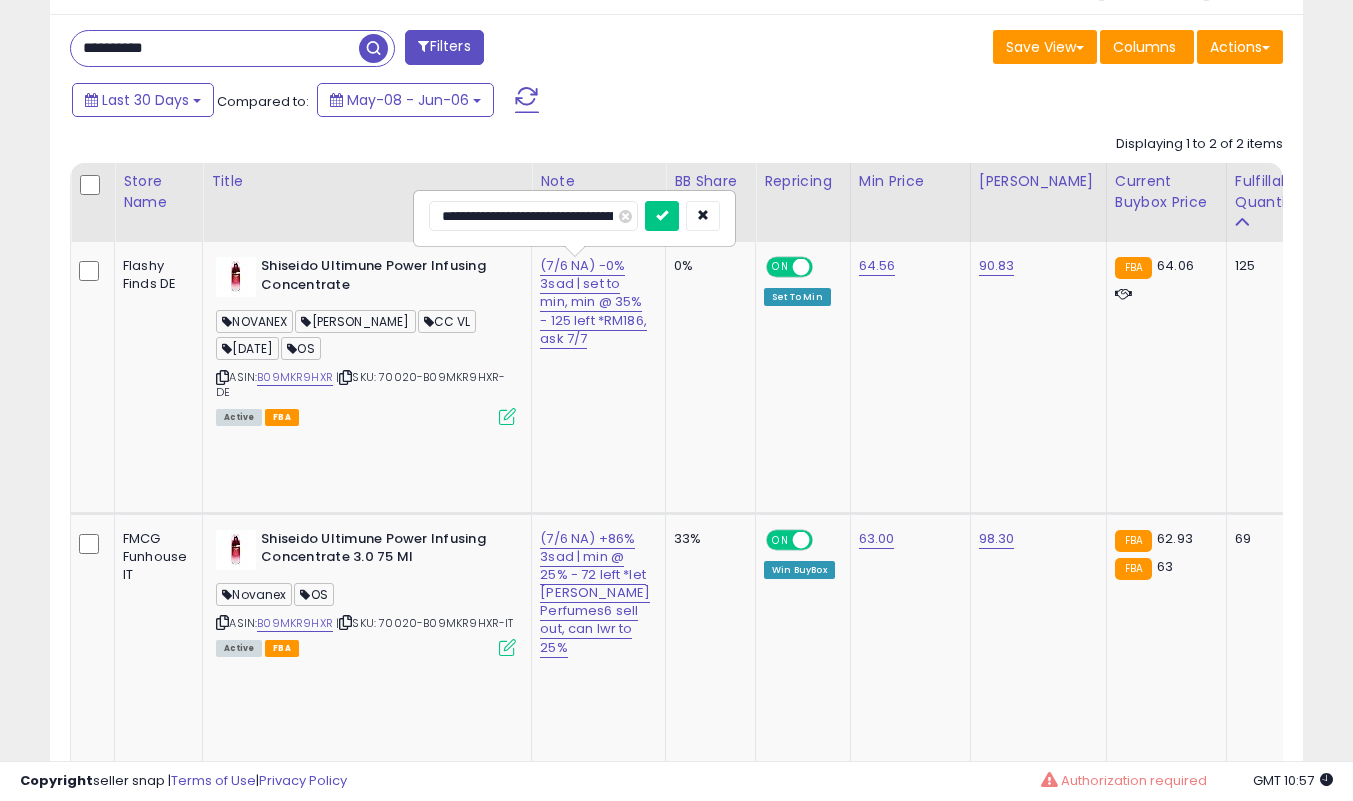 type on "**********" 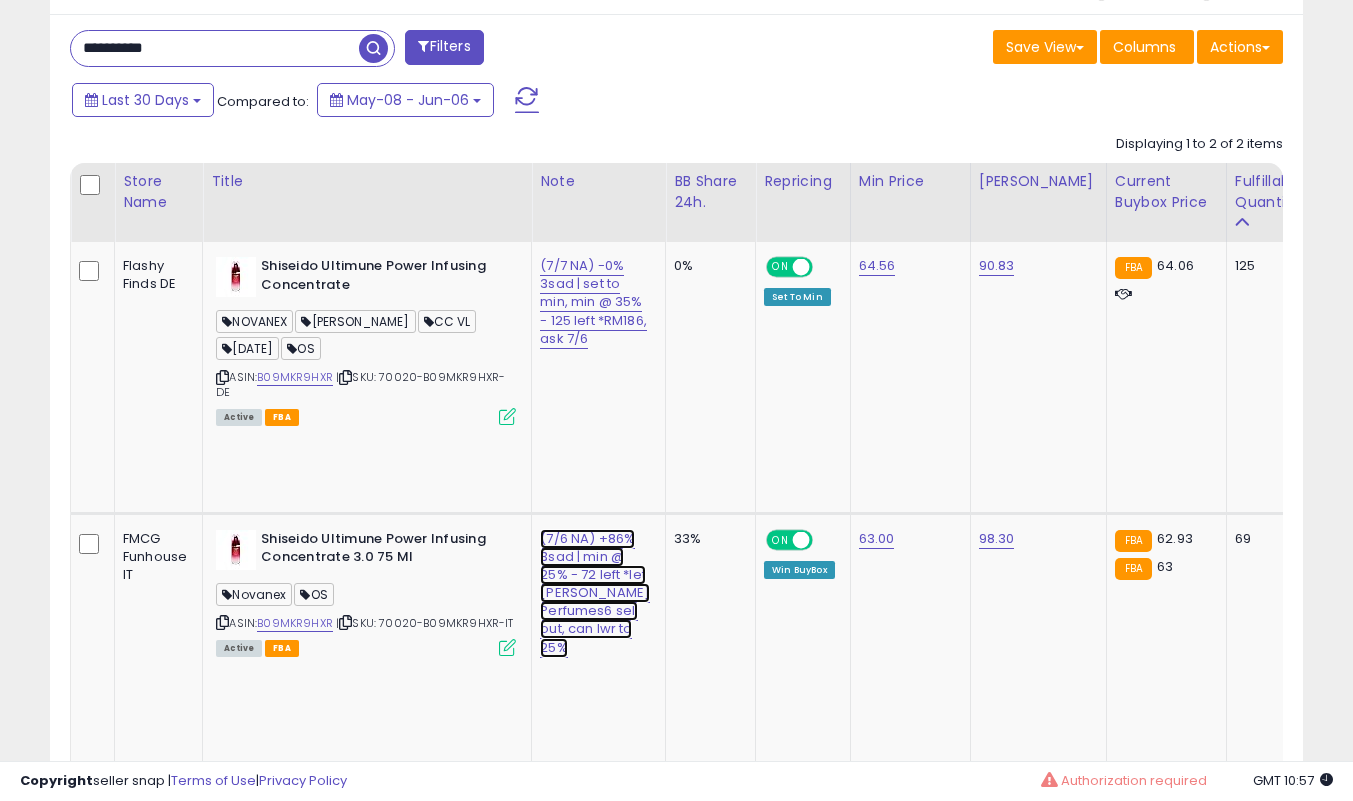 click on "(7/6 NA) +86% 3sad | min @ 25% - 72 left *let  [PERSON_NAME] Perfumes6 sell out, can lwr to 25%" at bounding box center [593, 302] 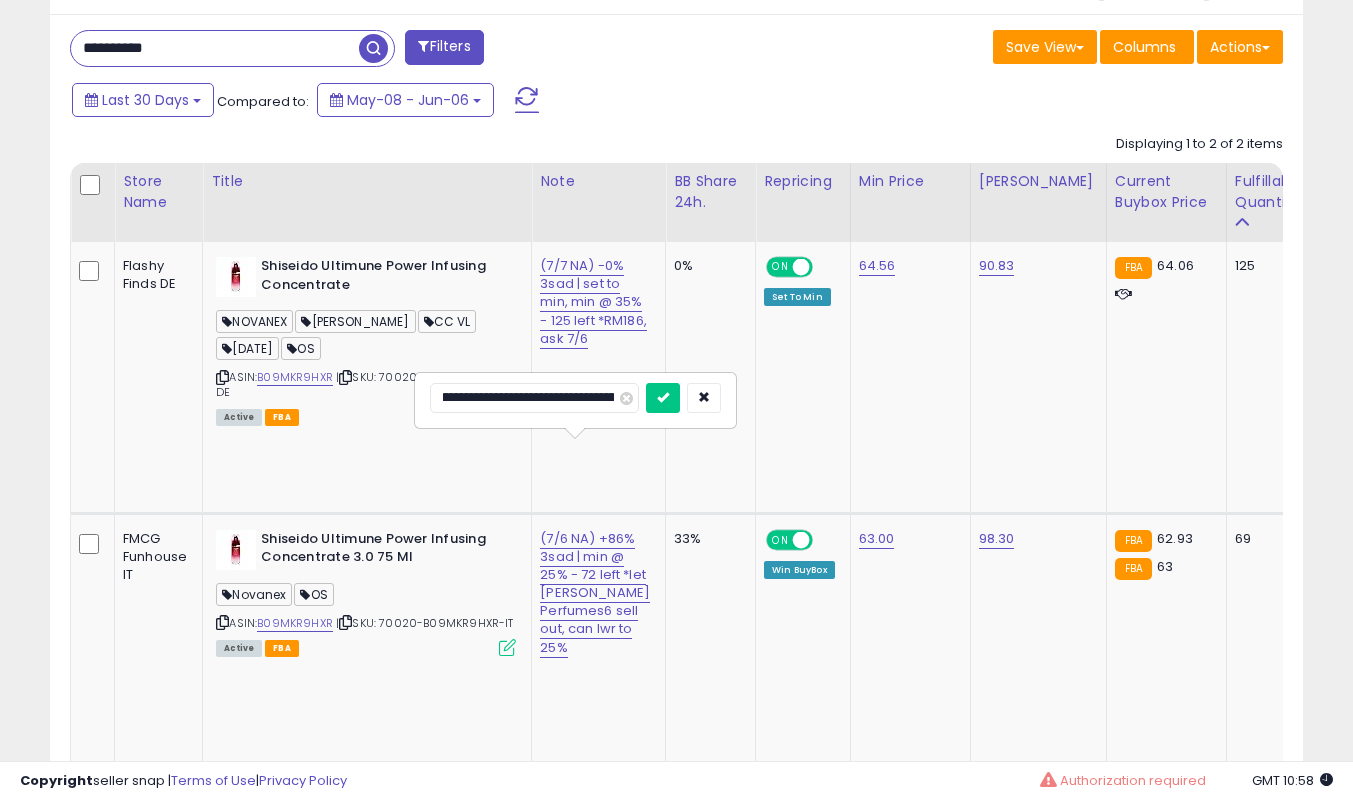 scroll, scrollTop: 0, scrollLeft: 102, axis: horizontal 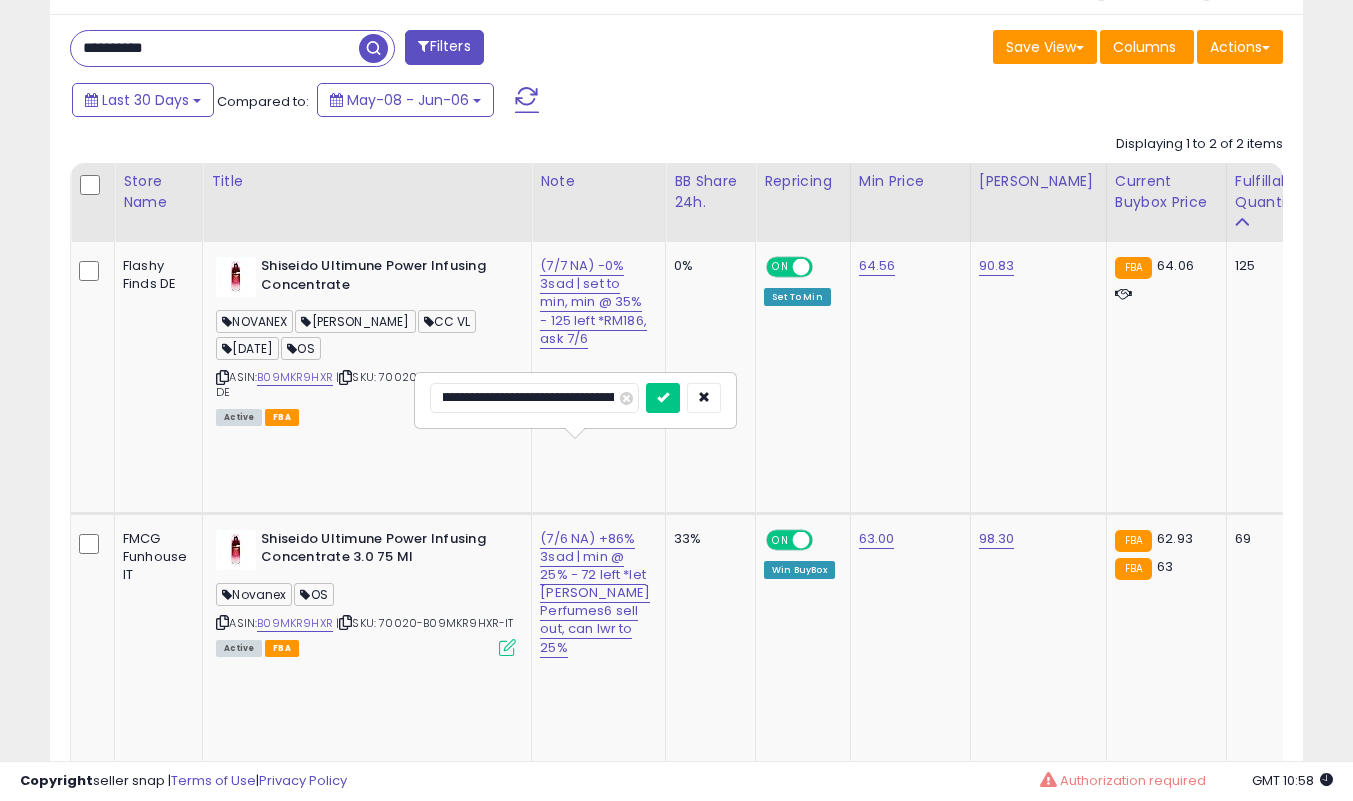 type on "**********" 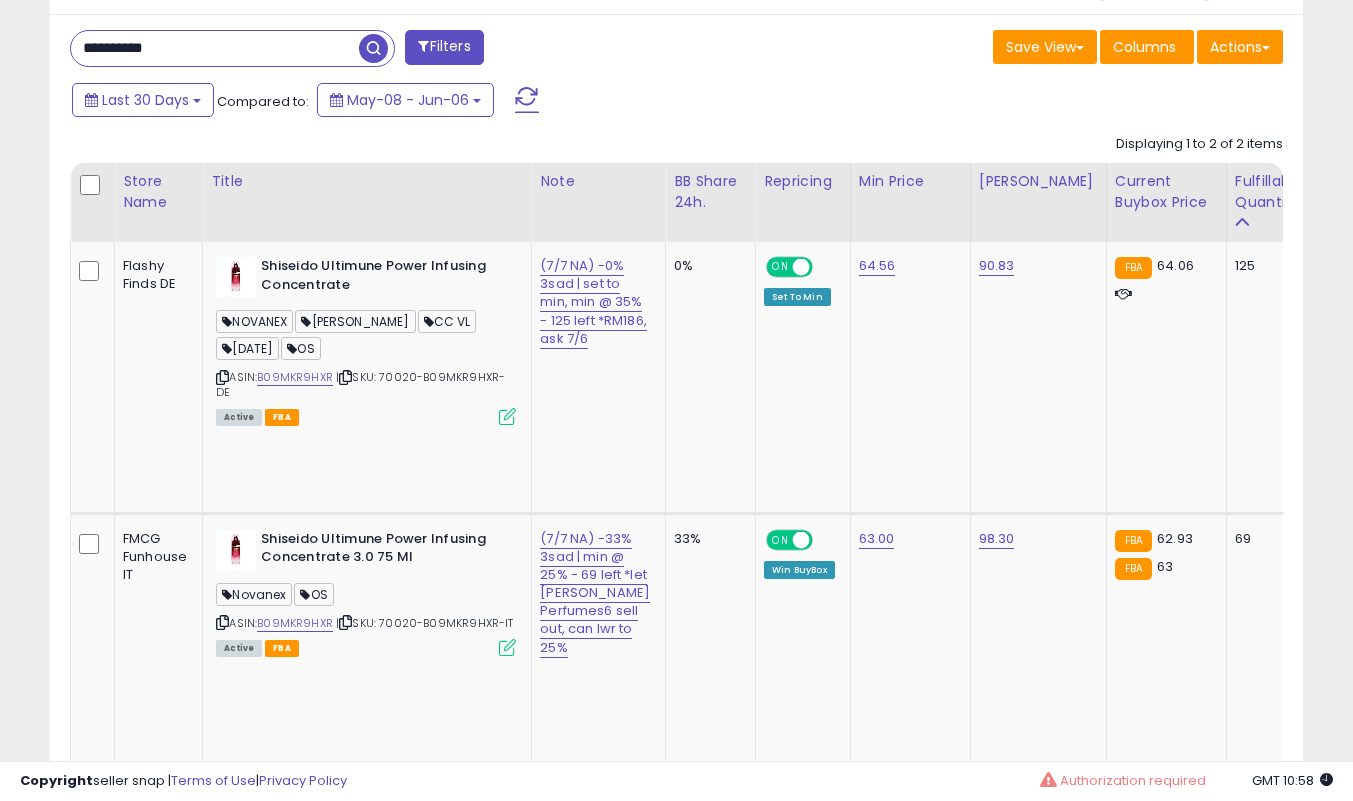 click on "**********" at bounding box center (215, 48) 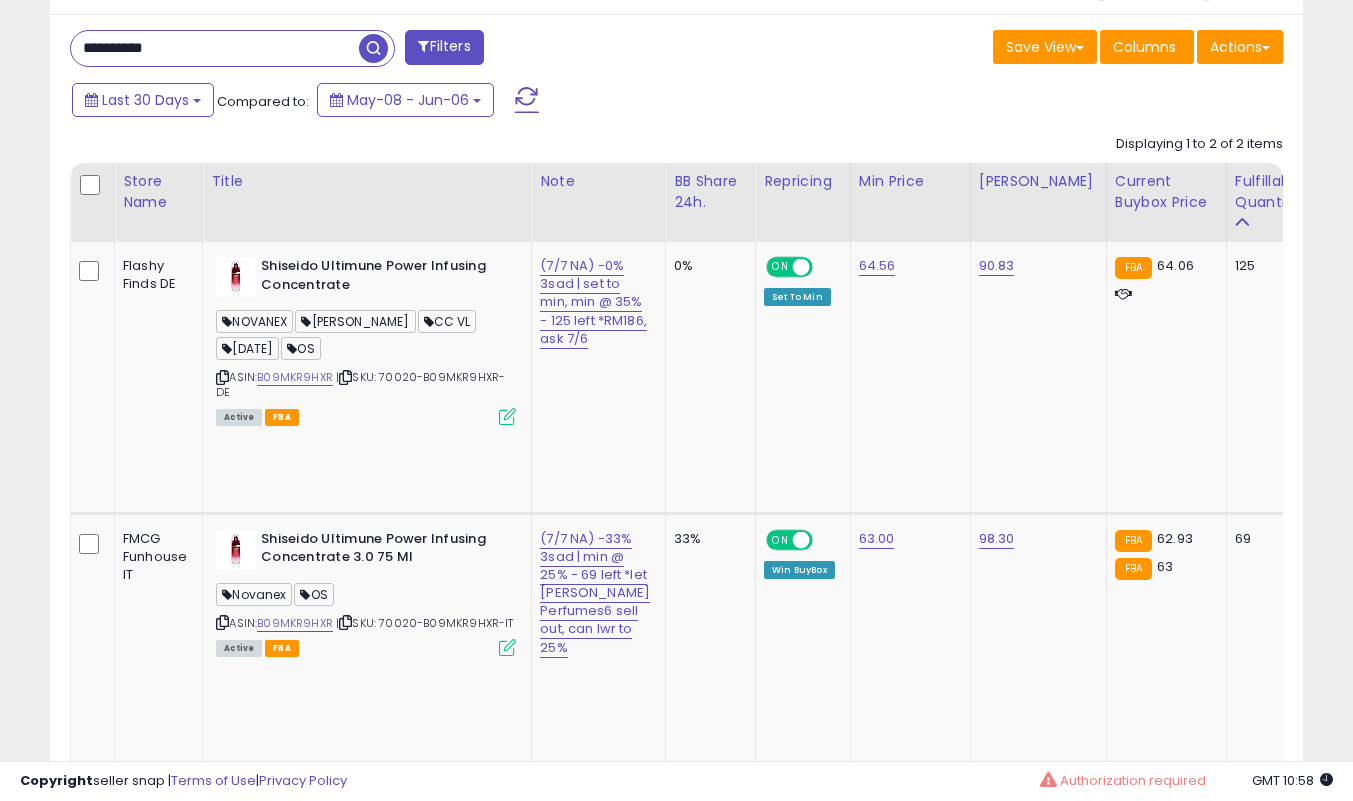 paste 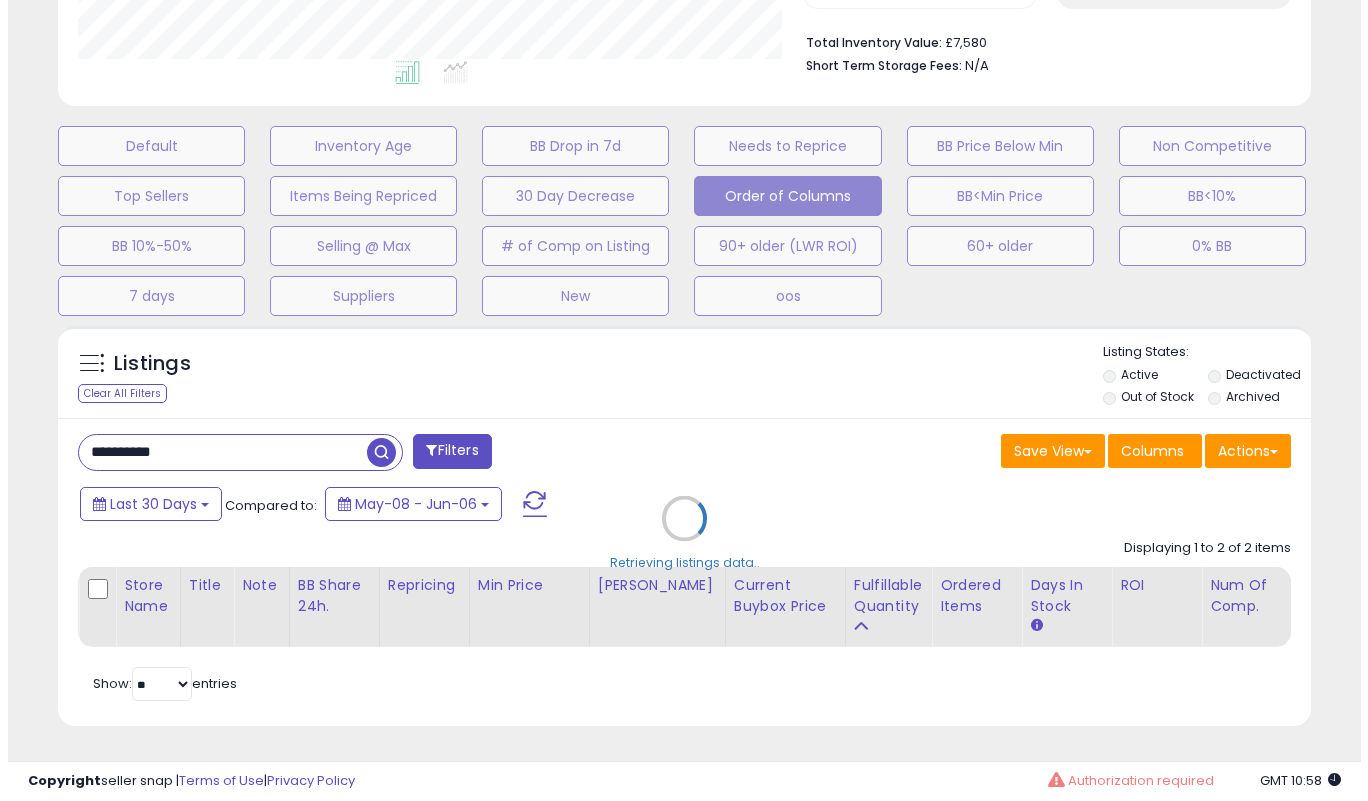 scroll, scrollTop: 519, scrollLeft: 0, axis: vertical 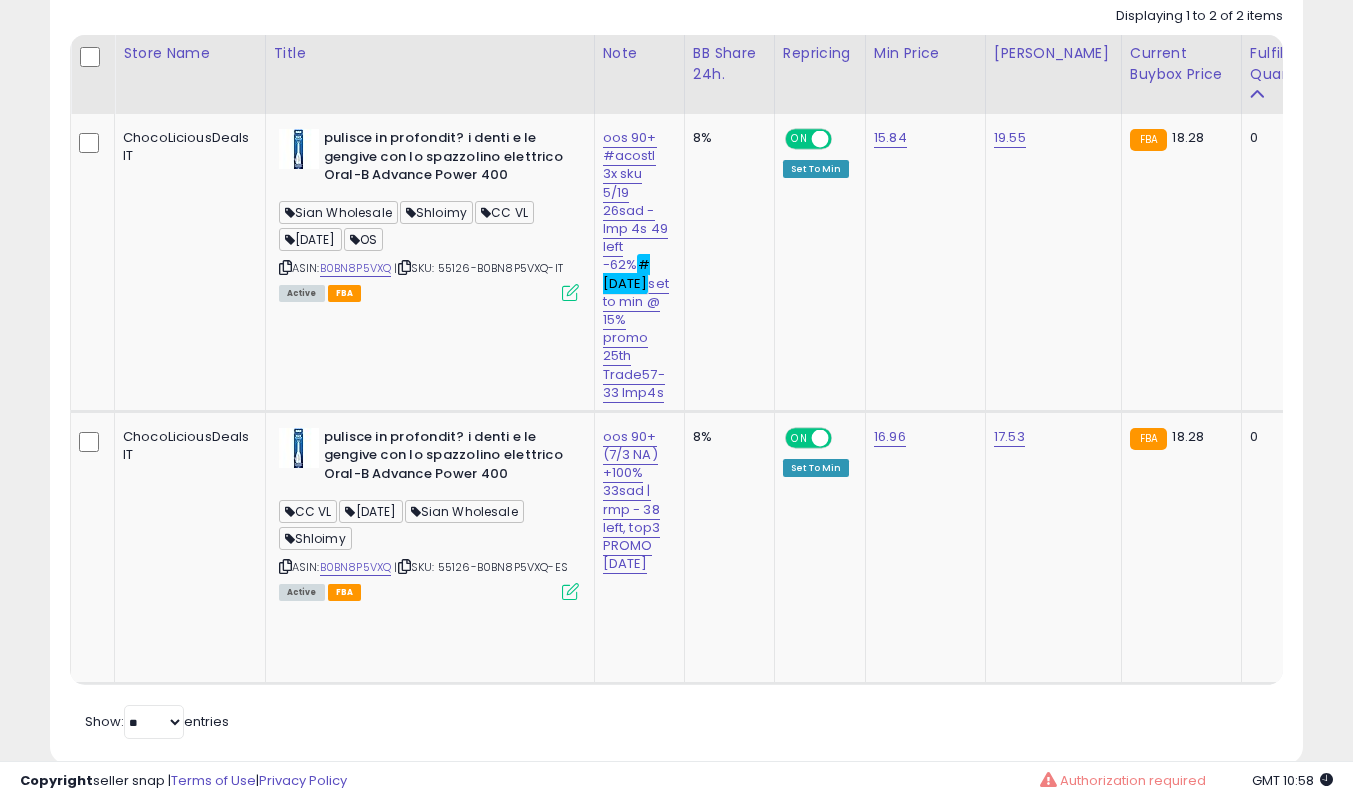 drag, startPoint x: 551, startPoint y: 689, endPoint x: 480, endPoint y: 599, distance: 114.6342 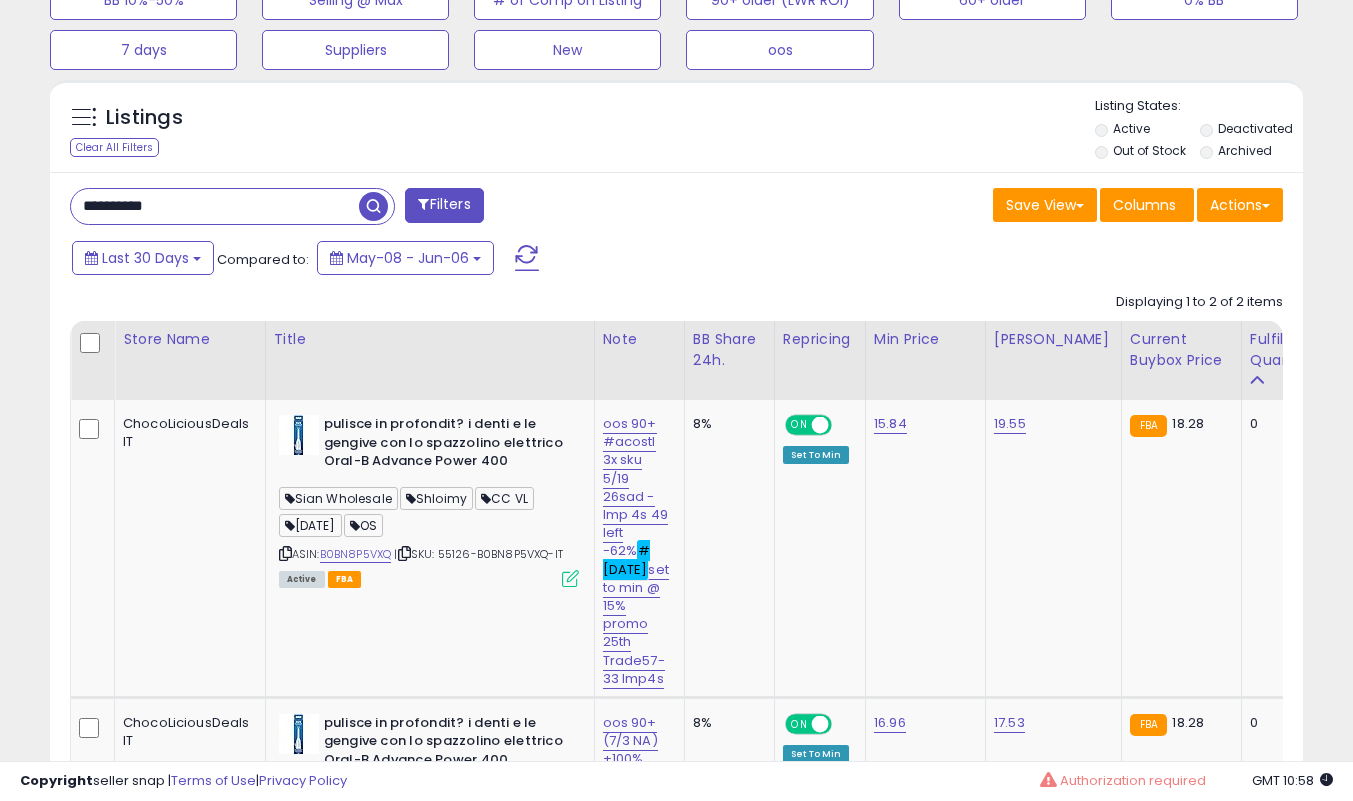 click on "**********" at bounding box center (215, 206) 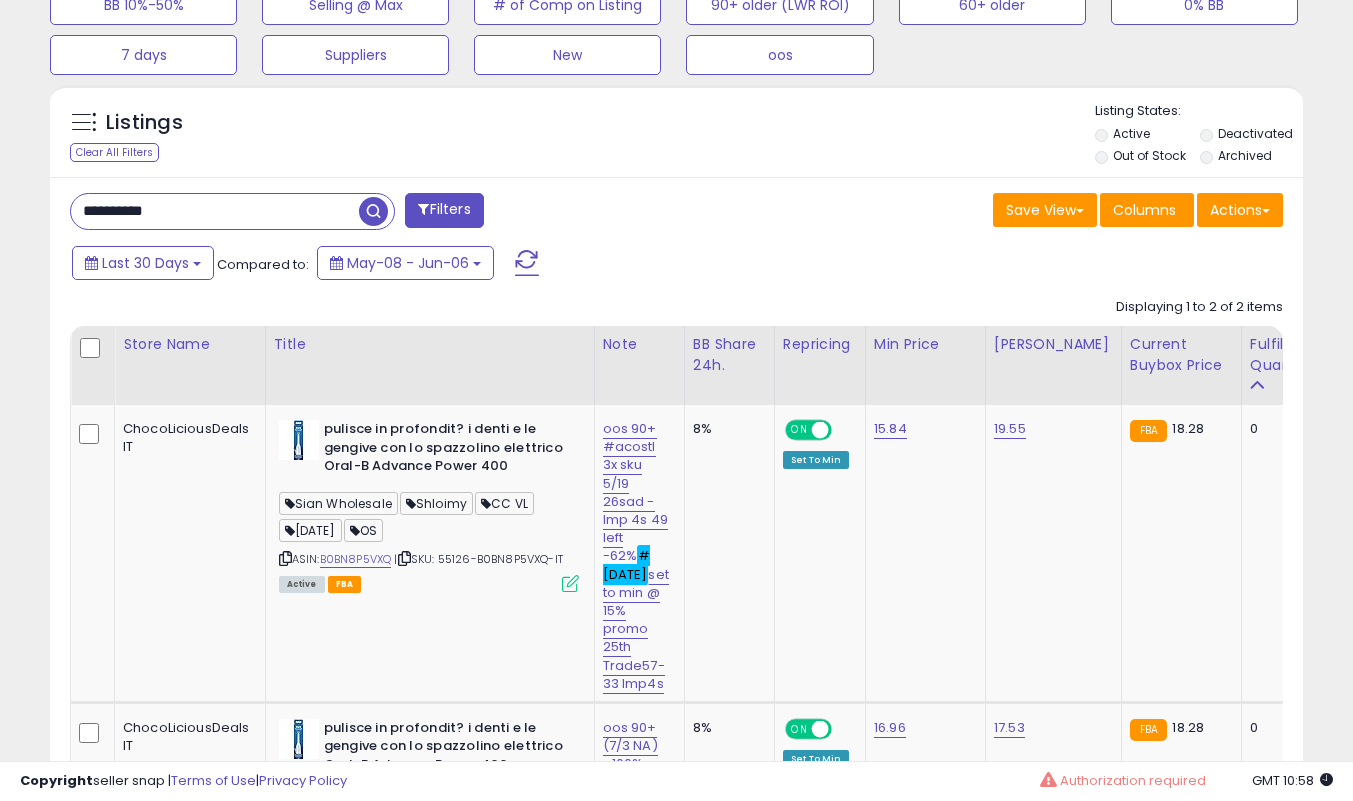 scroll, scrollTop: 741, scrollLeft: 0, axis: vertical 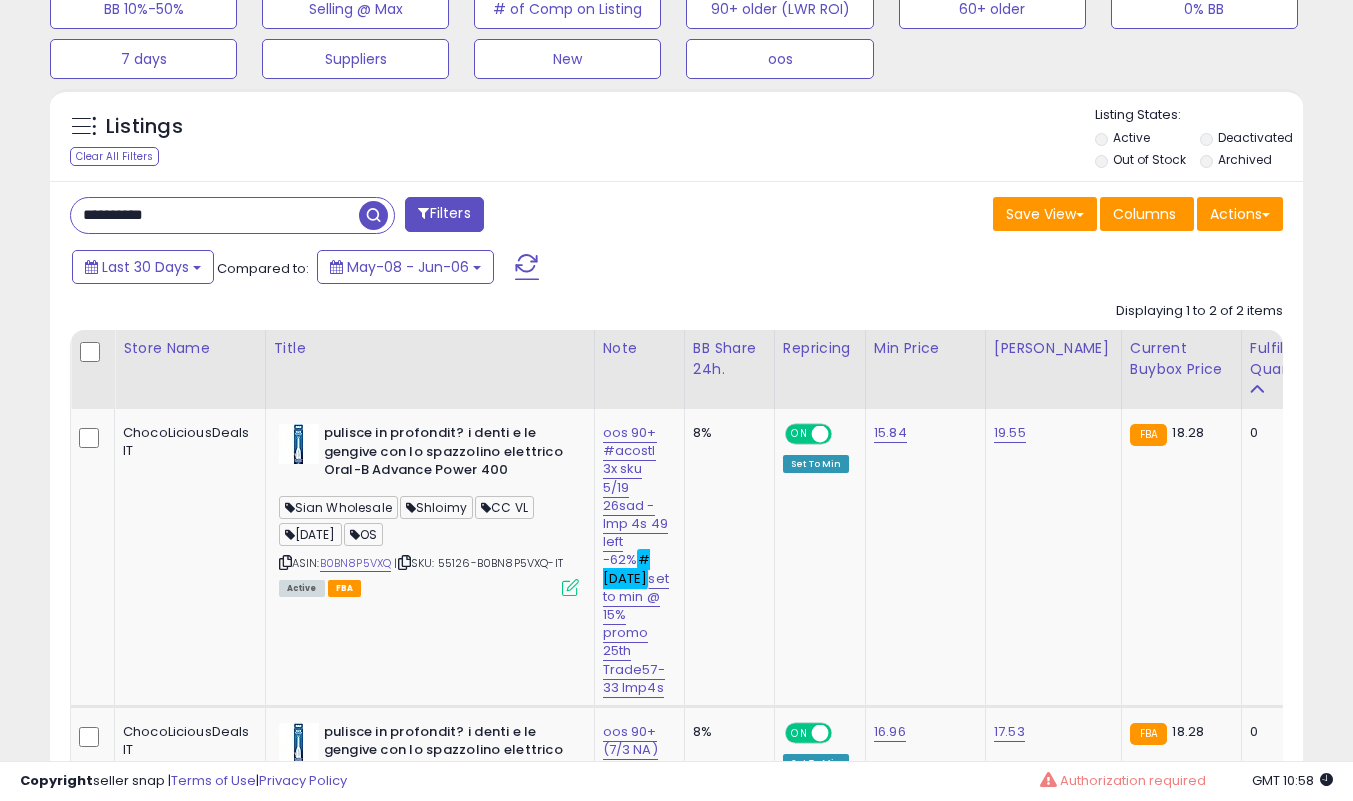 click on "**********" at bounding box center [215, 215] 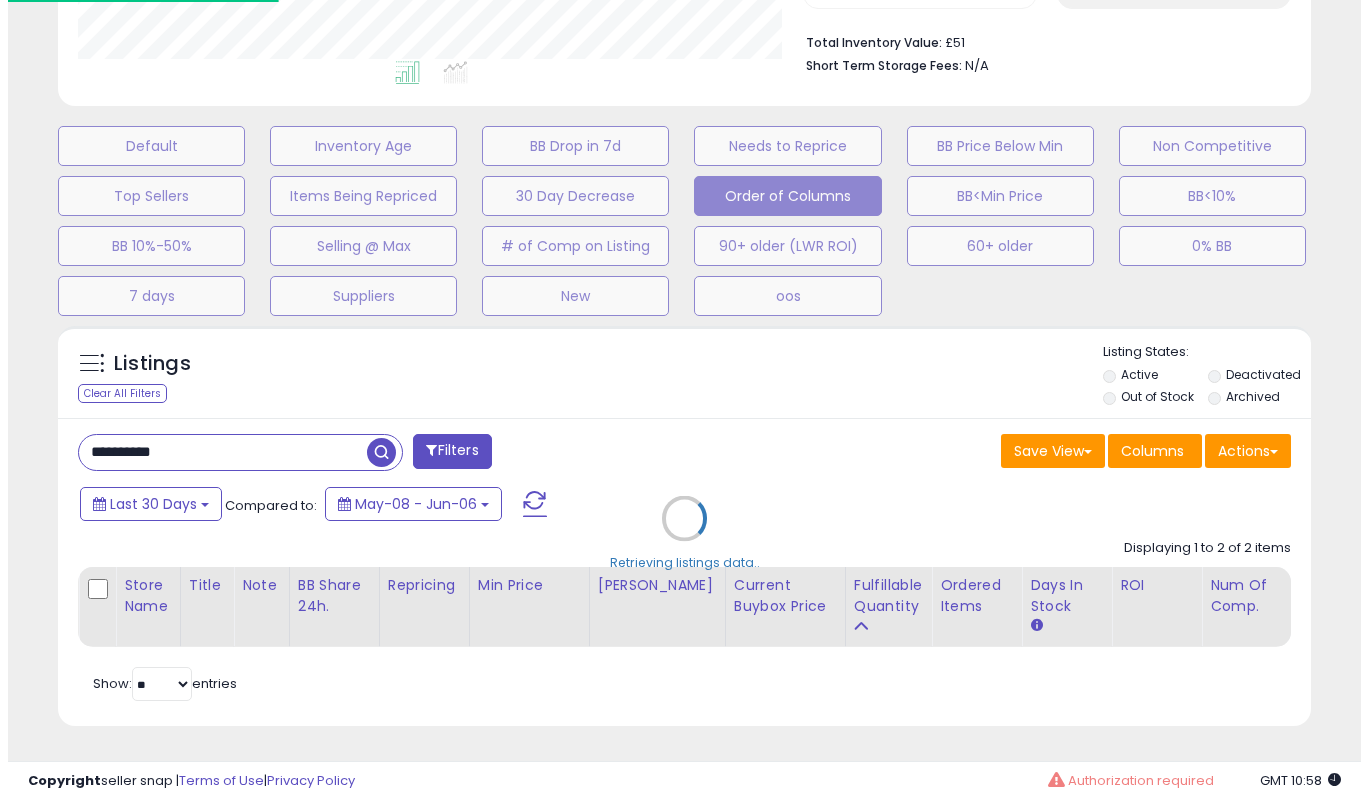 scroll, scrollTop: 519, scrollLeft: 0, axis: vertical 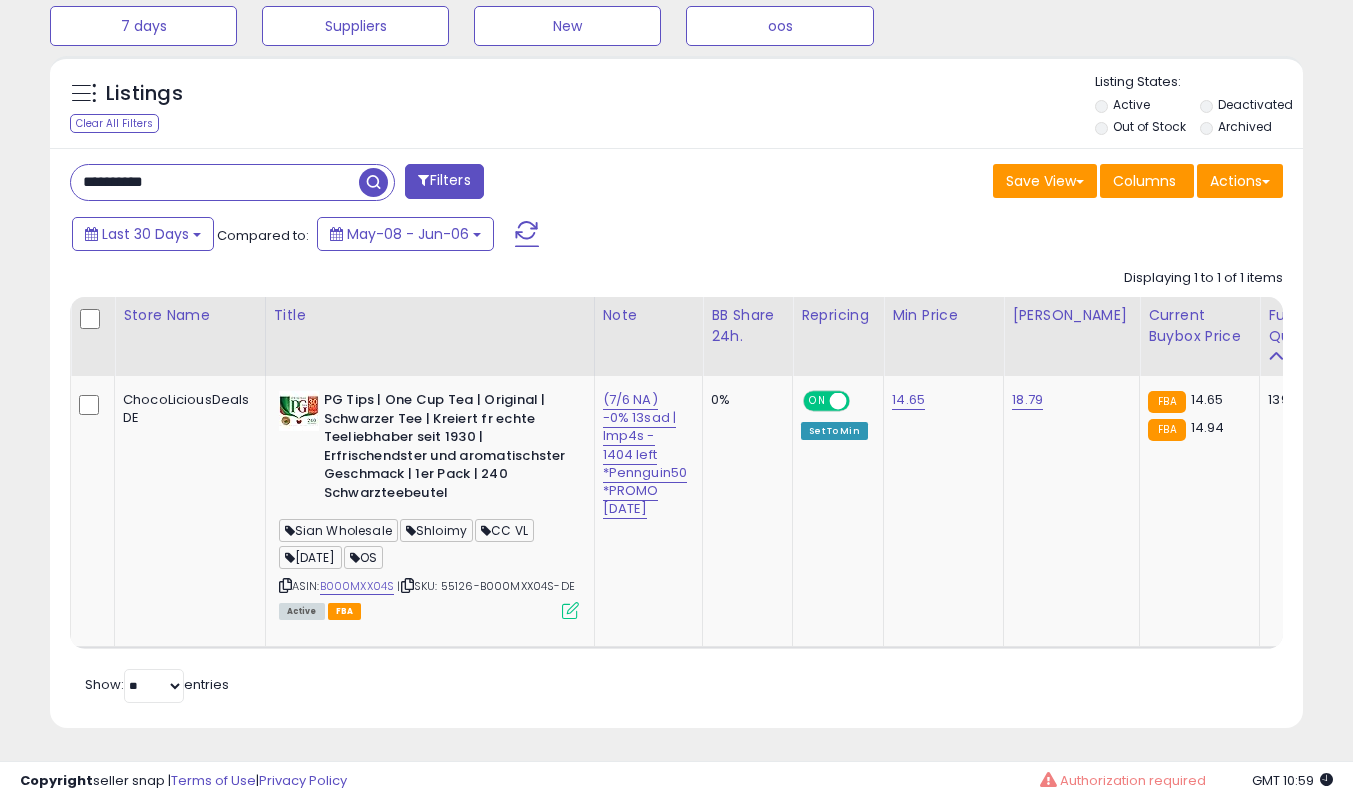 click at bounding box center (570, 610) 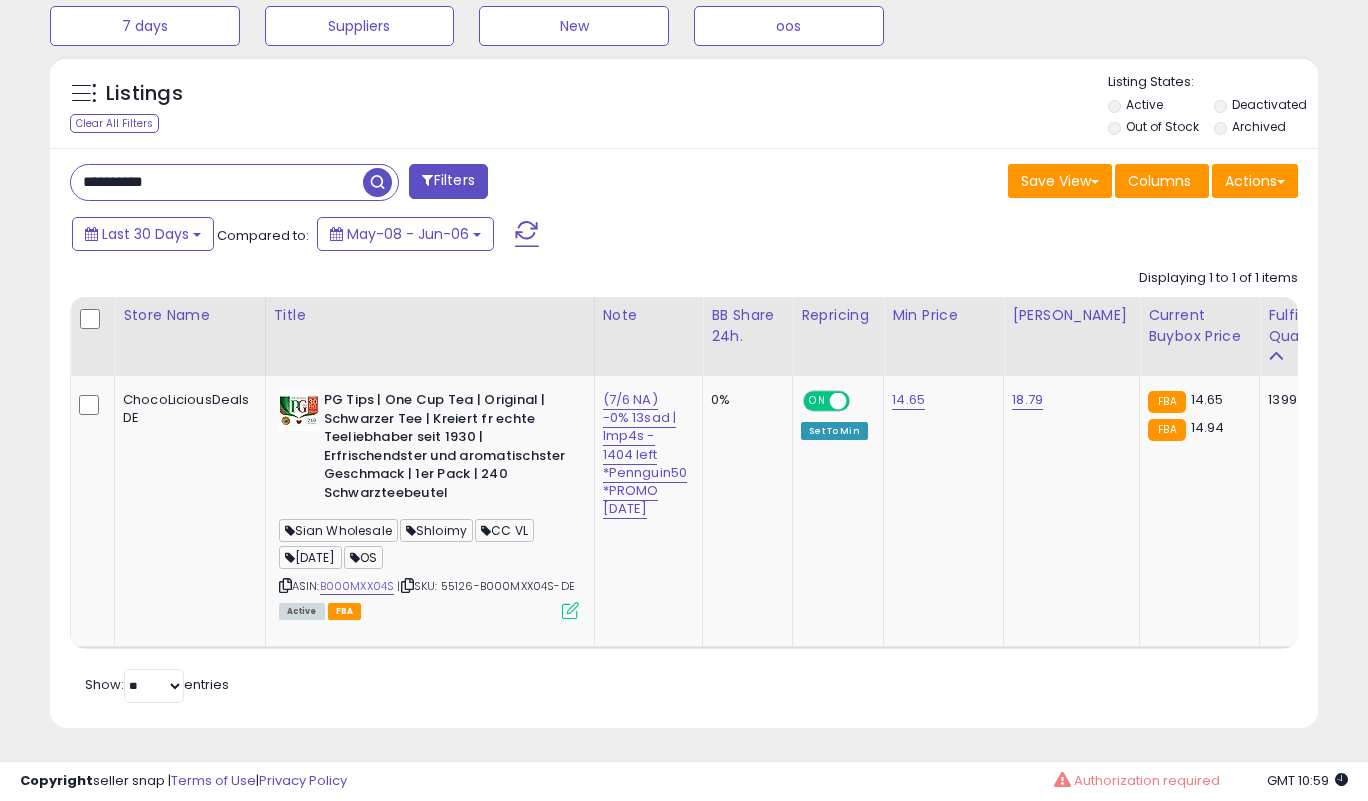 scroll, scrollTop: 999590, scrollLeft: 999266, axis: both 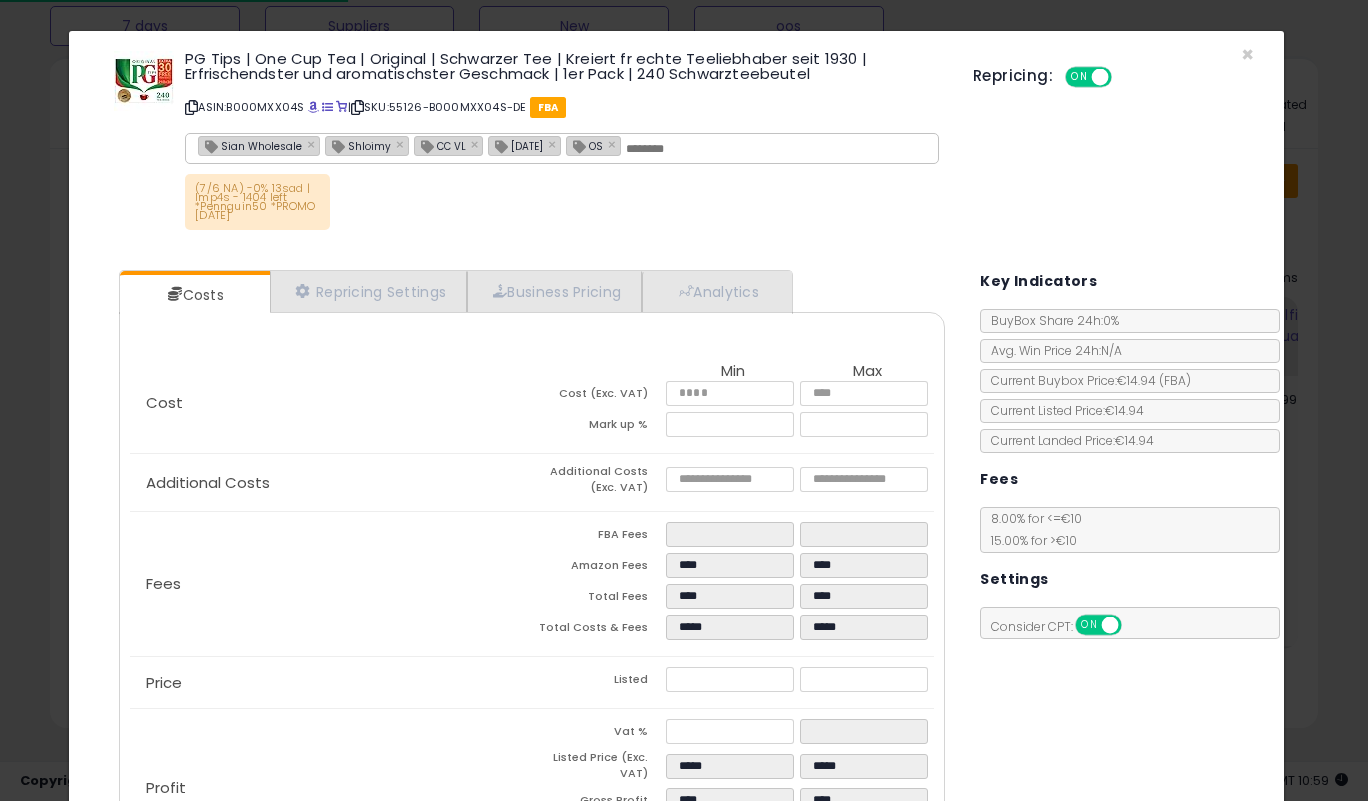 click on "Costs
Repricing Settings
Business Pricing
Analytics
Cost" at bounding box center (532, 581) 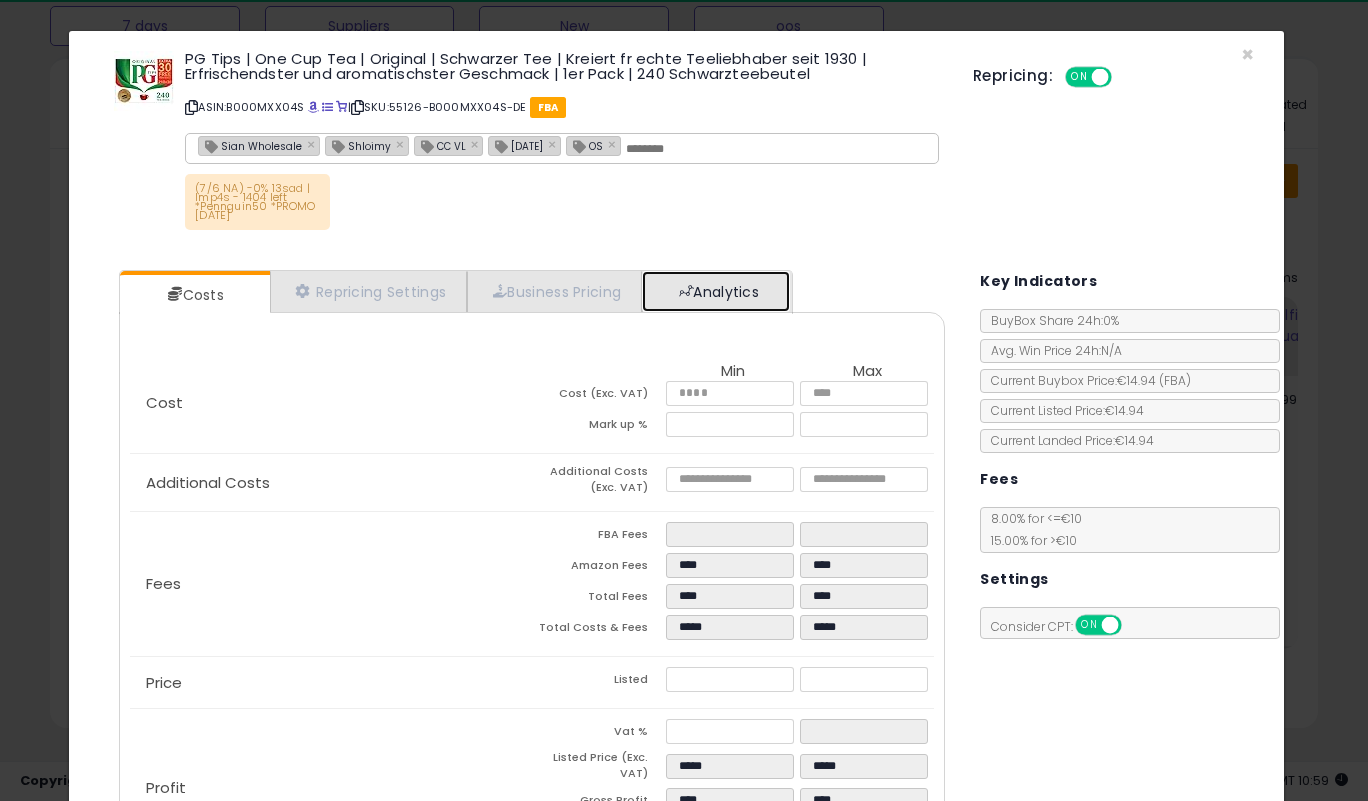 click on "Analytics" at bounding box center [716, 291] 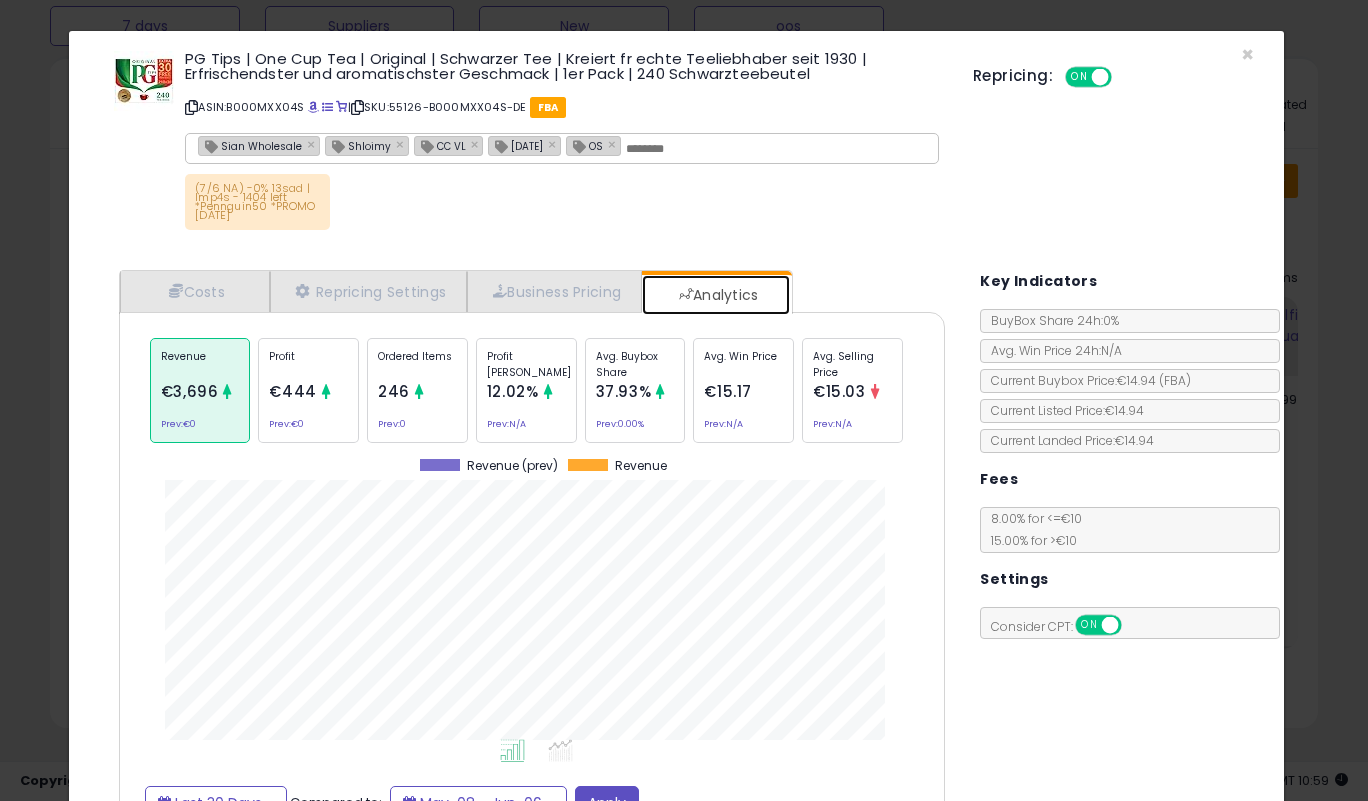 scroll, scrollTop: 999385, scrollLeft: 999143, axis: both 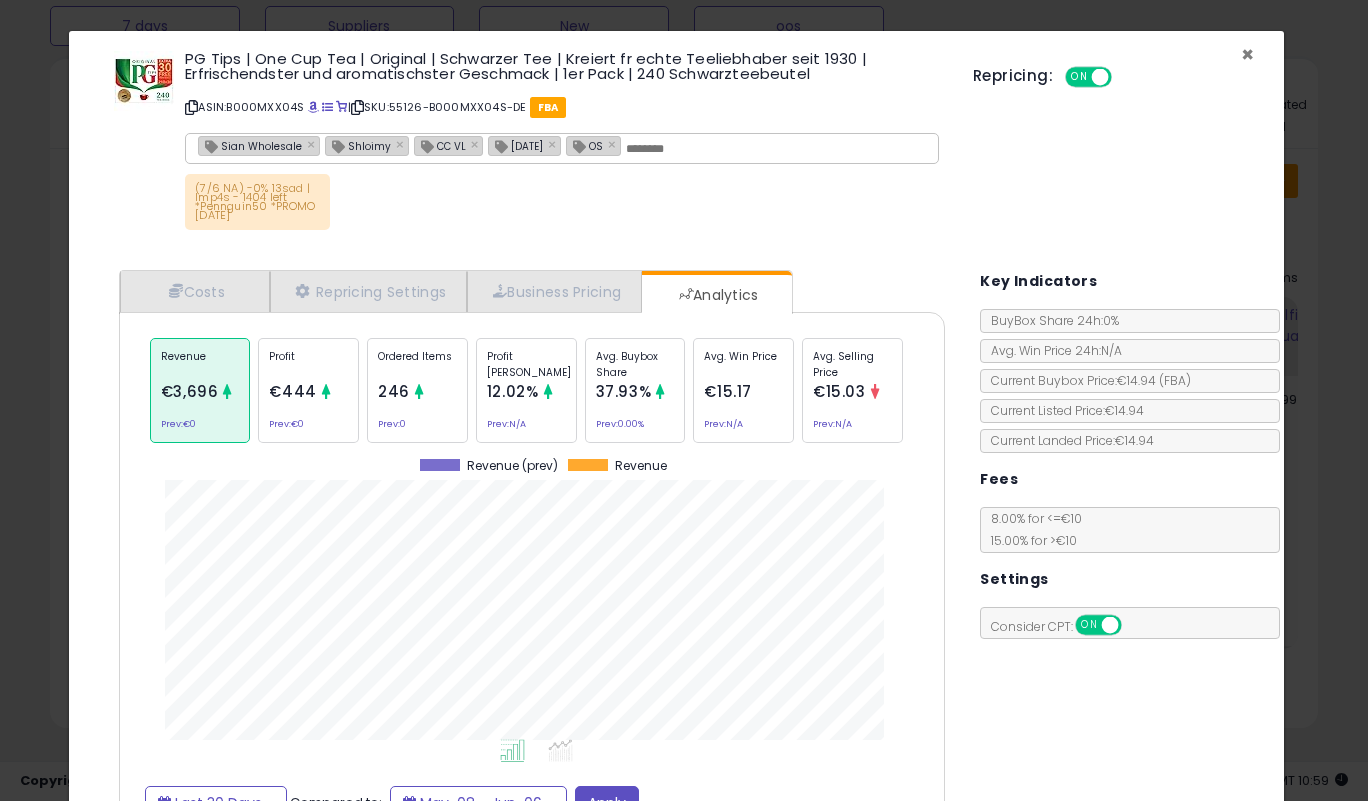 click on "×" at bounding box center [1247, 54] 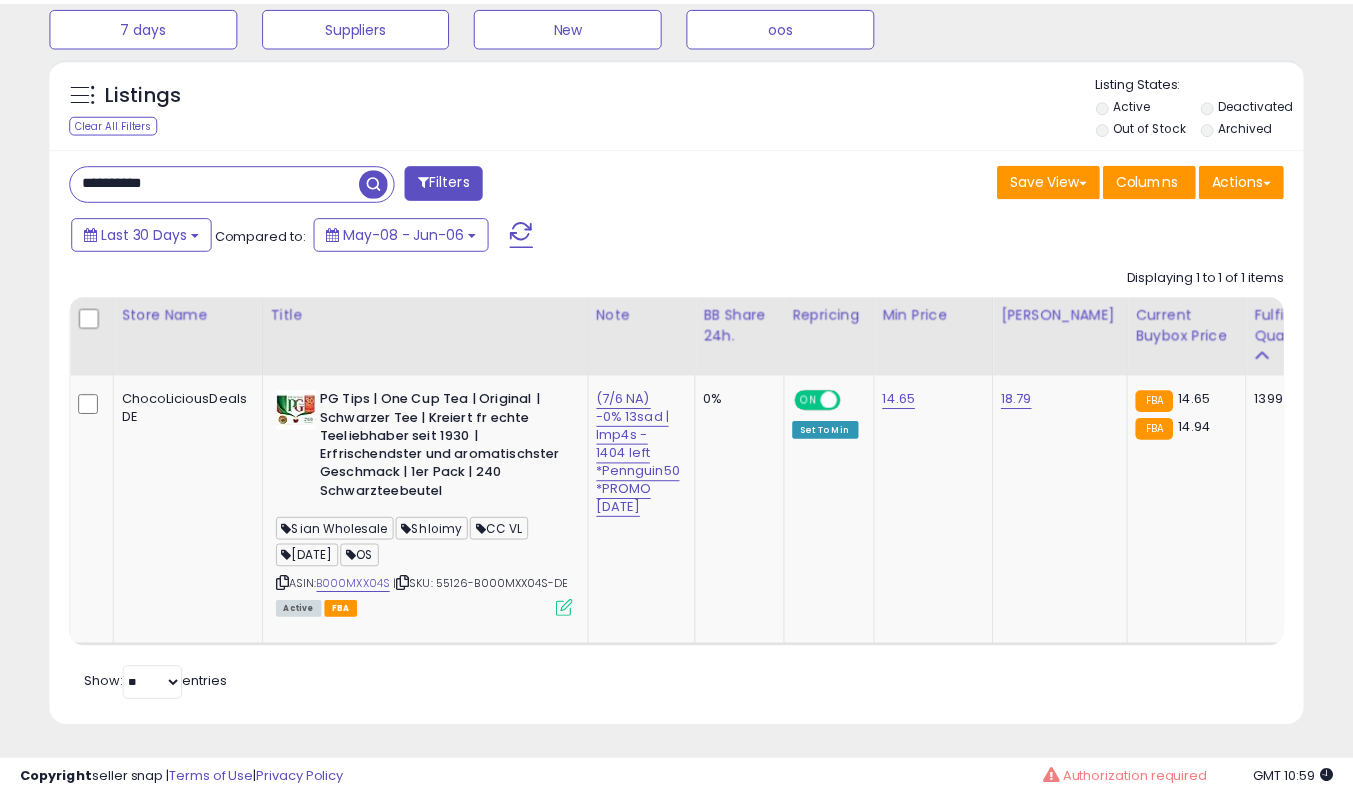 scroll, scrollTop: 410, scrollLeft: 725, axis: both 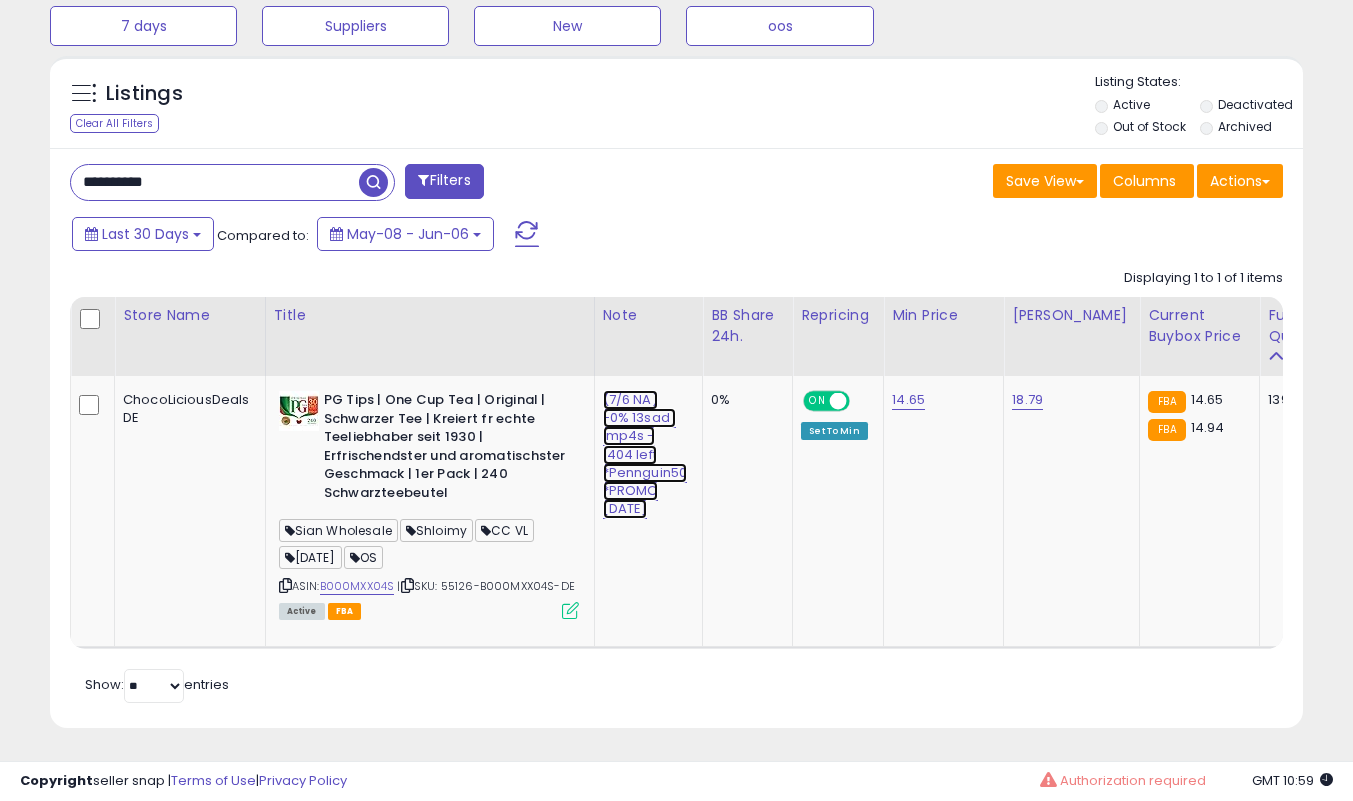 click on "(7/6 NA) -0% 13sad | lmp4s - 1404 left *Pennguin50 *PROMO [DATE]" at bounding box center (645, 454) 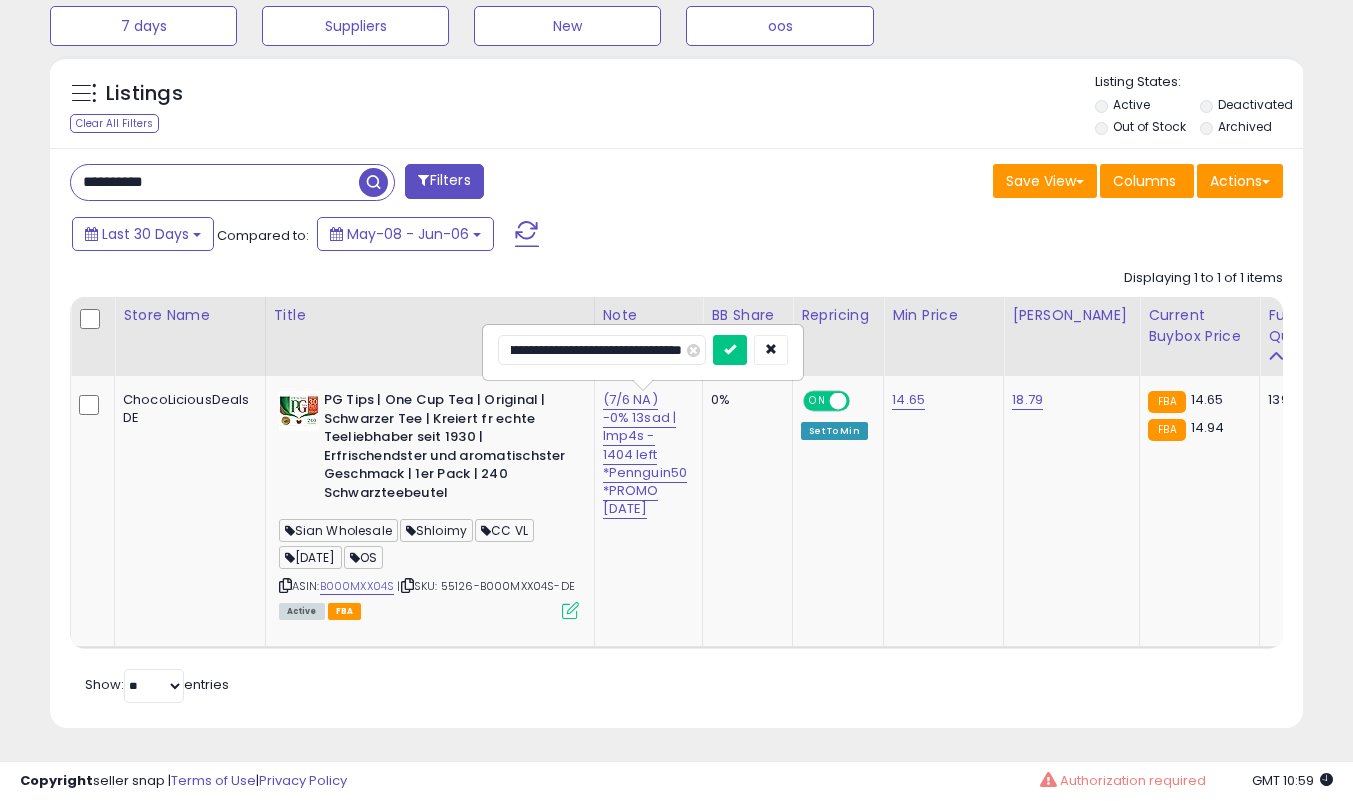 scroll, scrollTop: 0, scrollLeft: 0, axis: both 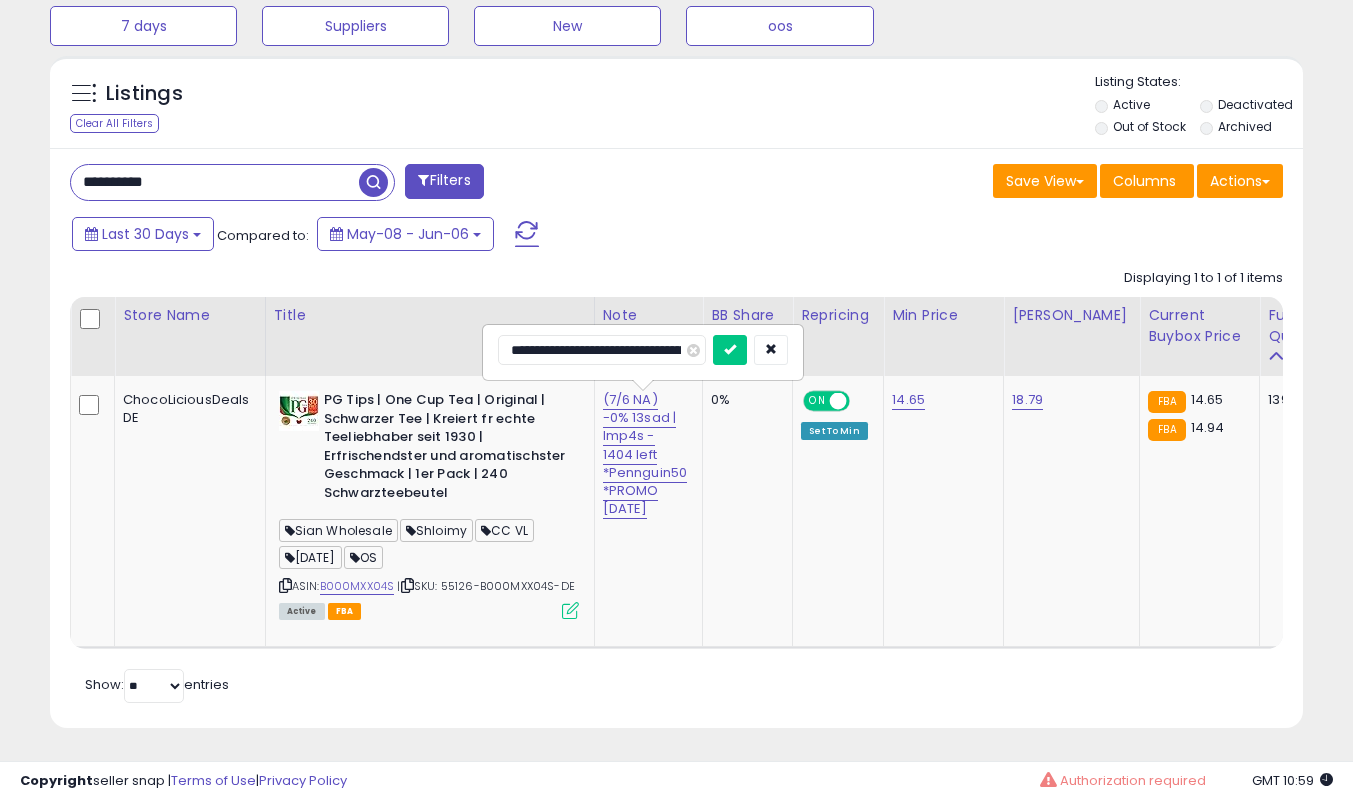 type on "**********" 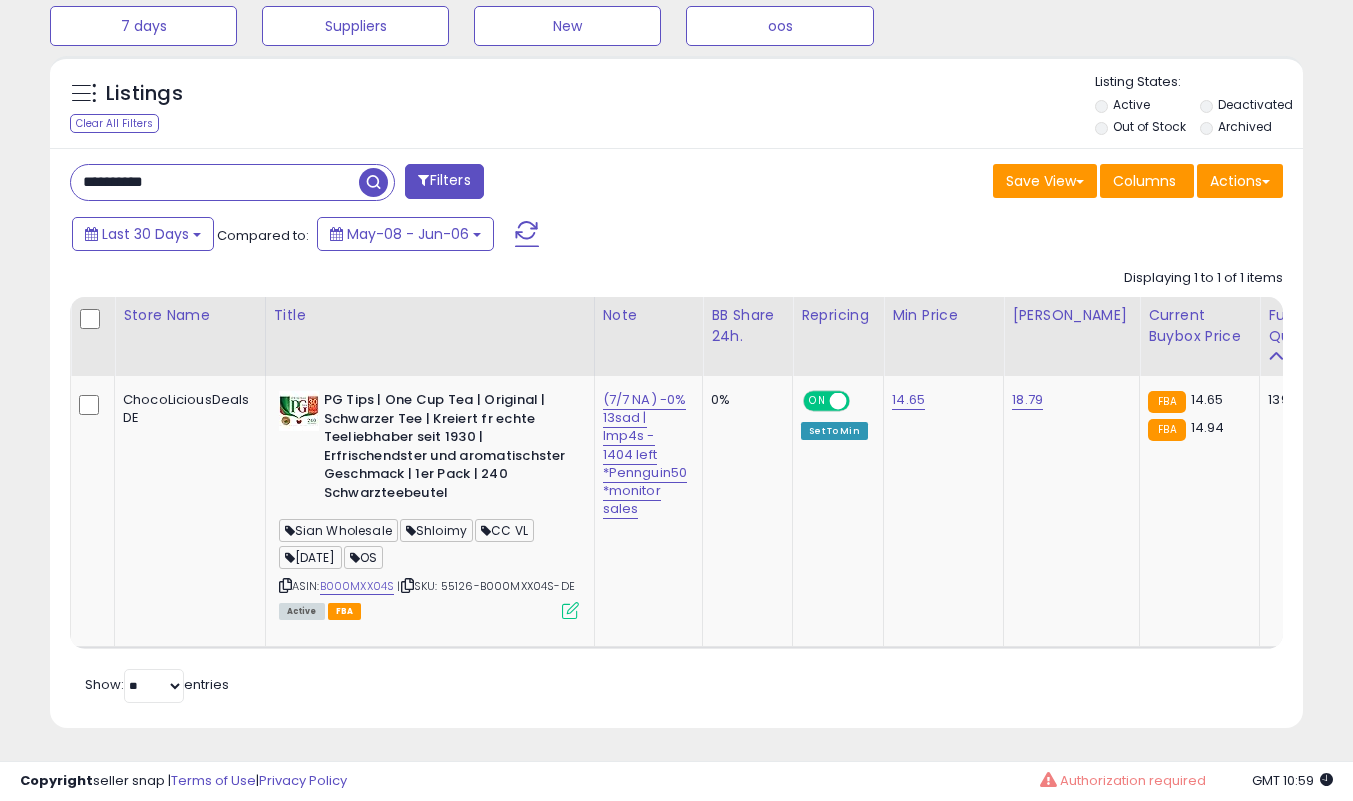 click on "**********" at bounding box center [215, 182] 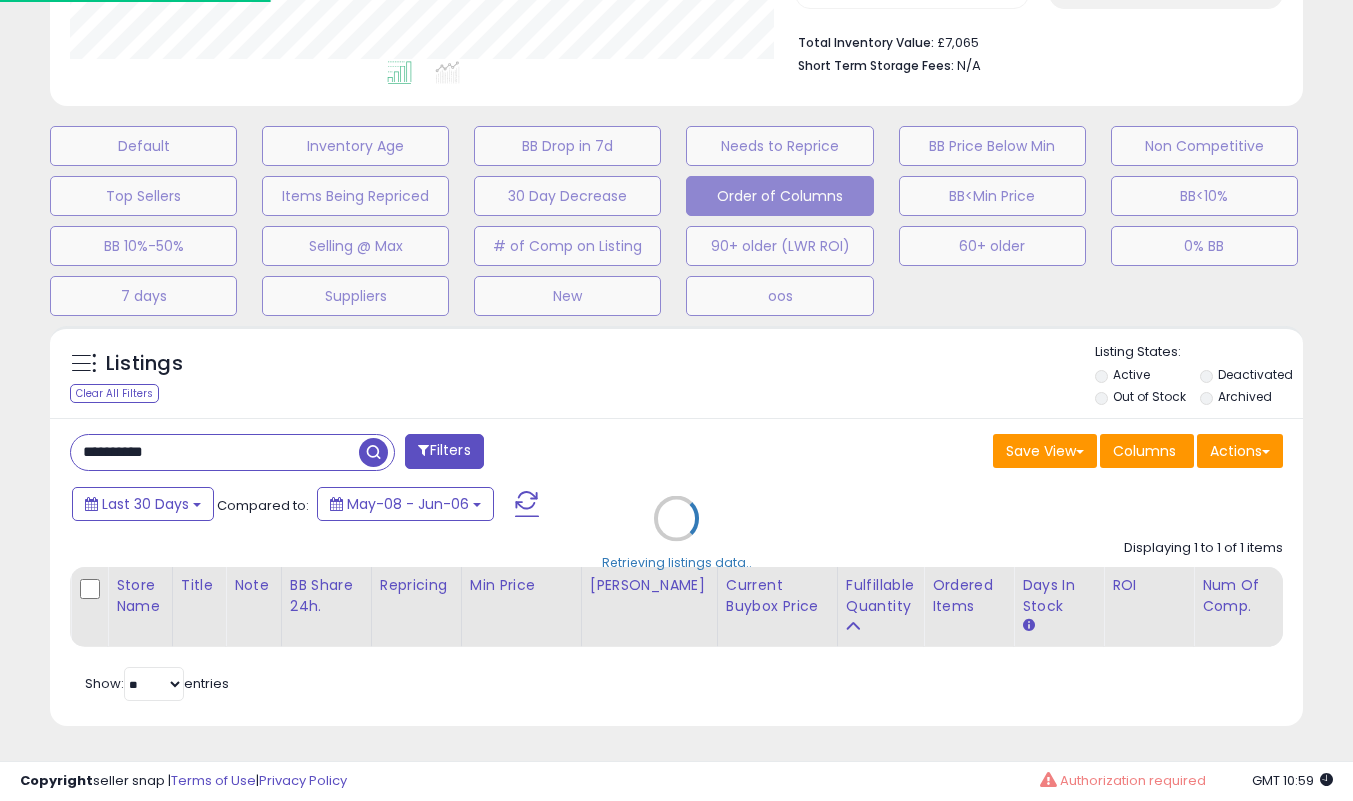 scroll, scrollTop: 999590, scrollLeft: 999266, axis: both 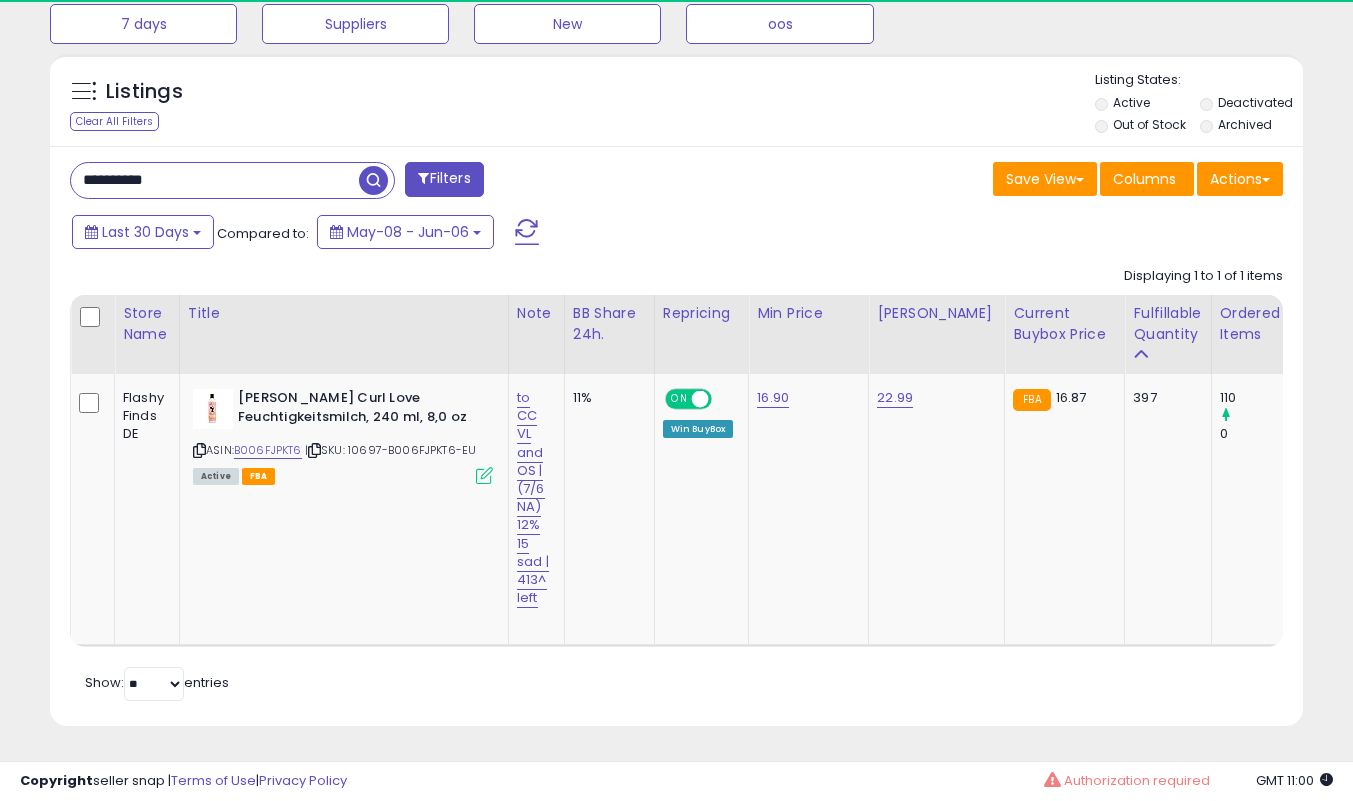 click on "to CC VL and OS | (7/6 NA) 12% 15 sad | 413^ left" at bounding box center (533, 498) 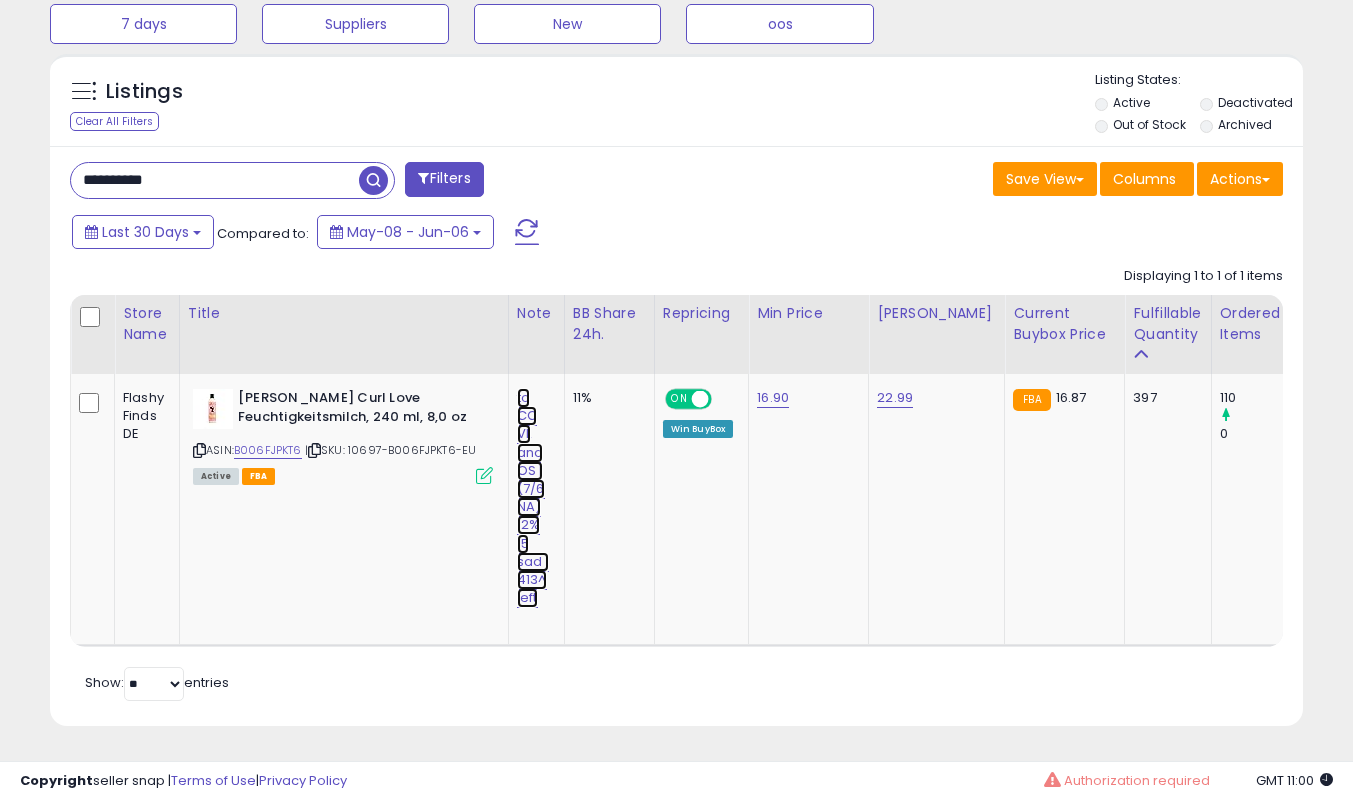click on "to CC VL and OS | (7/6 NA) 12% 15 sad | 413^ left" at bounding box center [533, 498] 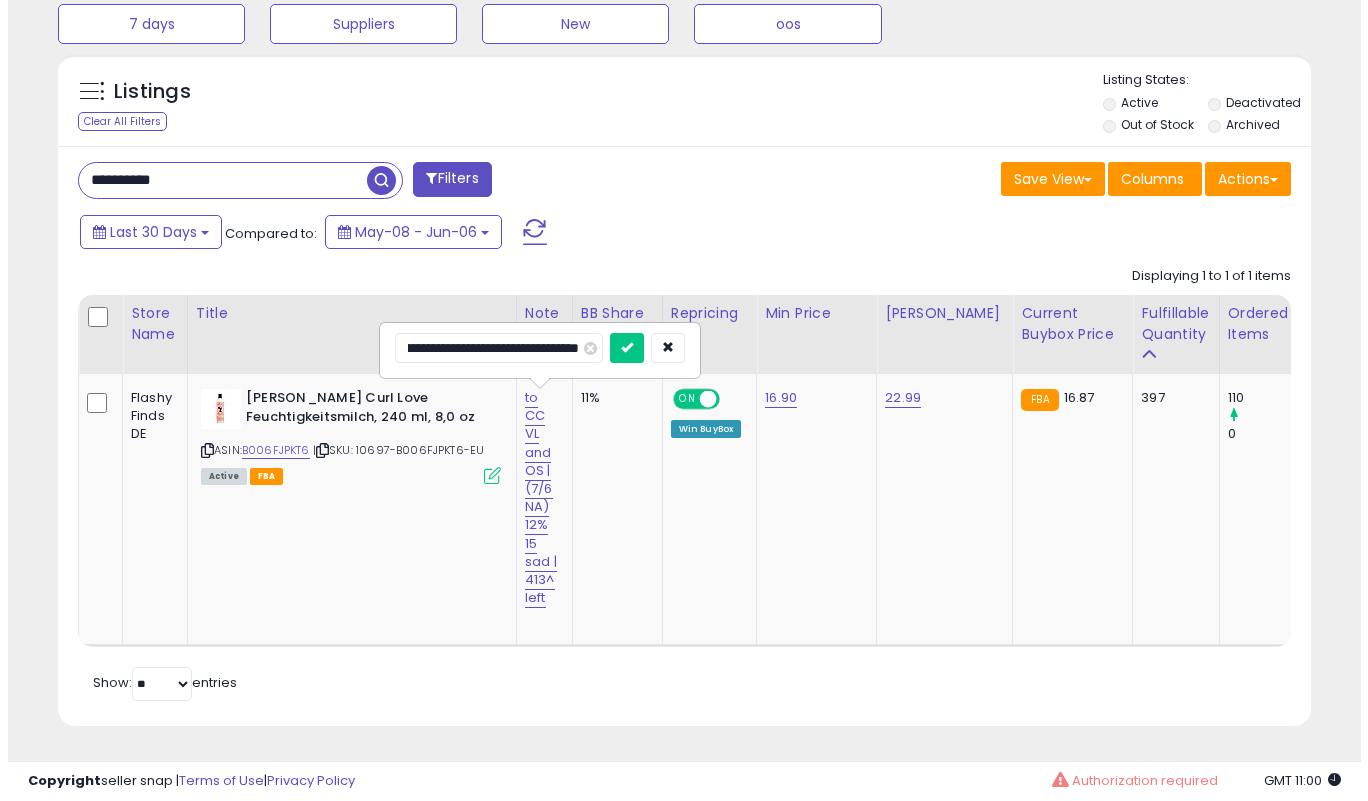 scroll, scrollTop: 0, scrollLeft: 109, axis: horizontal 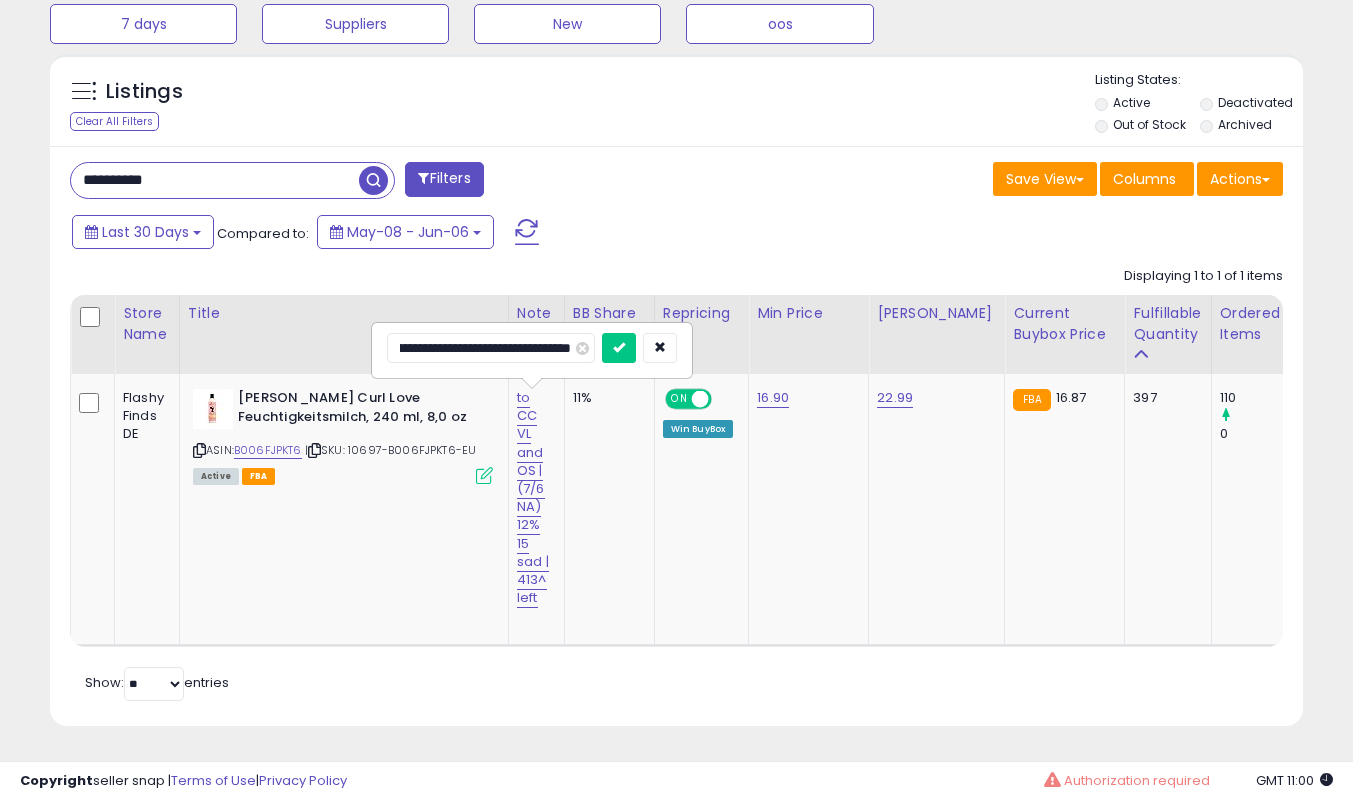 type on "**********" 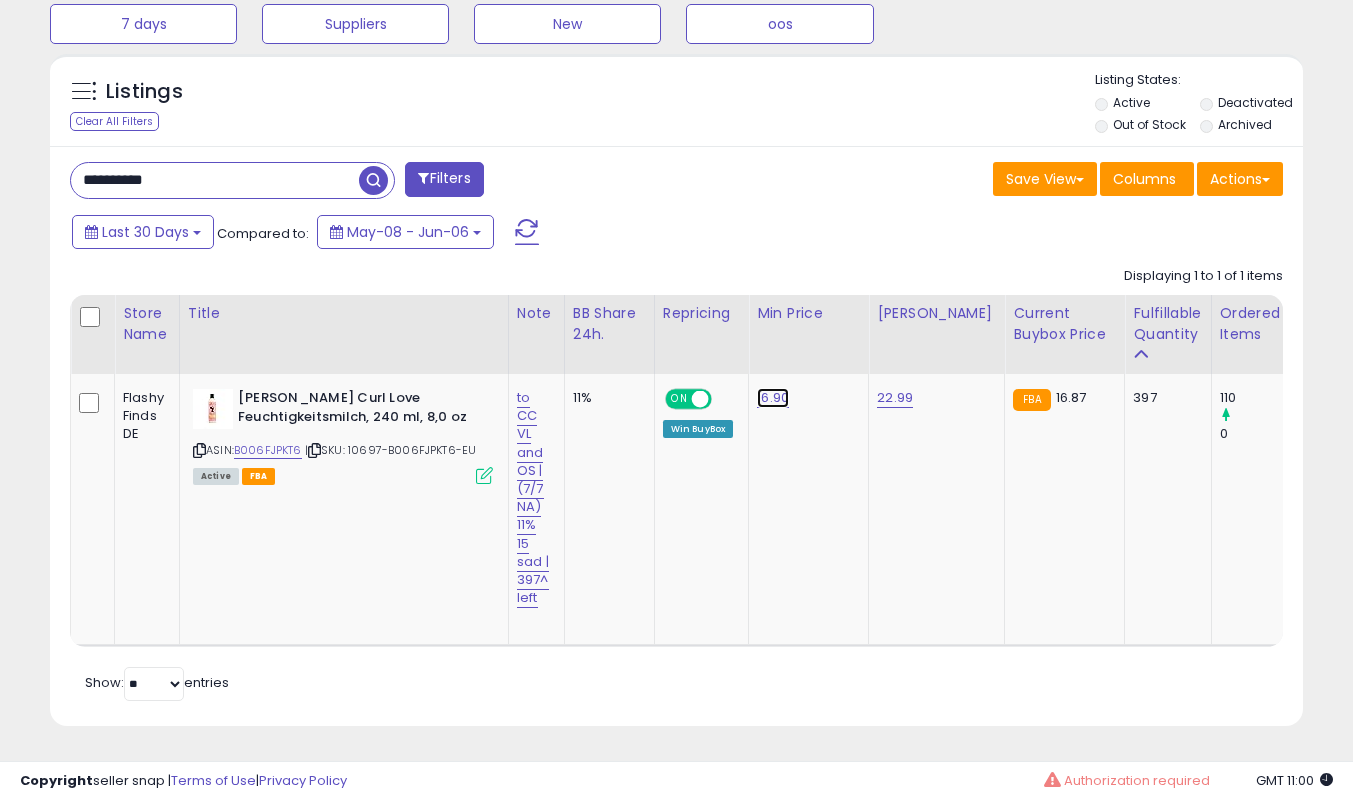 click on "16.90" at bounding box center [773, 398] 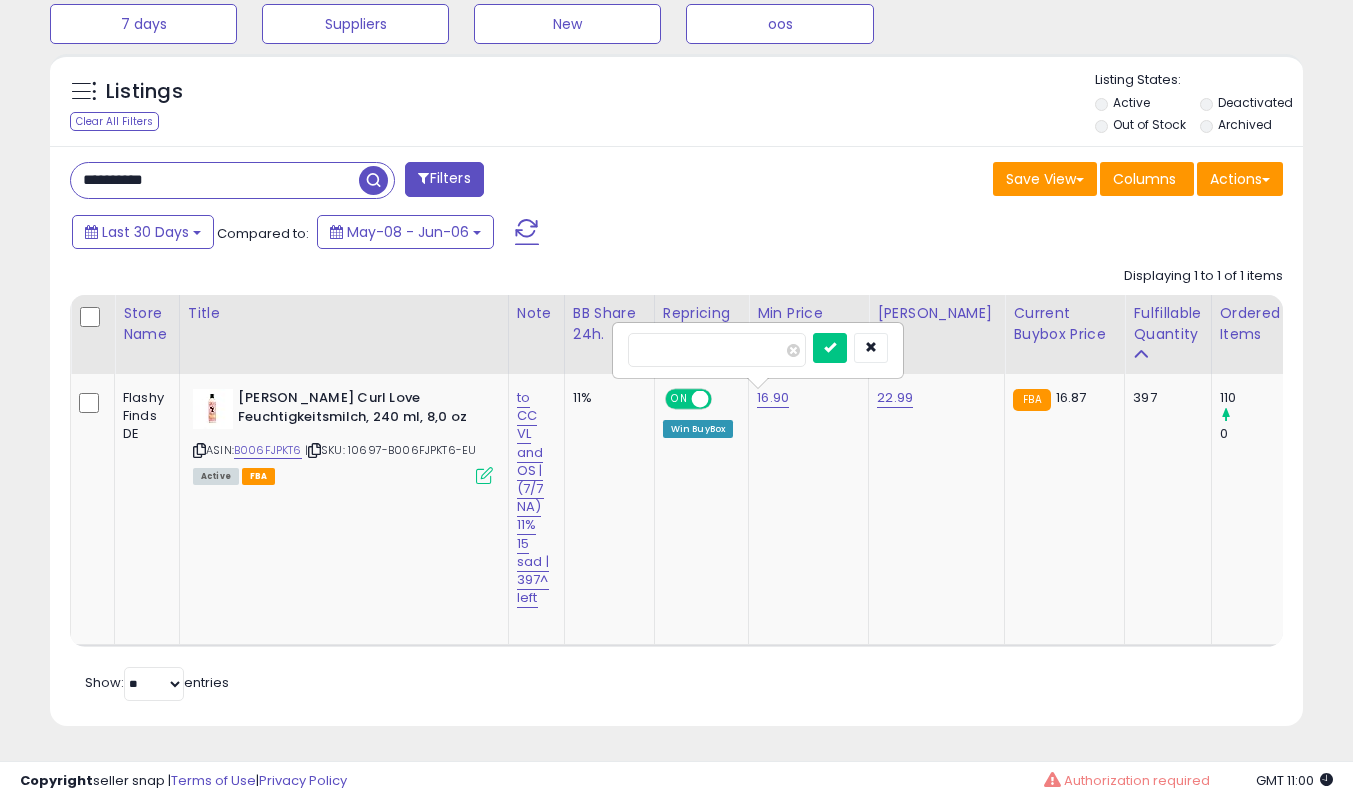 type on "****" 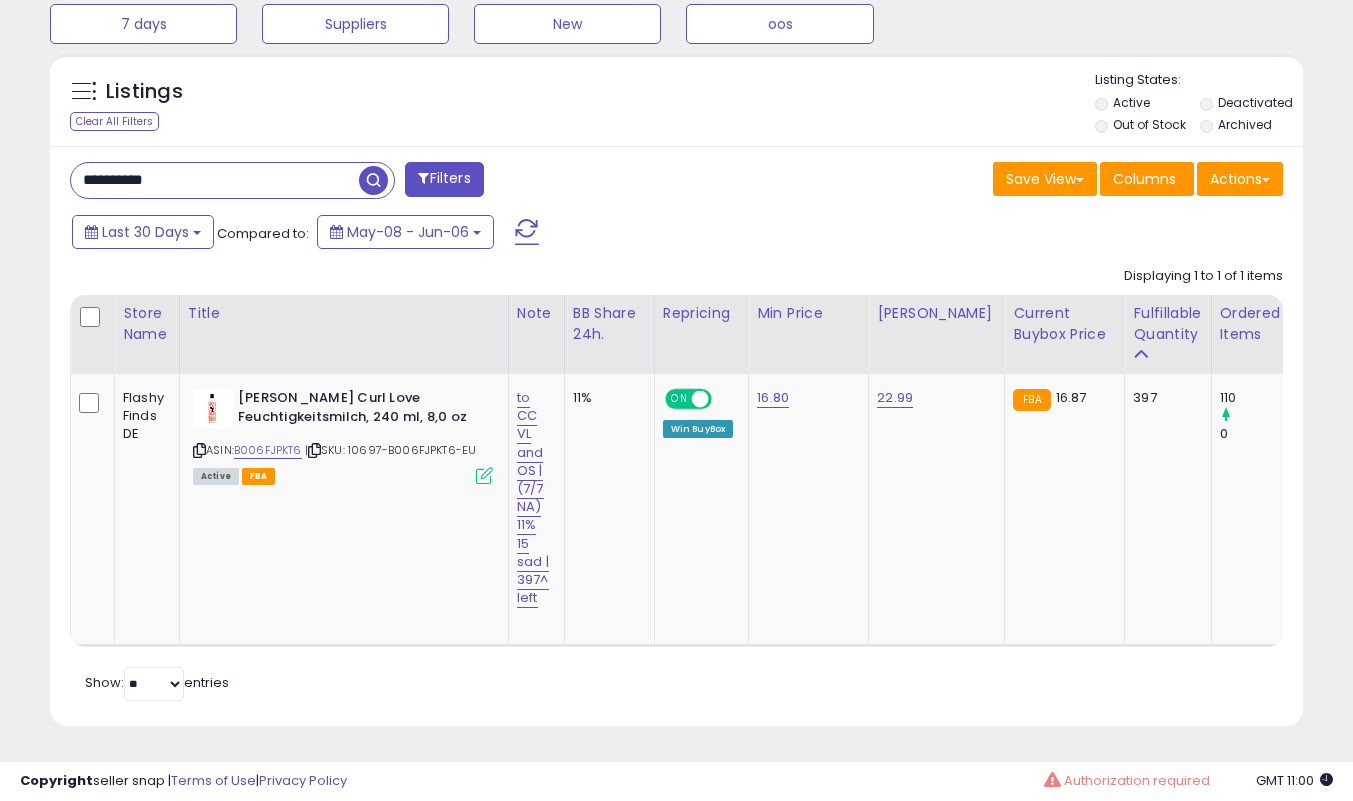 click at bounding box center [484, 475] 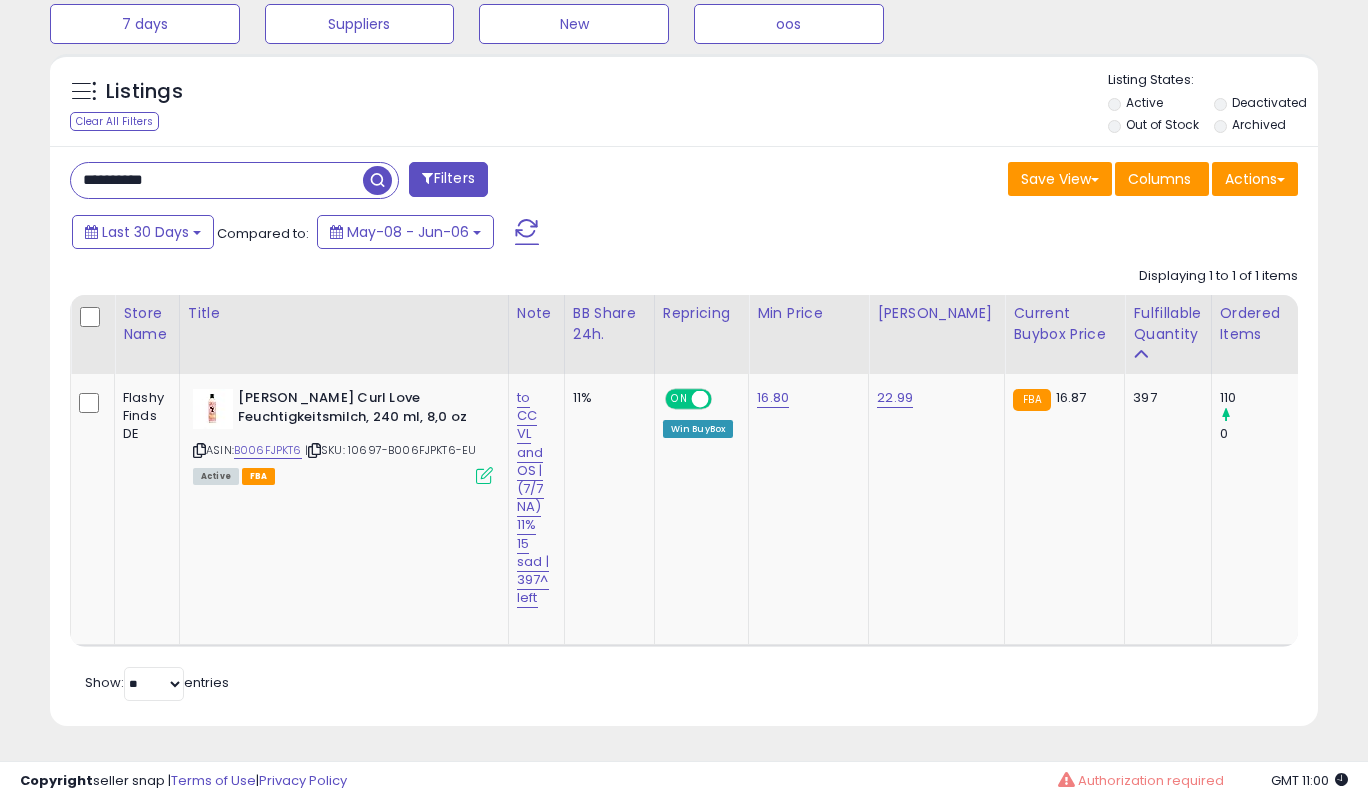 scroll, scrollTop: 999590, scrollLeft: 999266, axis: both 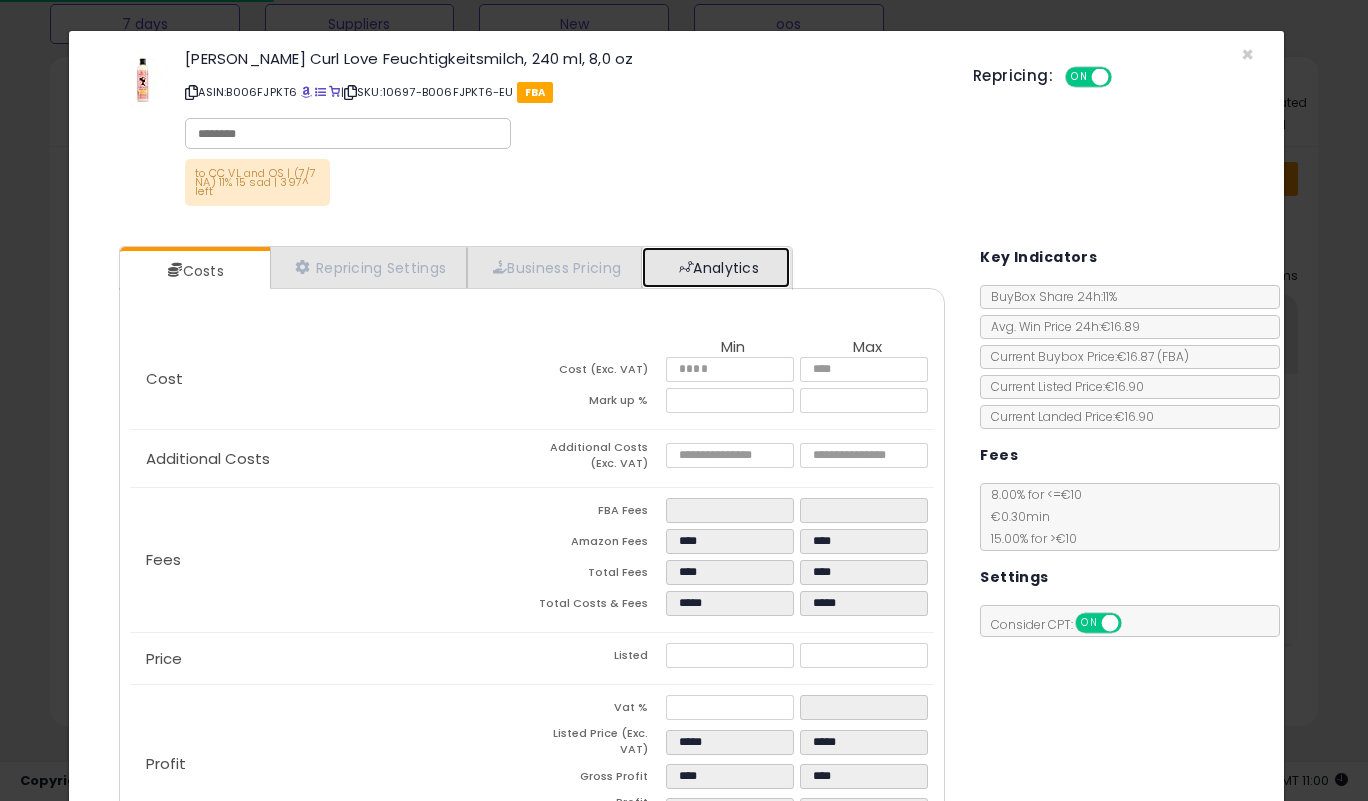 click on "Analytics" at bounding box center [716, 267] 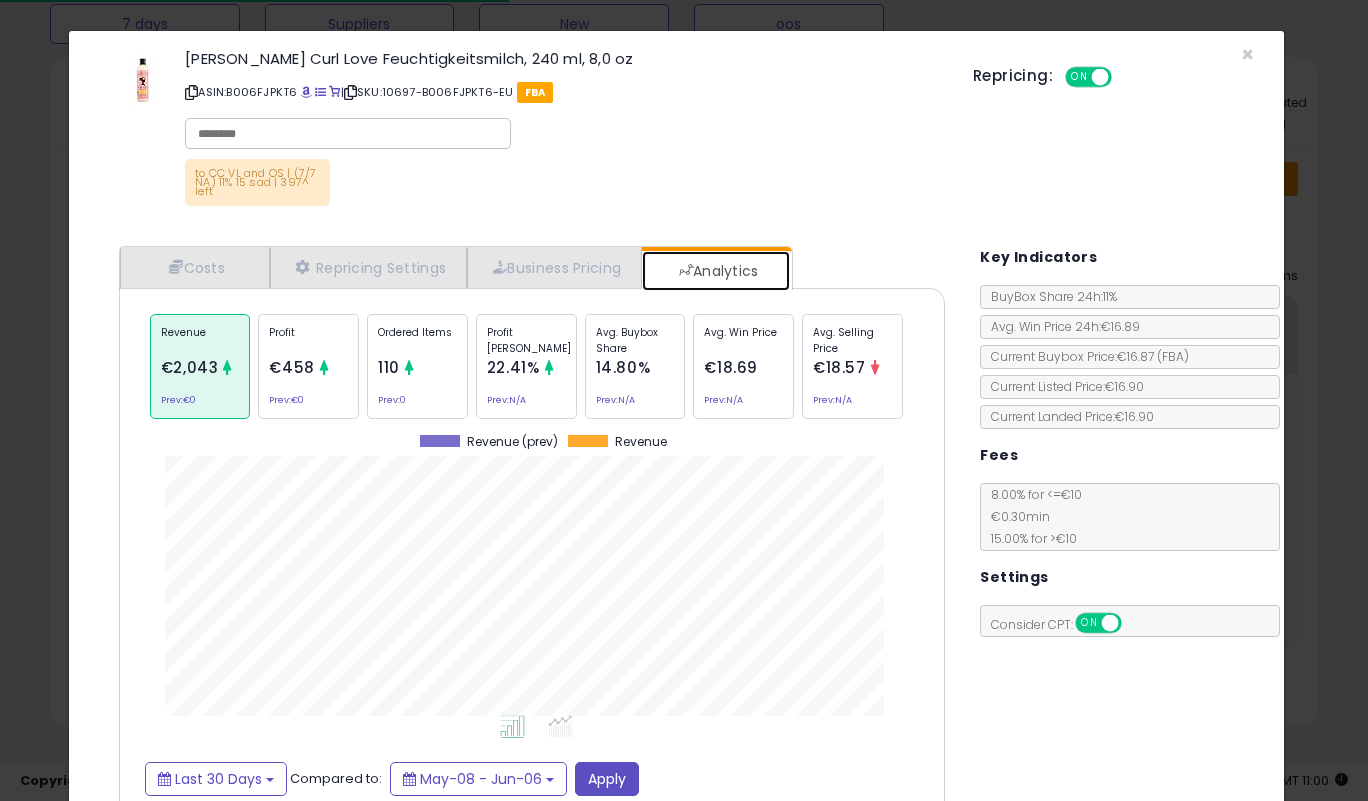 scroll, scrollTop: 999385, scrollLeft: 999143, axis: both 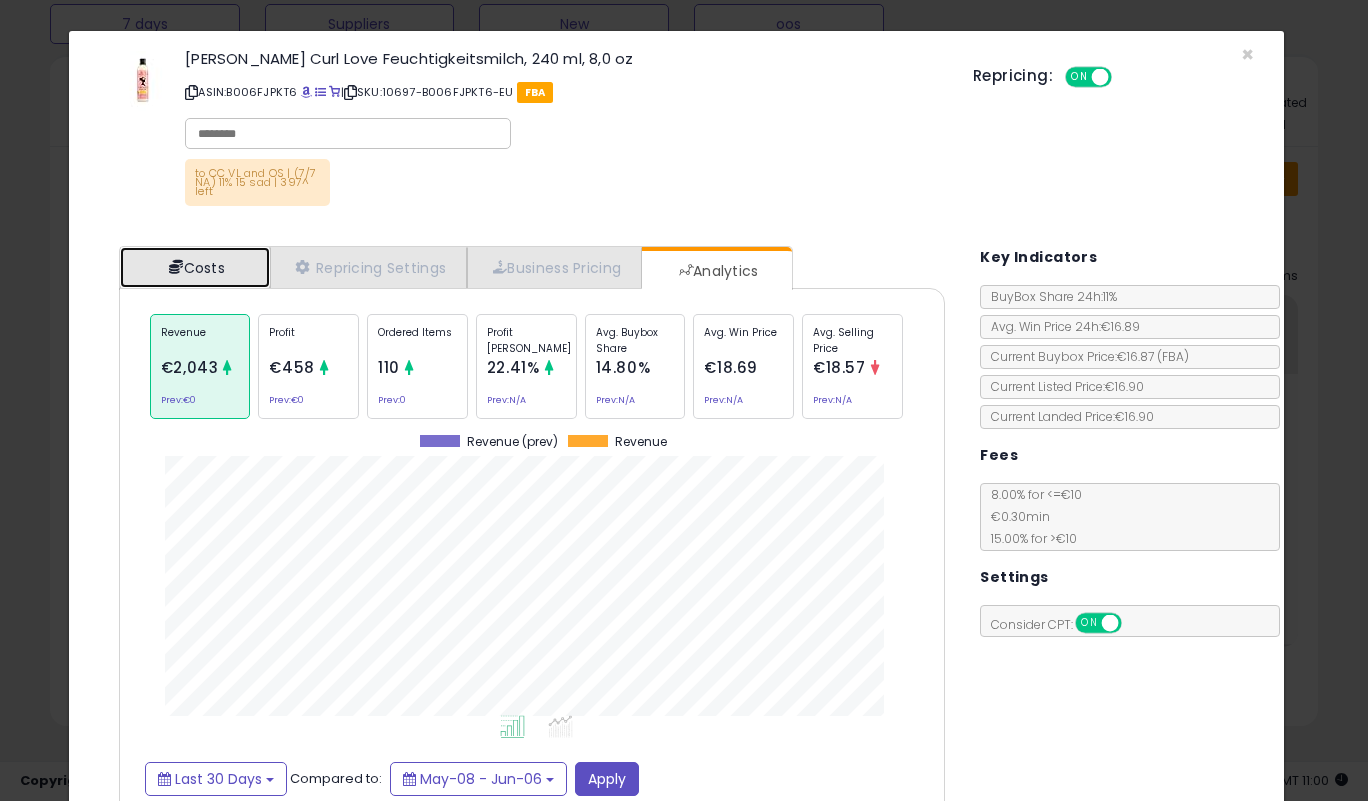 click at bounding box center [176, 267] 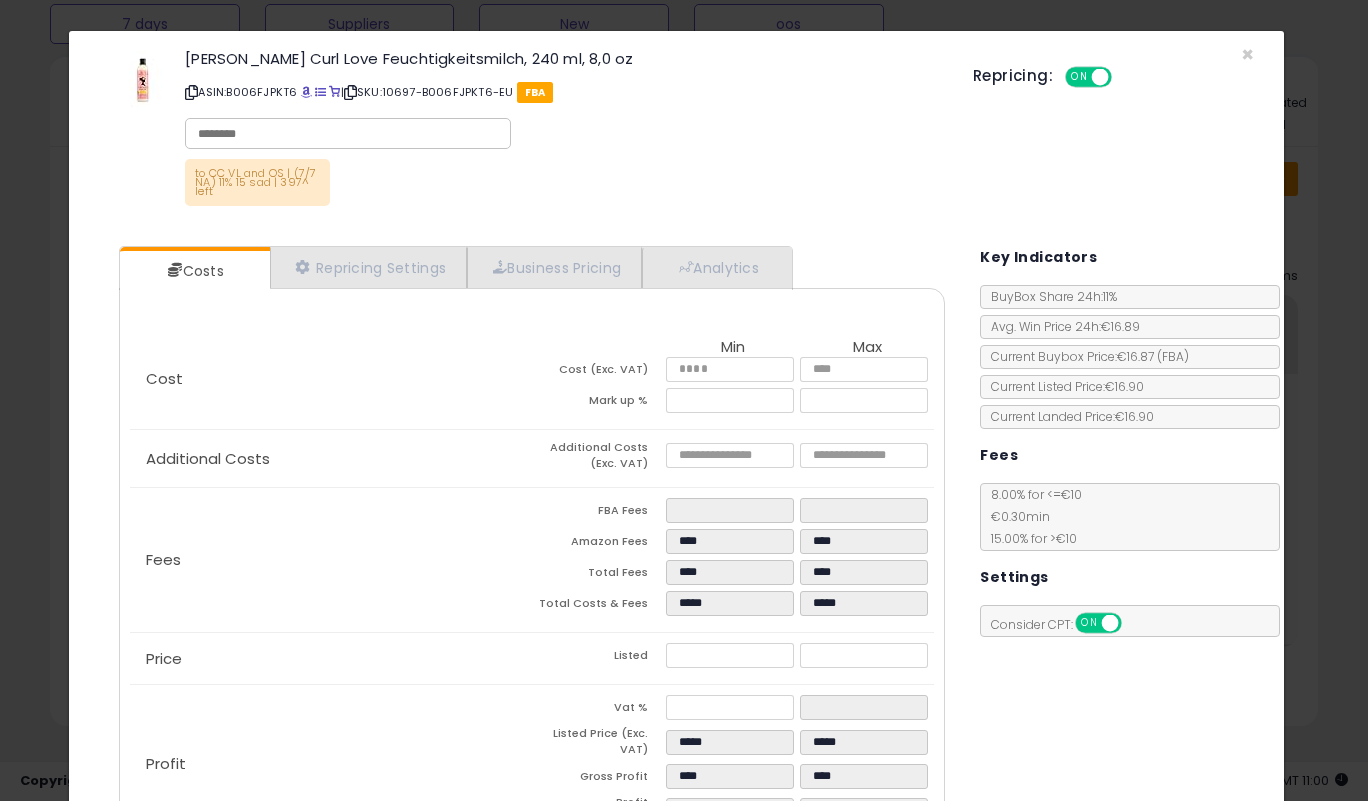 click at bounding box center (191, 92) 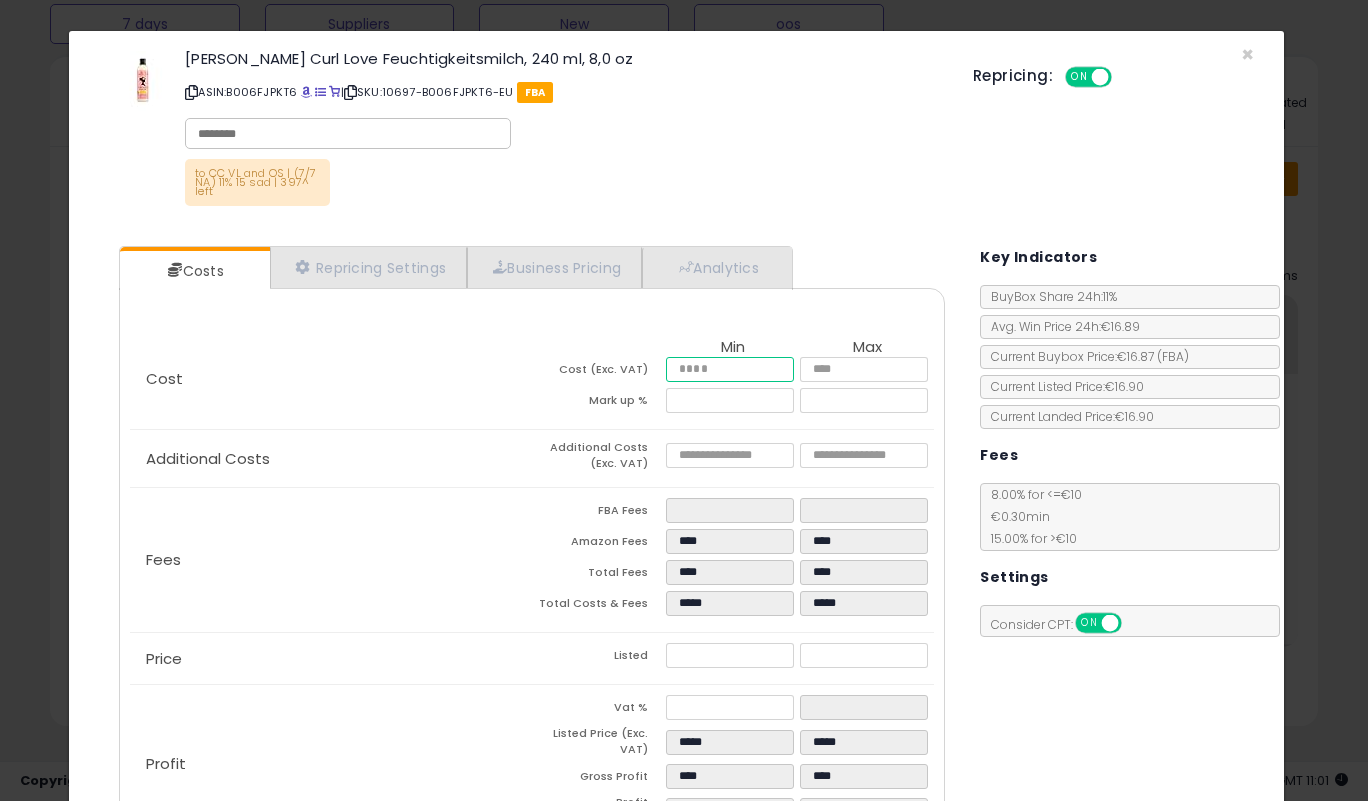 click on "****" at bounding box center [729, 369] 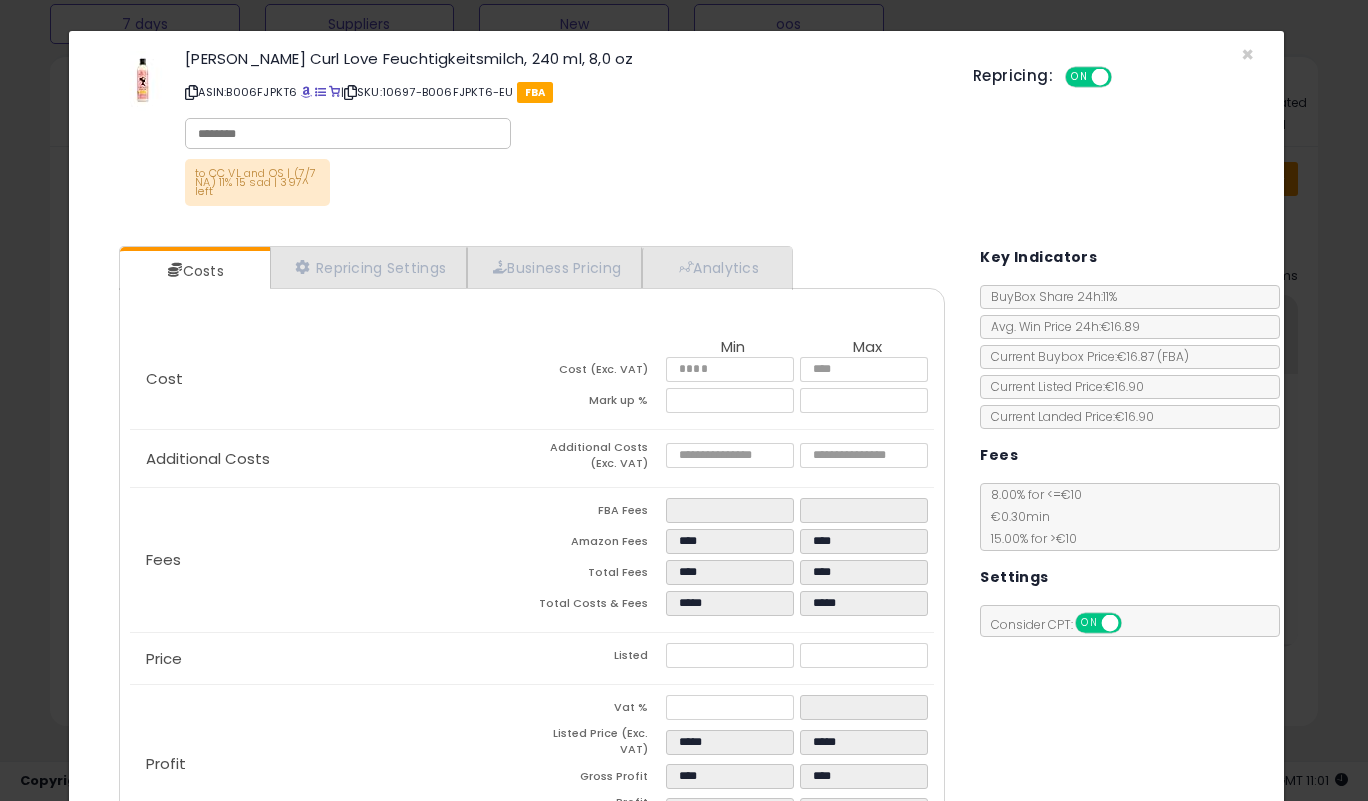 type on "*****" 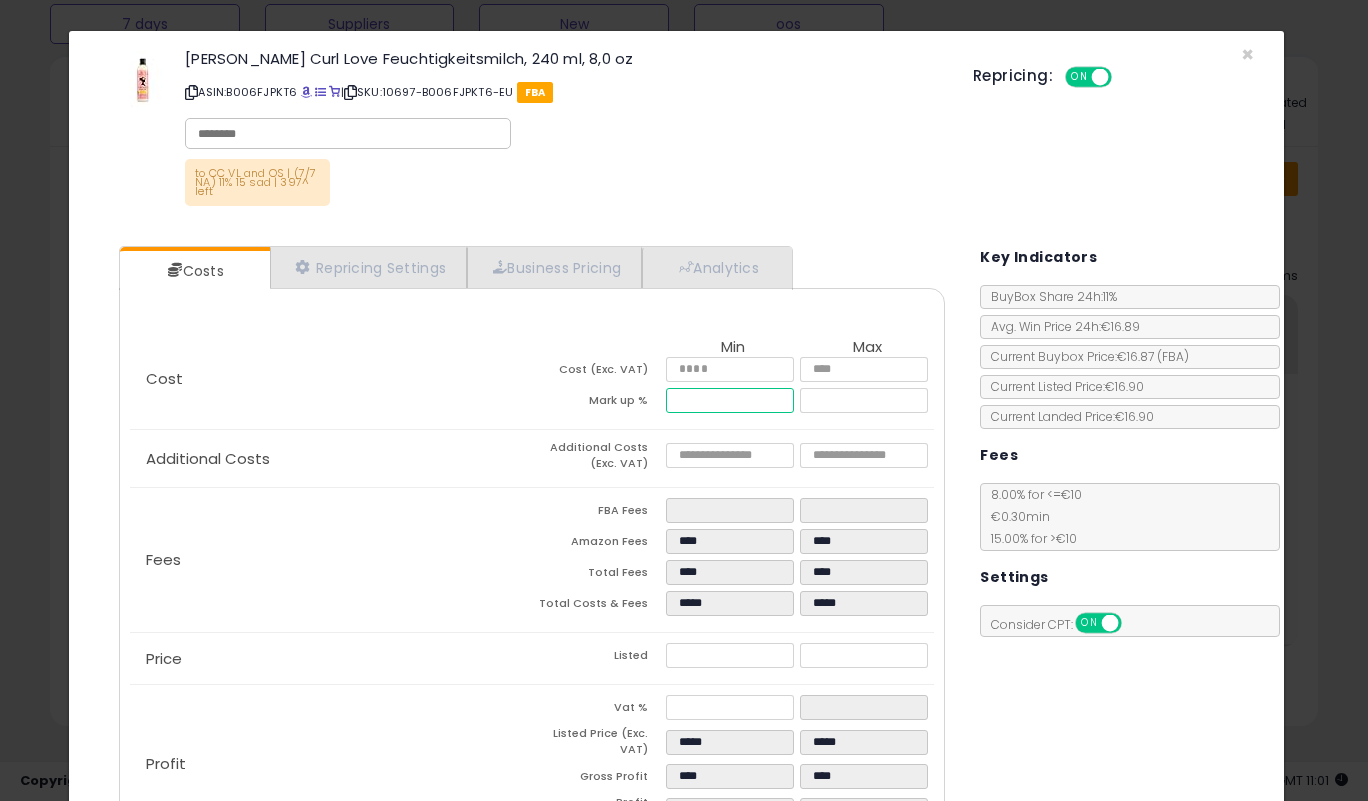 drag, startPoint x: 724, startPoint y: 410, endPoint x: 544, endPoint y: 415, distance: 180.06943 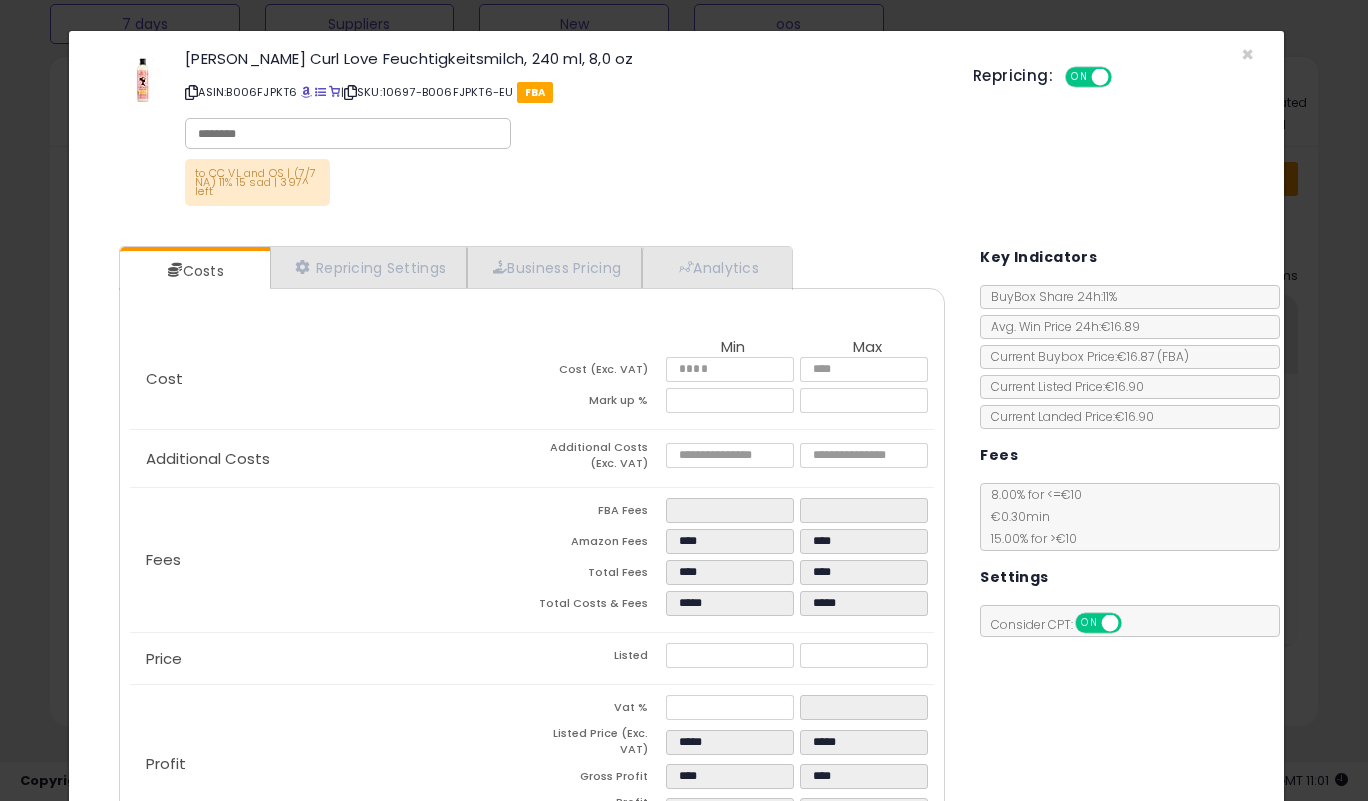 click on "Additional Costs
Additional Costs (Exc. VAT)
****
****" 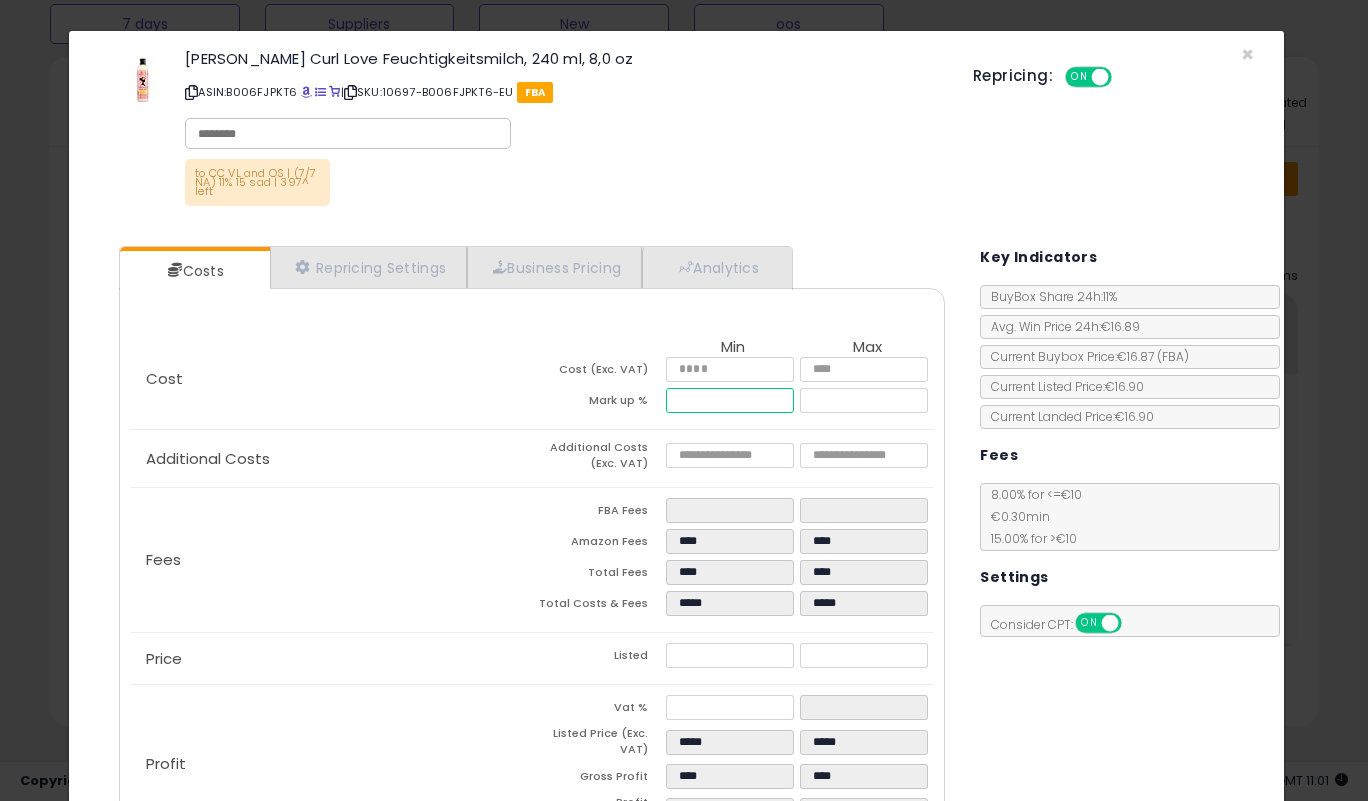 drag, startPoint x: 717, startPoint y: 404, endPoint x: 589, endPoint y: 415, distance: 128.47179 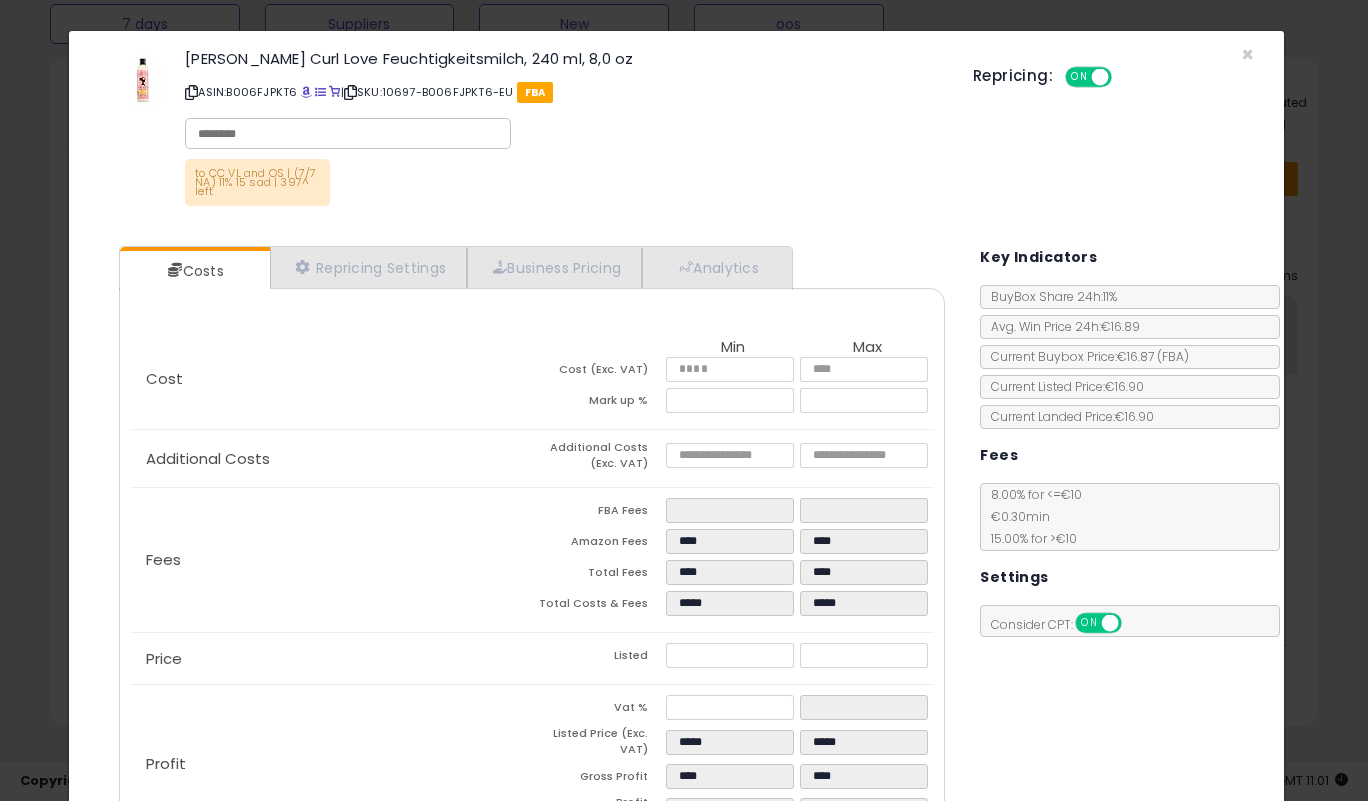 type on "*****" 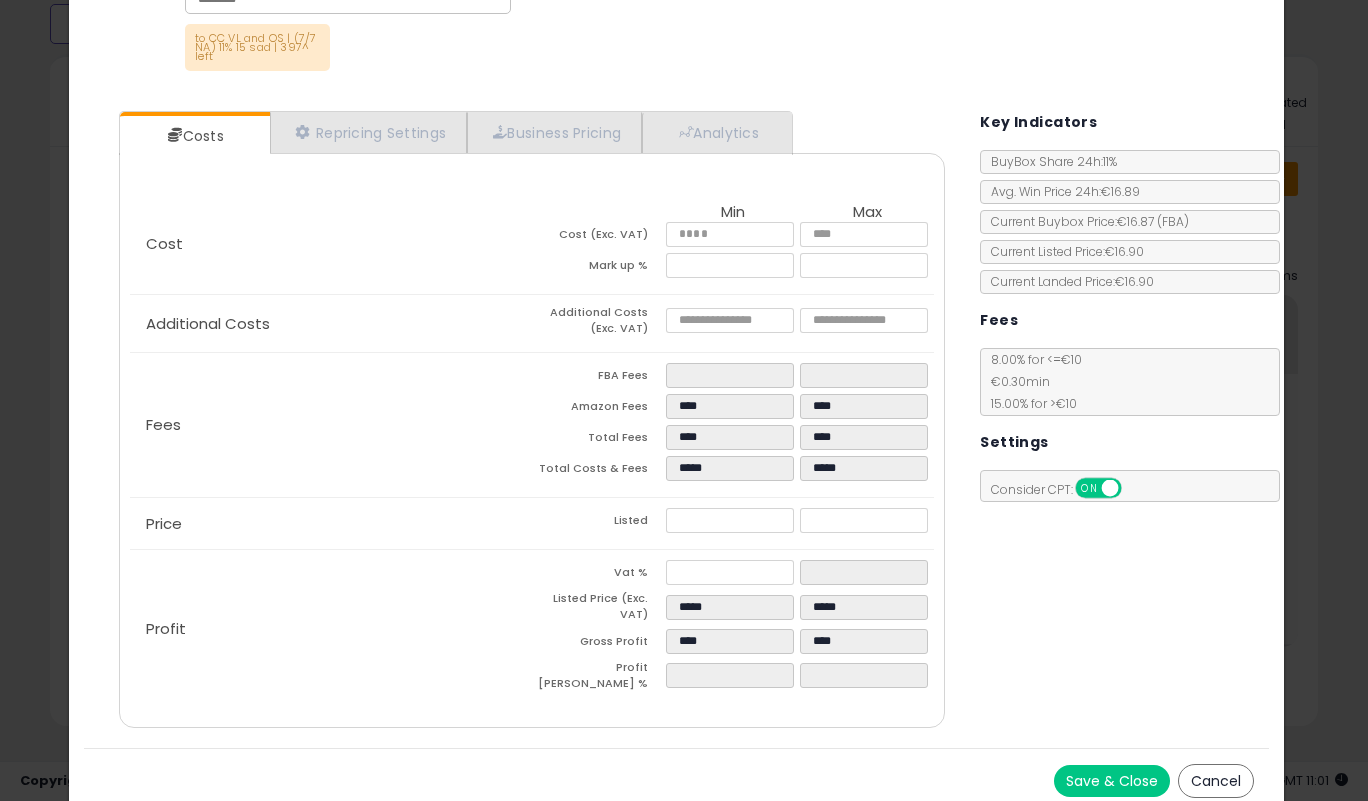 scroll, scrollTop: 140, scrollLeft: 0, axis: vertical 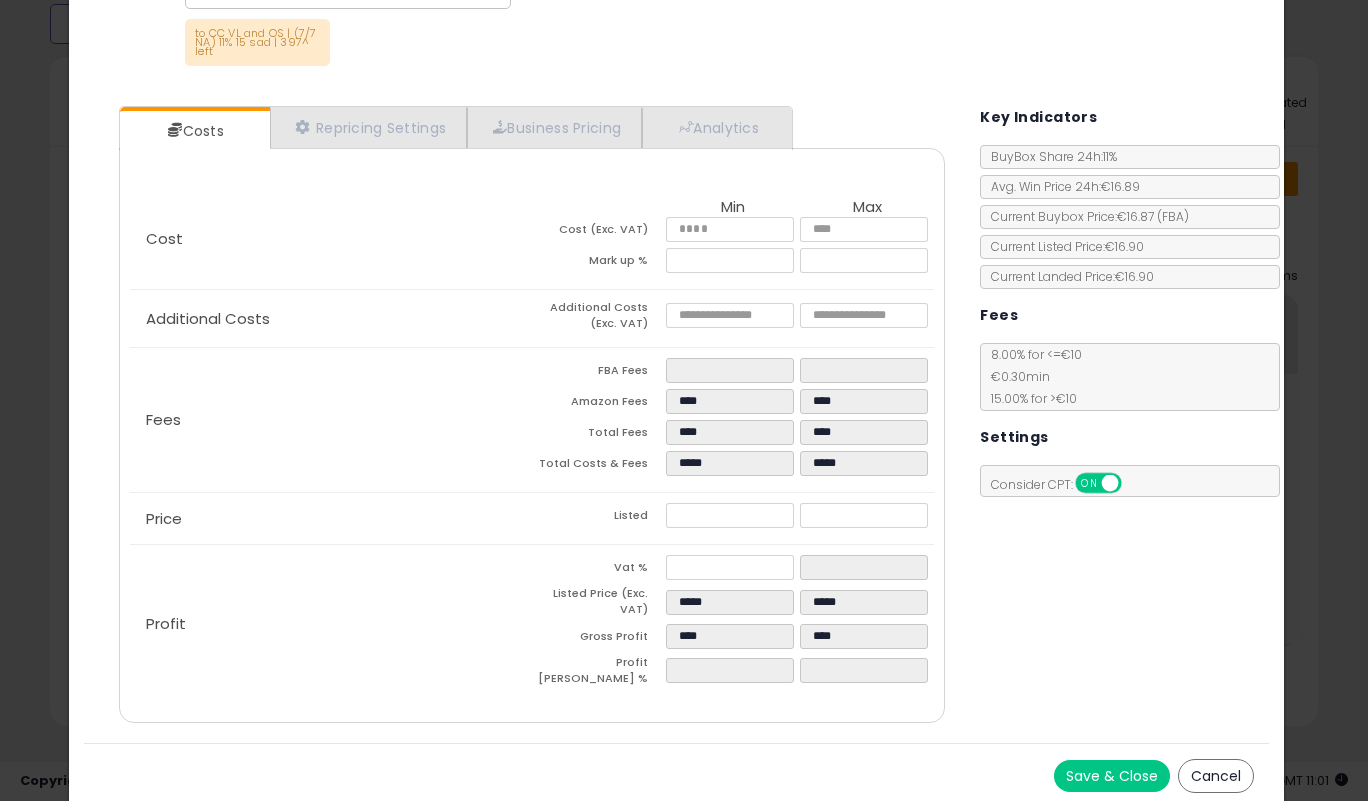 click on "Save & Close
Cancel" at bounding box center (677, 775) 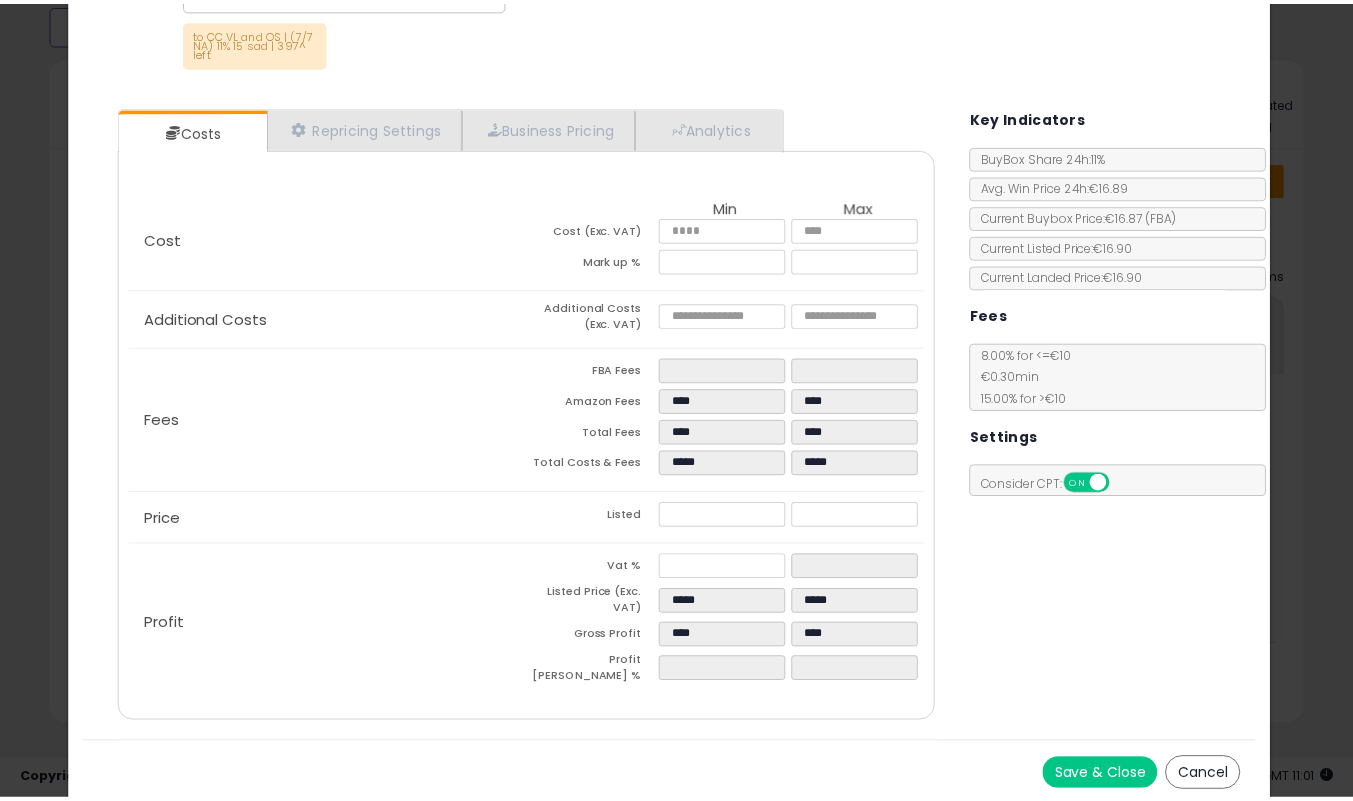 scroll, scrollTop: 0, scrollLeft: 0, axis: both 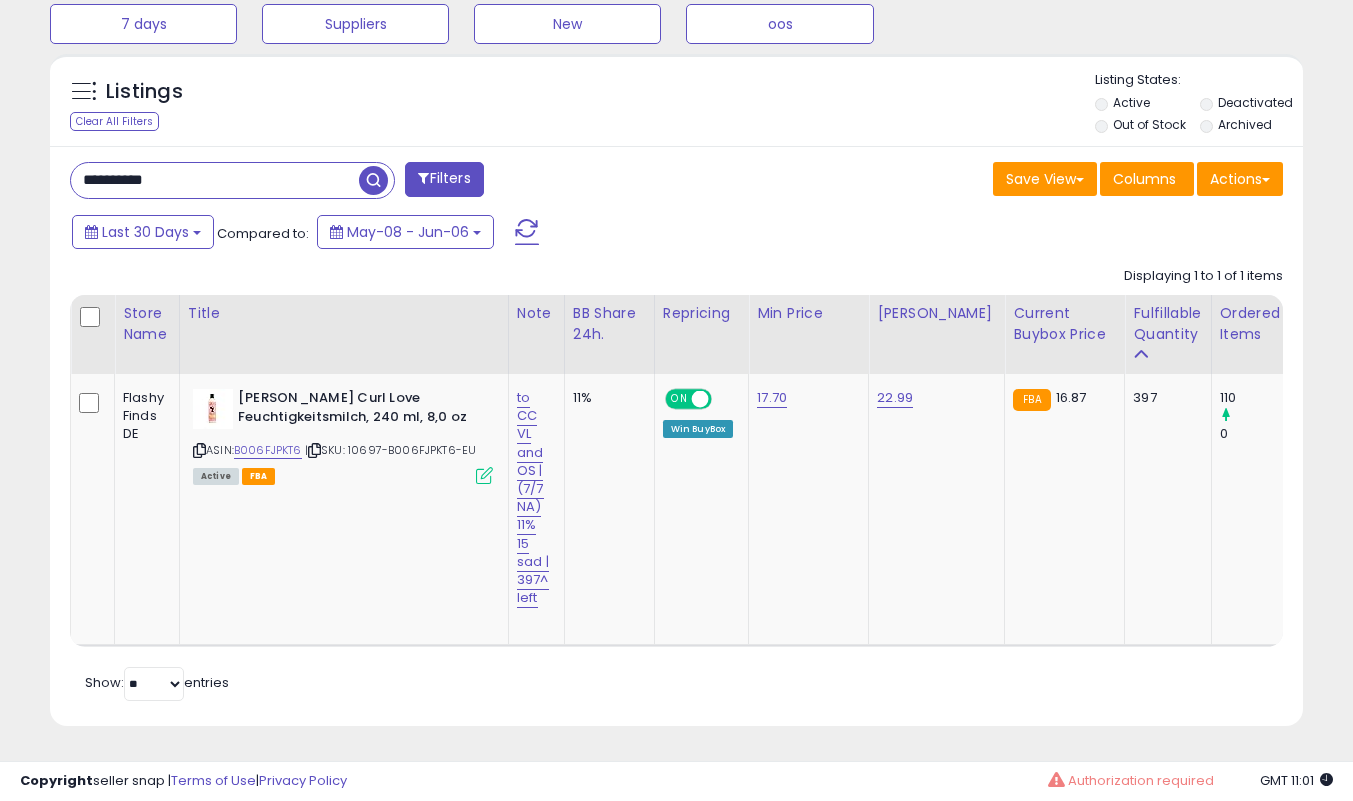 click on "**********" at bounding box center [215, 180] 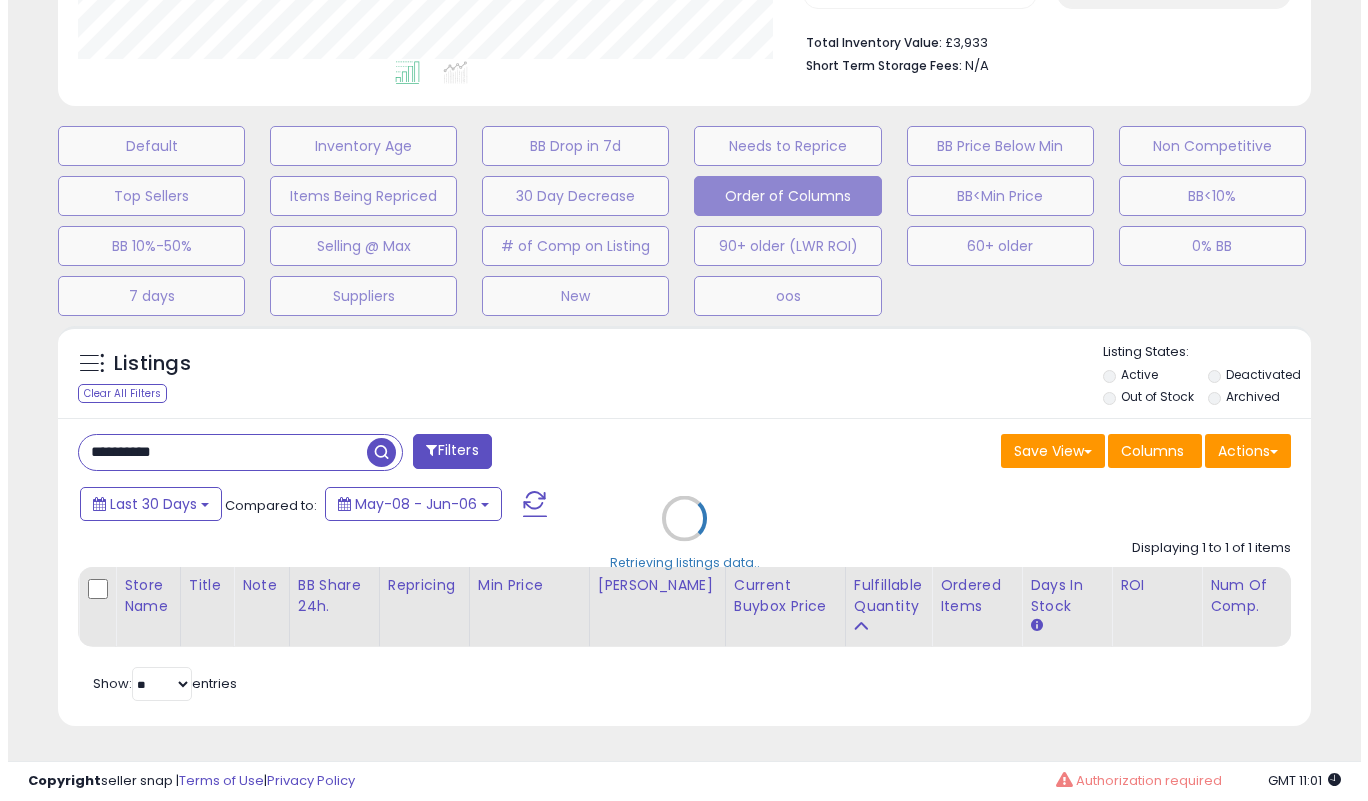 scroll, scrollTop: 519, scrollLeft: 0, axis: vertical 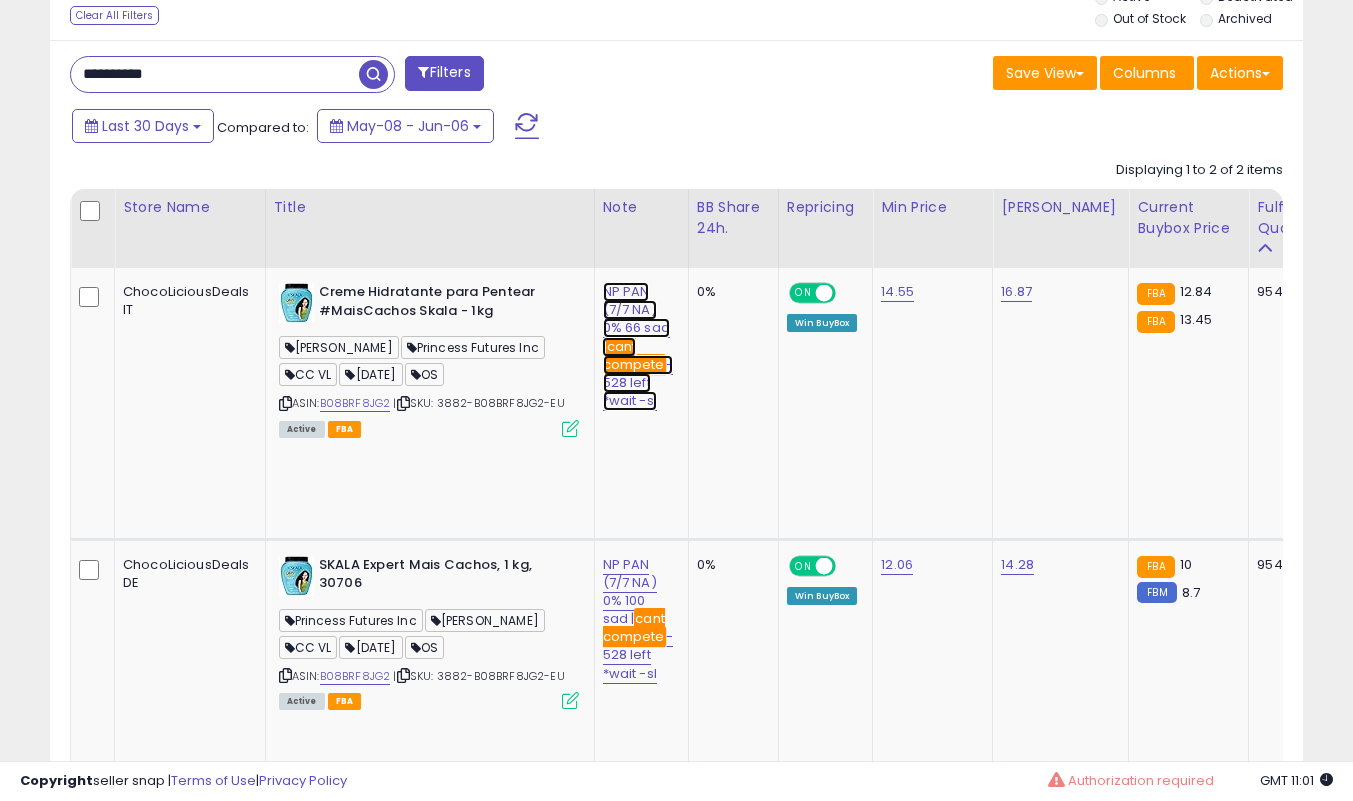 click on "NP PAN (7/7 NA) 0% 66 sad |  cant compete  - 528 left *wait -sl" at bounding box center [638, 346] 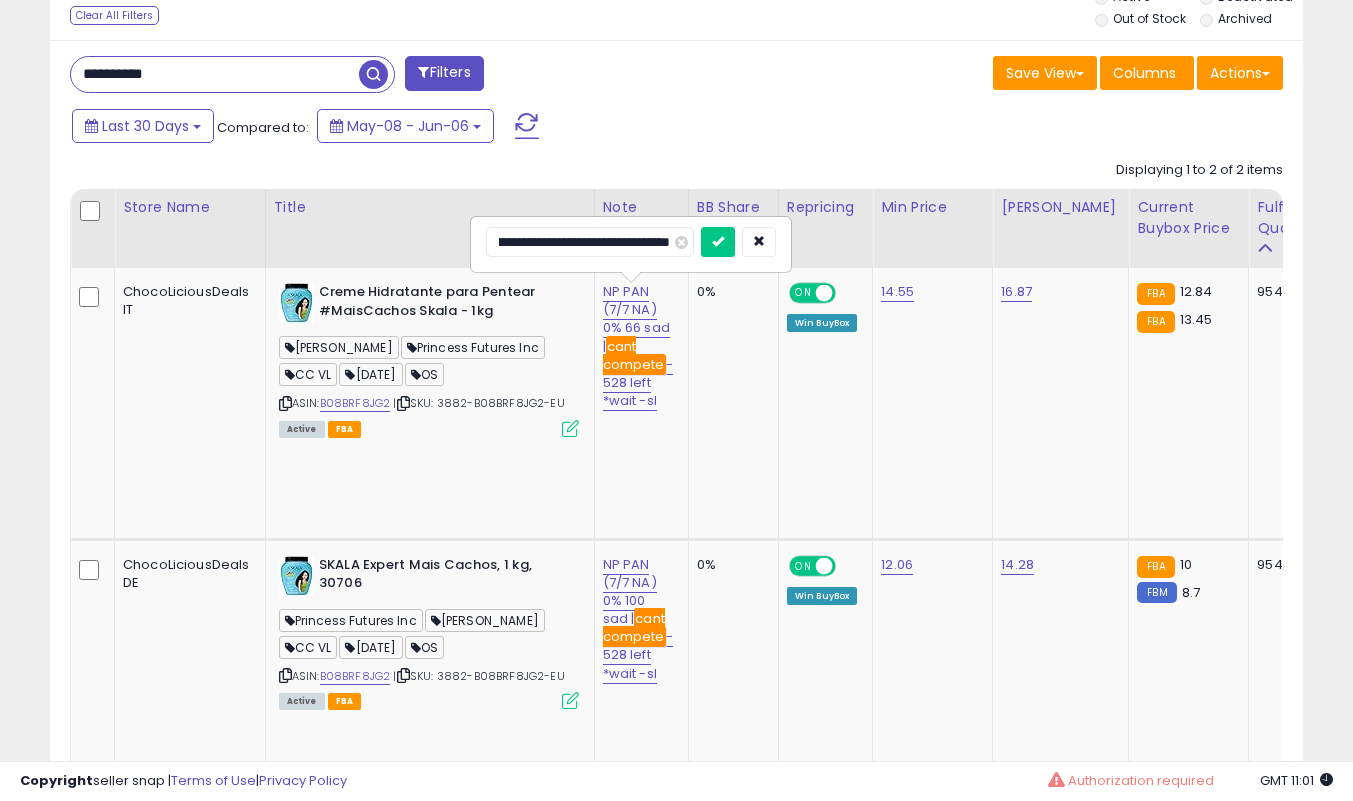 scroll, scrollTop: 0, scrollLeft: 0, axis: both 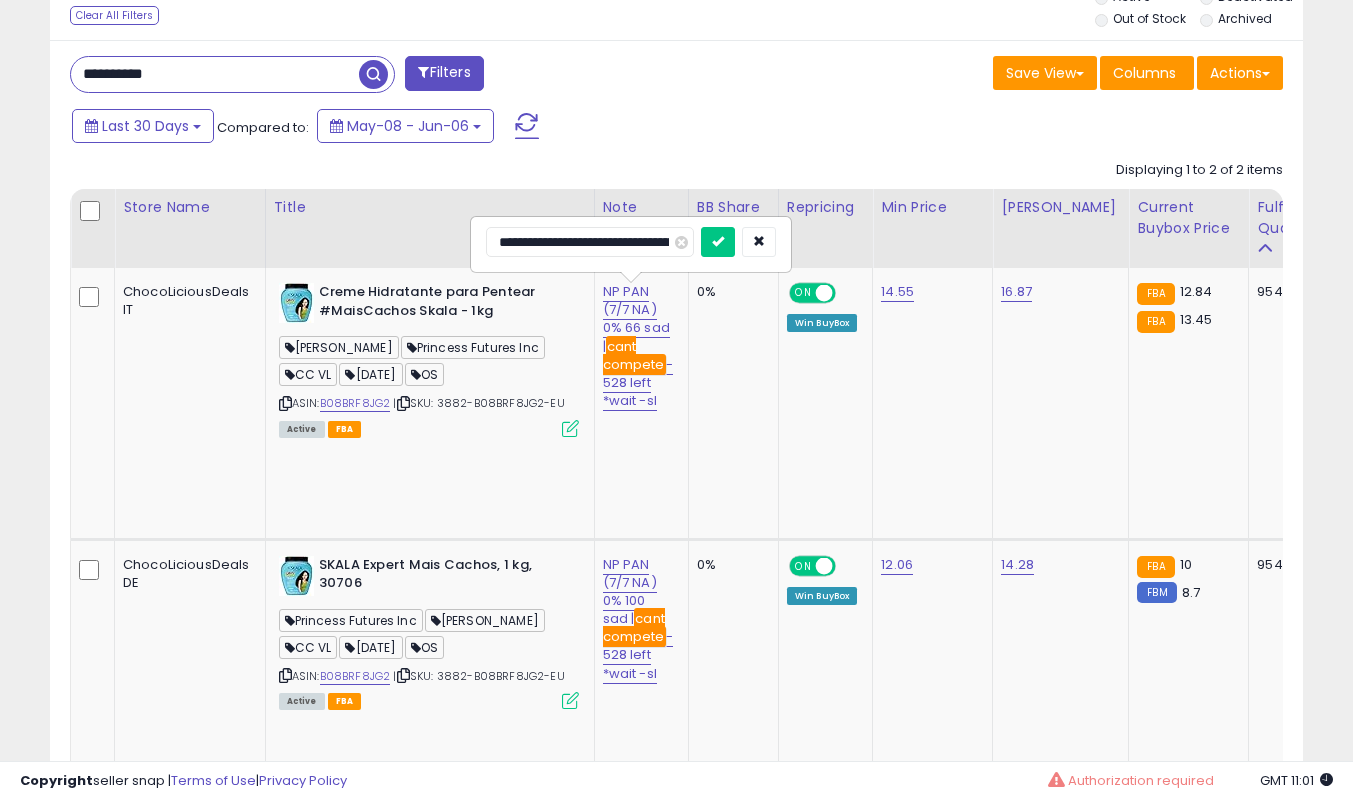click on "**********" at bounding box center (215, 74) 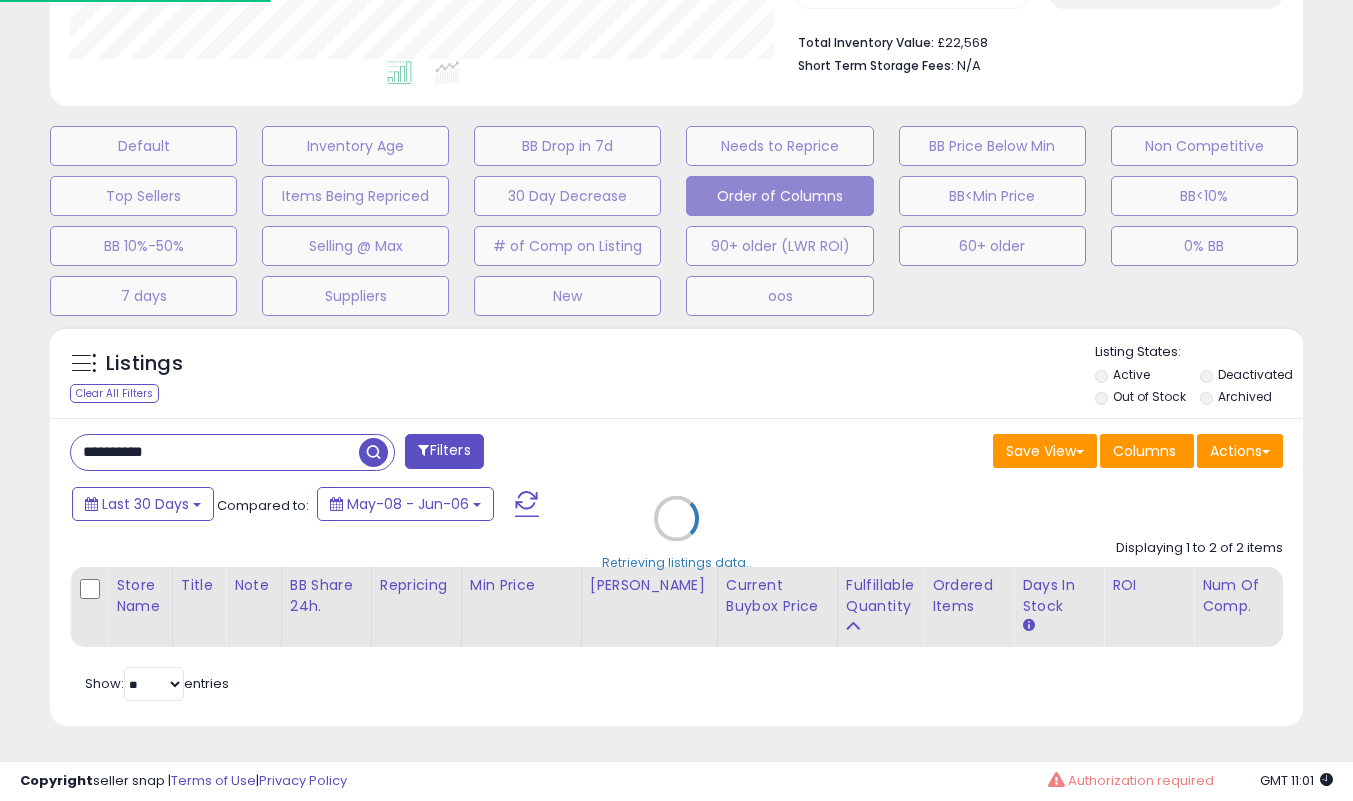 scroll, scrollTop: 999590, scrollLeft: 999266, axis: both 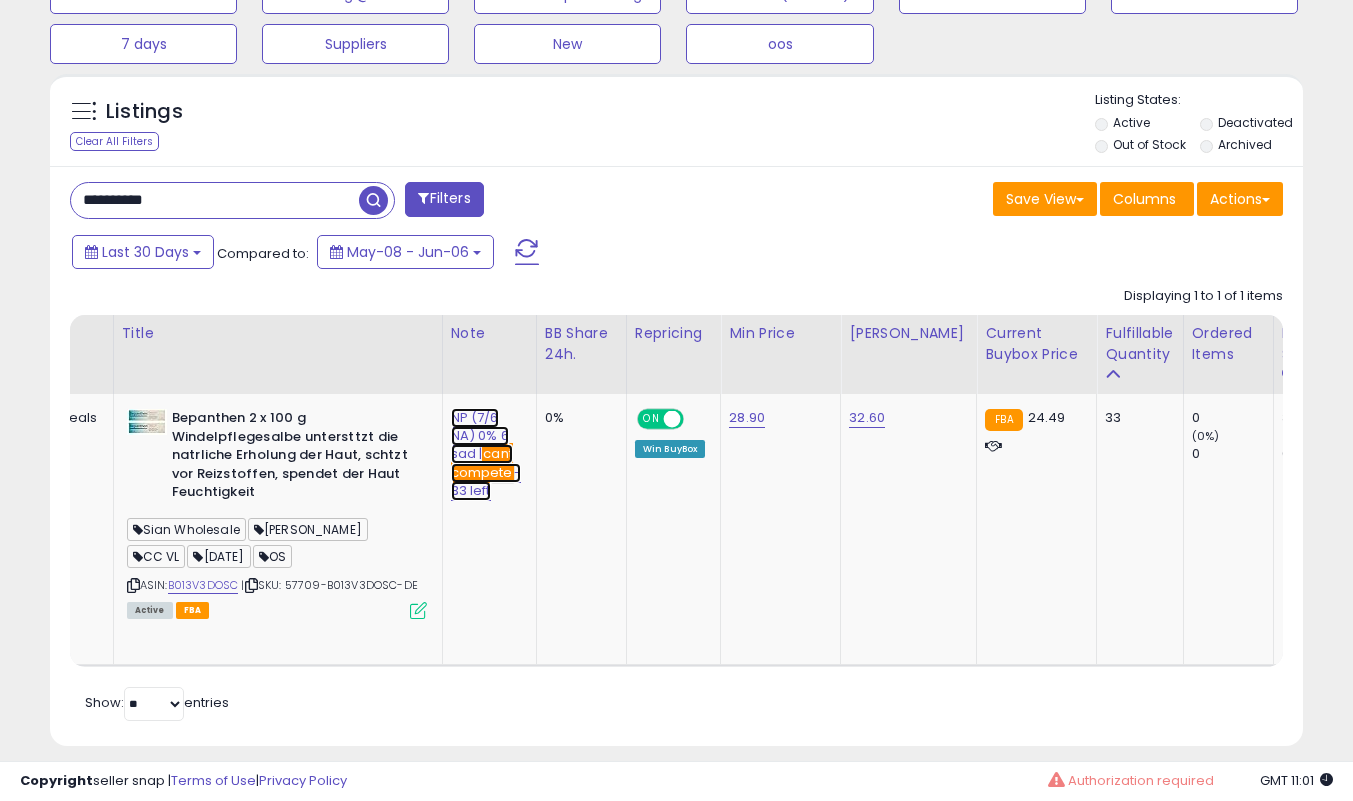 click on "NP (7/6 NA) 0% 6 sad |  cant compete  - 33 left" at bounding box center [486, 454] 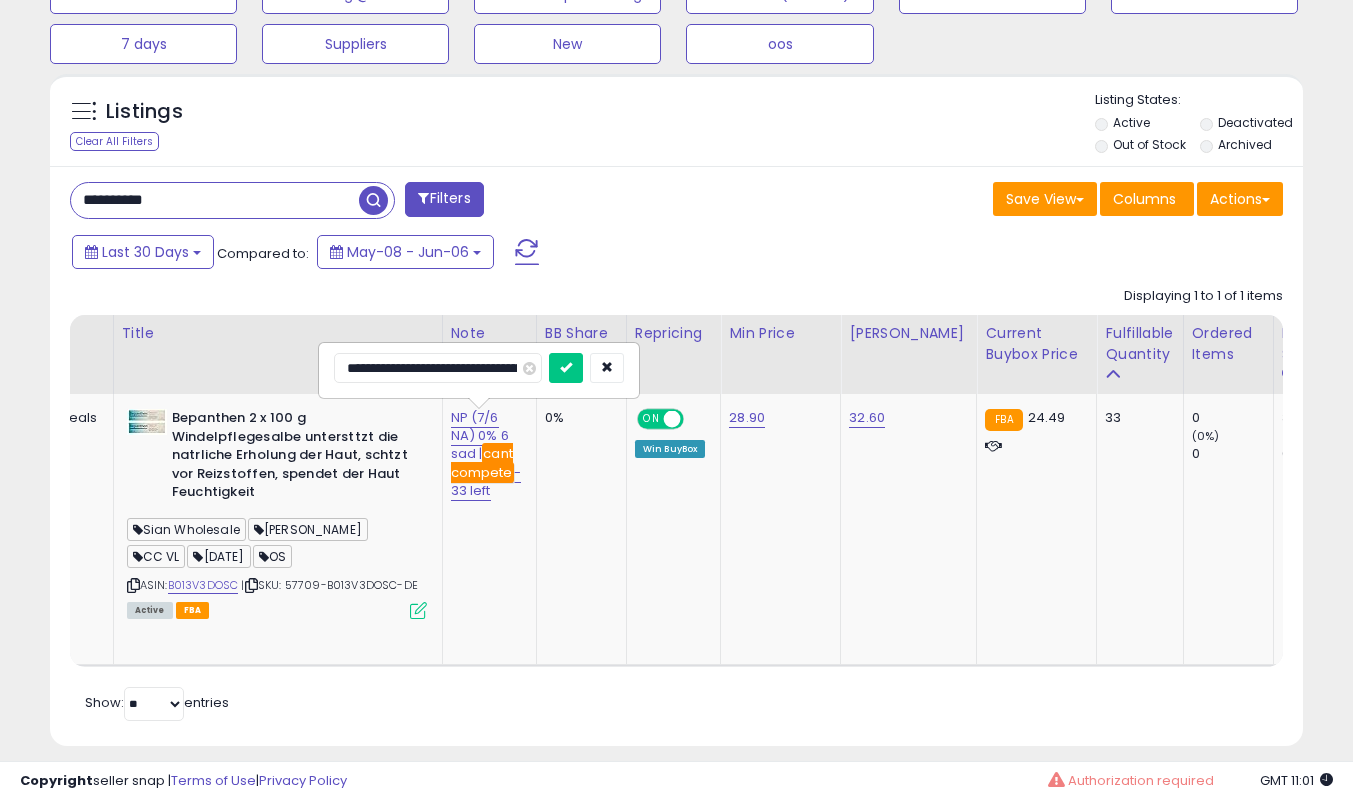 click at bounding box center [566, 368] 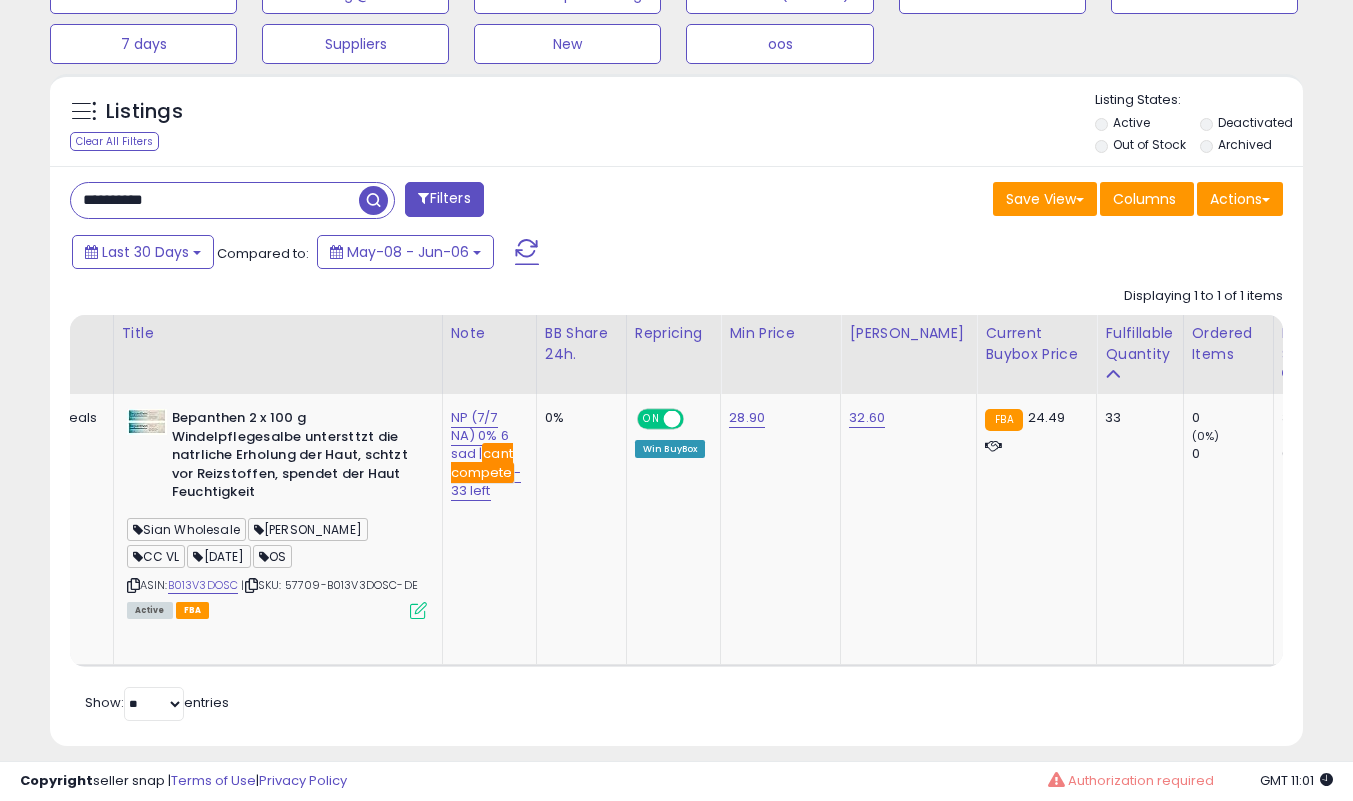 click on "**********" at bounding box center (215, 200) 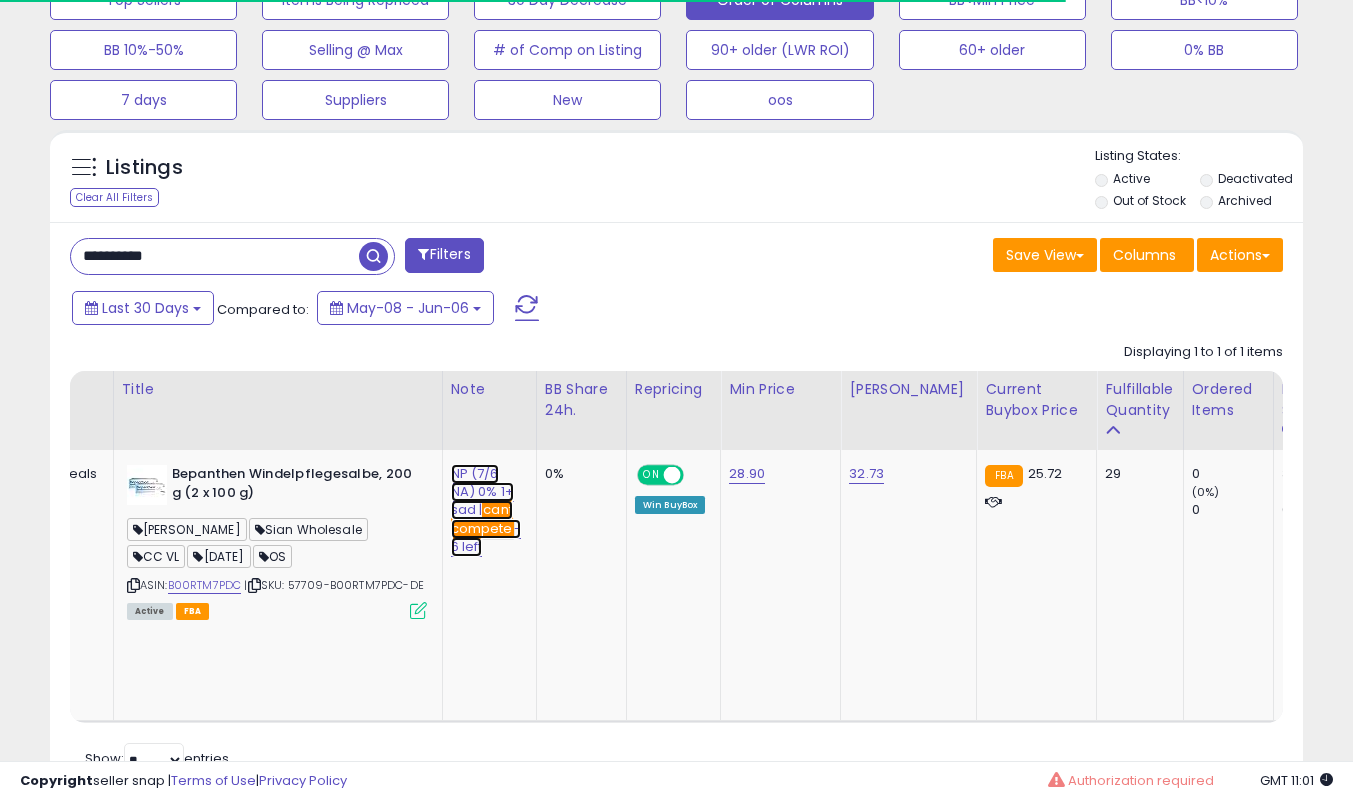 click on "NP (7/6 NA) 0% 1+ sad |  cant compete  - 6 left" at bounding box center [486, 510] 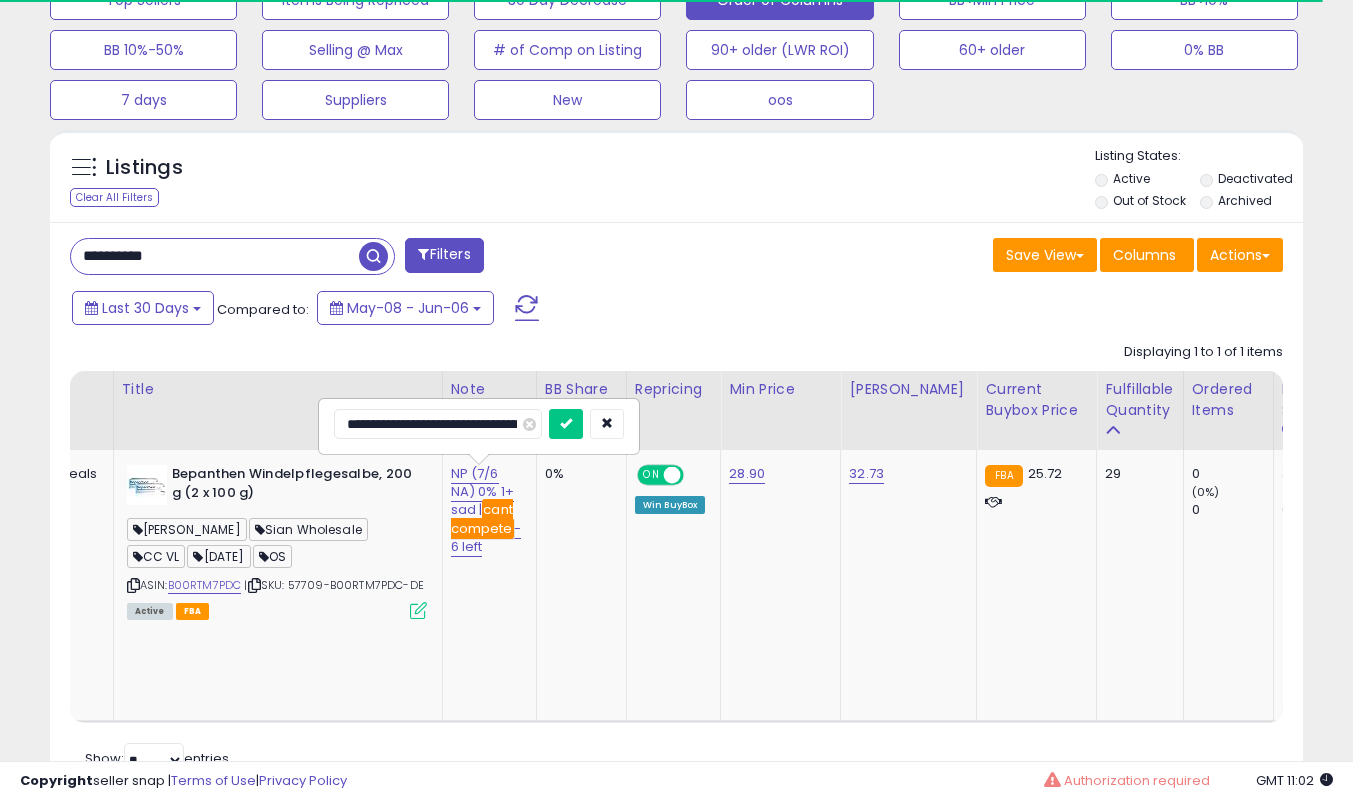 click at bounding box center [566, 424] 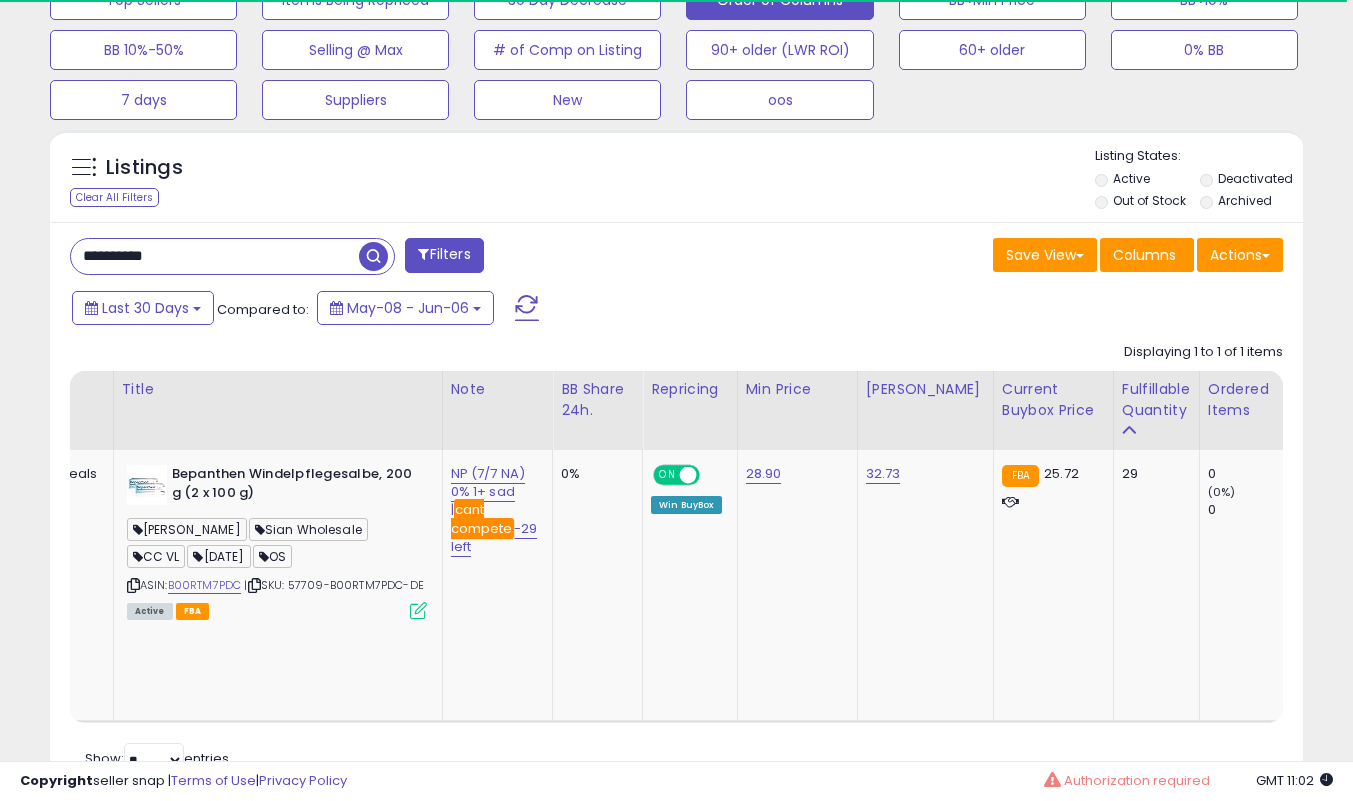 click on "**********" at bounding box center (215, 256) 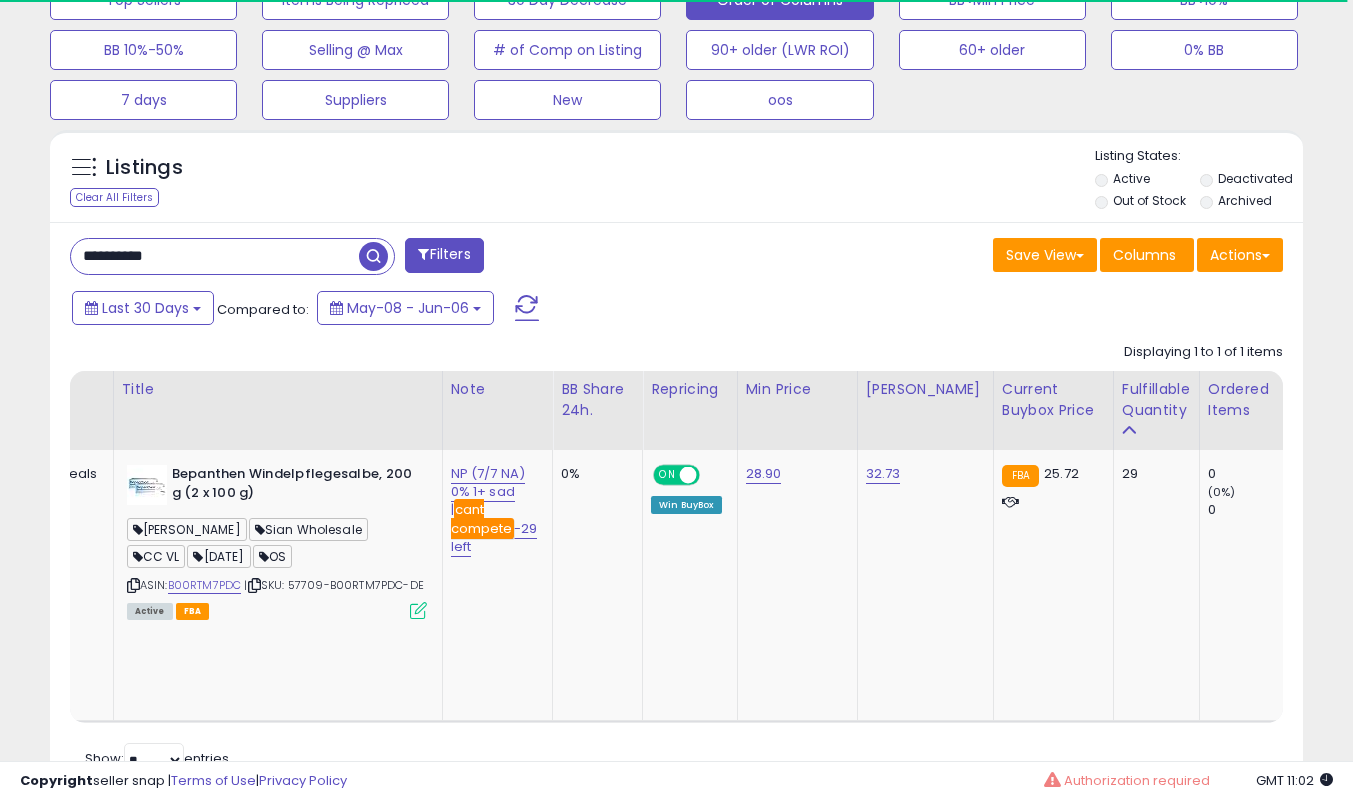 paste 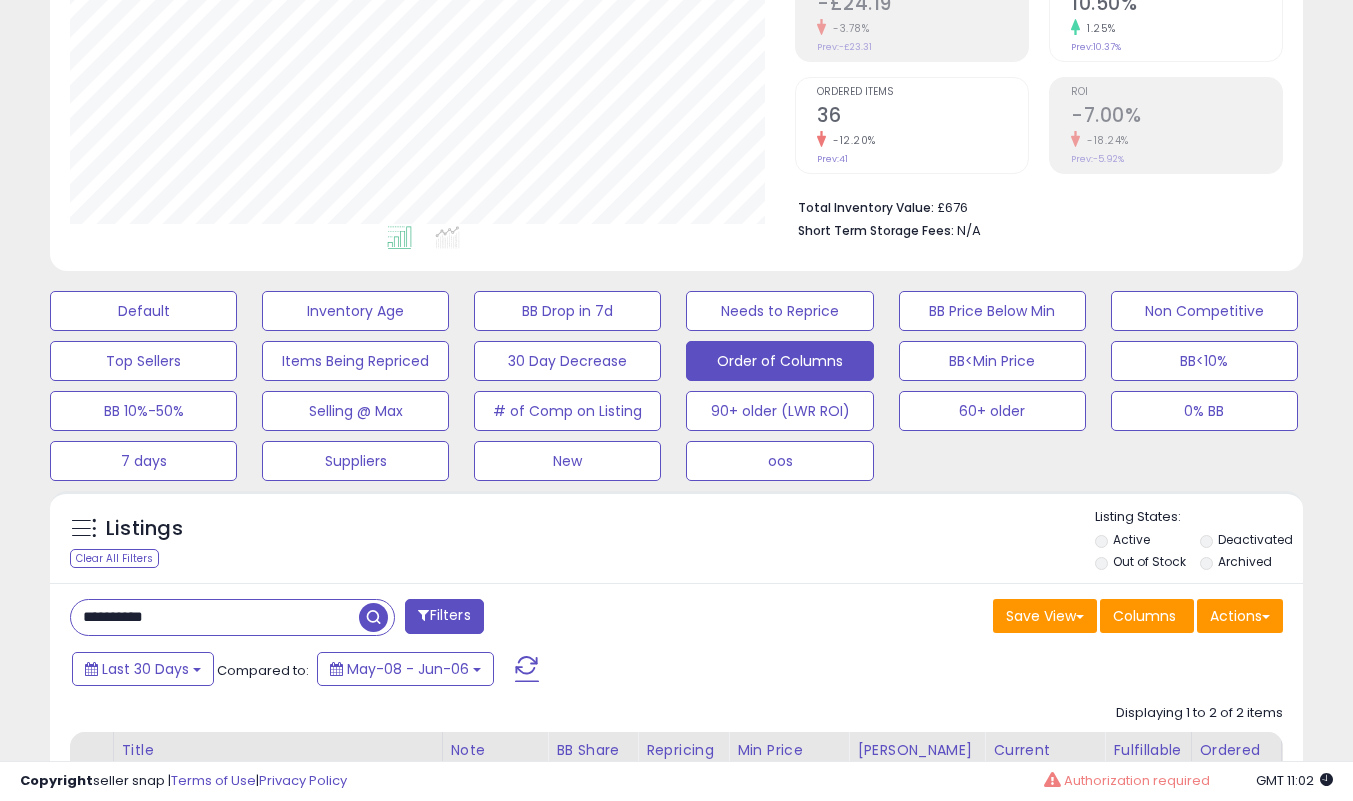 drag, startPoint x: 263, startPoint y: 617, endPoint x: 0, endPoint y: 611, distance: 263.06842 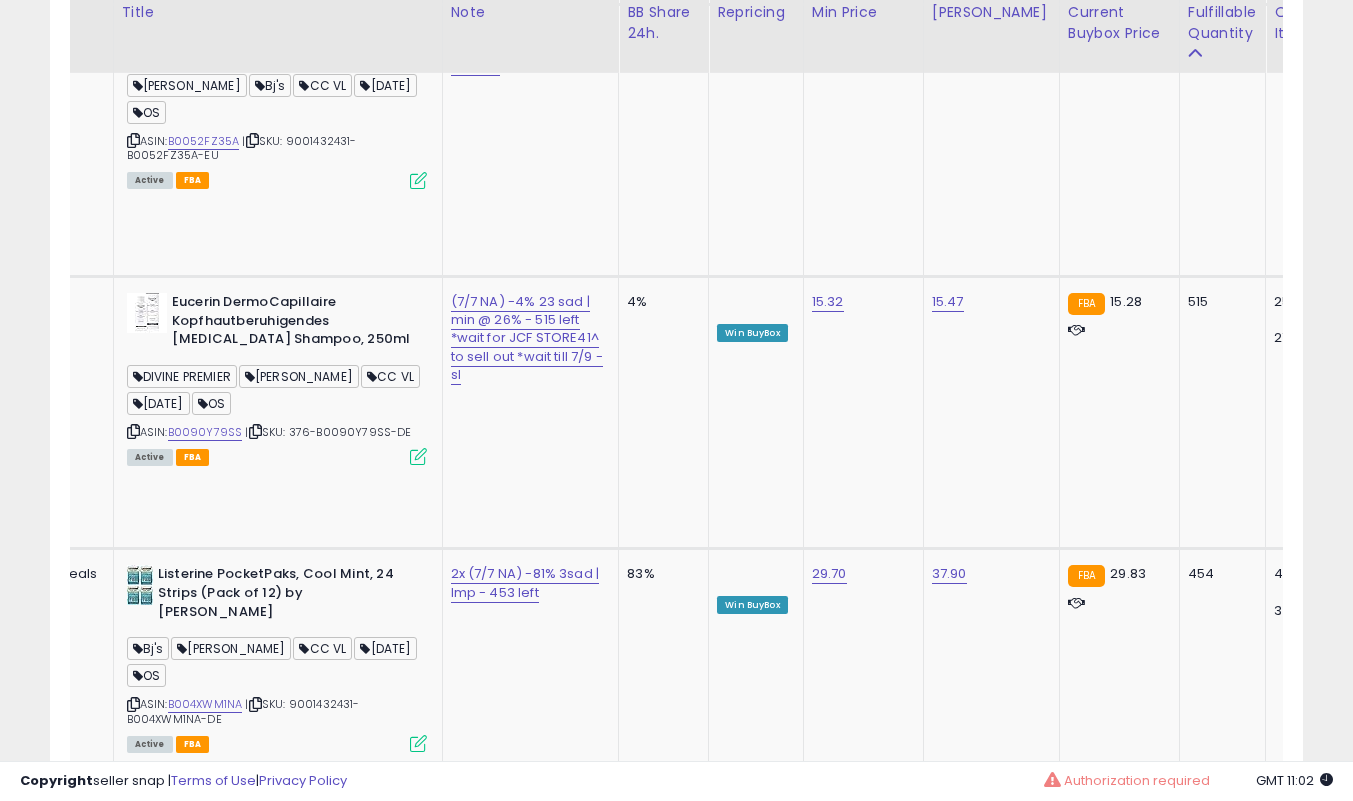 click on "SS (7/6 NA) +100% | set to min - 351 left *Cia218" at bounding box center (524, -2123) 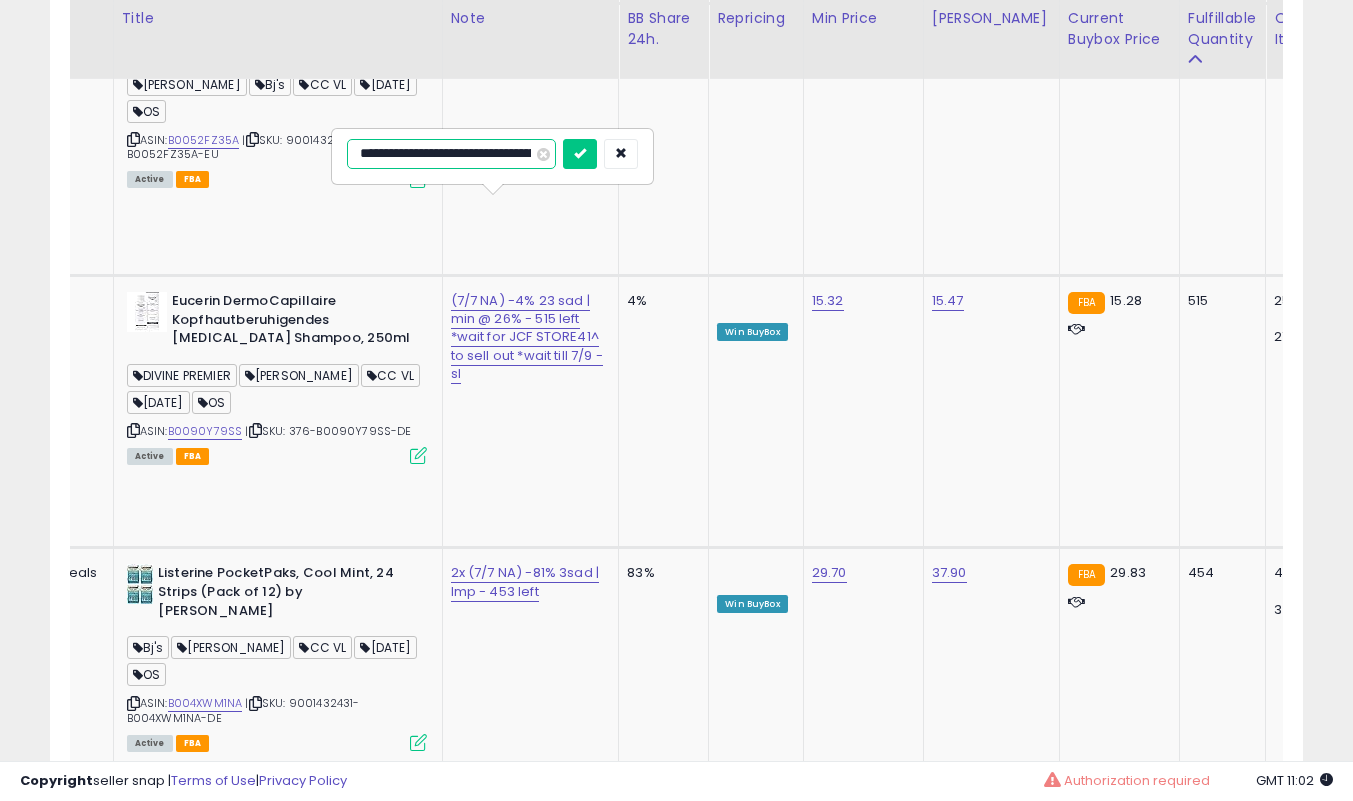 click at bounding box center [580, 154] 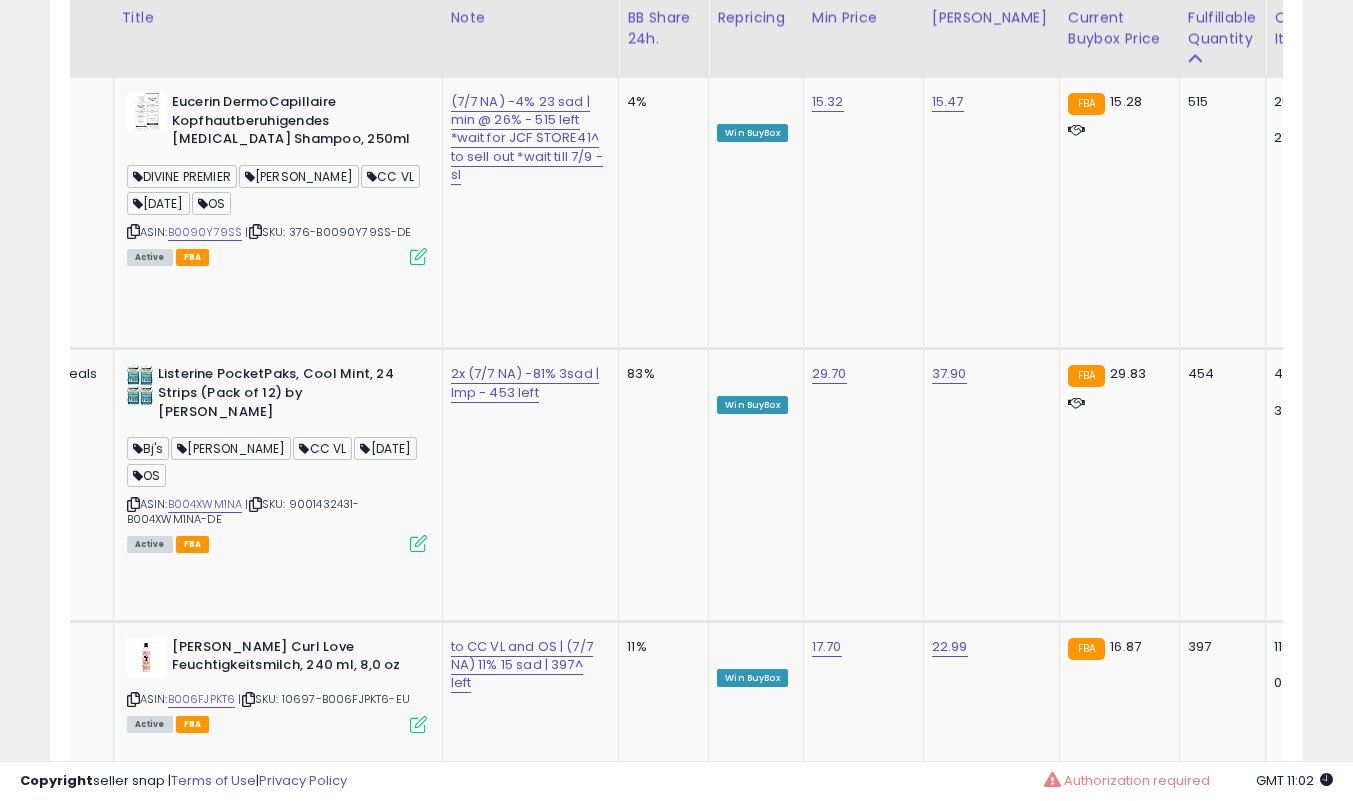 click on "PAN (7/6 NA) +84% 66 sad | adjusted price - 467^ left" at bounding box center (524, -2323) 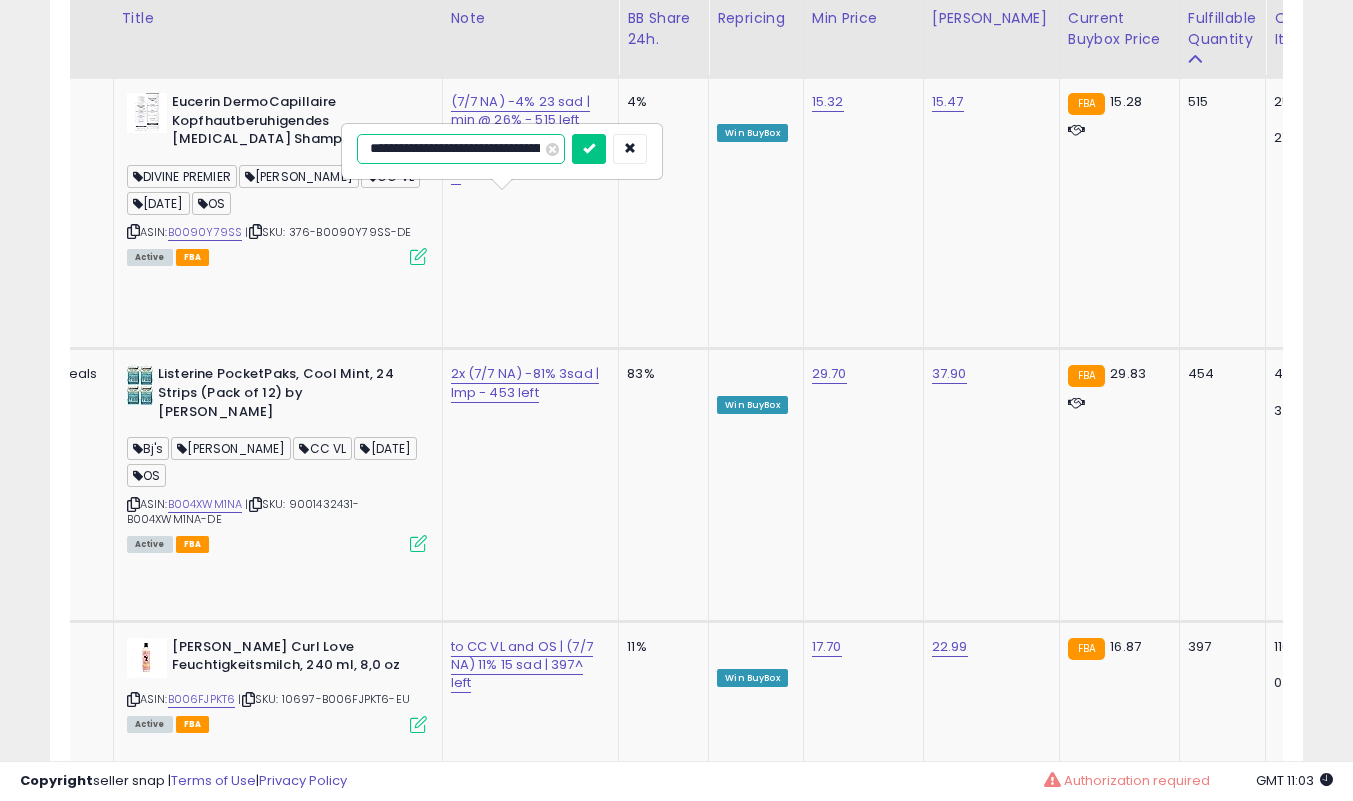 click at bounding box center (589, 149) 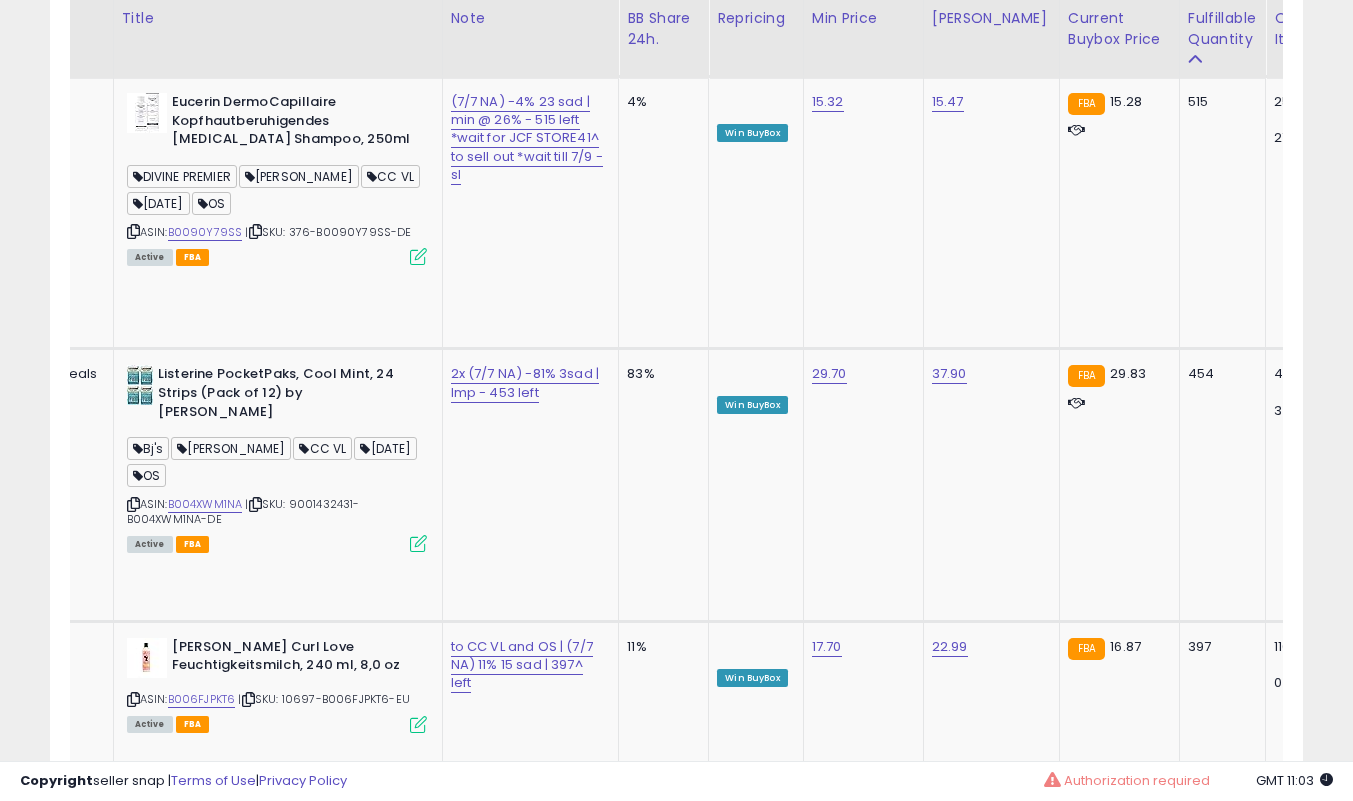 click on "PAN (7/6 NA) +87% 33 sad | adjusted price - 467 left" at bounding box center [524, -2323] 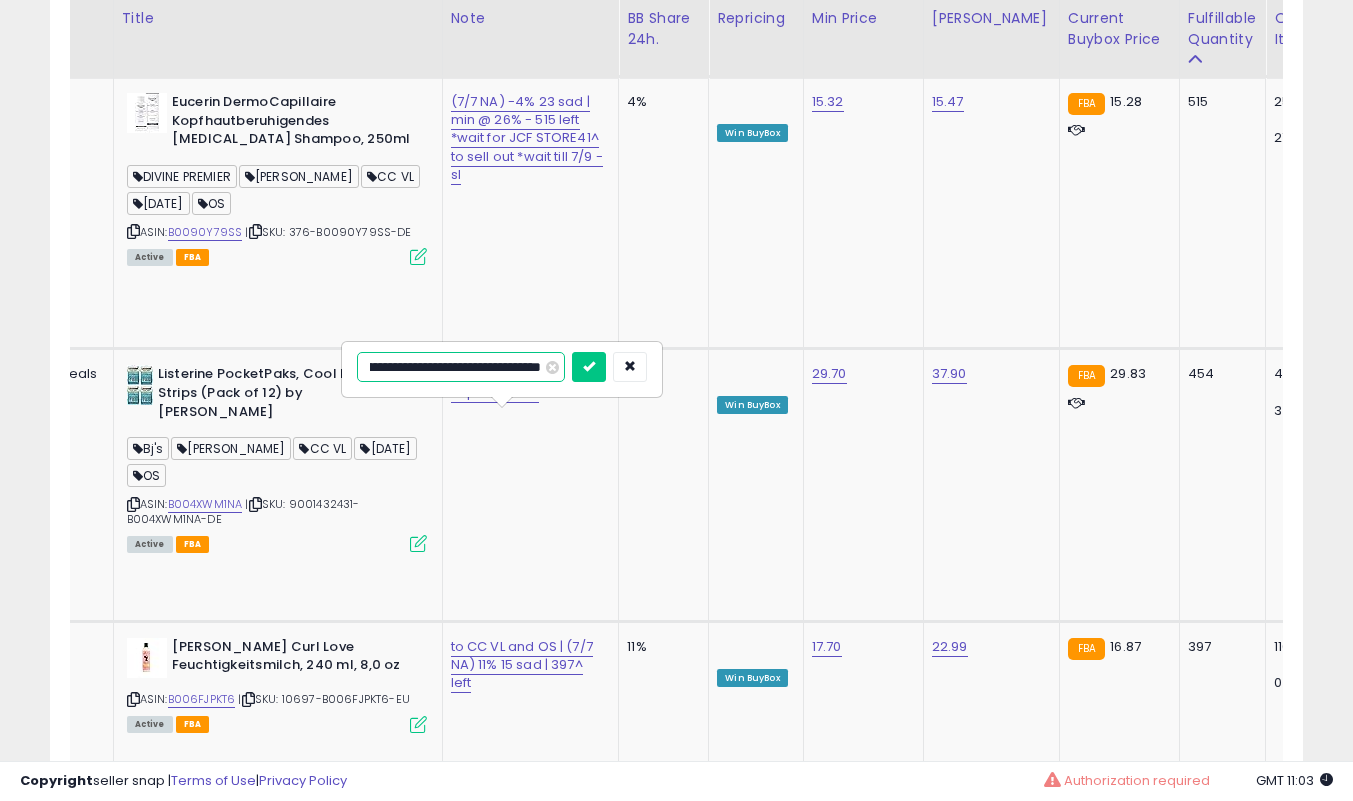 scroll, scrollTop: 0, scrollLeft: 0, axis: both 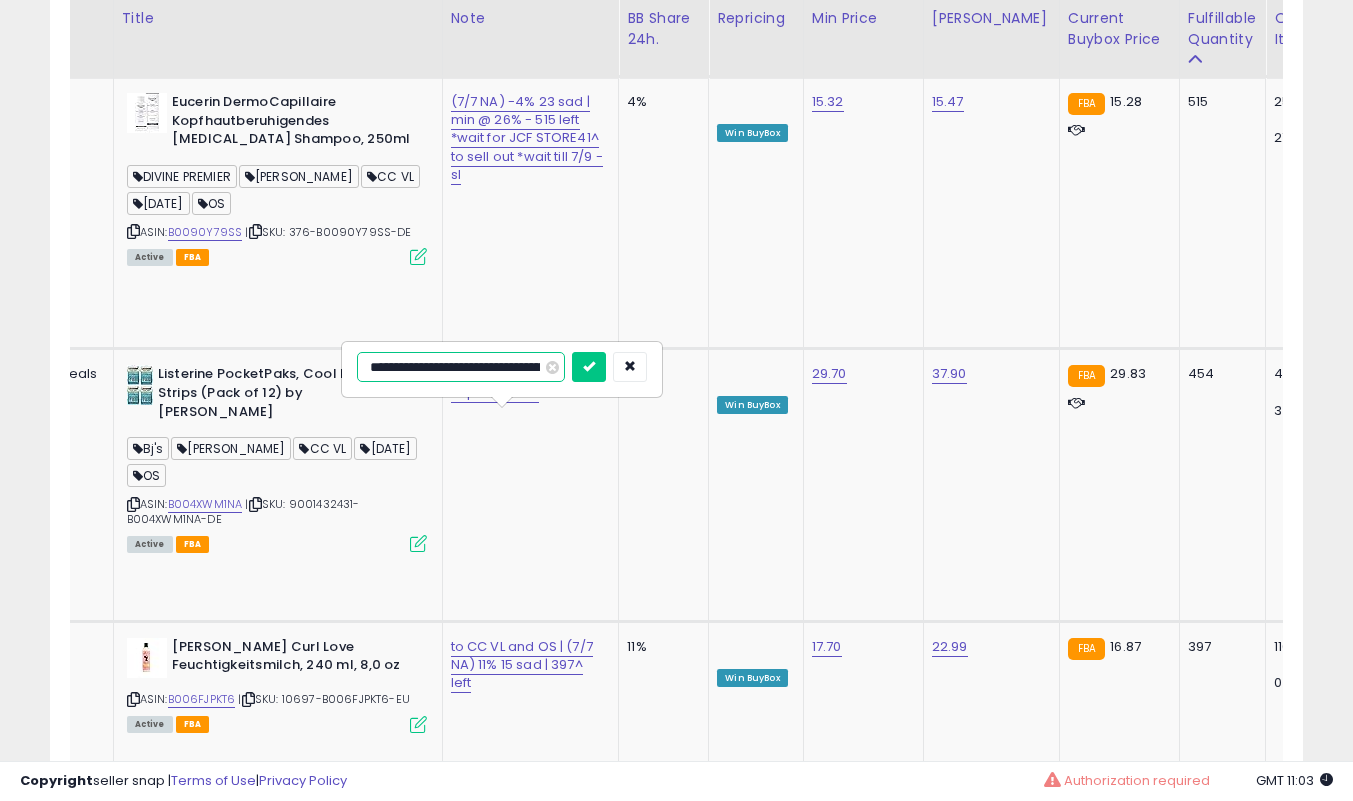 click at bounding box center [589, 367] 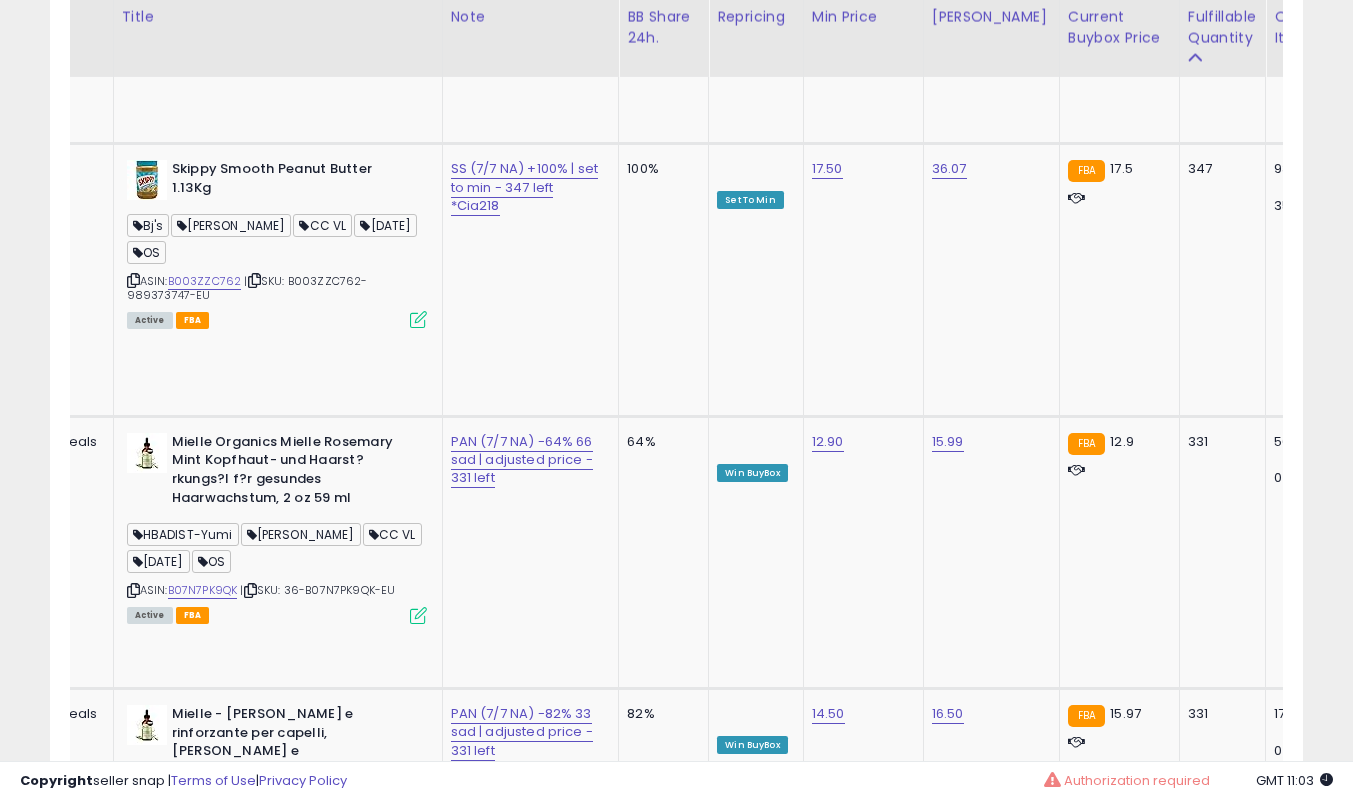 scroll, scrollTop: 4274, scrollLeft: 0, axis: vertical 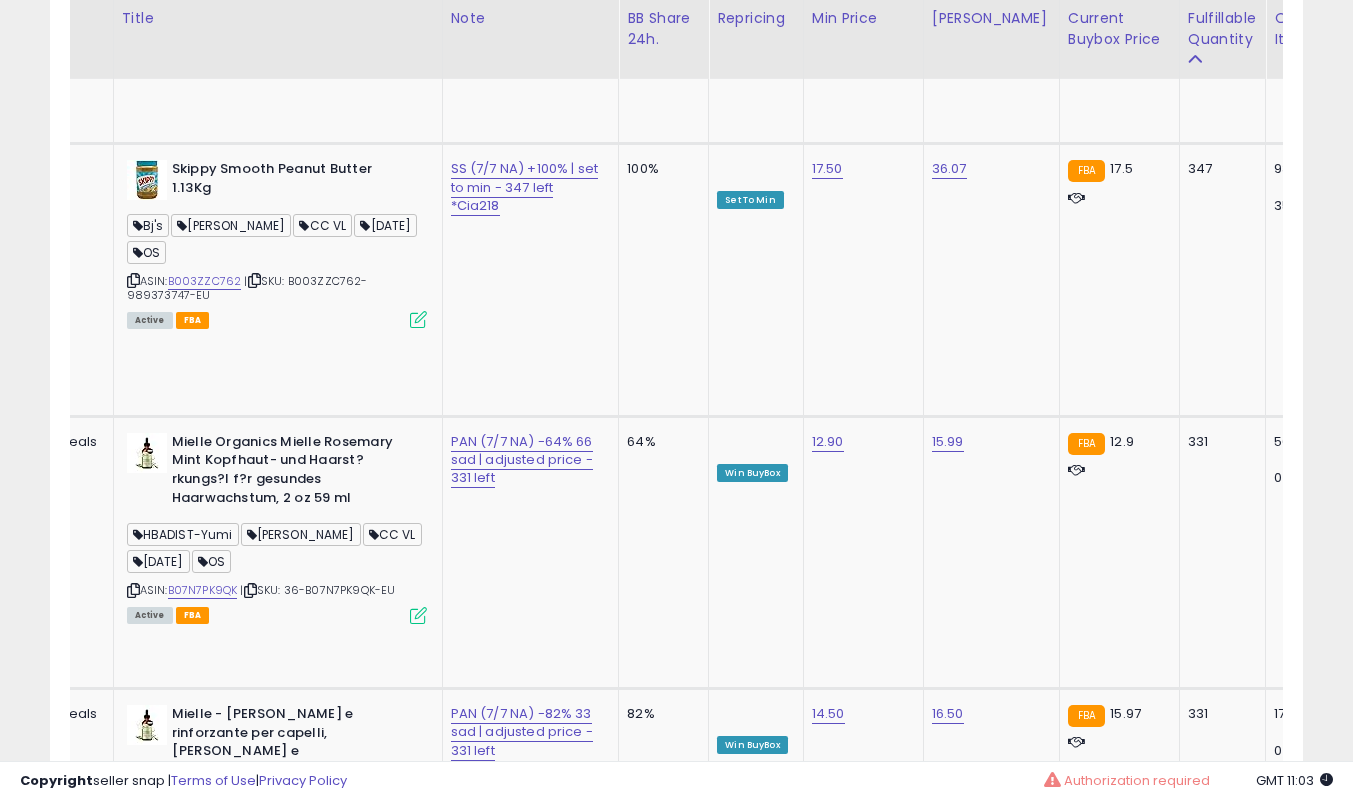 click on "SS (7/6 NA) 100% | only seller - 216 left, max @ 19.99 win bb ads -sl *reported to sl" at bounding box center [524, -3073] 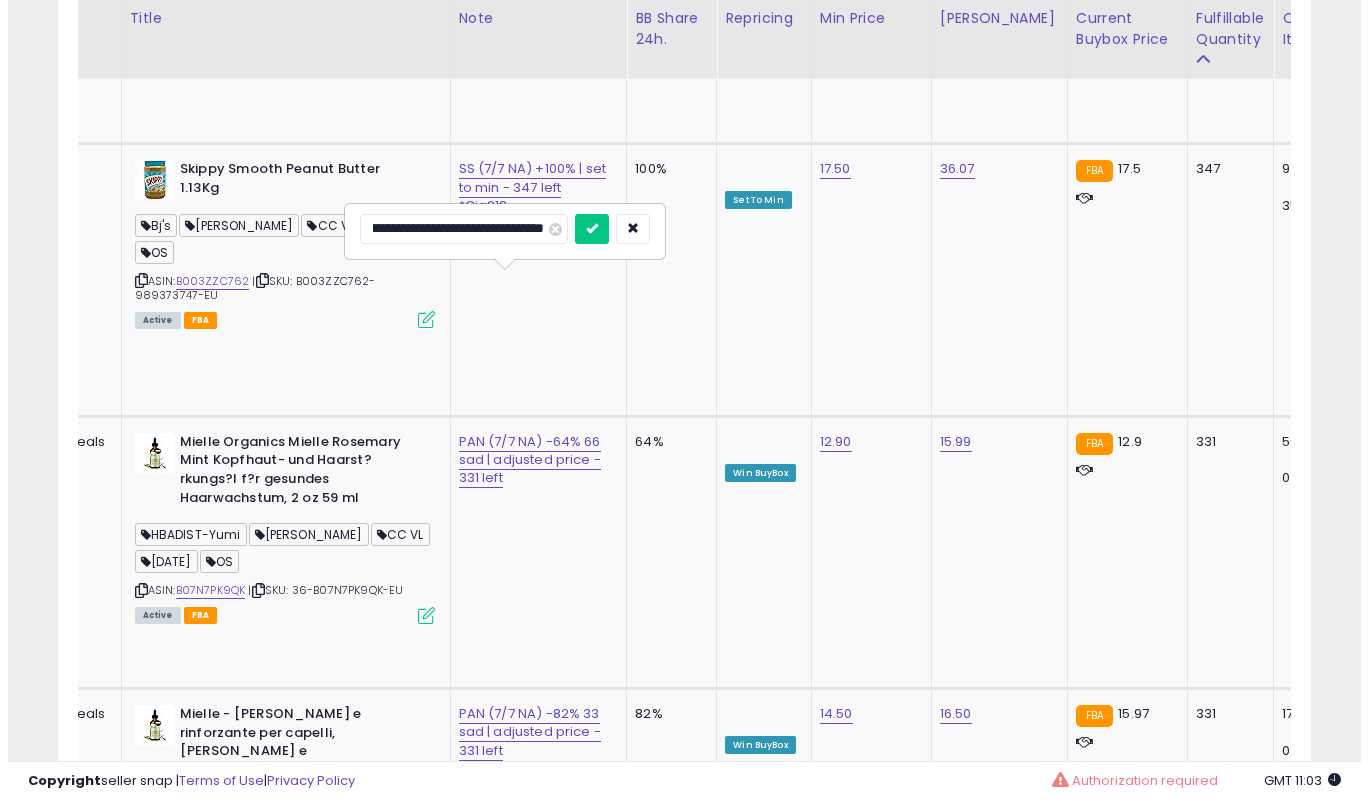 scroll, scrollTop: 0, scrollLeft: 0, axis: both 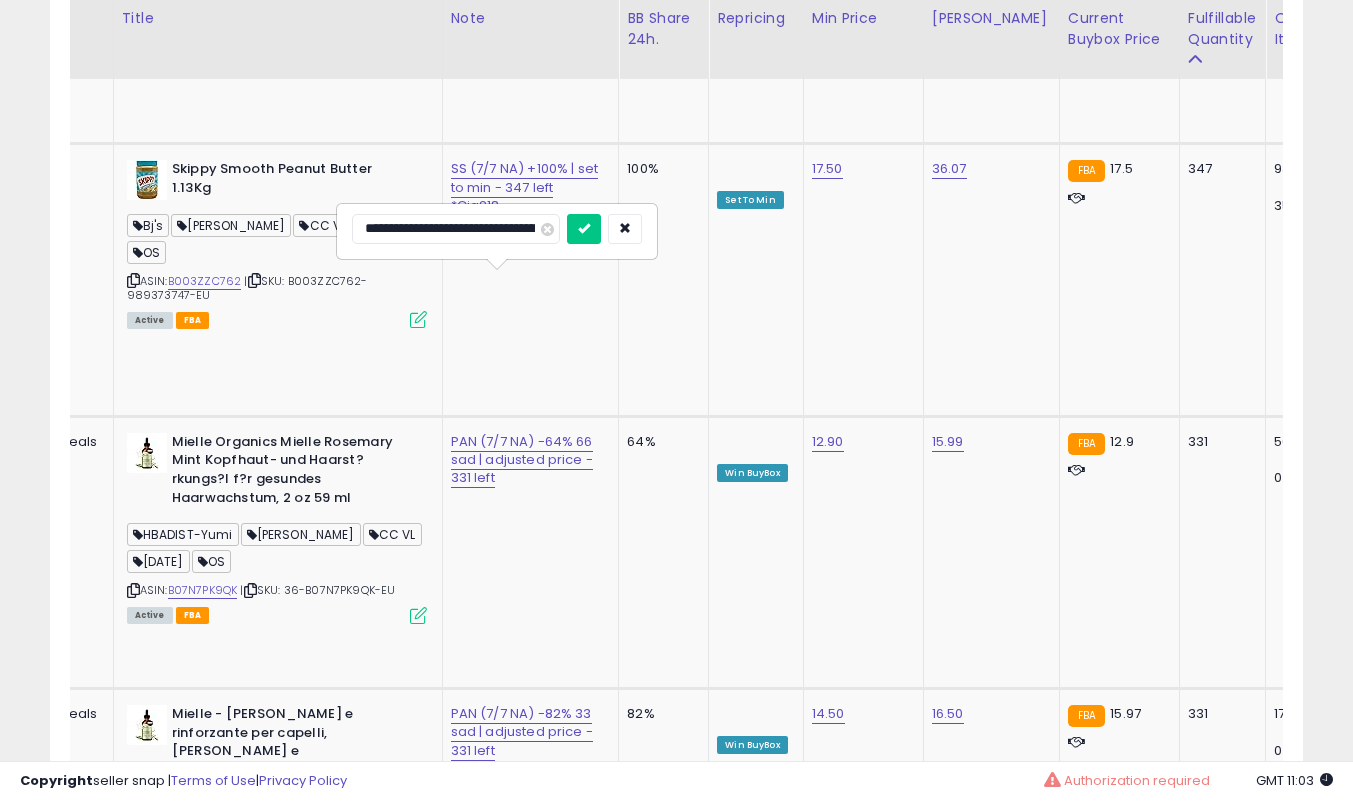 click at bounding box center [584, 229] 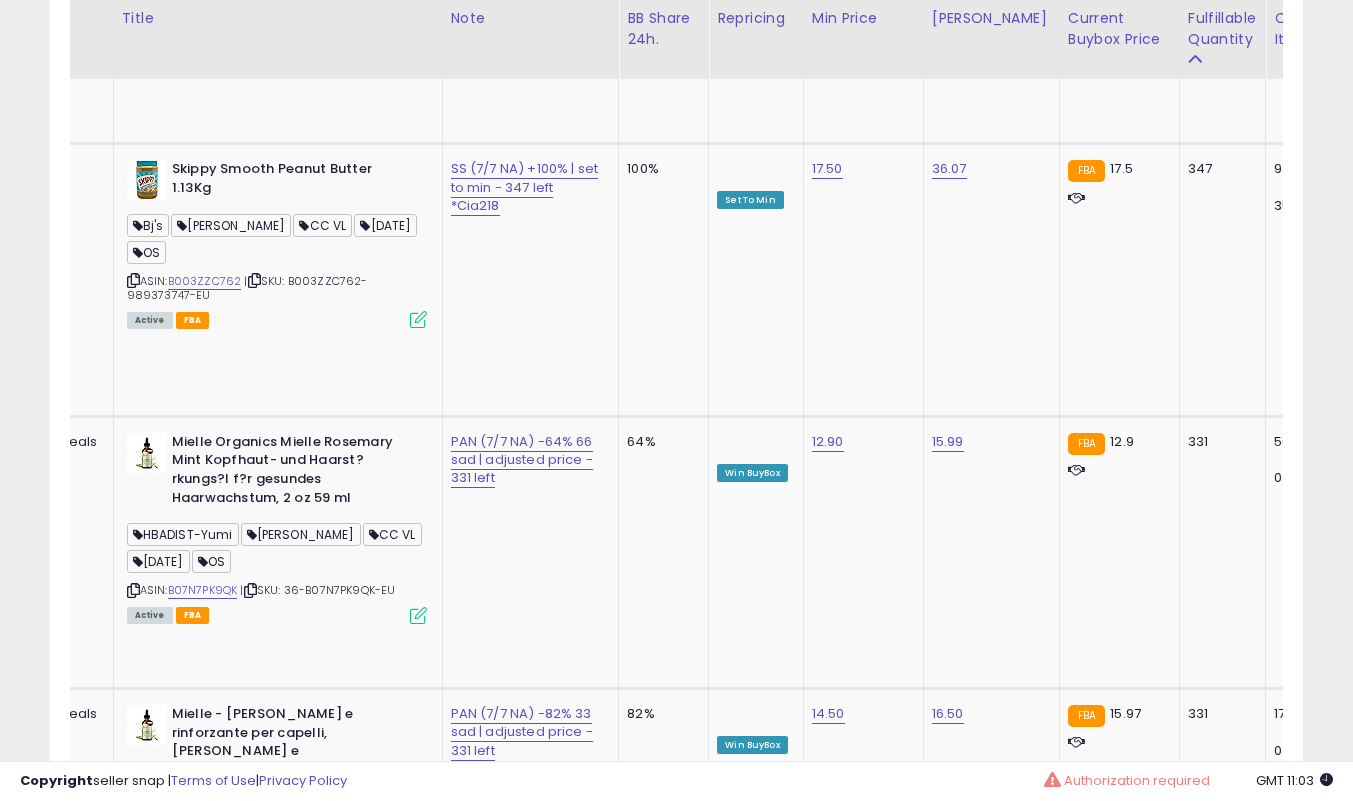 click at bounding box center [418, 1715] 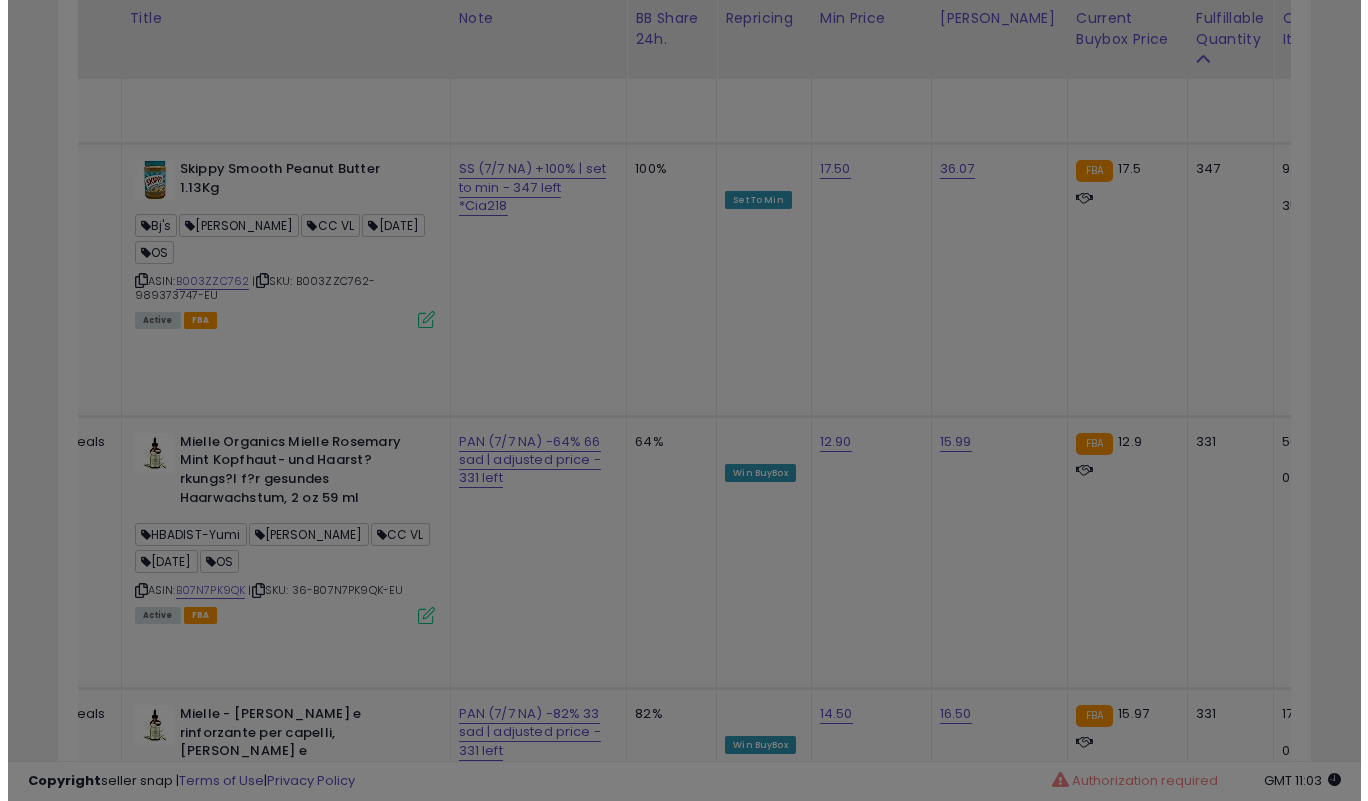 scroll, scrollTop: 999590, scrollLeft: 999266, axis: both 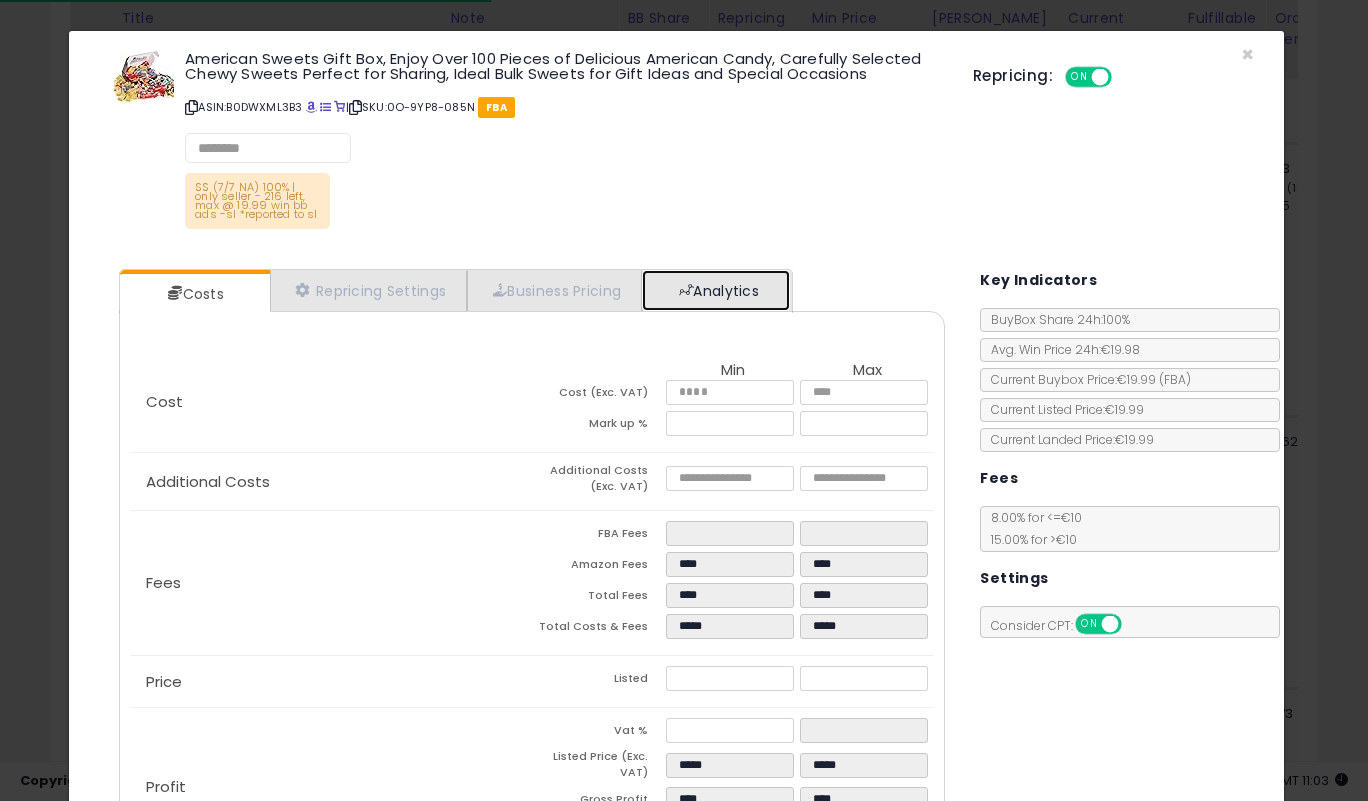 click on "Analytics" at bounding box center (716, 290) 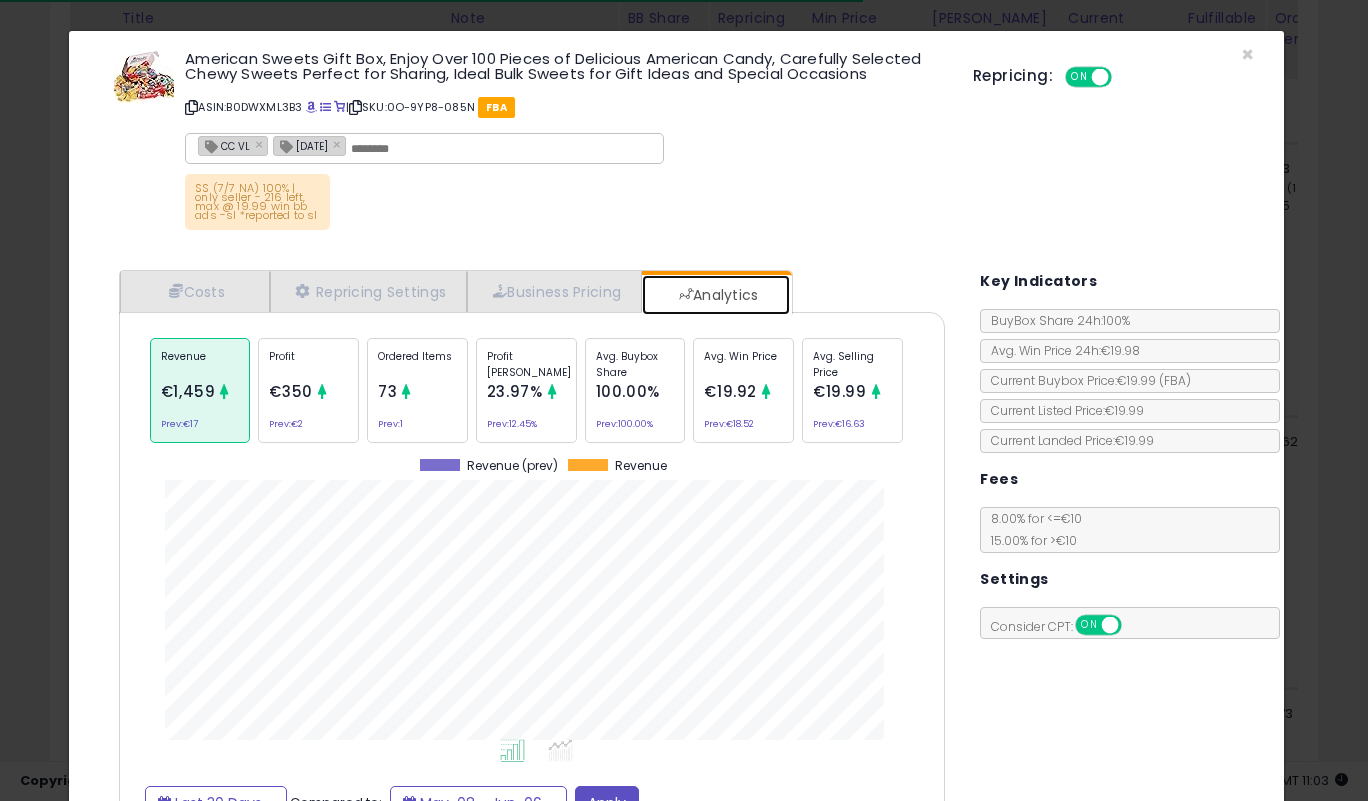 scroll, scrollTop: 999385, scrollLeft: 999143, axis: both 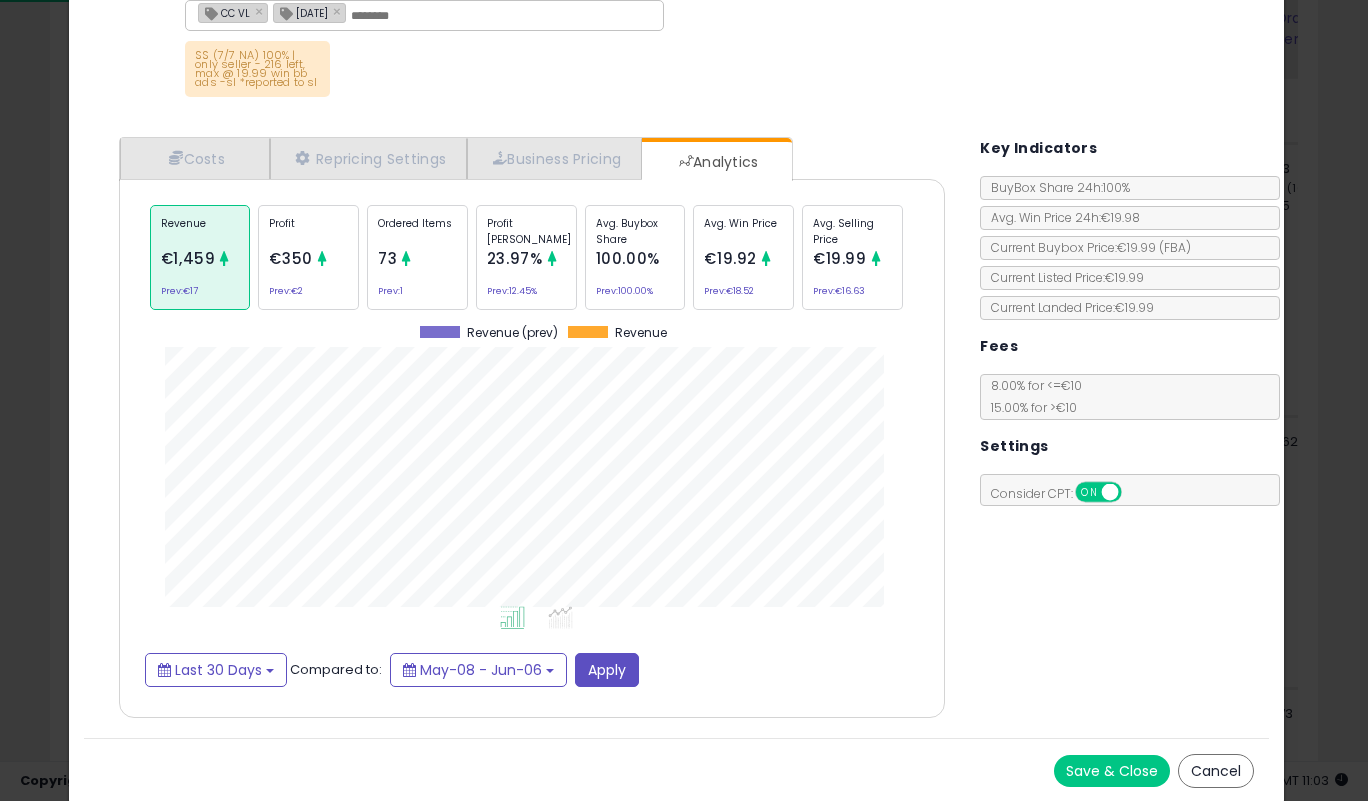 click on "Save & Close" at bounding box center (1112, 771) 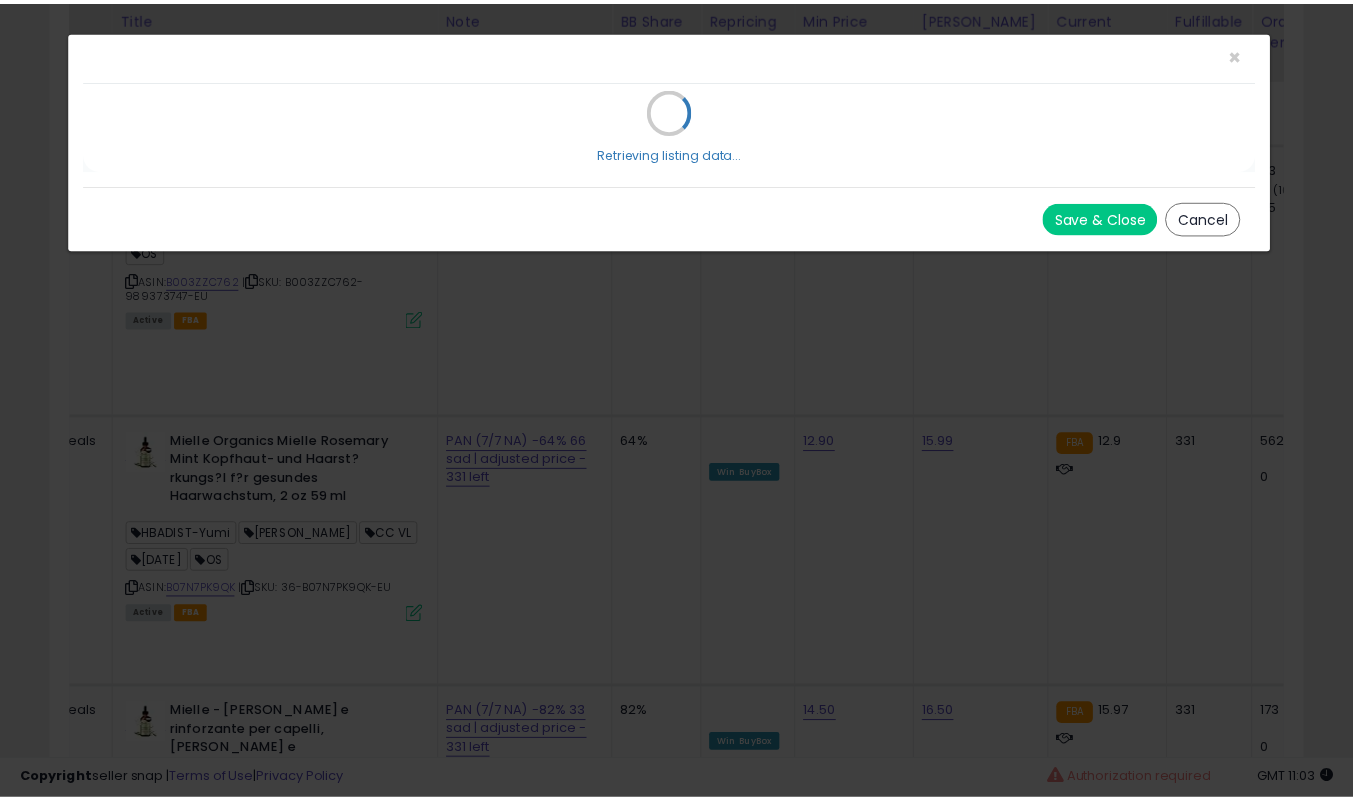 scroll, scrollTop: 0, scrollLeft: 0, axis: both 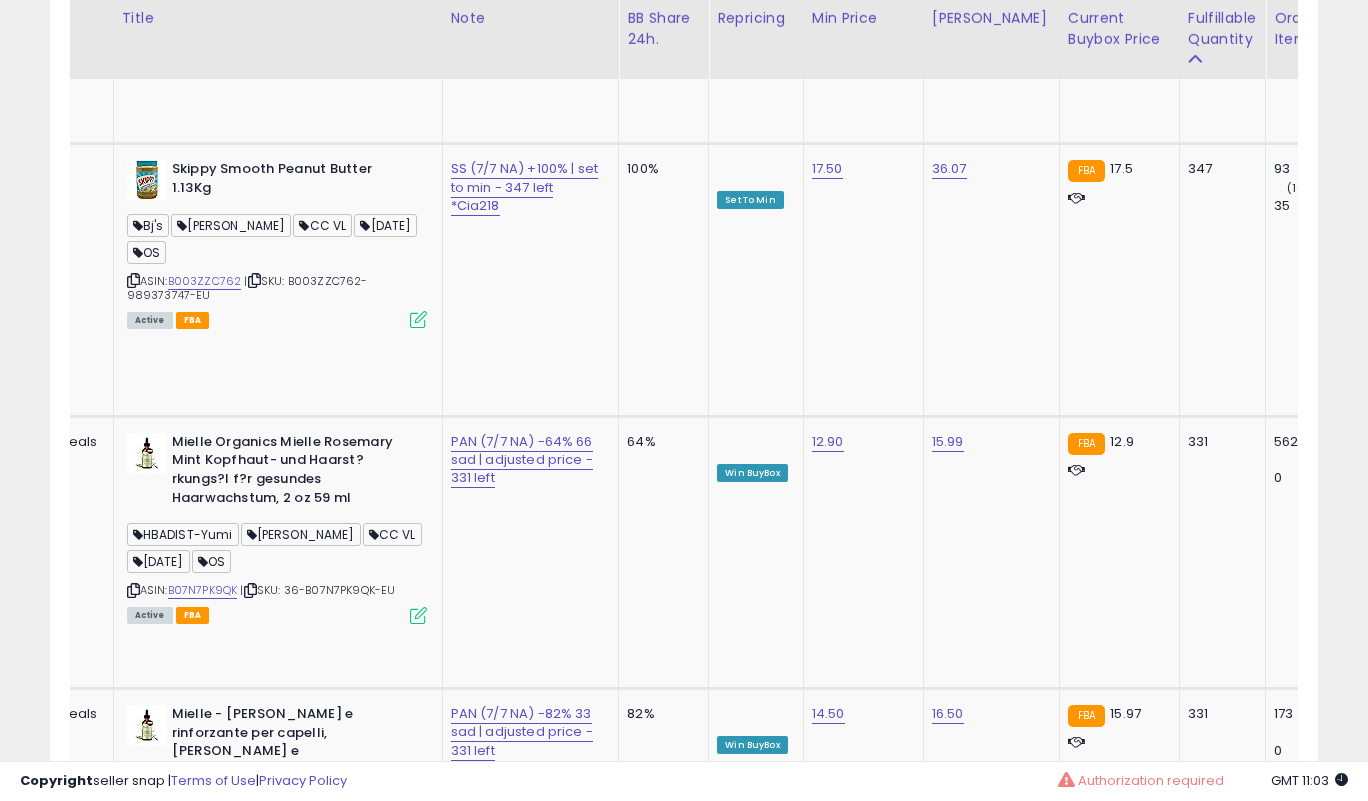 click on "Choco (7/6 NA) -0% 6 sad | set to min - 193^ left" at bounding box center [524, -3073] 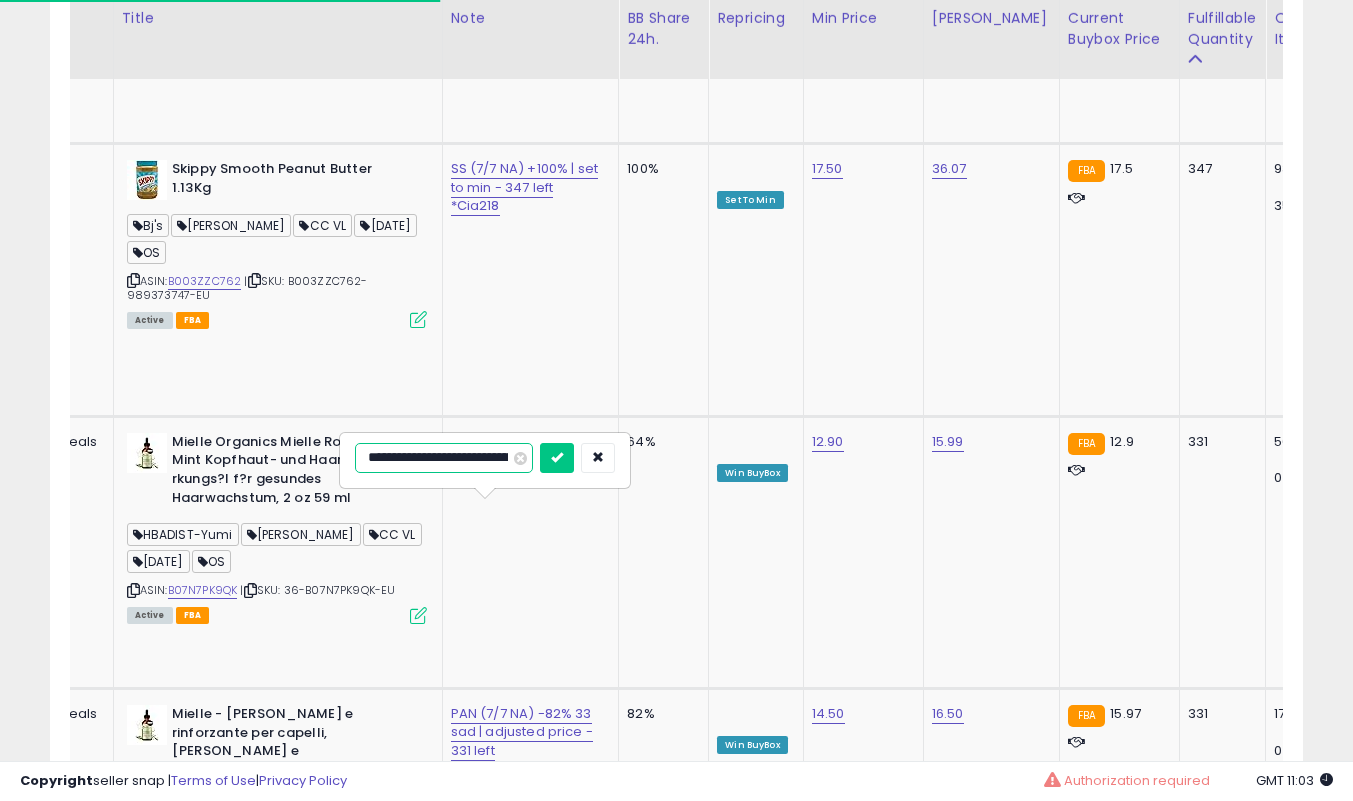 scroll, scrollTop: 410, scrollLeft: 725, axis: both 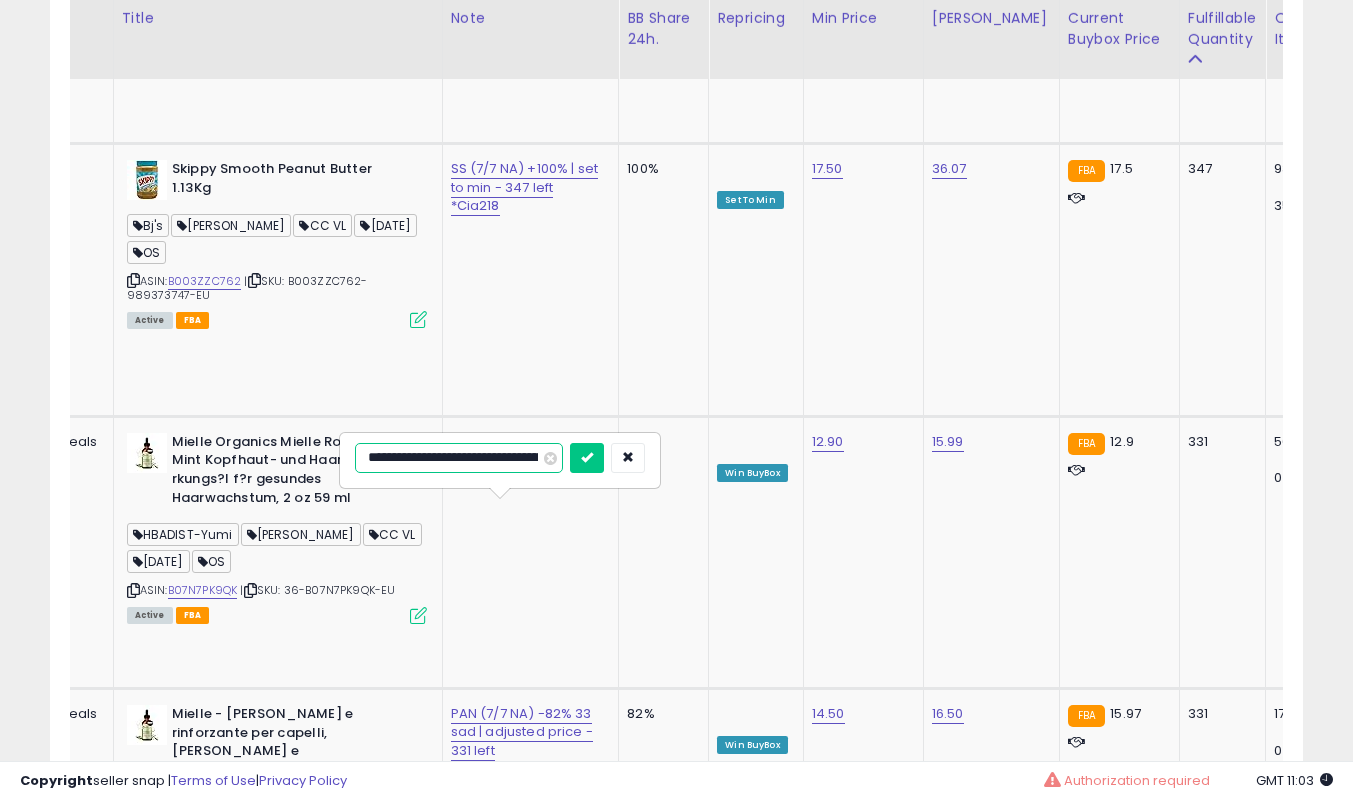 click at bounding box center [587, 458] 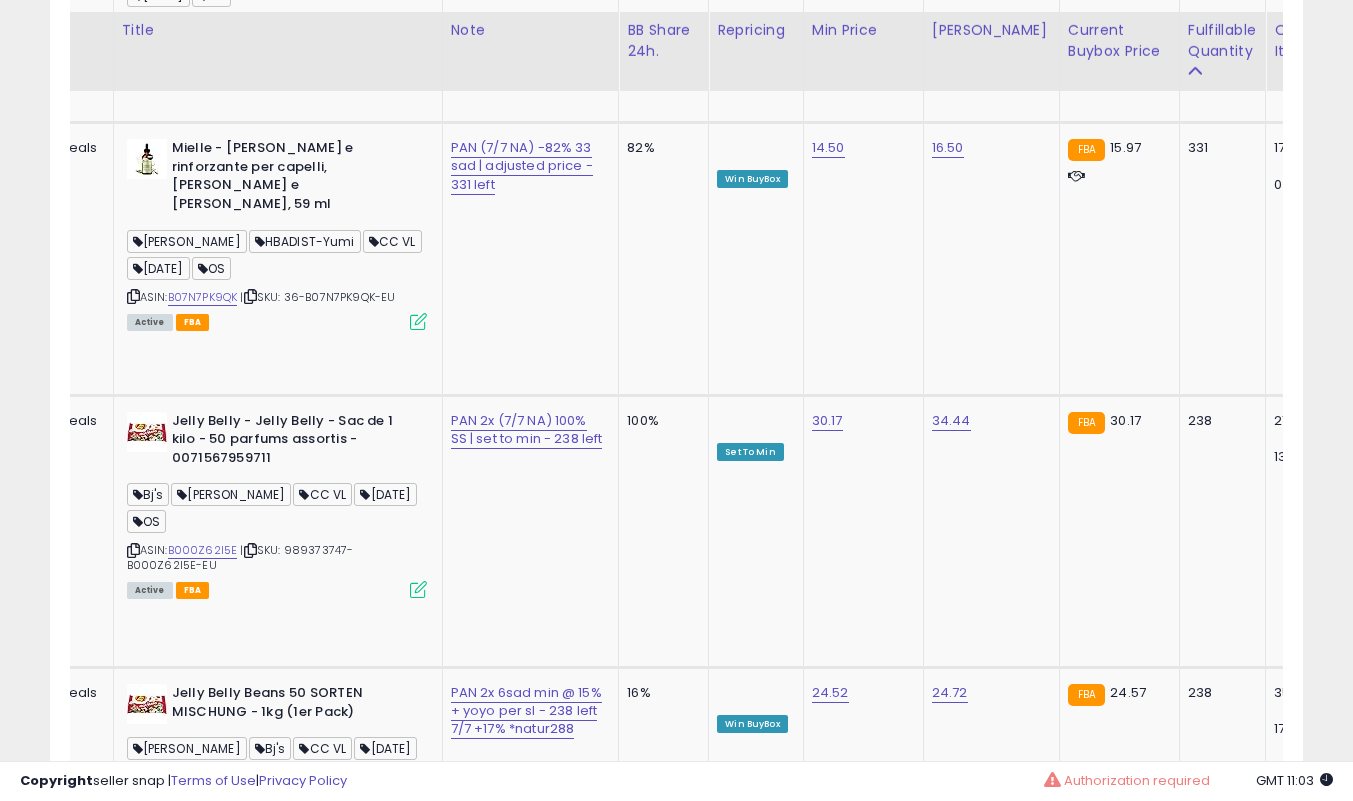 scroll, scrollTop: 4854, scrollLeft: 0, axis: vertical 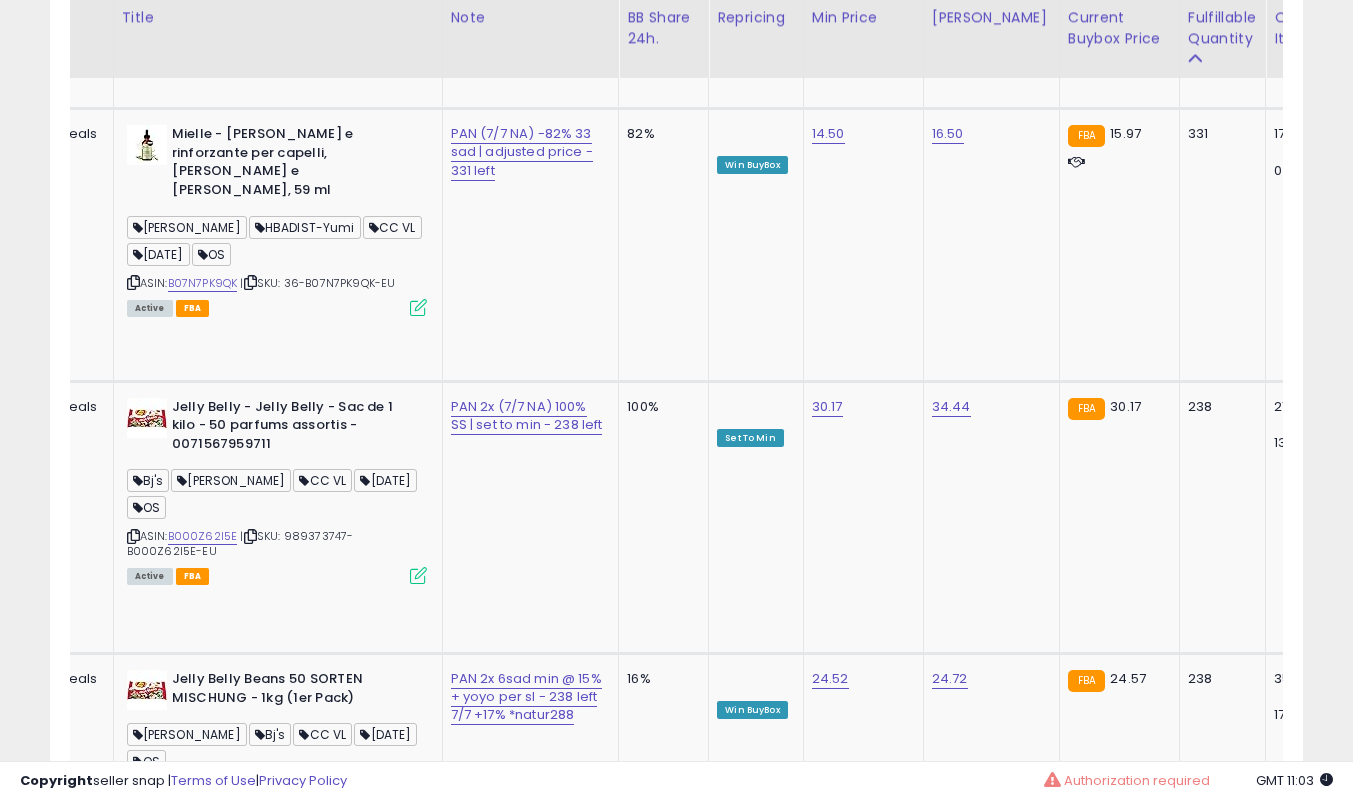 click on "NP (7/6 NA) 0% 3 sad | adjusted price - 32 left" at bounding box center (524, -3653) 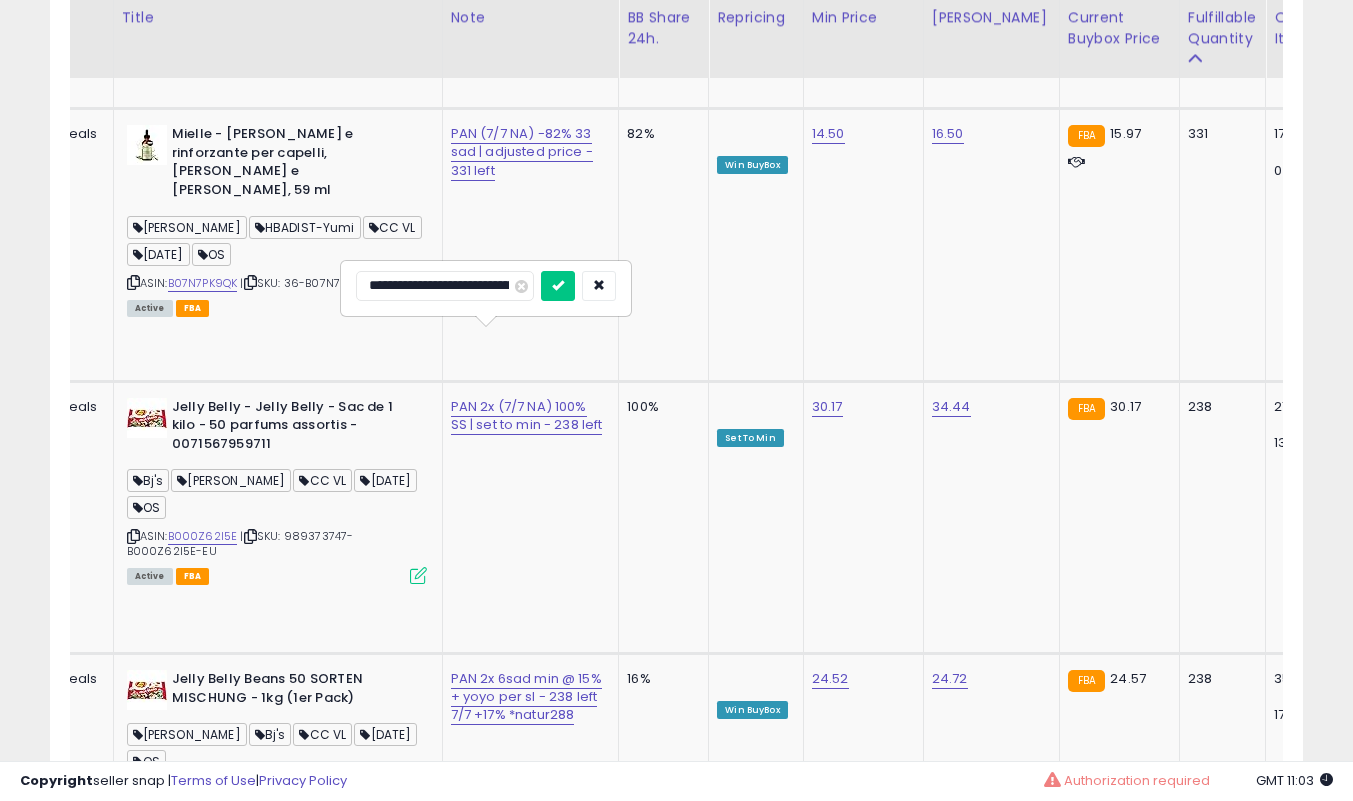 scroll, scrollTop: 0, scrollLeft: 128, axis: horizontal 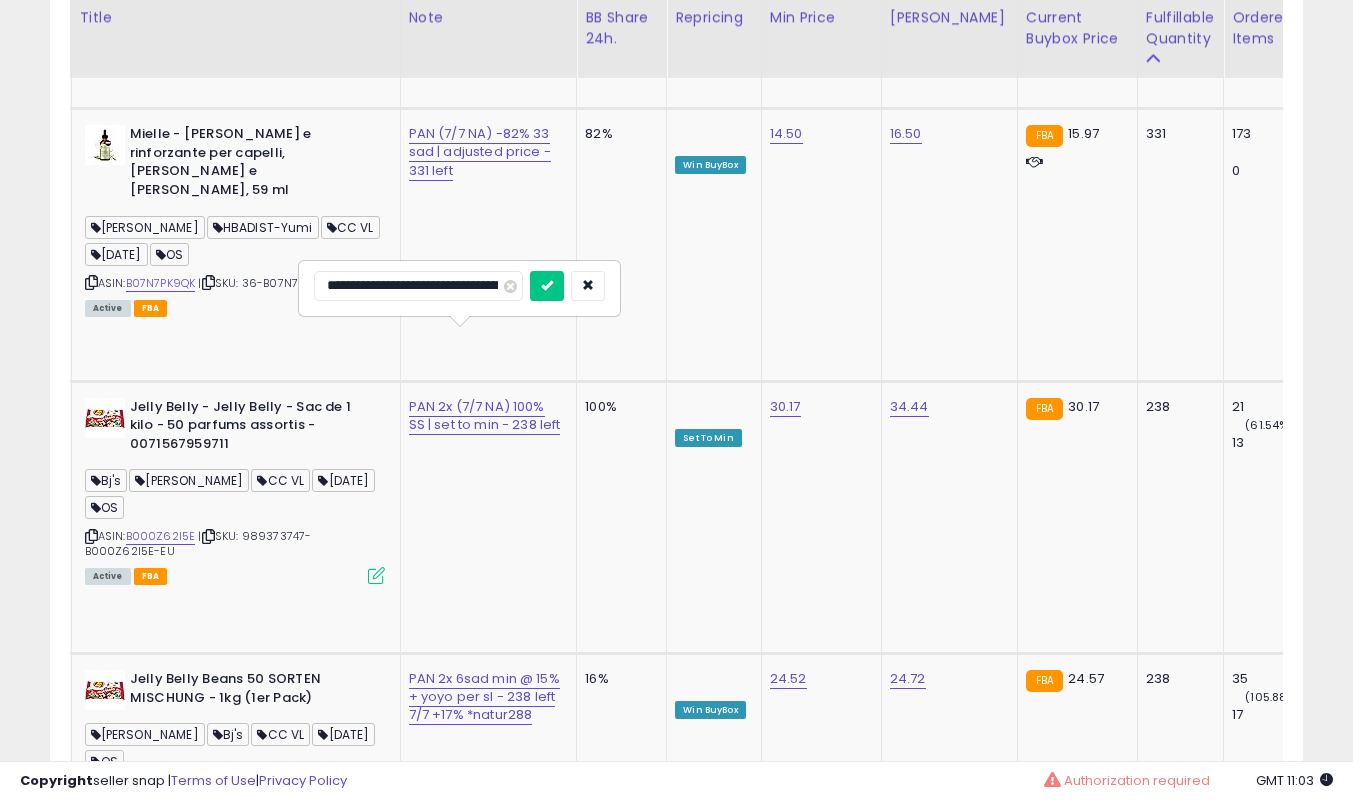 click at bounding box center [547, 286] 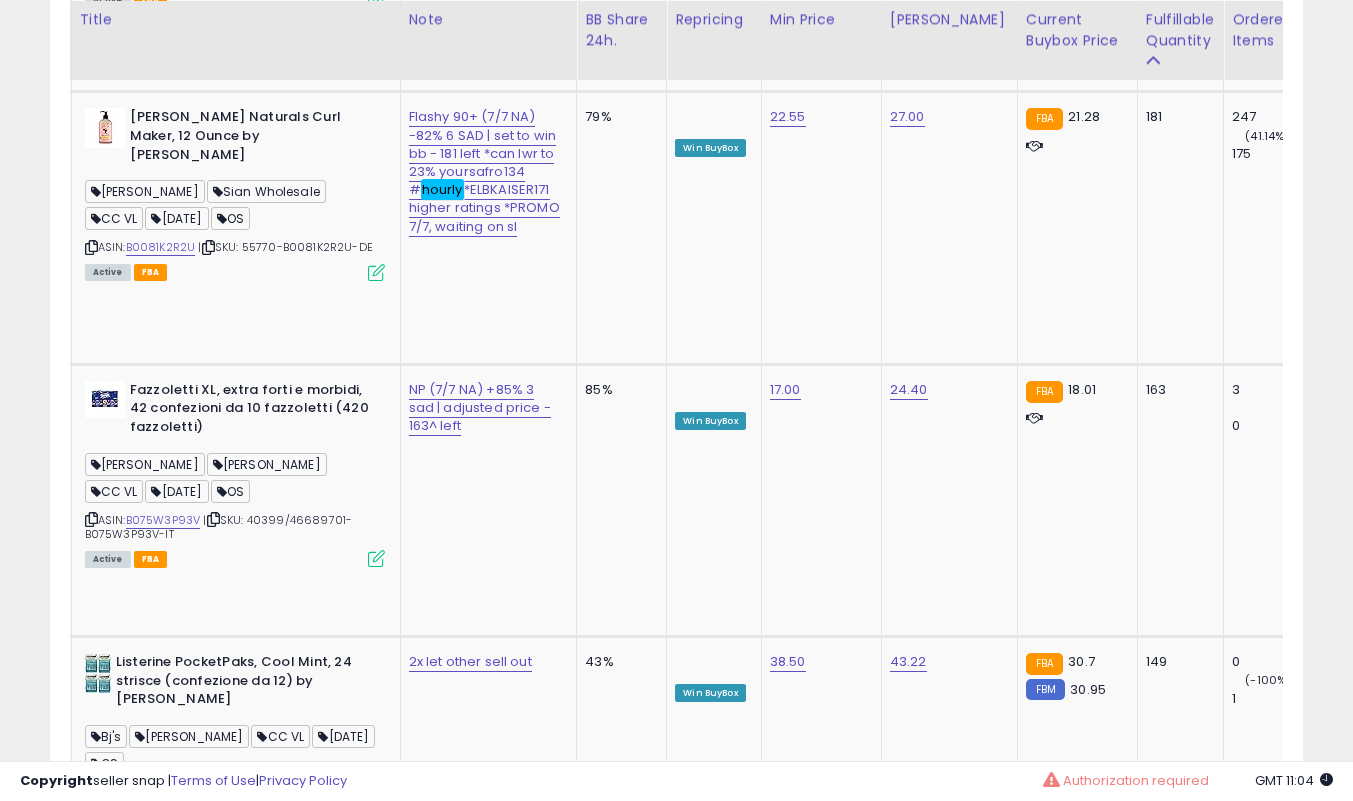 click on "(7/6 NA) -49% 6 sad | lmp - 127 left" at bounding box center [482, -5032] 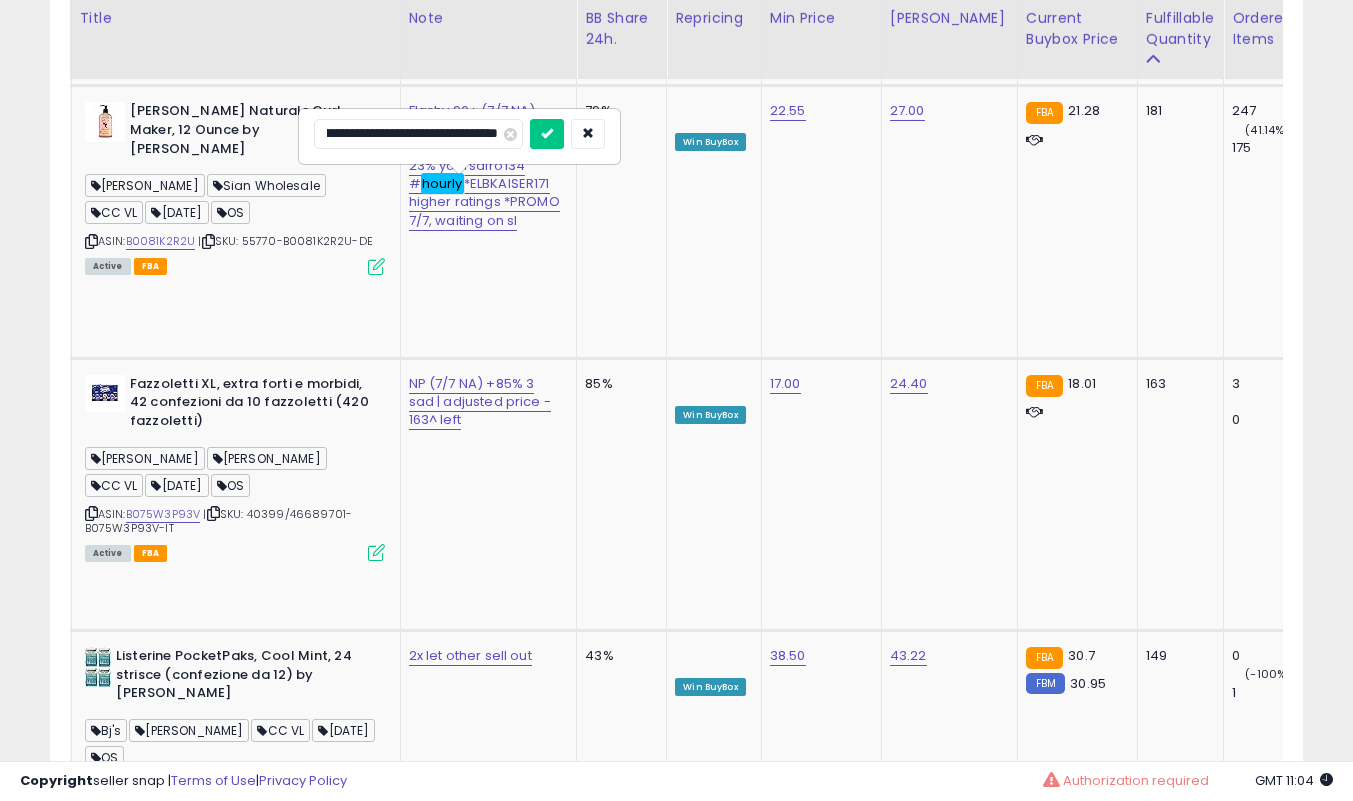 click at bounding box center (547, 134) 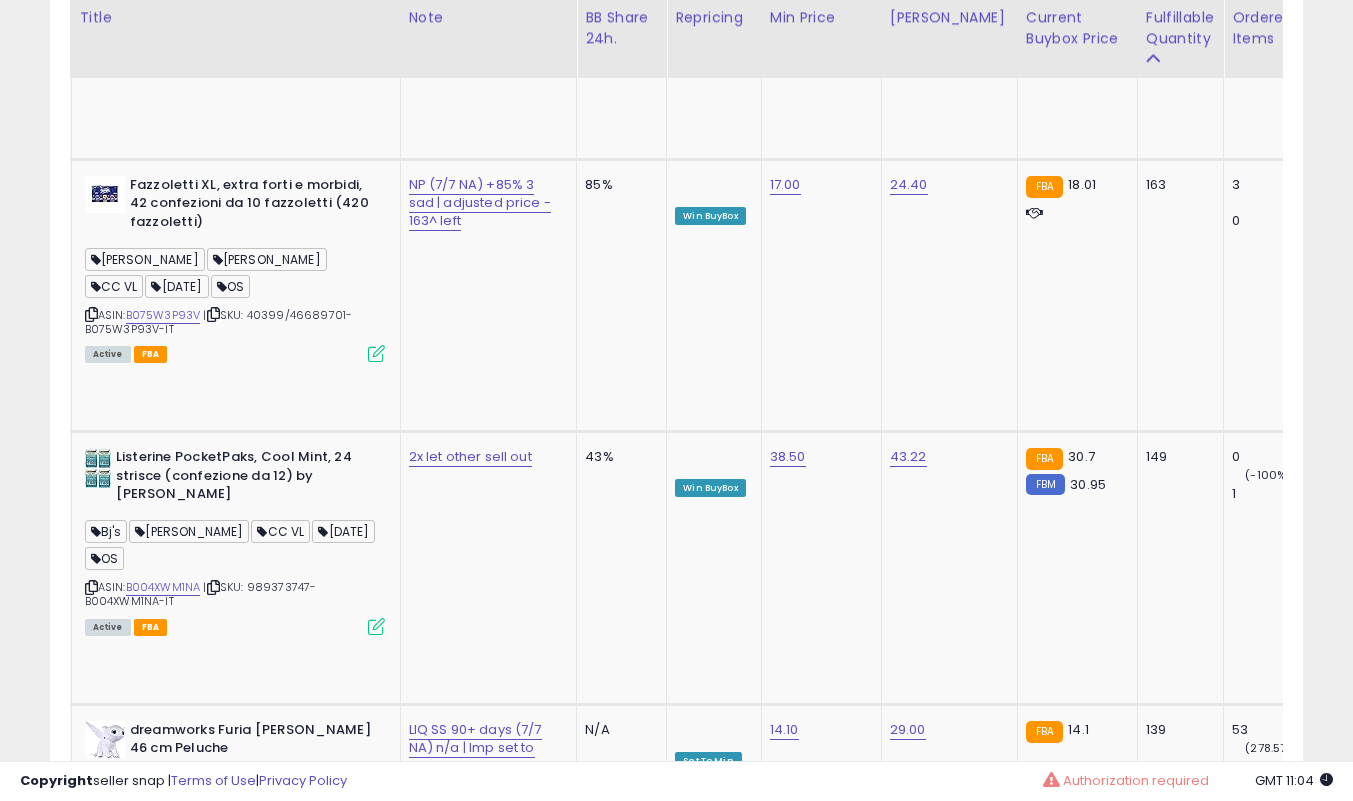 click on "NP (7/6 NA) 0% 6 sad | adjusted price - 106 left" at bounding box center [482, -5237] 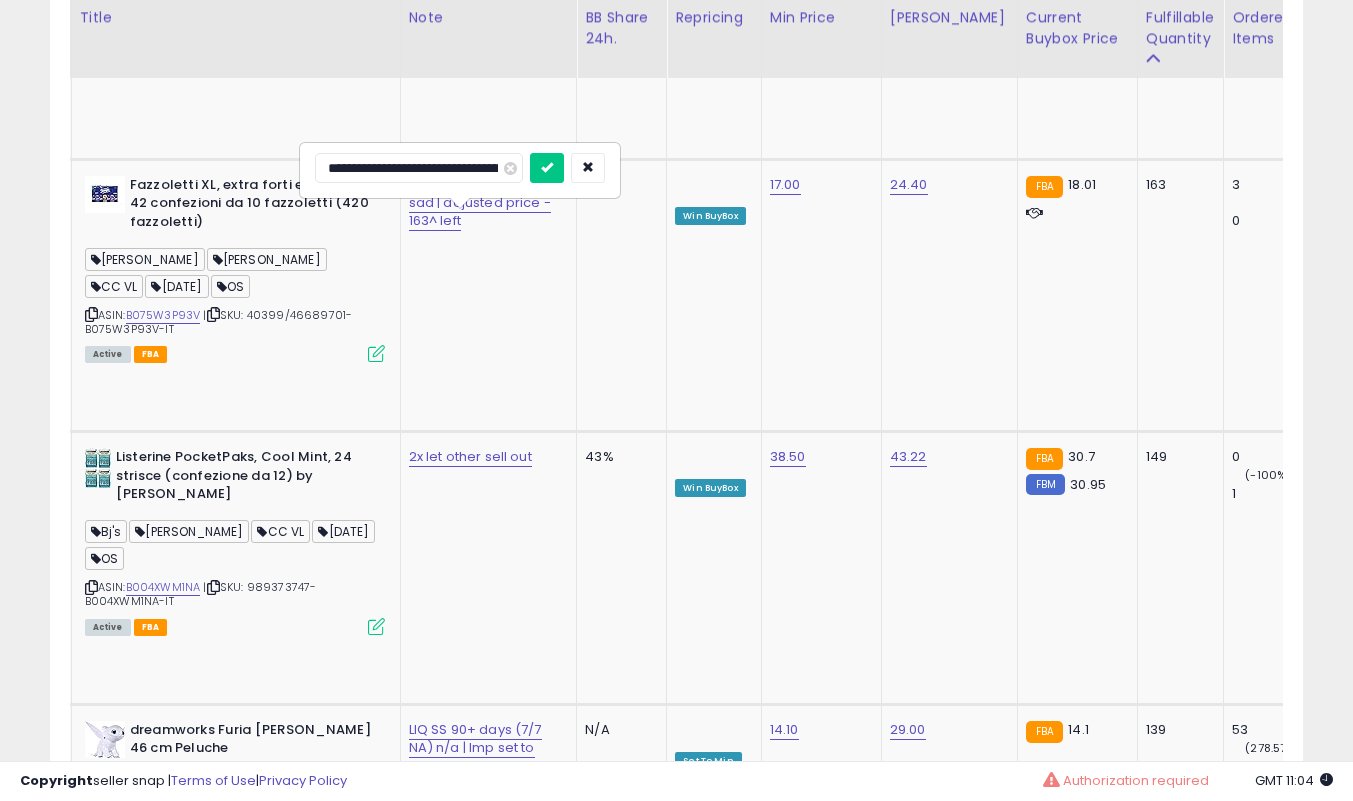click at bounding box center [547, 168] 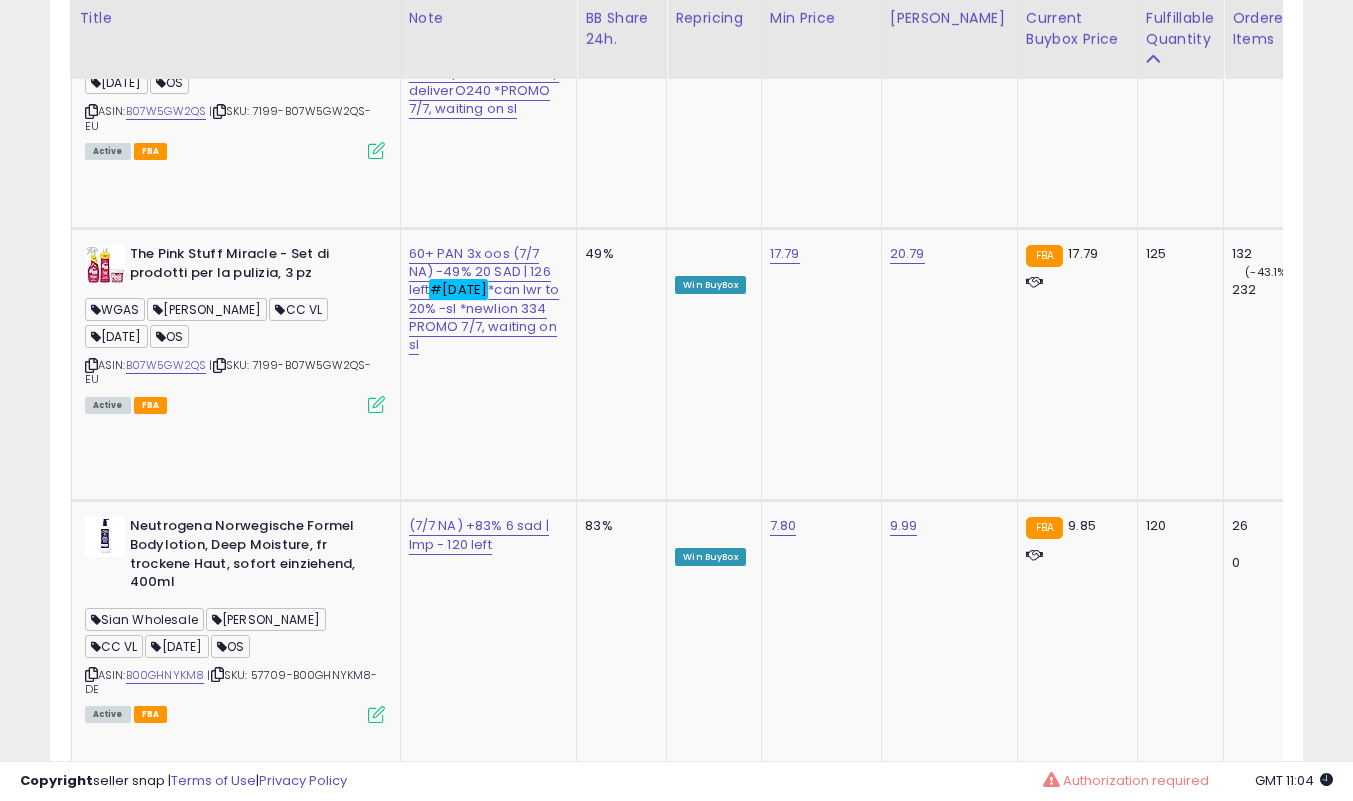 click on "LIQ (7/6 NA) 100% SS | 80 left" at bounding box center (482, -6530) 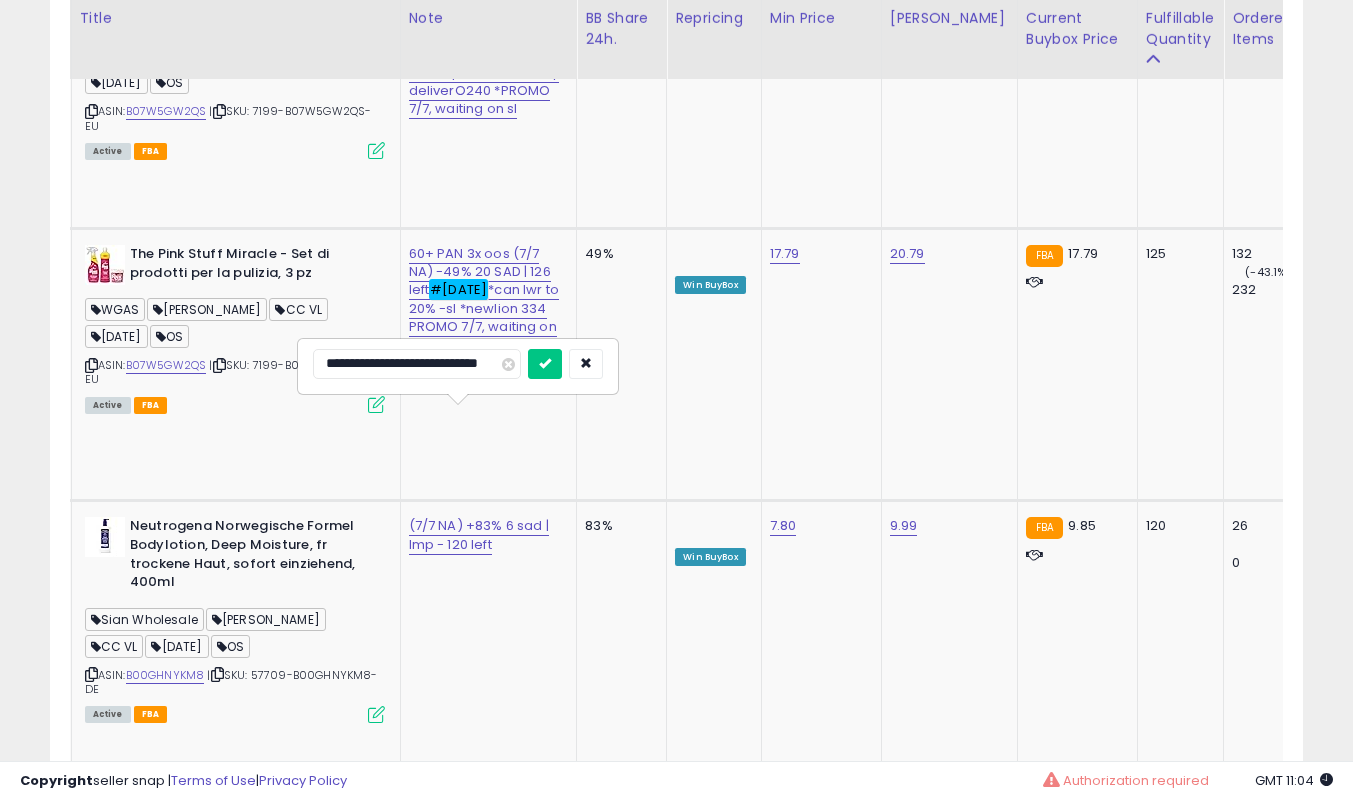 click at bounding box center (545, 364) 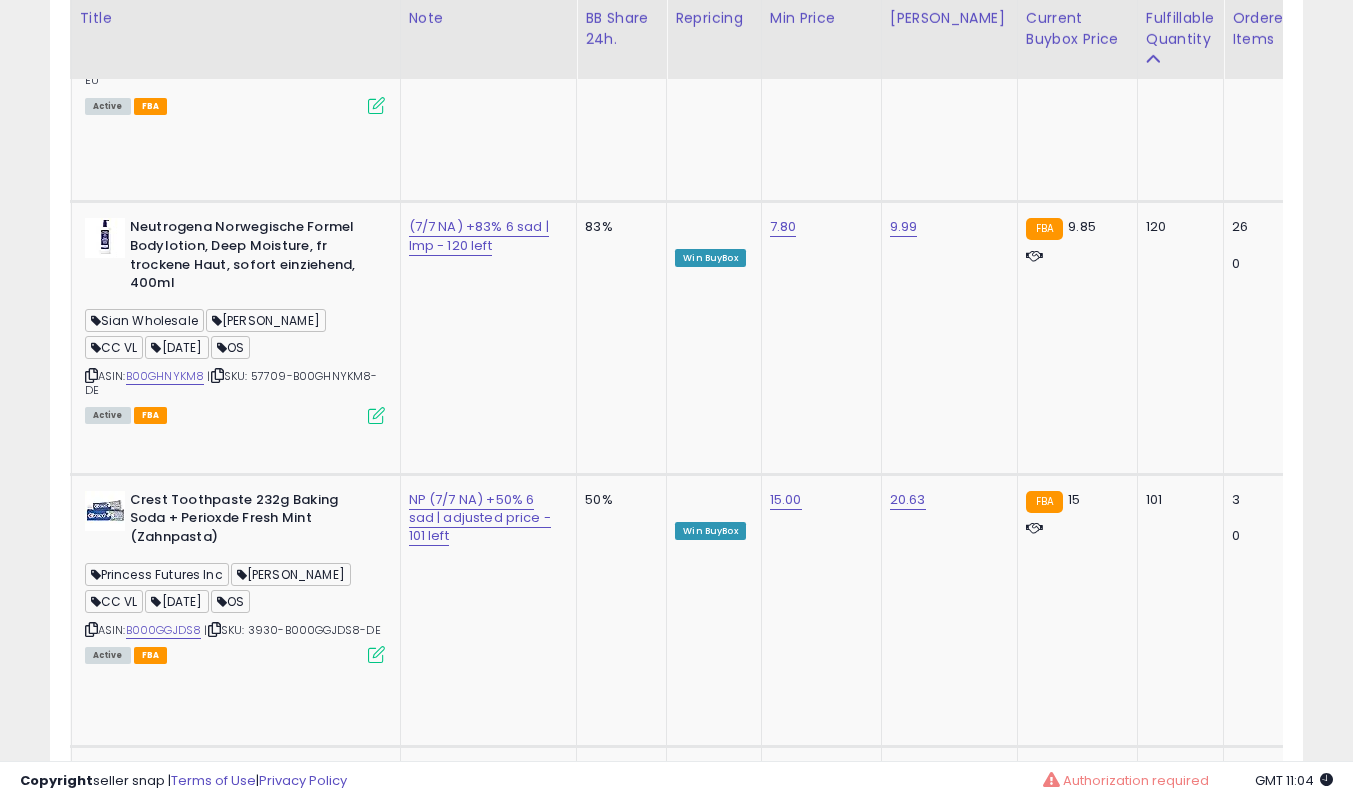 click on "LIQ (7/6 NA) 100% SS | lmp - 80 left" at bounding box center (482, -6829) 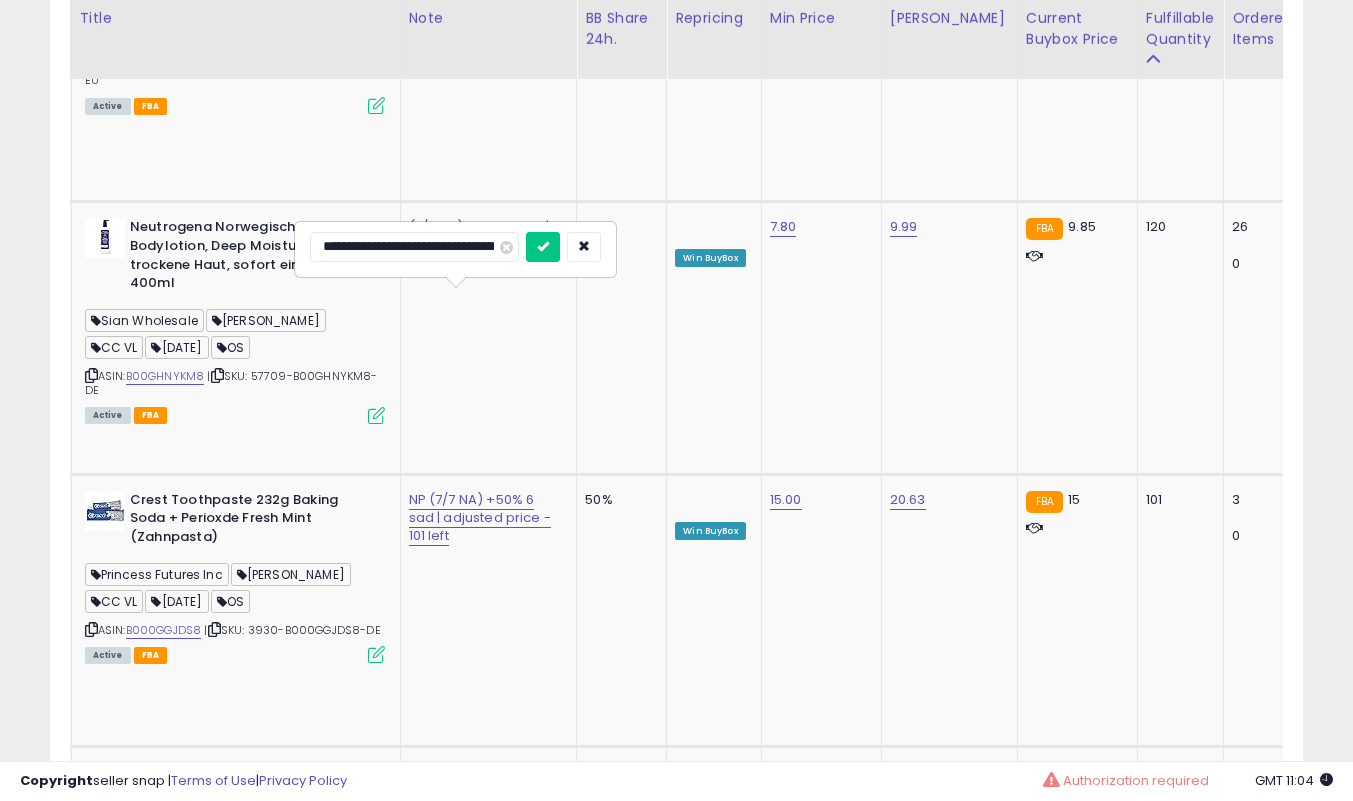 click at bounding box center [543, 247] 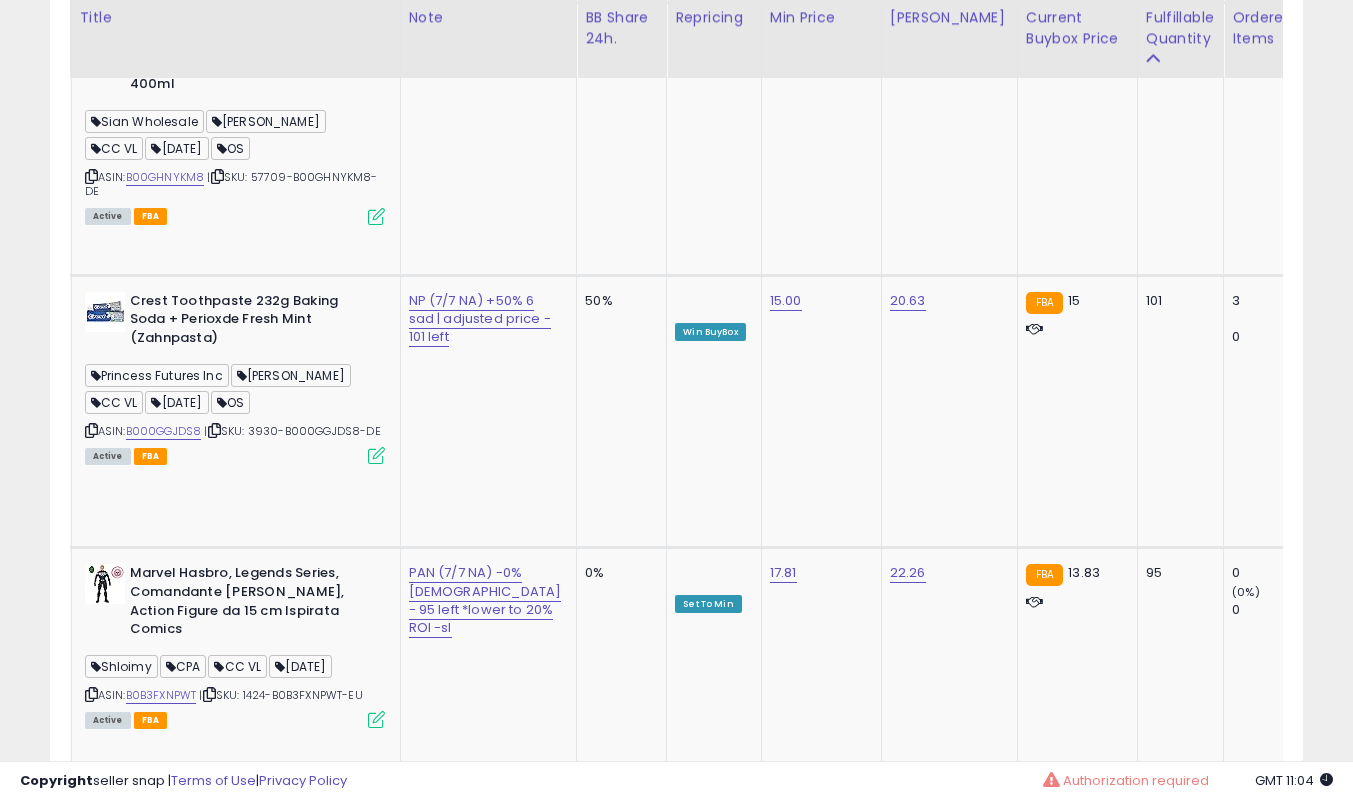 scroll, scrollTop: 8230, scrollLeft: 0, axis: vertical 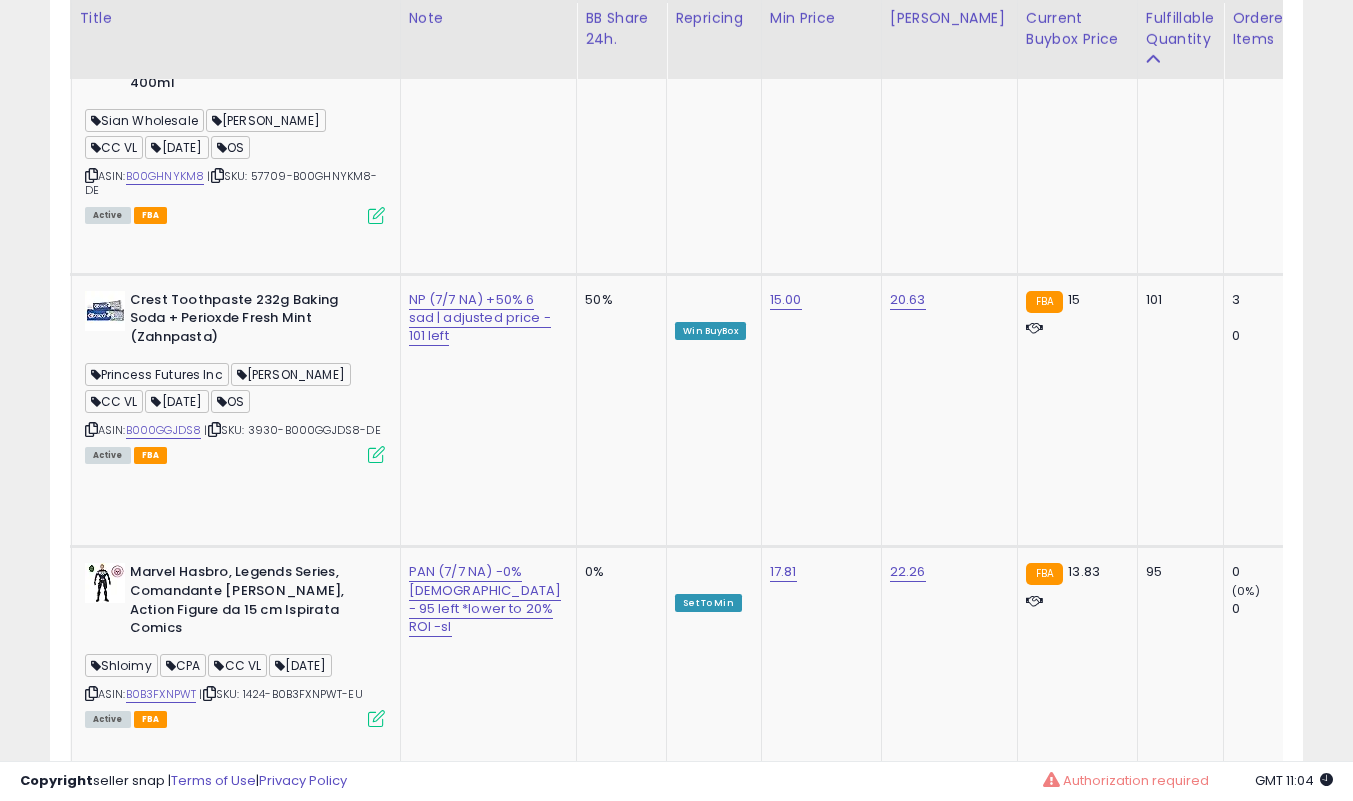 click on "LIQ (7/6 NA) +100% 3sad | retained - 90 left" at bounding box center (482, -7029) 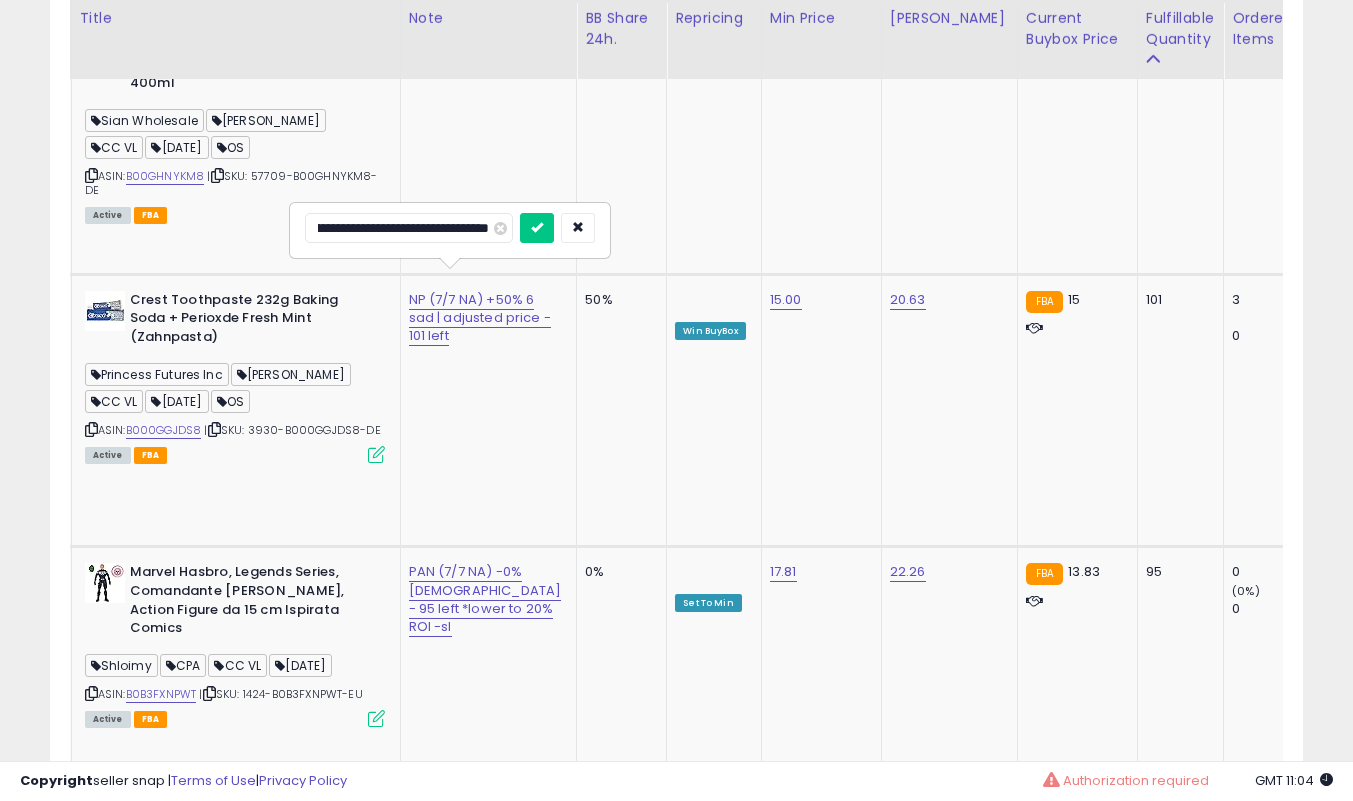 scroll, scrollTop: 0, scrollLeft: 0, axis: both 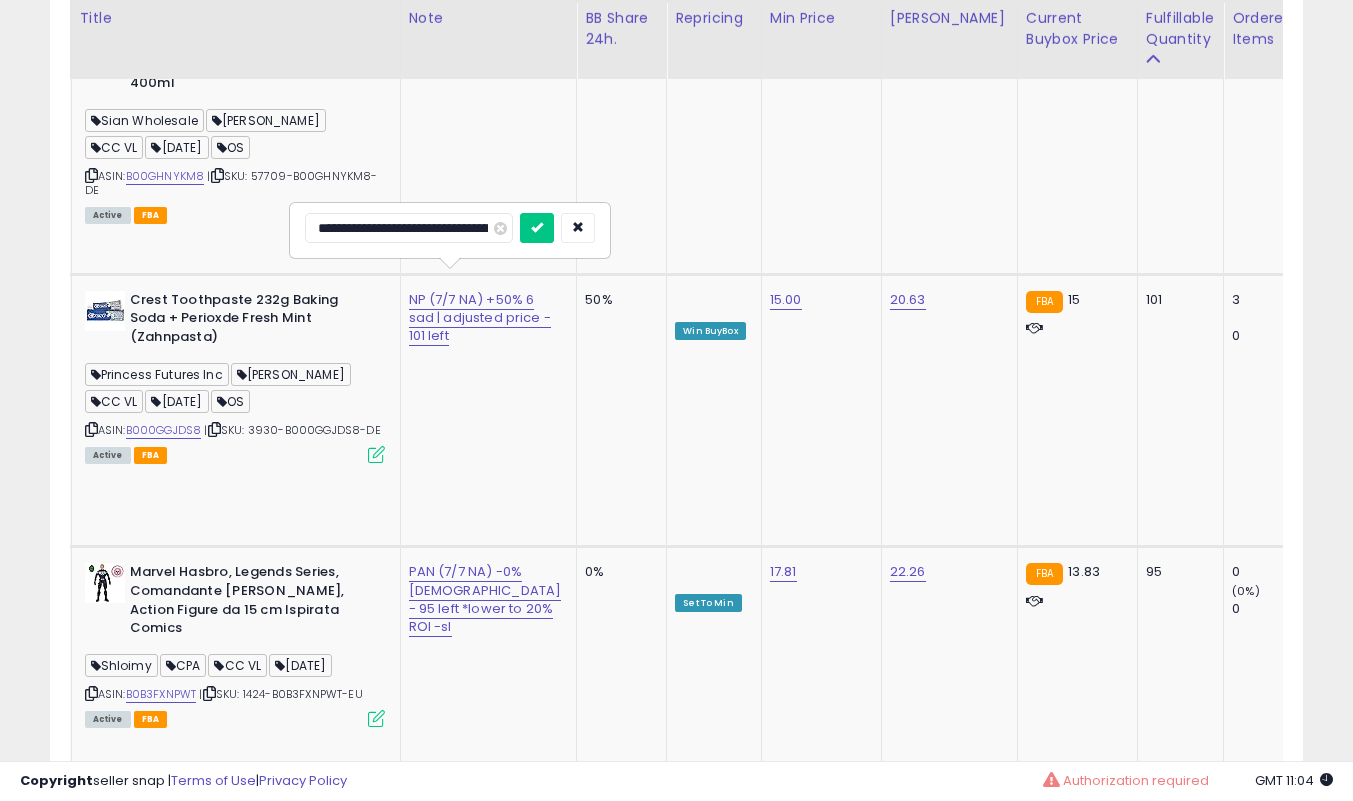 click at bounding box center (537, 228) 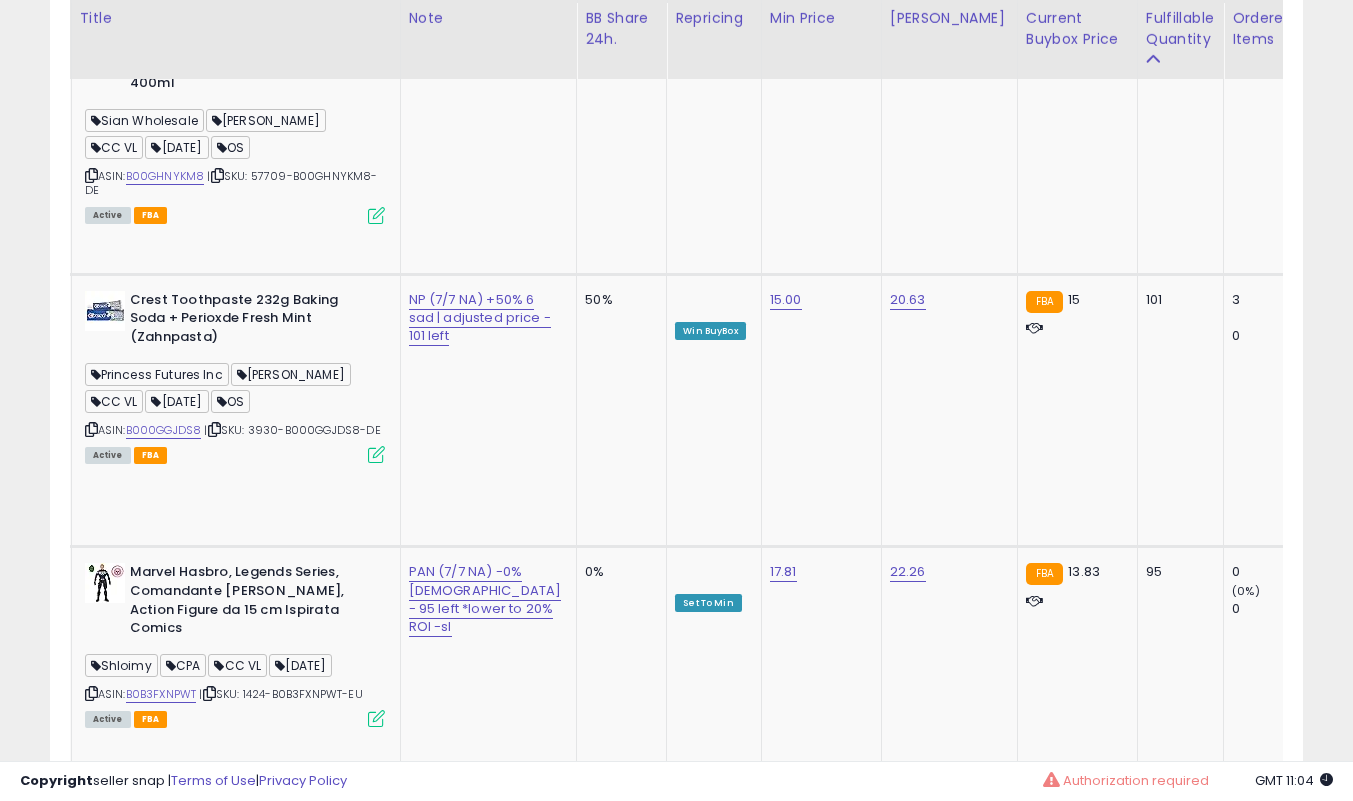 click on "LIQ (7/7 NA) +100% 3sad | retained - 78 left" at bounding box center [473, 3042] 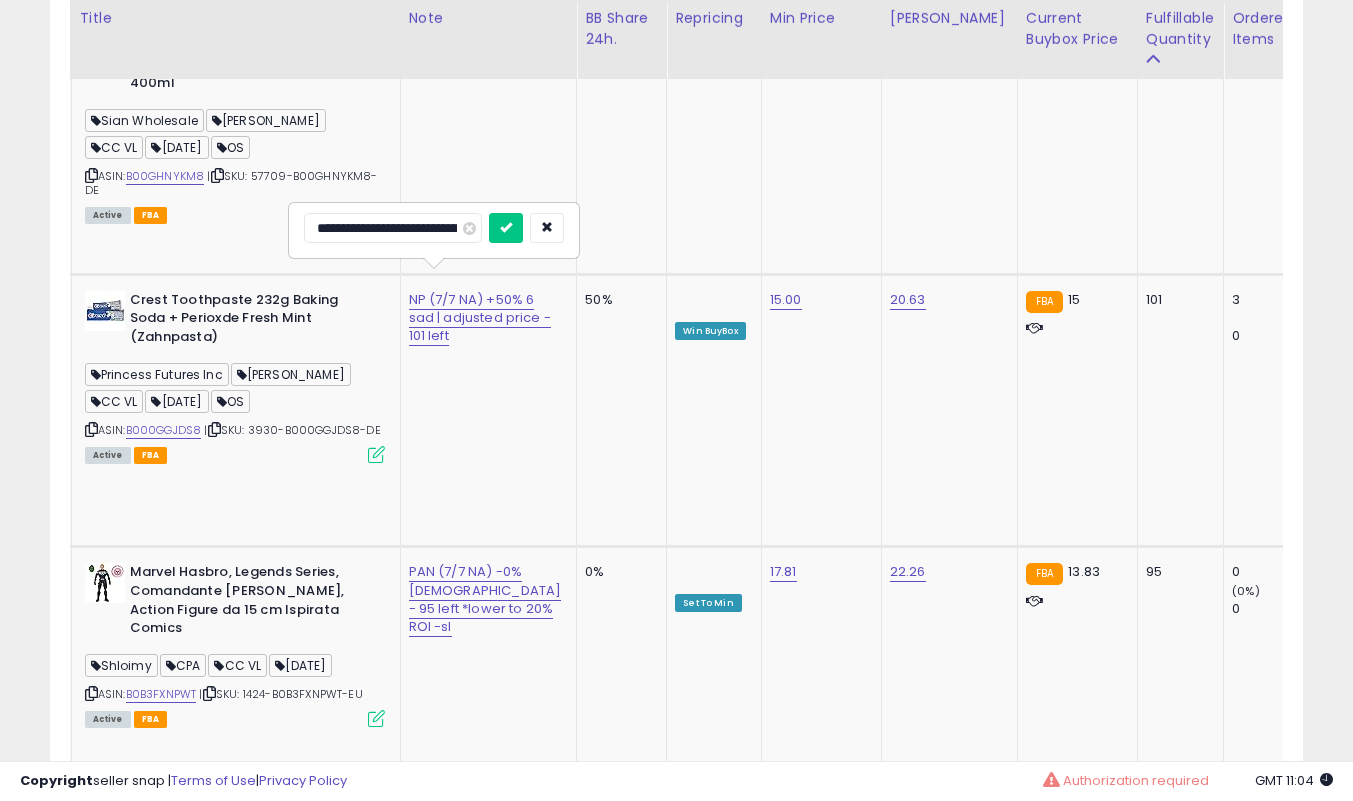 scroll, scrollTop: 0, scrollLeft: 0, axis: both 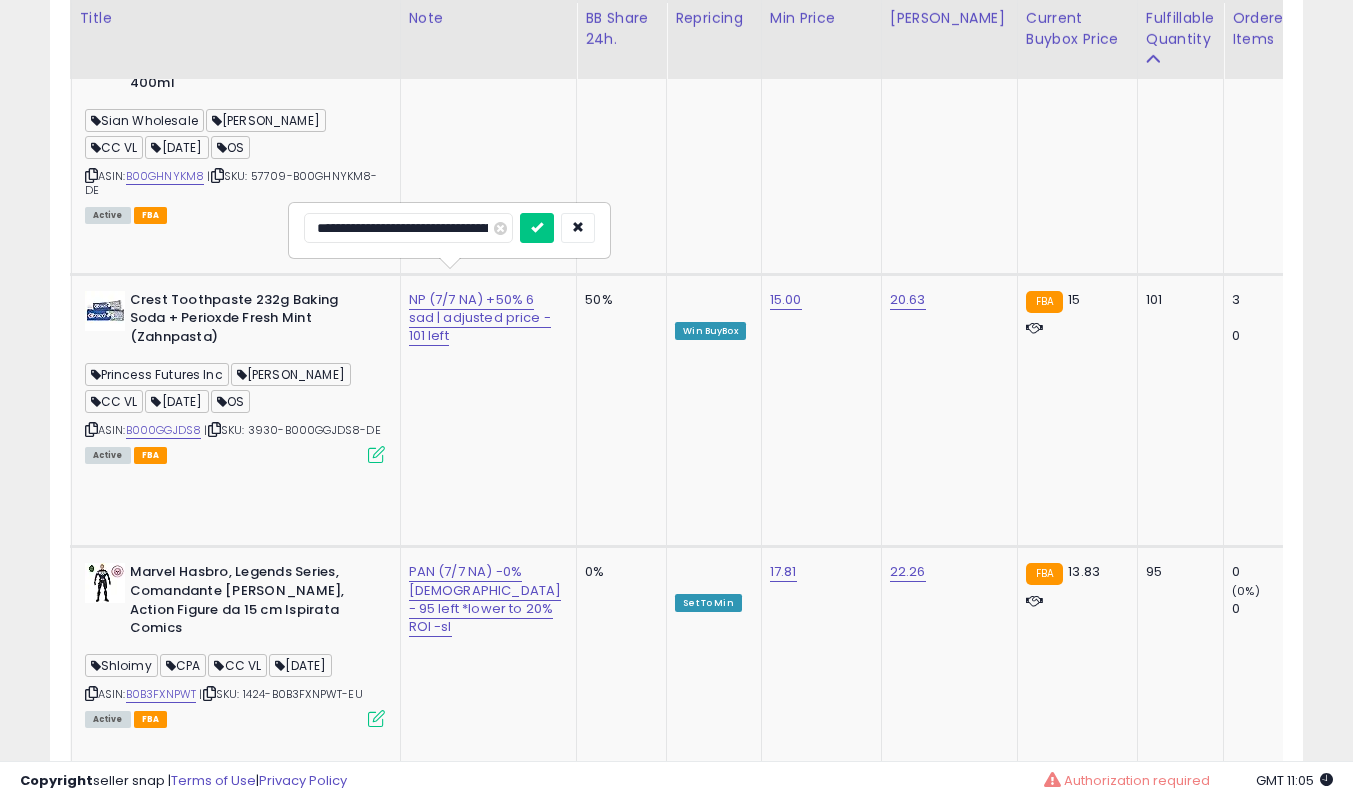 click at bounding box center (537, 228) 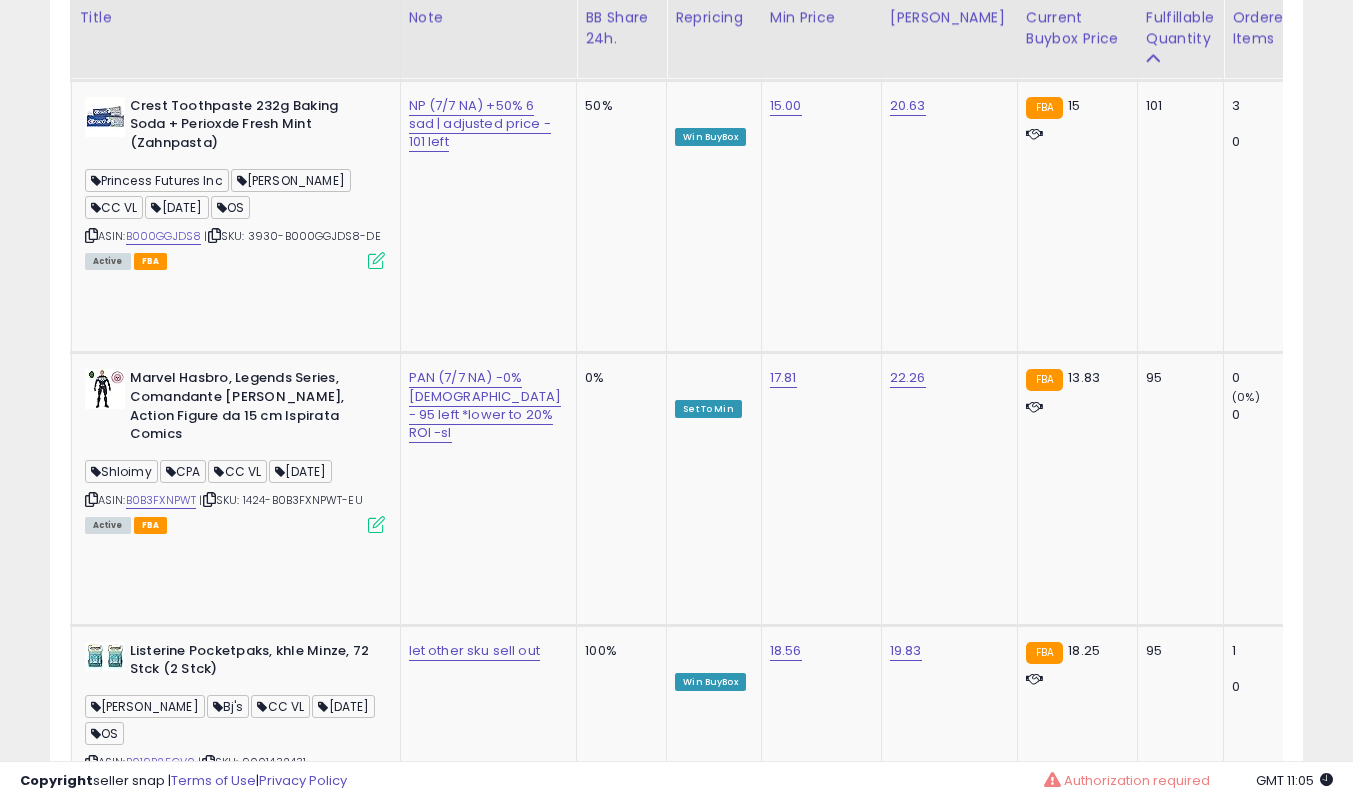 scroll, scrollTop: 8426, scrollLeft: 0, axis: vertical 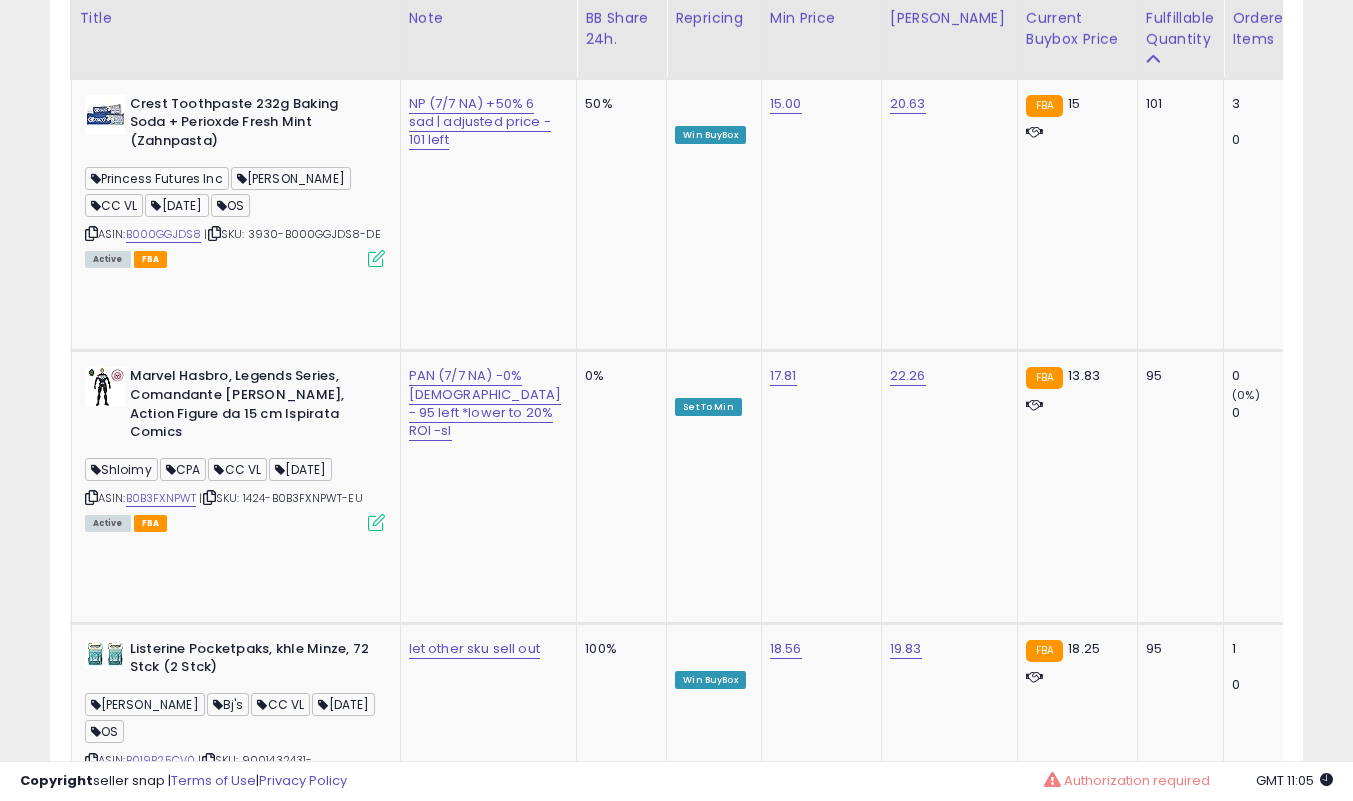 click on "NP PAN (7/6 NA) 0% 1+ sad | adjusted price - 78^ left" at bounding box center (482, -7225) 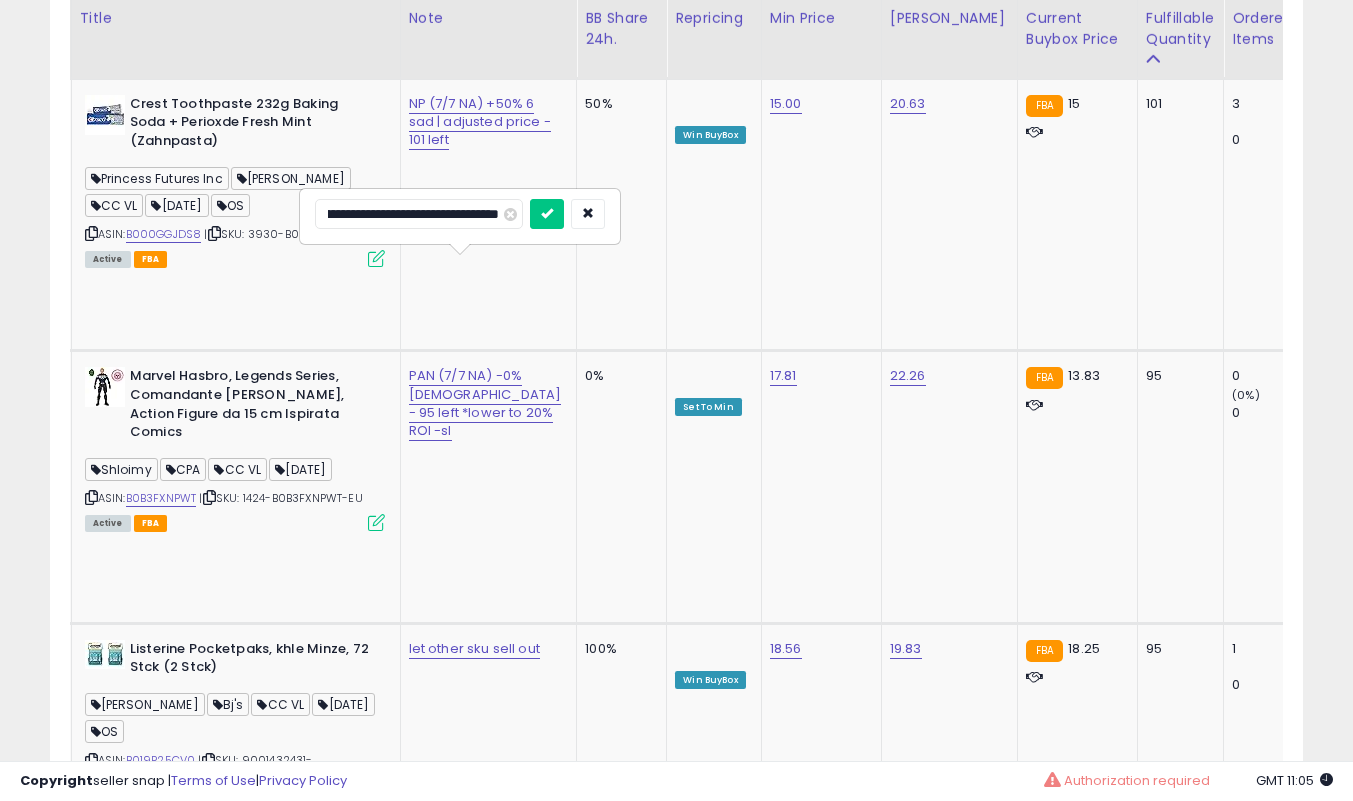 scroll, scrollTop: 0, scrollLeft: 0, axis: both 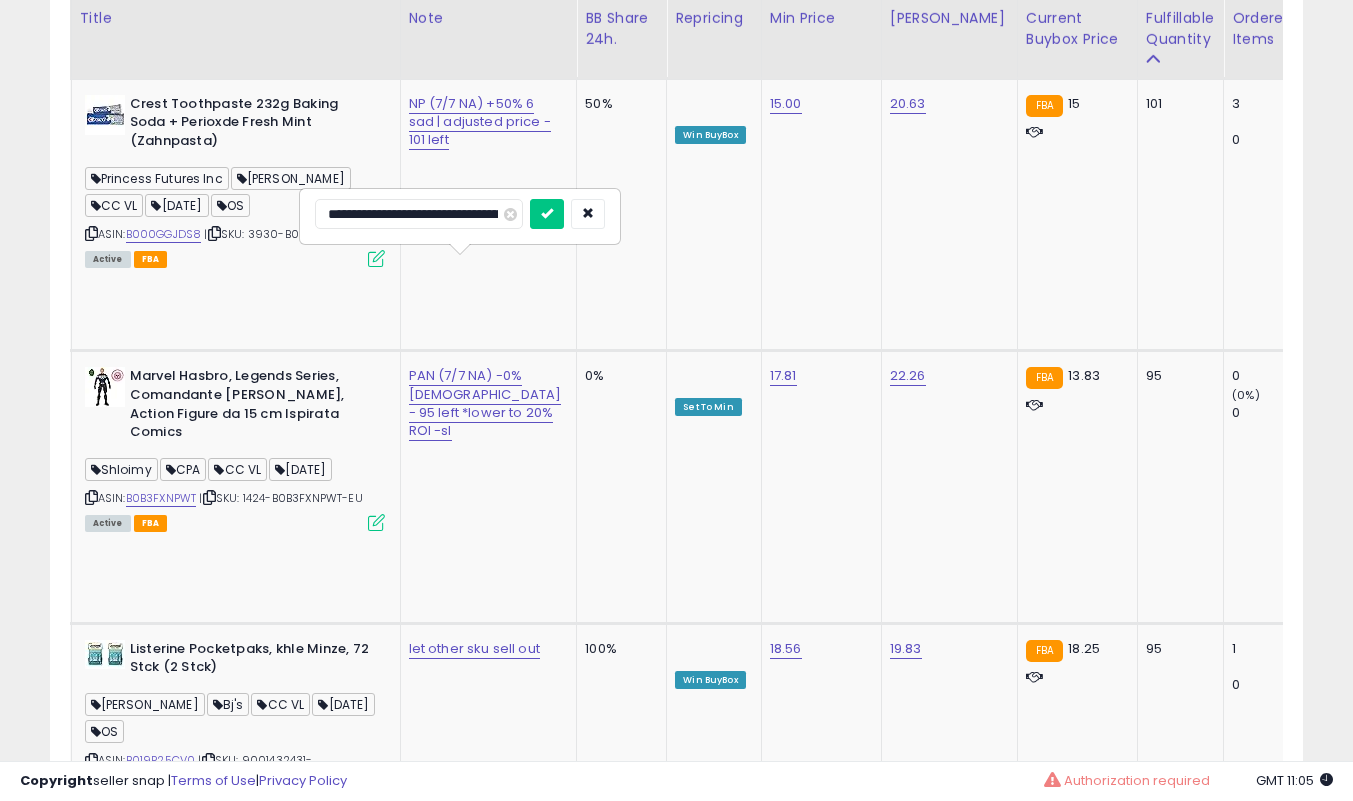 click at bounding box center (547, 214) 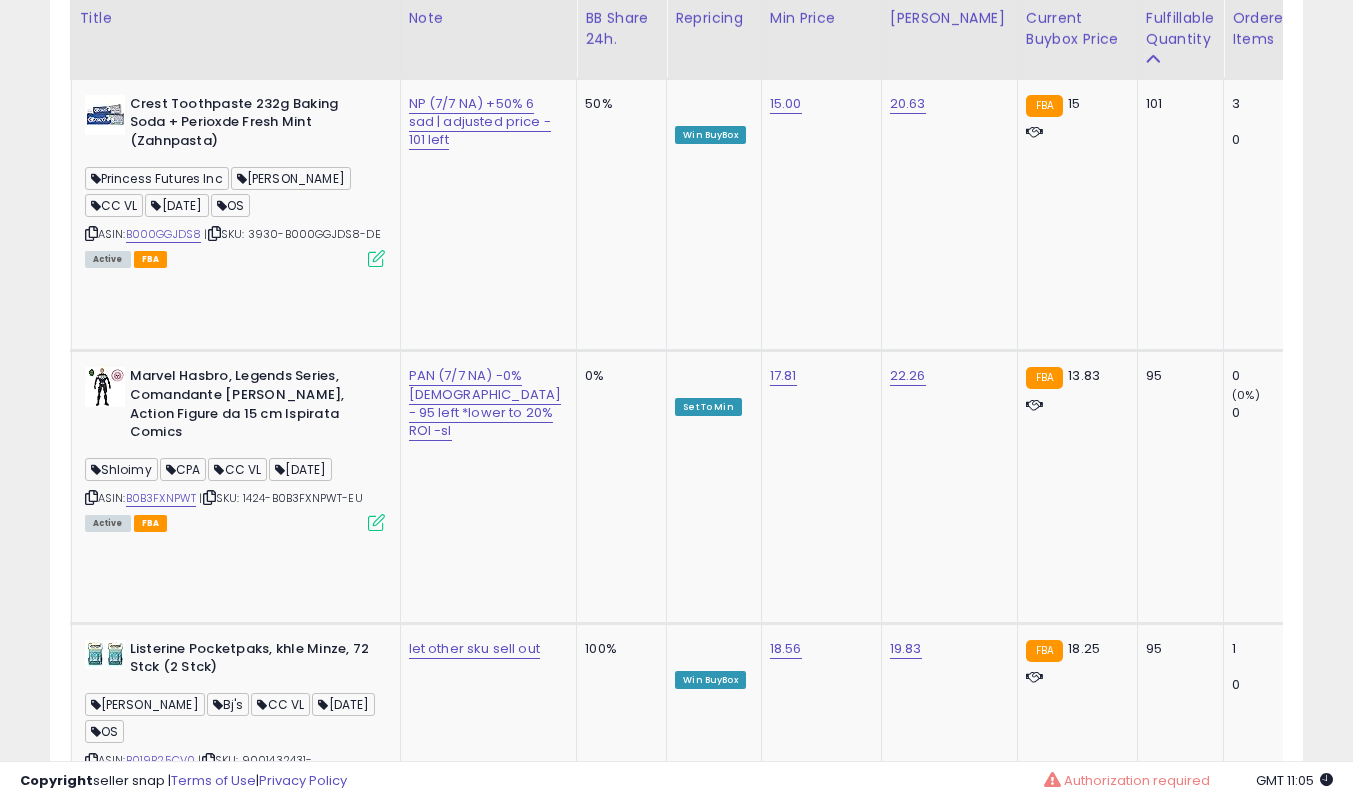 click on "NP PAN BBS SS (7/6 NA) +55% | adjusted price - 78^ left *Promoo36" at bounding box center [482, -7225] 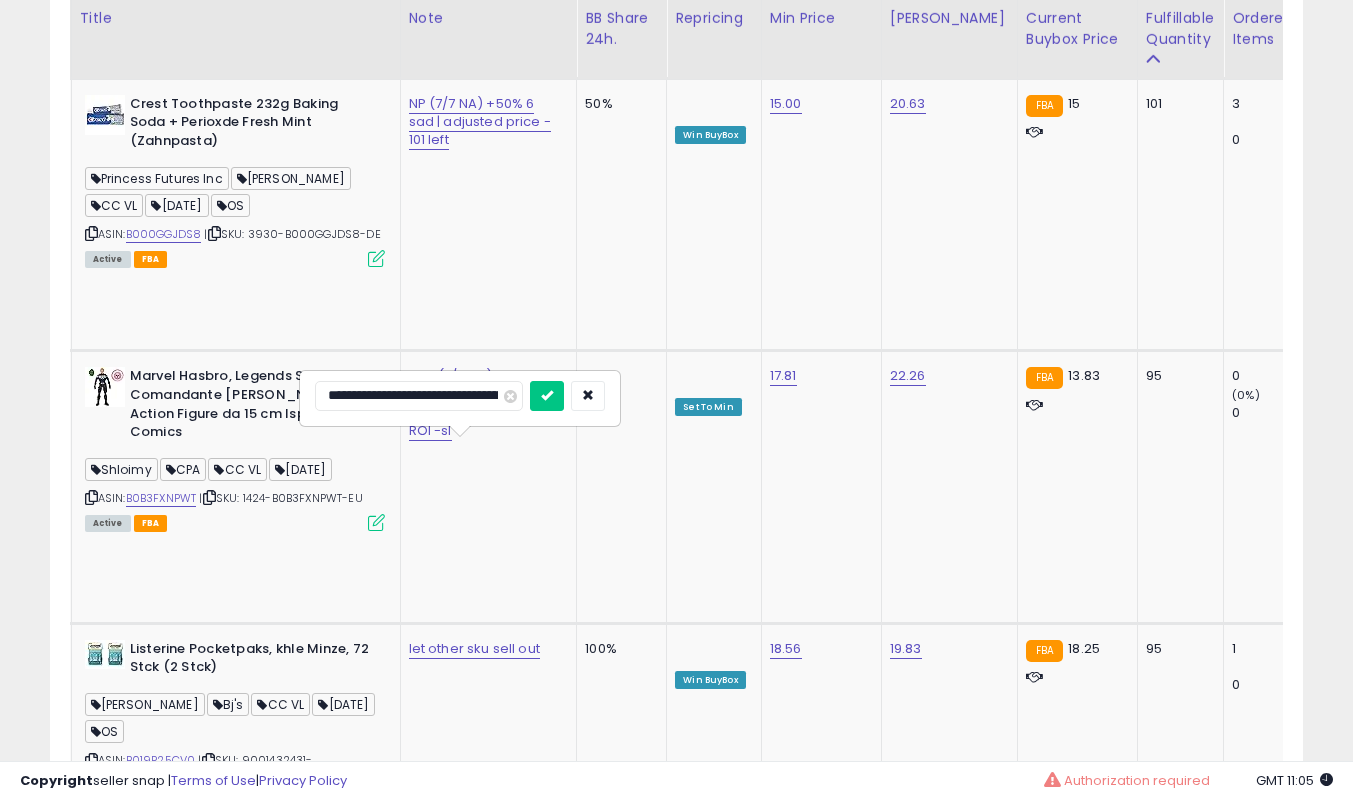scroll, scrollTop: 0, scrollLeft: 26, axis: horizontal 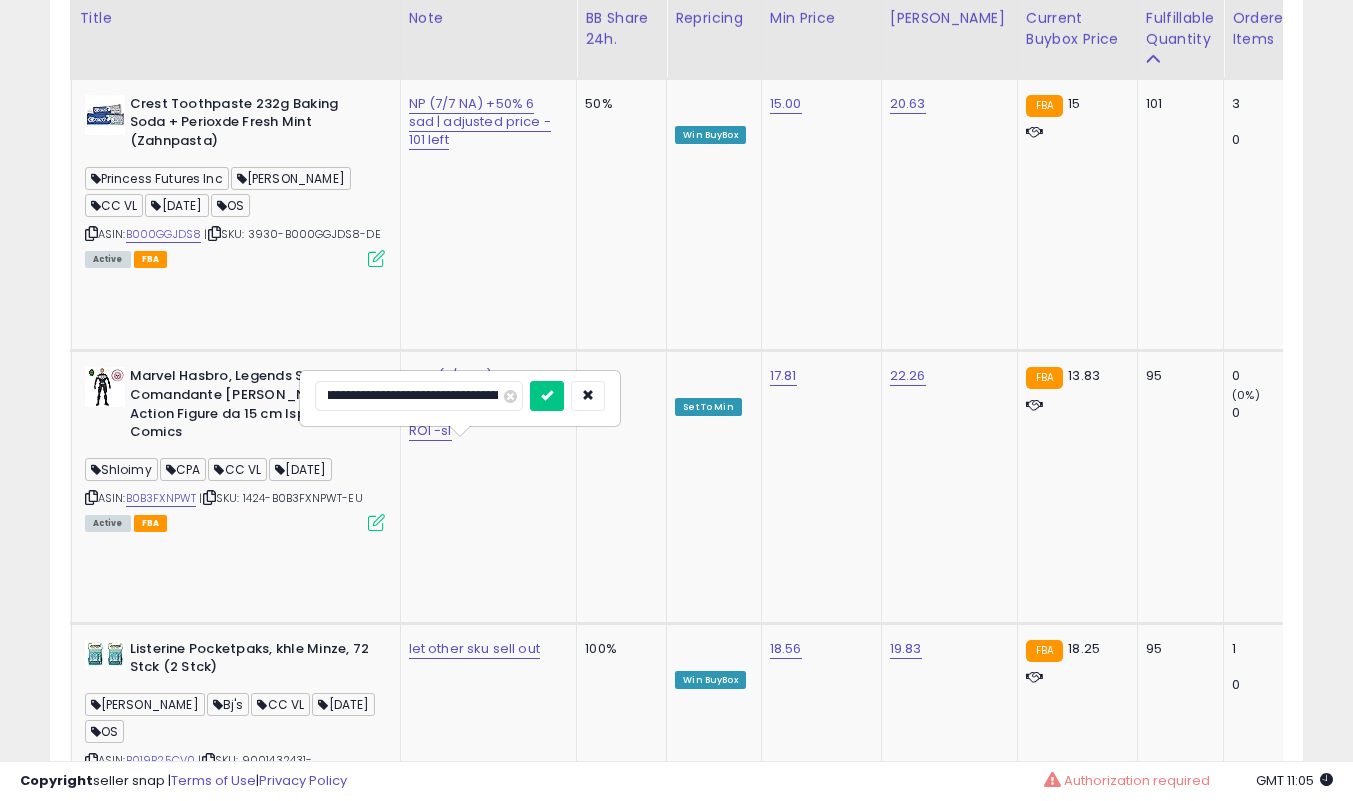 click at bounding box center [547, 396] 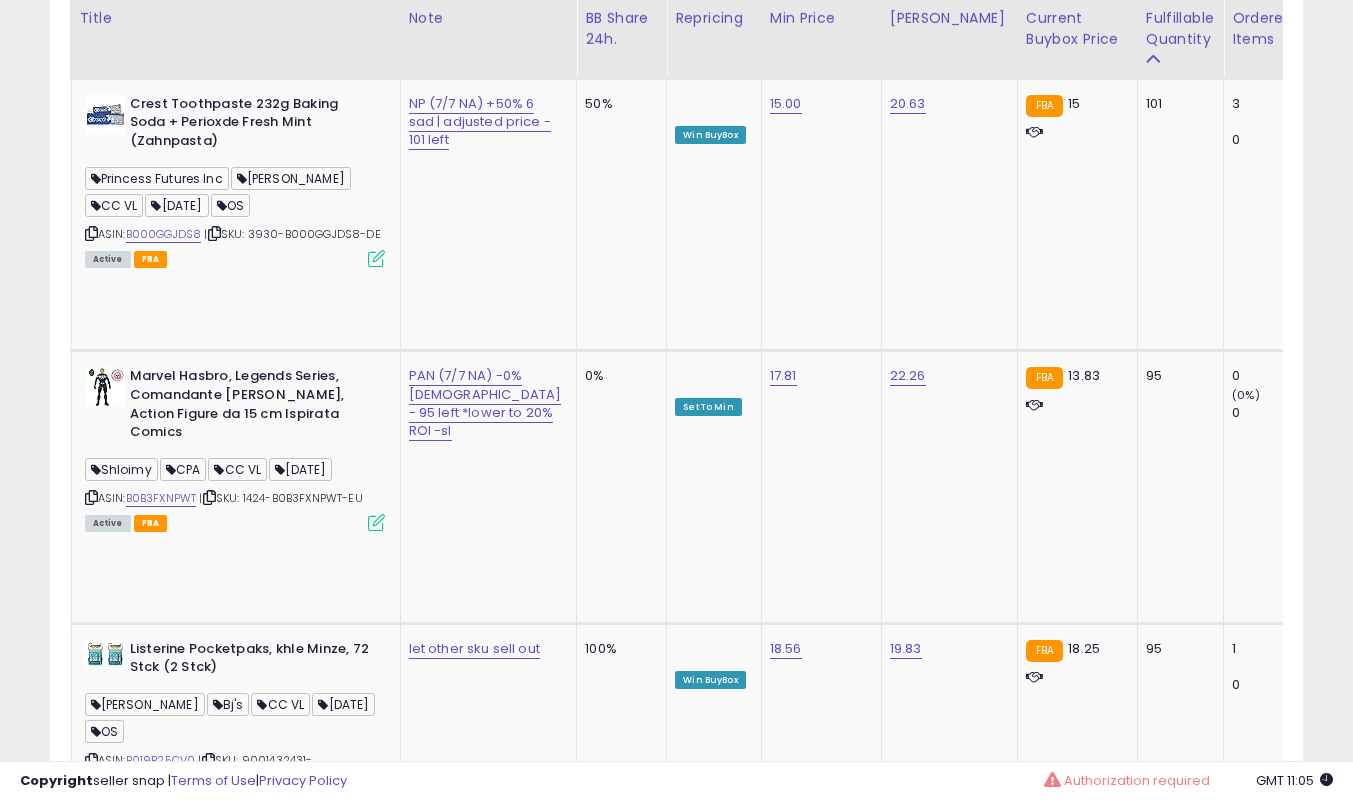 click on "NP PAN (7/7 NA) 0% 1+ sad | adjusted price - 77 left" at bounding box center [482, -7225] 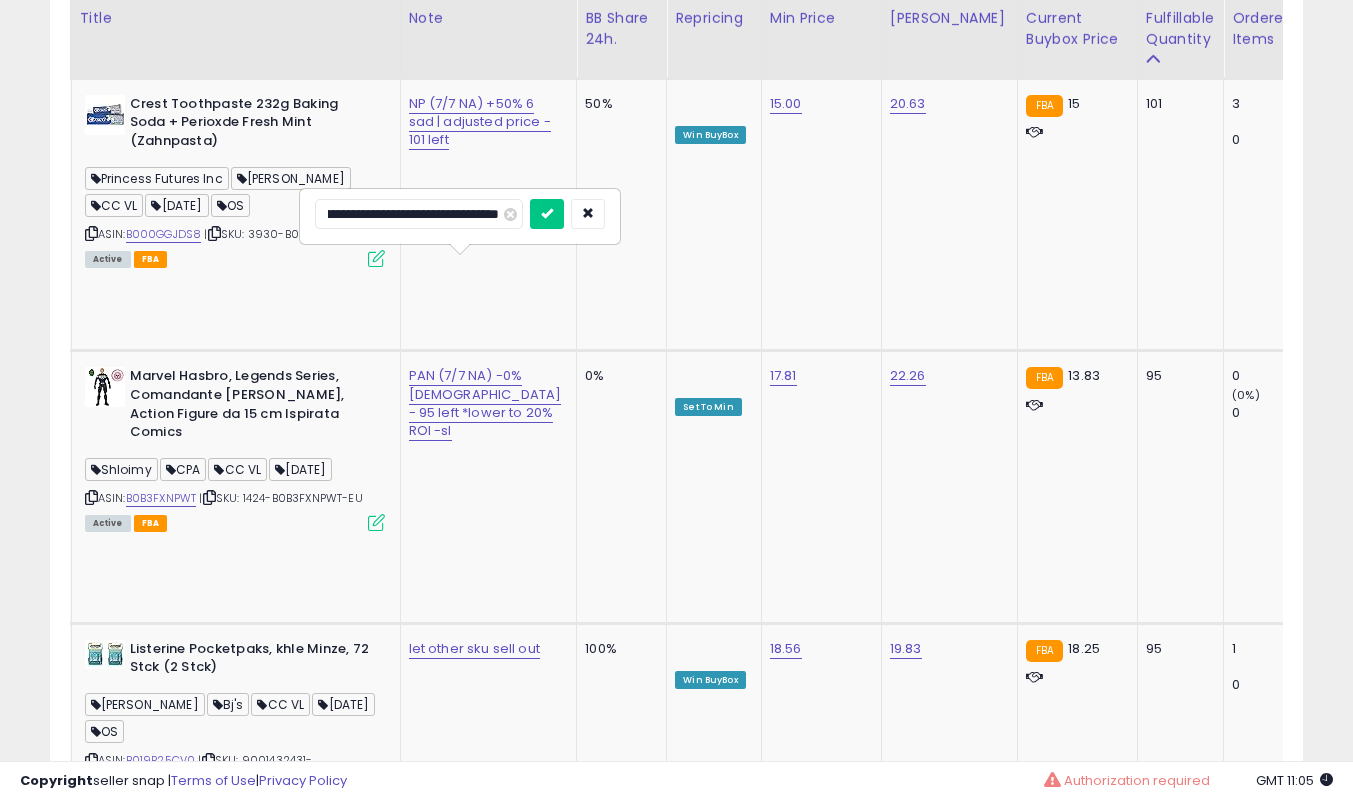 scroll, scrollTop: 0, scrollLeft: 0, axis: both 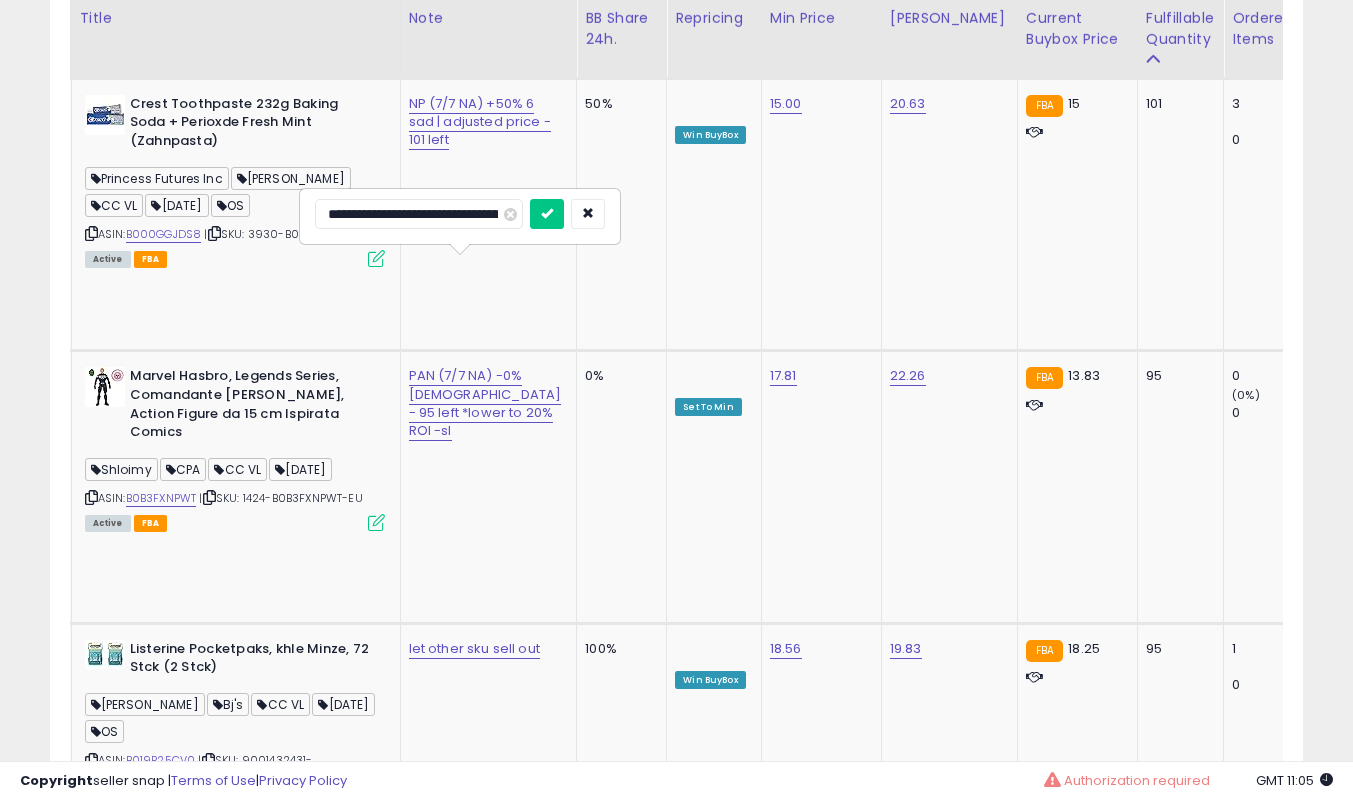 click at bounding box center [547, 214] 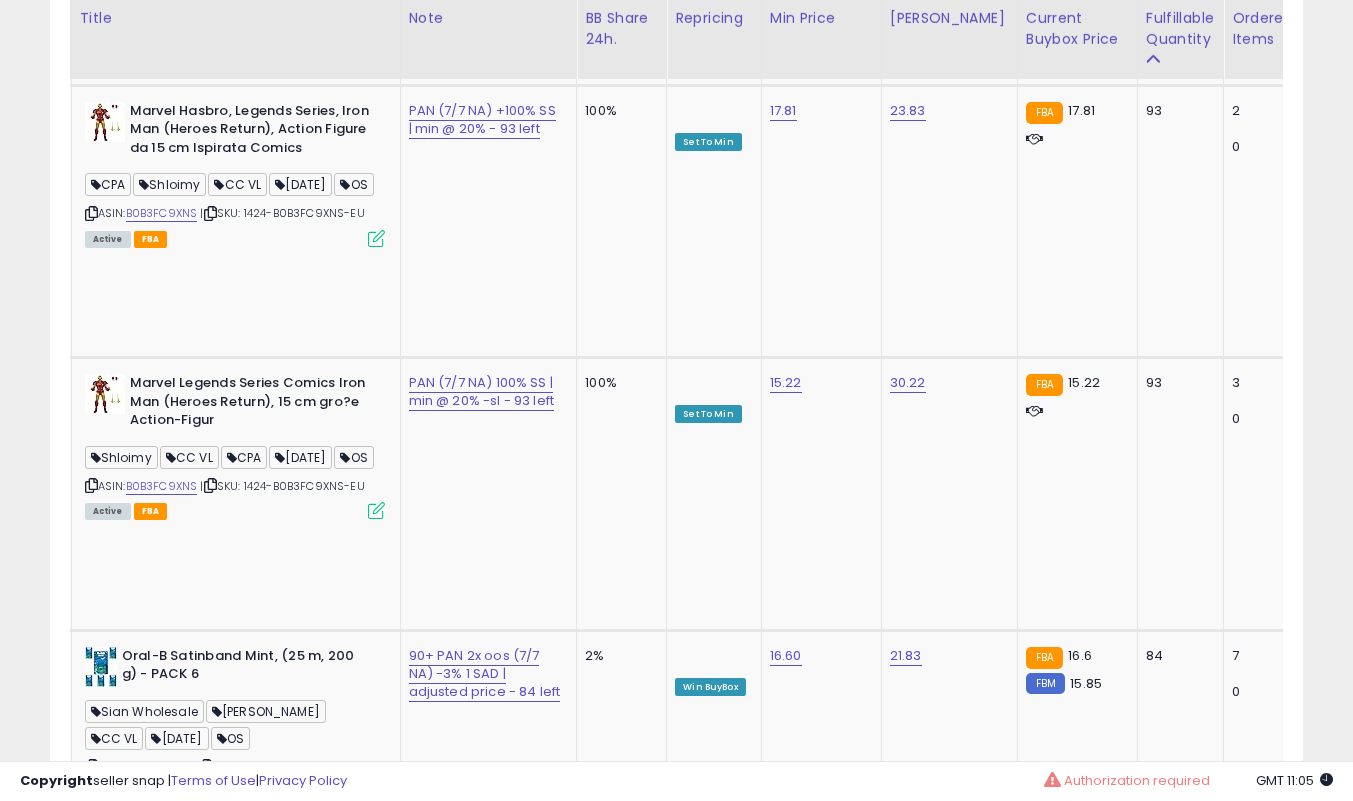 scroll, scrollTop: 9509, scrollLeft: 0, axis: vertical 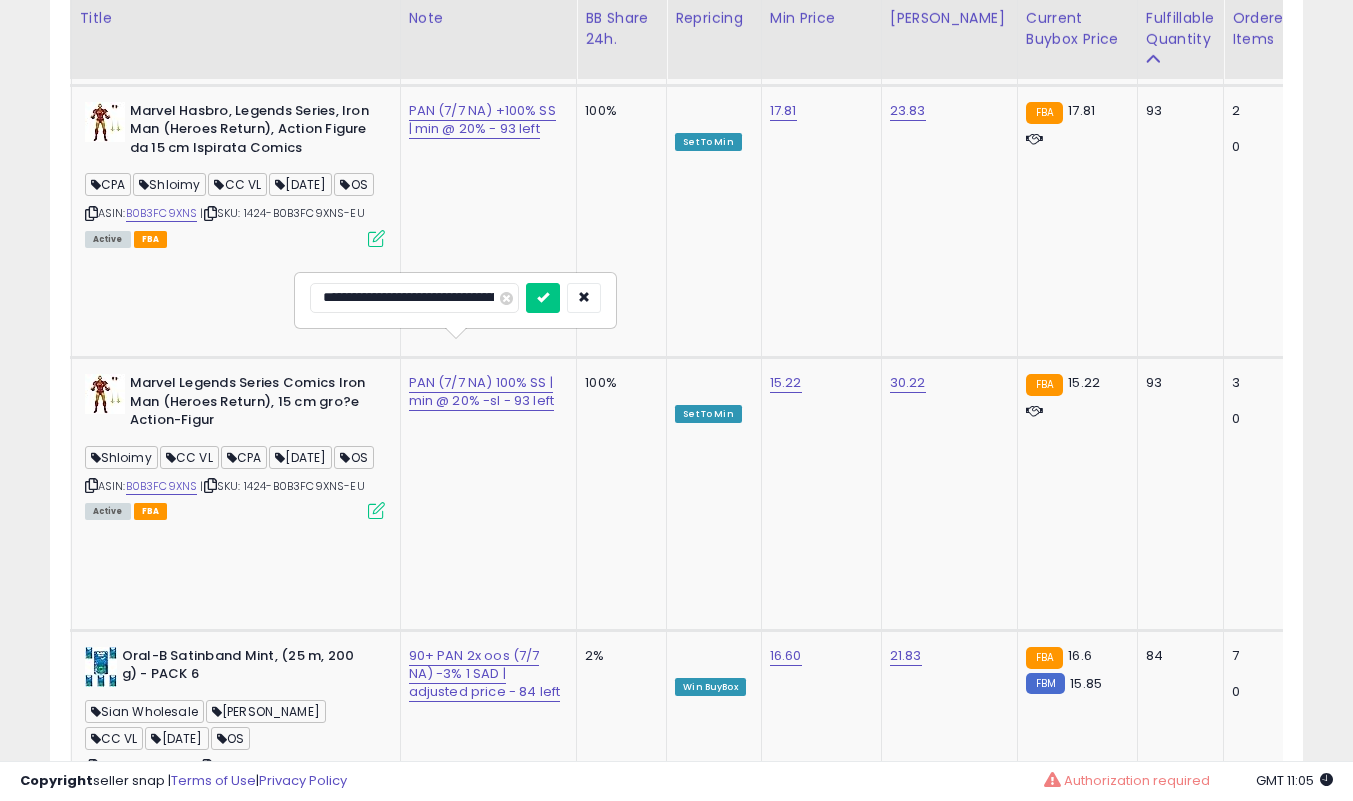 click at bounding box center (543, 298) 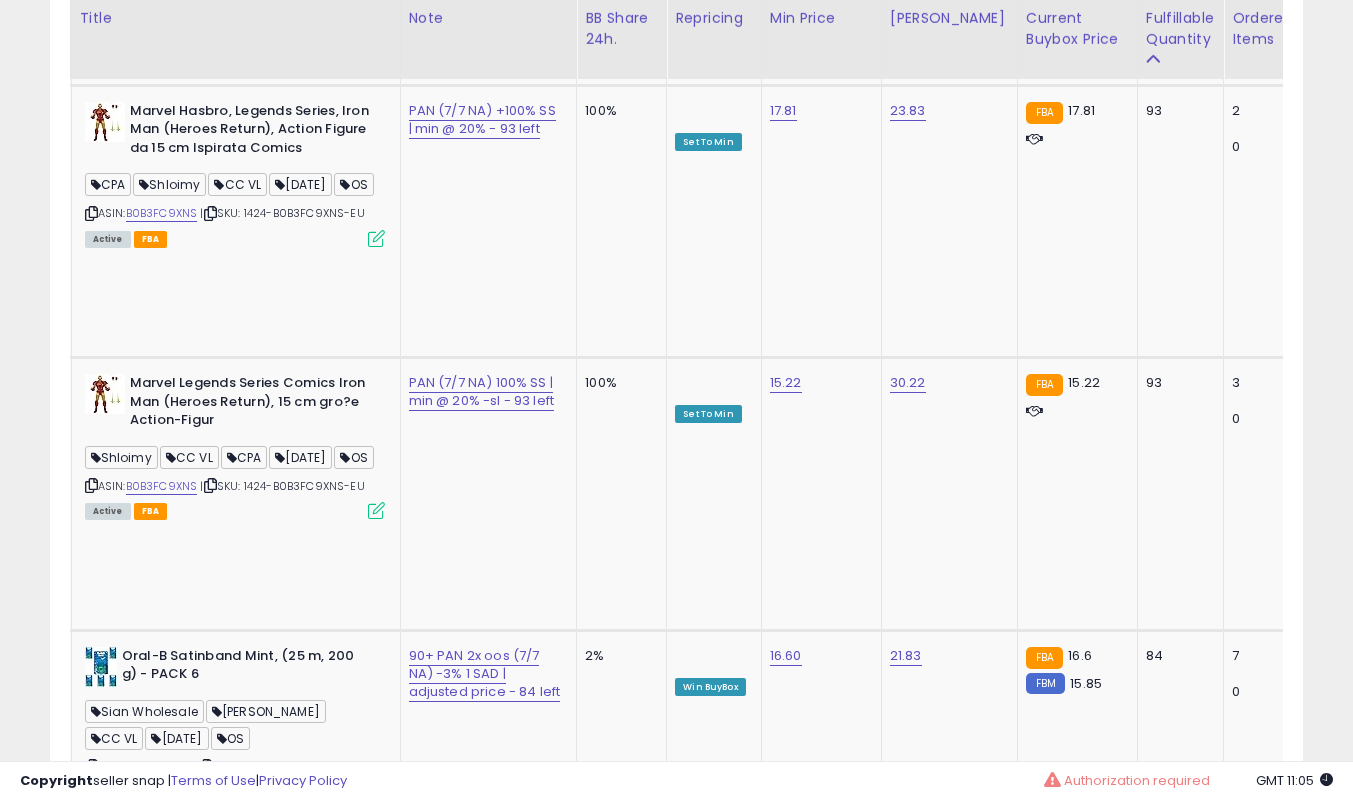 click on "(7/6 NA) +100% SS | set to min 35% - 62 left *BlinkBeauty29^" at bounding box center [482, -8308] 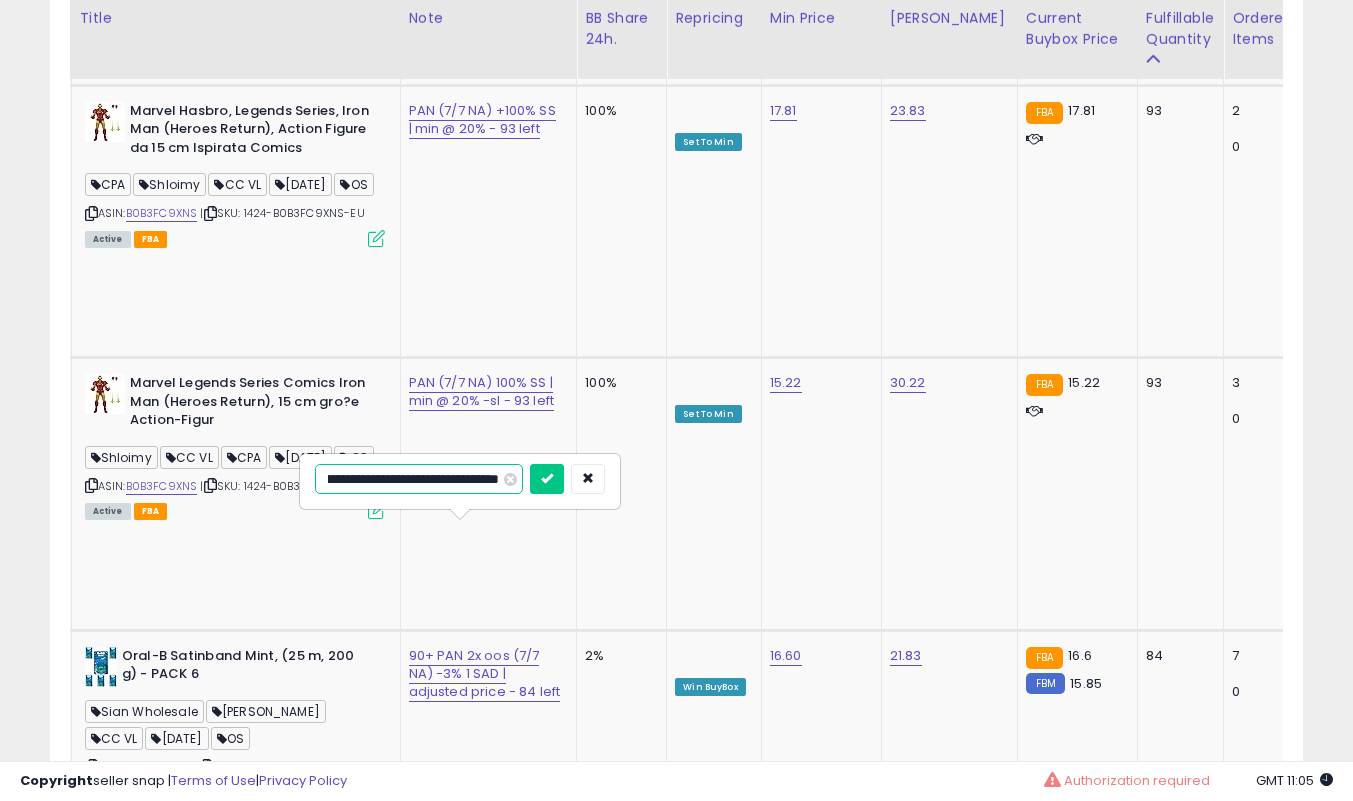 scroll, scrollTop: 0, scrollLeft: 0, axis: both 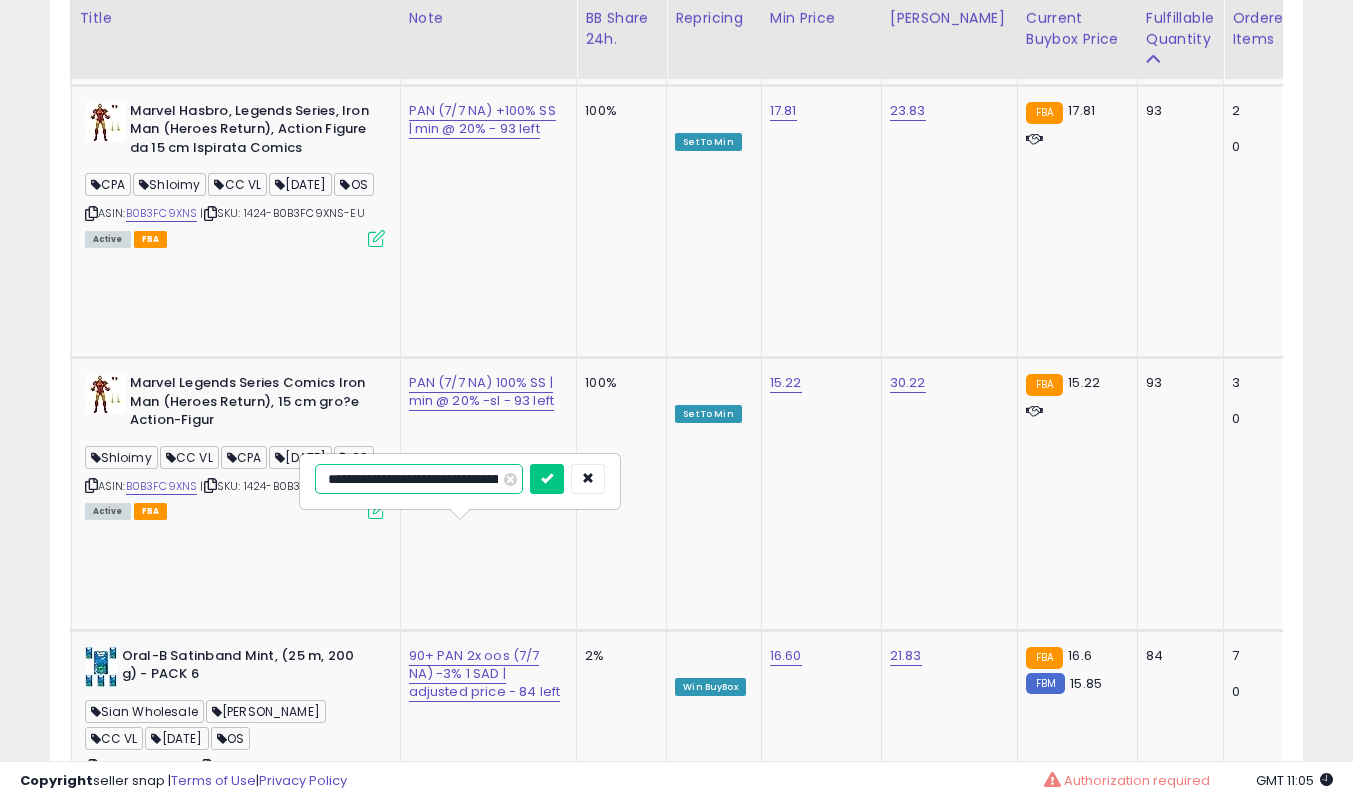 click at bounding box center [547, 479] 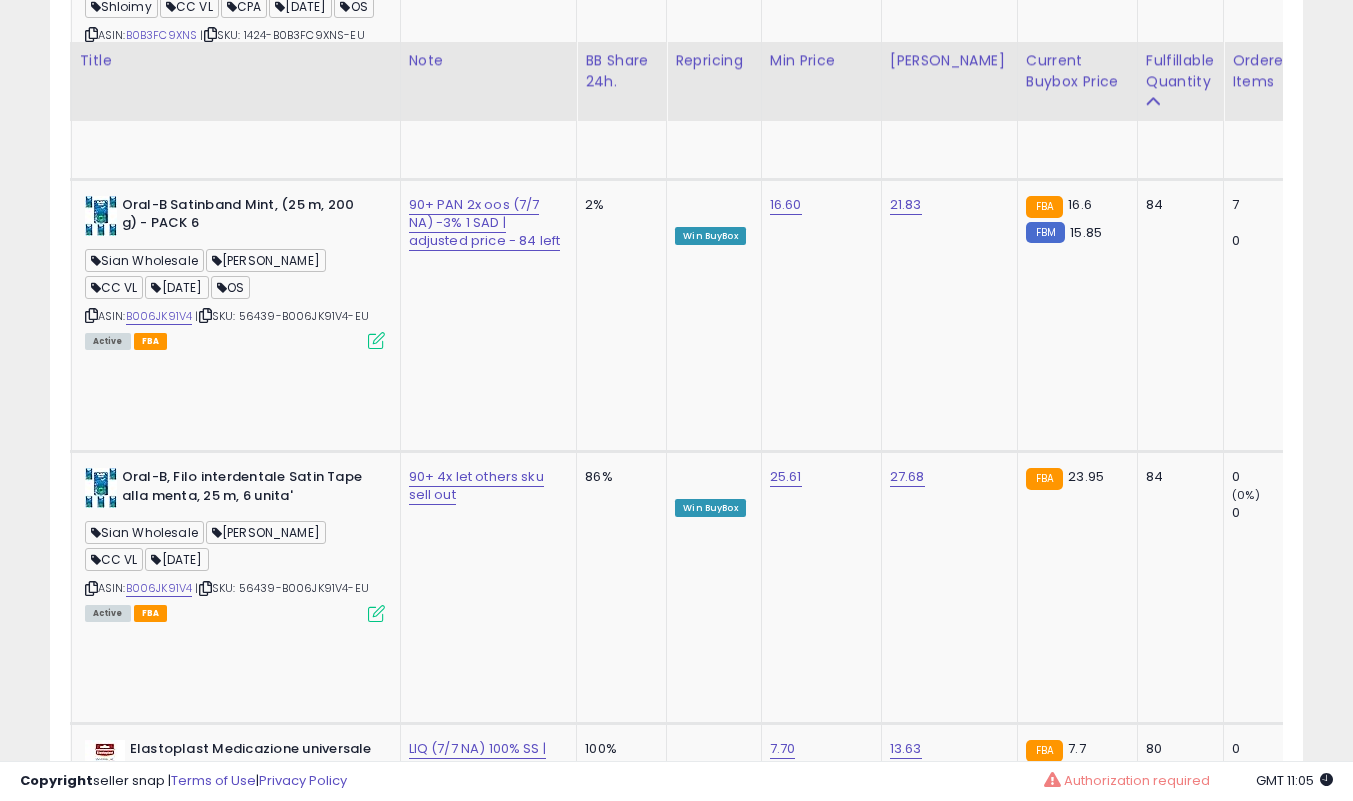 scroll, scrollTop: 10412, scrollLeft: 0, axis: vertical 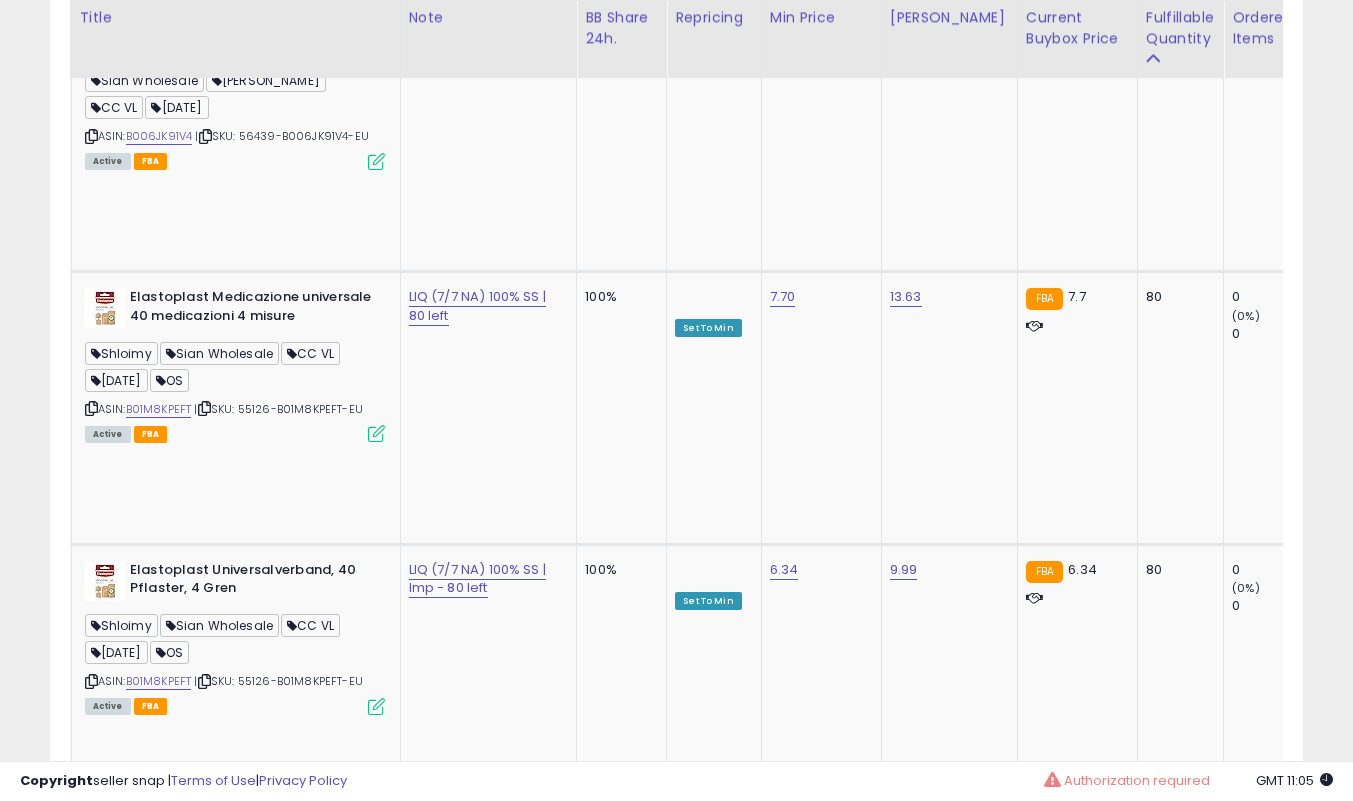 click on "LIQ PAN SS (7/6 NA) -31% | lmp - 40 left" at bounding box center [482, -9211] 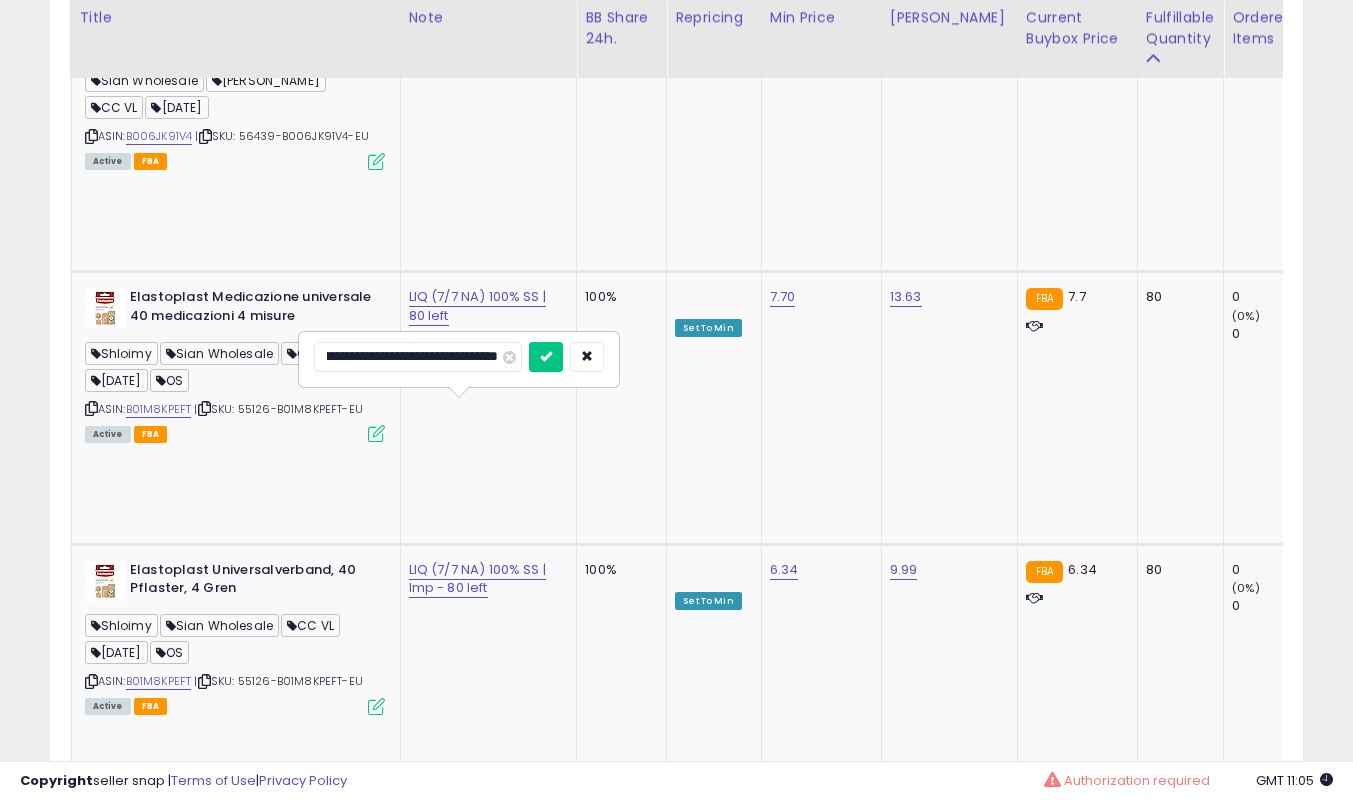 scroll, scrollTop: 0, scrollLeft: 0, axis: both 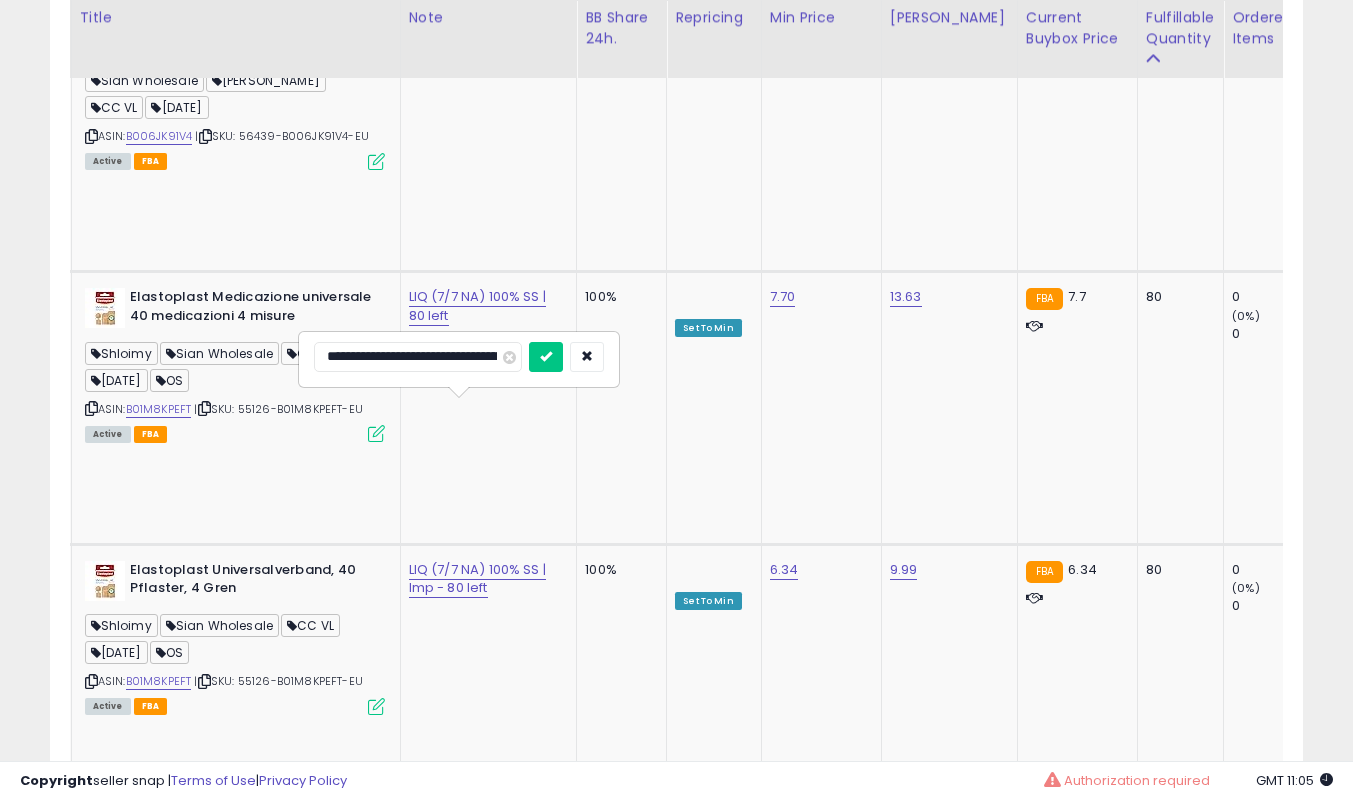 click at bounding box center (546, 357) 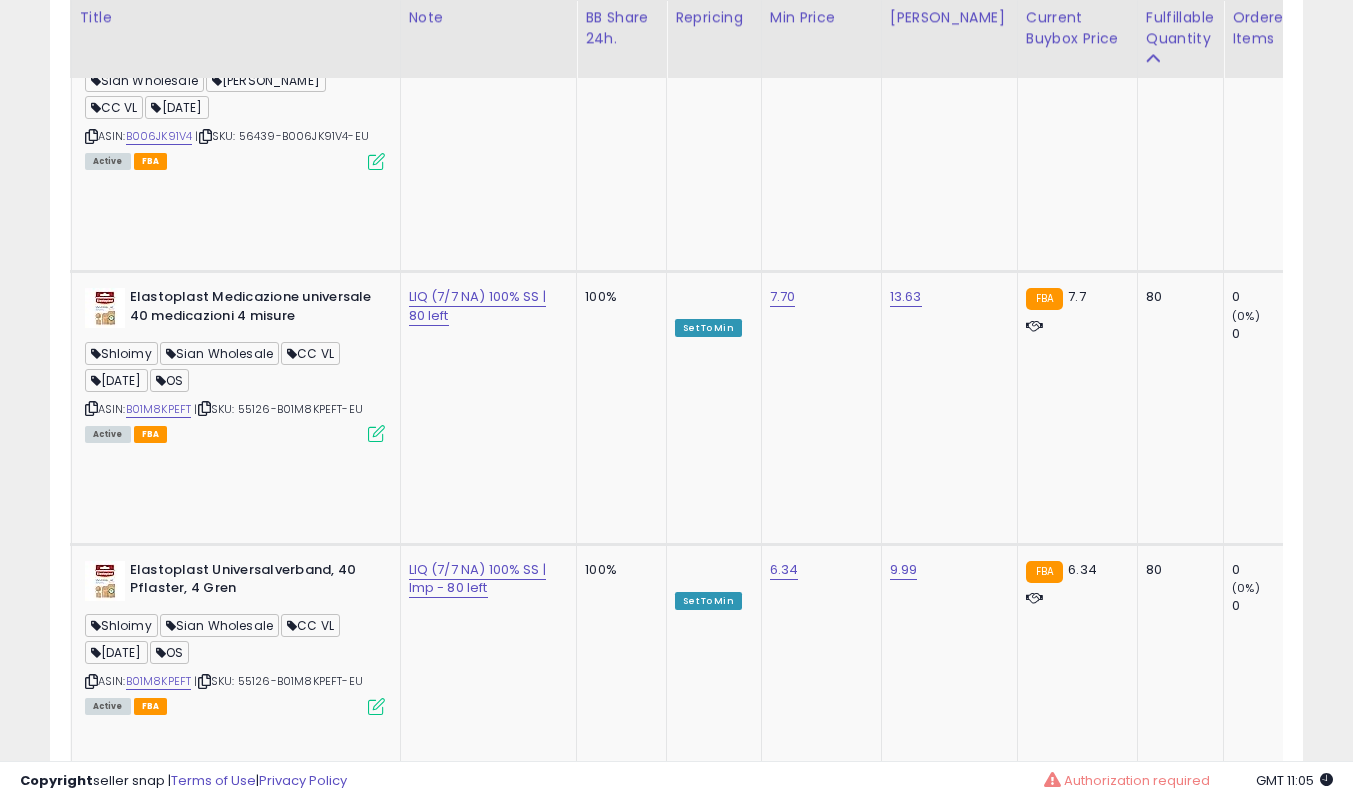 click on "LIQ PAN SS (7/7 NA) -31% | lmp - 40 left" at bounding box center [482, -9211] 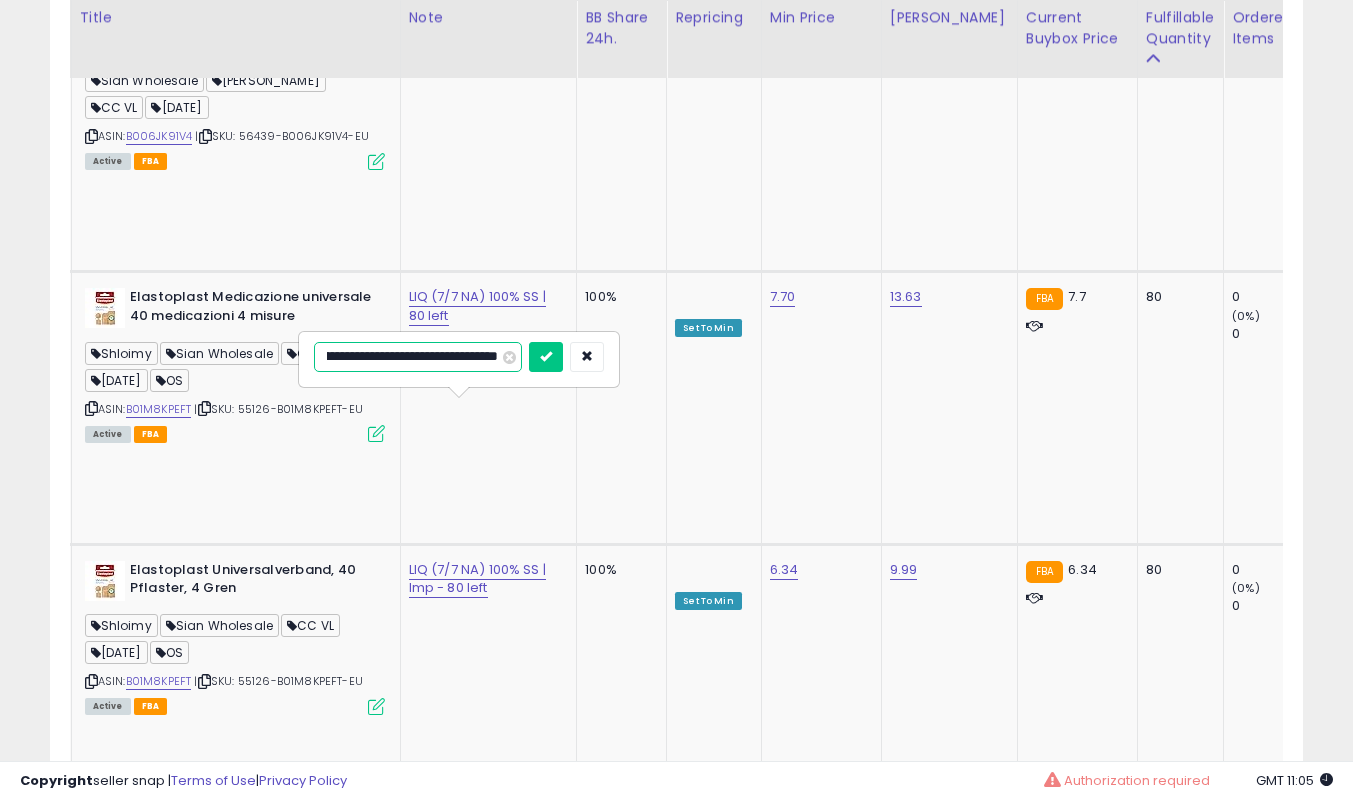 scroll, scrollTop: 0, scrollLeft: 0, axis: both 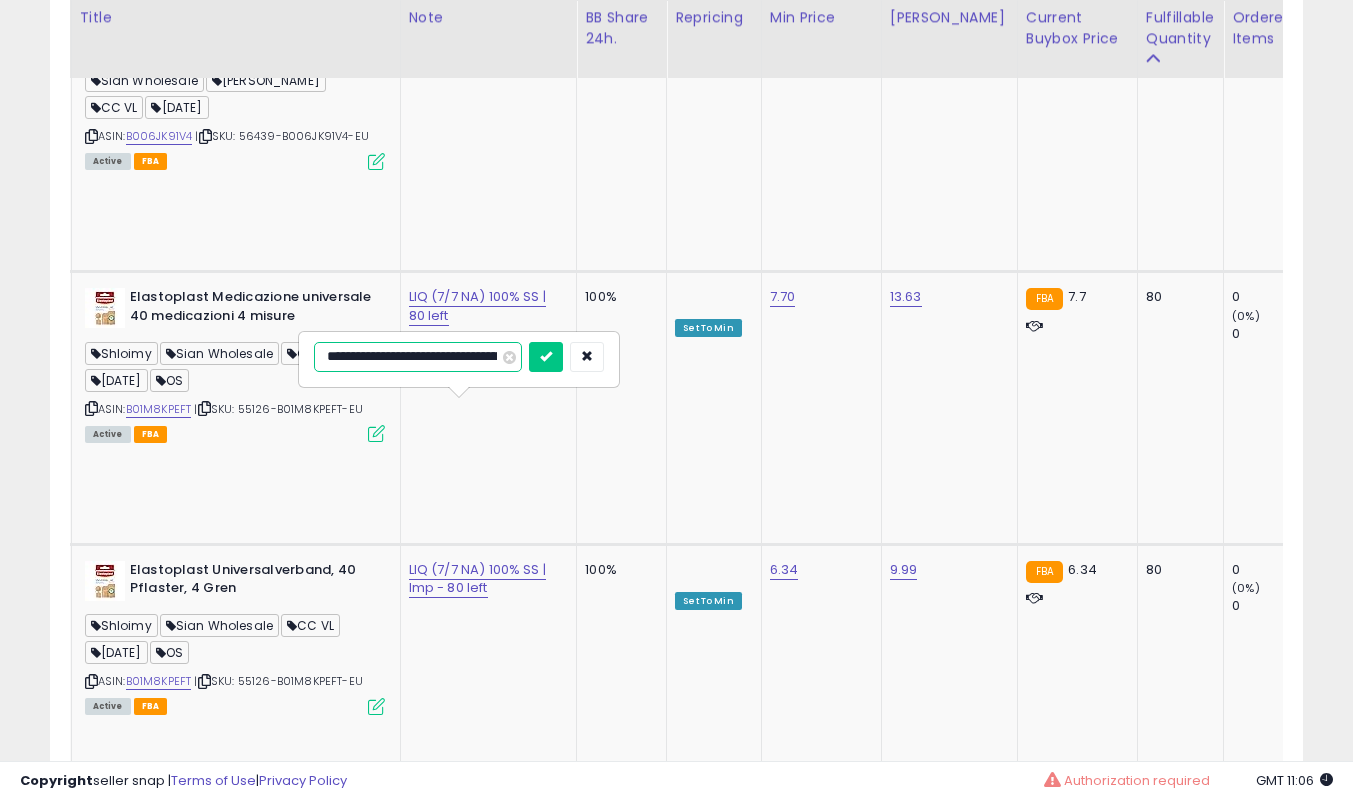 click at bounding box center (546, 357) 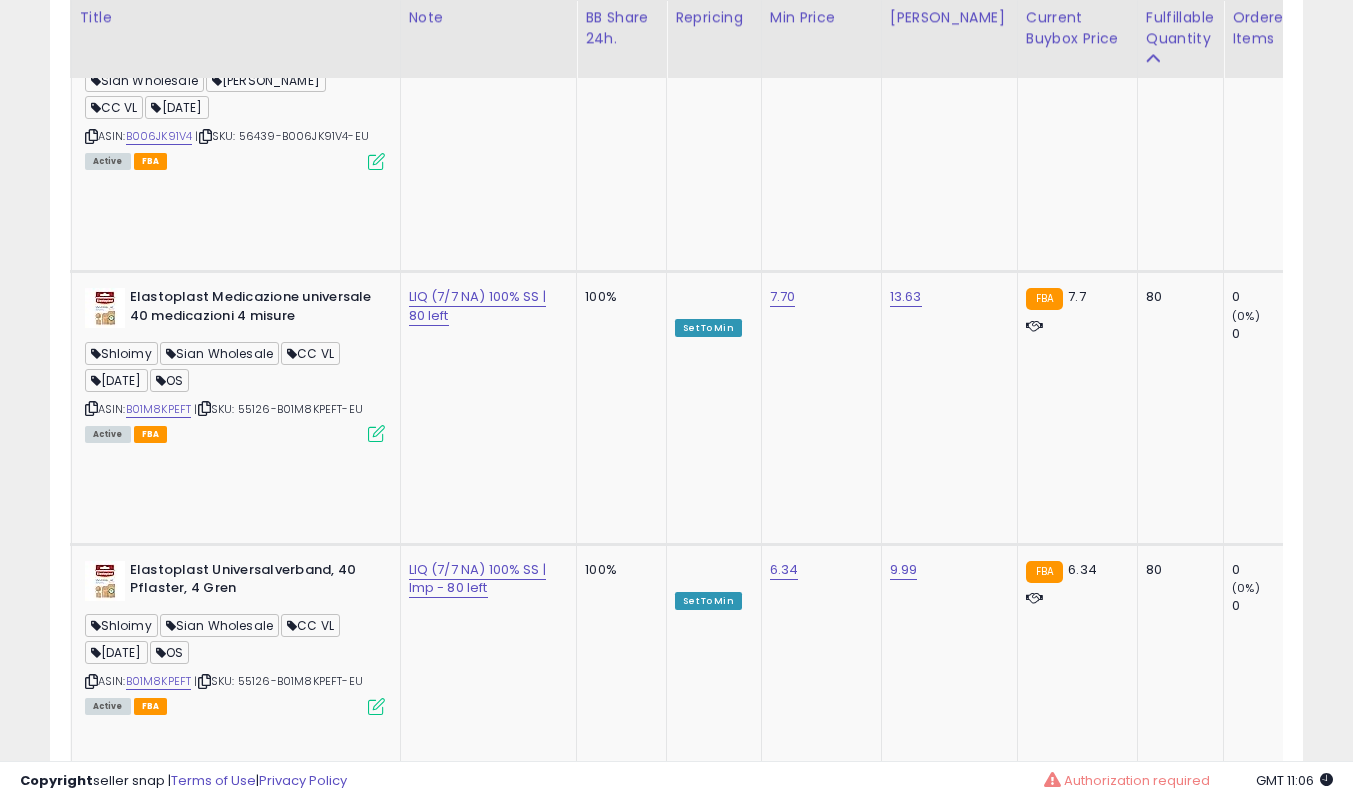 click on "21.50" at bounding box center [786, -9238] 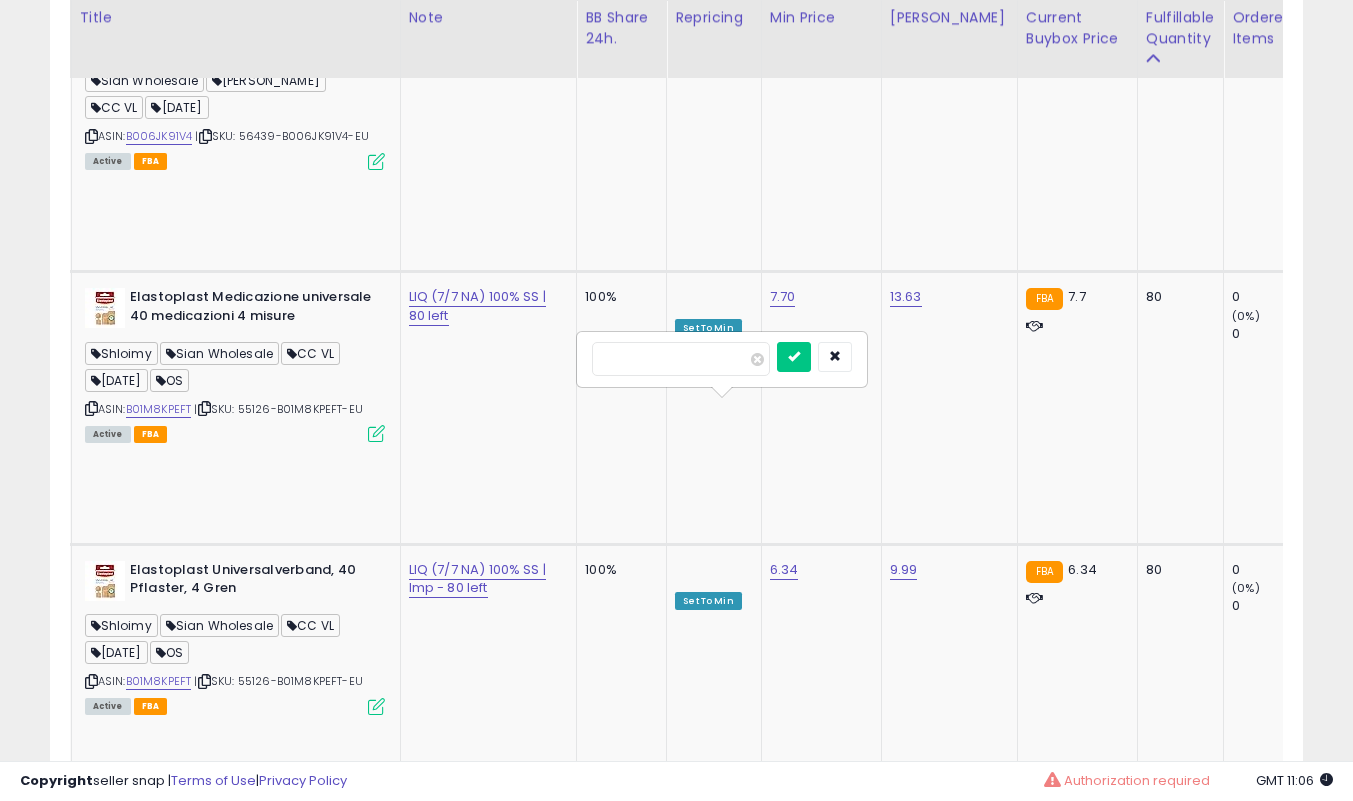 click at bounding box center [794, 357] 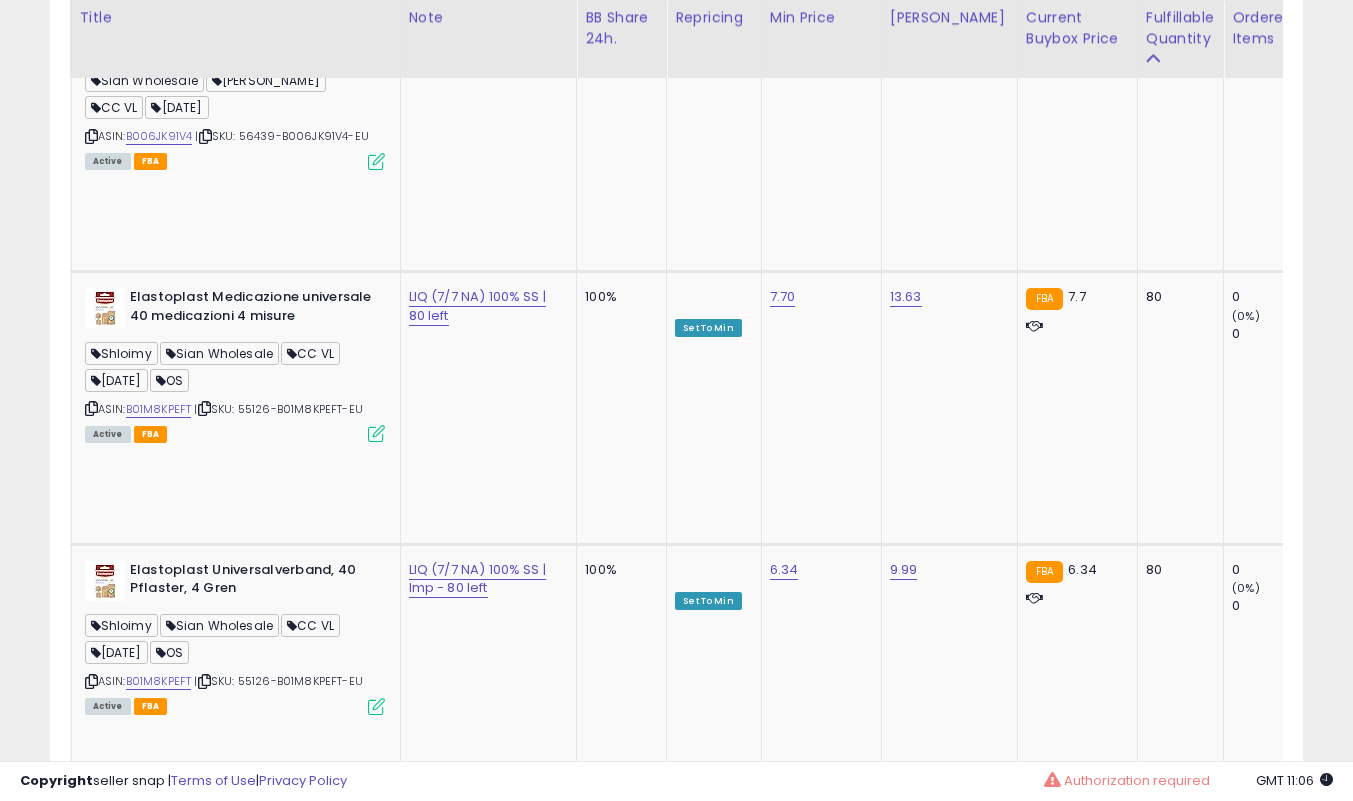 click on "2" 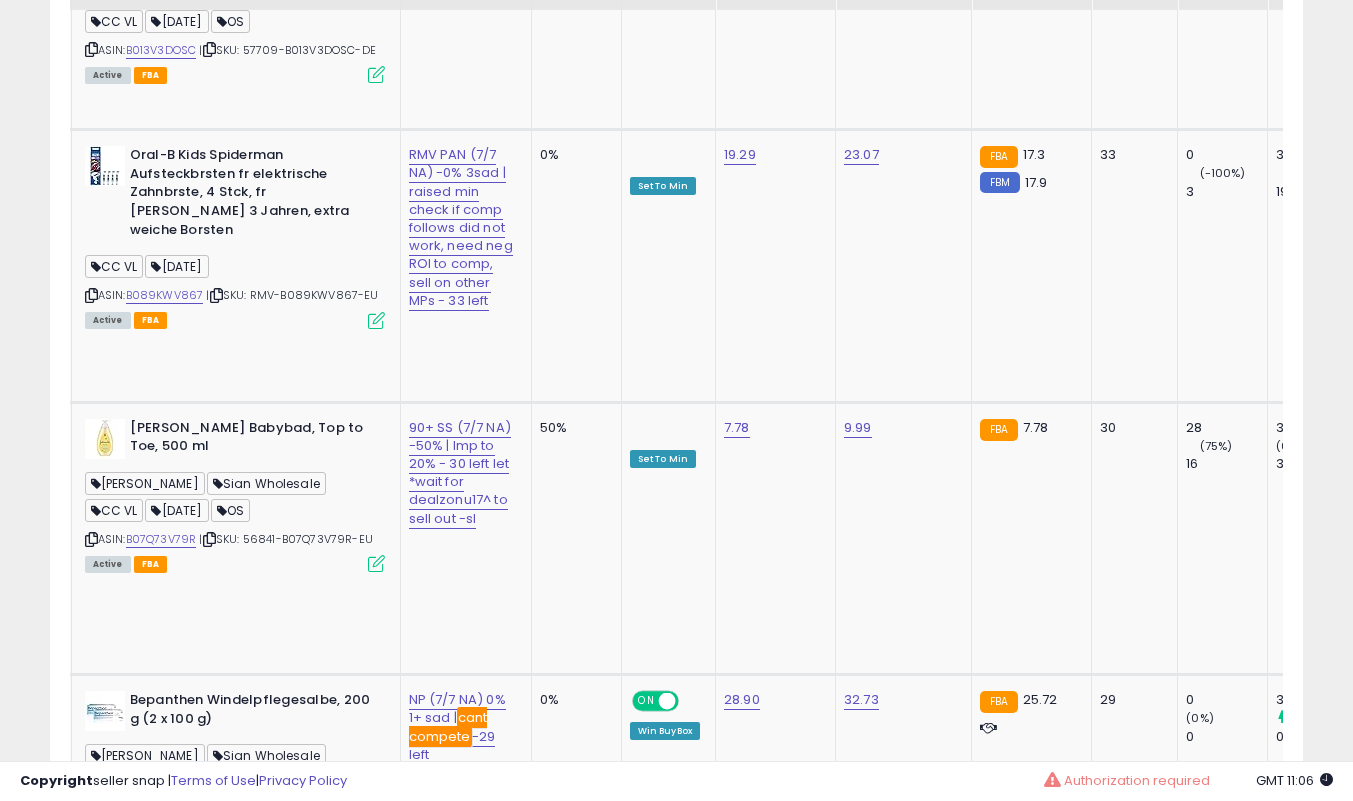 scroll, scrollTop: 2386, scrollLeft: 0, axis: vertical 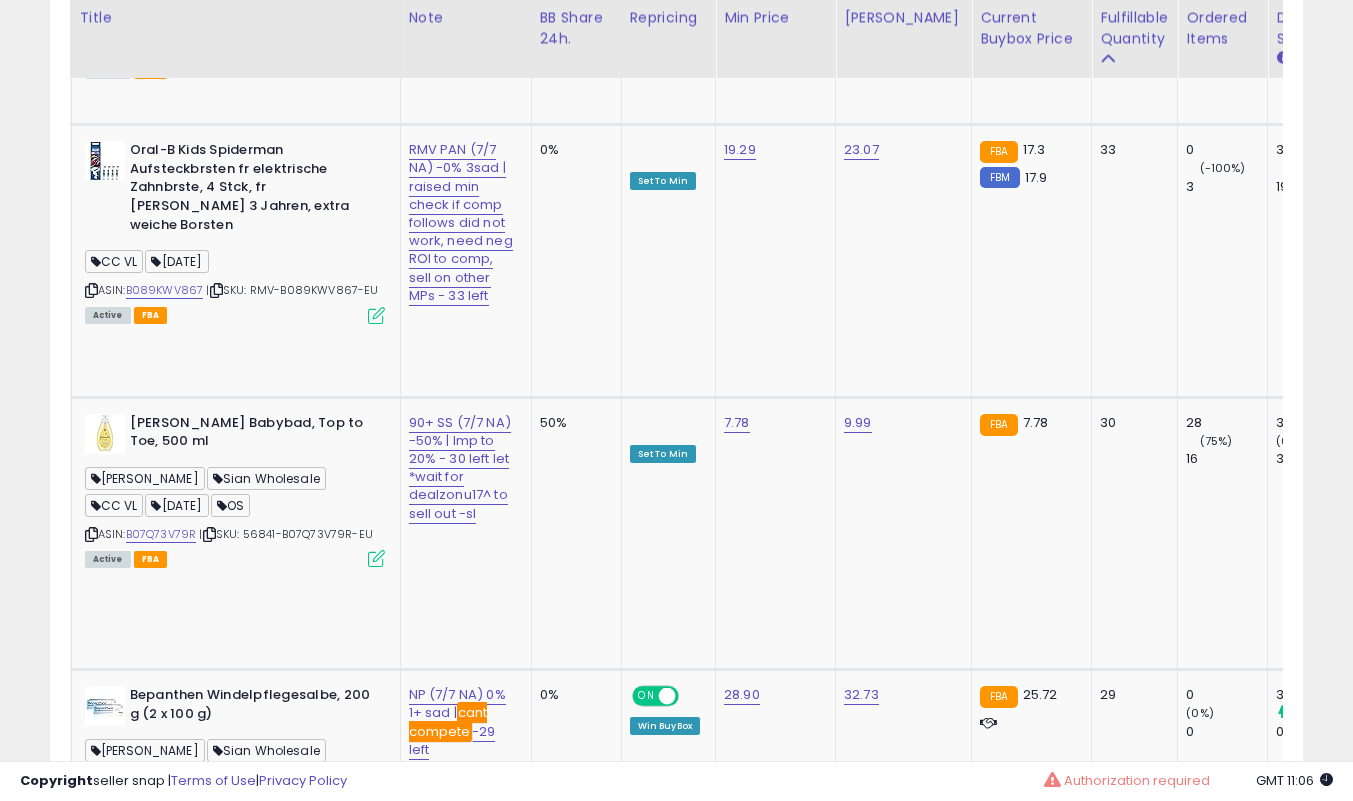 click on "Focus on  DE (7/6 NA) -0% 3sad | min @ 35% - 17 left" at bounding box center [460, -1194] 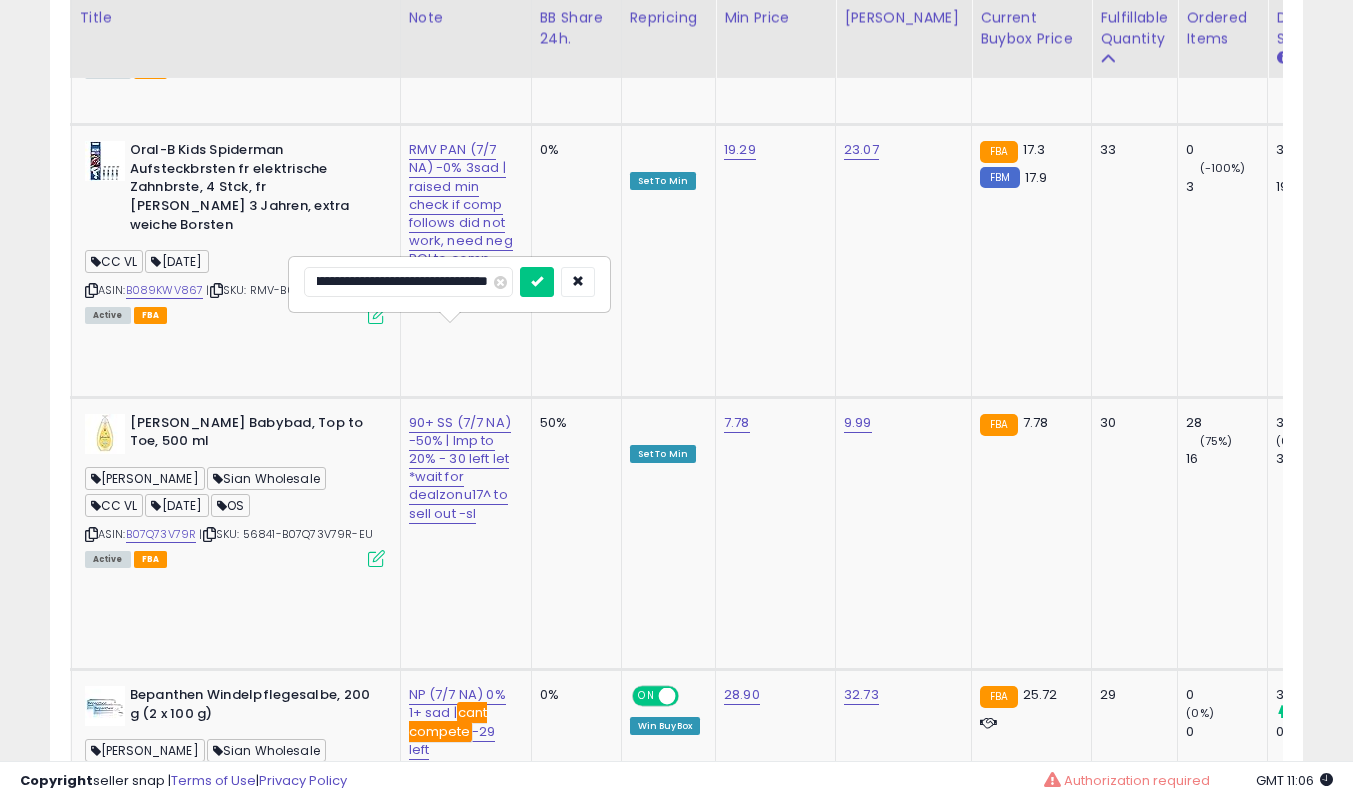 scroll, scrollTop: 0, scrollLeft: 0, axis: both 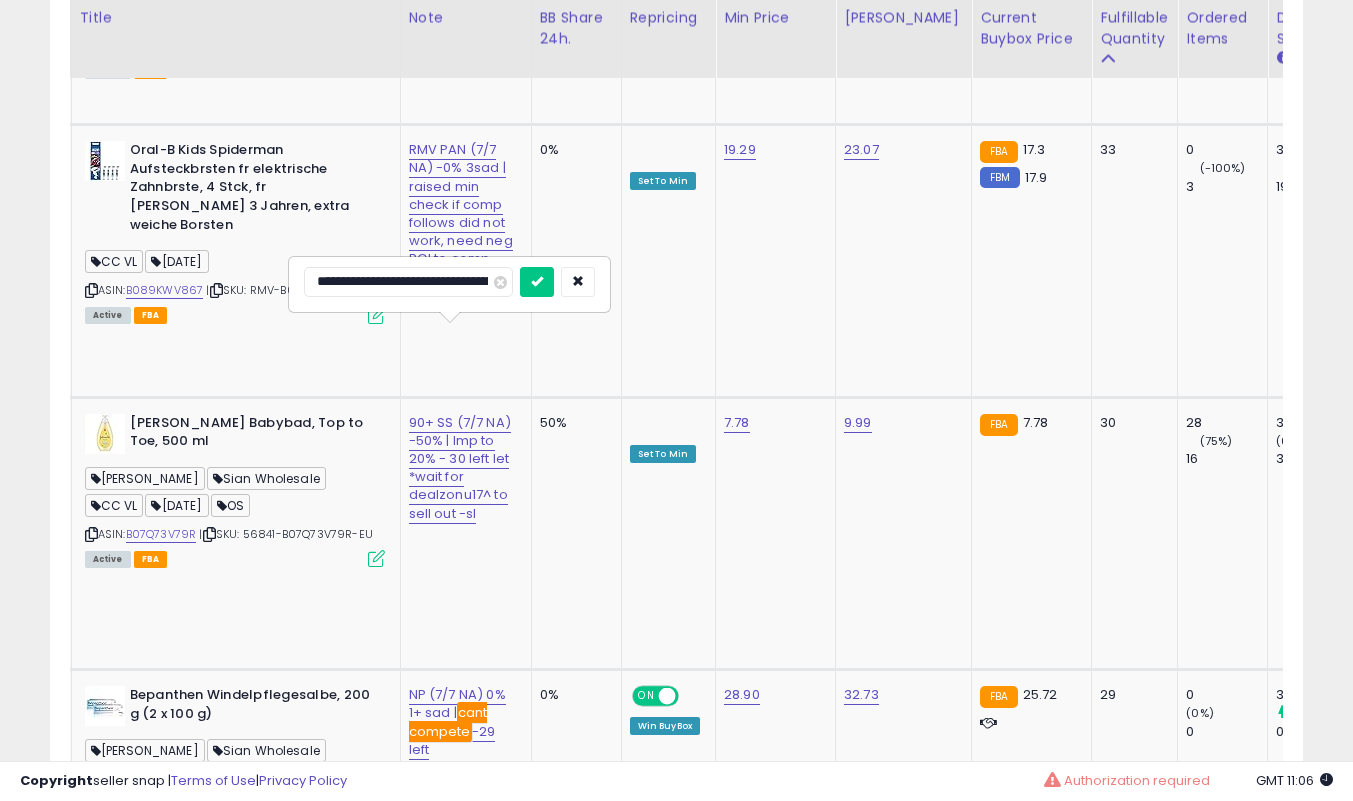 click at bounding box center (537, 282) 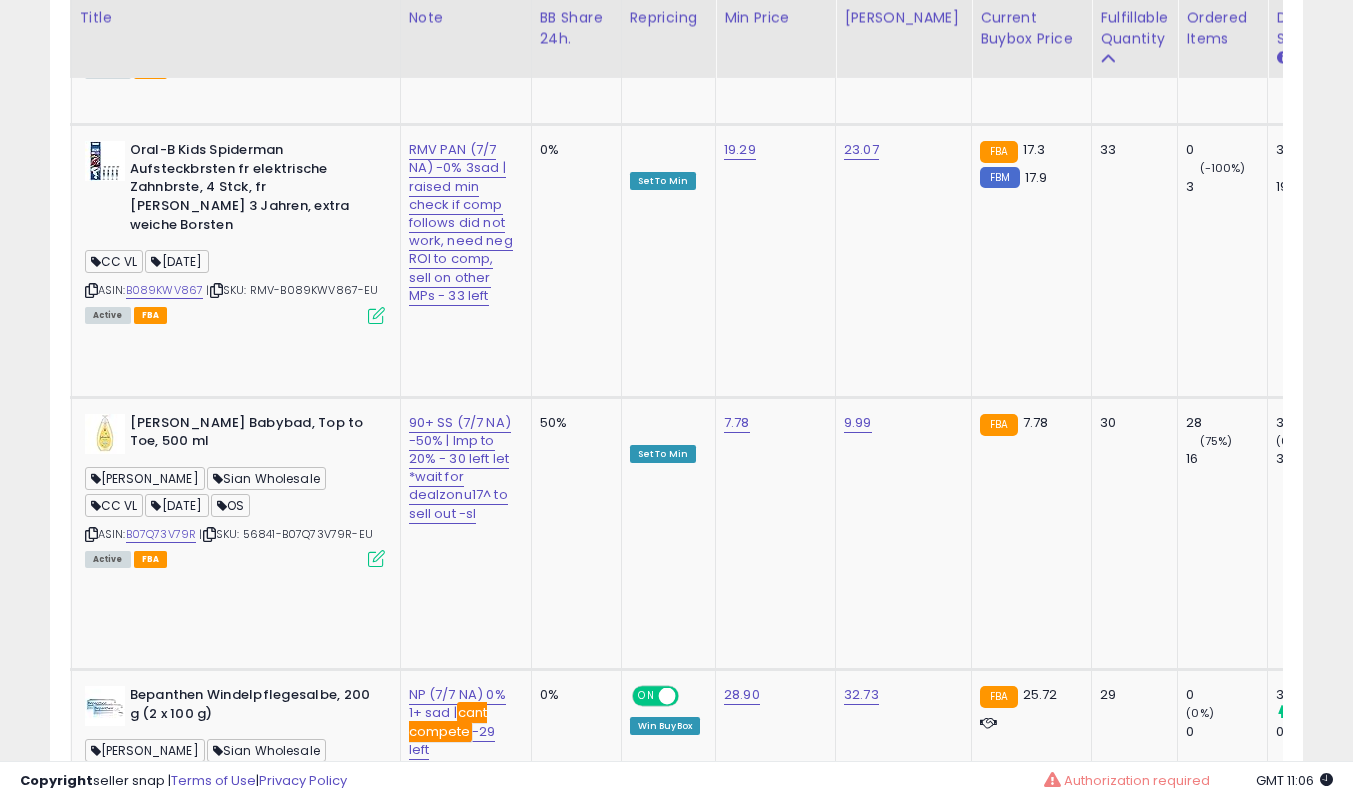 click on "RMV 17 left BBS 7/7 min @ 25% *let ABIB4 sell out" at bounding box center [460, -1194] 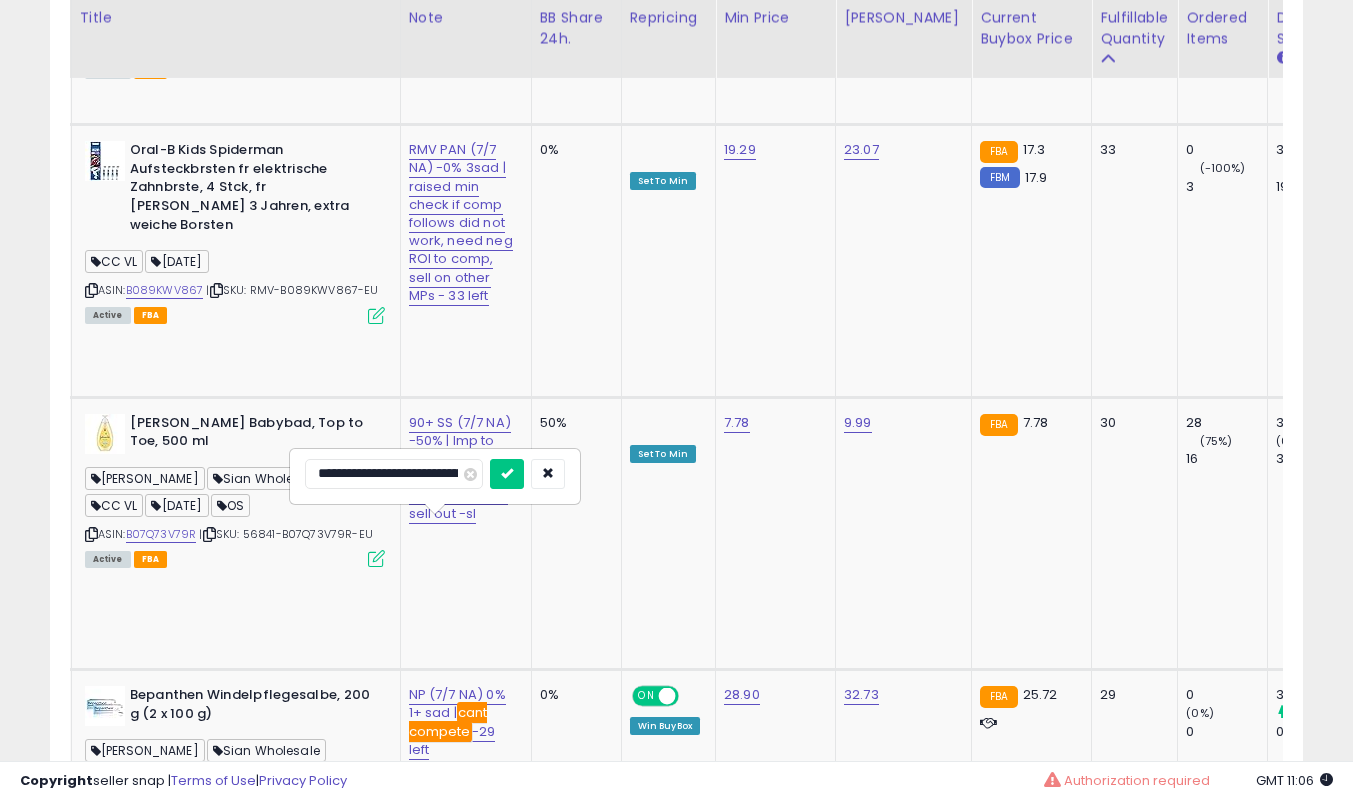 scroll, scrollTop: 0, scrollLeft: 162, axis: horizontal 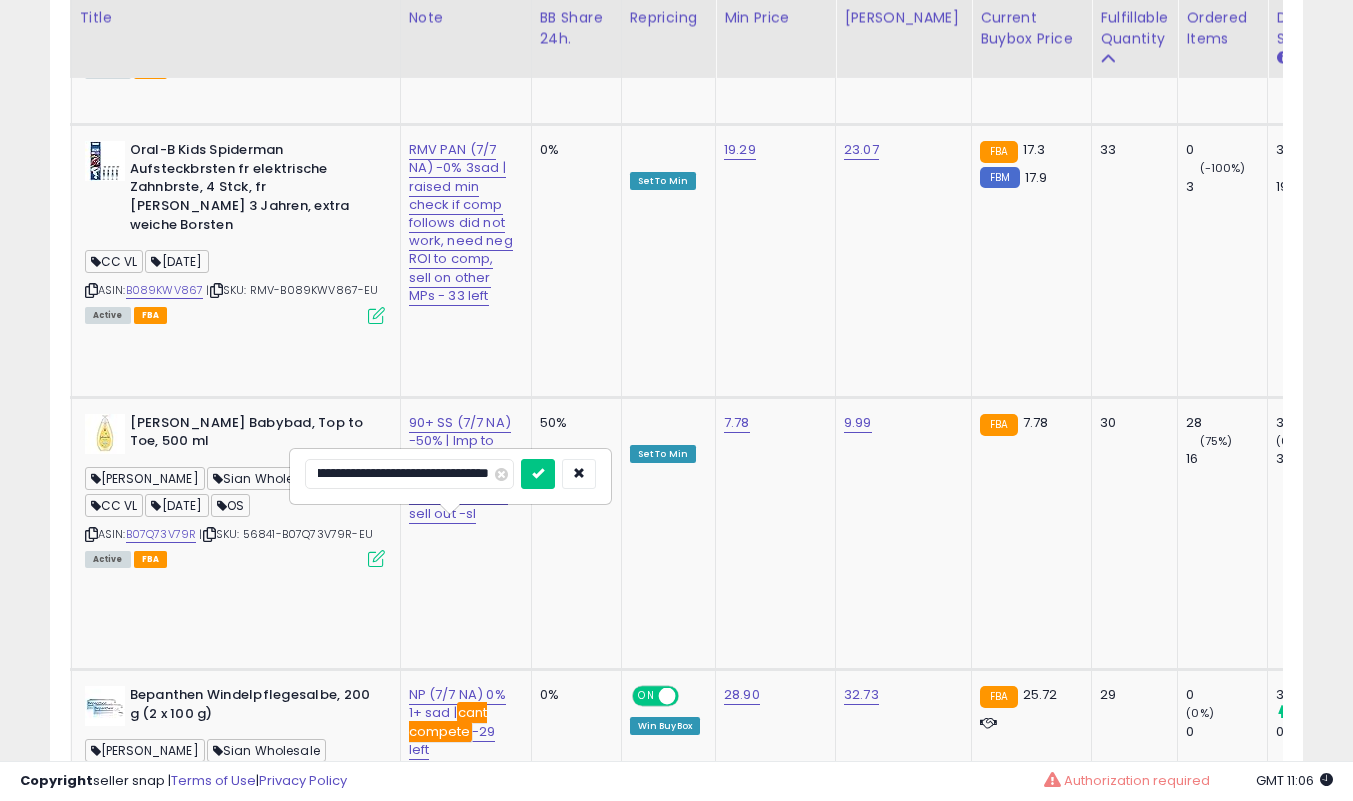 click at bounding box center [538, 474] 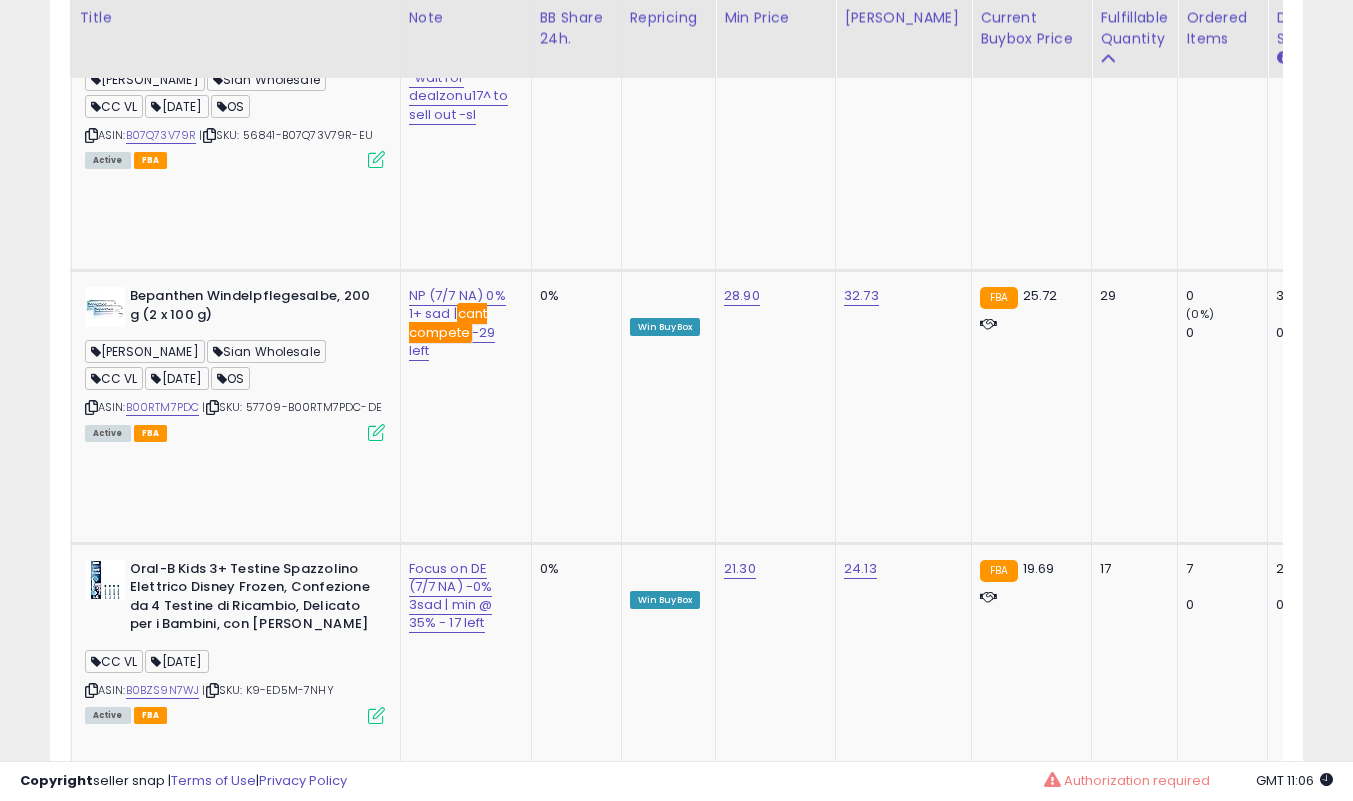 scroll, scrollTop: 2785, scrollLeft: 0, axis: vertical 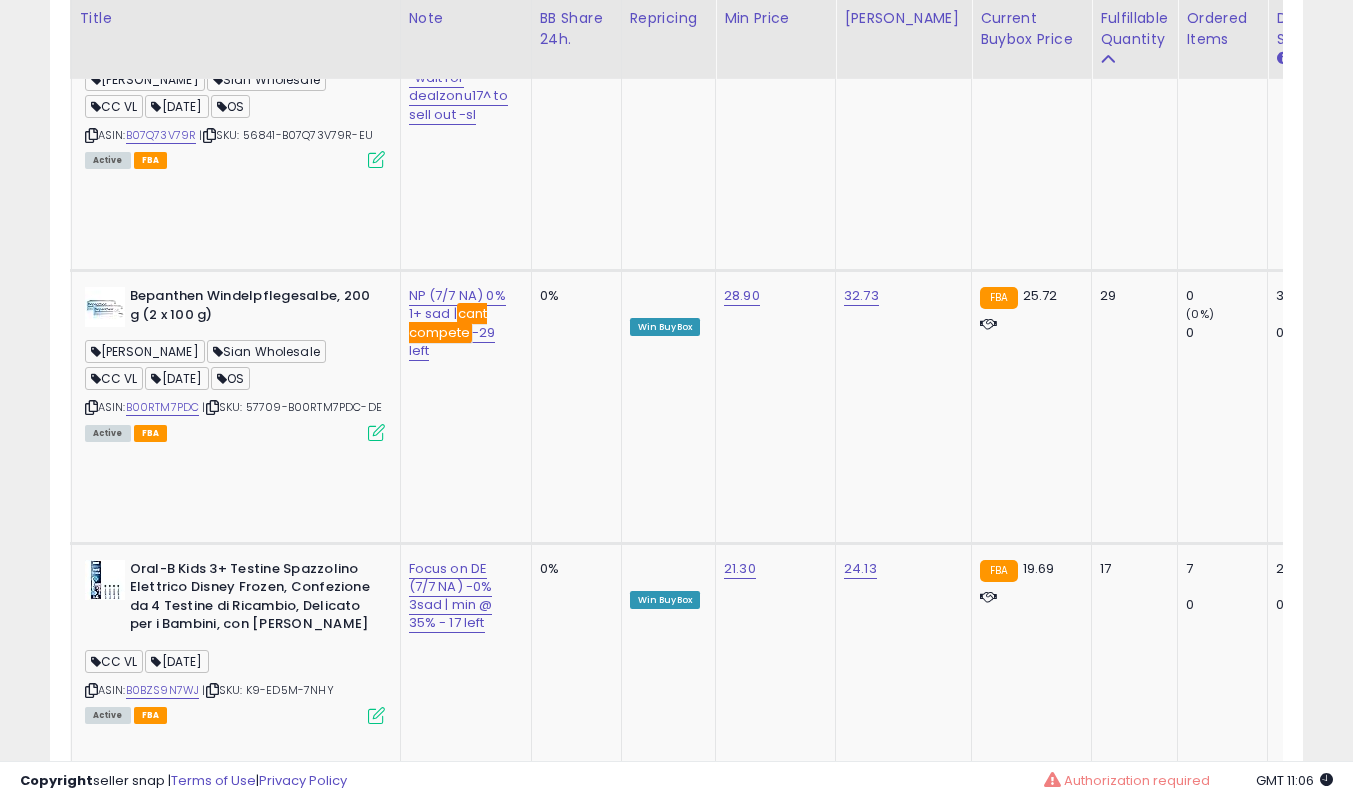 click on "90+ SS PAN (7/6 NA) -18% 1+ sad | min @ 17% -sl - 16 left *top1 higher ratings  MERCUR11" at bounding box center [460, -1593] 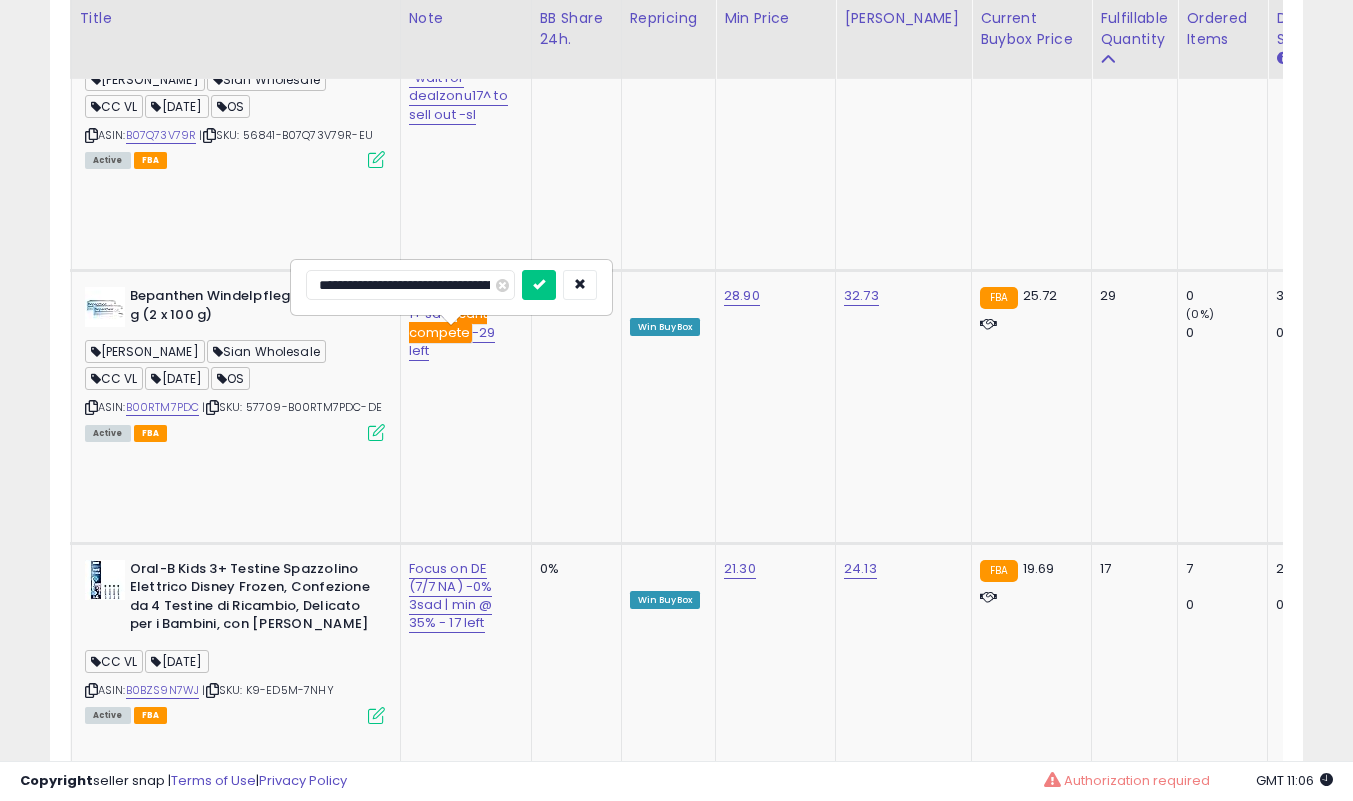 scroll, scrollTop: 0, scrollLeft: 19, axis: horizontal 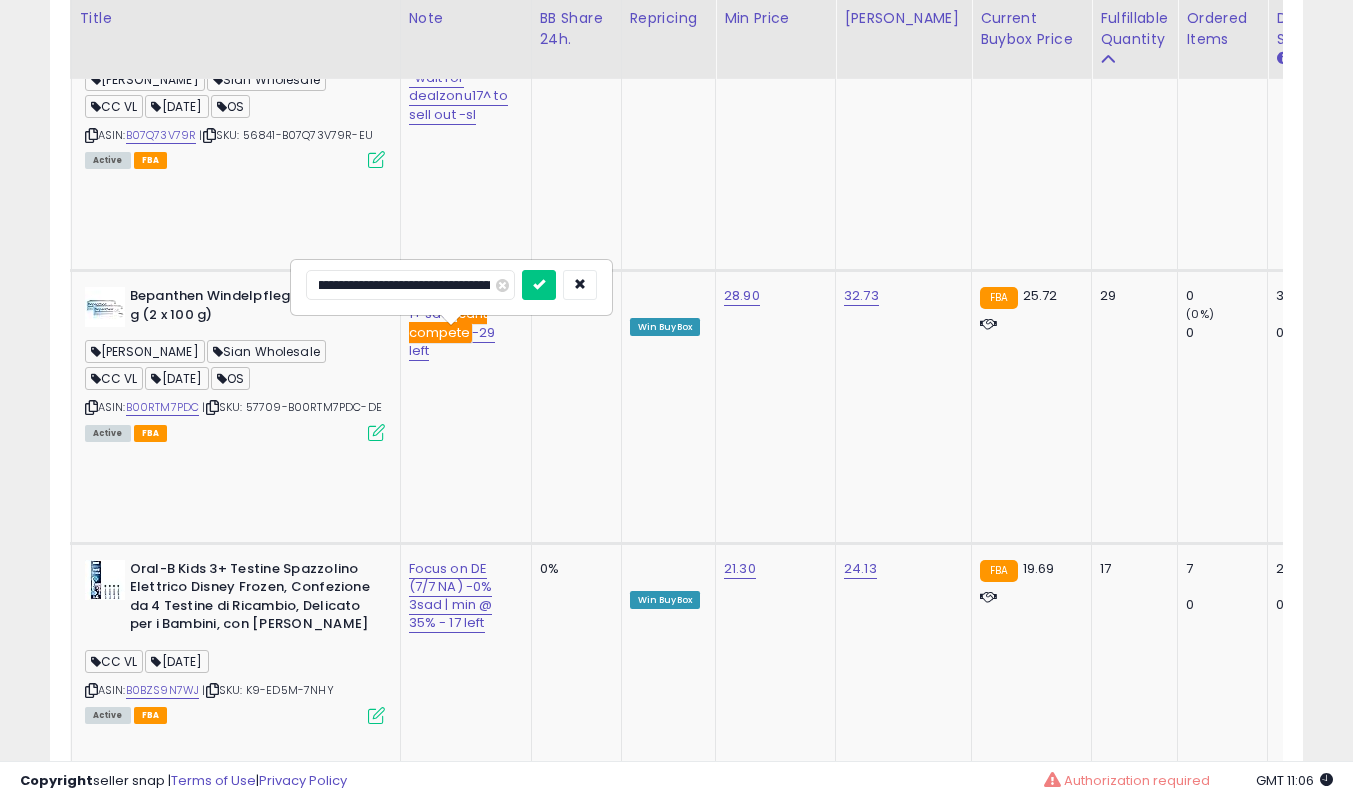 click at bounding box center (539, 285) 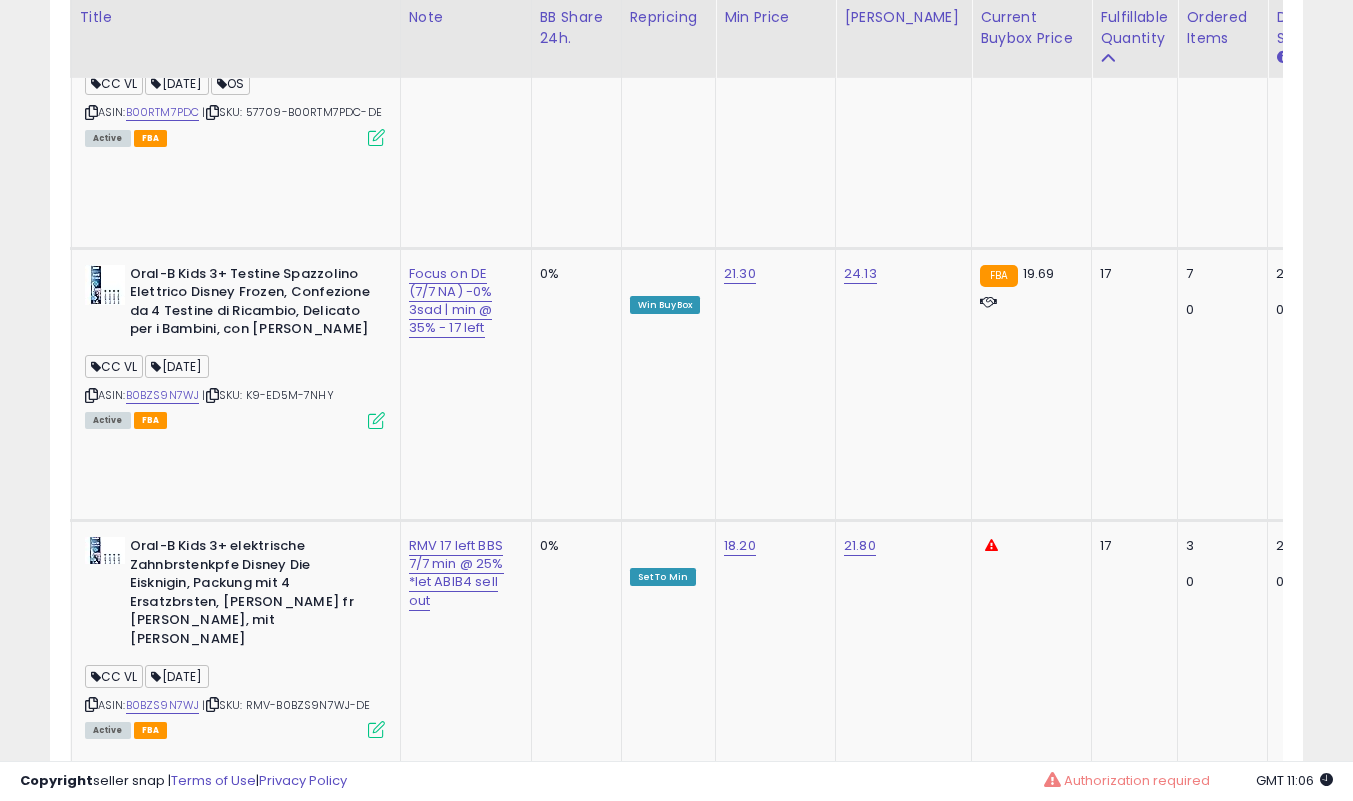 scroll, scrollTop: 3080, scrollLeft: 0, axis: vertical 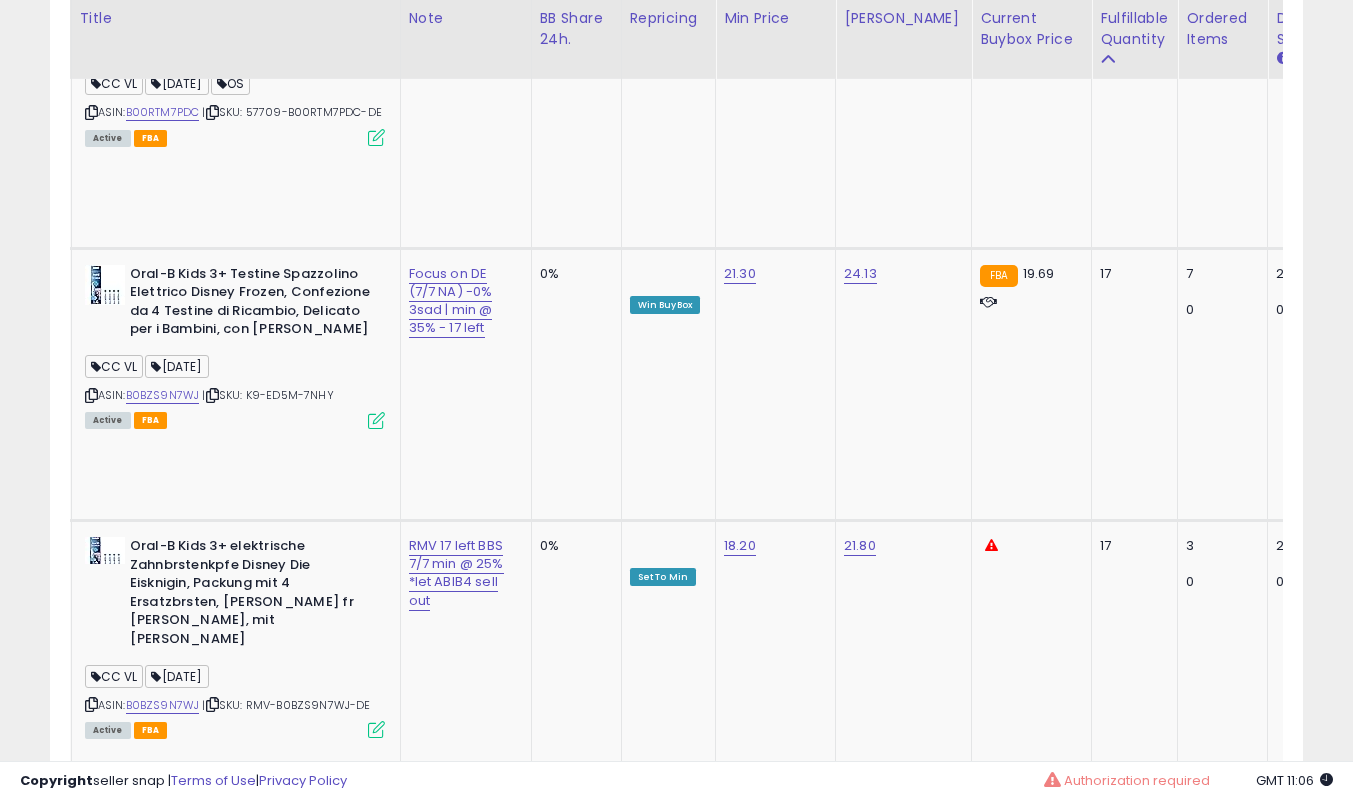 click on "PAN (7/6 NA) -79% 12 sad | adjusted price - 33 left" at bounding box center (460, -1888) 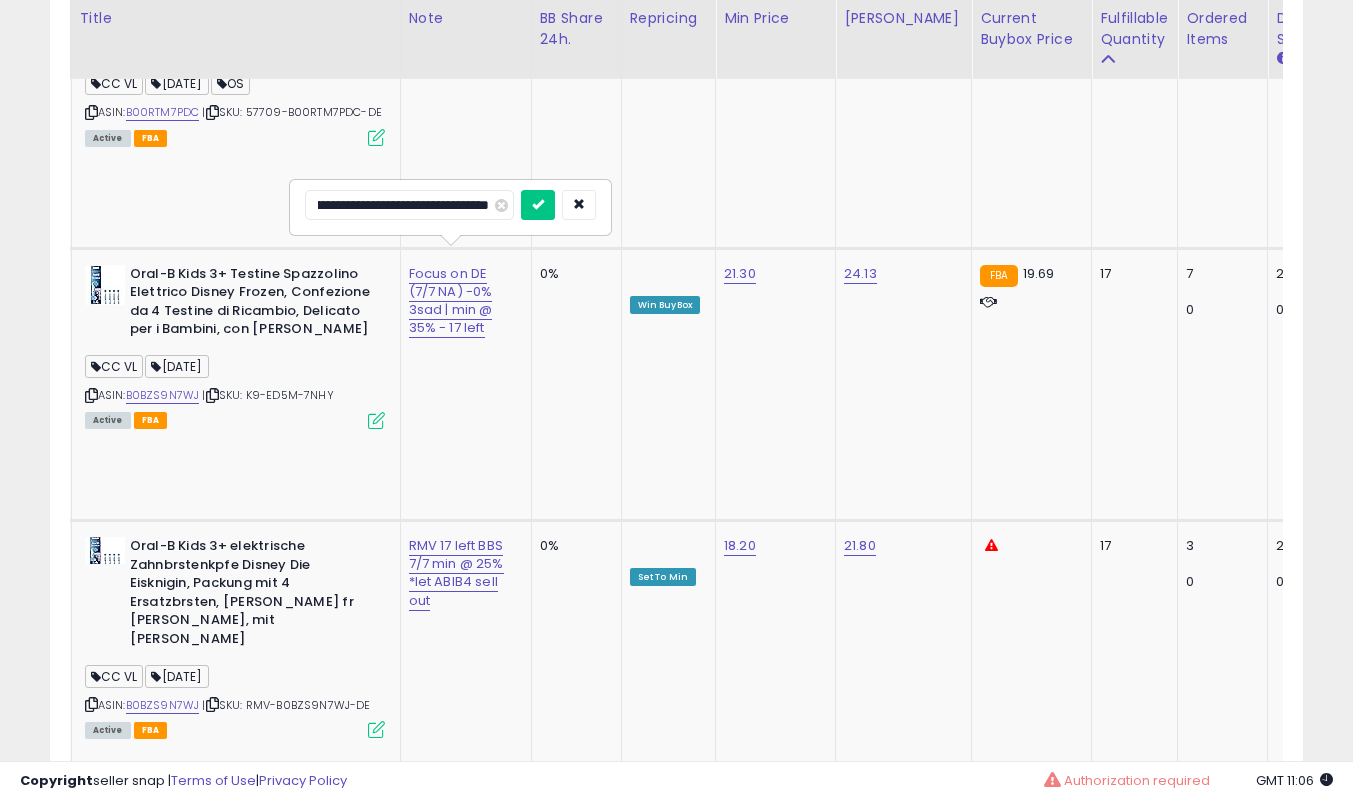 scroll, scrollTop: 0, scrollLeft: 0, axis: both 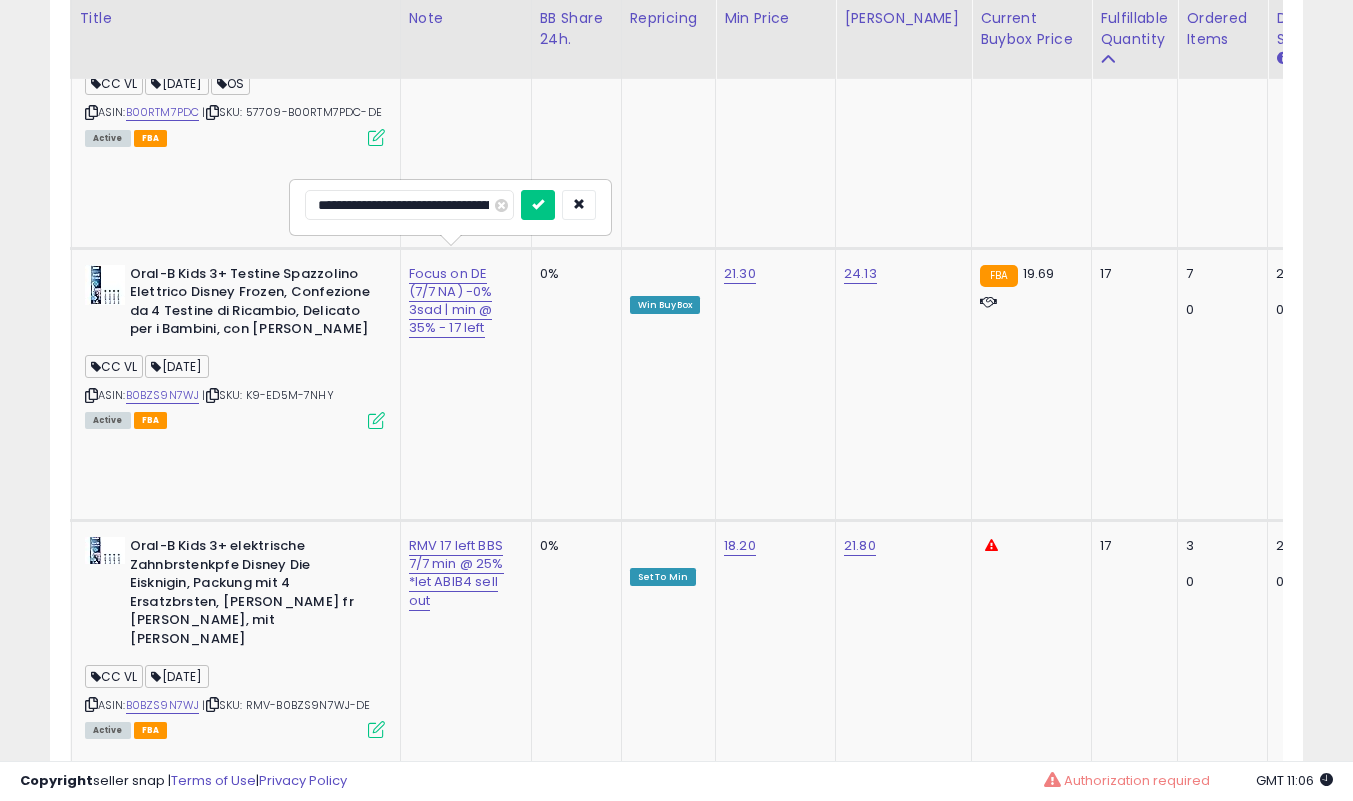 click at bounding box center (538, 205) 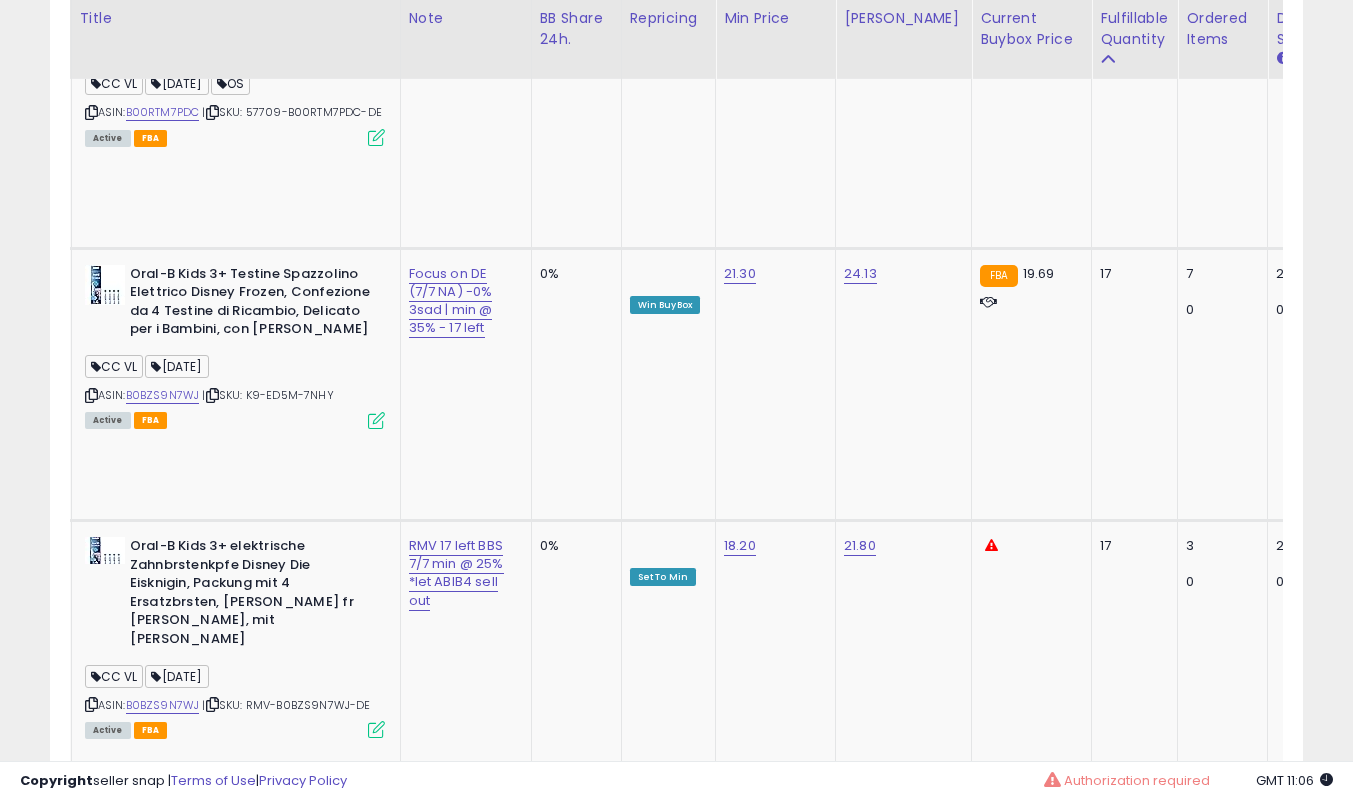 click on "PAN (7/6 NA) 0% | min @ 35% - 18 left" at bounding box center [460, -1888] 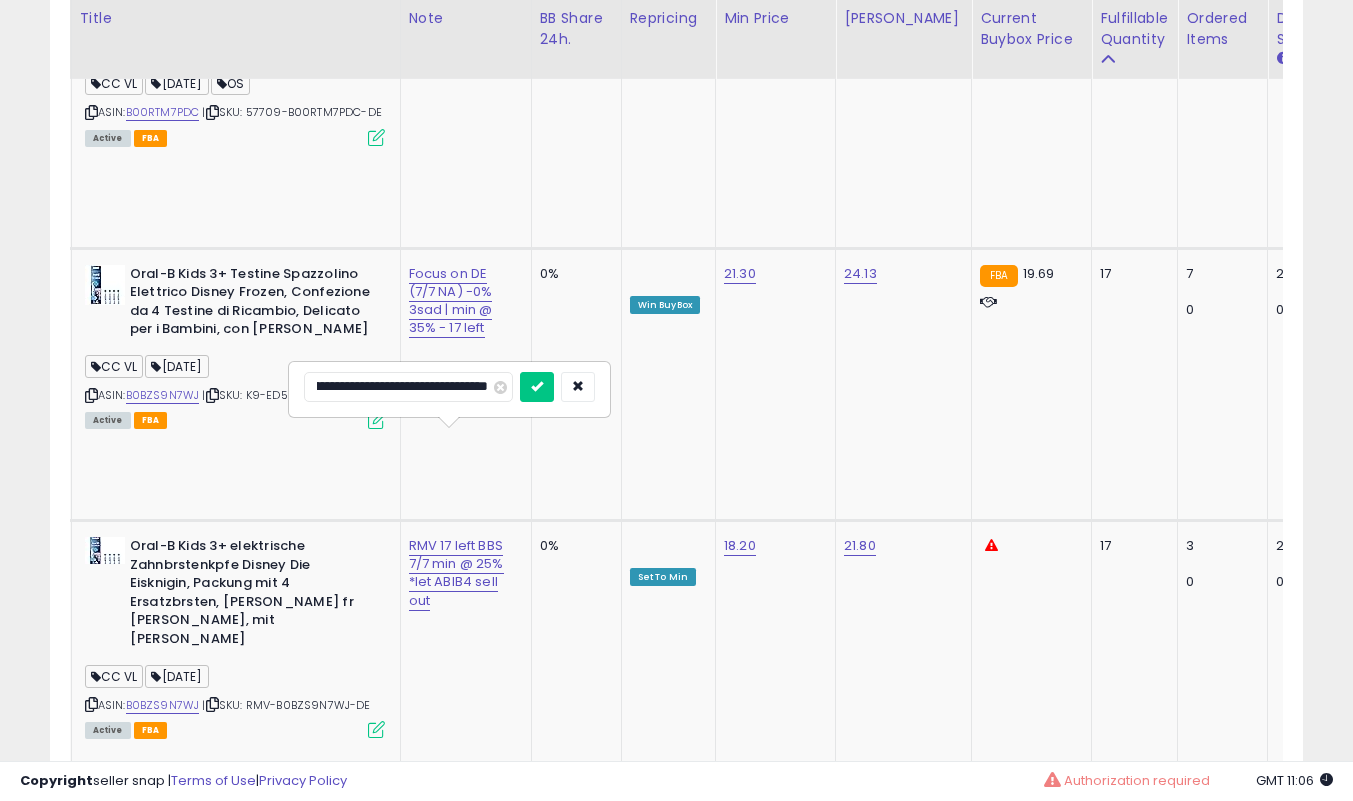 scroll, scrollTop: 0, scrollLeft: 0, axis: both 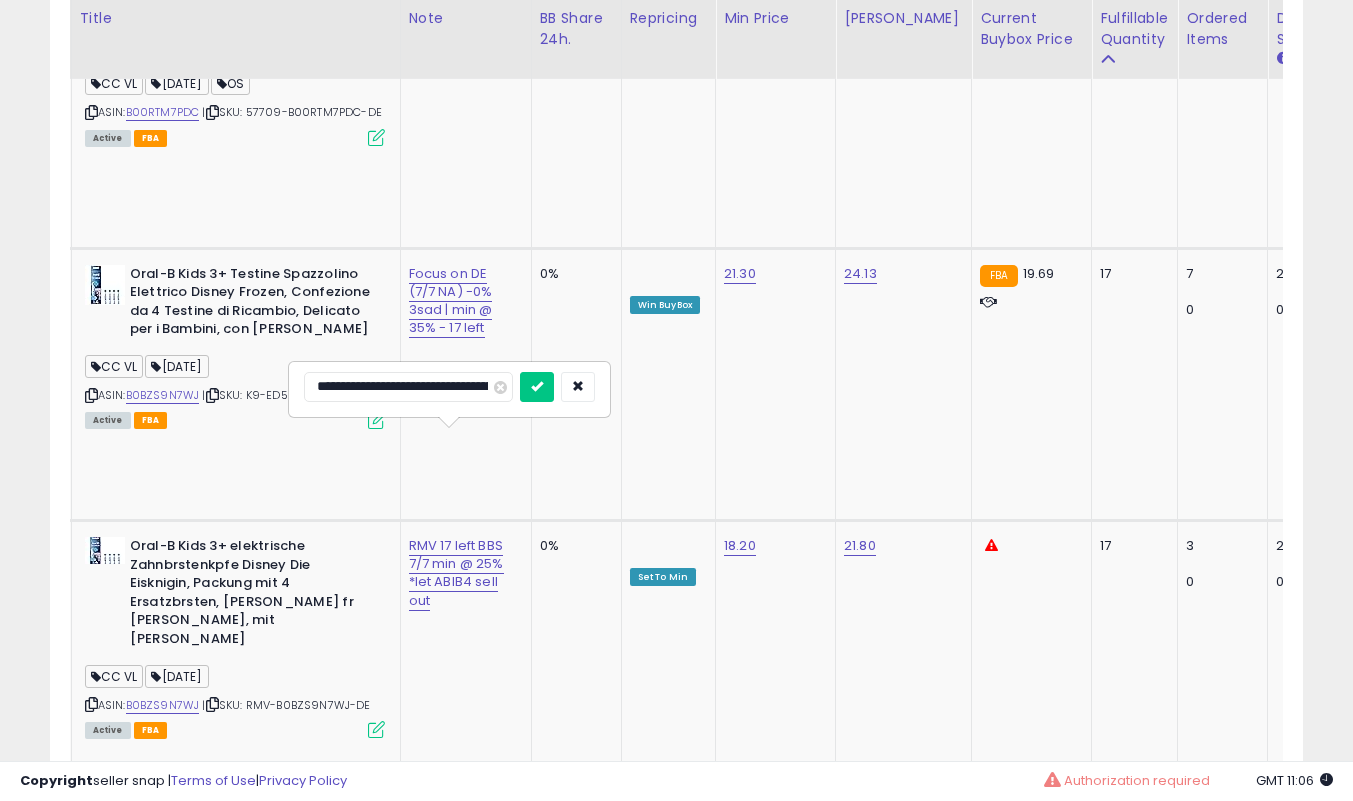 click at bounding box center (537, 387) 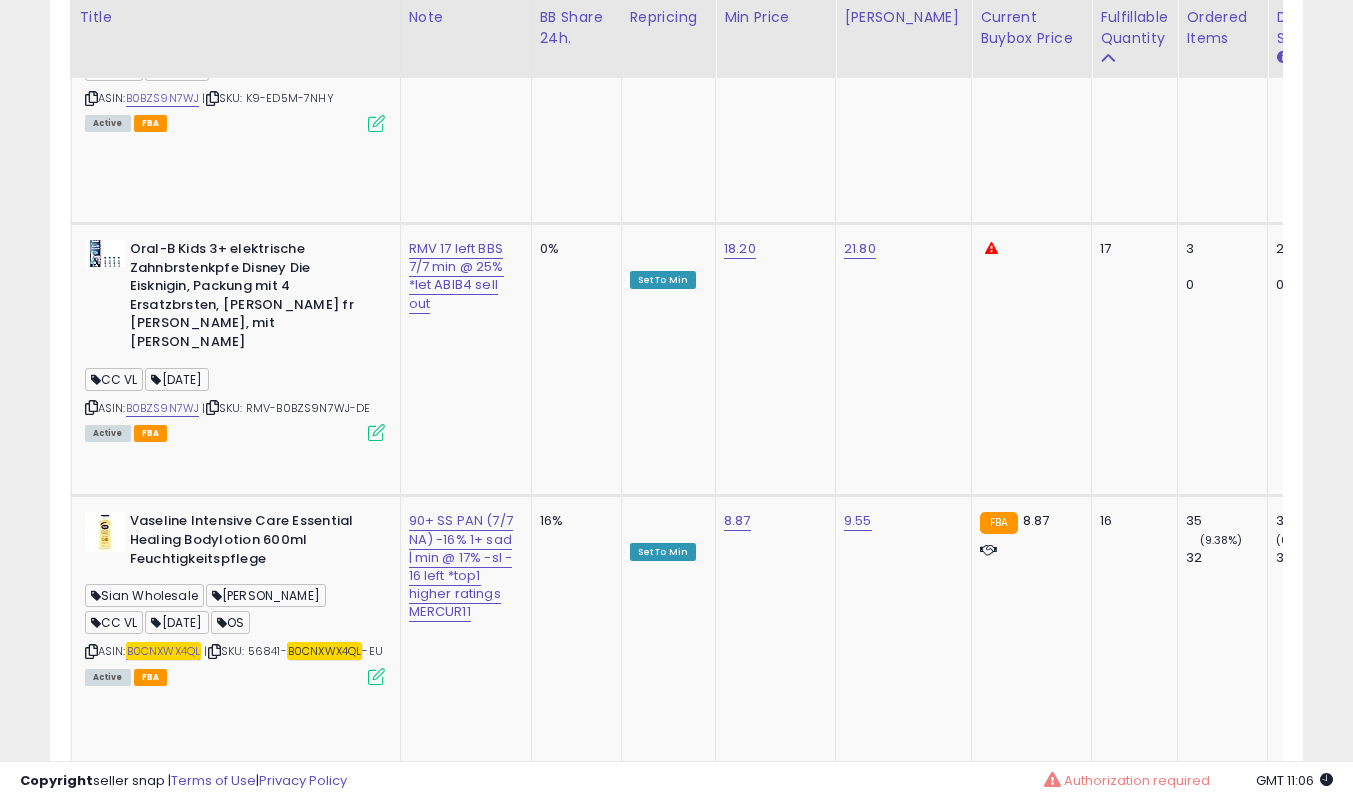 click on "PAN (7/6 NA) +78% | lmp - 18 left" at bounding box center (460, -2185) 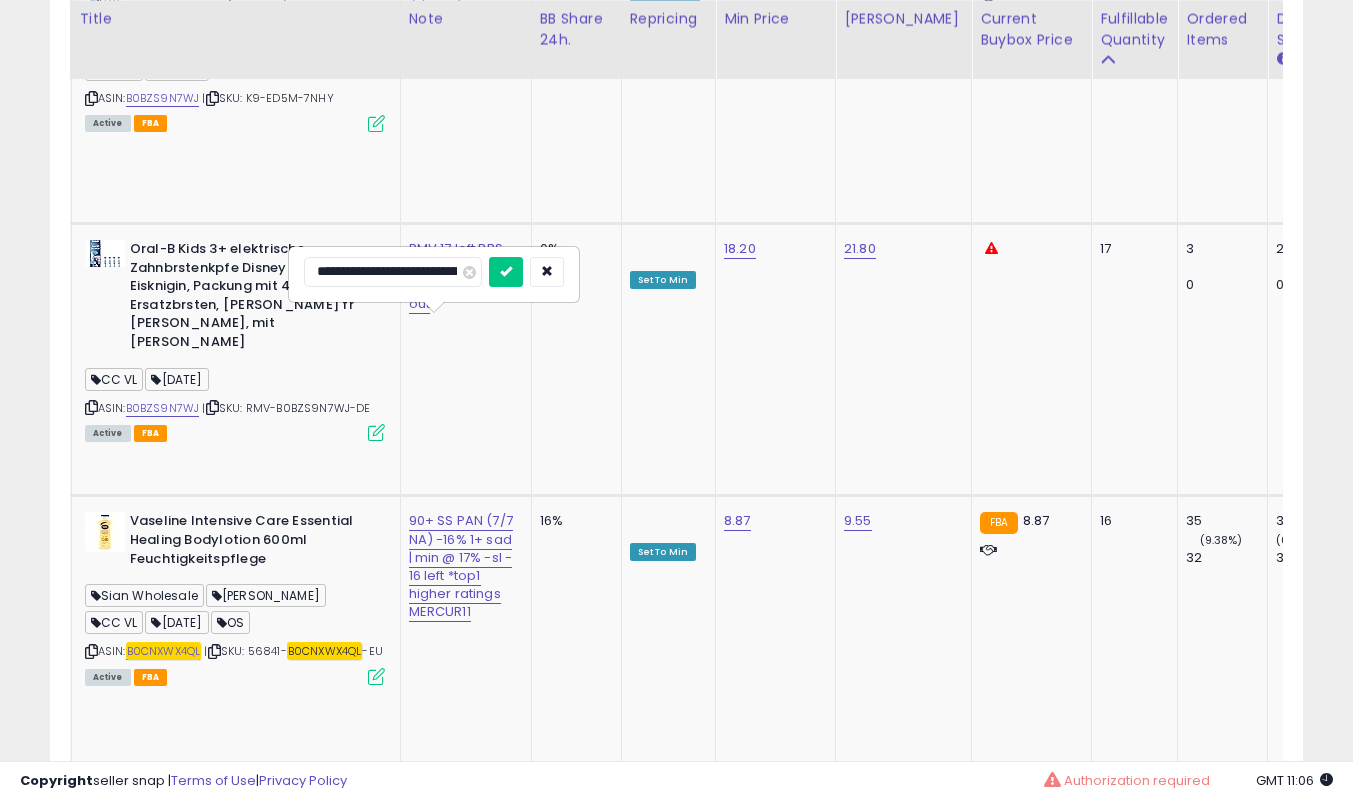 scroll, scrollTop: 3378, scrollLeft: 0, axis: vertical 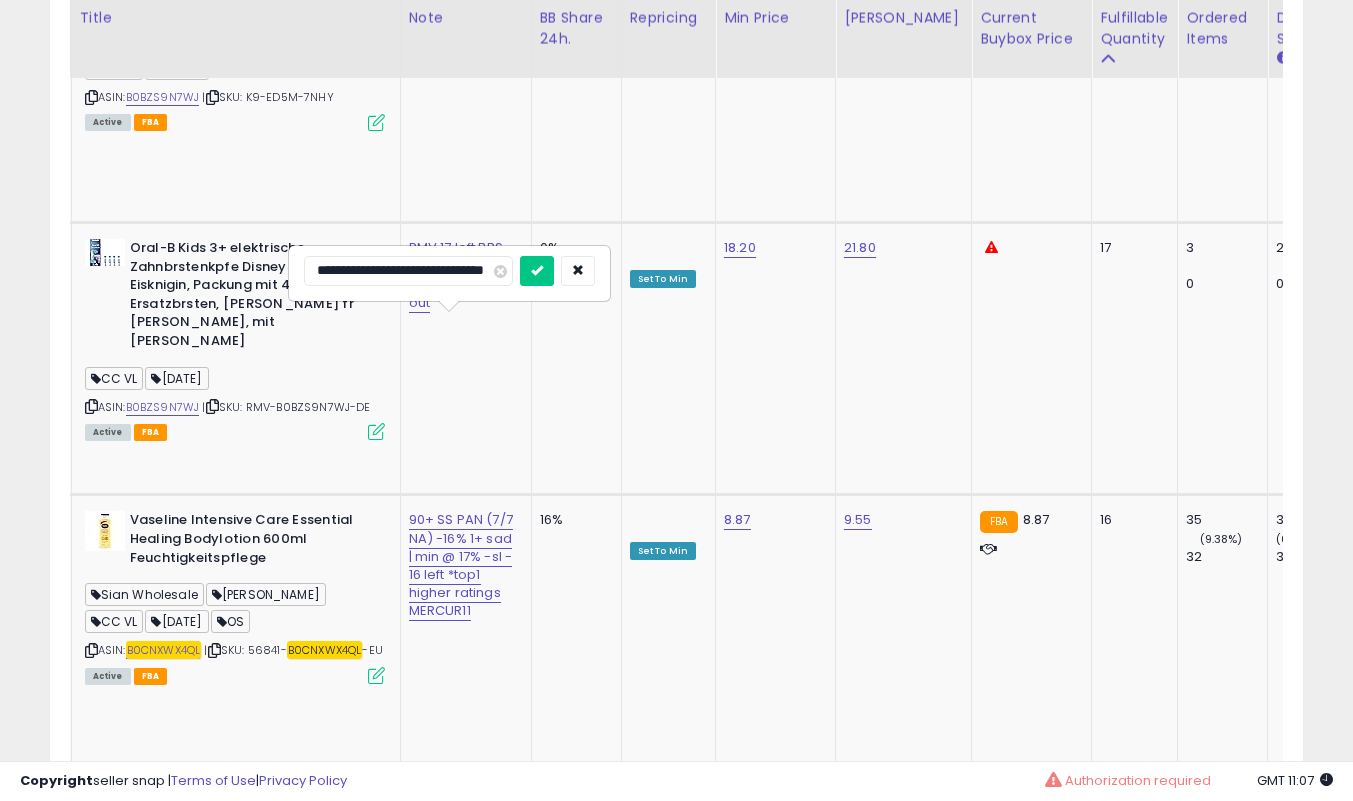 click at bounding box center [537, 271] 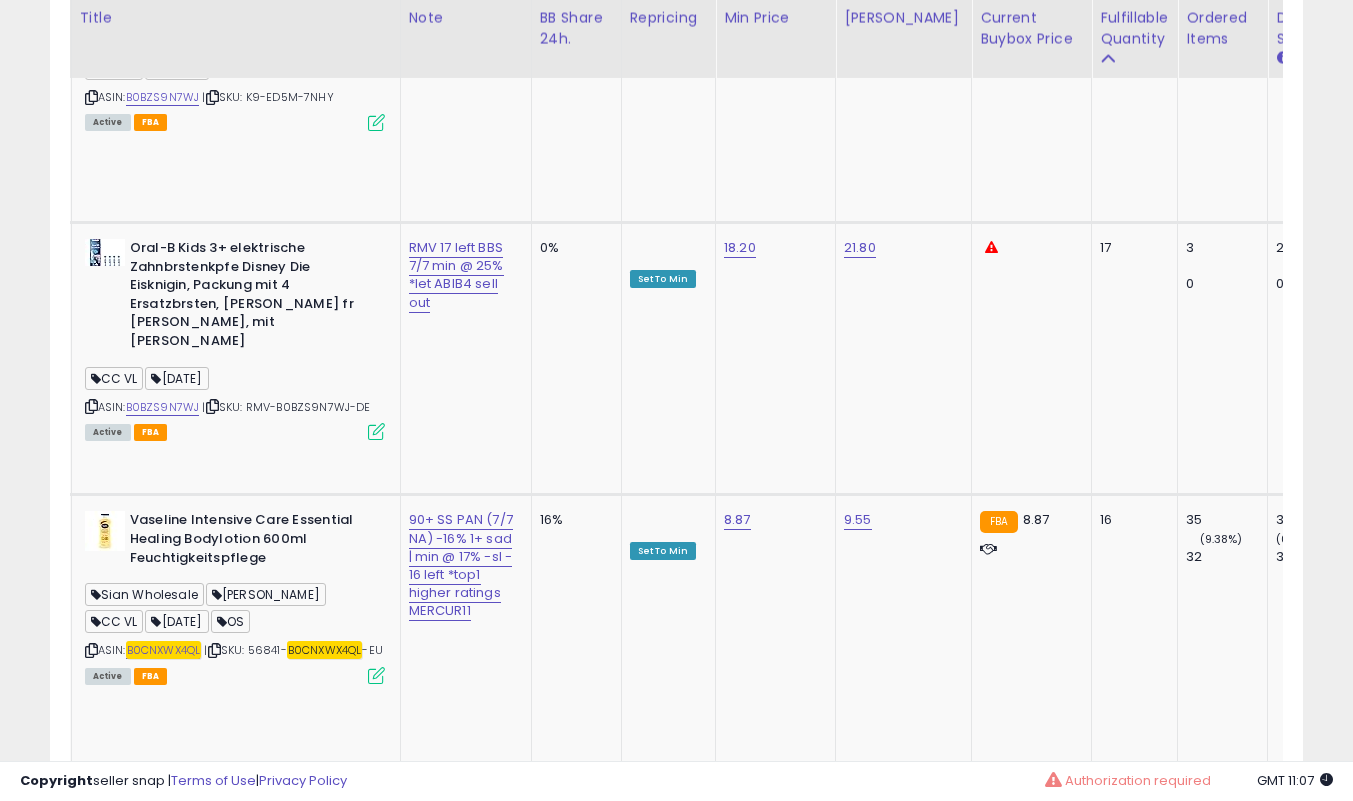 click on "PAN (7/7 NA) +82% | lmp - 15 left" at bounding box center [457, 1356] 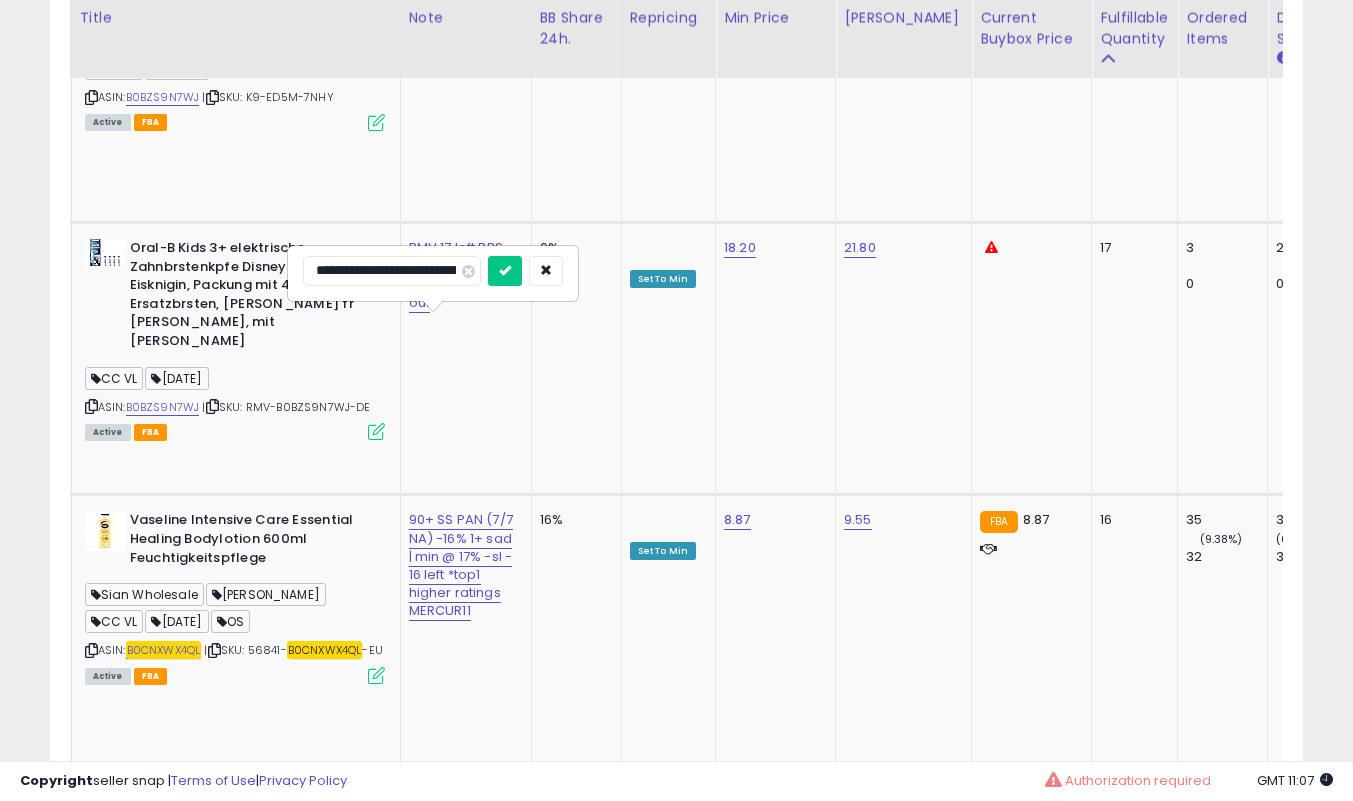 scroll, scrollTop: 0, scrollLeft: 0, axis: both 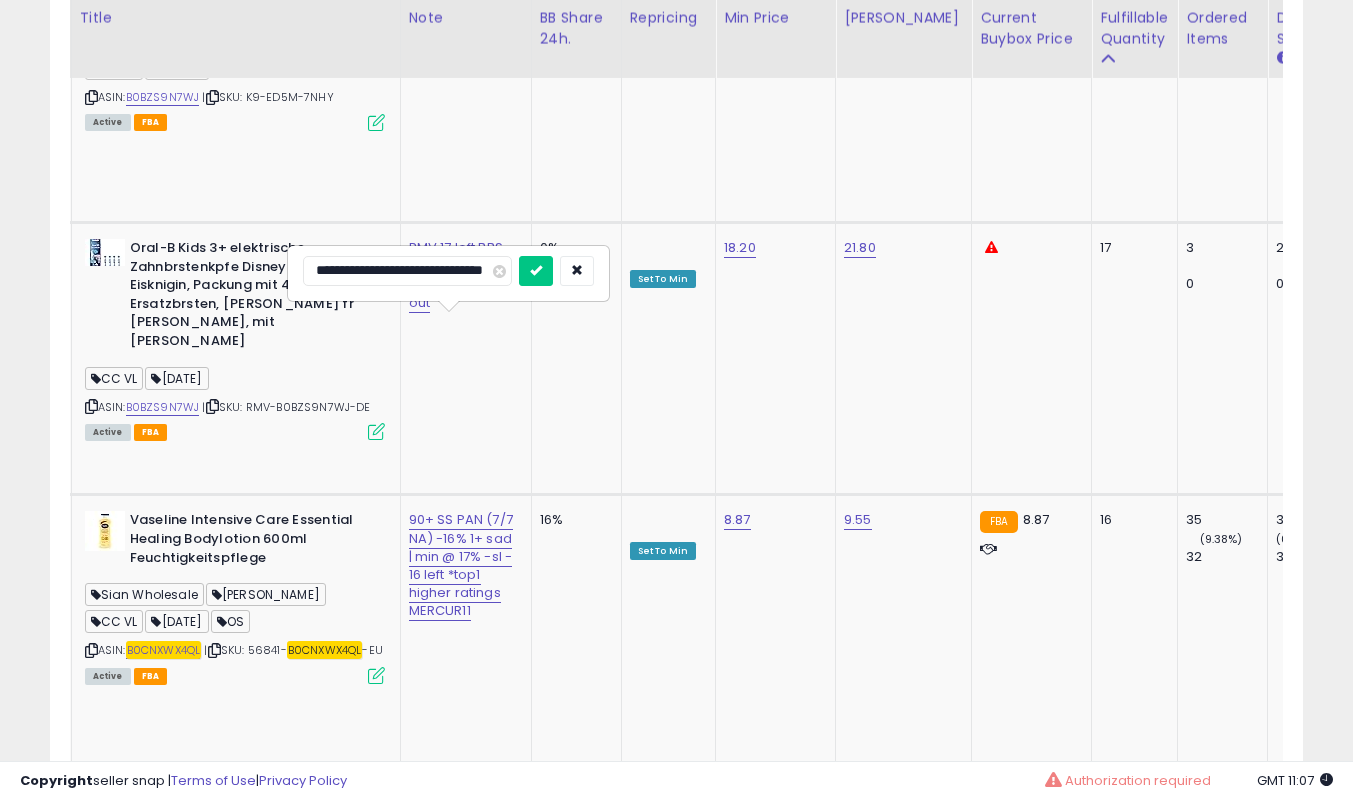 click at bounding box center (536, 271) 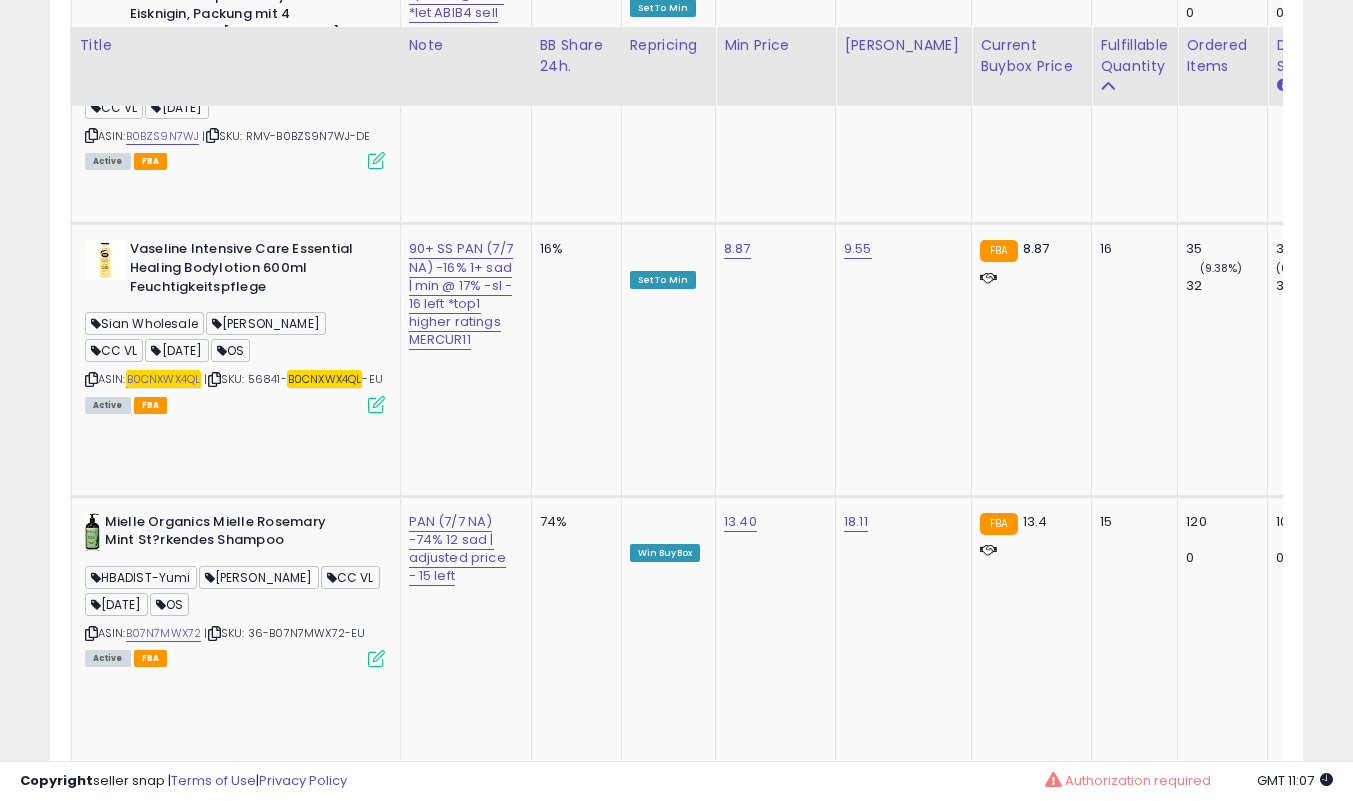 scroll, scrollTop: 3677, scrollLeft: 0, axis: vertical 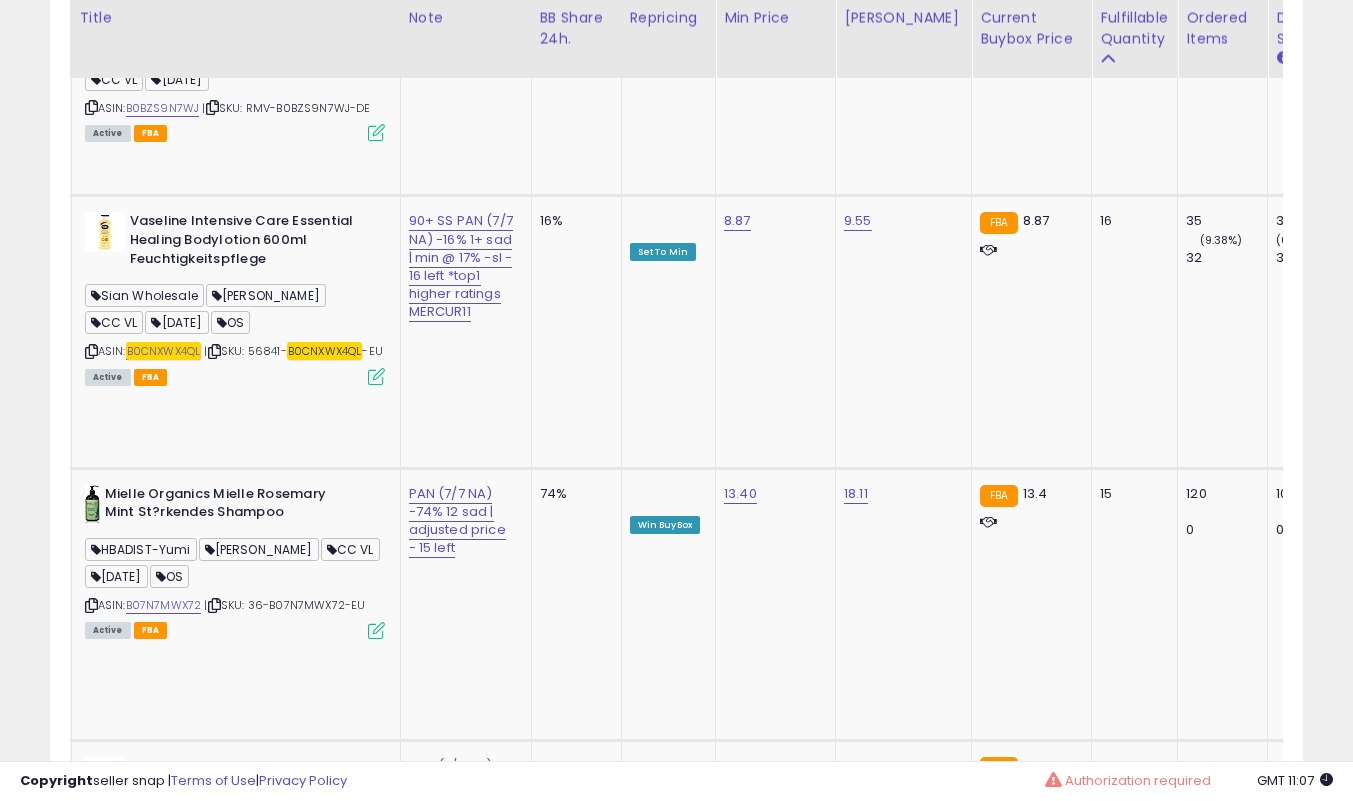 click on "PAN (7/6 NA) +76% 3 sad | adjusted price - 33 left" at bounding box center (460, -2485) 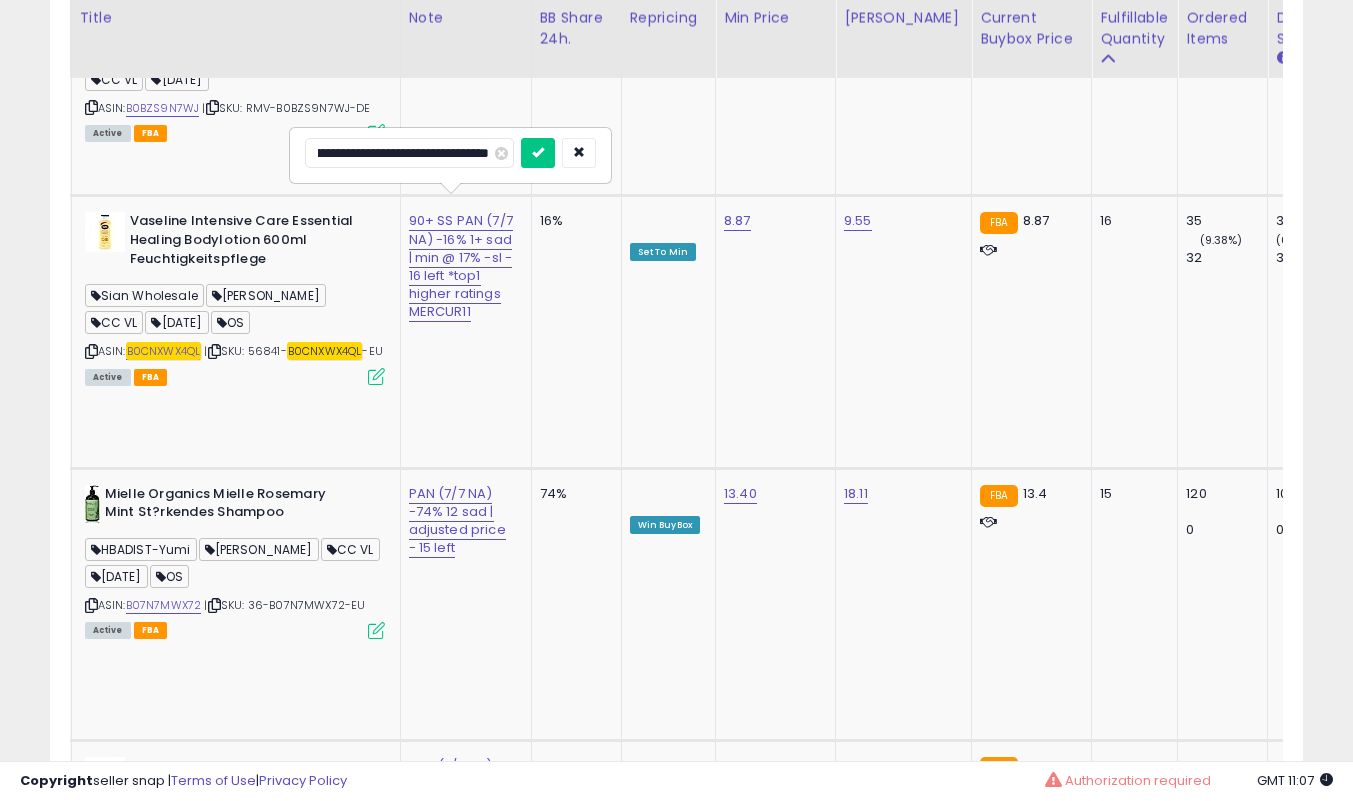 scroll, scrollTop: 0, scrollLeft: 0, axis: both 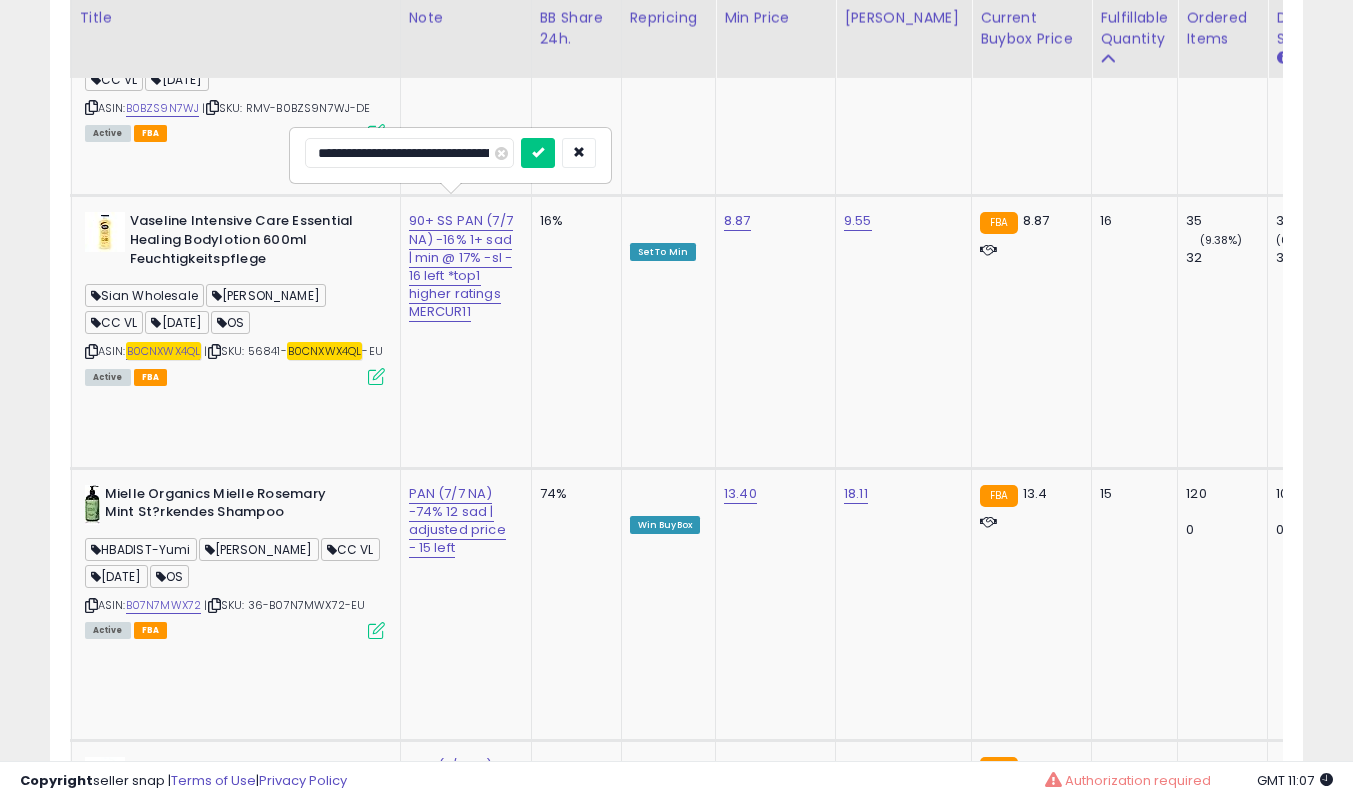 click at bounding box center (538, 153) 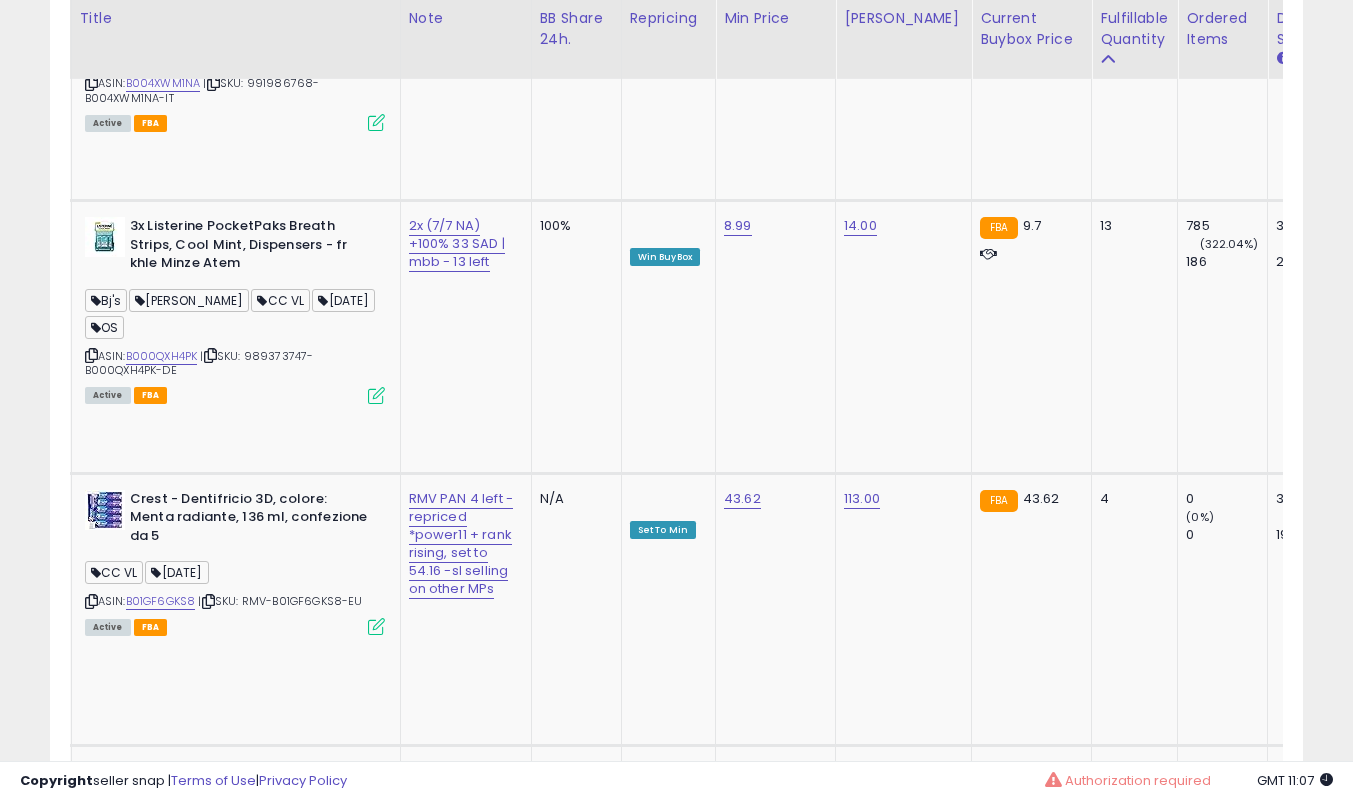 scroll, scrollTop: 5368, scrollLeft: 0, axis: vertical 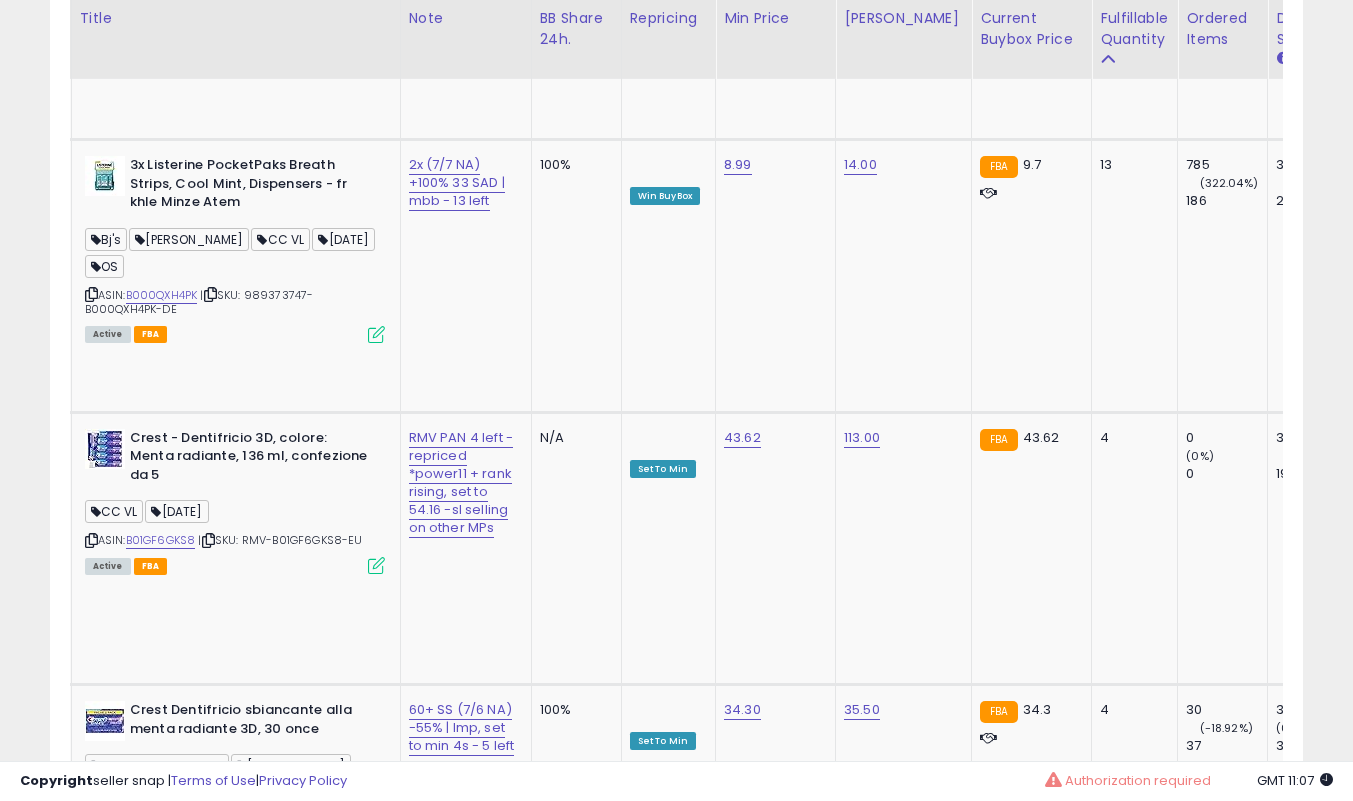 click on "oos (7/3 NA) +100% 3+ SAD | lmaxp - 3 left" at bounding box center (460, -4176) 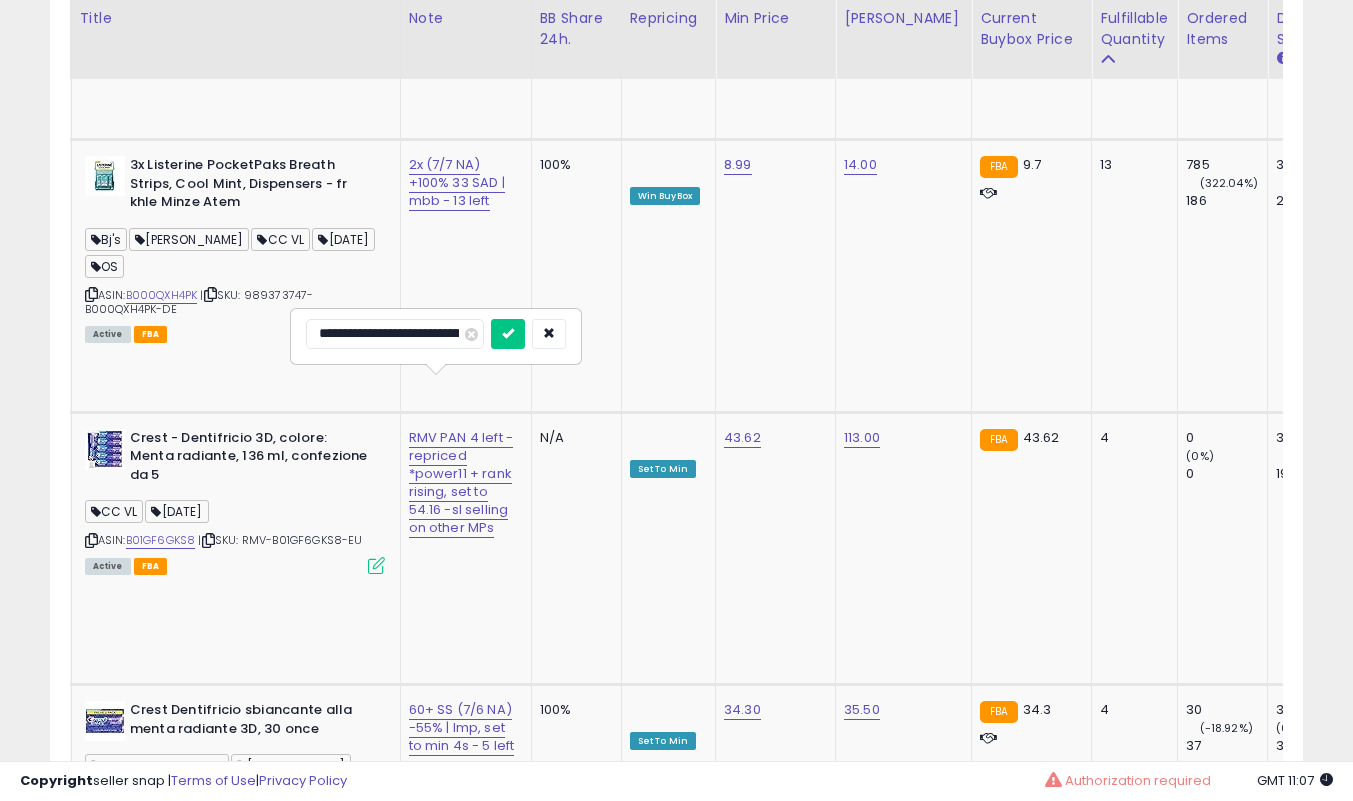 scroll, scrollTop: 0, scrollLeft: 110, axis: horizontal 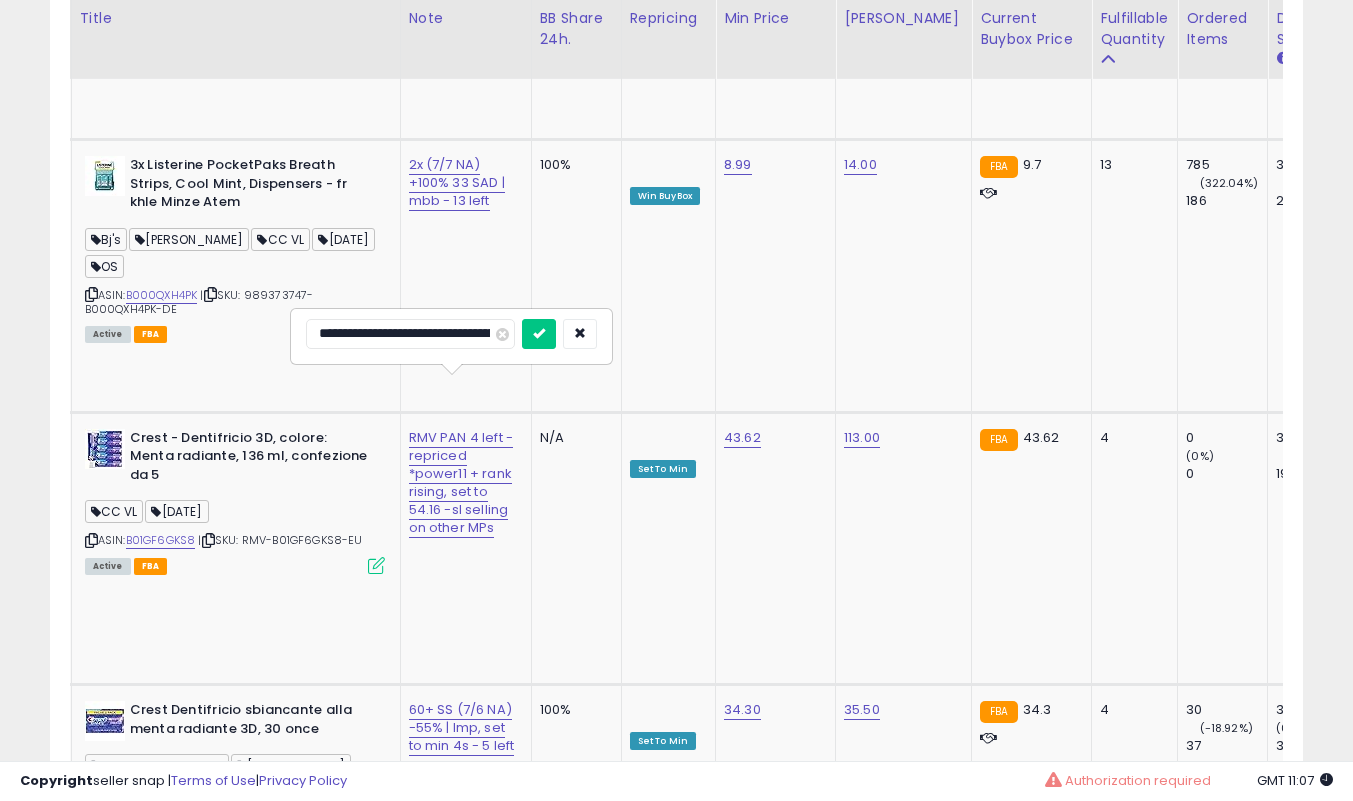 drag, startPoint x: 433, startPoint y: 323, endPoint x: 0, endPoint y: 341, distance: 433.37396 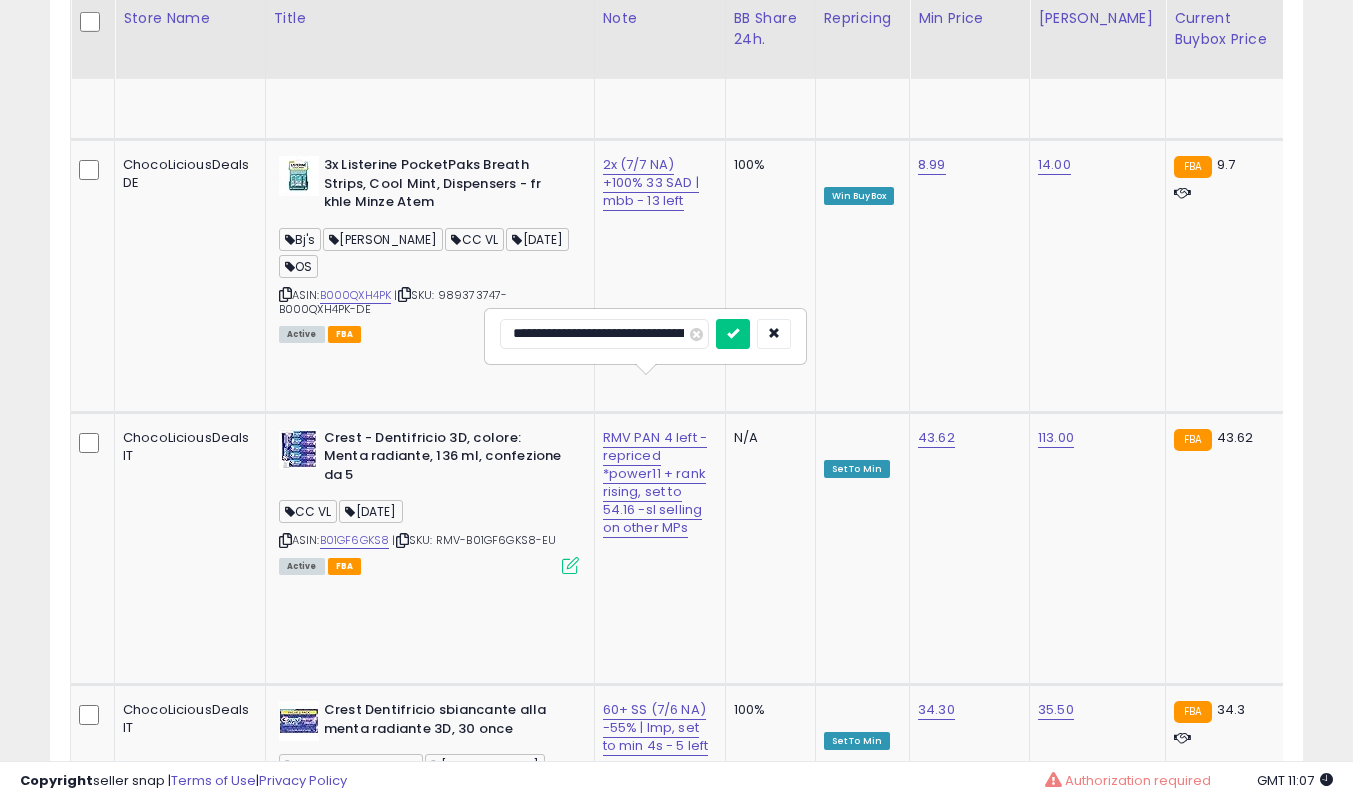 scroll, scrollTop: 0, scrollLeft: 0, axis: both 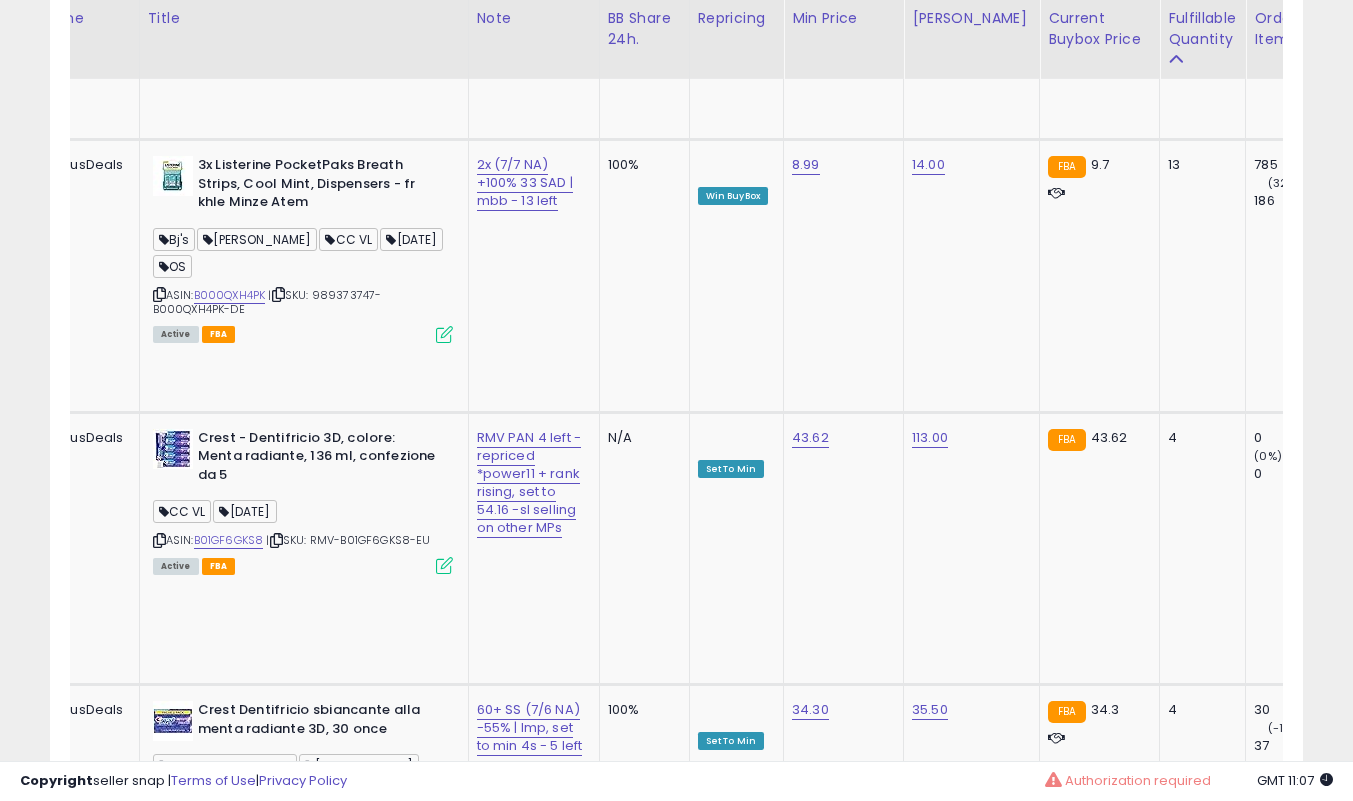 click on "48.61" at bounding box center [929, -4194] 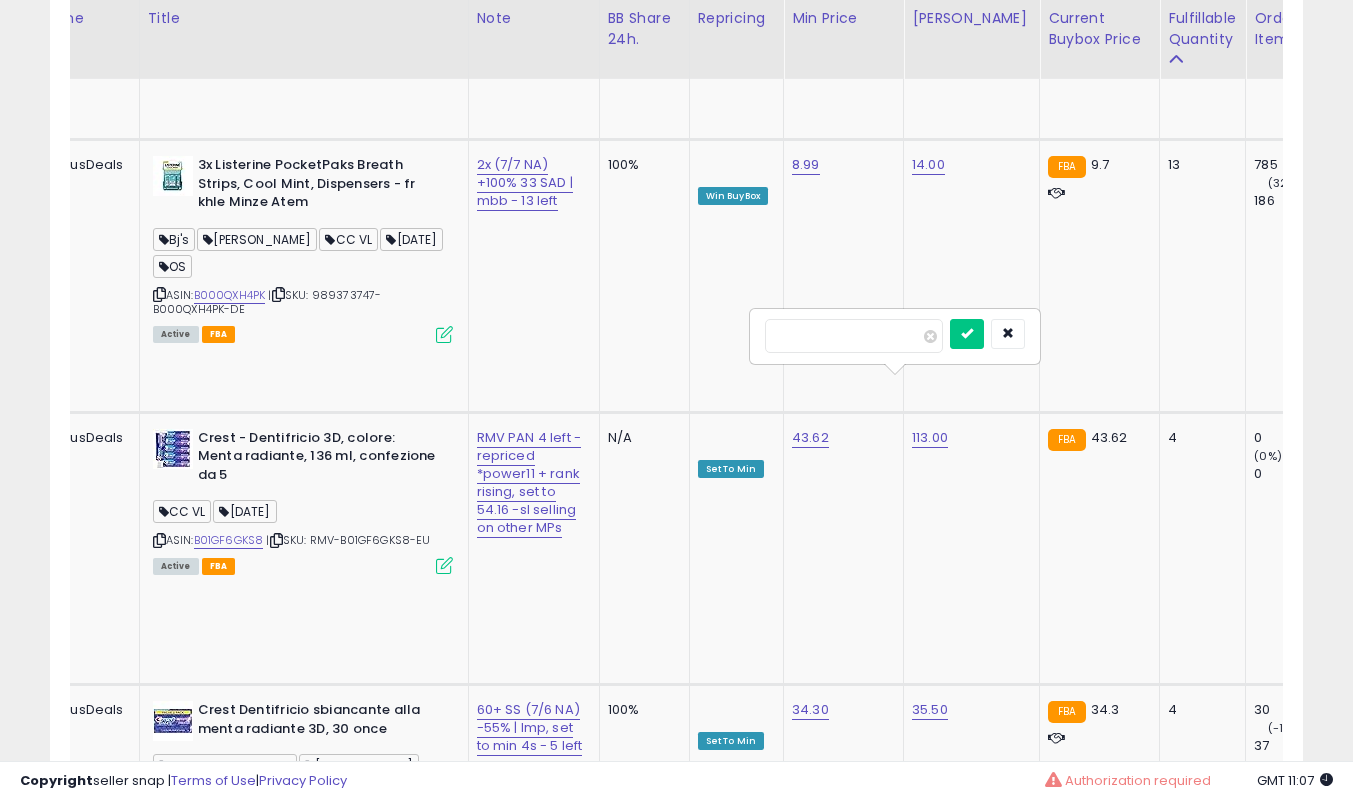 click at bounding box center [967, 334] 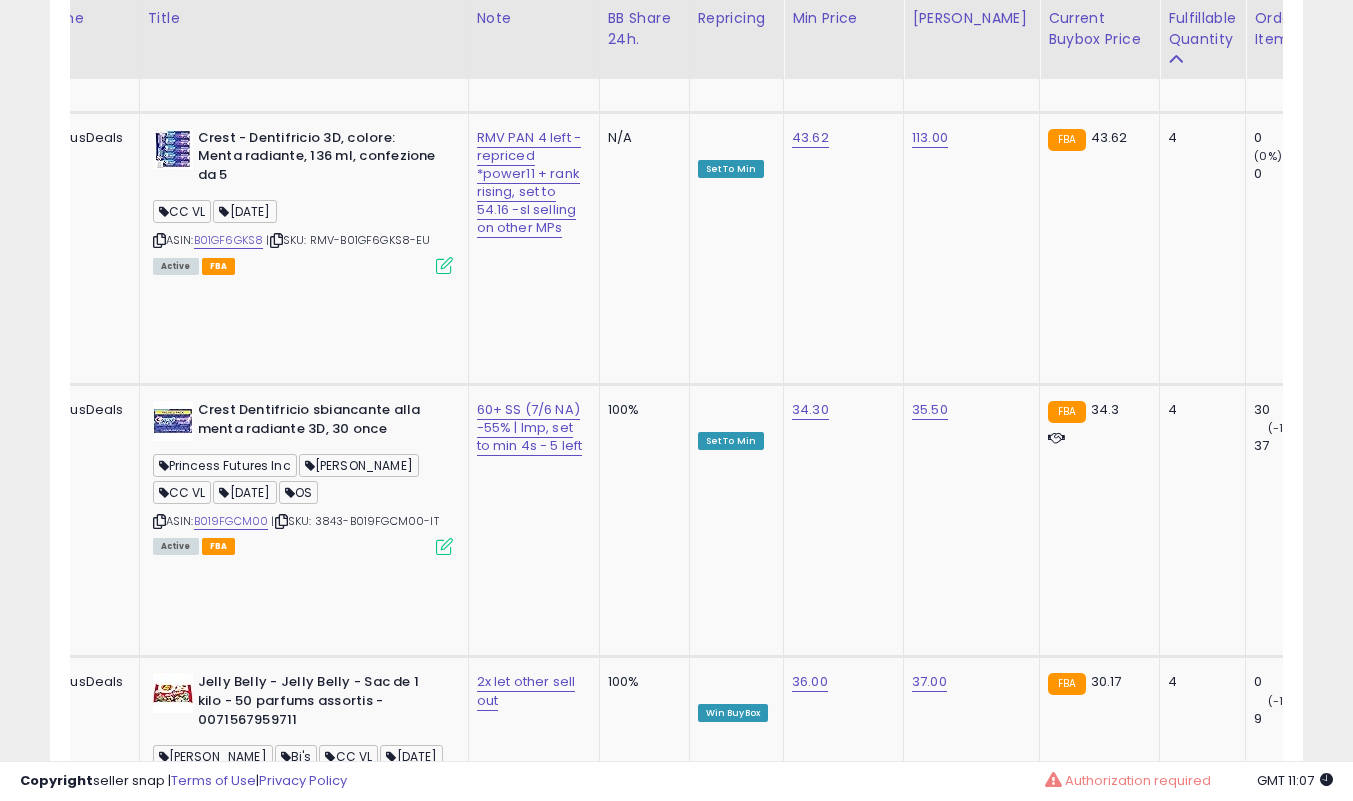 click on "1 came back oos 90+ days PAN (6/10 NA) 100%1 came bck compete no choice SL | set to min - 5 left lmp1op sl gold61" at bounding box center (528, -4476) 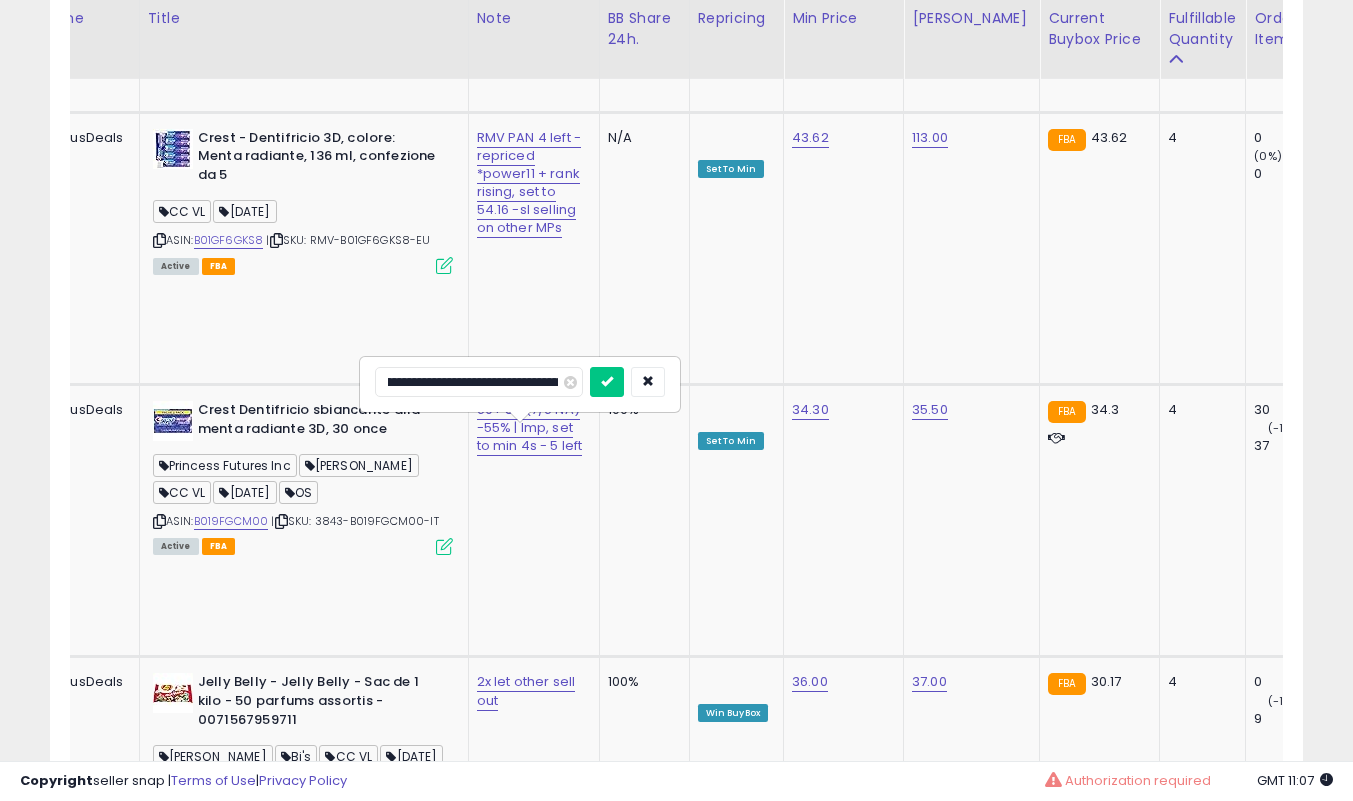 drag, startPoint x: 489, startPoint y: 383, endPoint x: 174, endPoint y: 380, distance: 315.01428 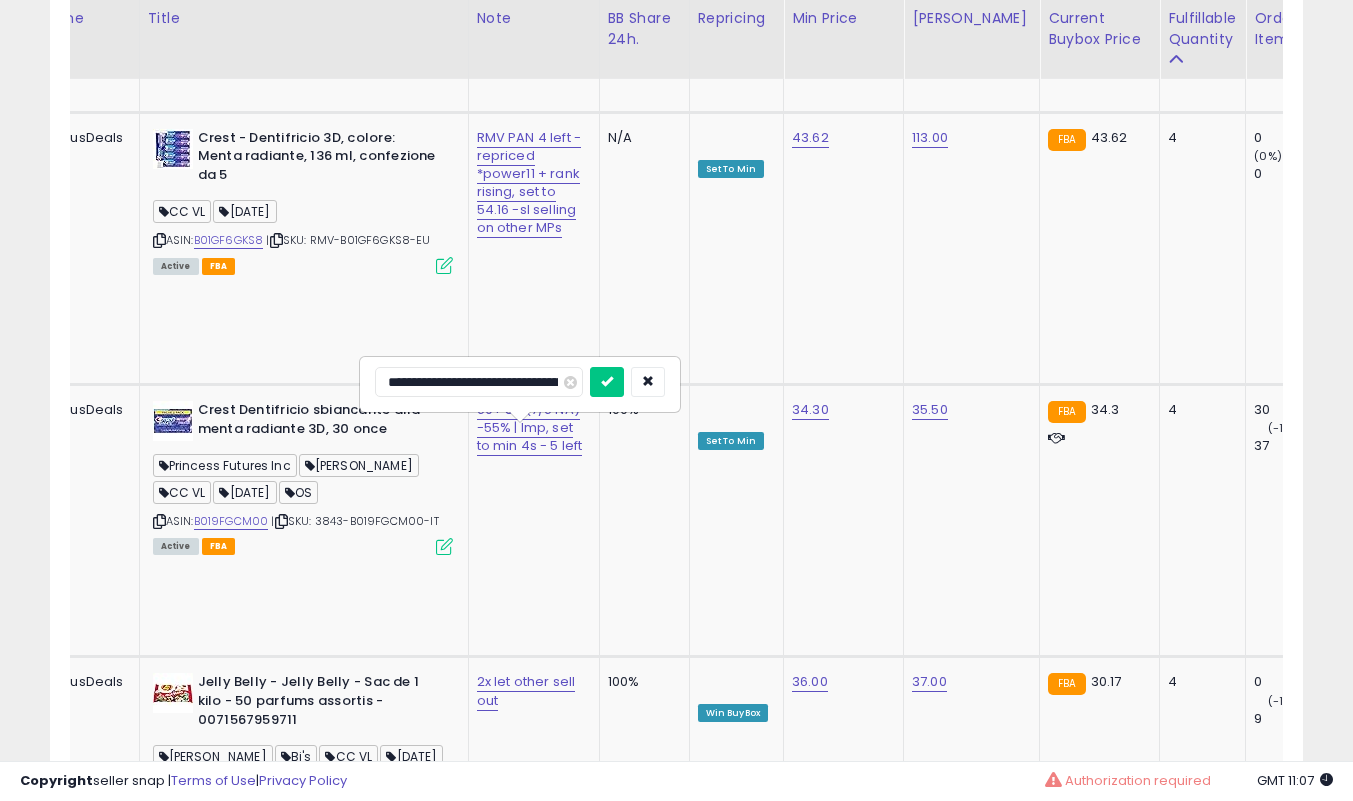 click on "**********" at bounding box center (479, 382) 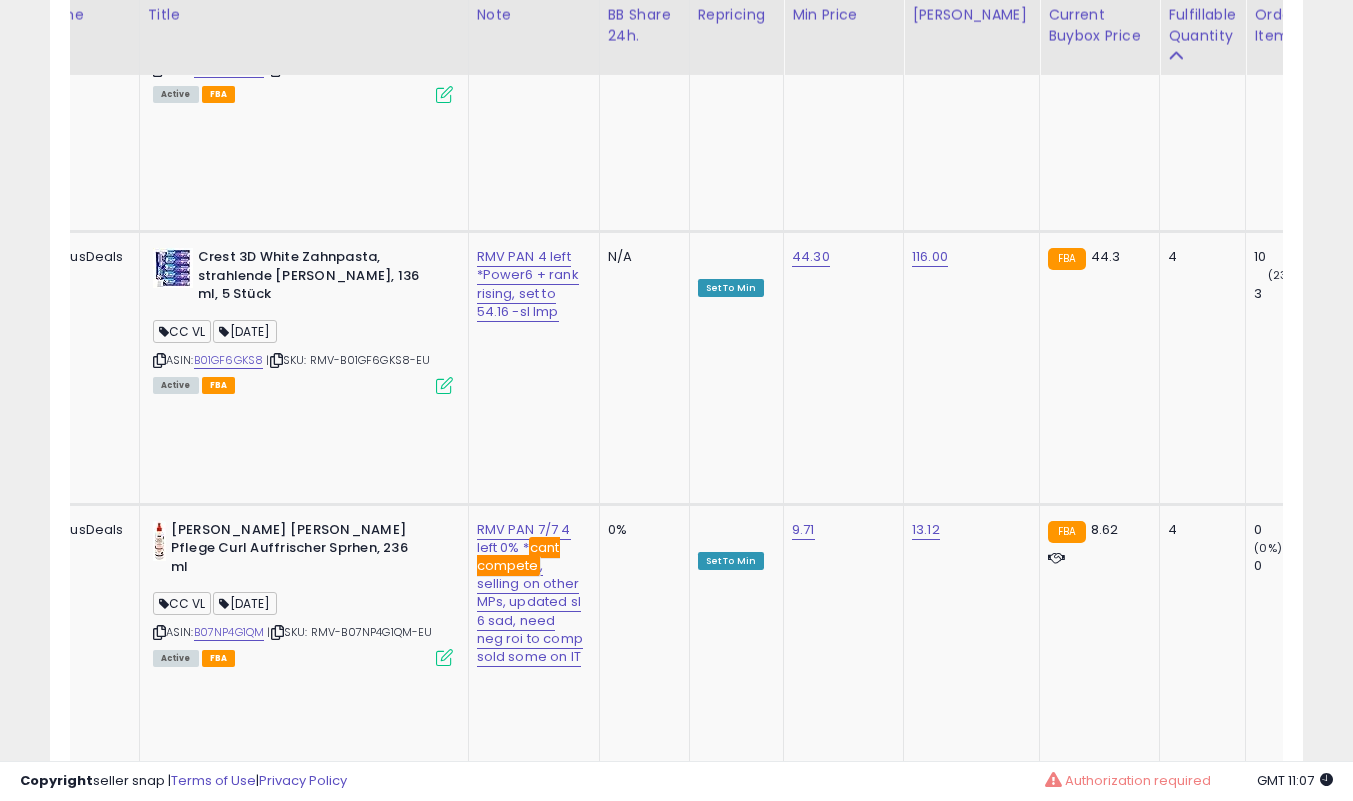 click on "1 came back oos 90+ days PAN (6/10 NA) -0% 1 SAD *compete SL | neg roi, set to min - 5 left *&big61" at bounding box center (528, -5446) 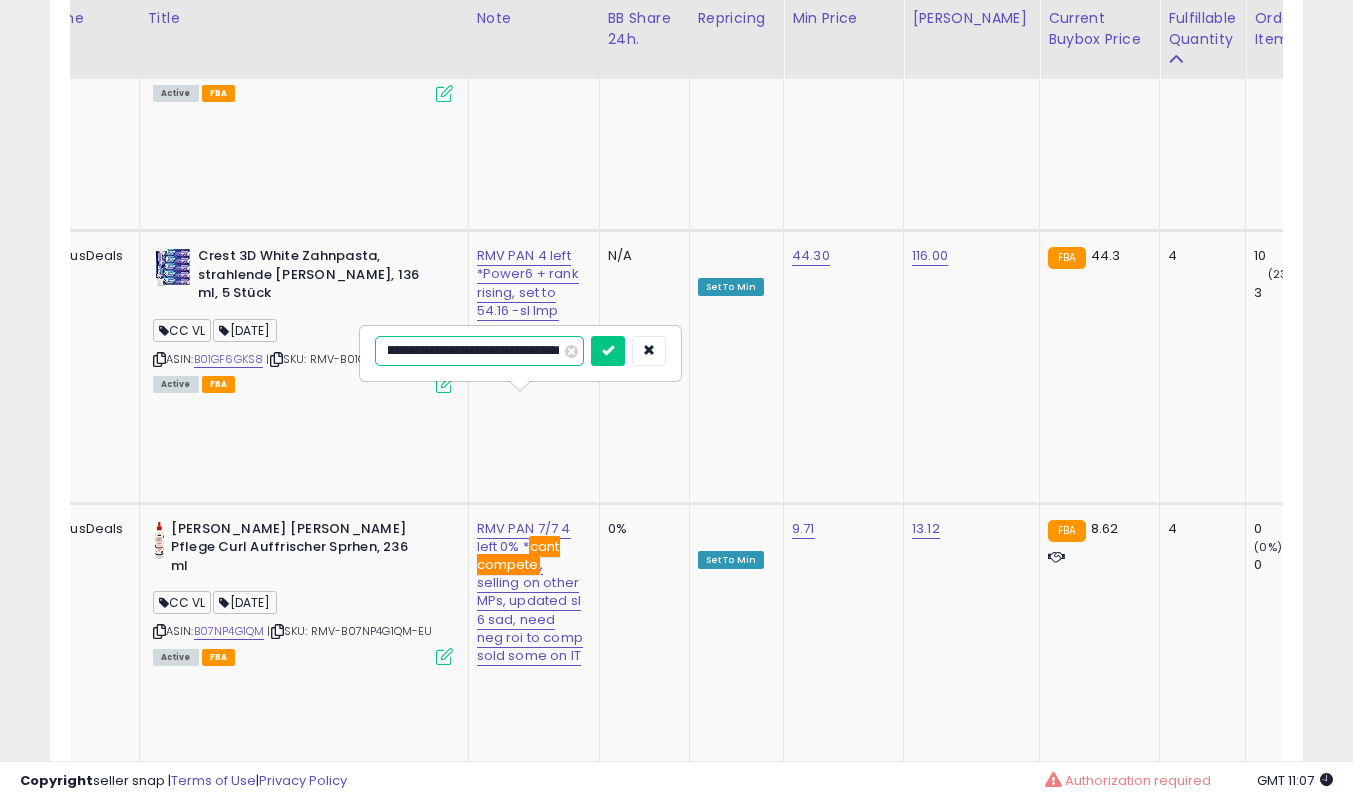 drag, startPoint x: 532, startPoint y: 355, endPoint x: 352, endPoint y: 371, distance: 180.70972 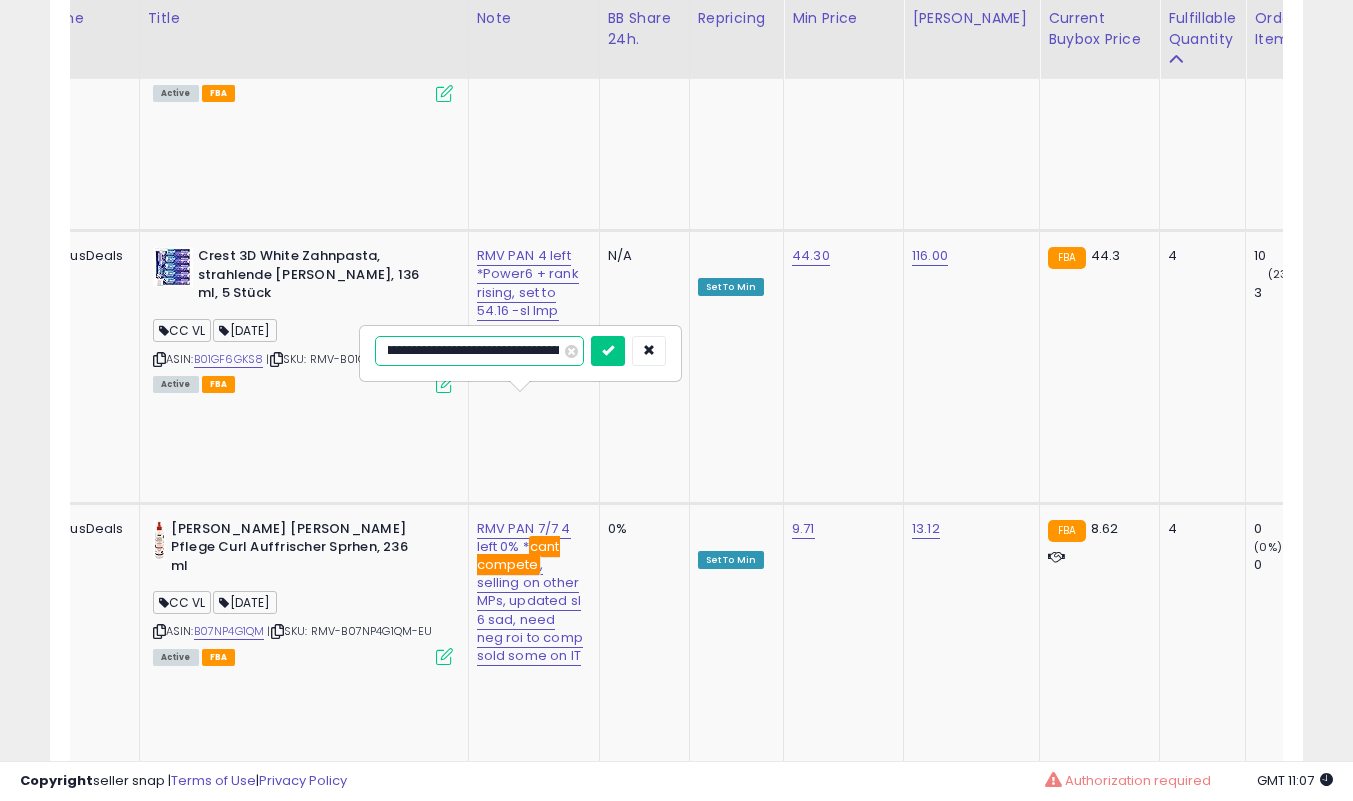 click on "**********" at bounding box center (479, 351) 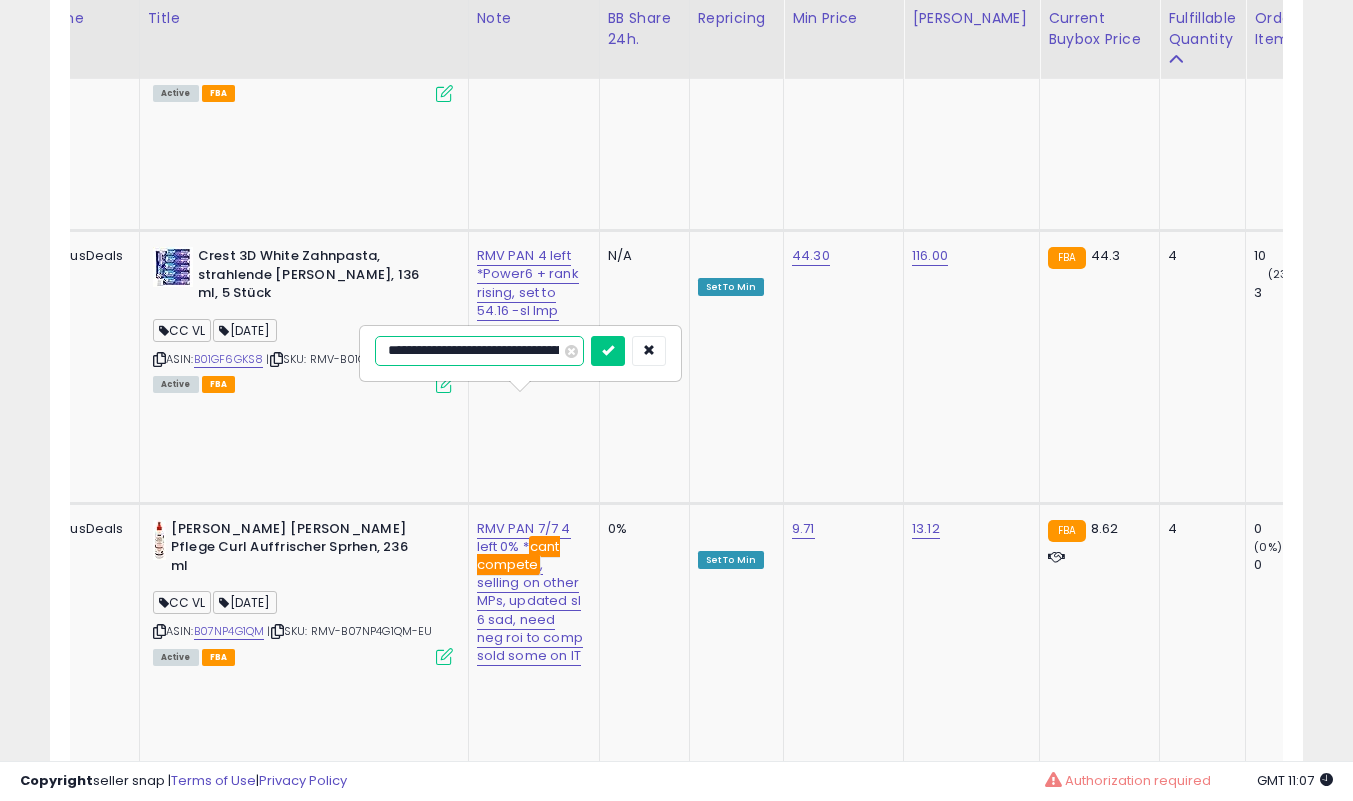 drag, startPoint x: 479, startPoint y: 349, endPoint x: 285, endPoint y: 351, distance: 194.01031 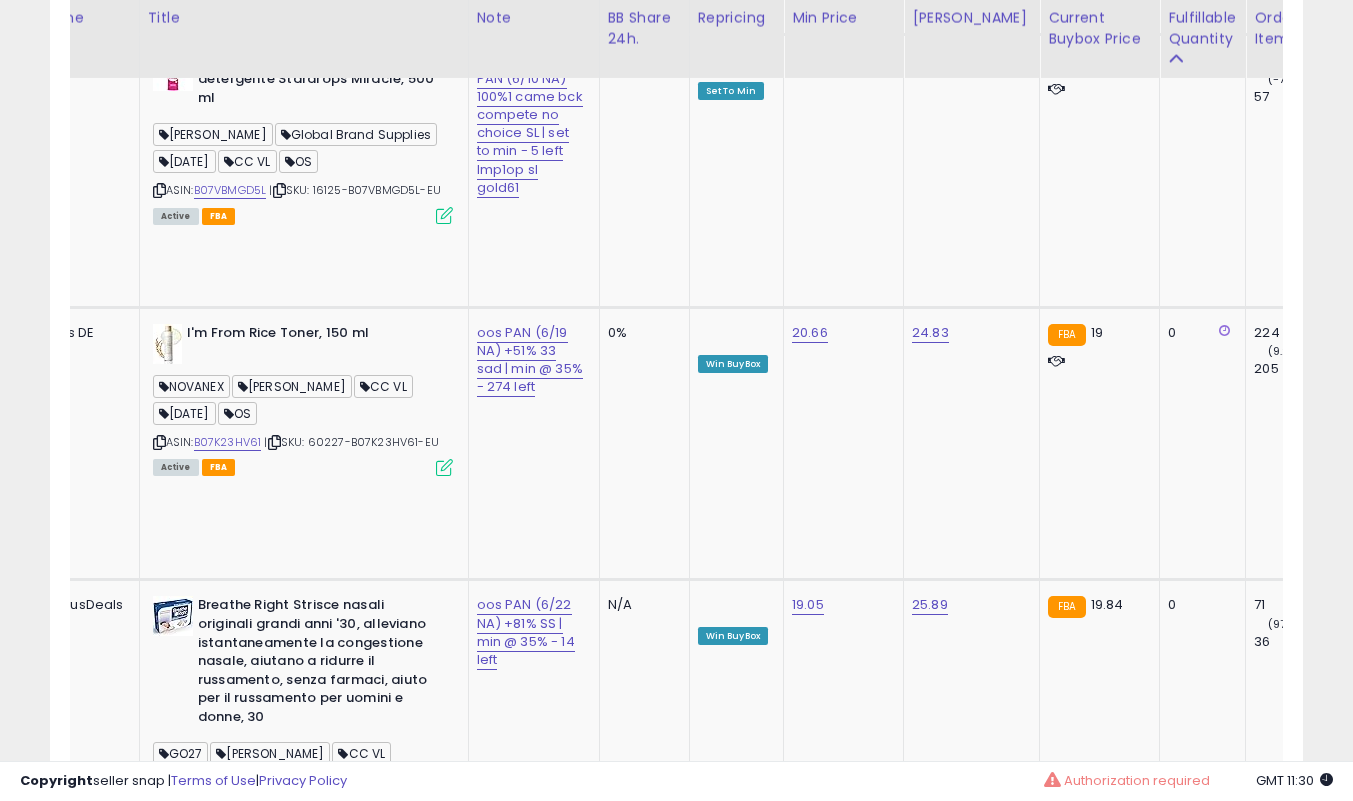 scroll, scrollTop: 0, scrollLeft: 1132, axis: horizontal 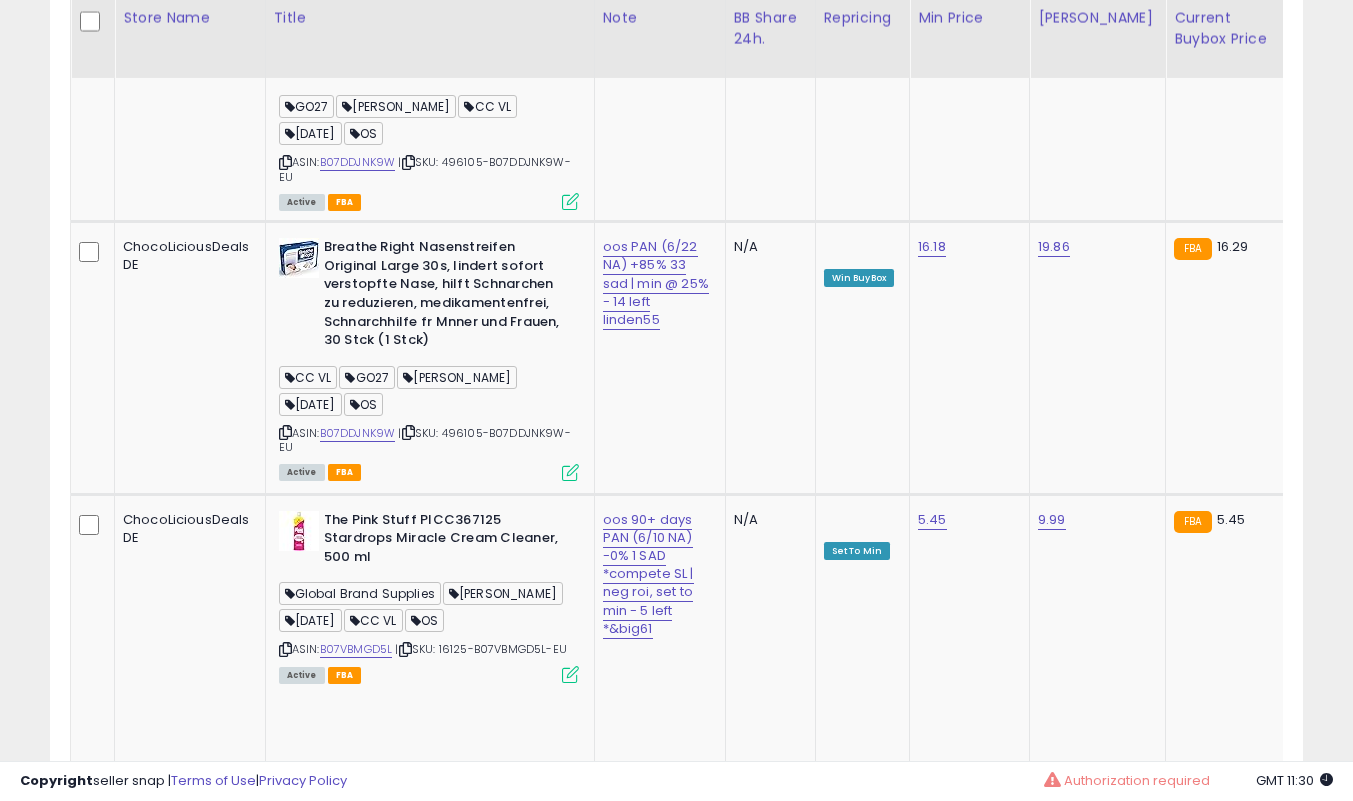 click on "**********" at bounding box center [676, -2012] 